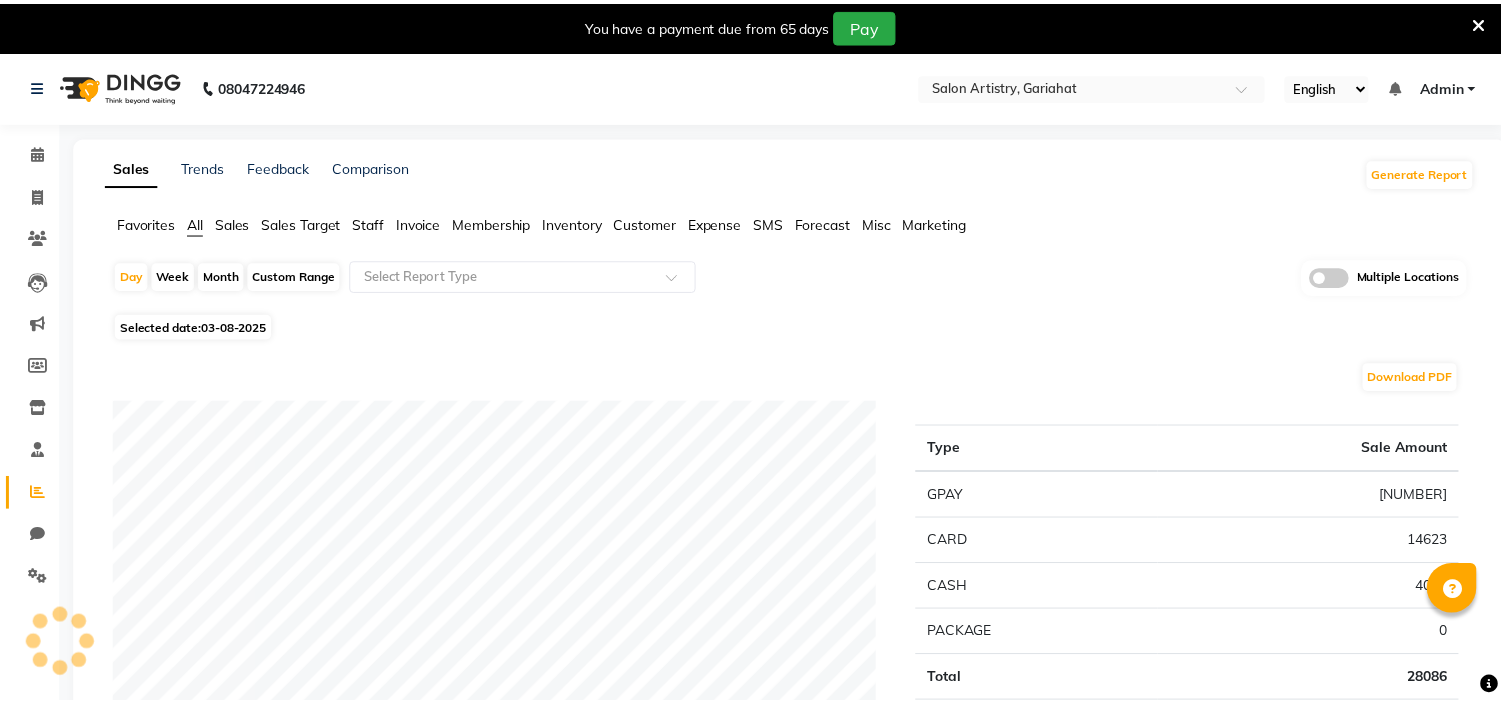 scroll, scrollTop: 0, scrollLeft: 0, axis: both 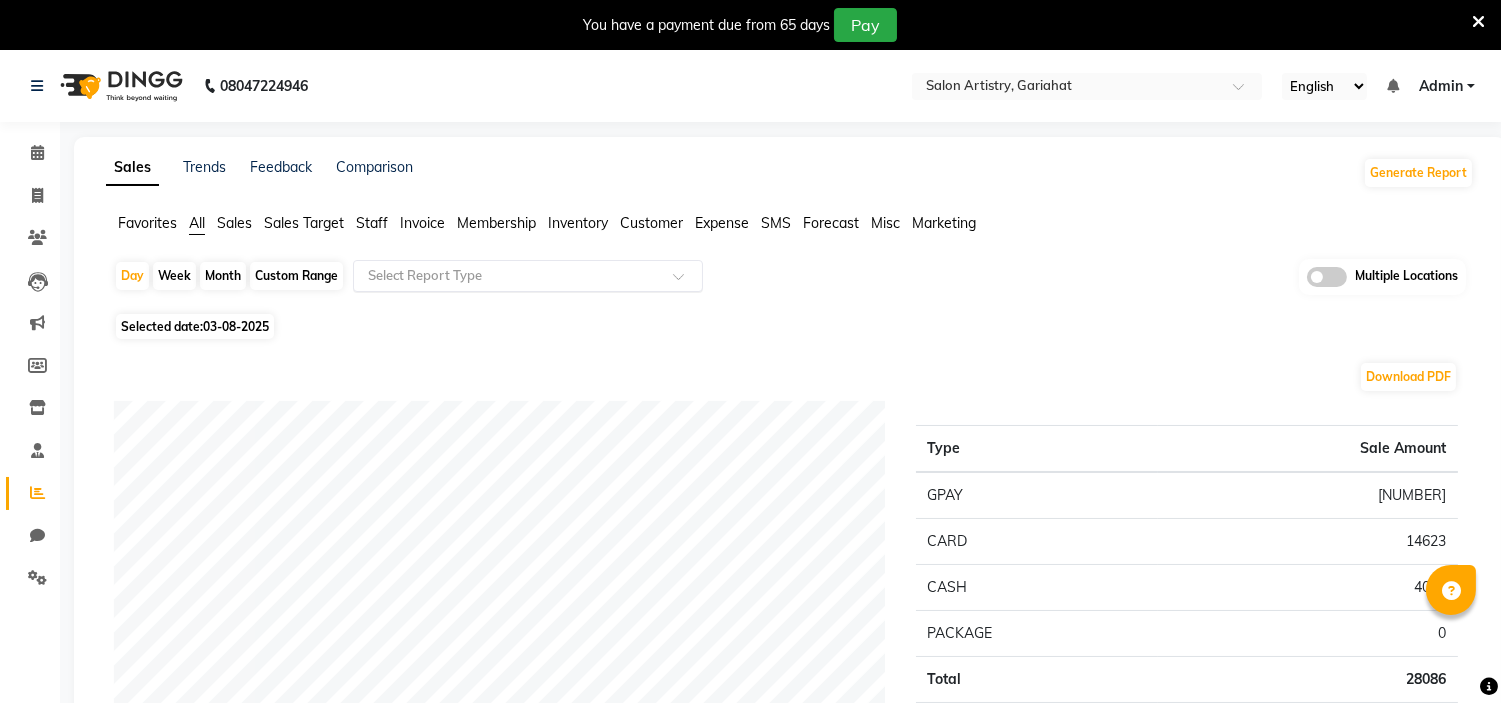 click 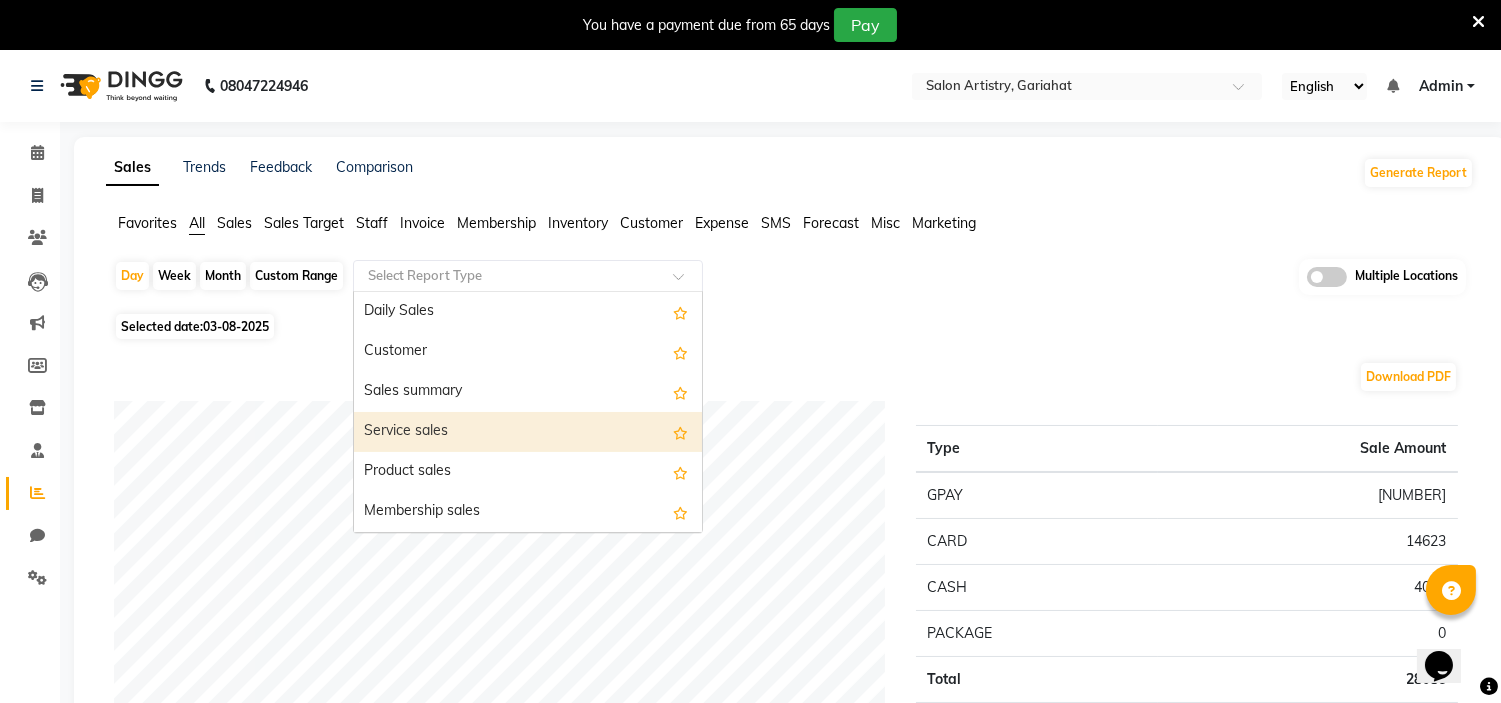 scroll, scrollTop: 0, scrollLeft: 0, axis: both 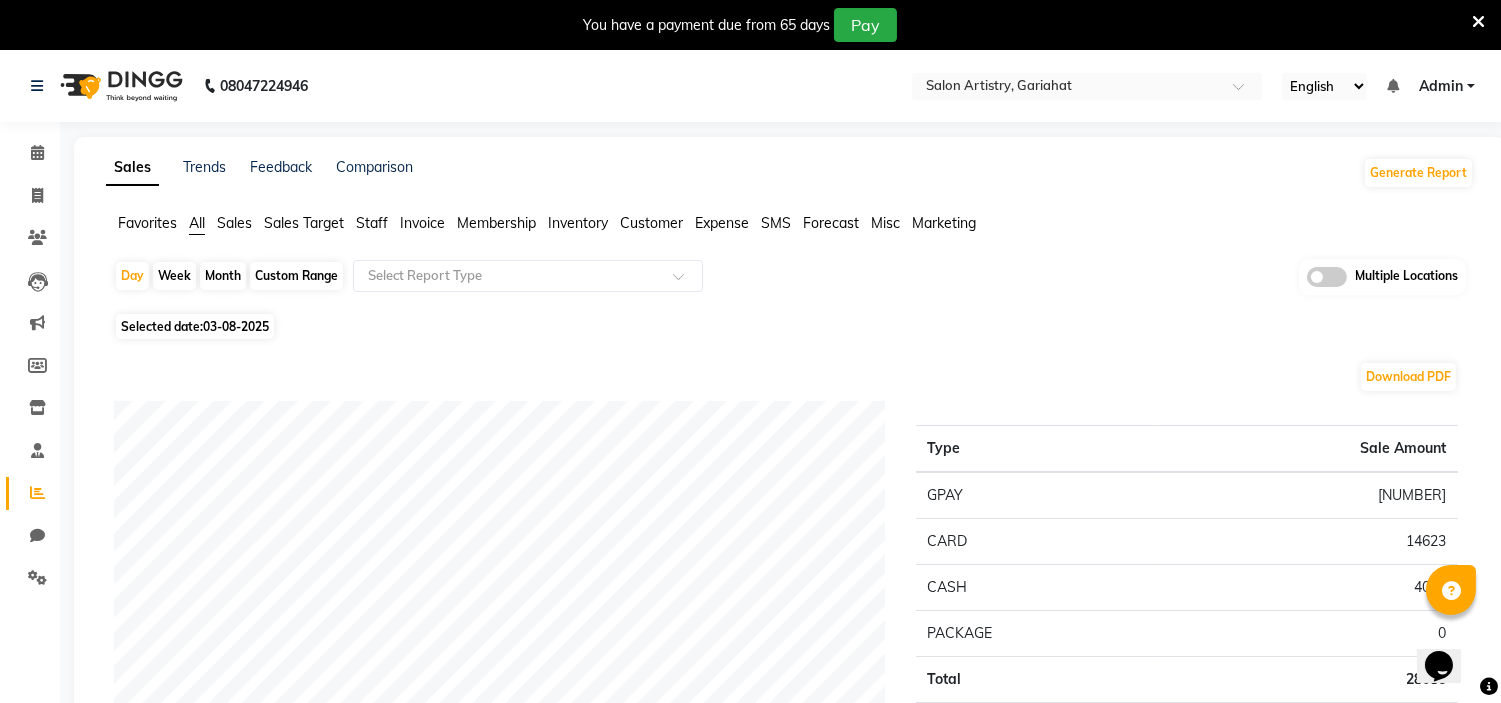 click on "Customer" 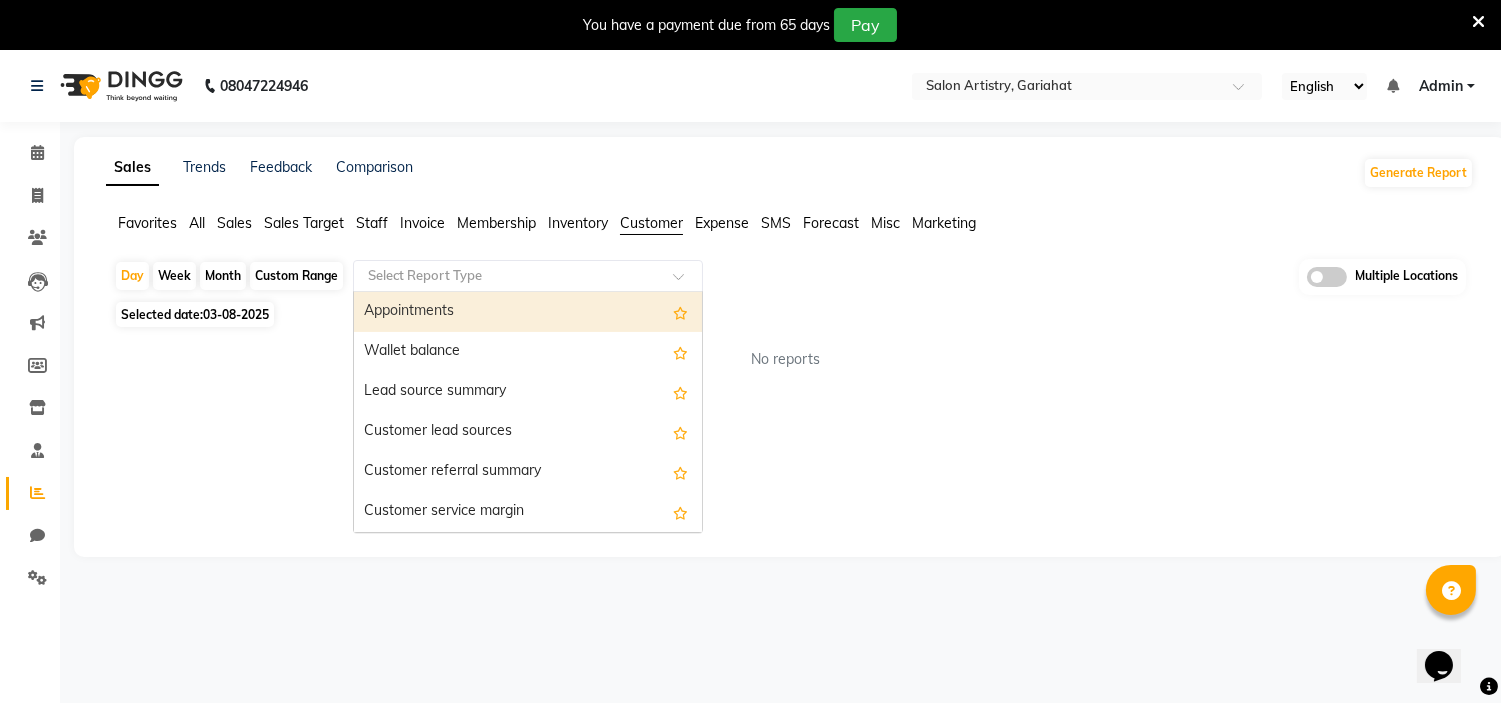 click 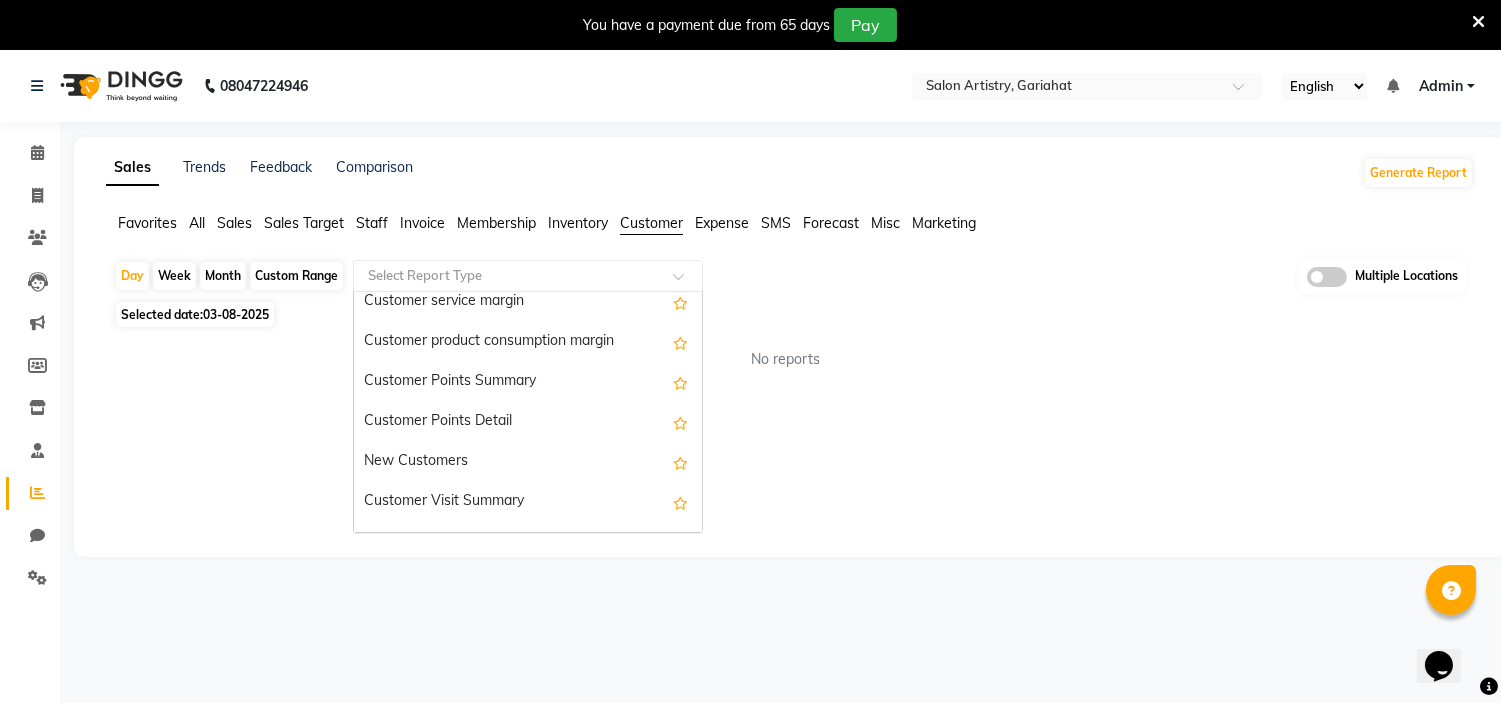 scroll, scrollTop: 318, scrollLeft: 0, axis: vertical 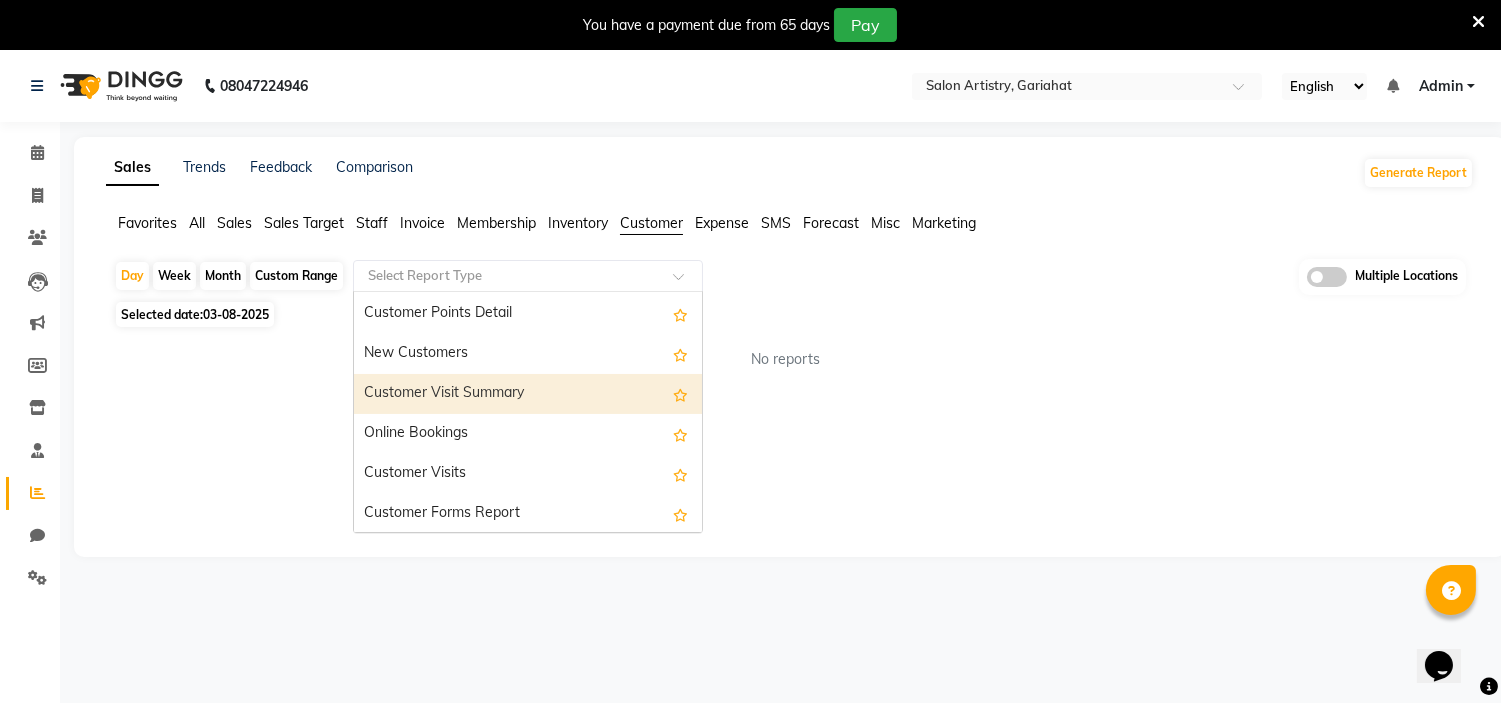 click on "Customer Visit Summary" at bounding box center [528, 394] 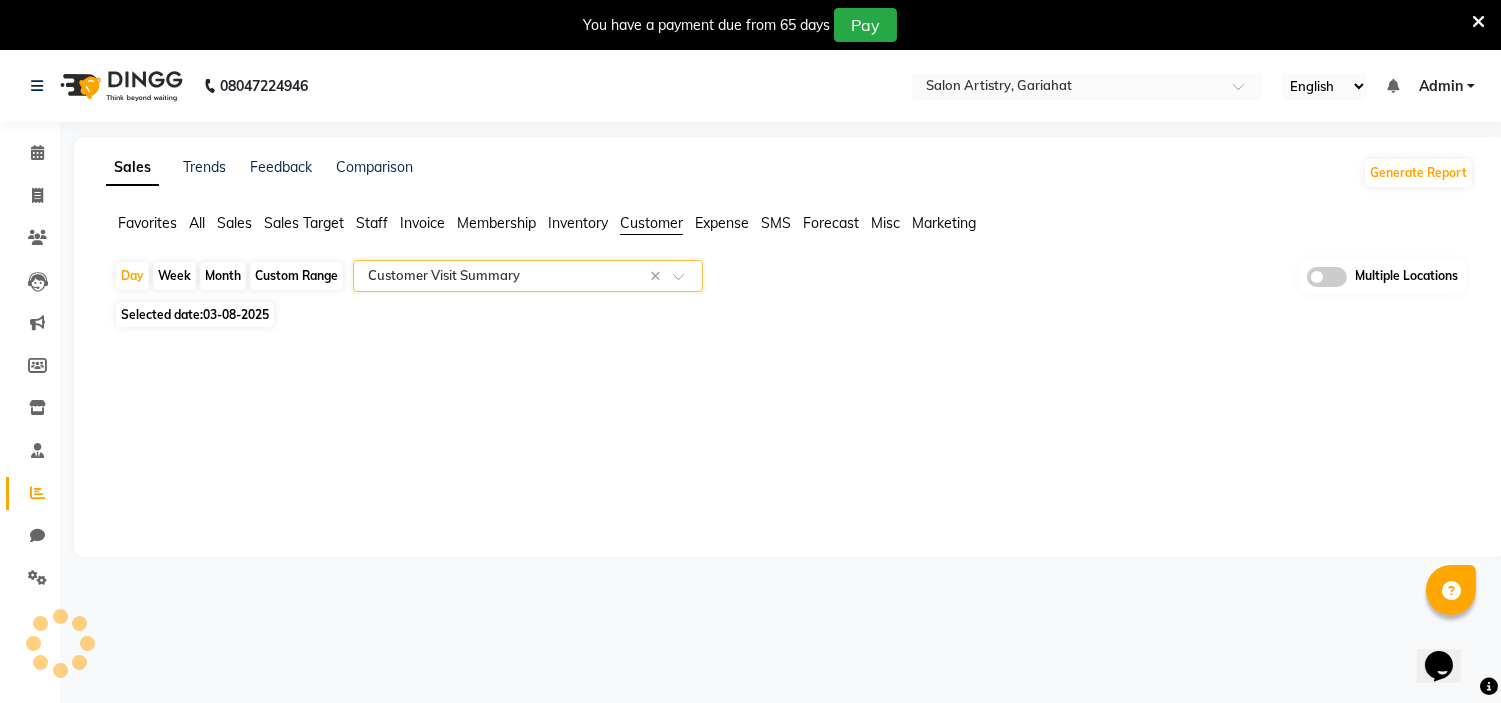 select on "full_report" 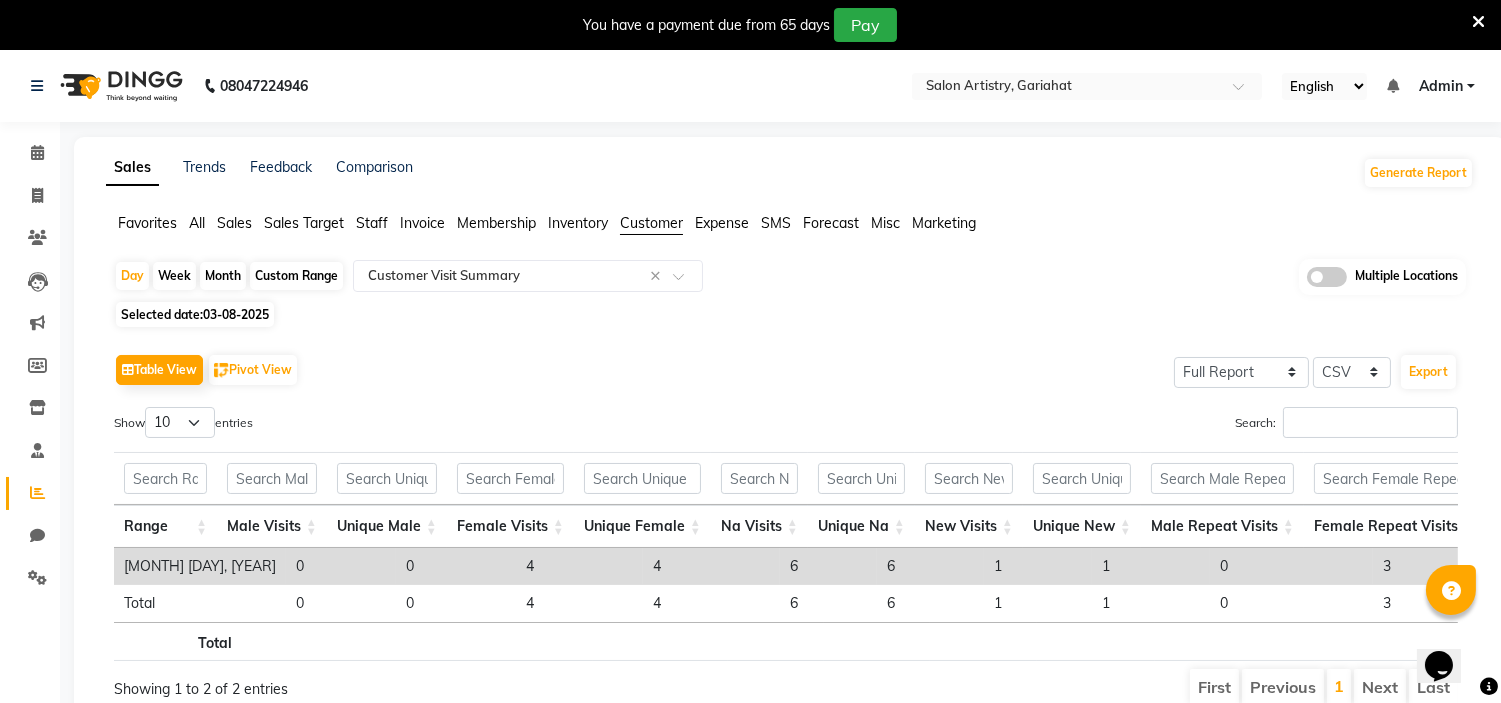 click on "Custom Range" 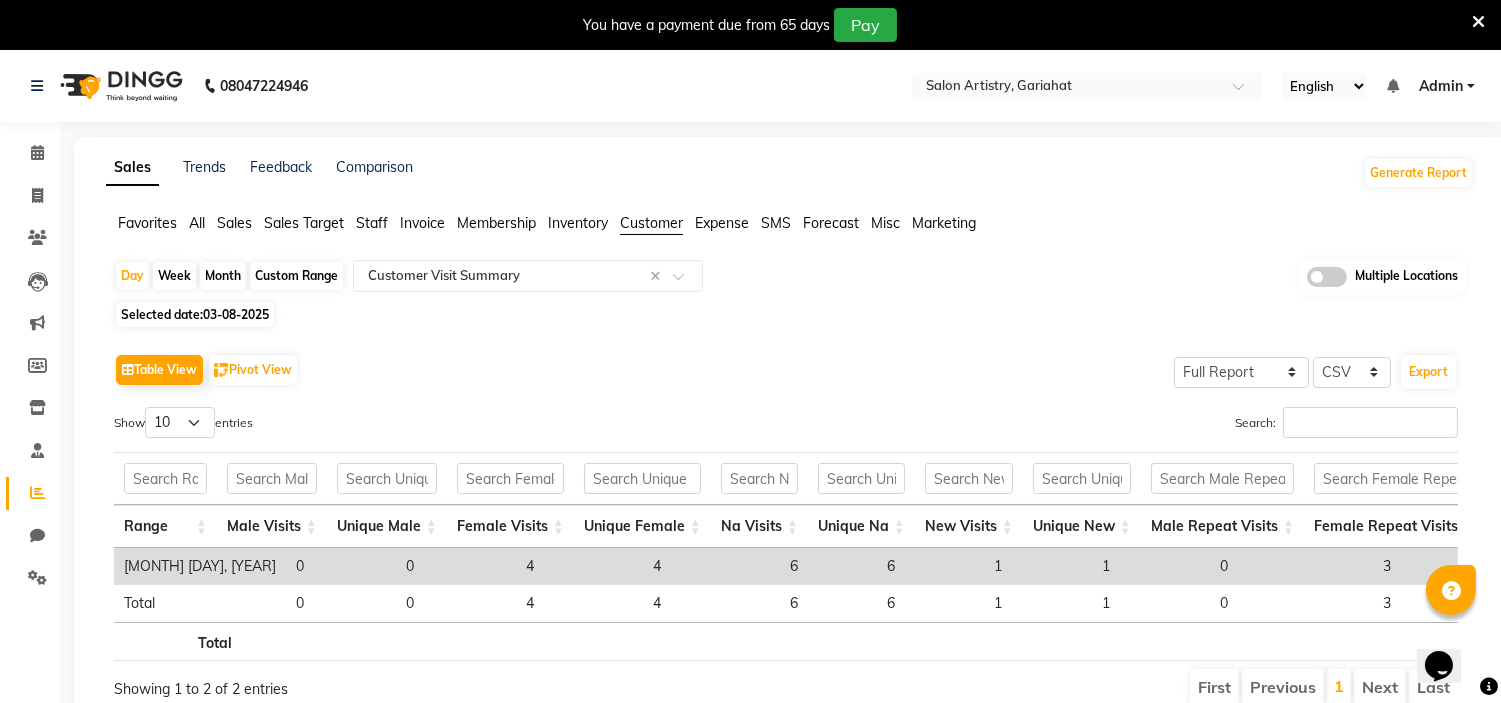 select on "8" 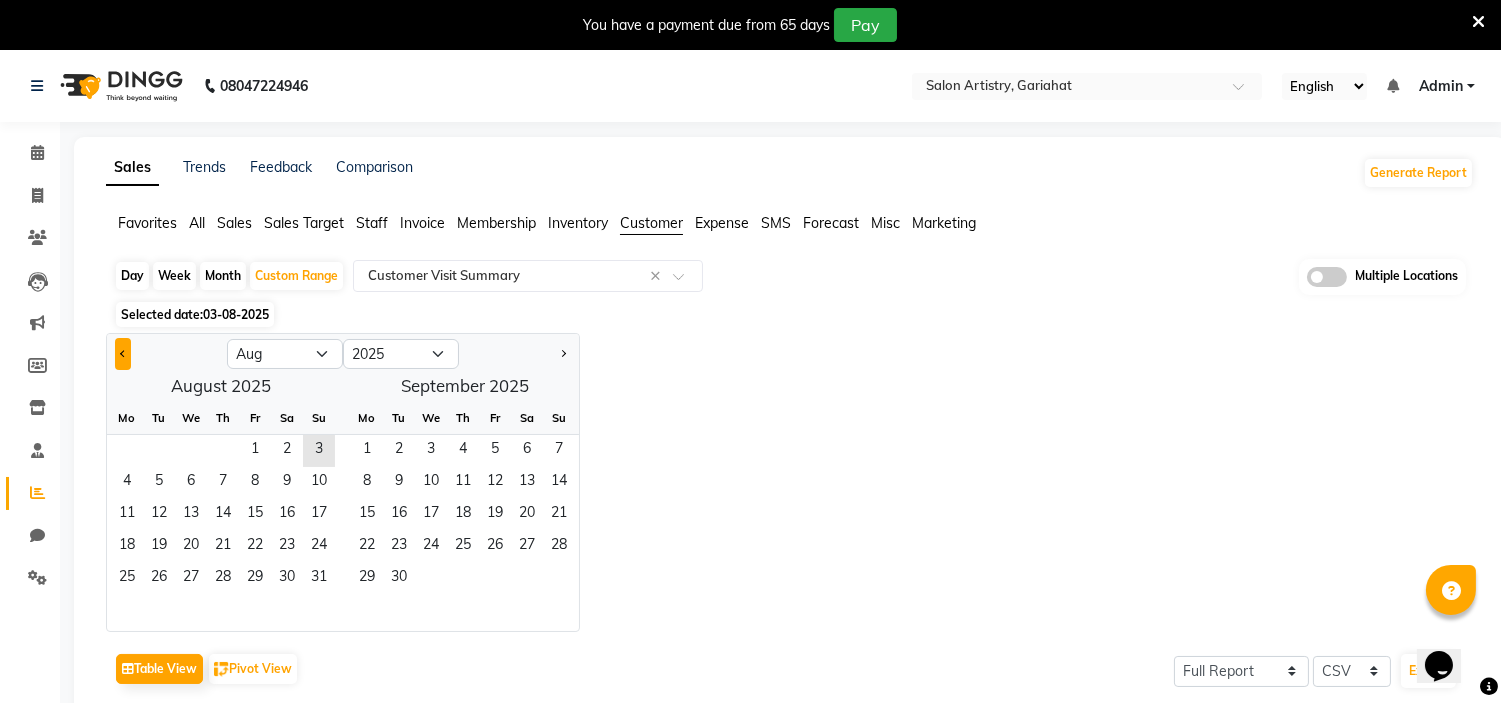 click 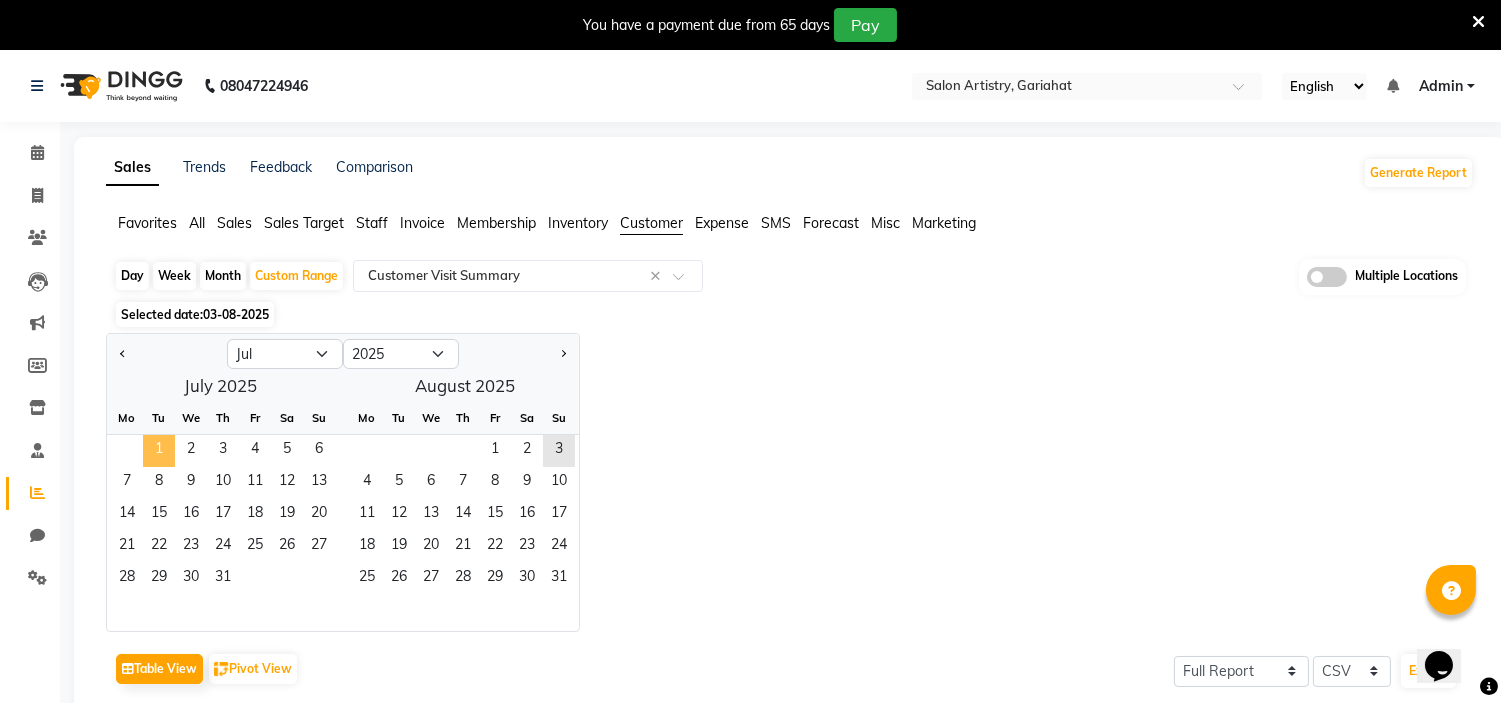 click on "1" 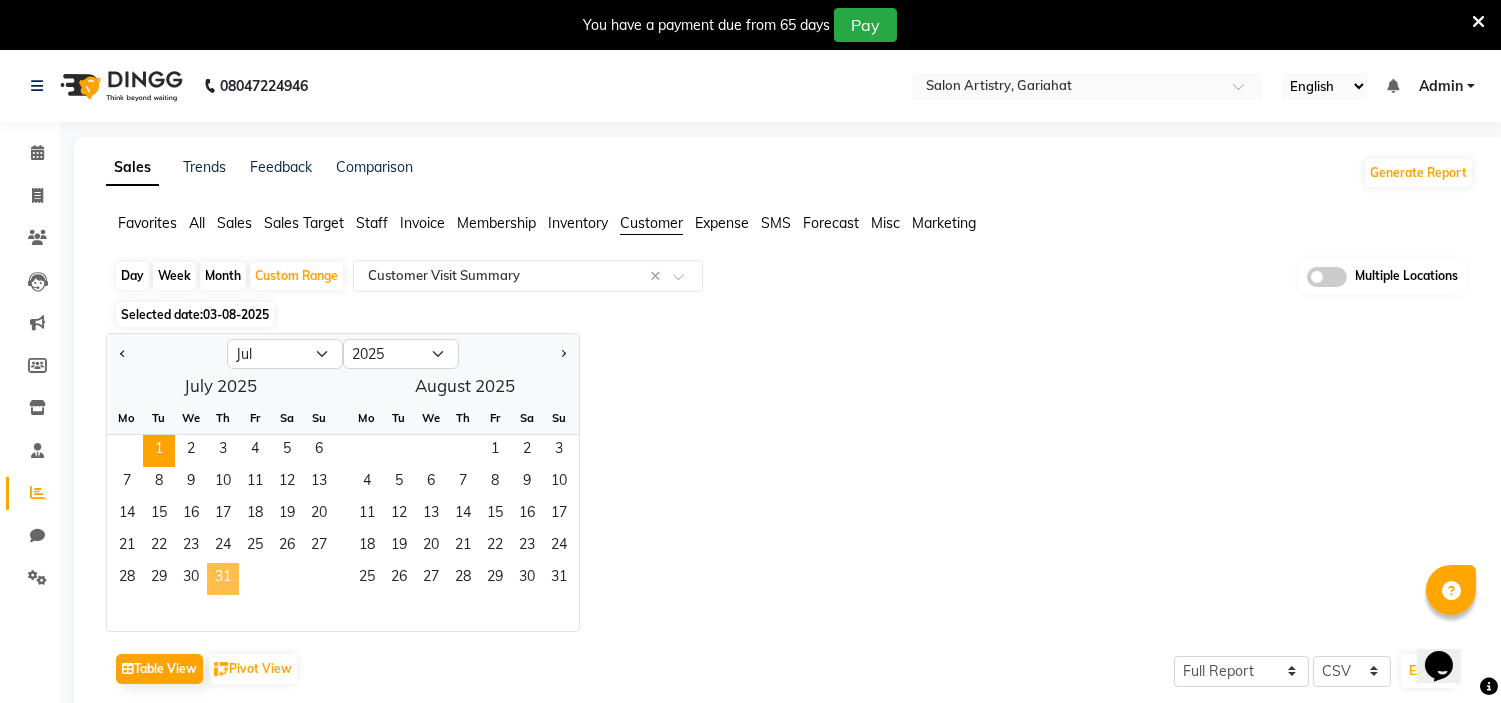 click on "31" 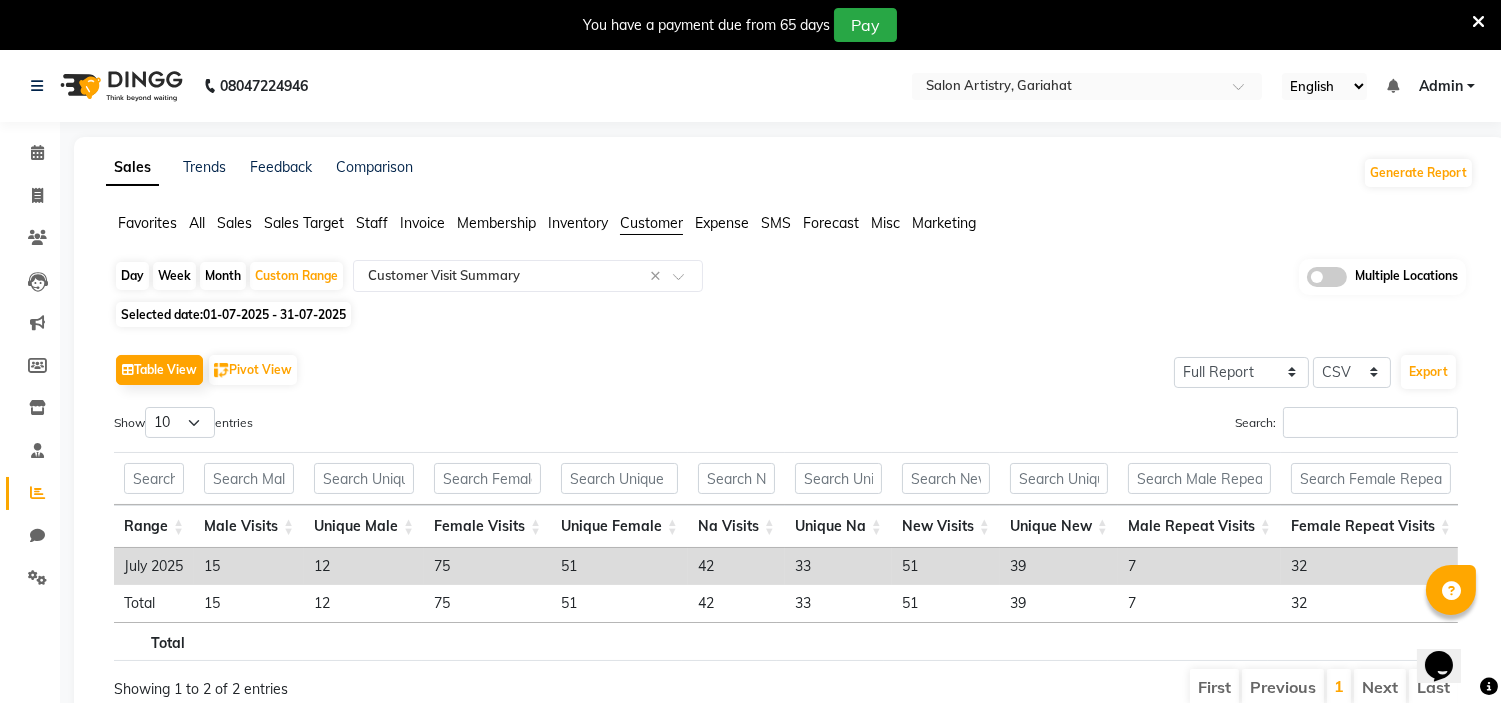 click on "Table View   Pivot View  Select Full Report Filtered Report Select CSV PDF  Export" 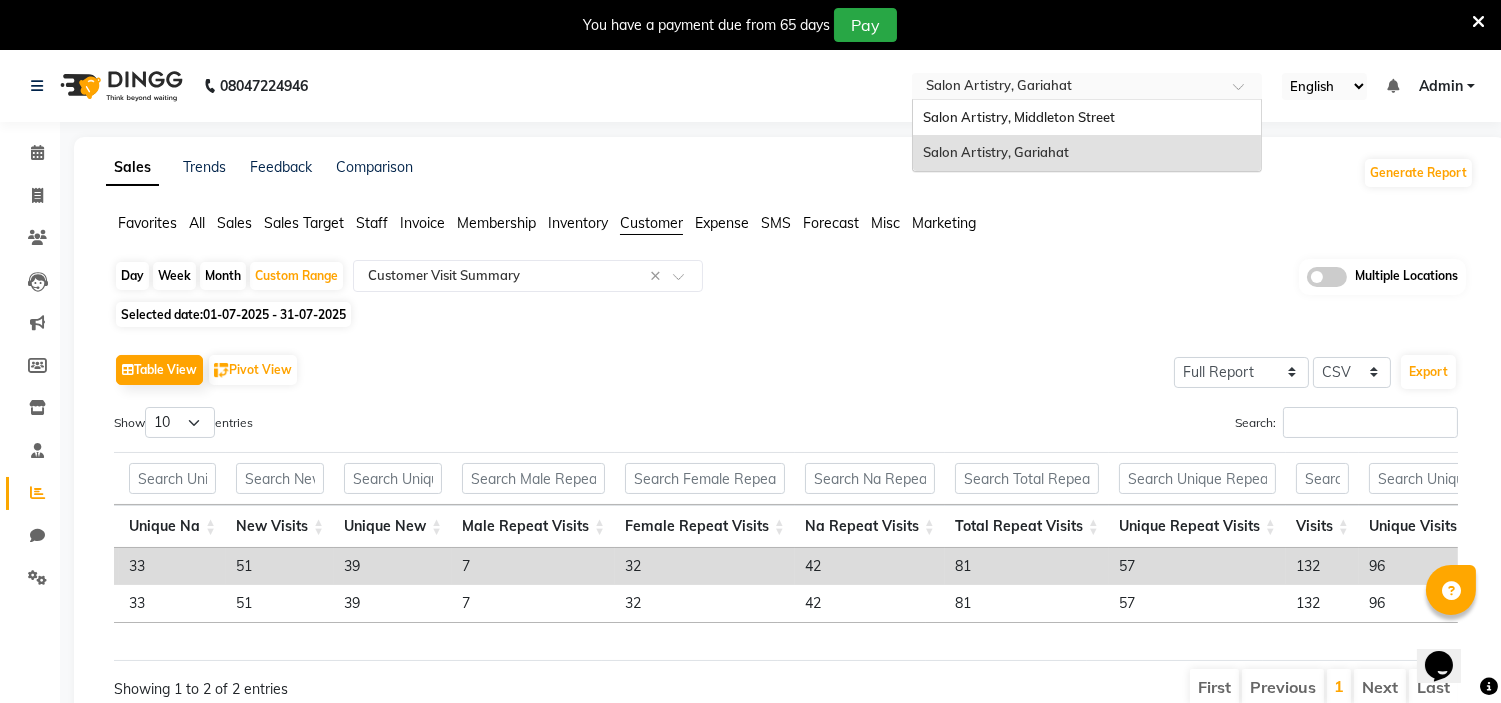 click at bounding box center (1067, 88) 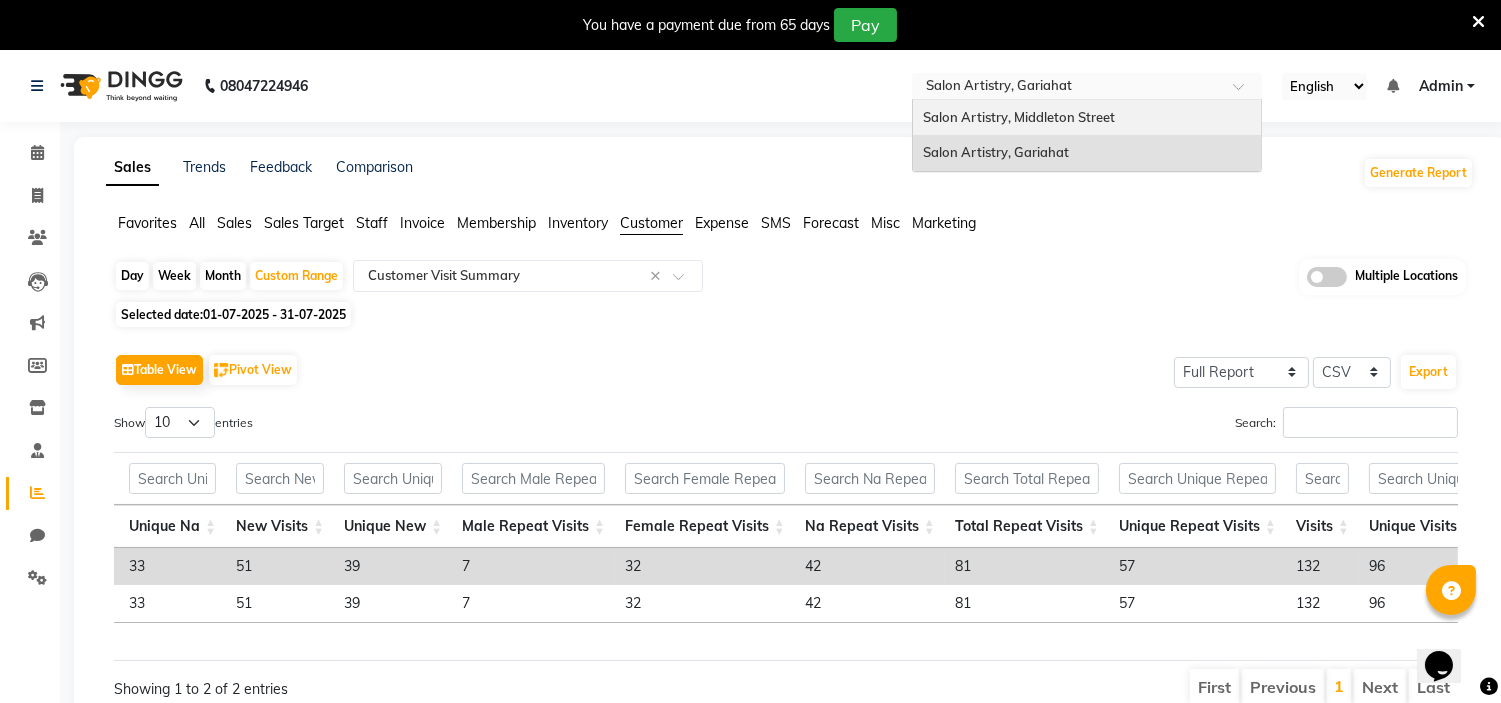 click on "Salon Artistry, Middleton Street" at bounding box center [1087, 118] 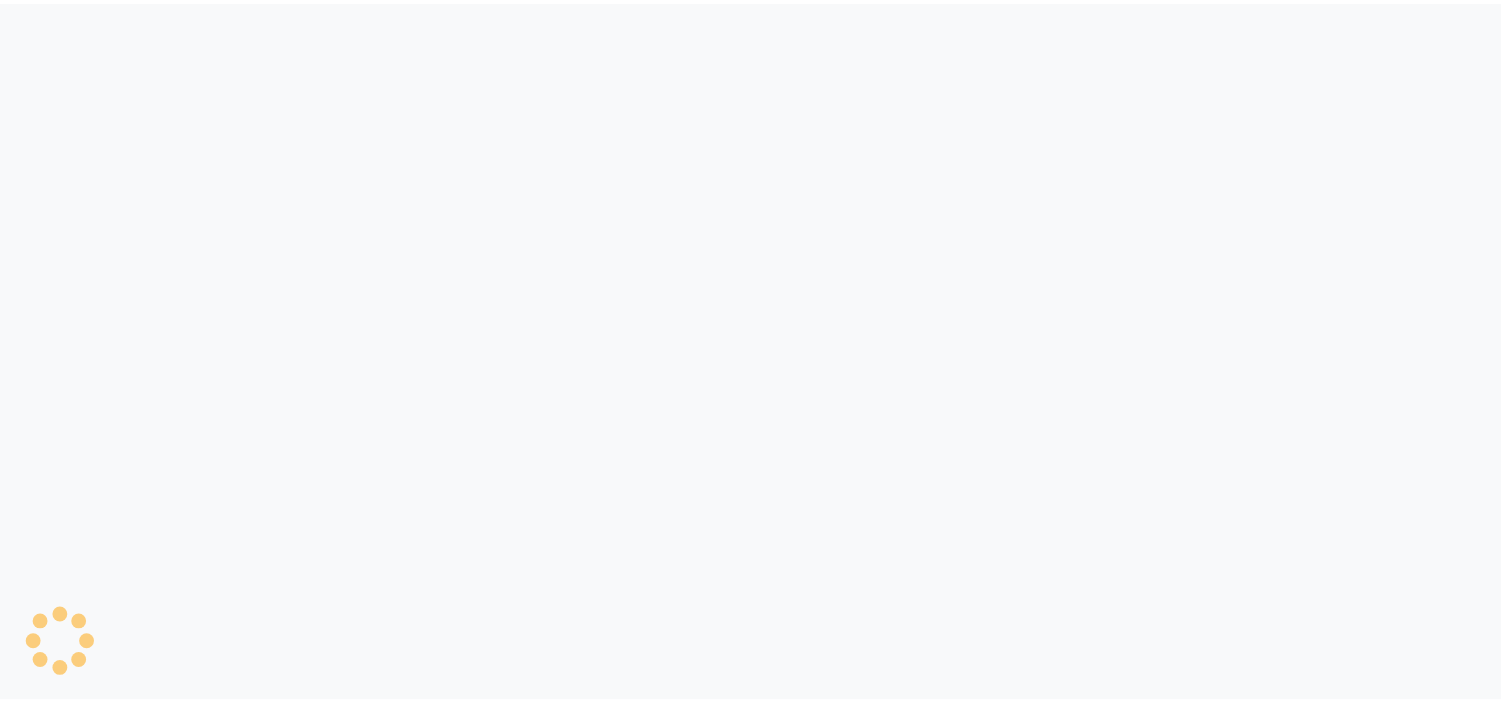 scroll, scrollTop: 0, scrollLeft: 0, axis: both 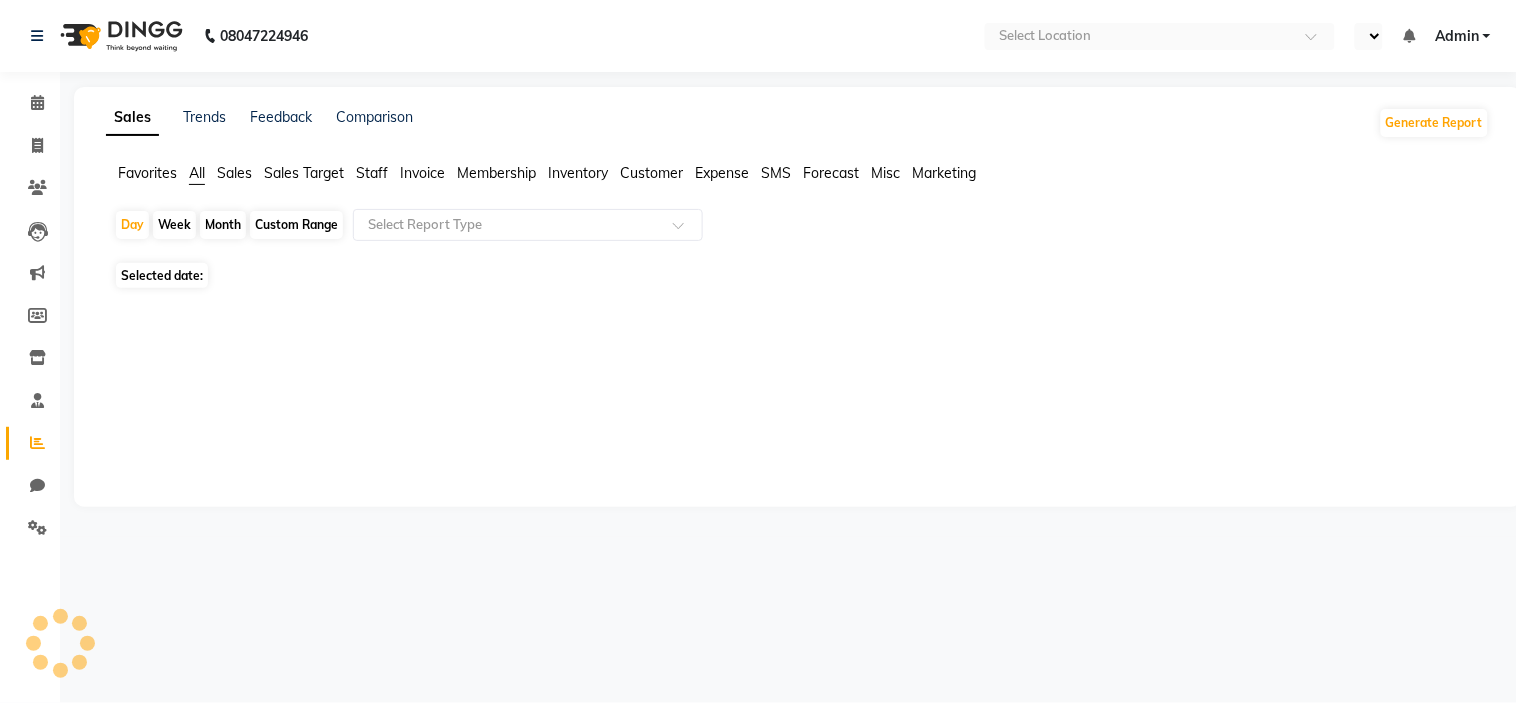 select on "en" 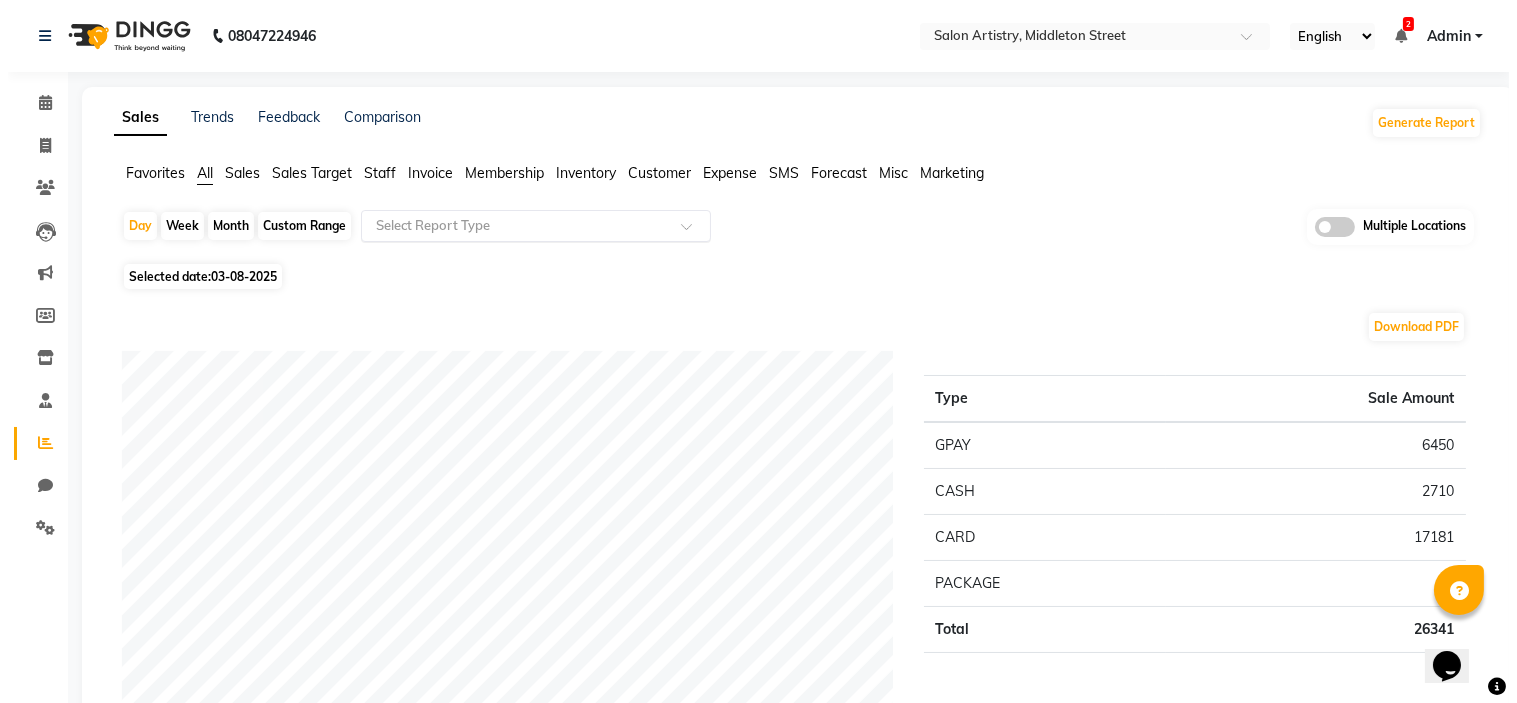 scroll, scrollTop: 0, scrollLeft: 0, axis: both 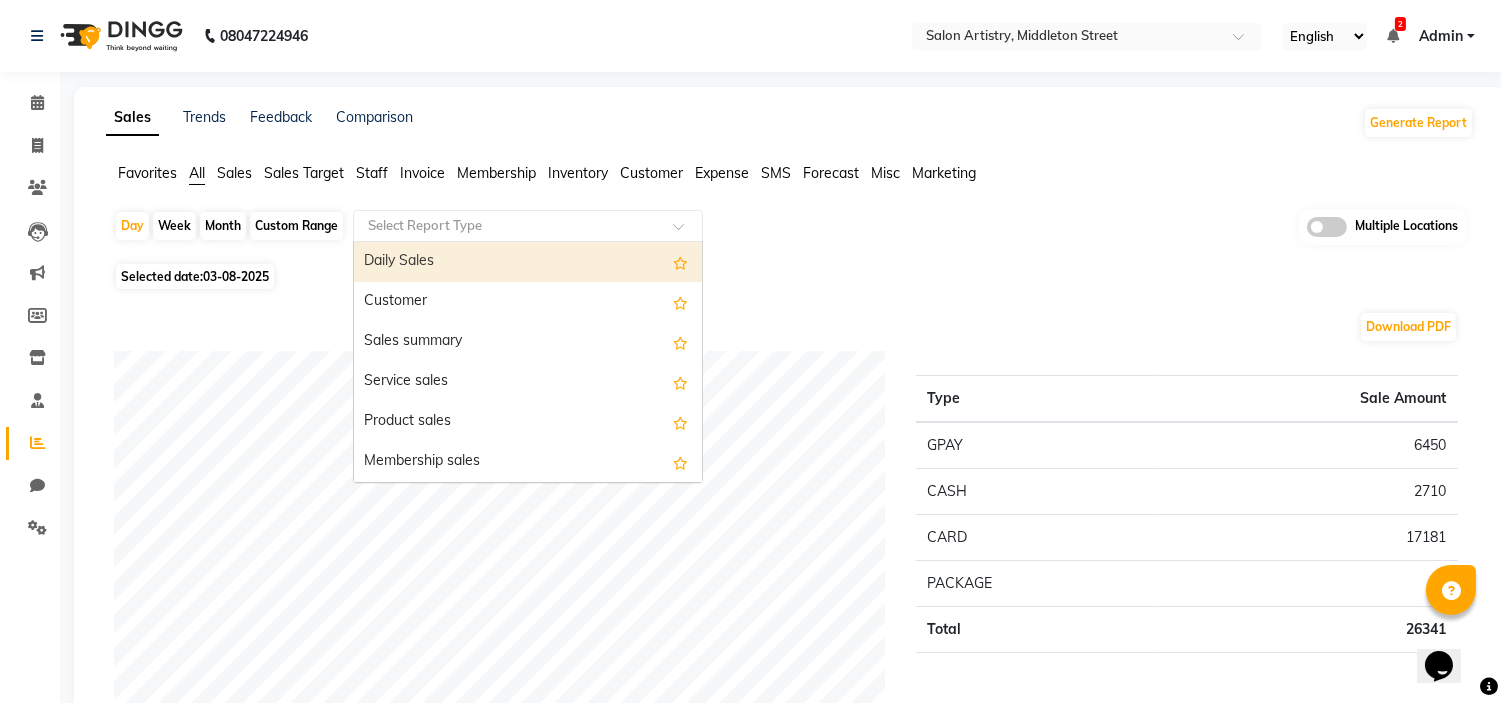 click 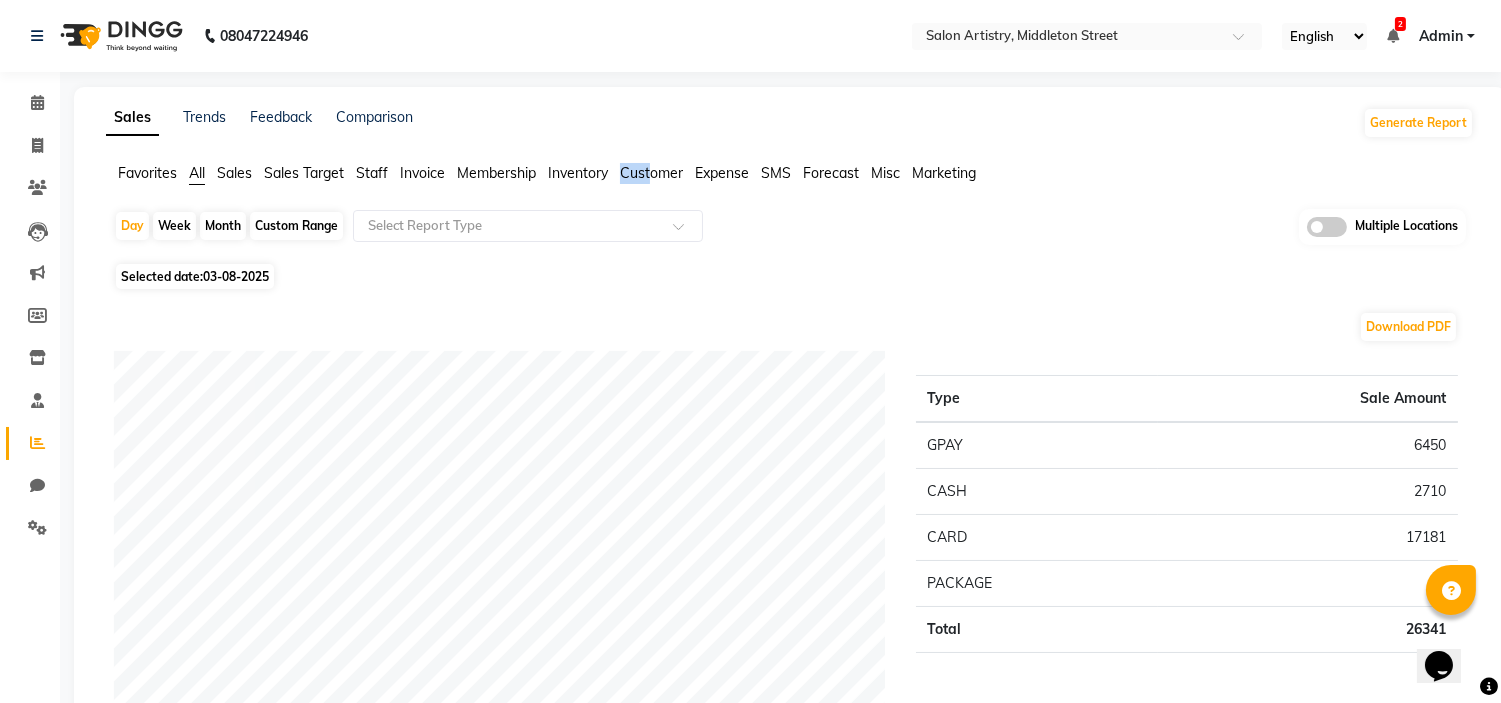 drag, startPoint x: 650, startPoint y: 161, endPoint x: 651, endPoint y: 177, distance: 16.03122 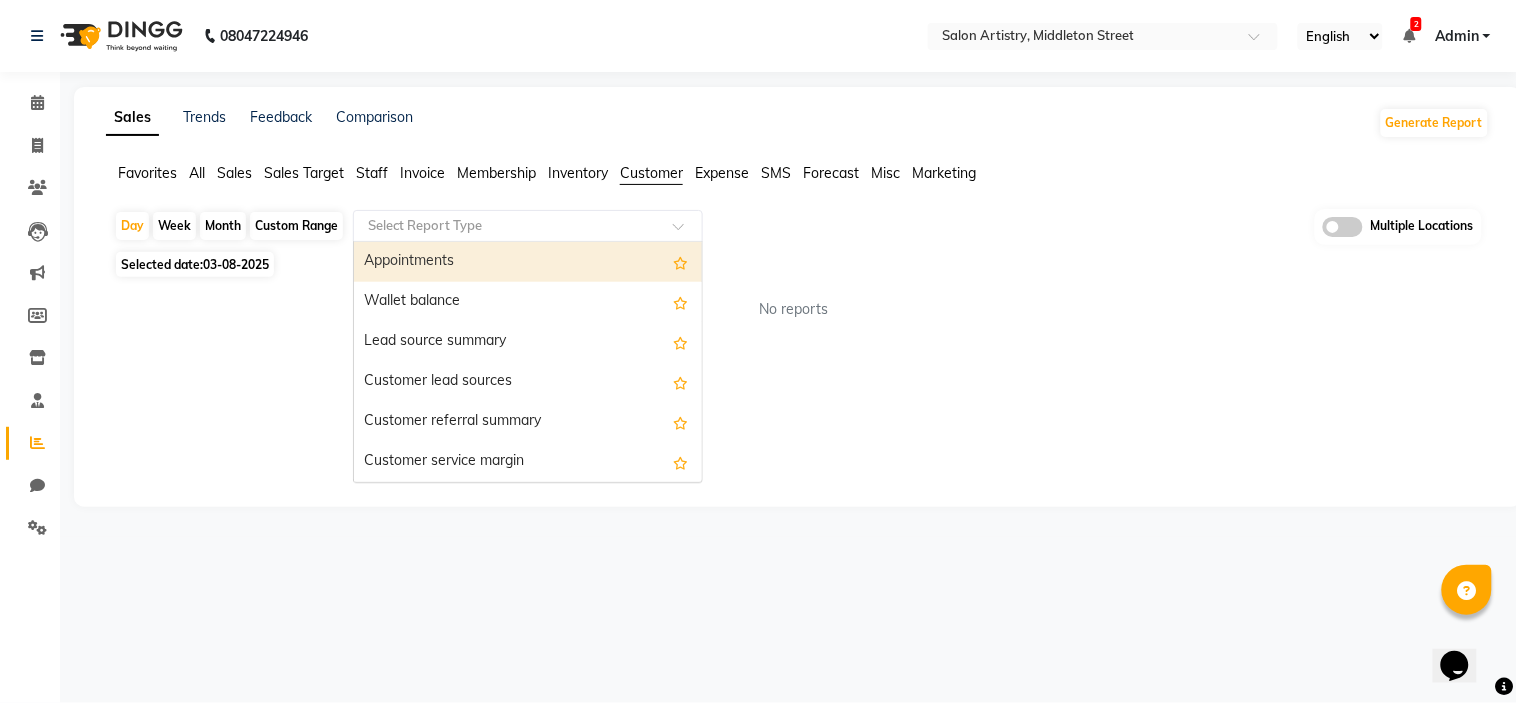 click 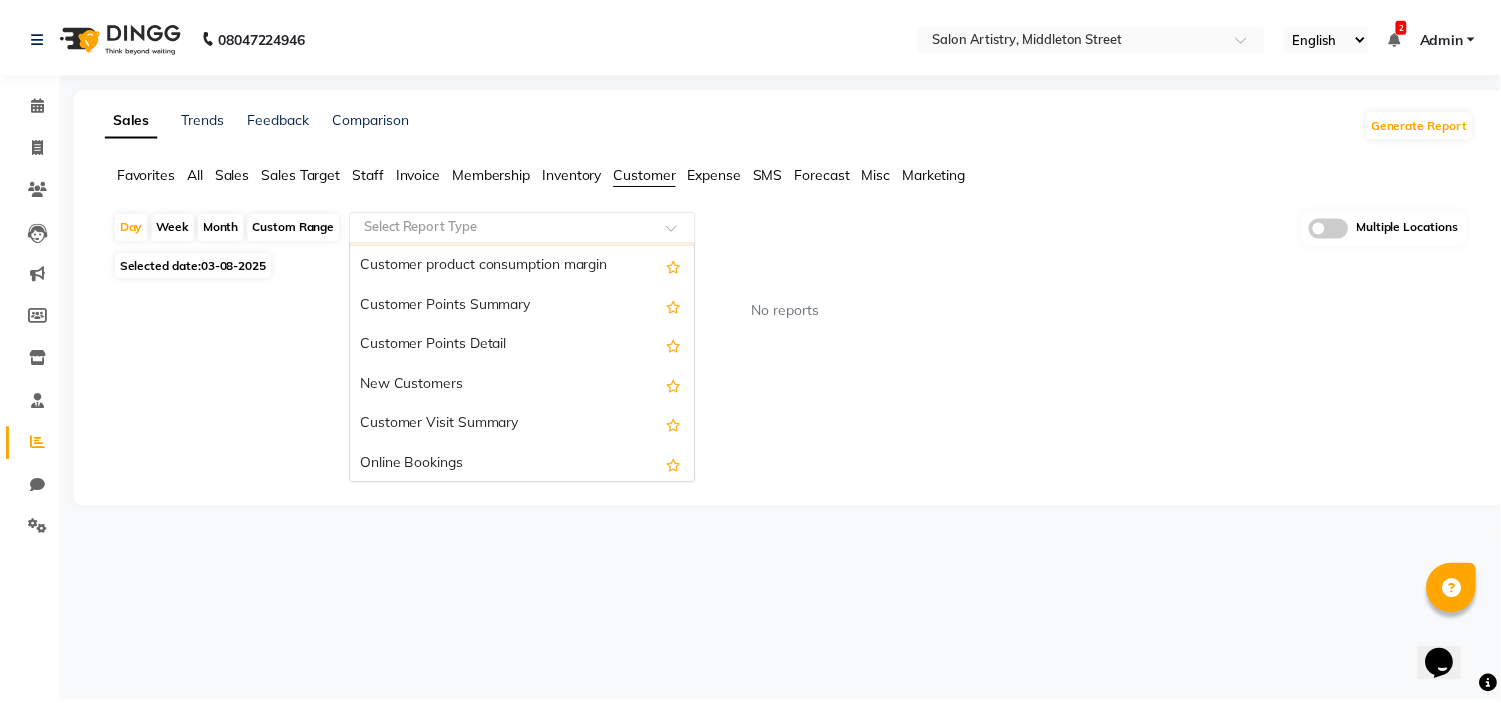 scroll, scrollTop: 266, scrollLeft: 0, axis: vertical 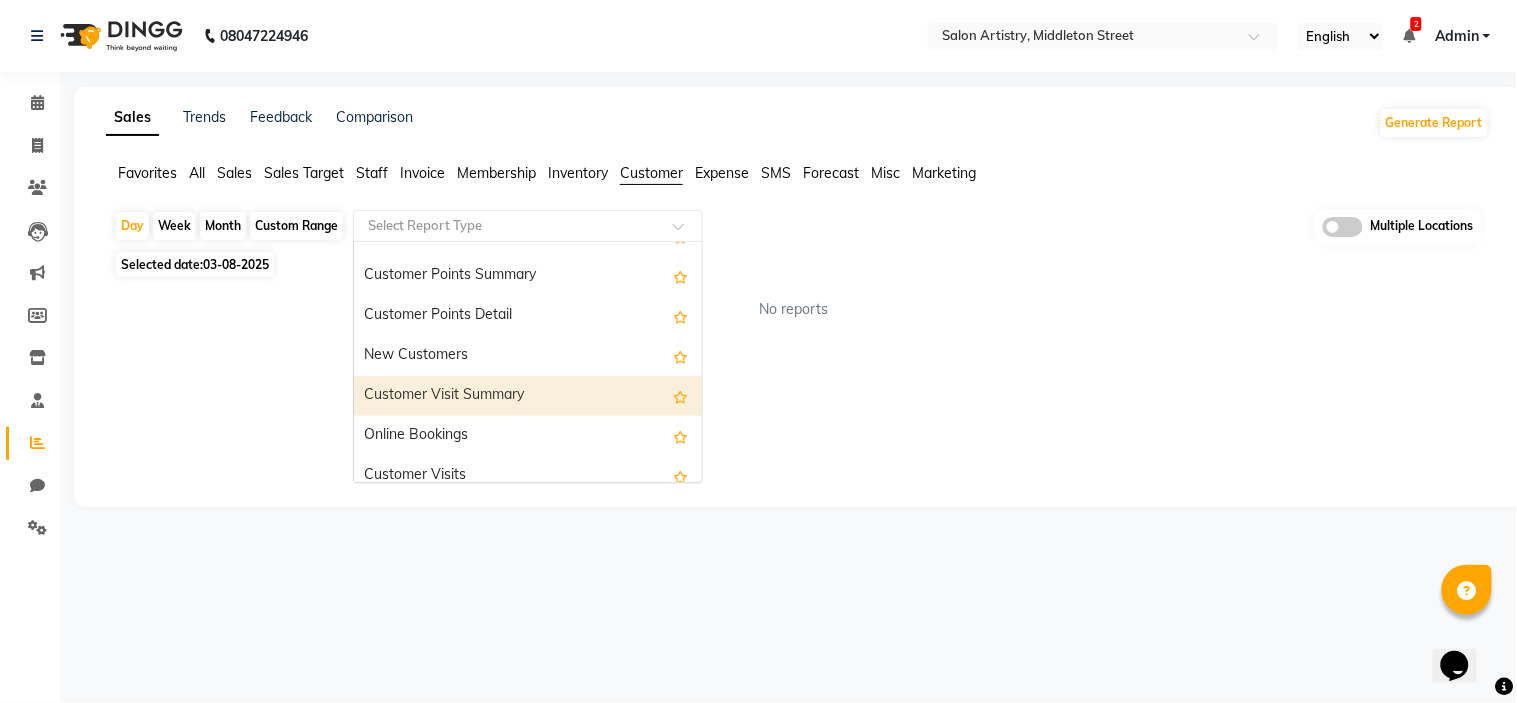 click on "Customer Visit Summary" at bounding box center (528, 396) 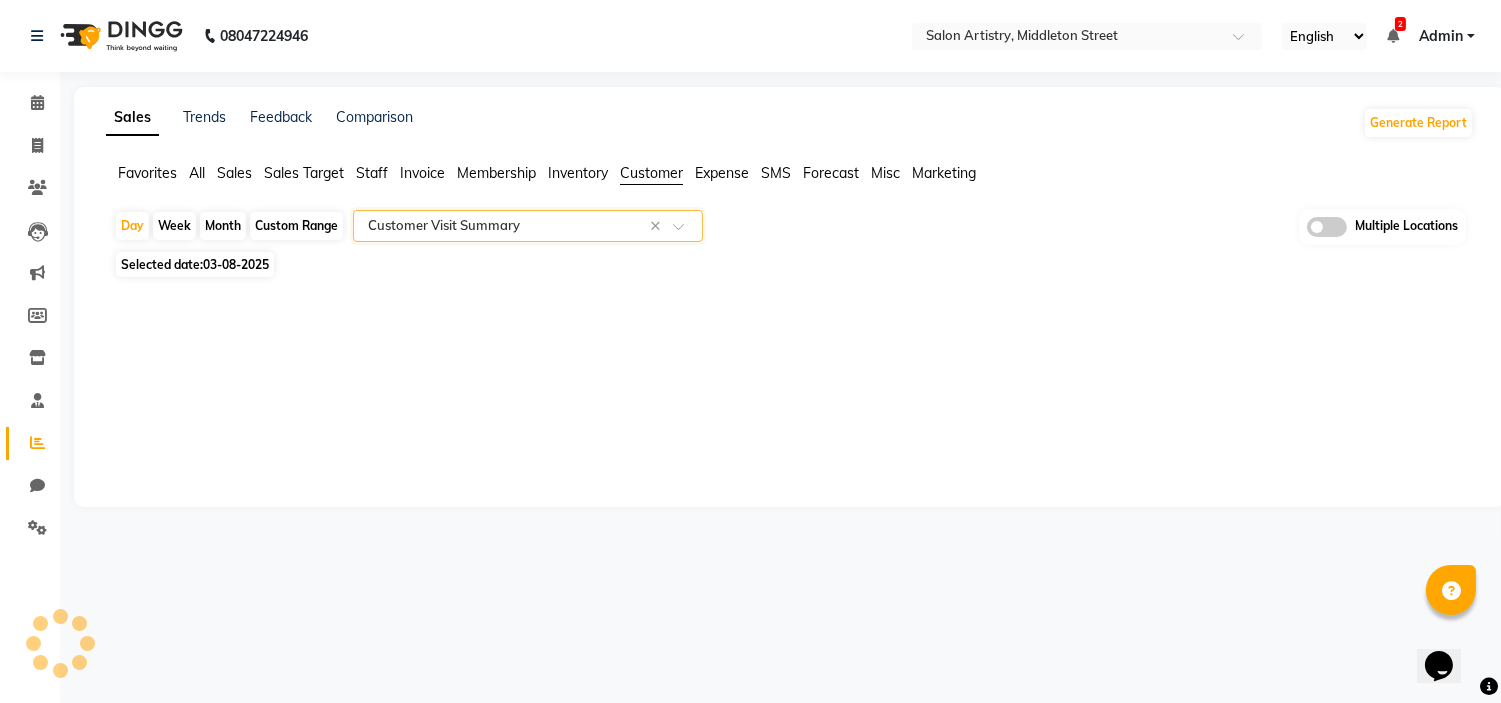 select on "full_report" 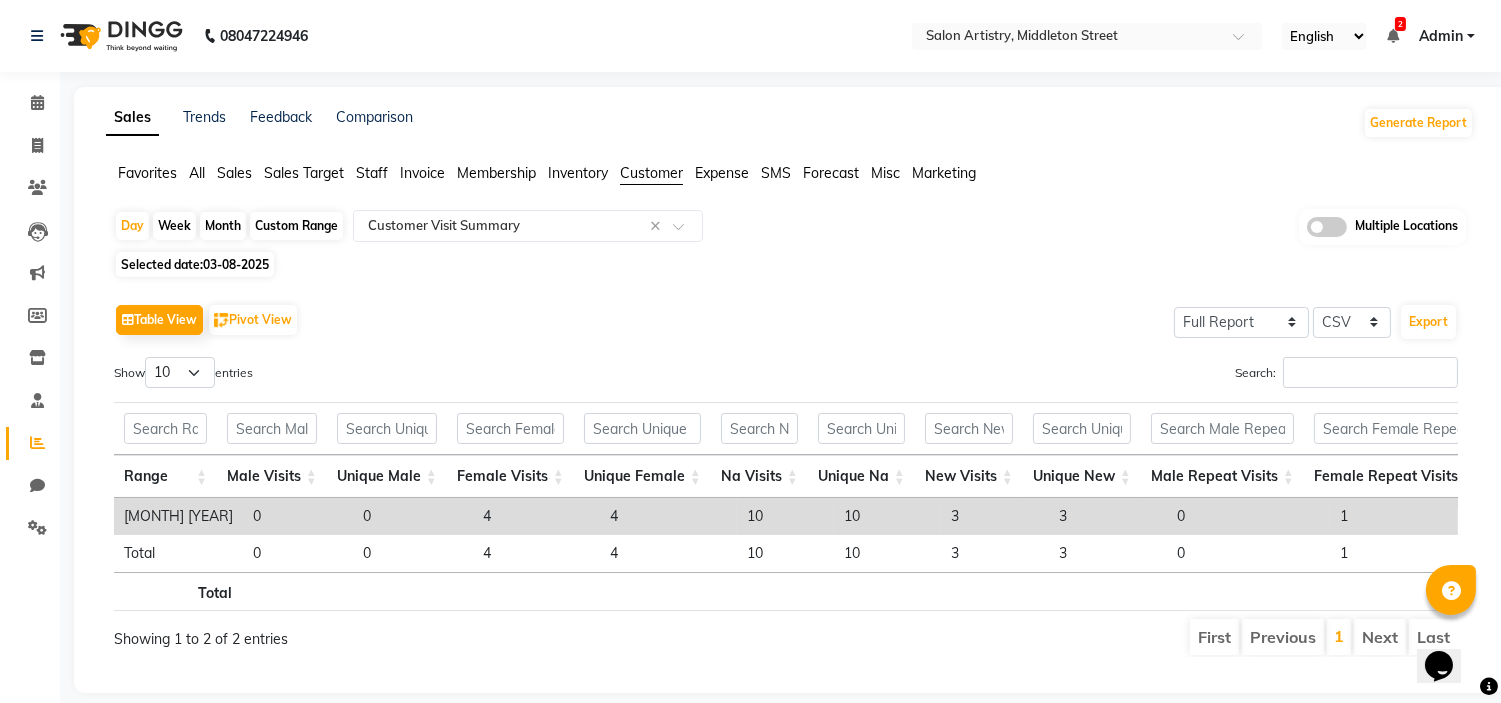 click on "03-08-2025" 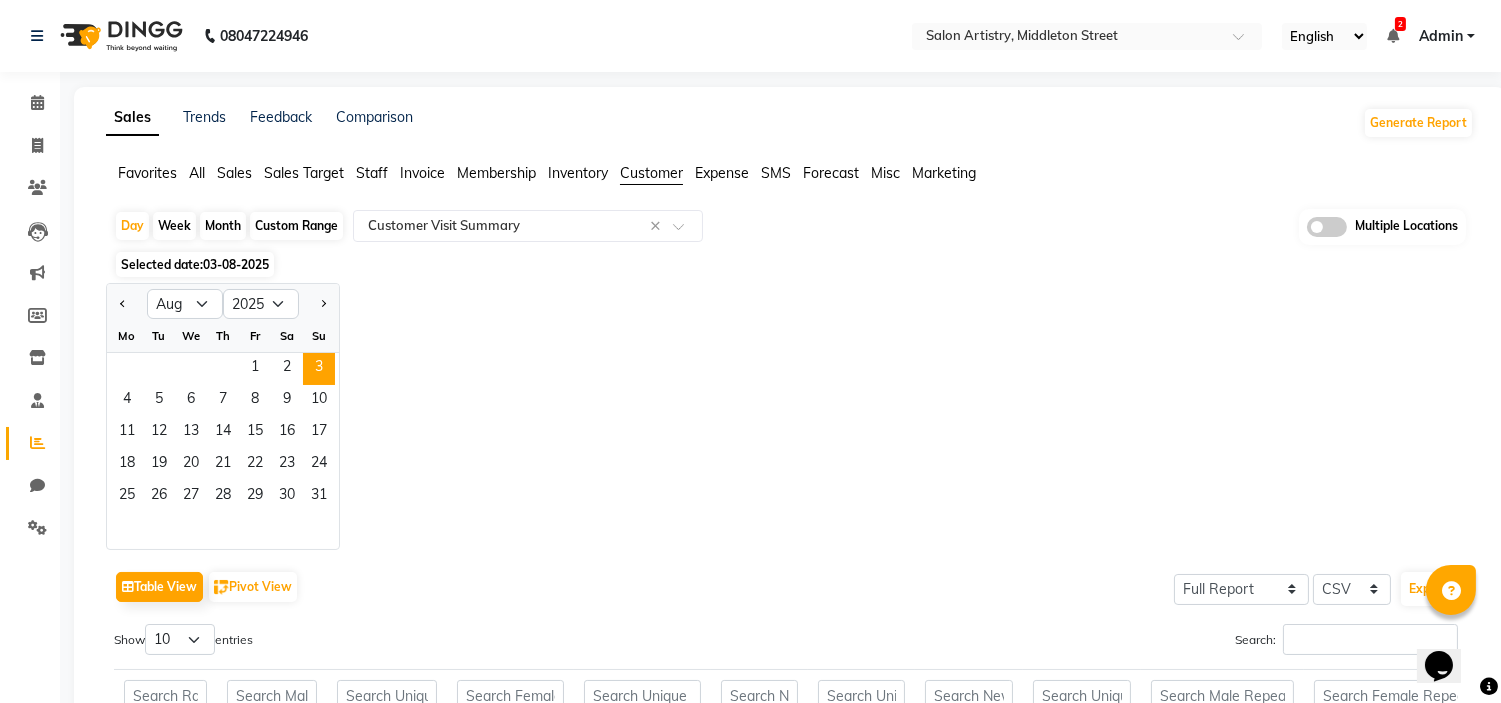 click on "Custom Range" 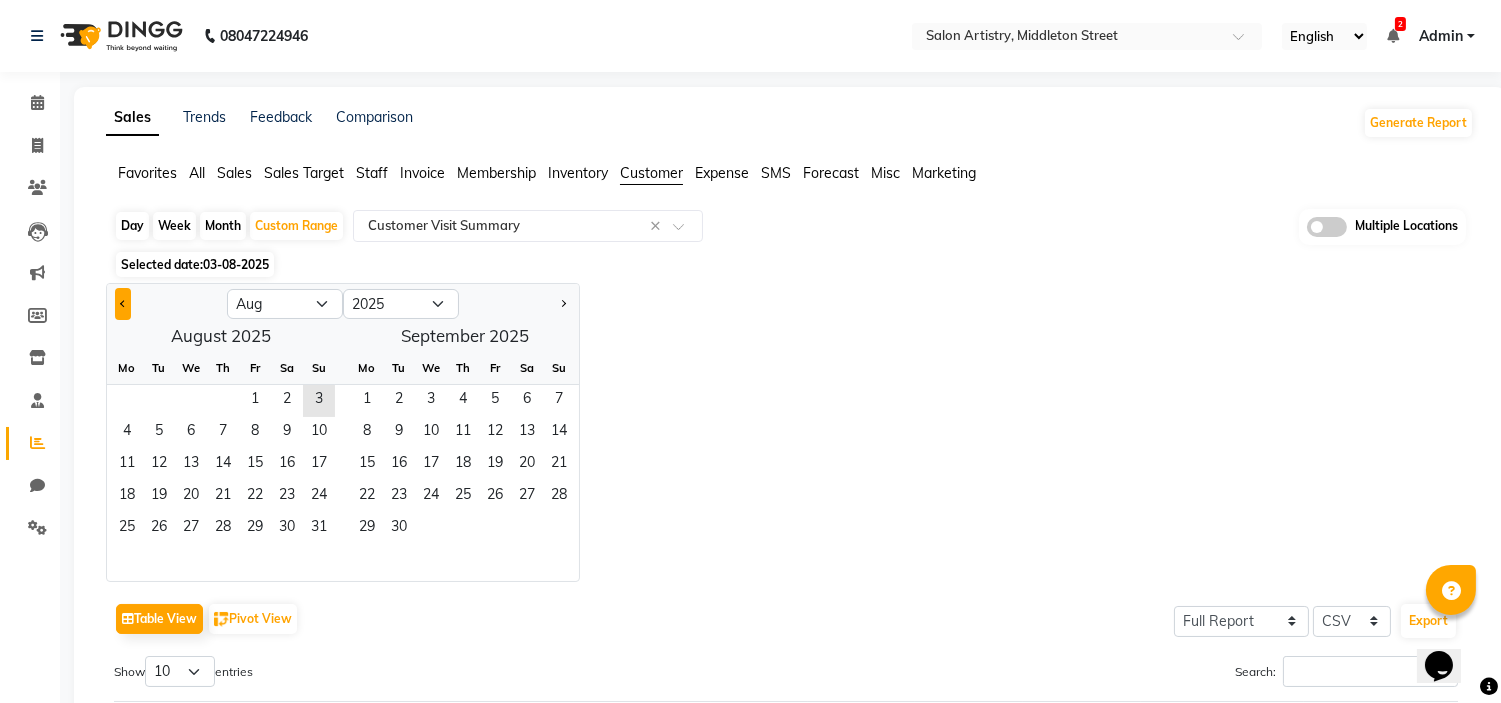click 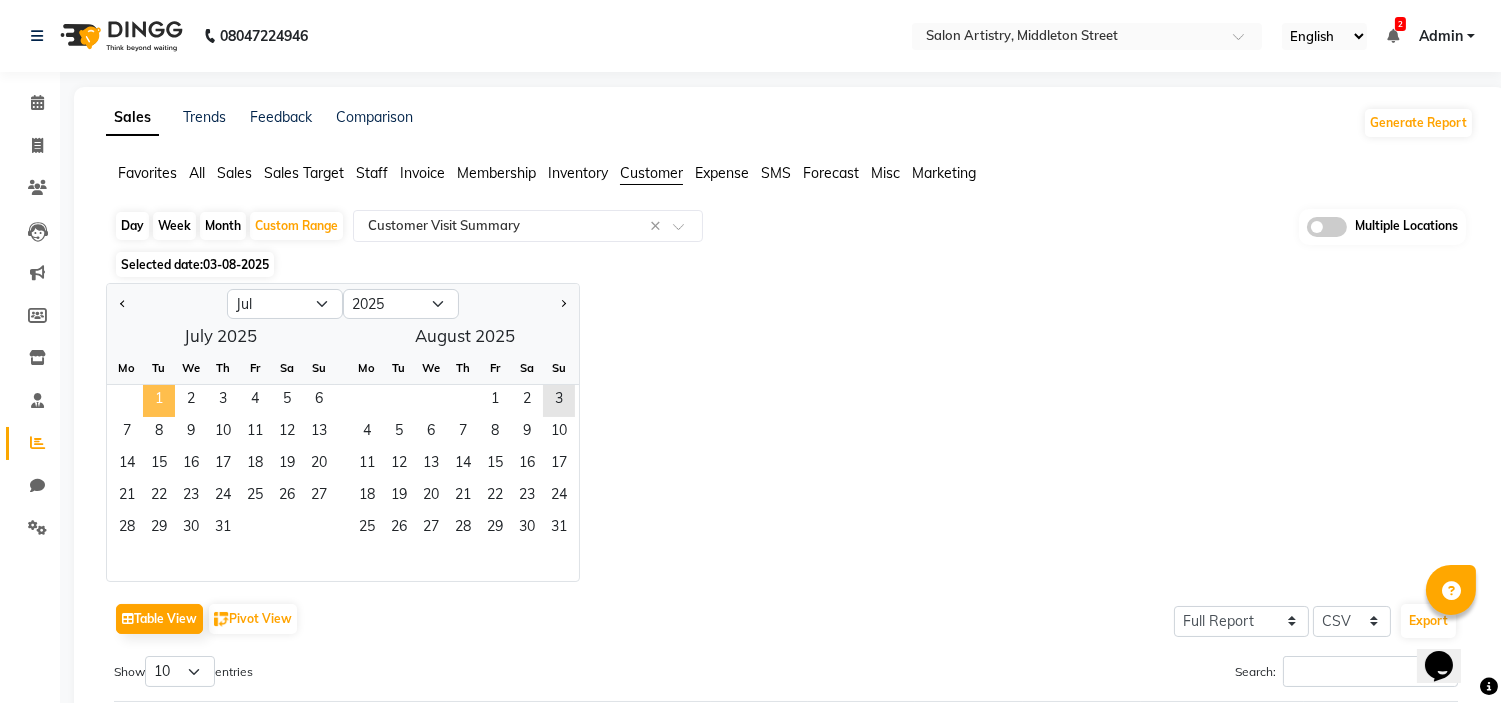 click on "1" 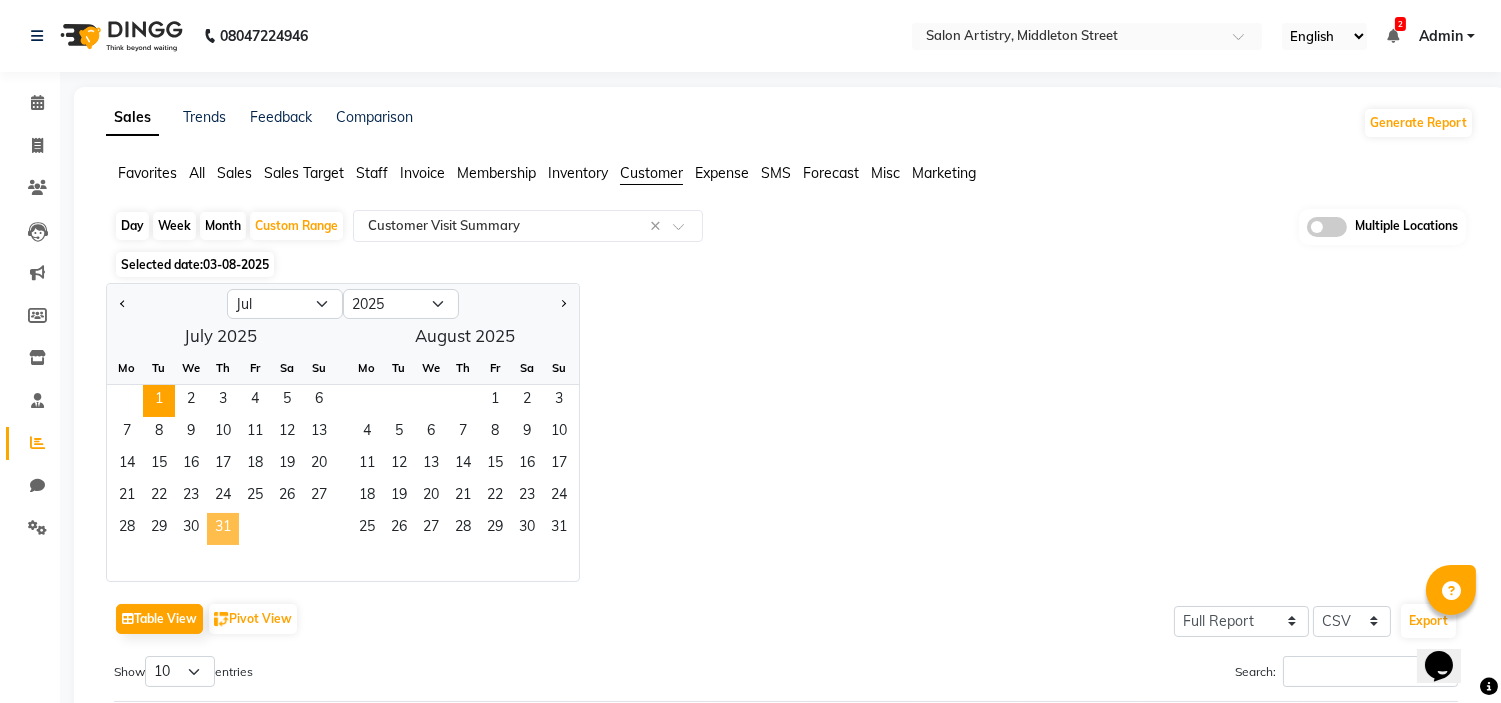 click on "31" 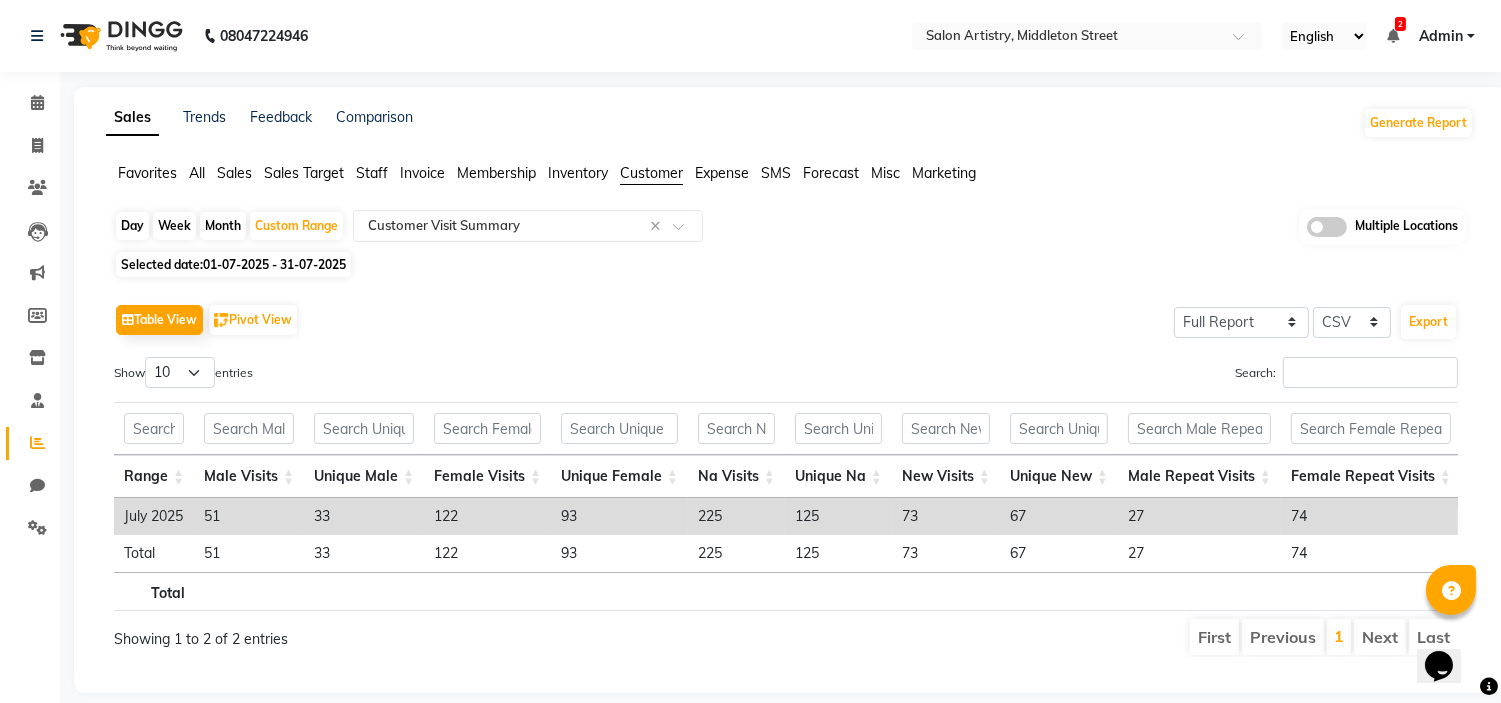 click on "Day Week Month Custom Range Select Report Type × Customer Visit Summary × Multiple Locations Selected date: [DD]-[MM]-[YYYY] Table View Pivot View Select Full Report Filtered Report Select CSV PDF Export Show 10 25 50 100 entries Search: Range Male Visits Unique Male Female Visits Unique Female Na Visits Unique Na New Visits Unique New Male Repeat Visits Female Repeat Visits Na Repeat Visits Total Repeat Visits Unique Repeat Visits Visits Unique Visits Range Male Visits Unique Male Female Visits Unique Female Na Visits Unique Na New Visits Unique New Male Repeat Visits Female Repeat Visits Na Repeat Visits Total Repeat Visits Unique Repeat Visits Visits Unique Visits Total July 2025 51 33 122 93 225 125 73 67 27 74 224 325 184 398 251 Total Showing 1 to 2 of 2 entries First Previous 1 Next Last ★ Mark as Favorite Choose how you'd like to save "" report to favorites Save to Personal Favorites: Save to Favorites" 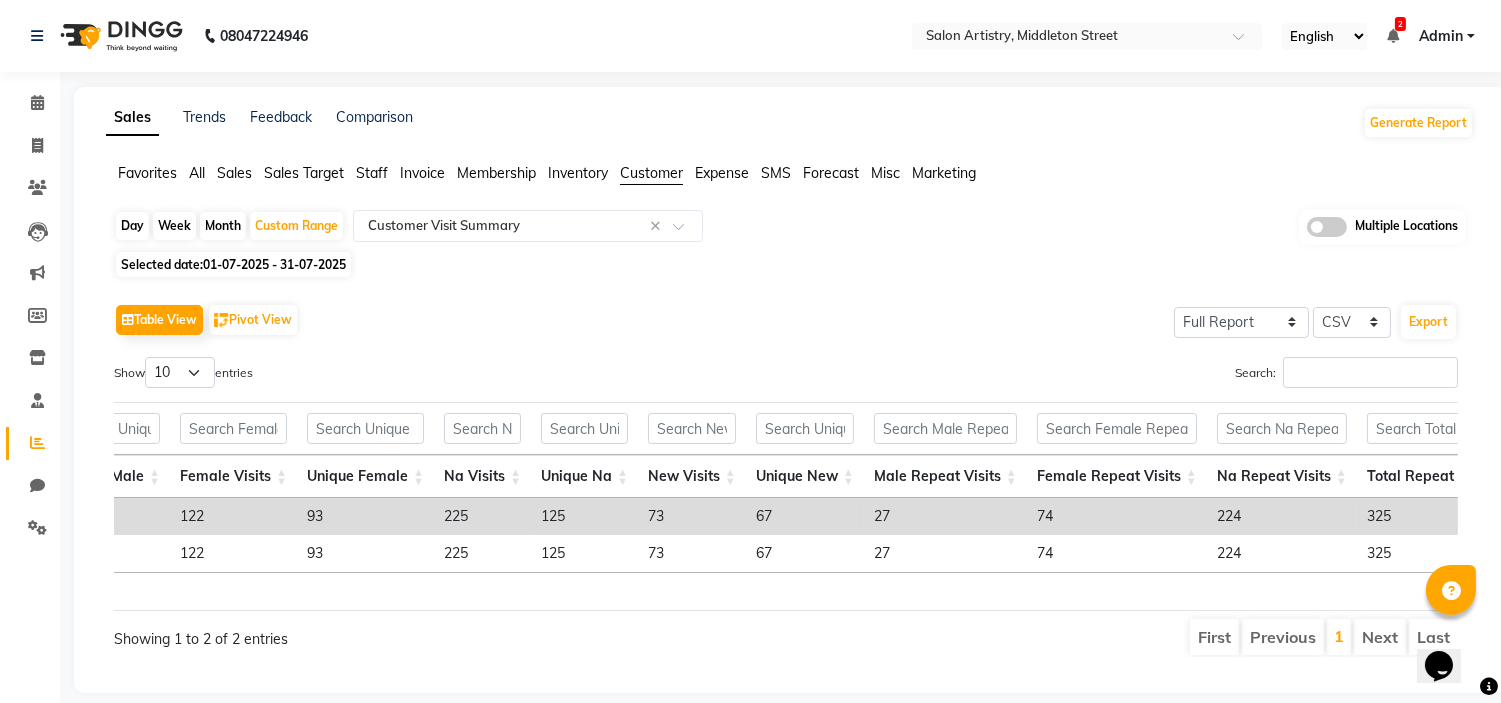 scroll, scrollTop: 0, scrollLeft: 488, axis: horizontal 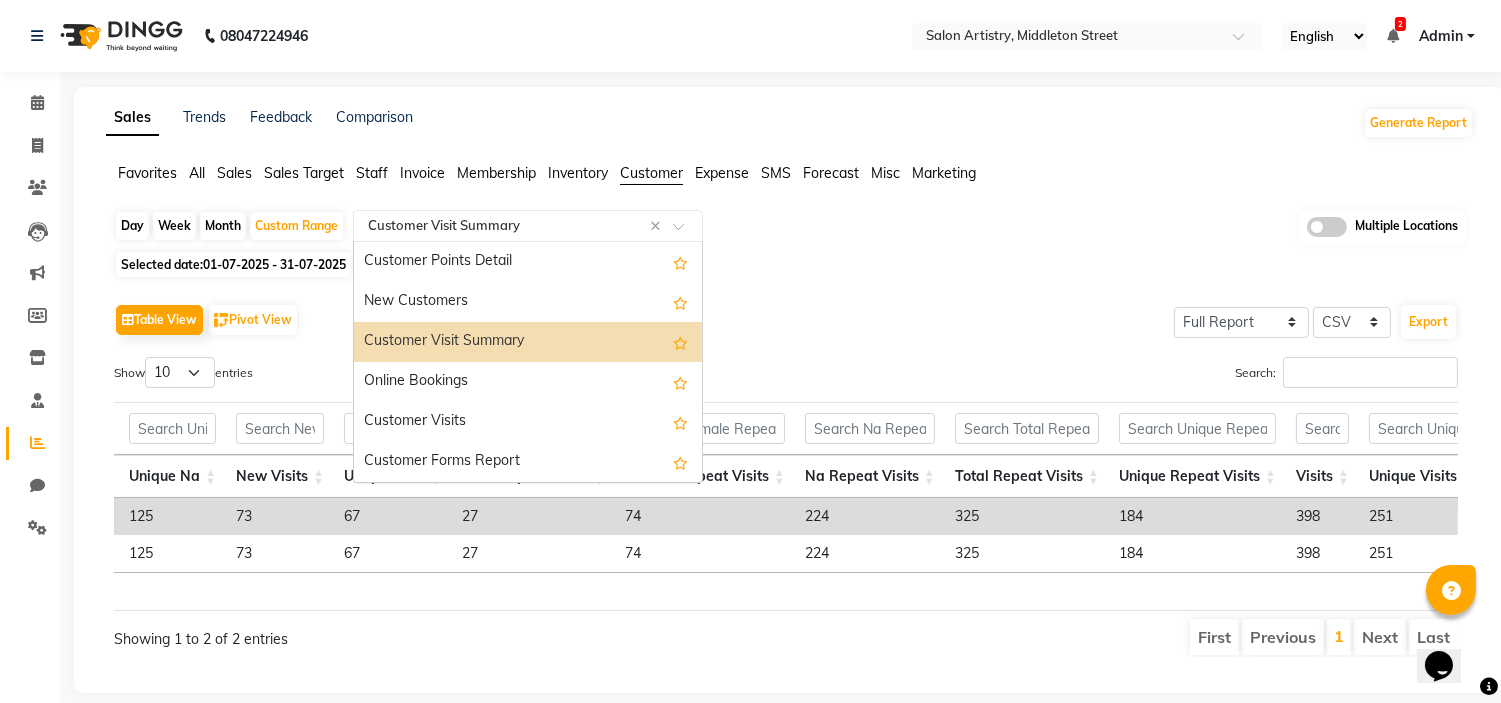 click on "Select Report Type × Customer Visit Summary ×" 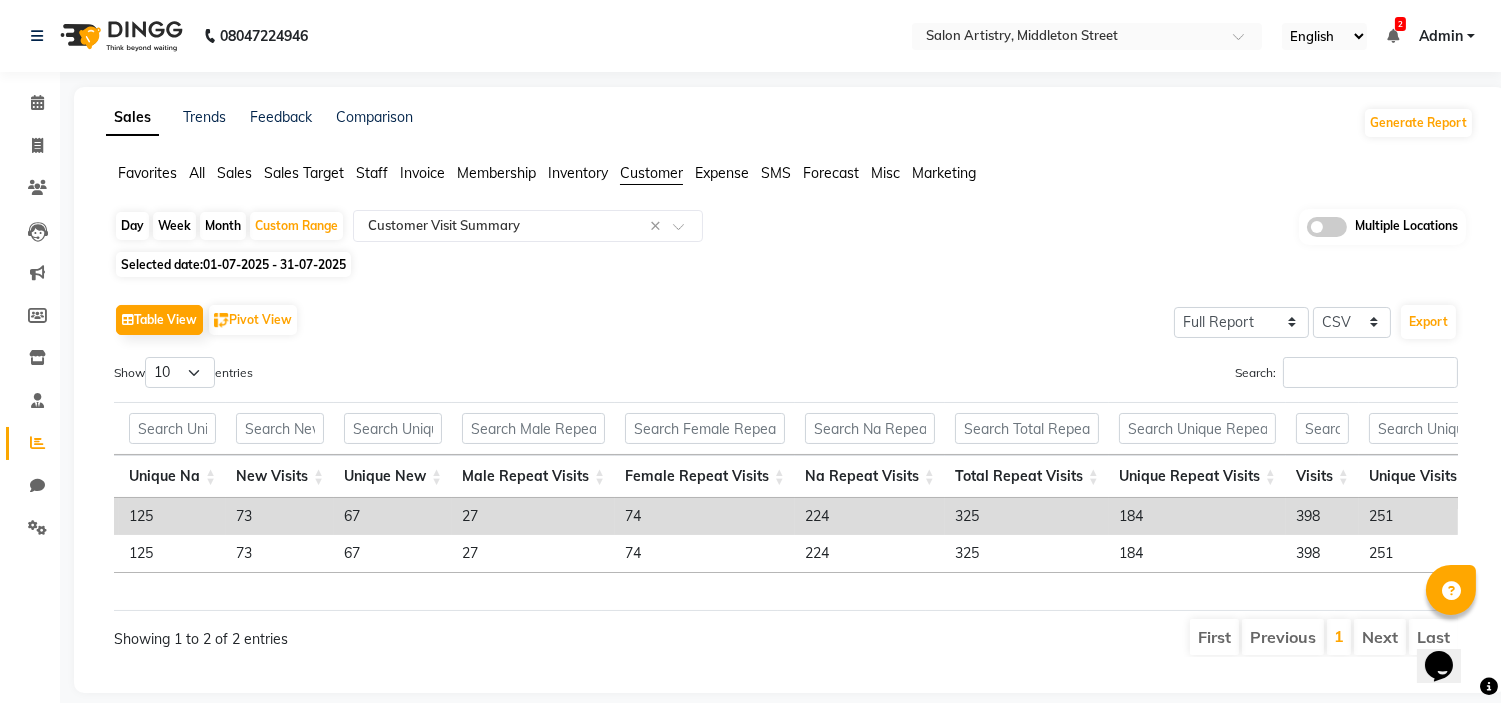 click on "Sales Target" 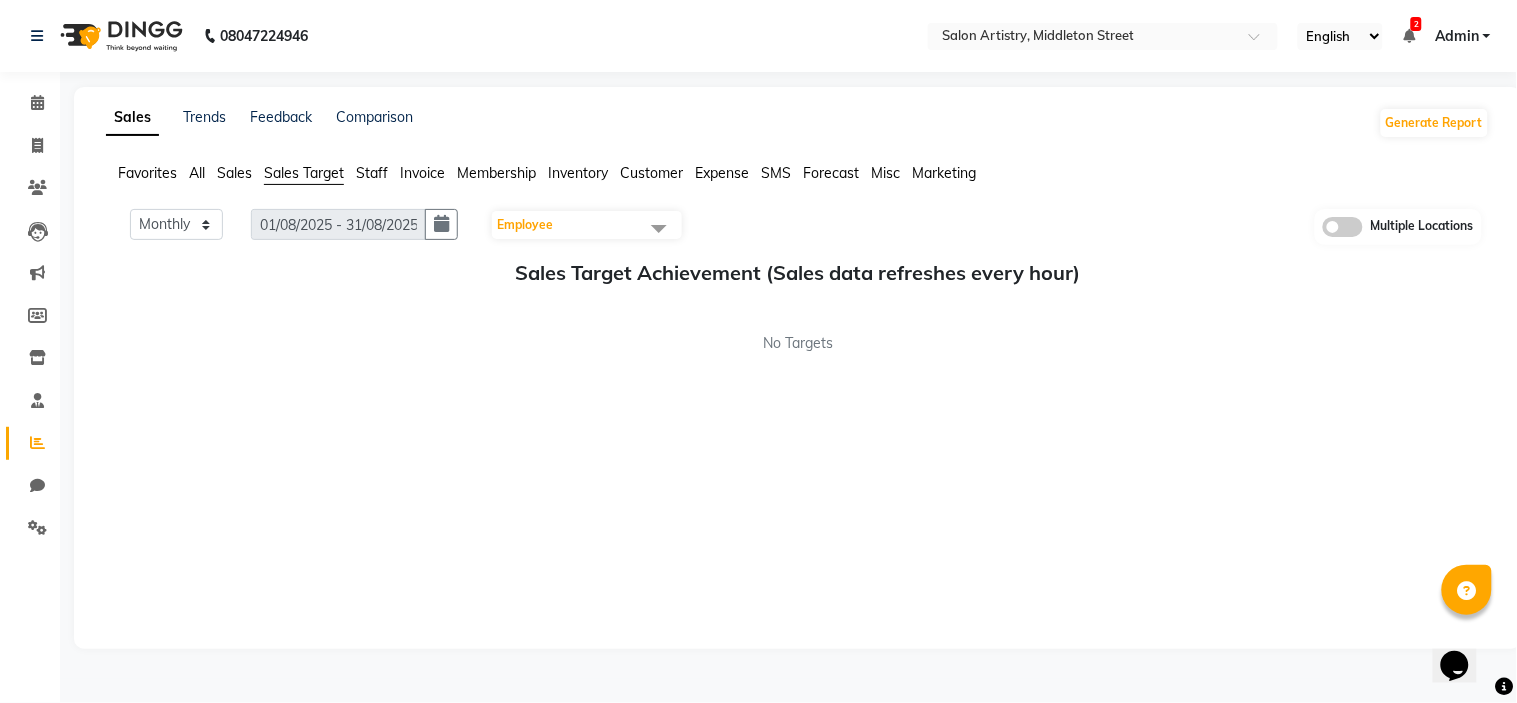 click 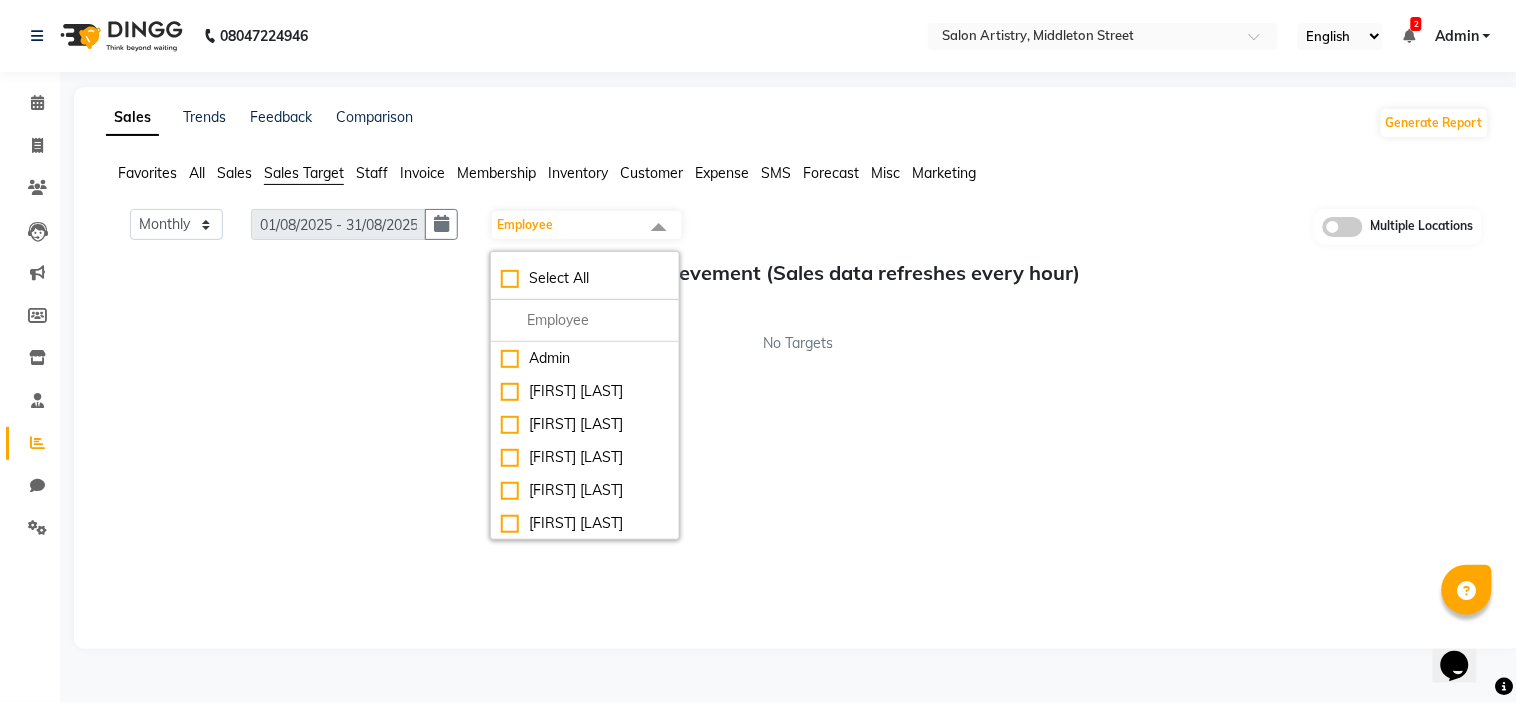 click on "Monthly Weekly 01/08/2025 - 31/08/2025 Employee Select All Admin Anupriya Ghosh Iqbal Ahmed Irshad Khan Mannu Kumar Gupta Mekhla Bhattacharya Minika Das Puja Debnath Reception Rekha Singh Ricky Das Rony Das Sangeeta Lodh Sharfaraz Ata Waris Simmy Rai Tapasi Multiple Locations Sales Target Achievement (Sales data refreshes every hour) No Targets" 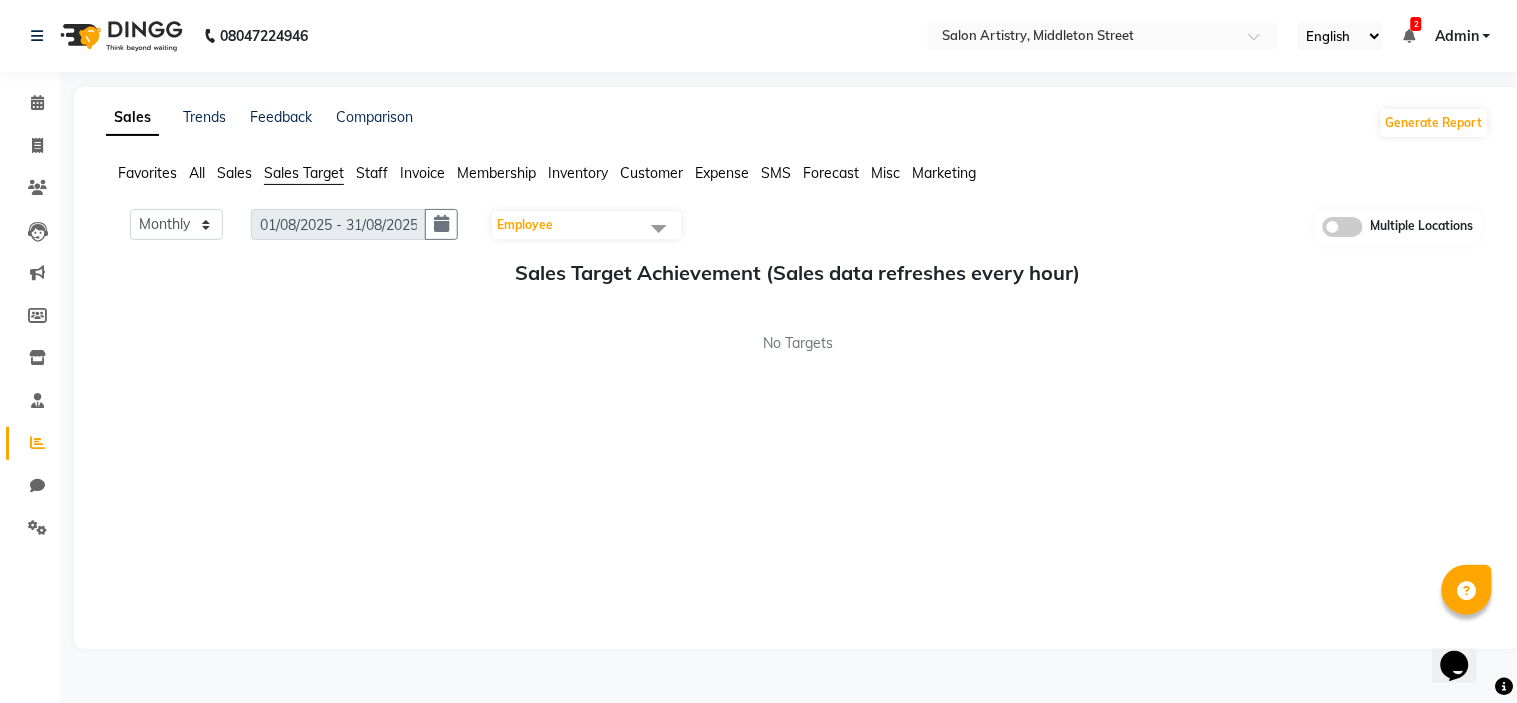 click on "Sales" 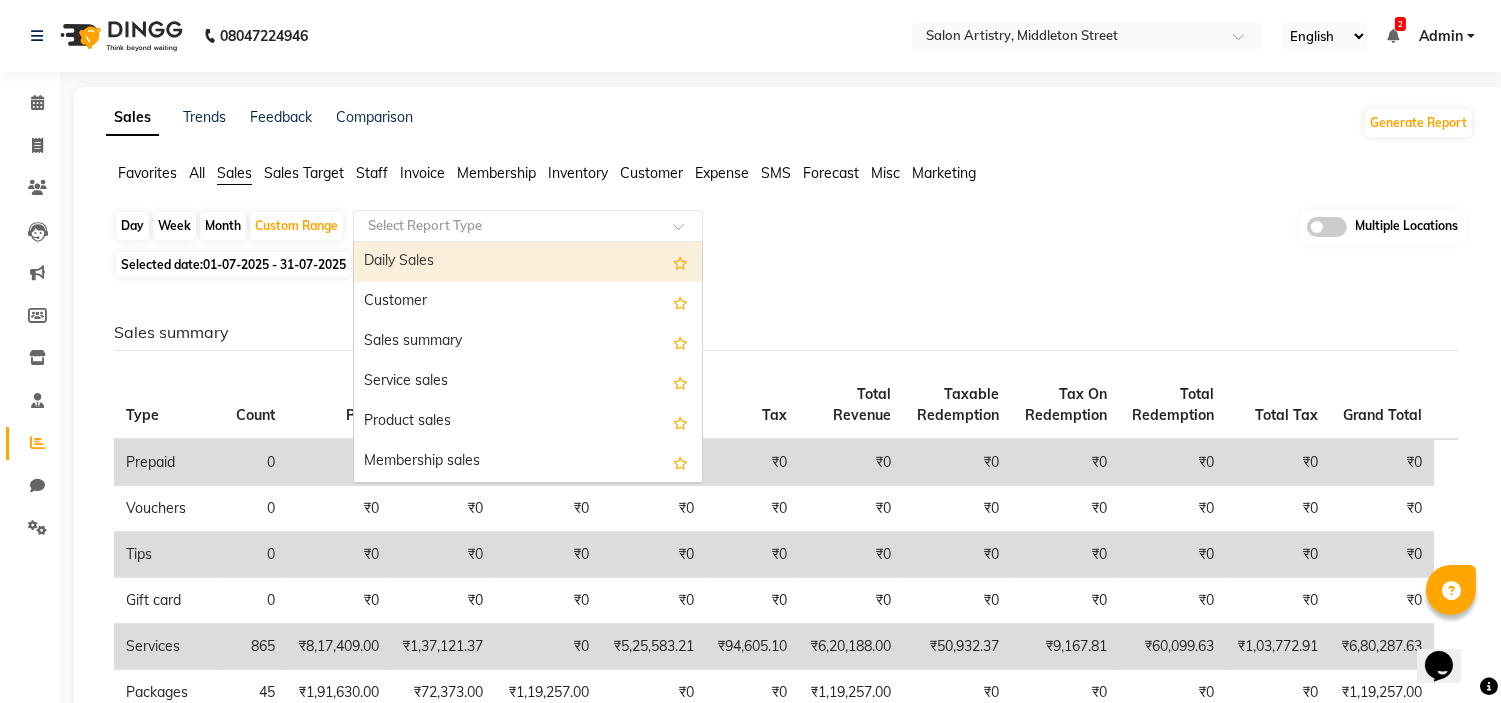 click 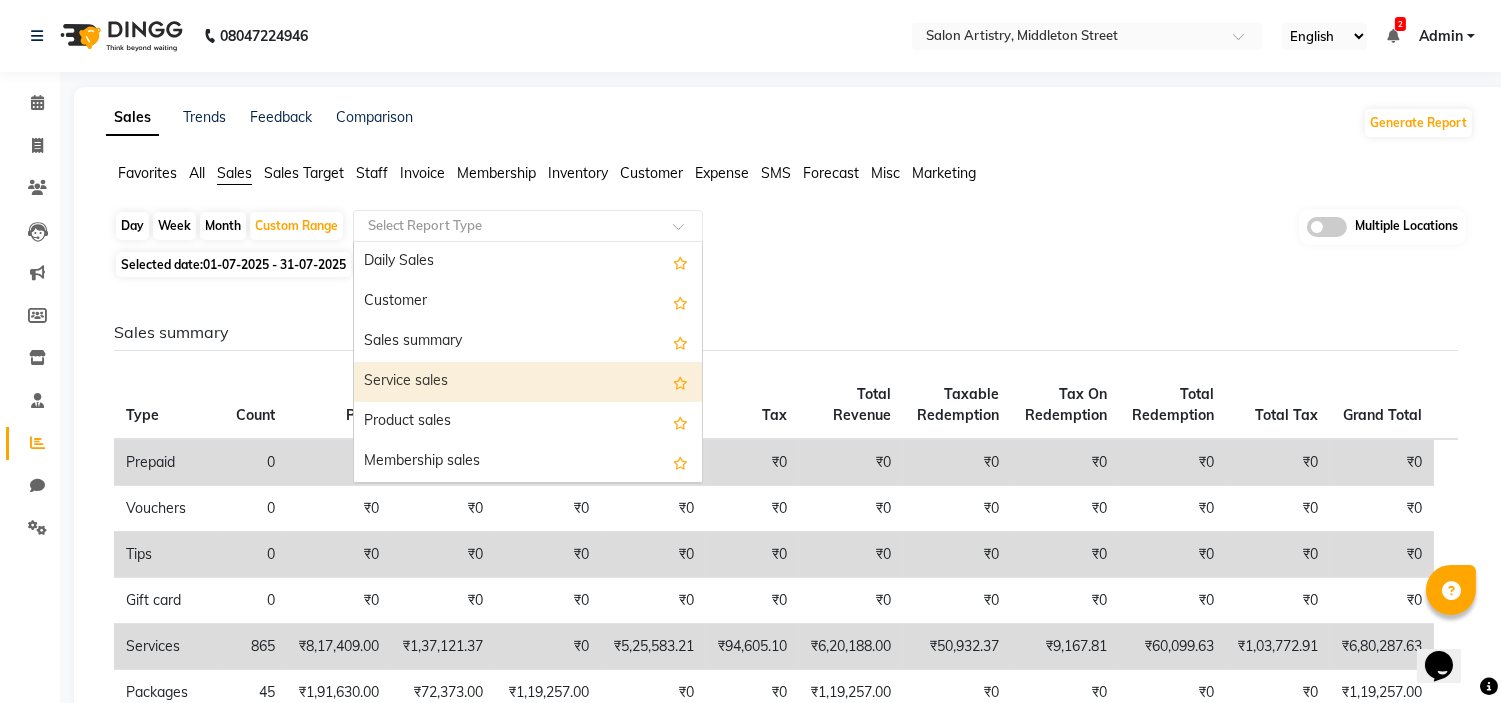 click on "Service sales" at bounding box center [528, 382] 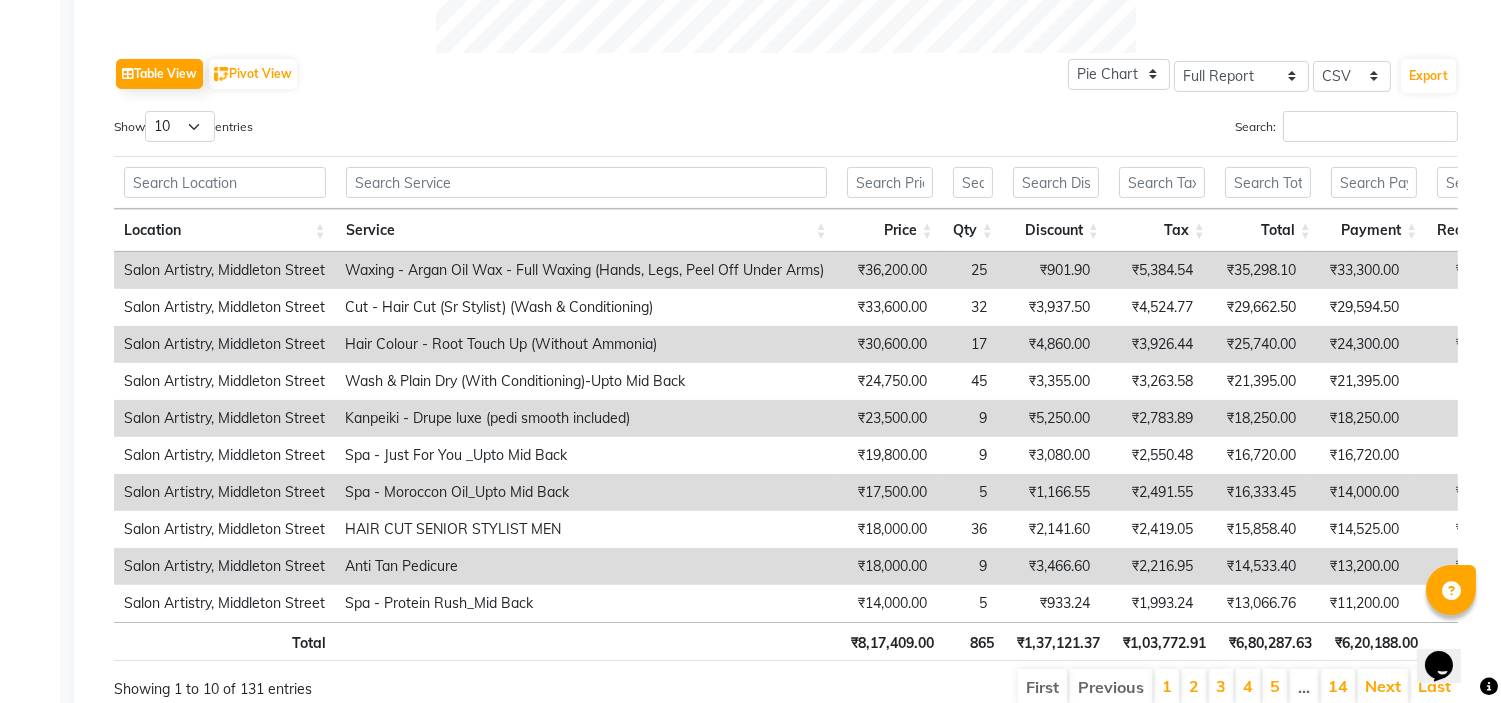 scroll, scrollTop: 973, scrollLeft: 0, axis: vertical 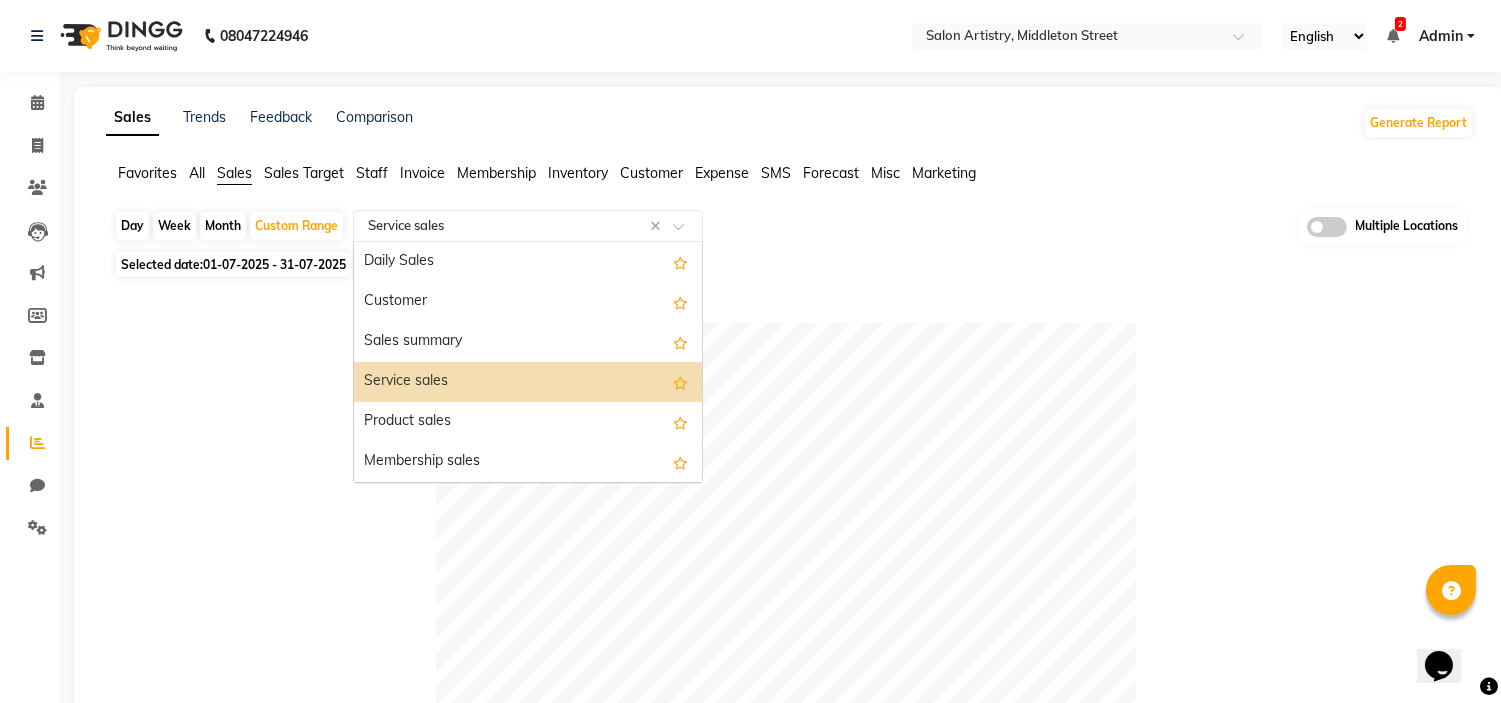 click 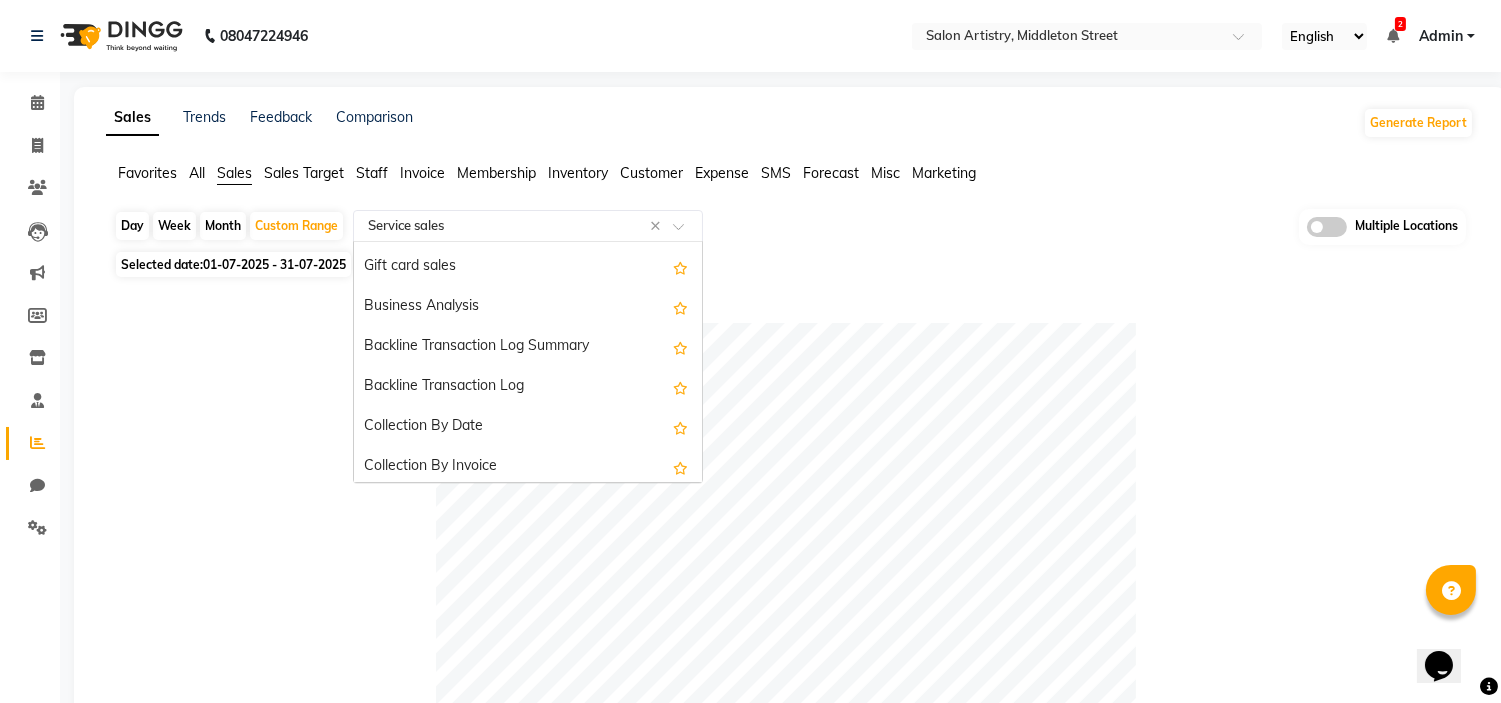 scroll, scrollTop: 478, scrollLeft: 0, axis: vertical 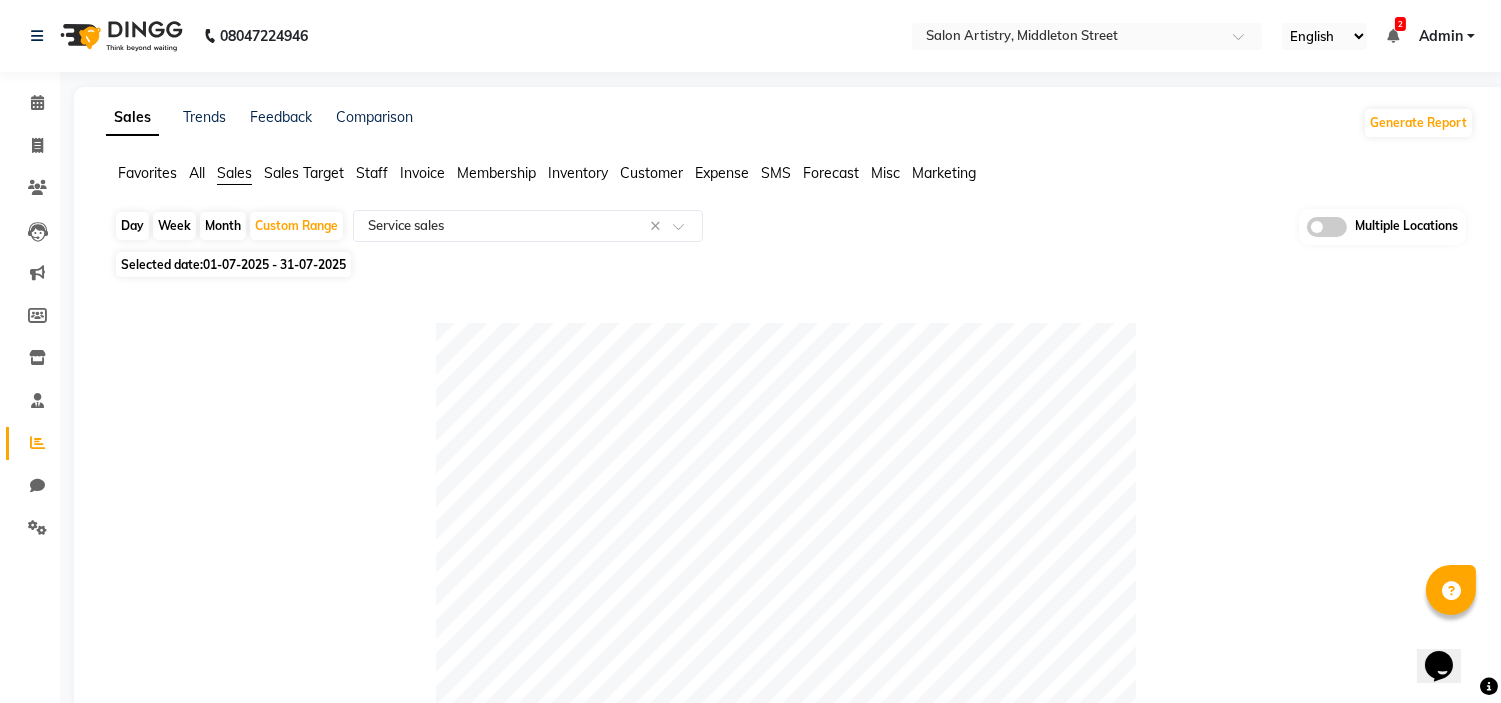 click on "Customer" 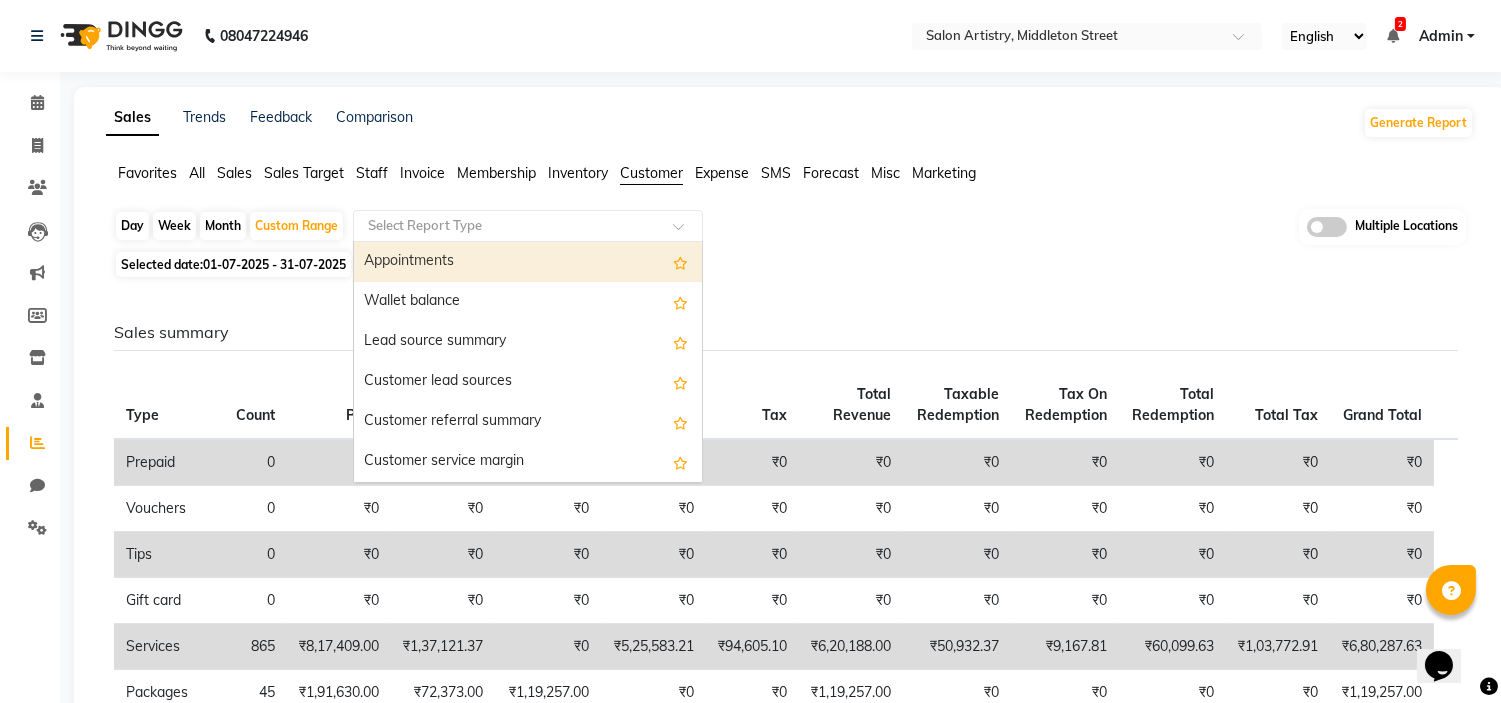 click 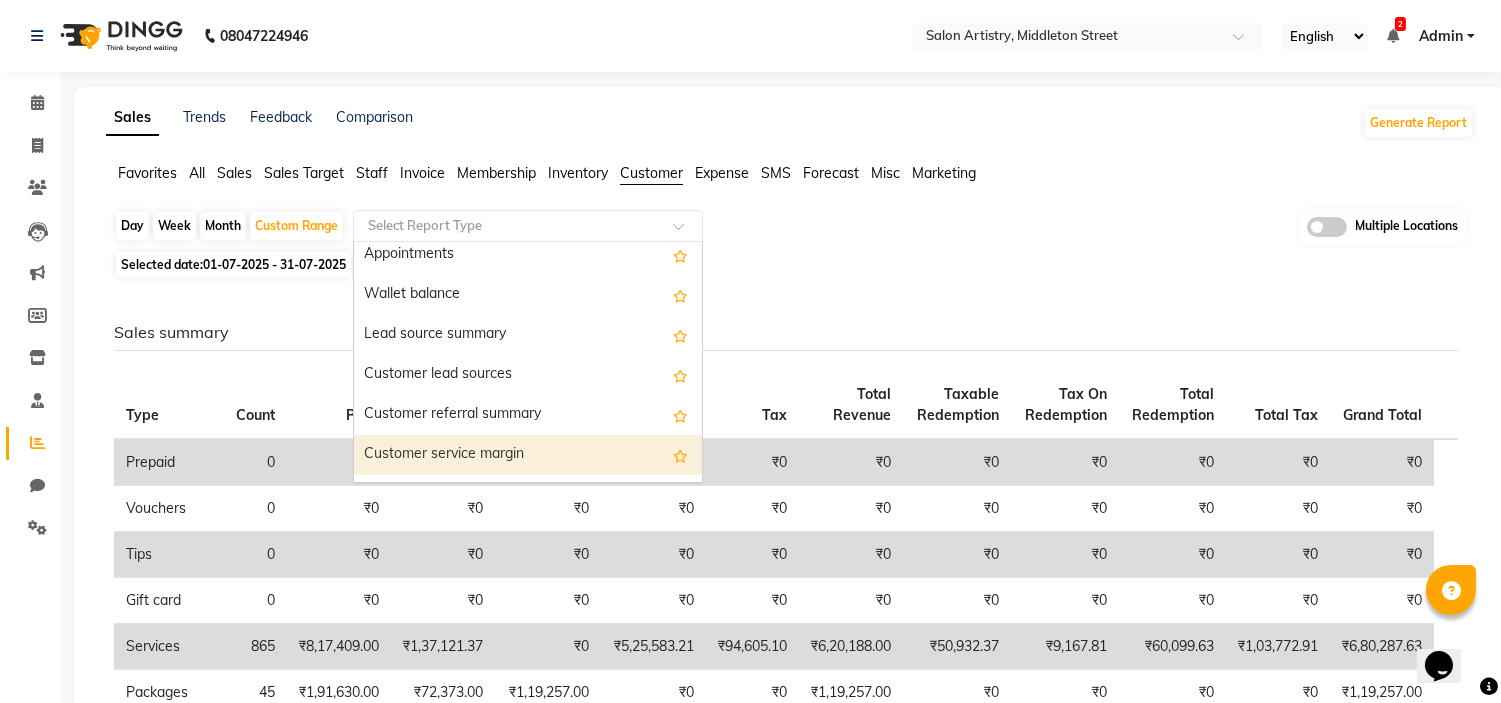 scroll, scrollTop: 0, scrollLeft: 0, axis: both 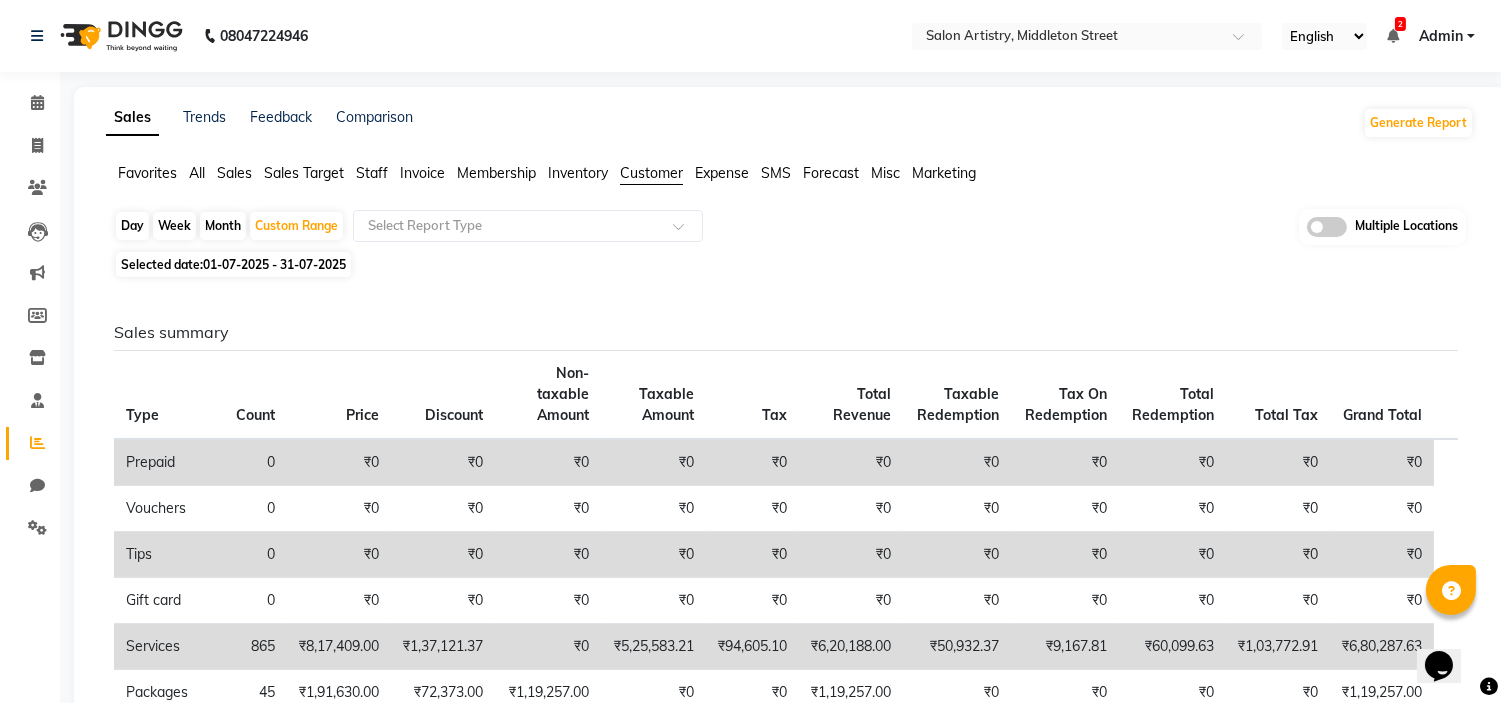 click on "Sales" 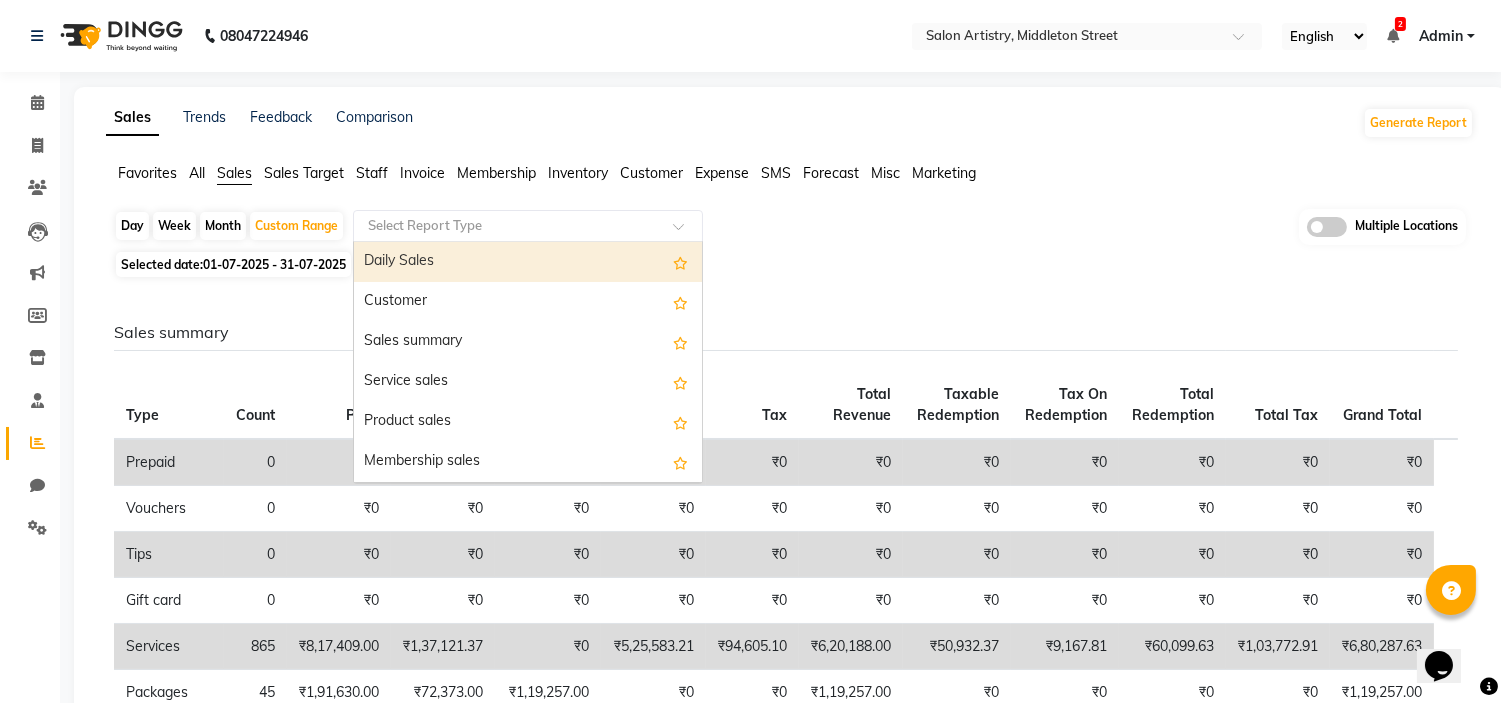 click 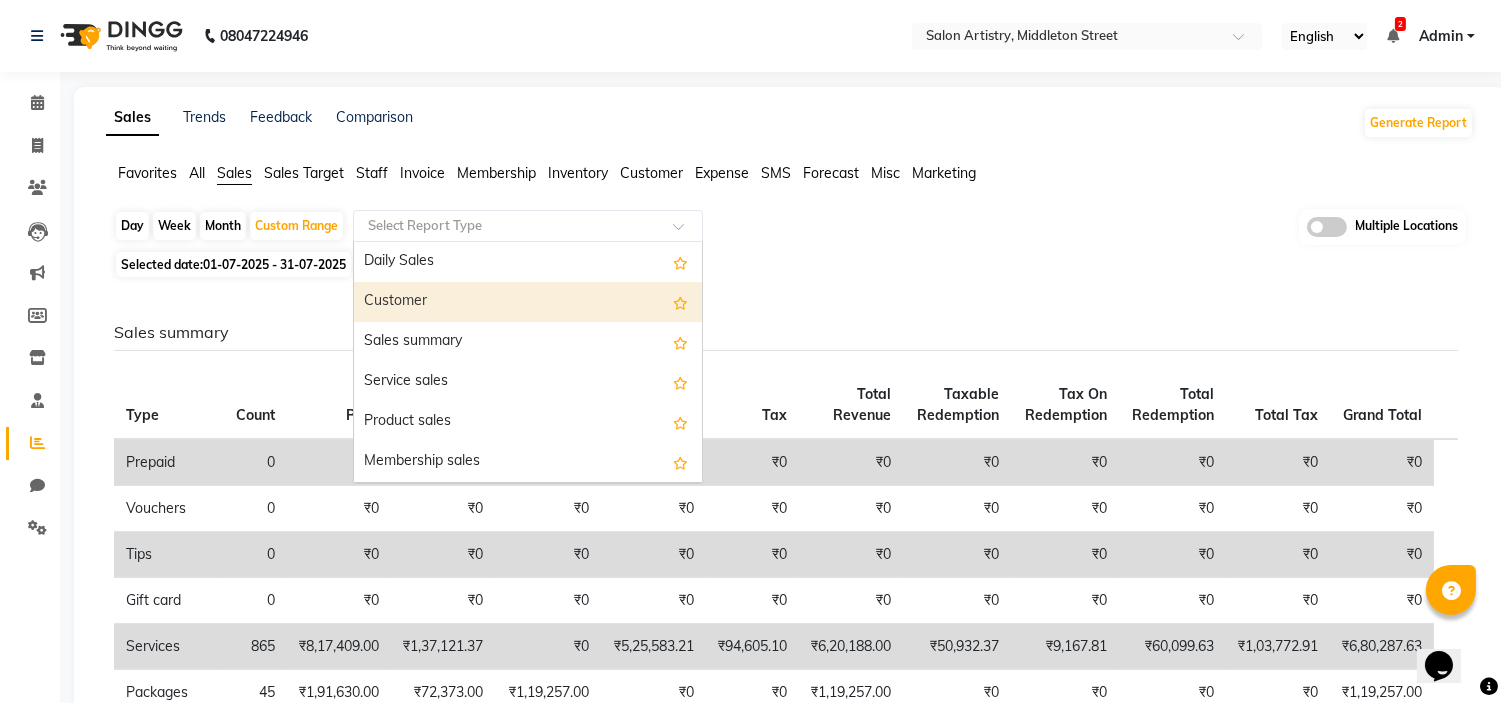 click on "Customer" at bounding box center (528, 302) 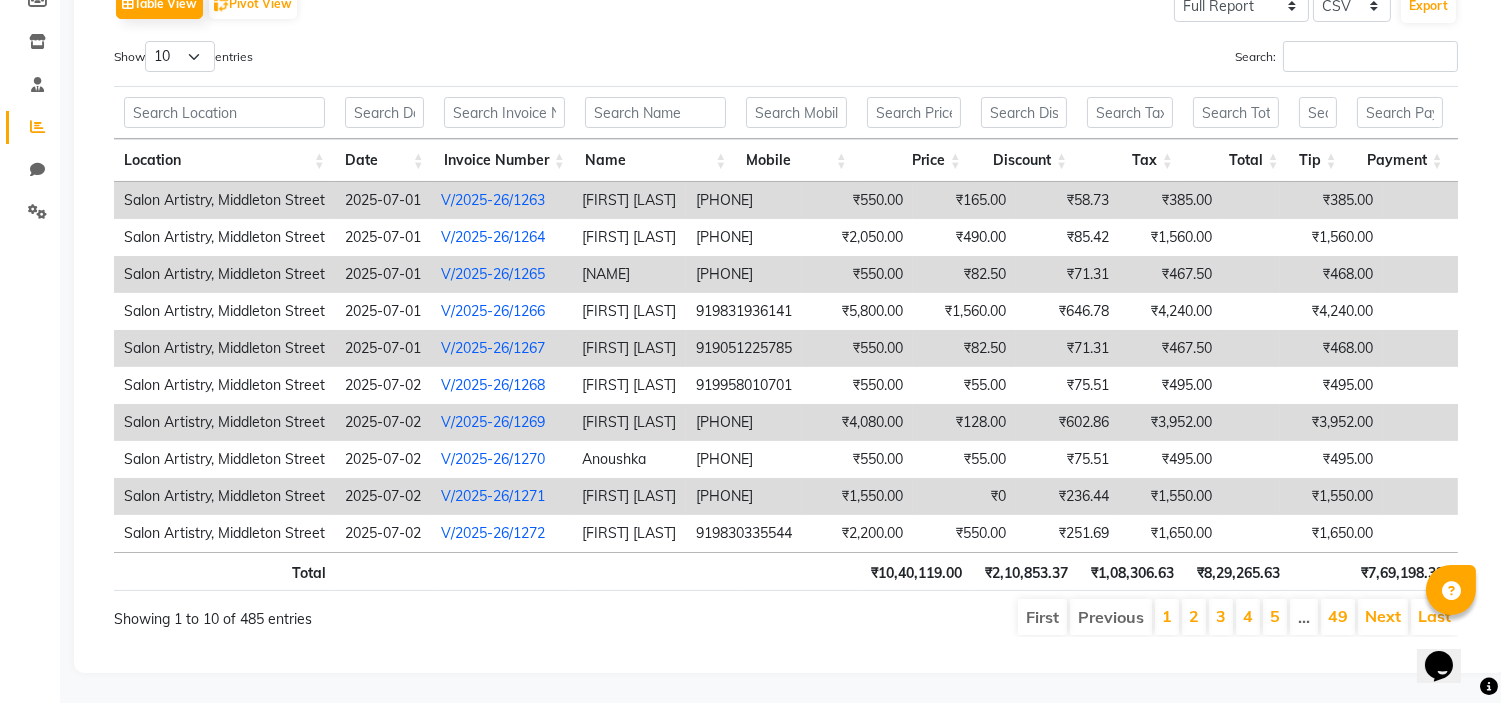 scroll, scrollTop: 0, scrollLeft: 0, axis: both 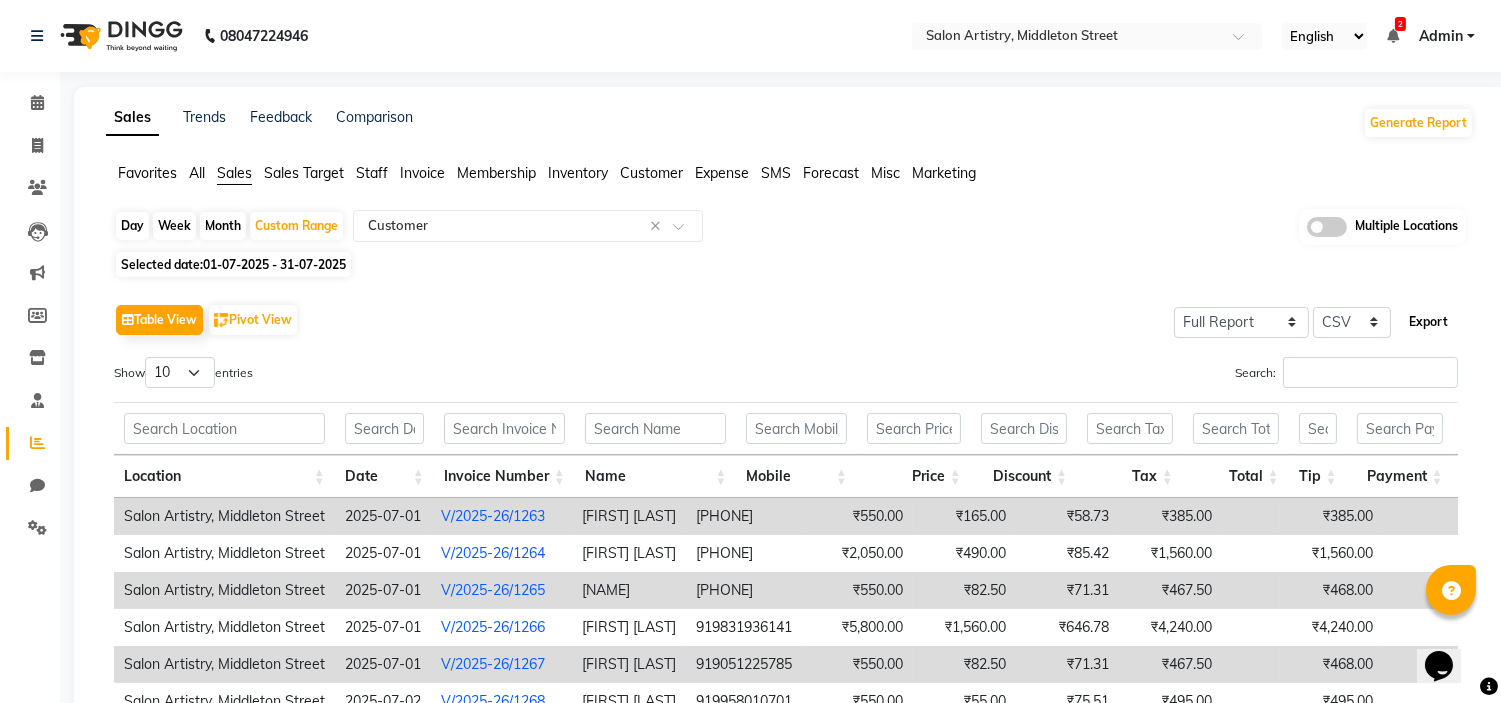 click on "Export" 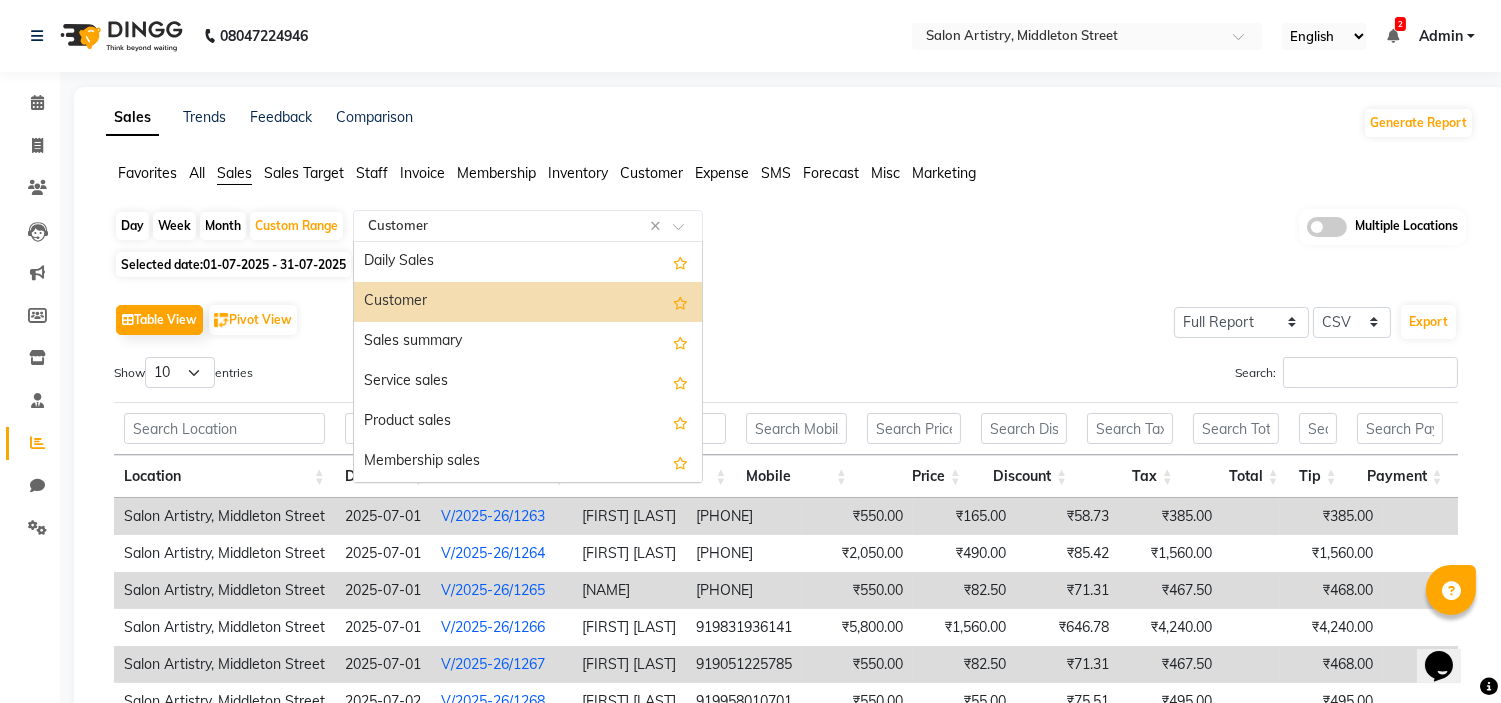click 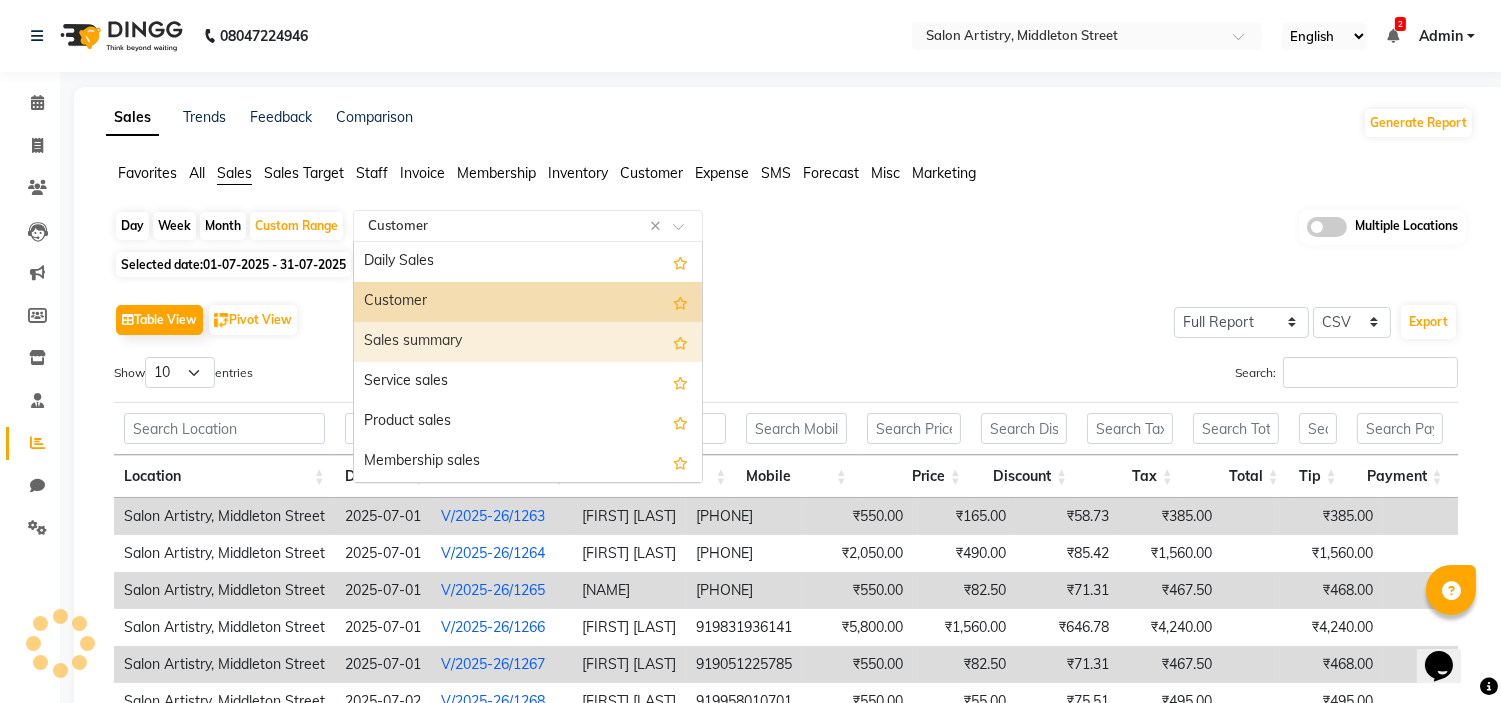 click on "Sales summary" at bounding box center (528, 342) 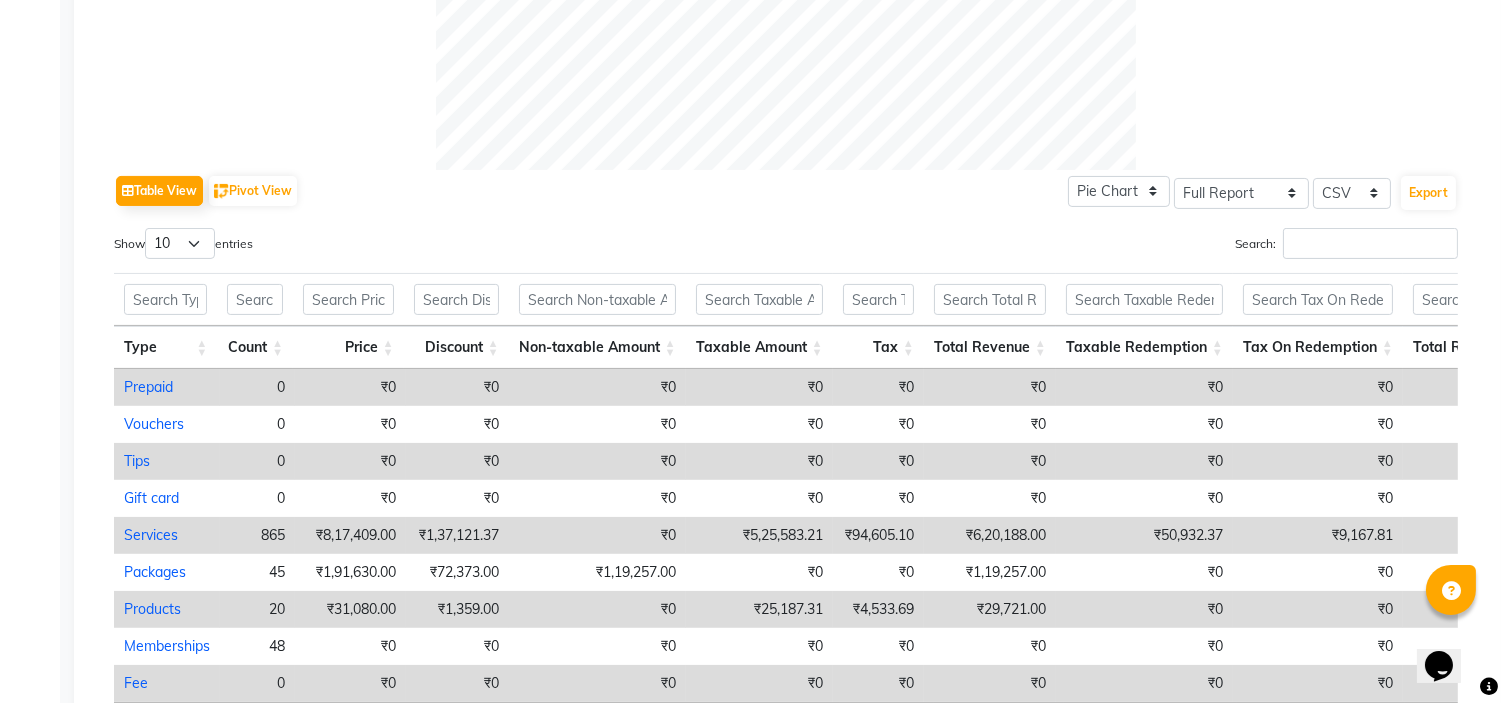 scroll, scrollTop: 0, scrollLeft: 0, axis: both 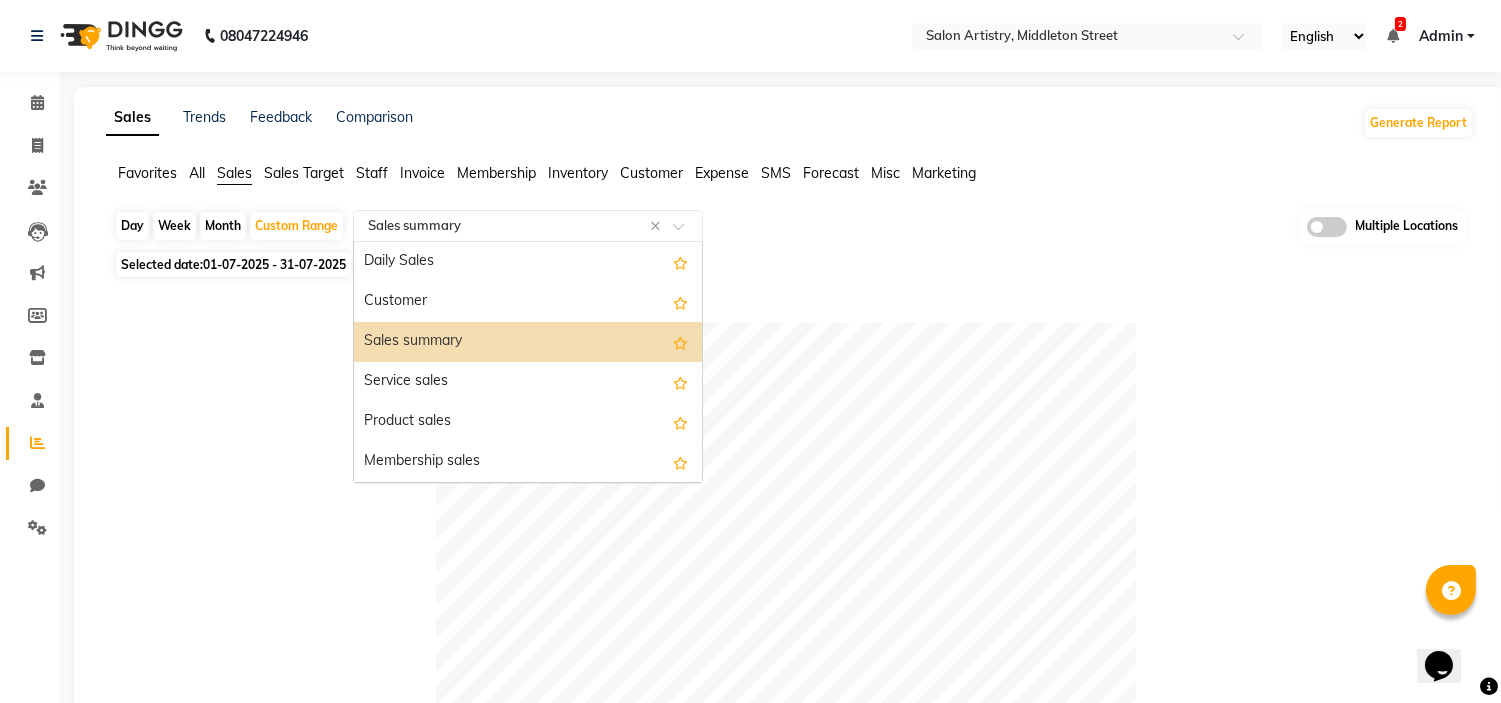 click 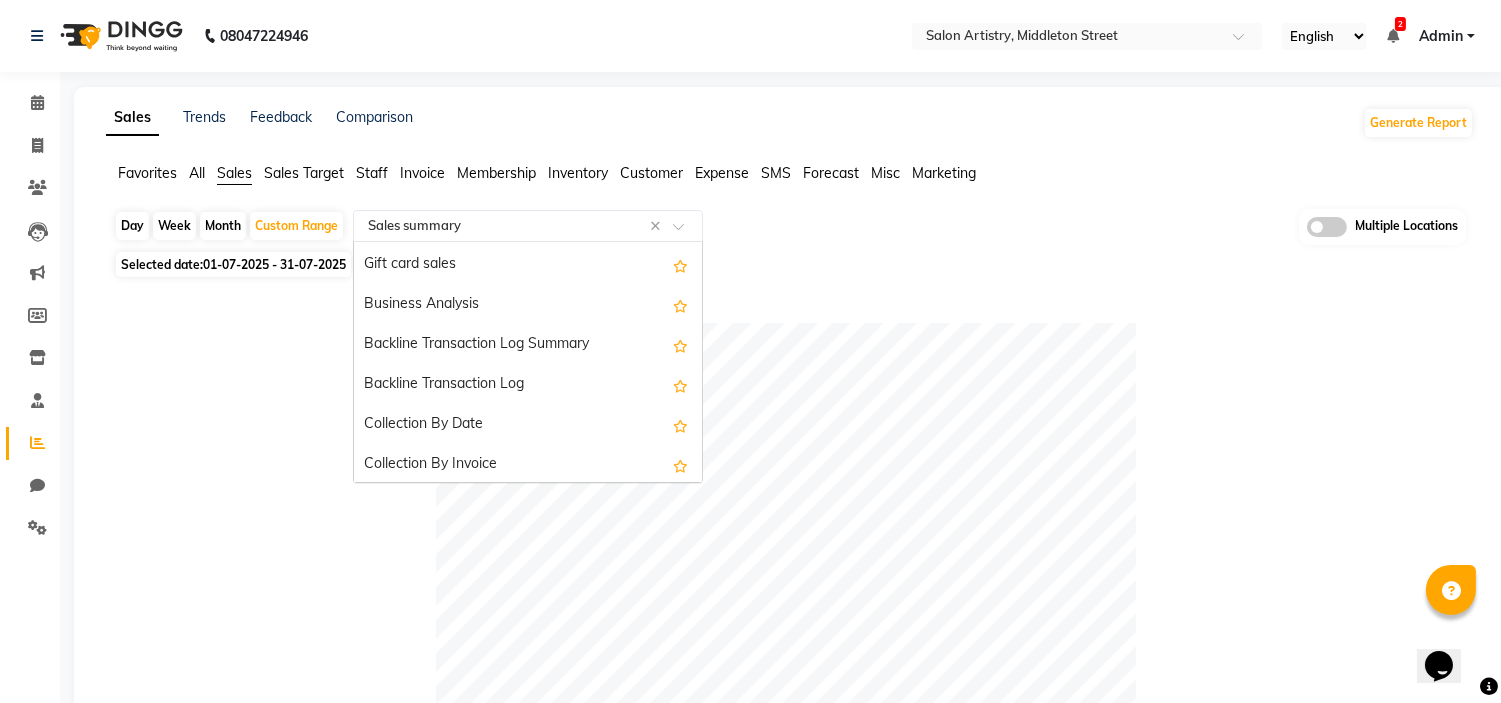 scroll, scrollTop: 478, scrollLeft: 0, axis: vertical 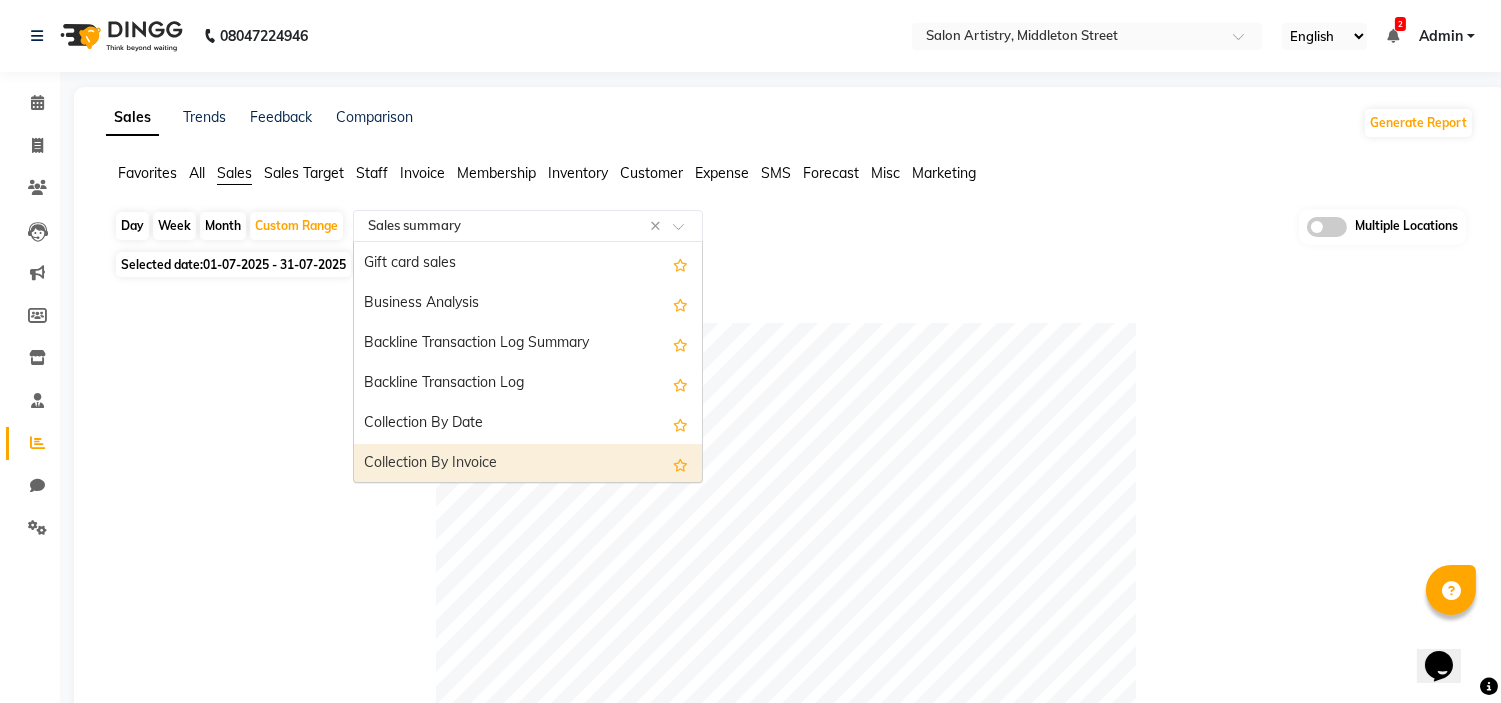 click on "Collection By Invoice" at bounding box center [528, 464] 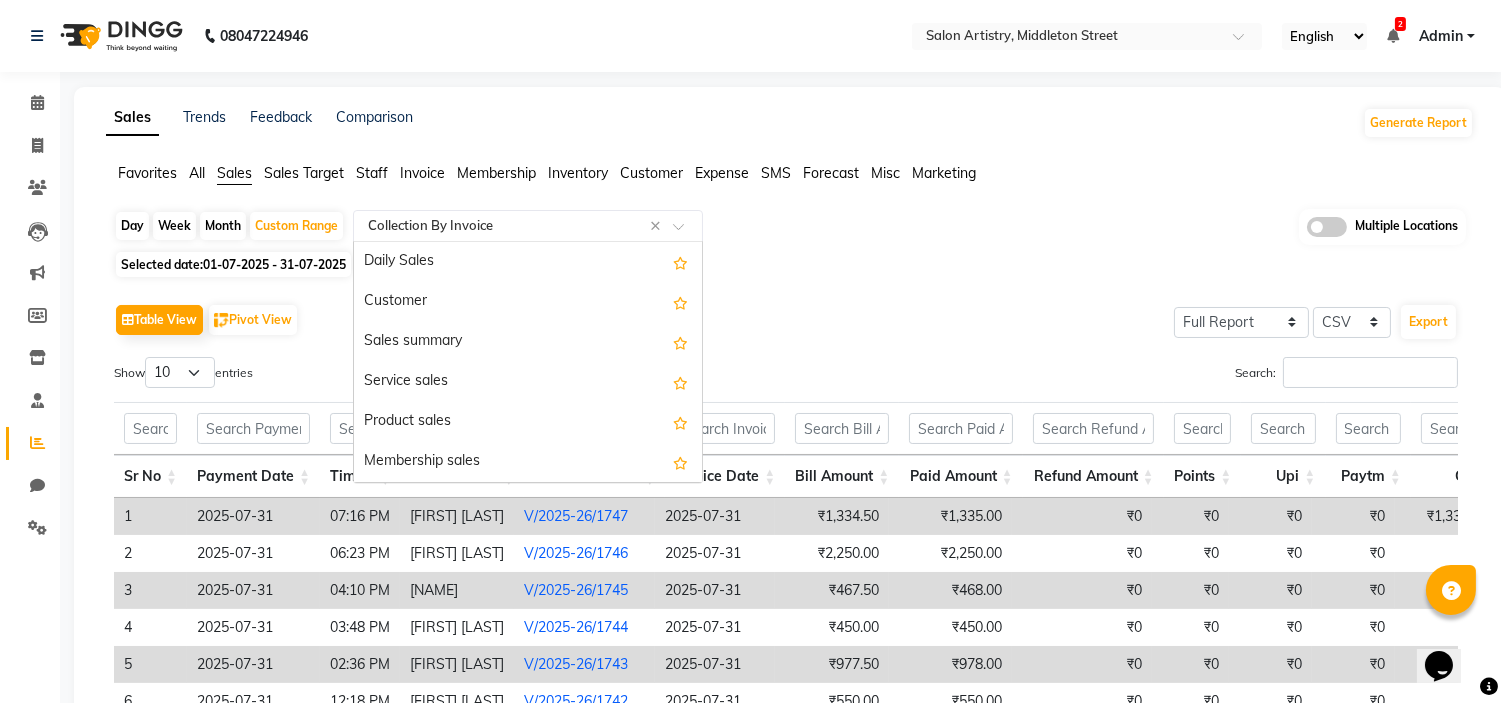 scroll, scrollTop: 480, scrollLeft: 0, axis: vertical 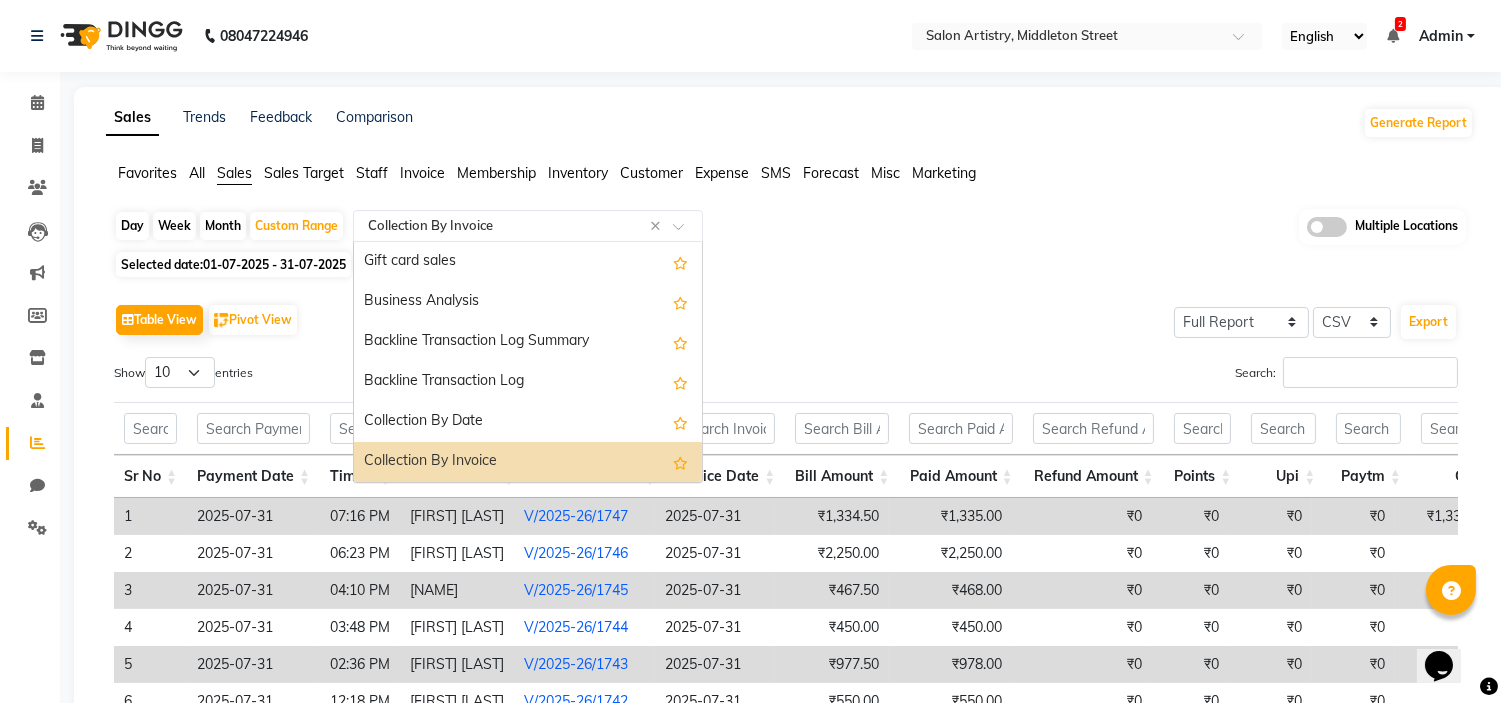 click 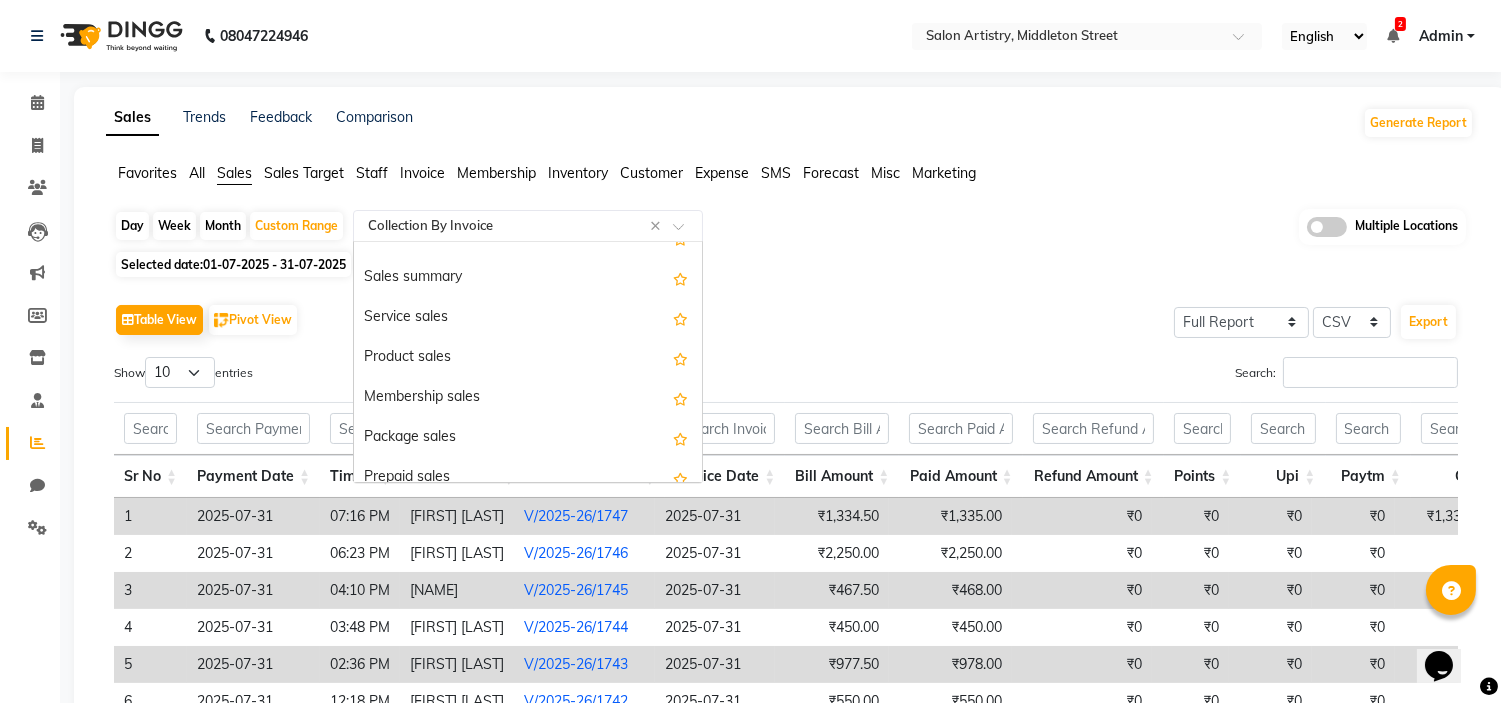 scroll, scrollTop: 0, scrollLeft: 0, axis: both 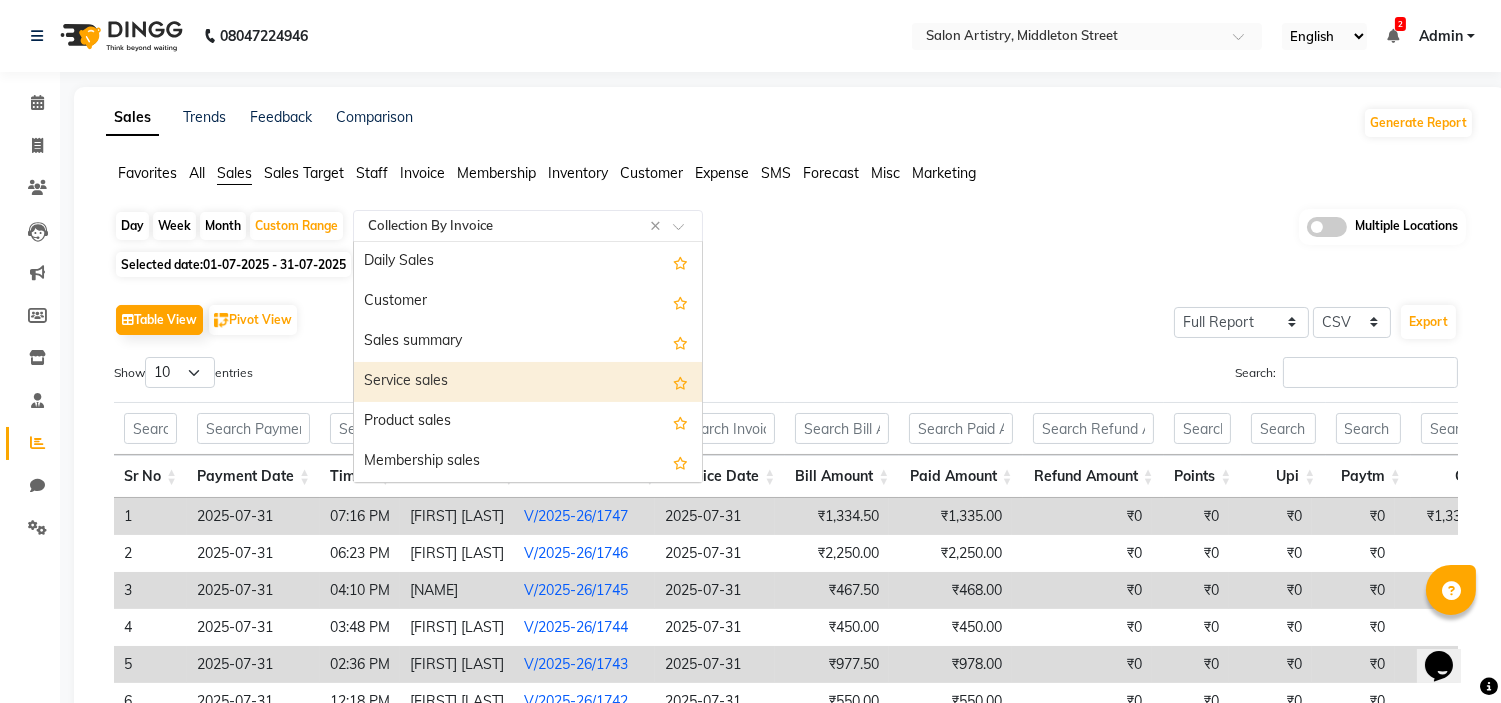 click on "Service sales" at bounding box center [528, 382] 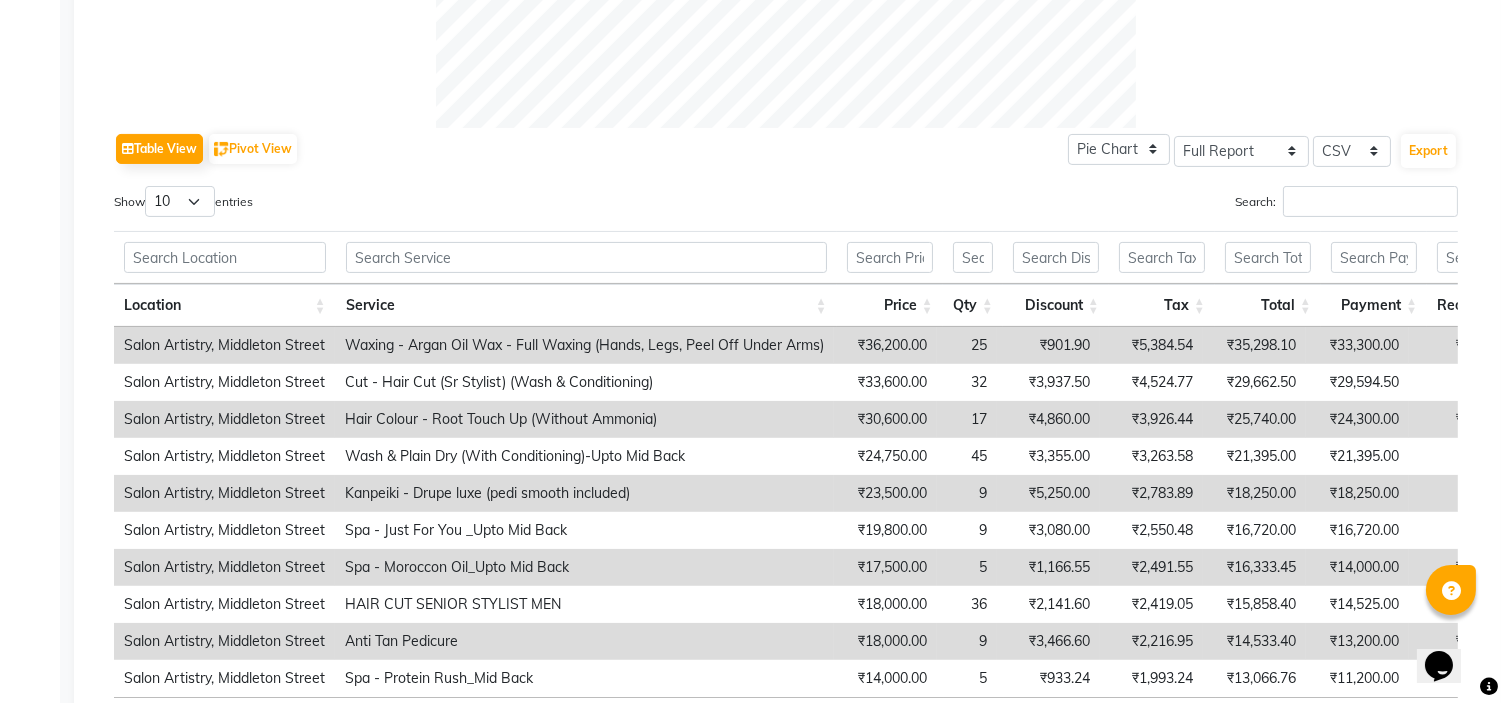 scroll, scrollTop: 0, scrollLeft: 0, axis: both 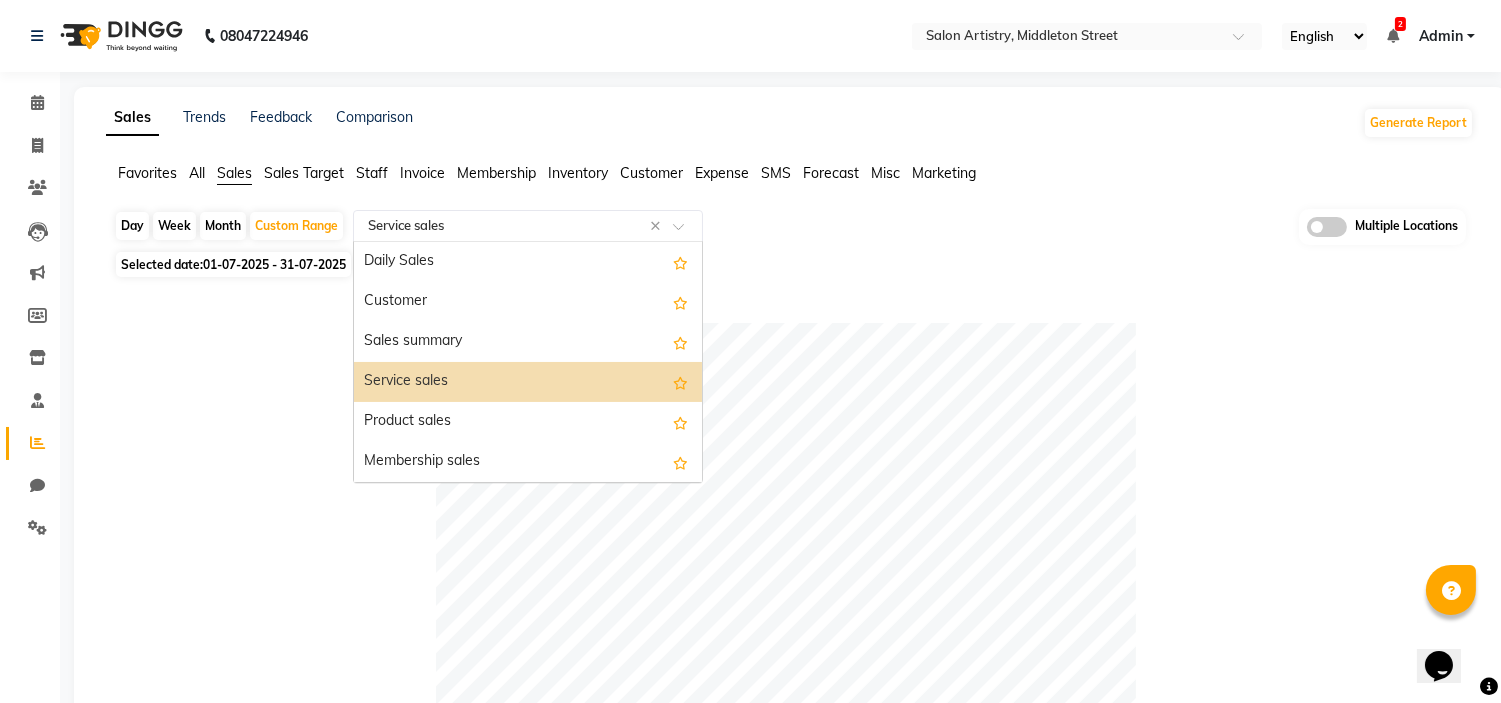 click 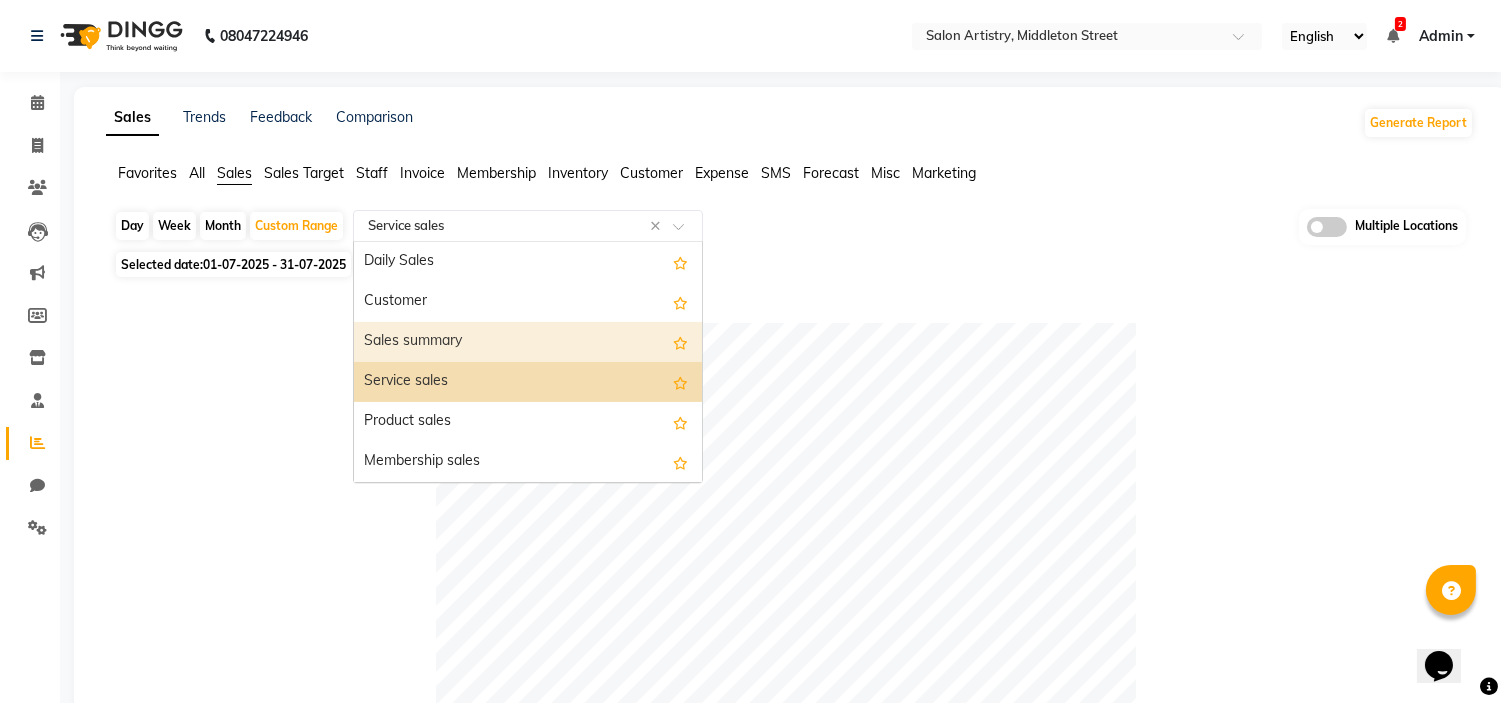 click on "Sales summary" at bounding box center (528, 342) 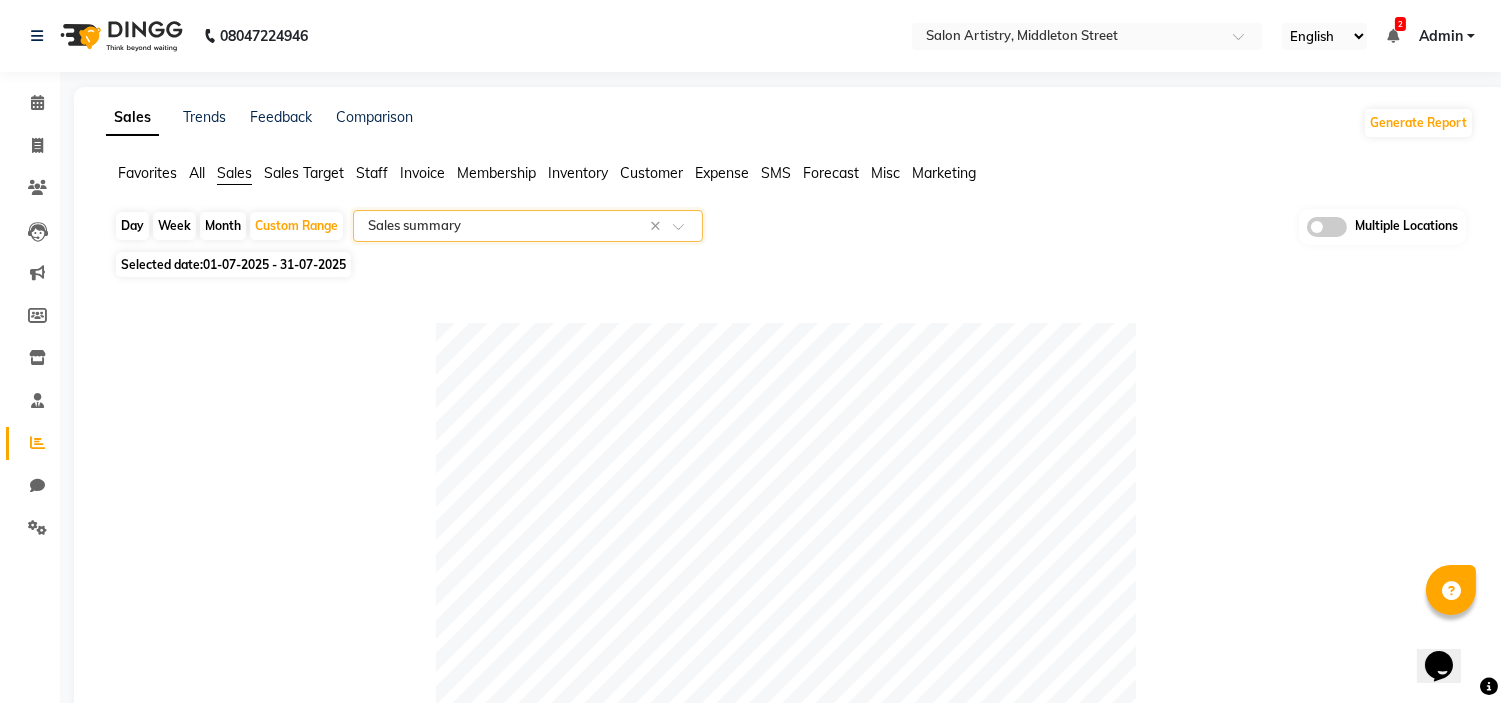 click 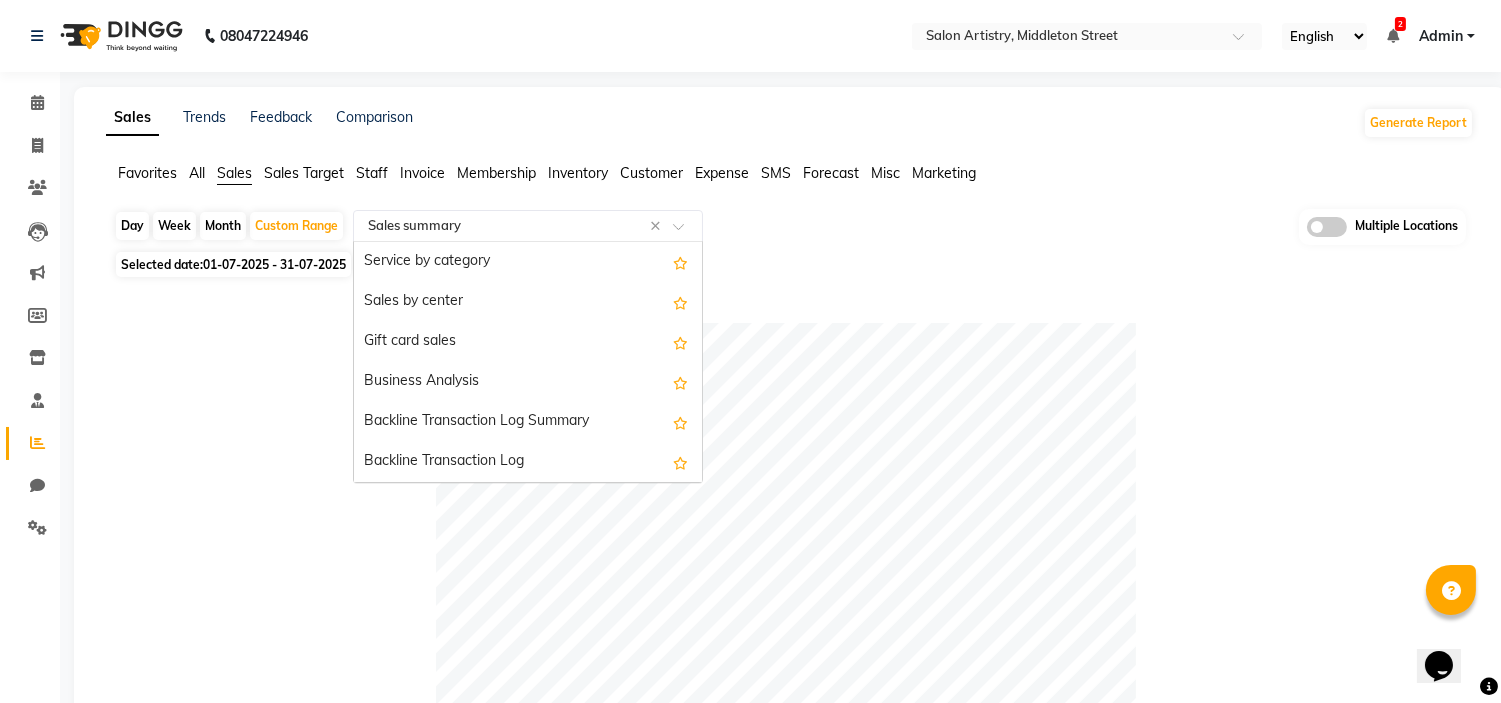 scroll, scrollTop: 444, scrollLeft: 0, axis: vertical 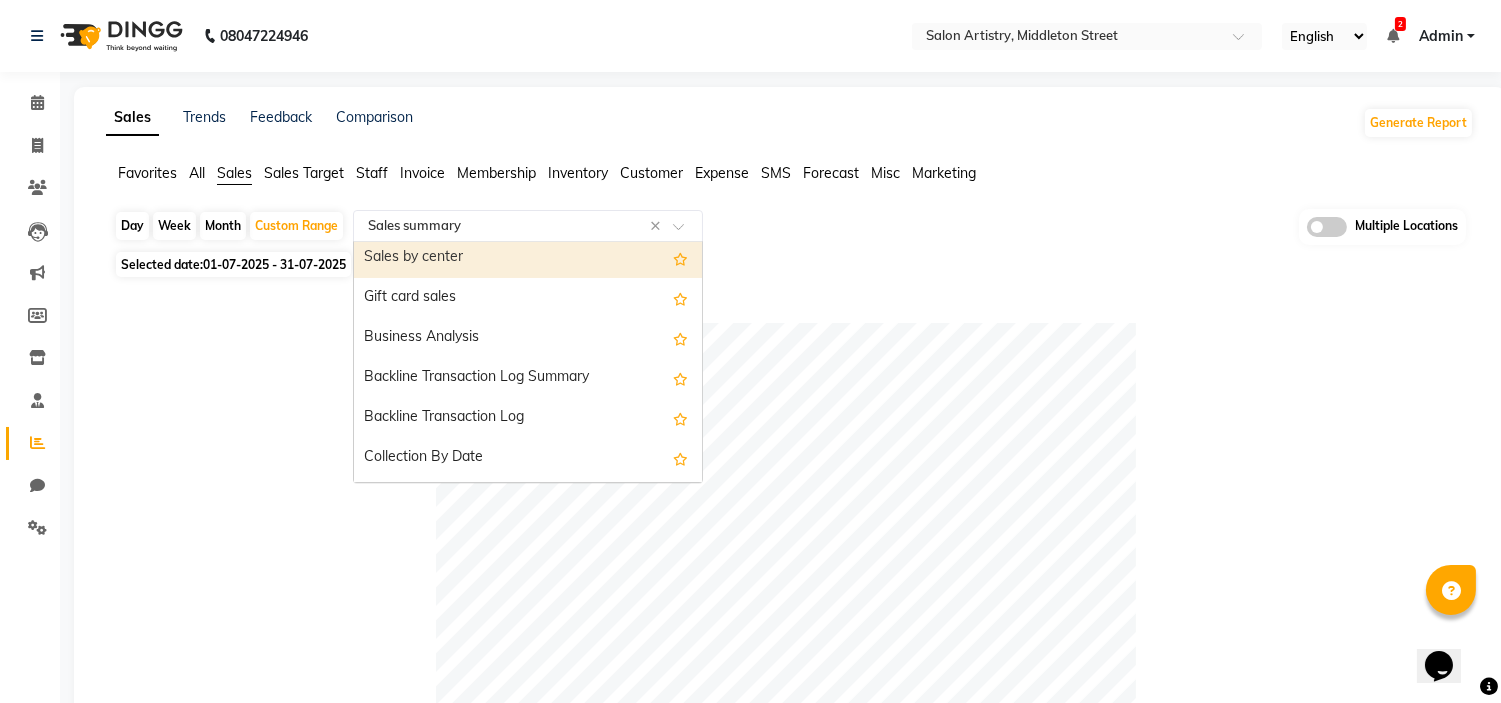 click on "Sales by center" at bounding box center [528, 258] 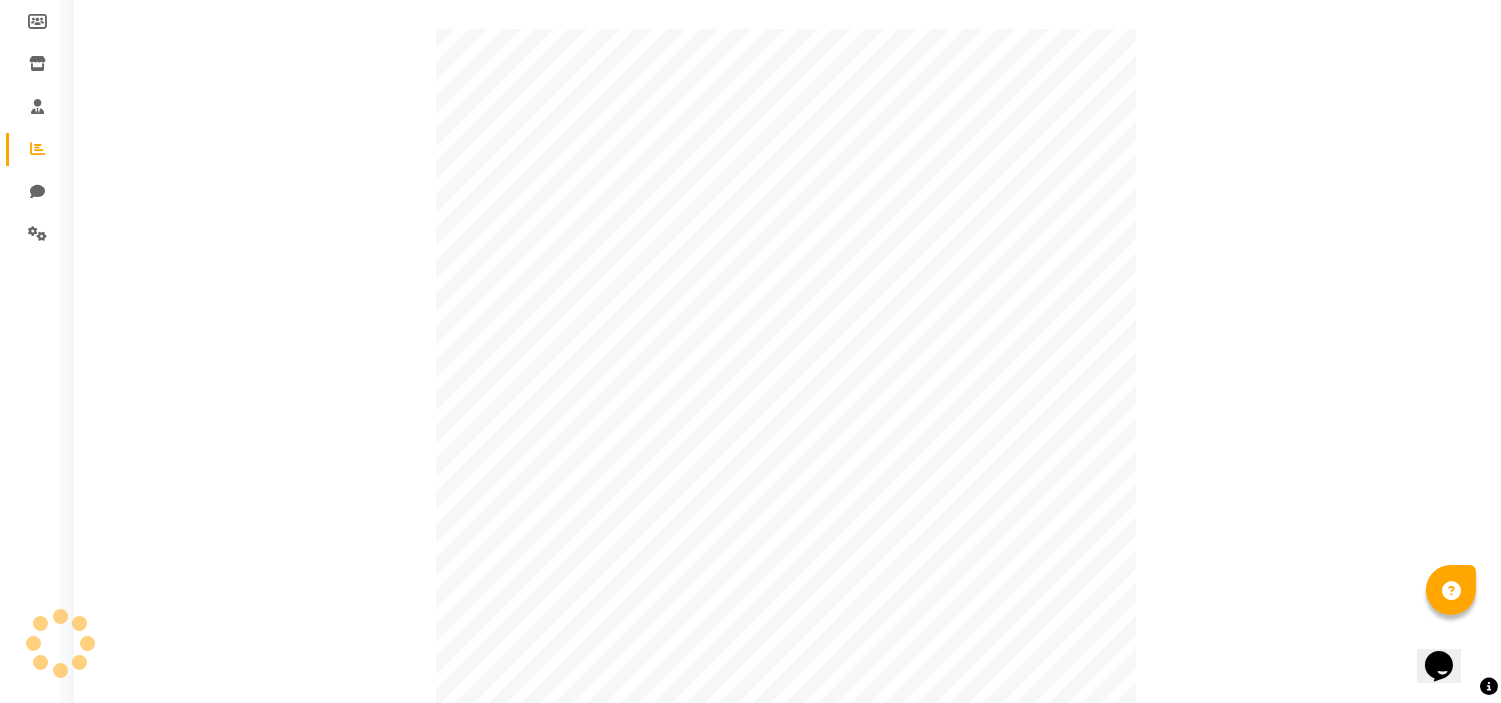 scroll, scrollTop: 90, scrollLeft: 0, axis: vertical 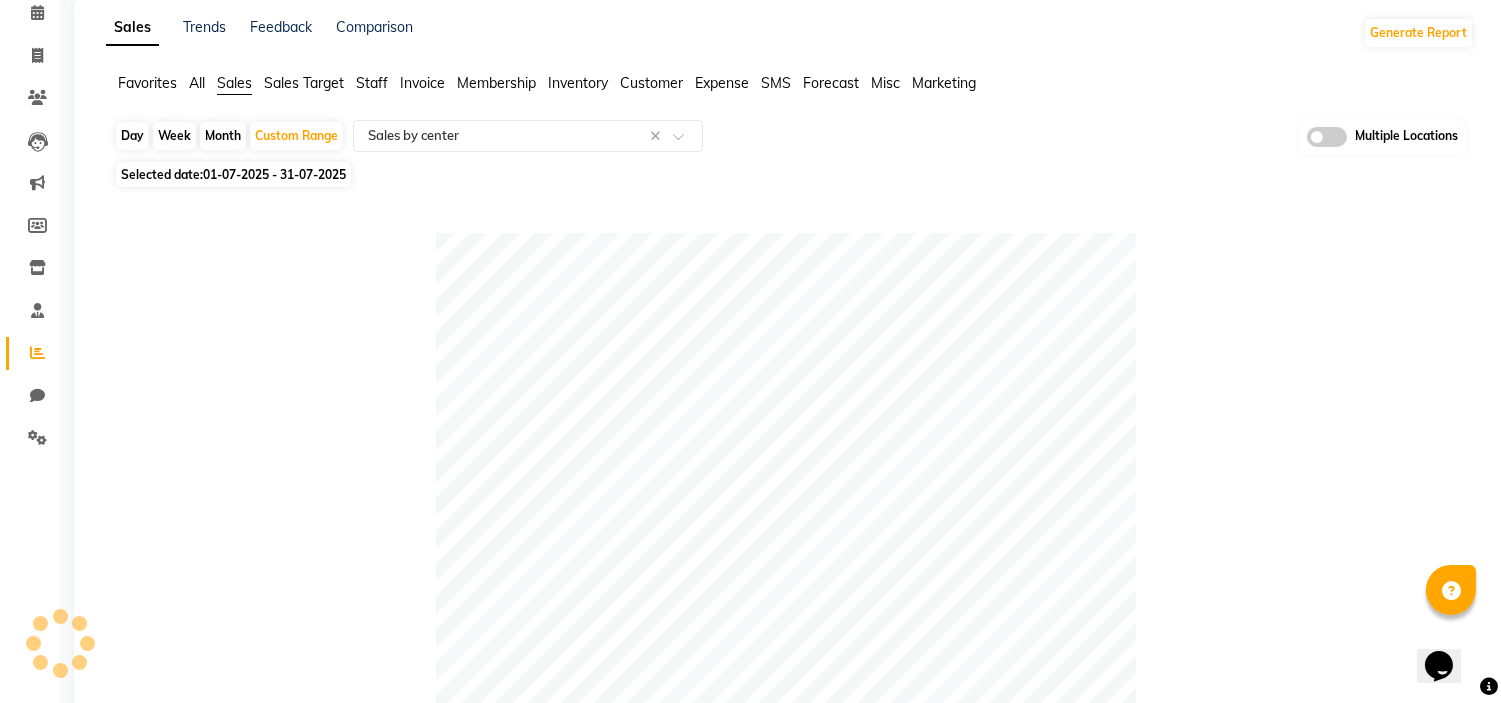 click on "Customer" 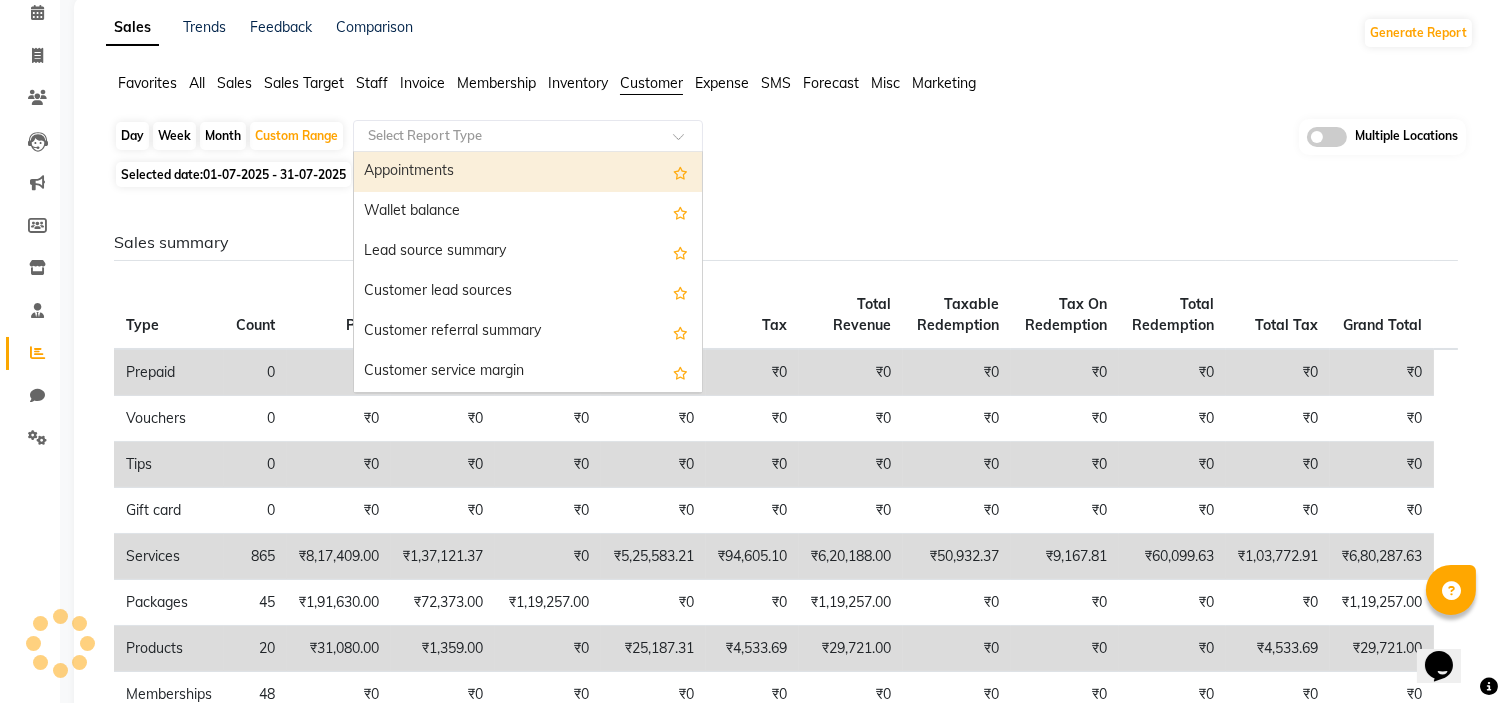 click 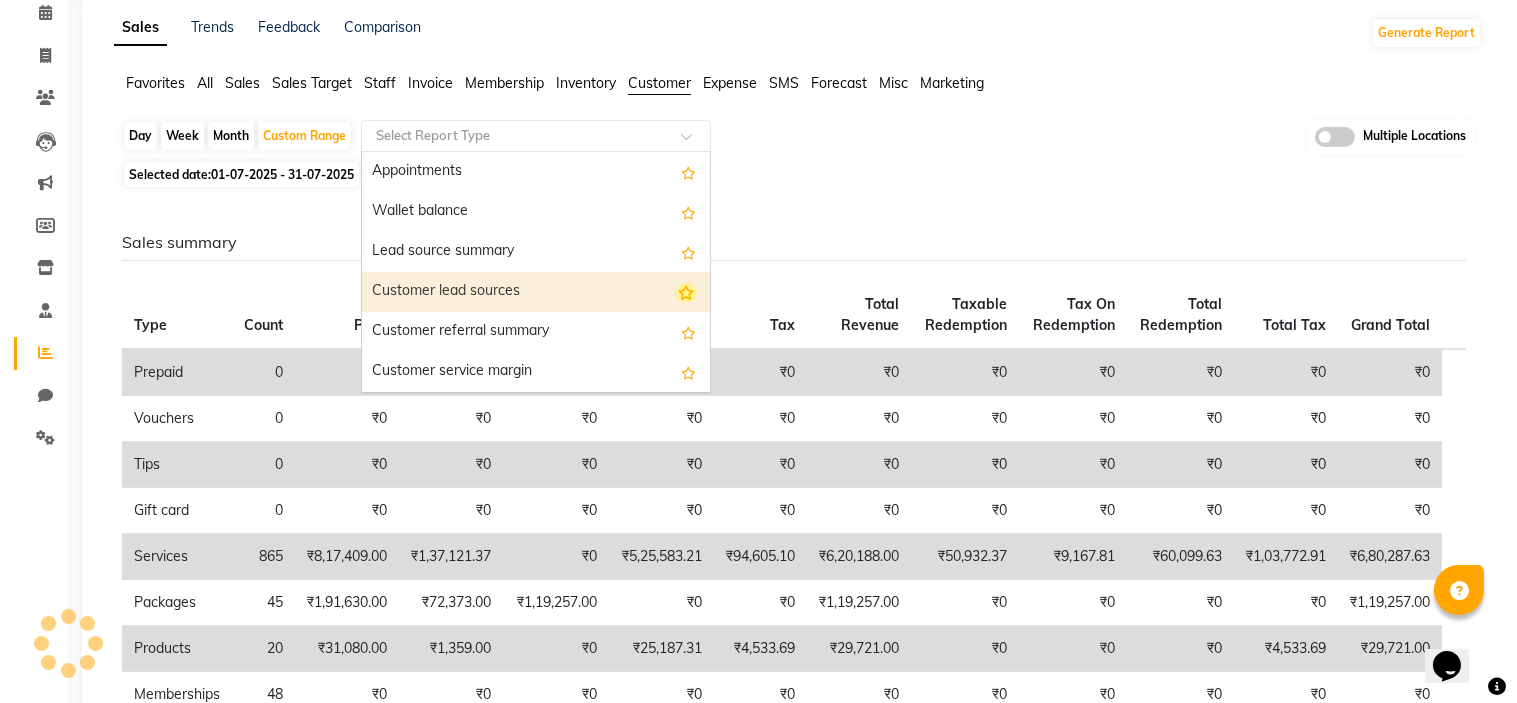 scroll, scrollTop: 0, scrollLeft: 0, axis: both 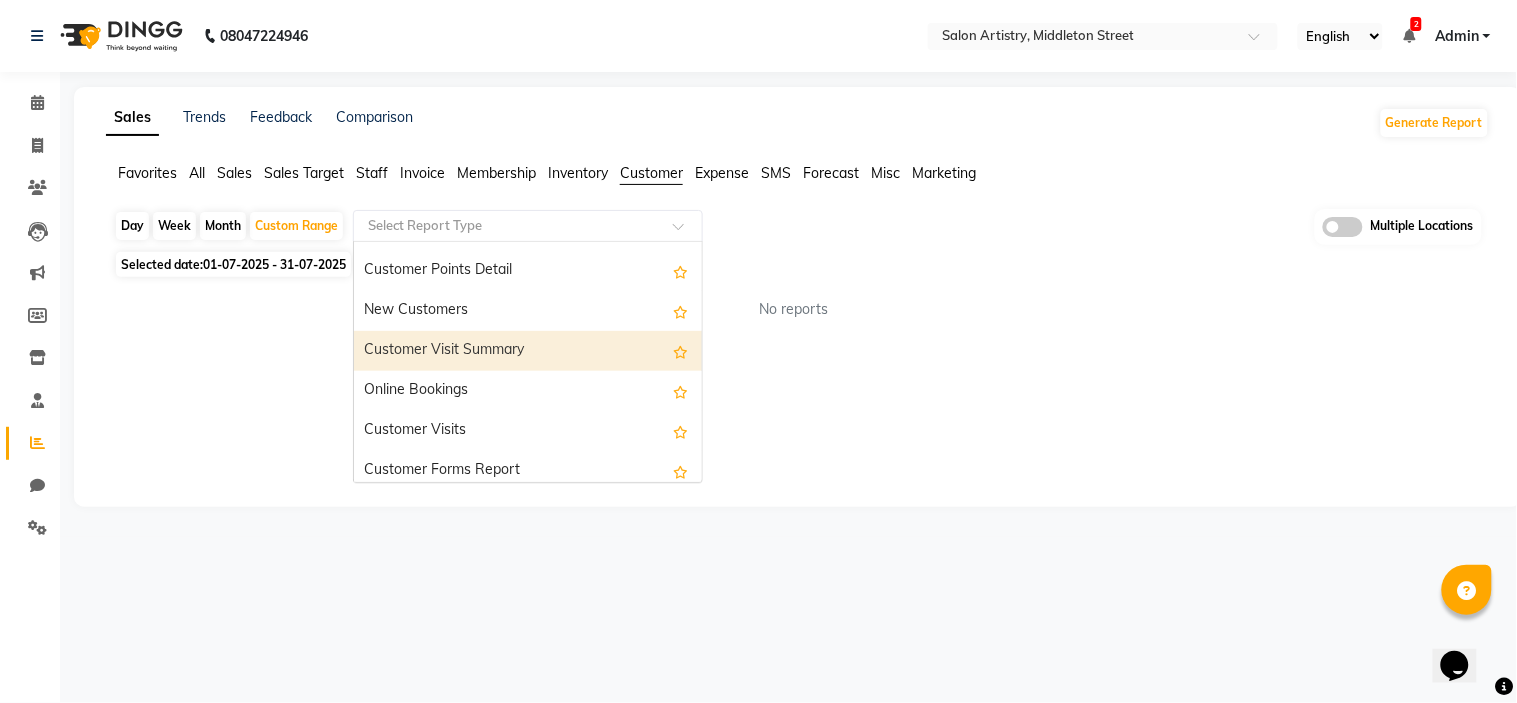 click on "Customer Visit Summary" at bounding box center (528, 351) 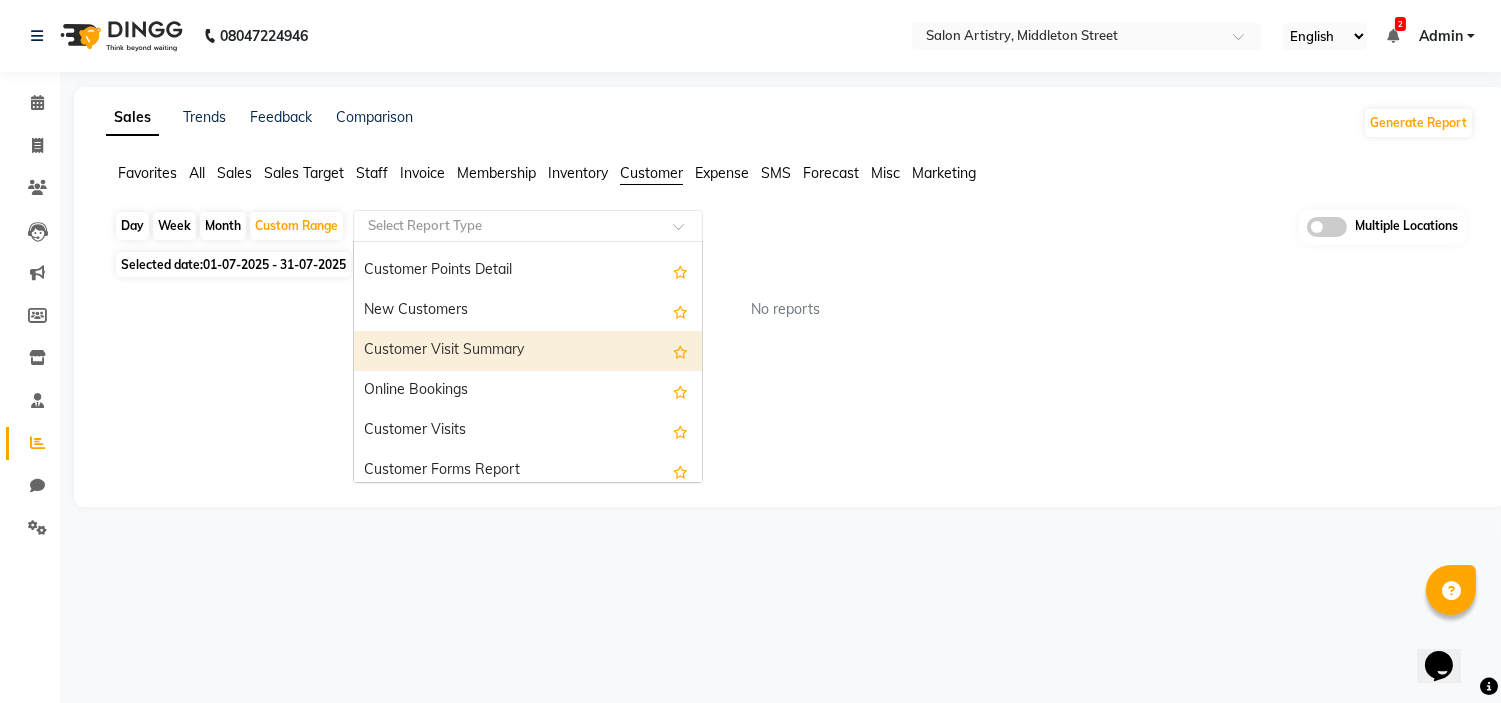 select on "full_report" 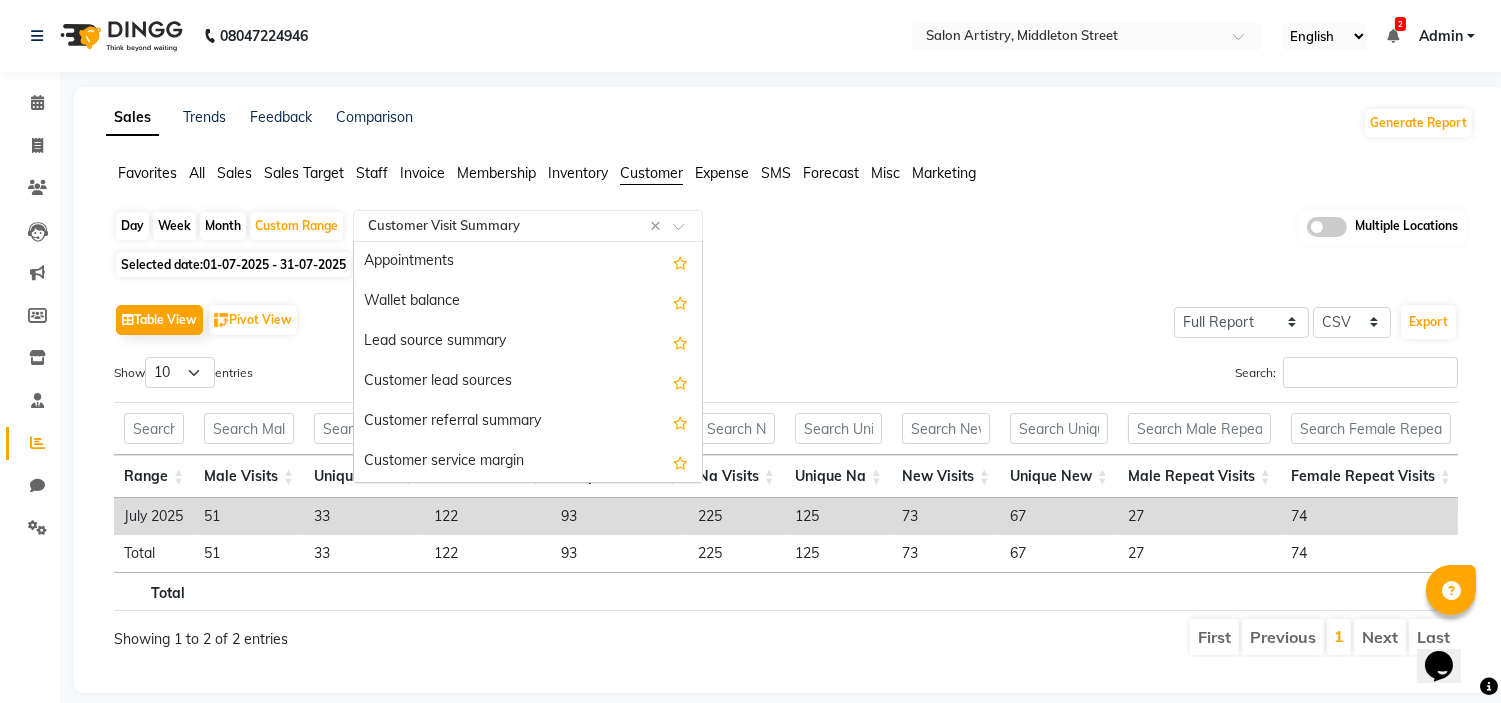 scroll, scrollTop: 320, scrollLeft: 0, axis: vertical 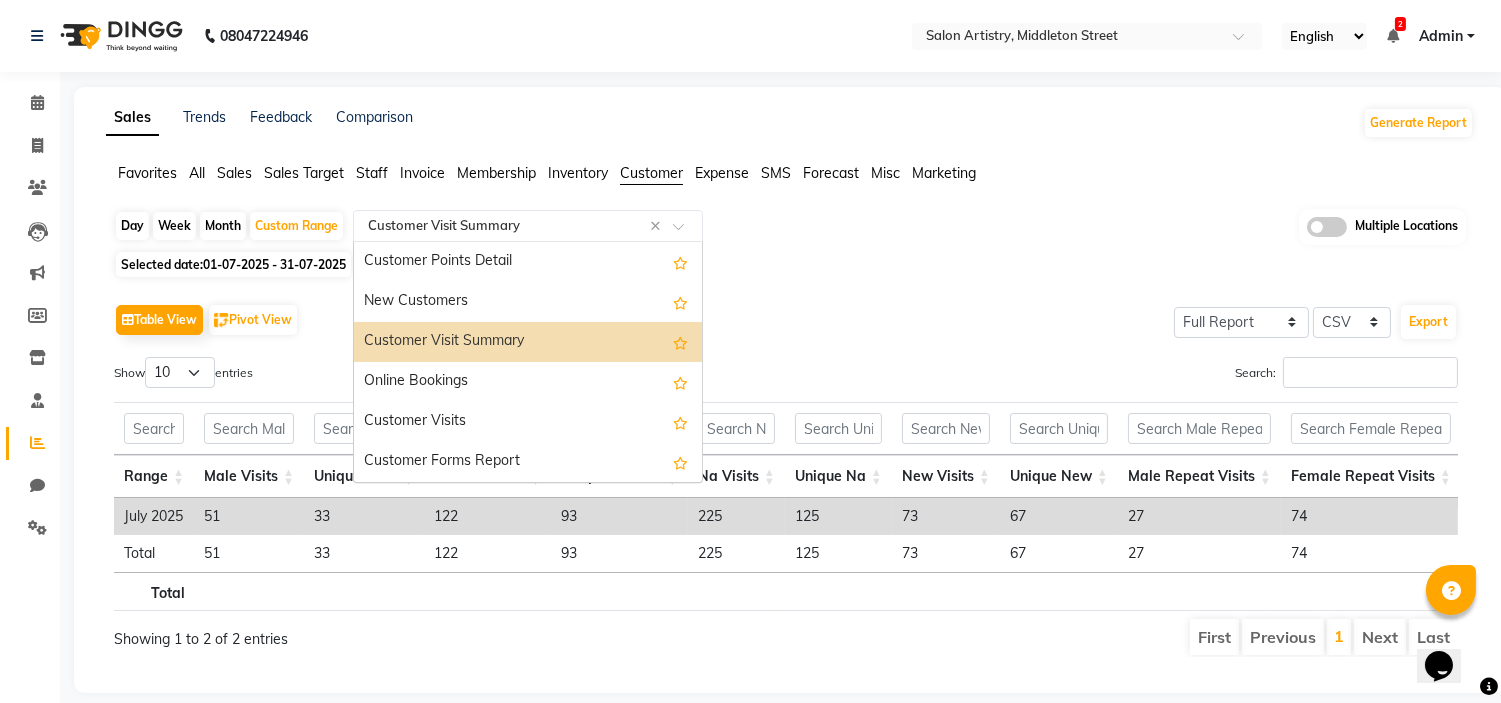 click 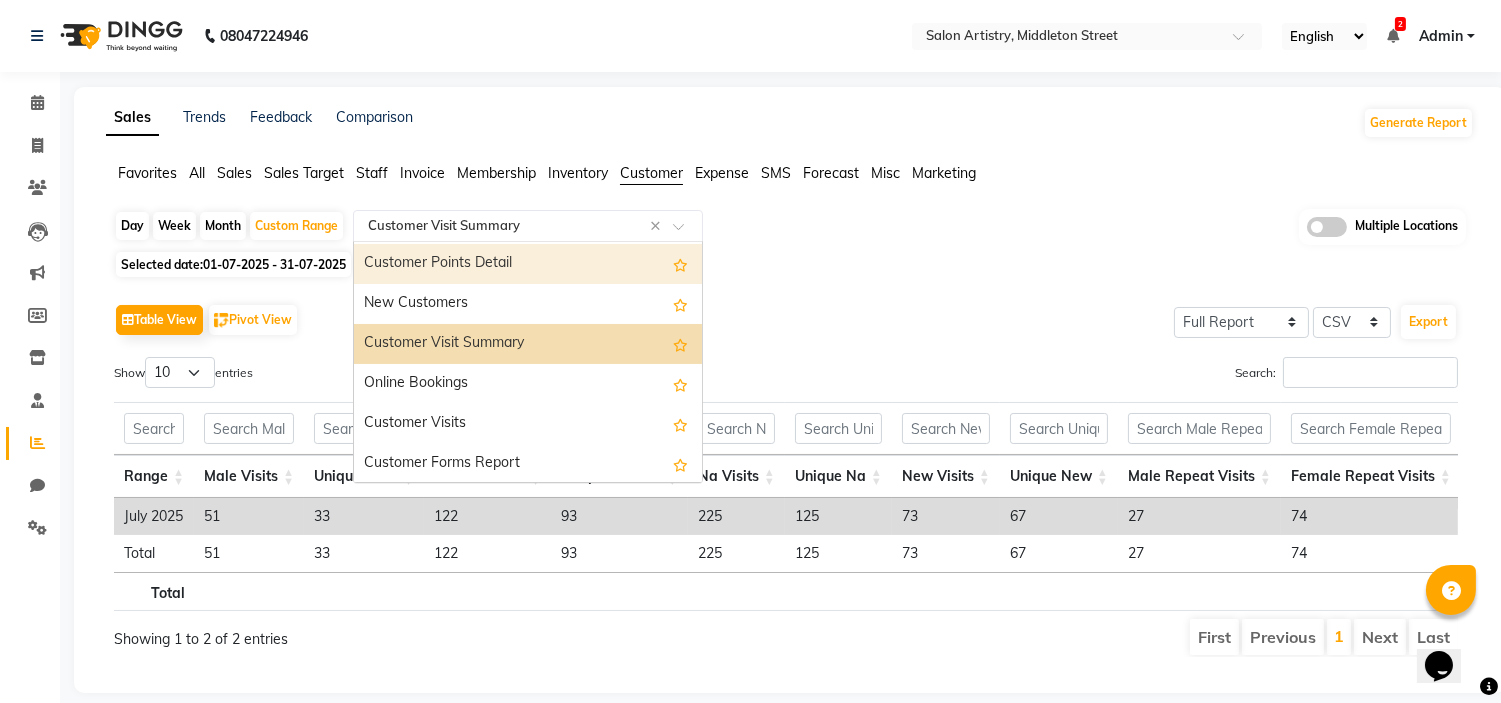 scroll, scrollTop: 0, scrollLeft: 0, axis: both 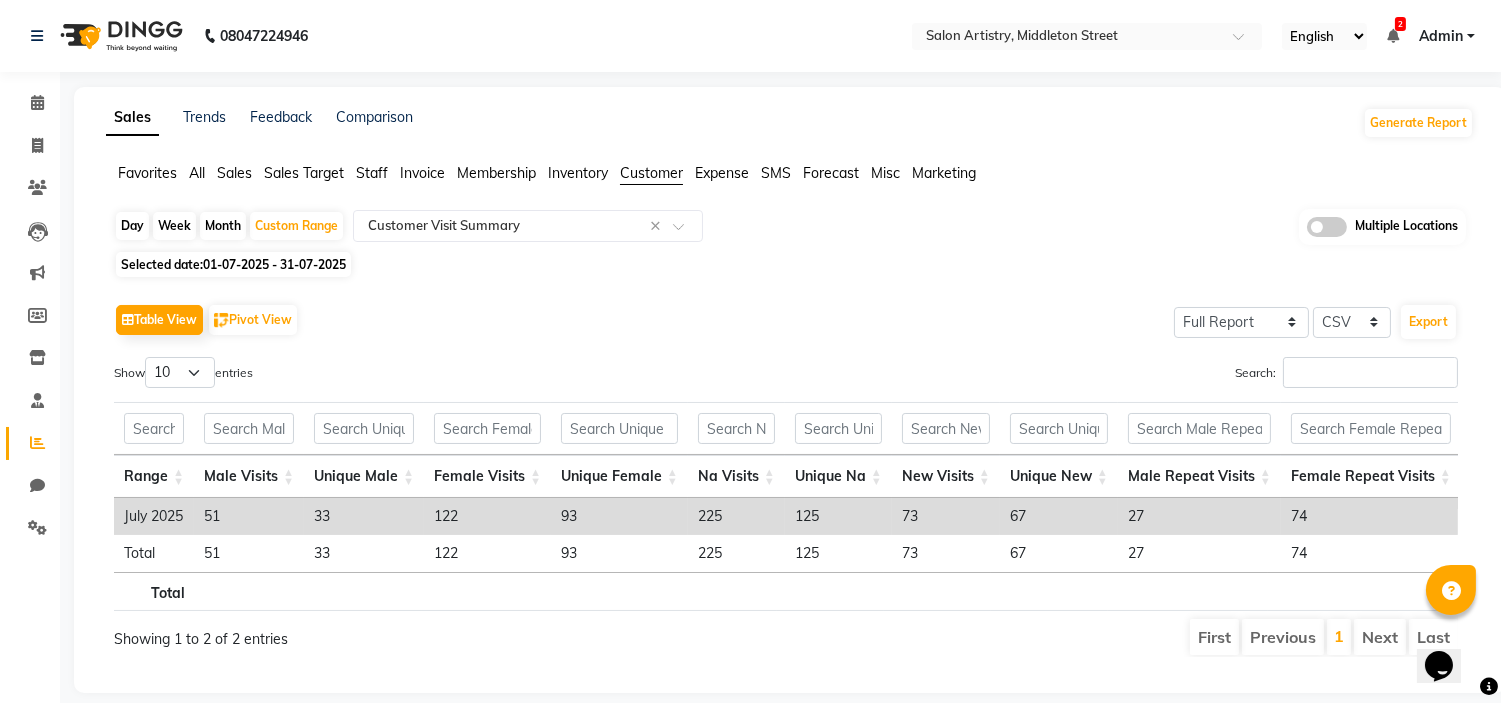 click on "Sales" 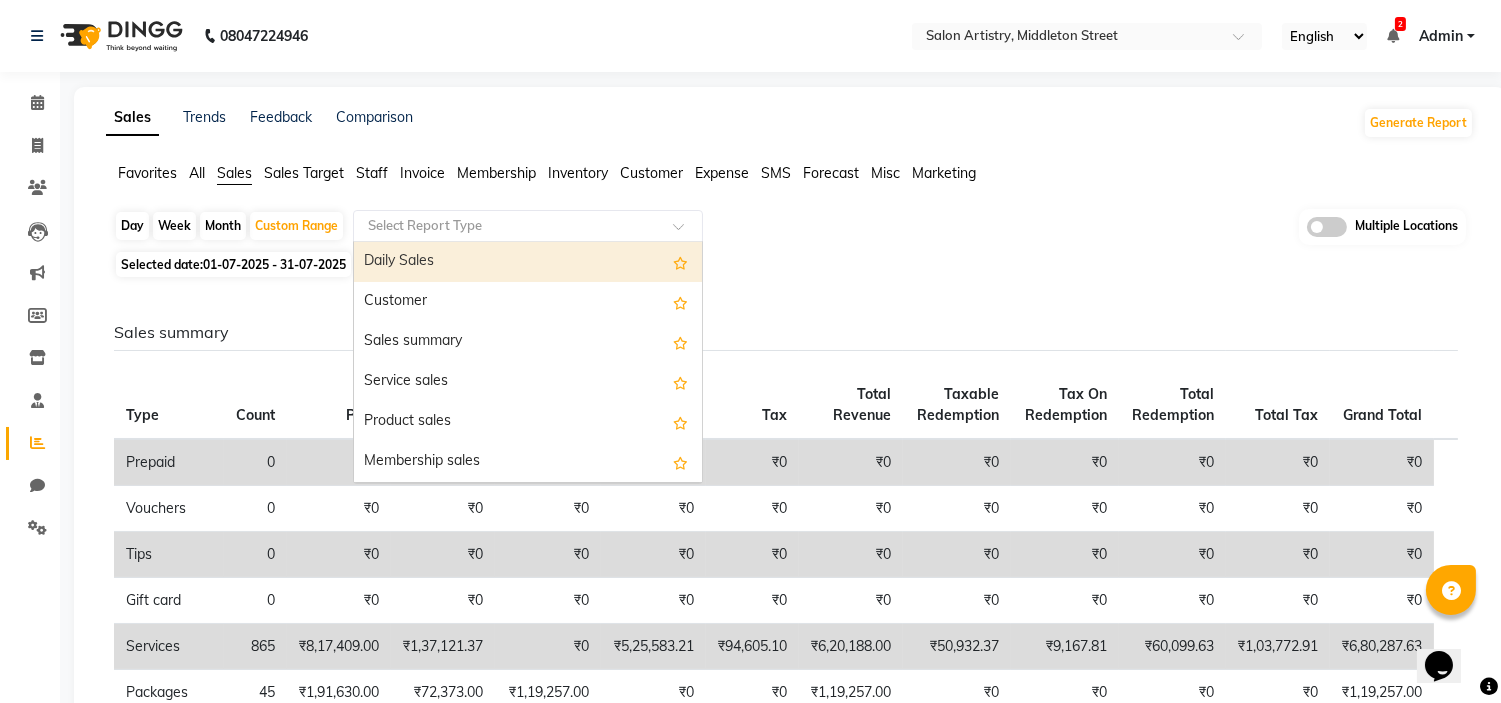 click 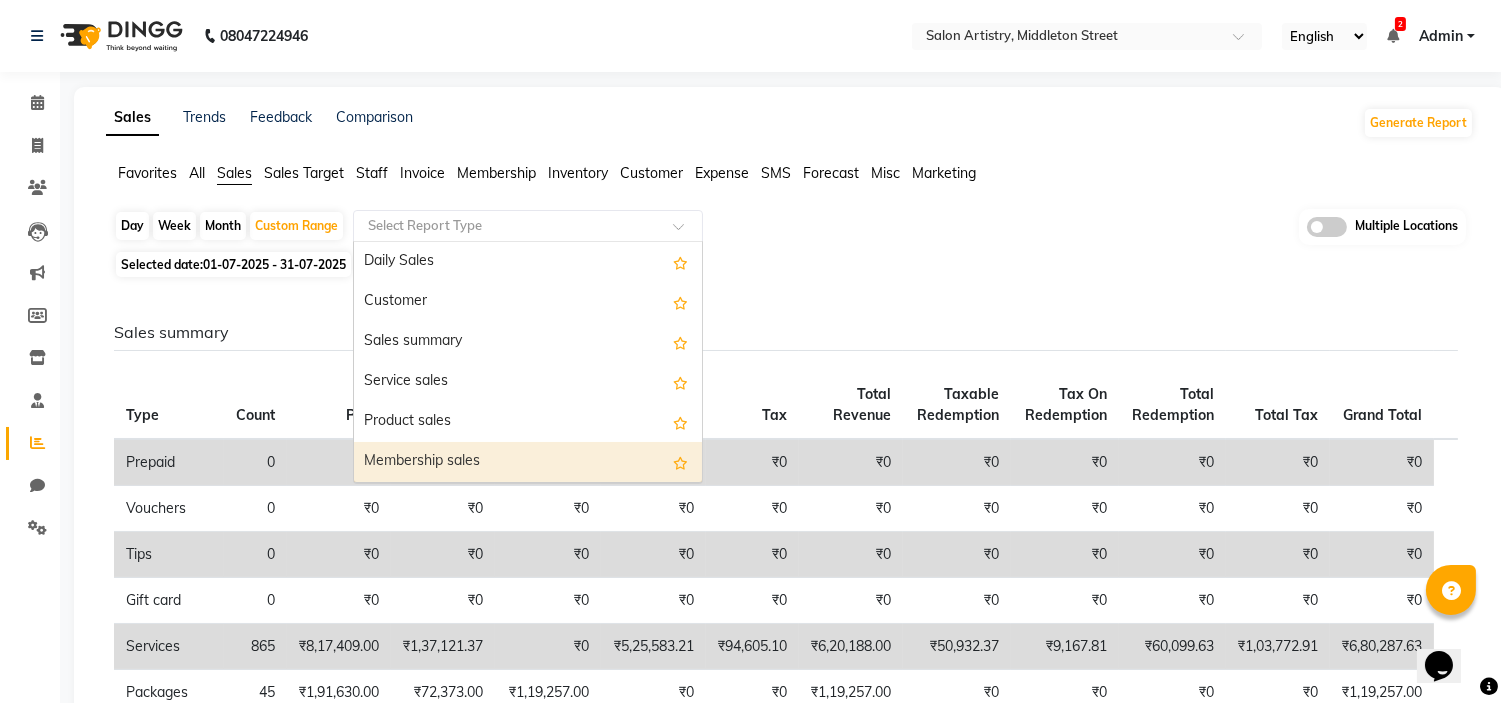 scroll, scrollTop: 44, scrollLeft: 0, axis: vertical 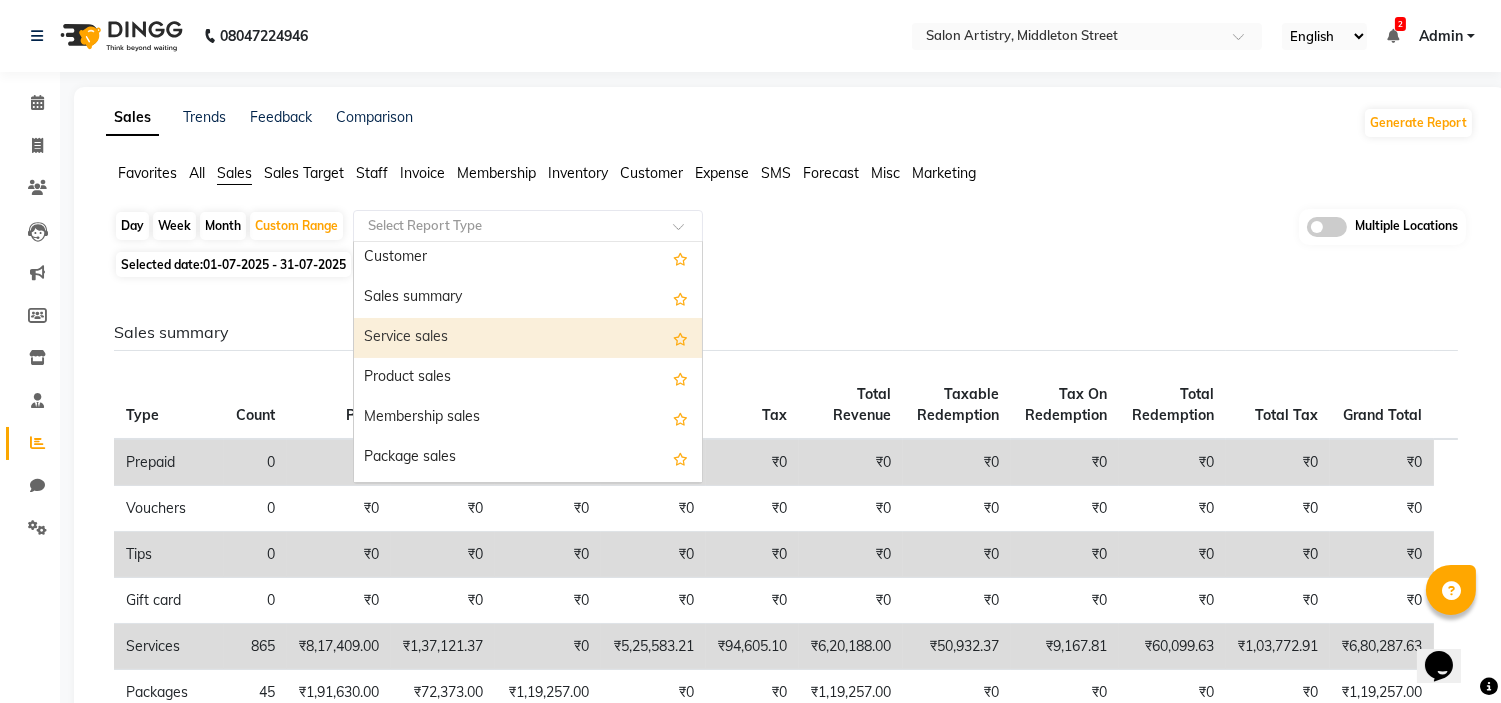 click on "Service sales" at bounding box center (528, 338) 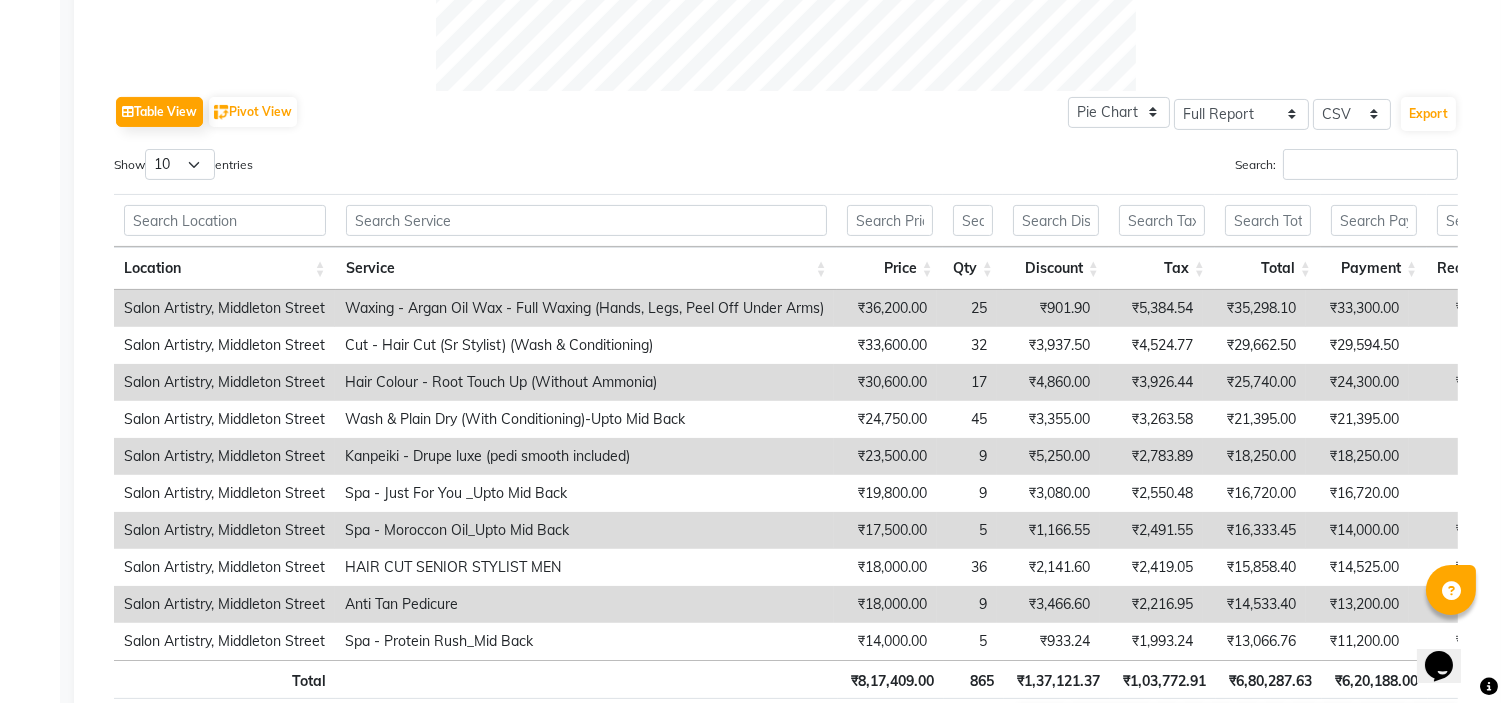 scroll, scrollTop: 962, scrollLeft: 0, axis: vertical 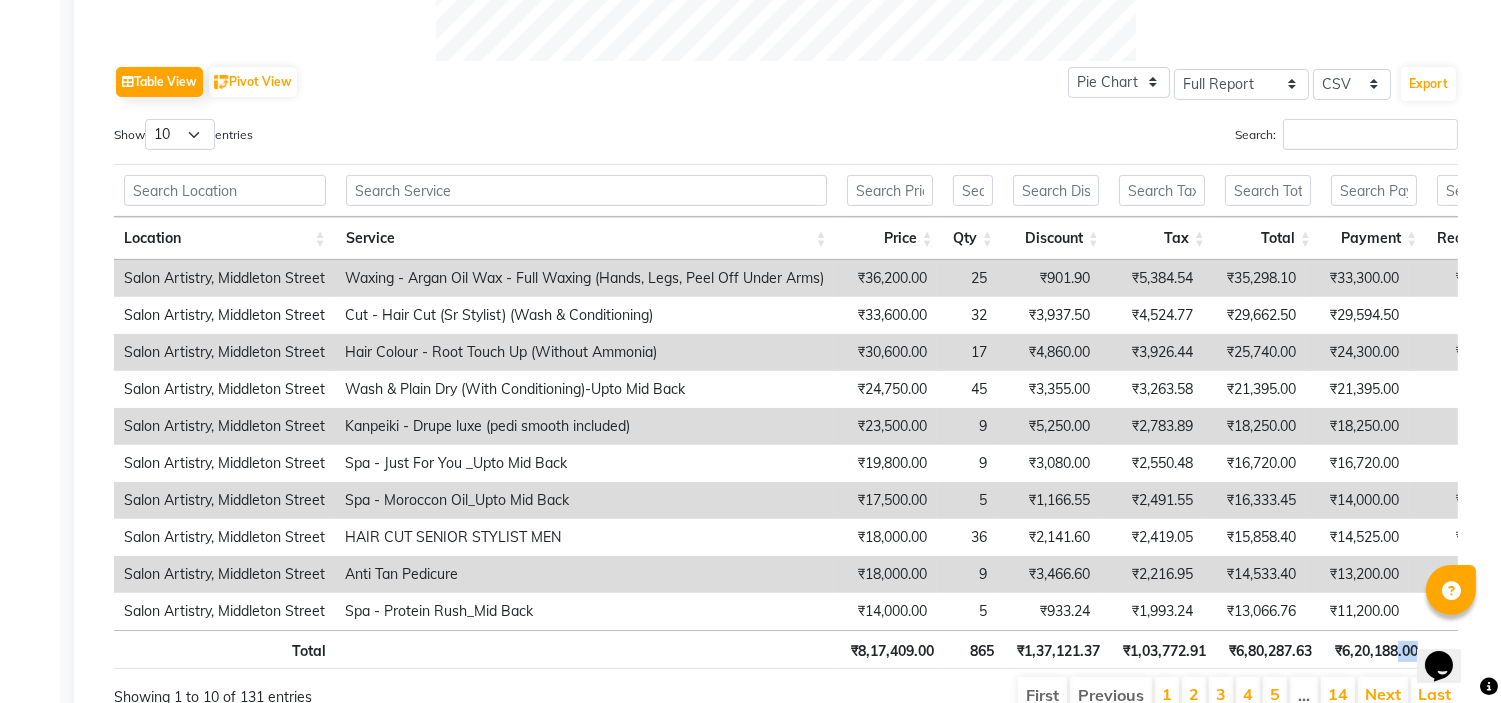 drag, startPoint x: 2813, startPoint y: 1300, endPoint x: 1432, endPoint y: 649, distance: 1526.7488 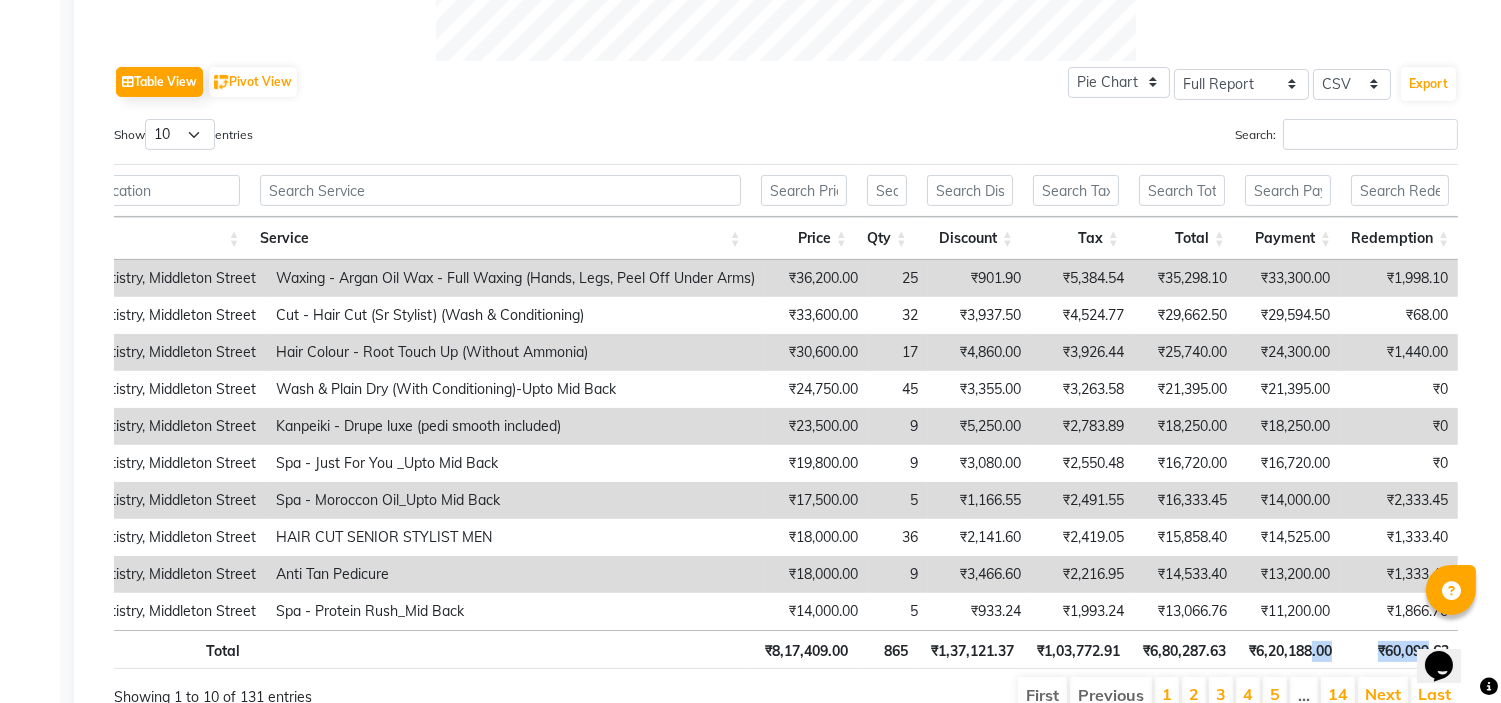 scroll, scrollTop: 0, scrollLeft: 0, axis: both 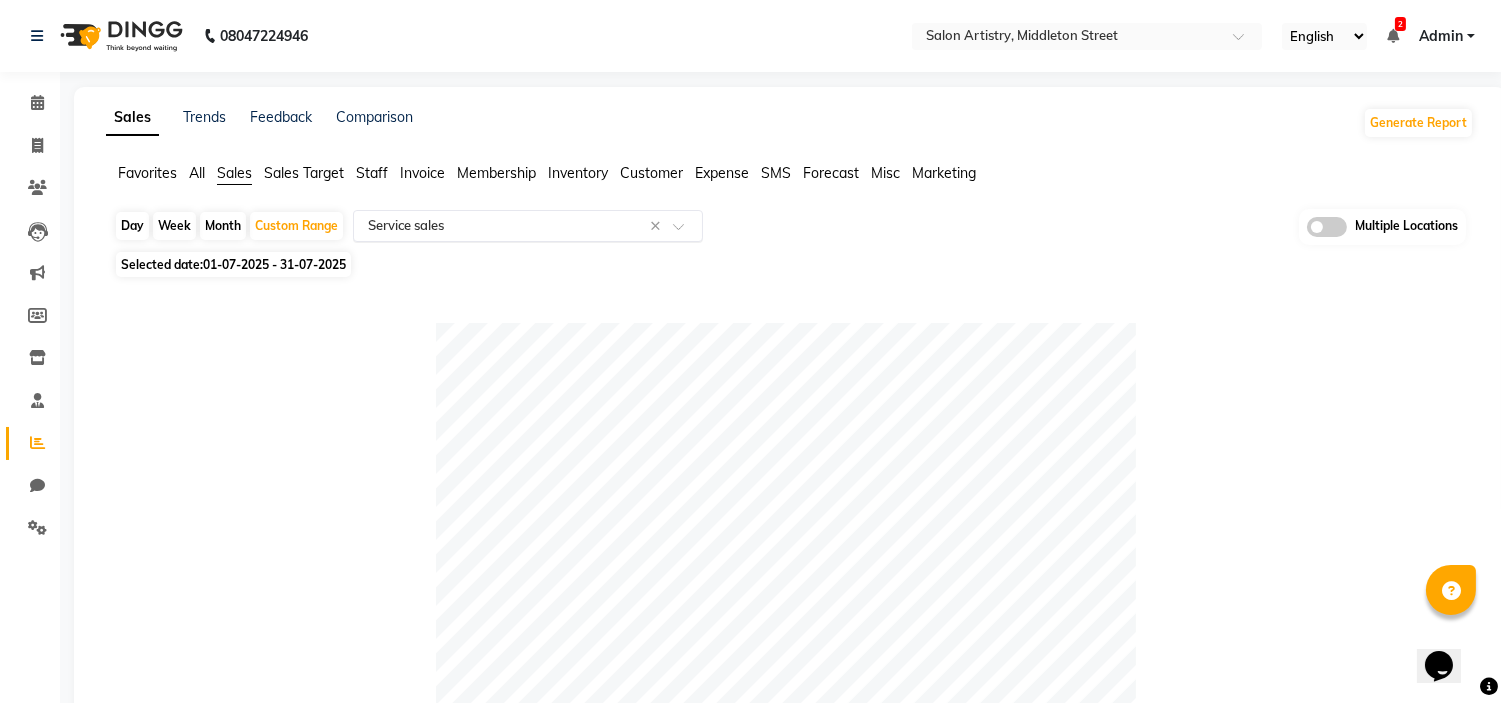 click 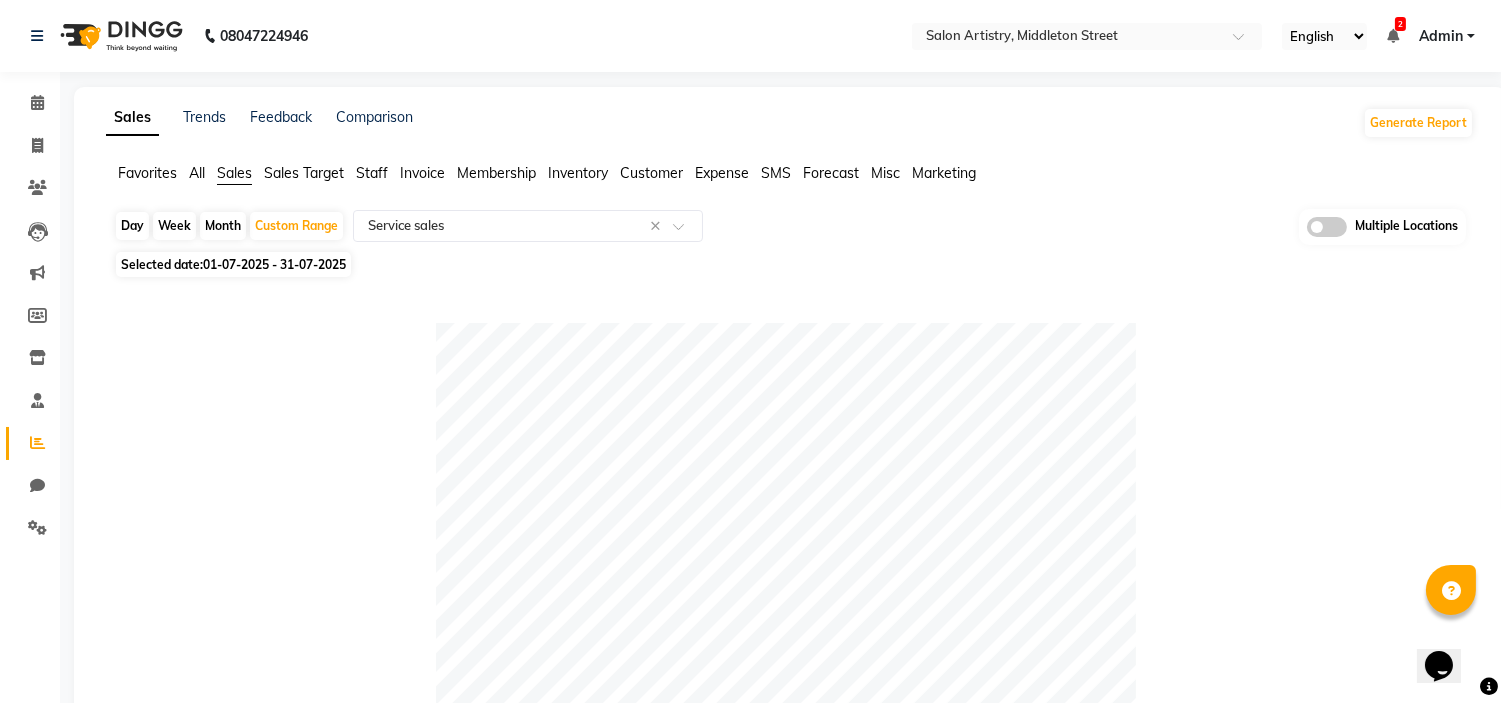 click on "Staff" 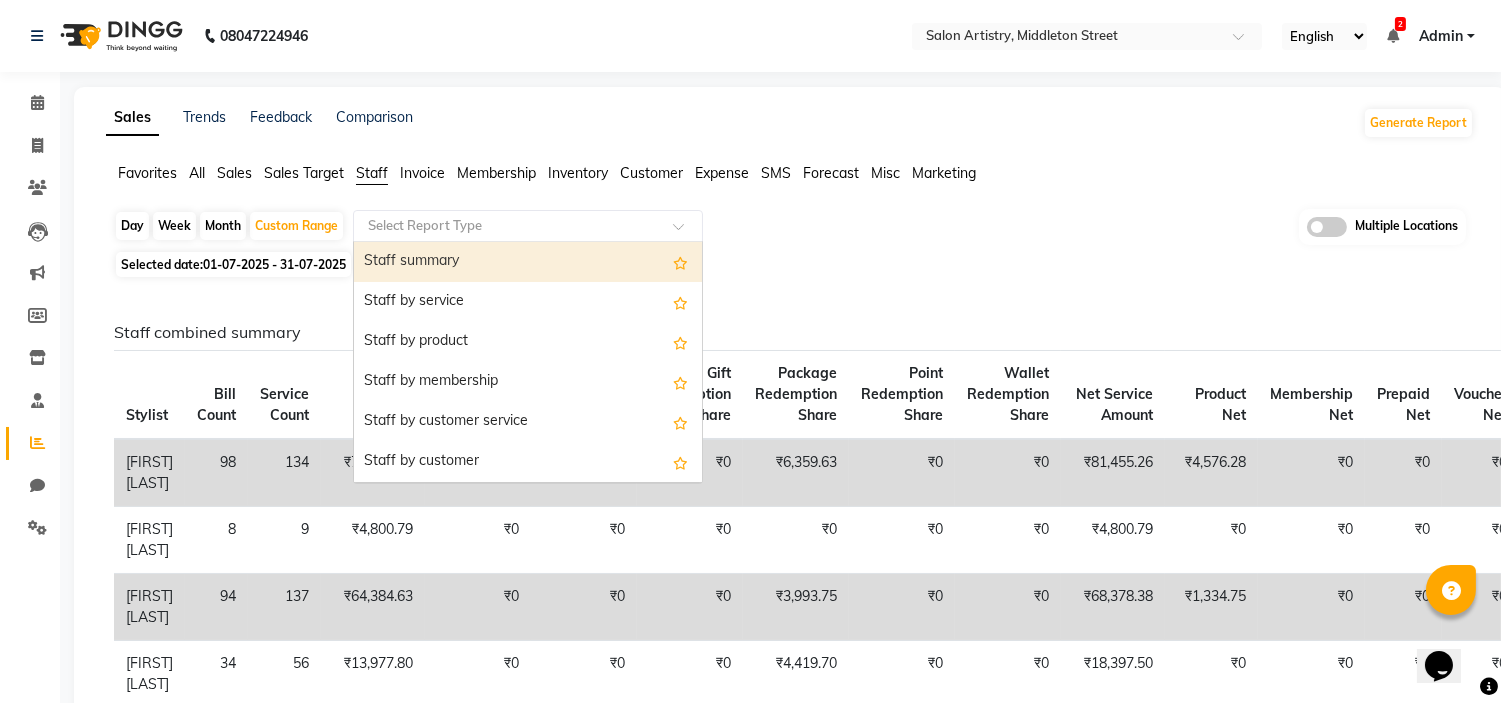 click 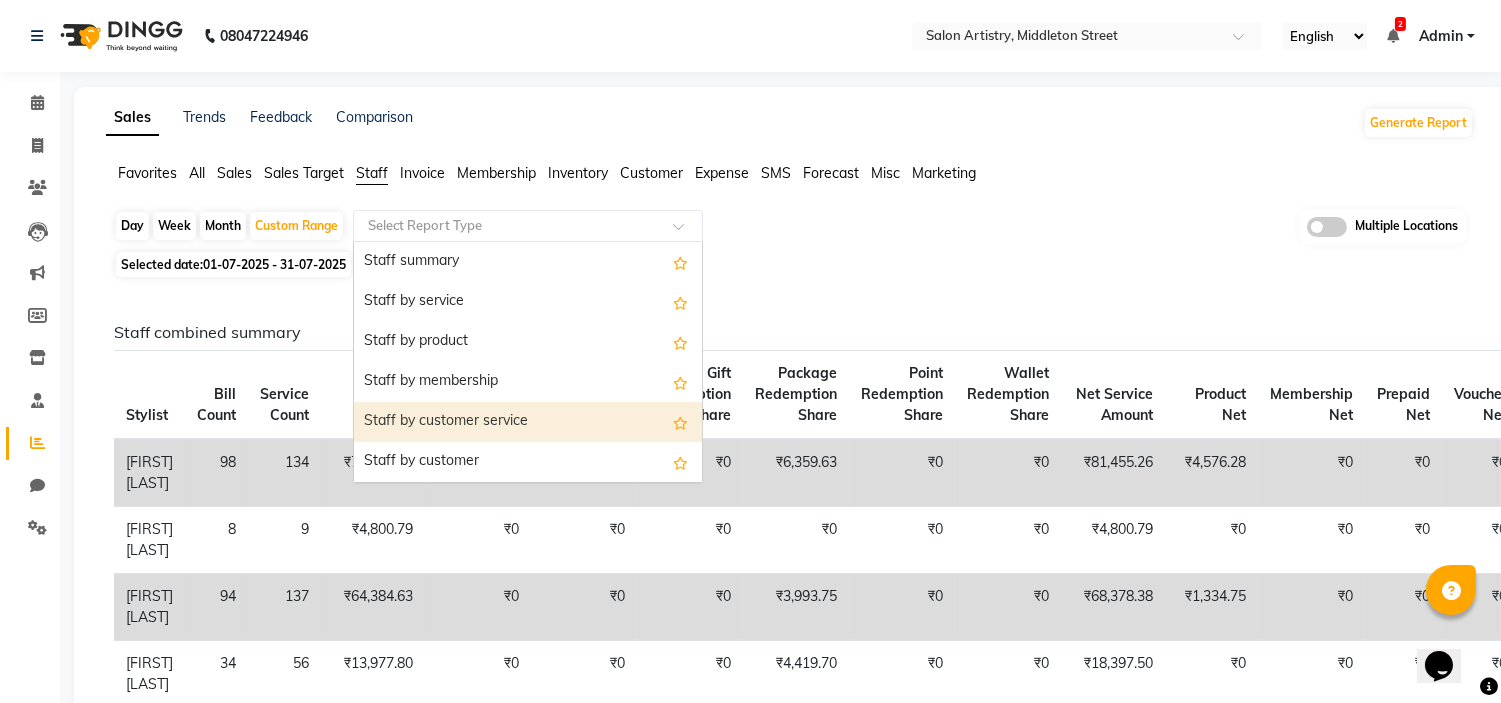 click on "Staff by customer service" at bounding box center (528, 422) 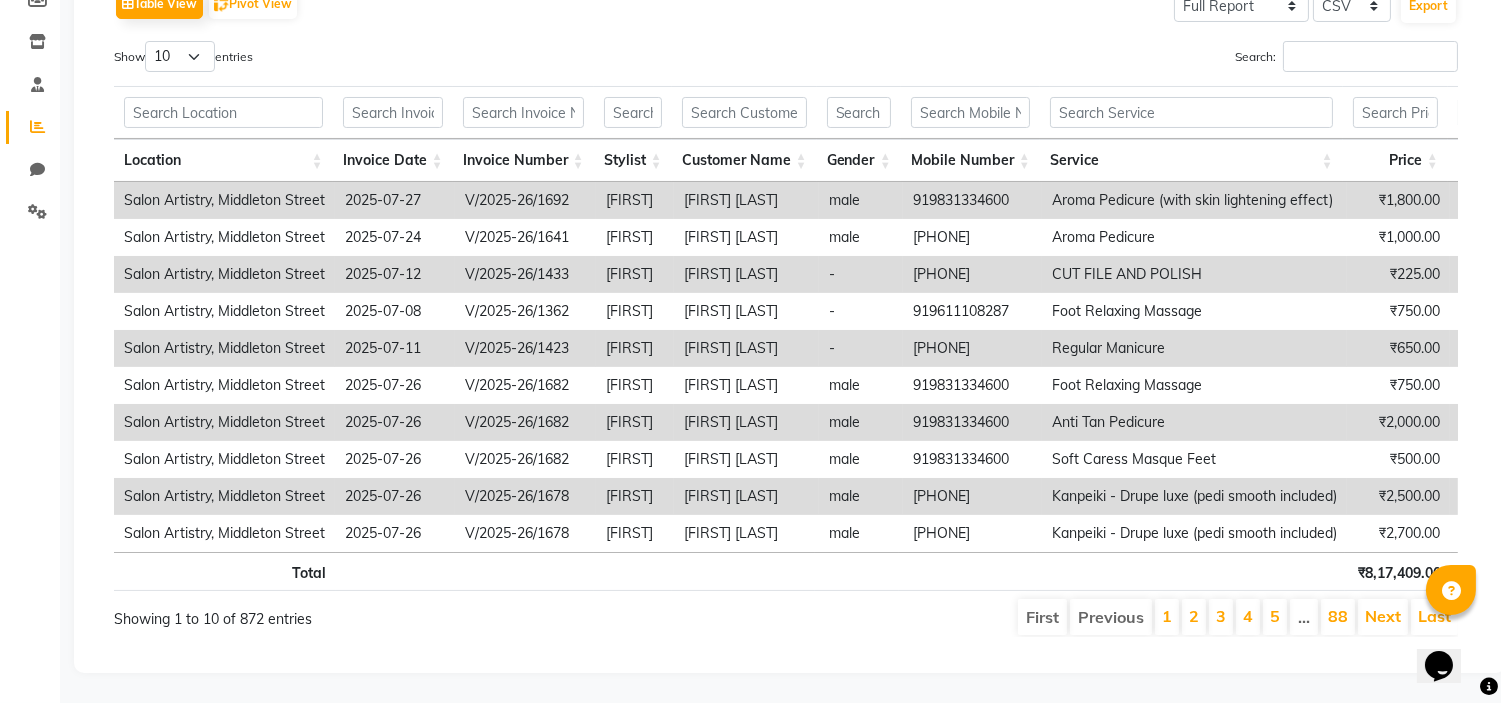 scroll, scrollTop: 0, scrollLeft: 0, axis: both 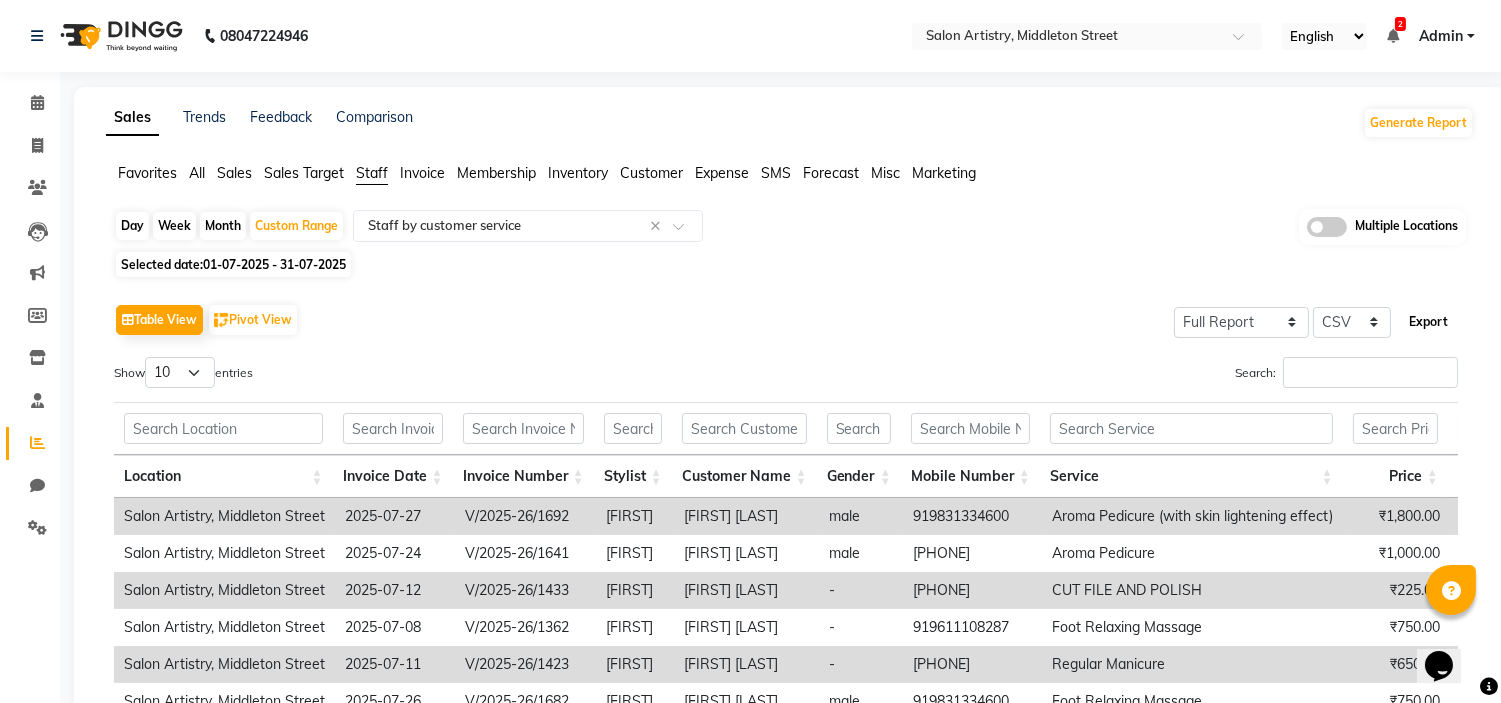 click on "Export" 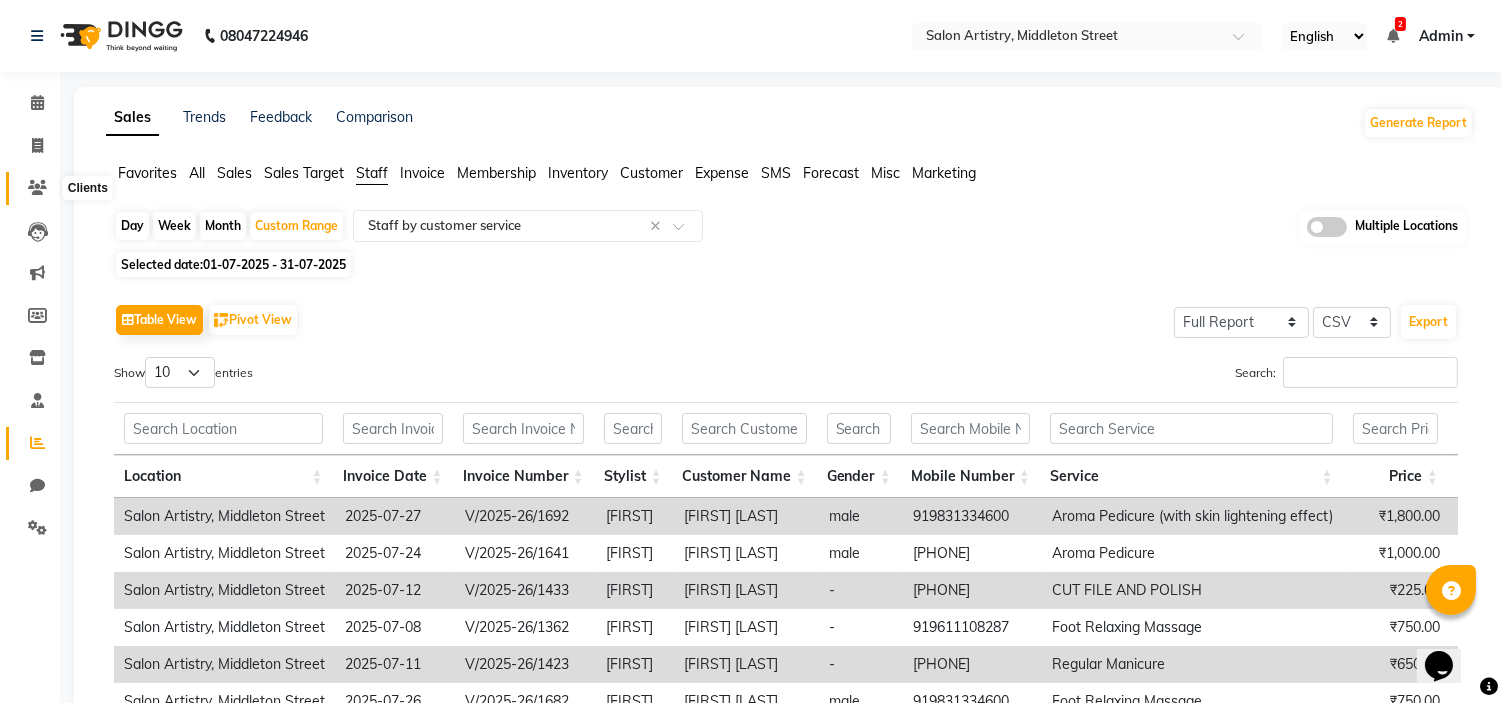 click 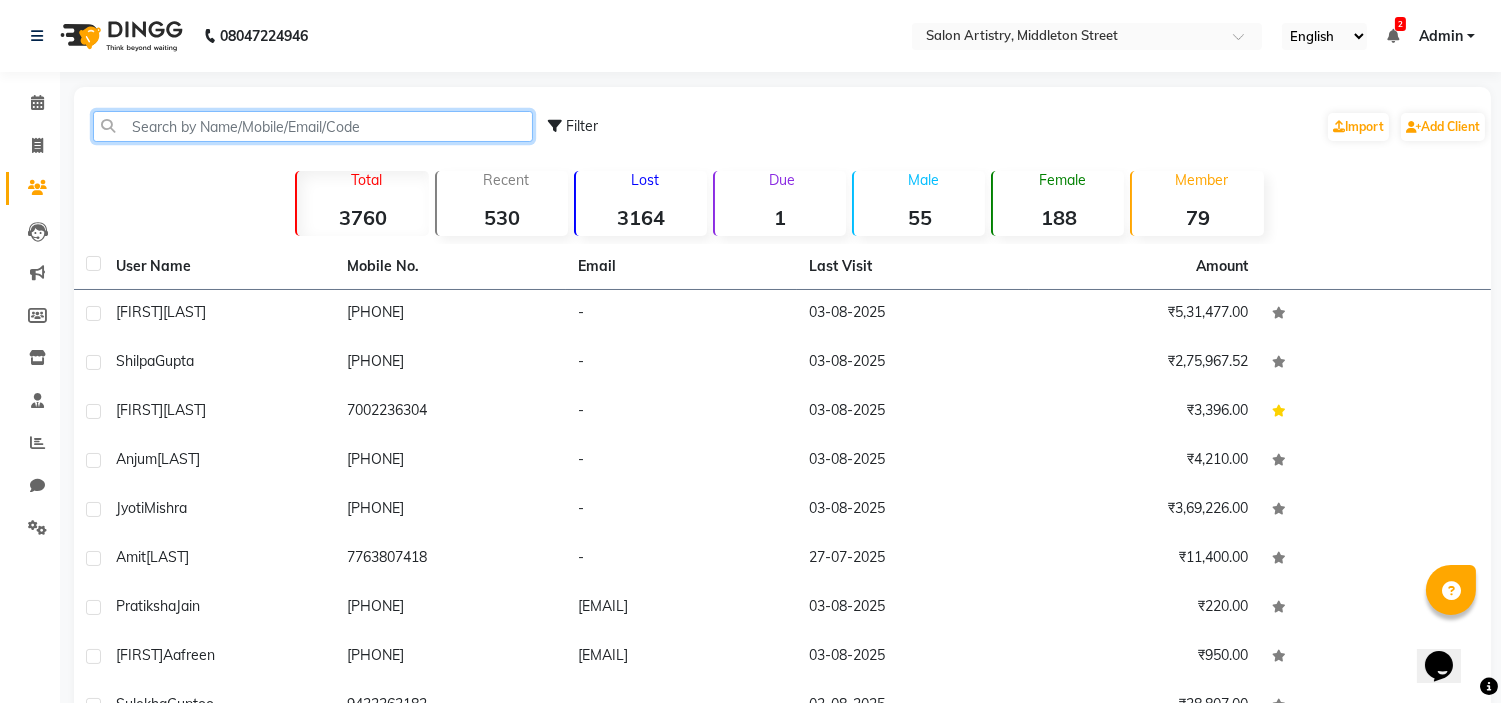 click 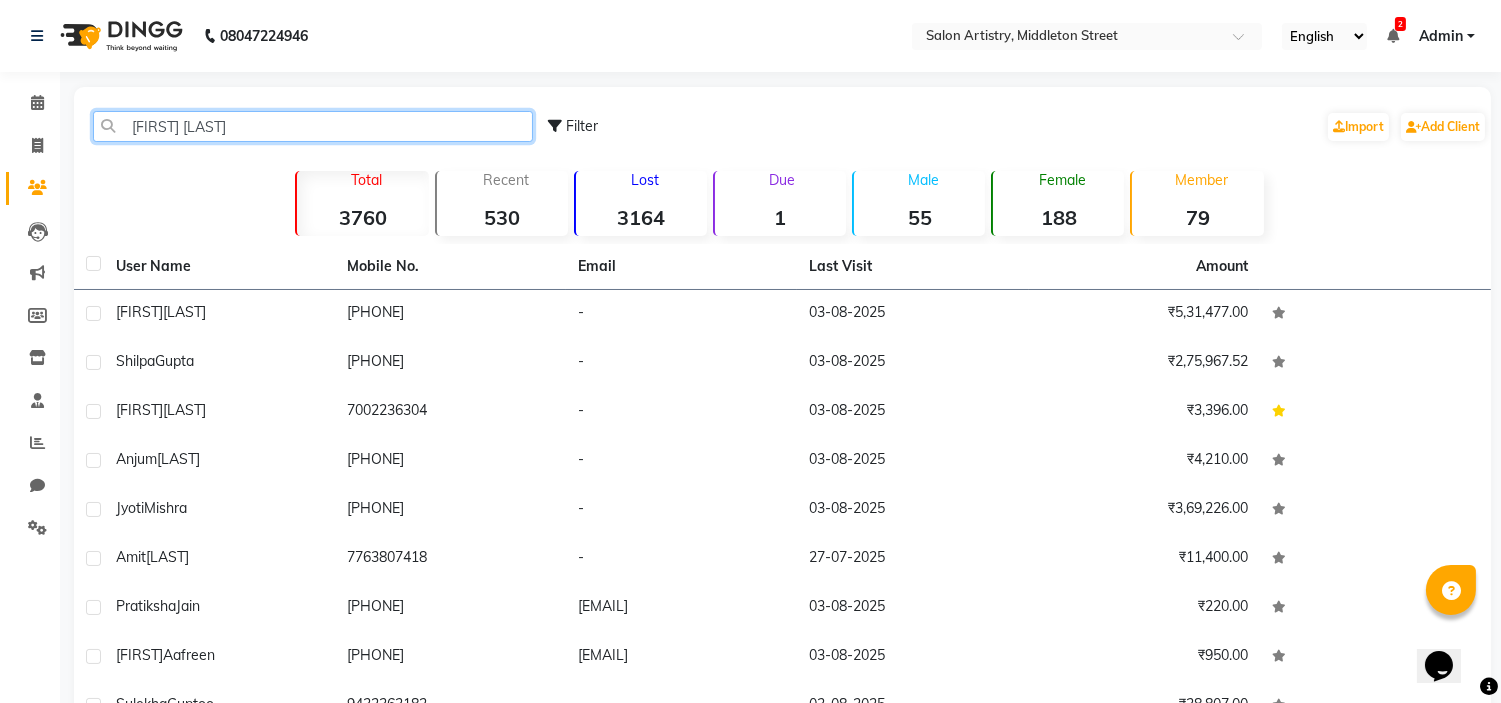click on "[FIRST] [LAST]" 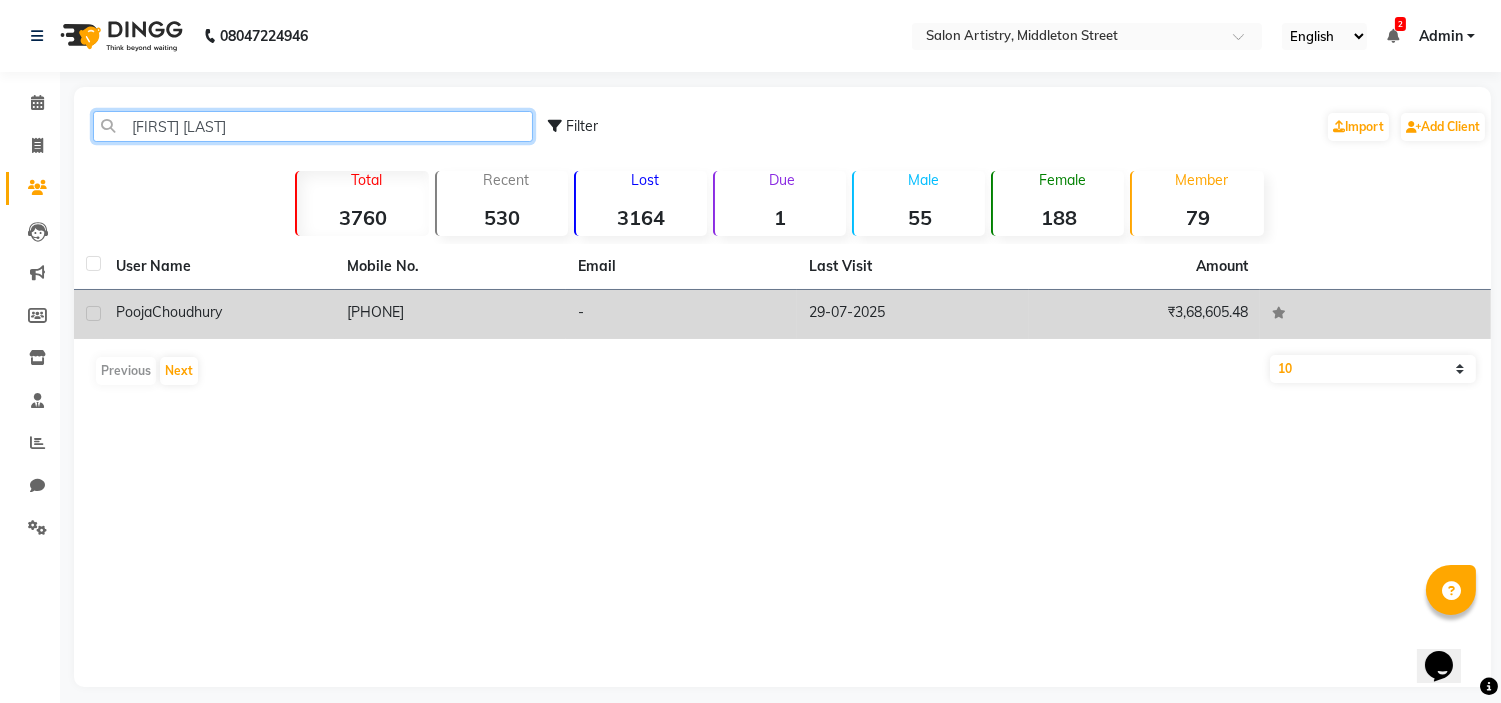 type on "[FIRST] [LAST]" 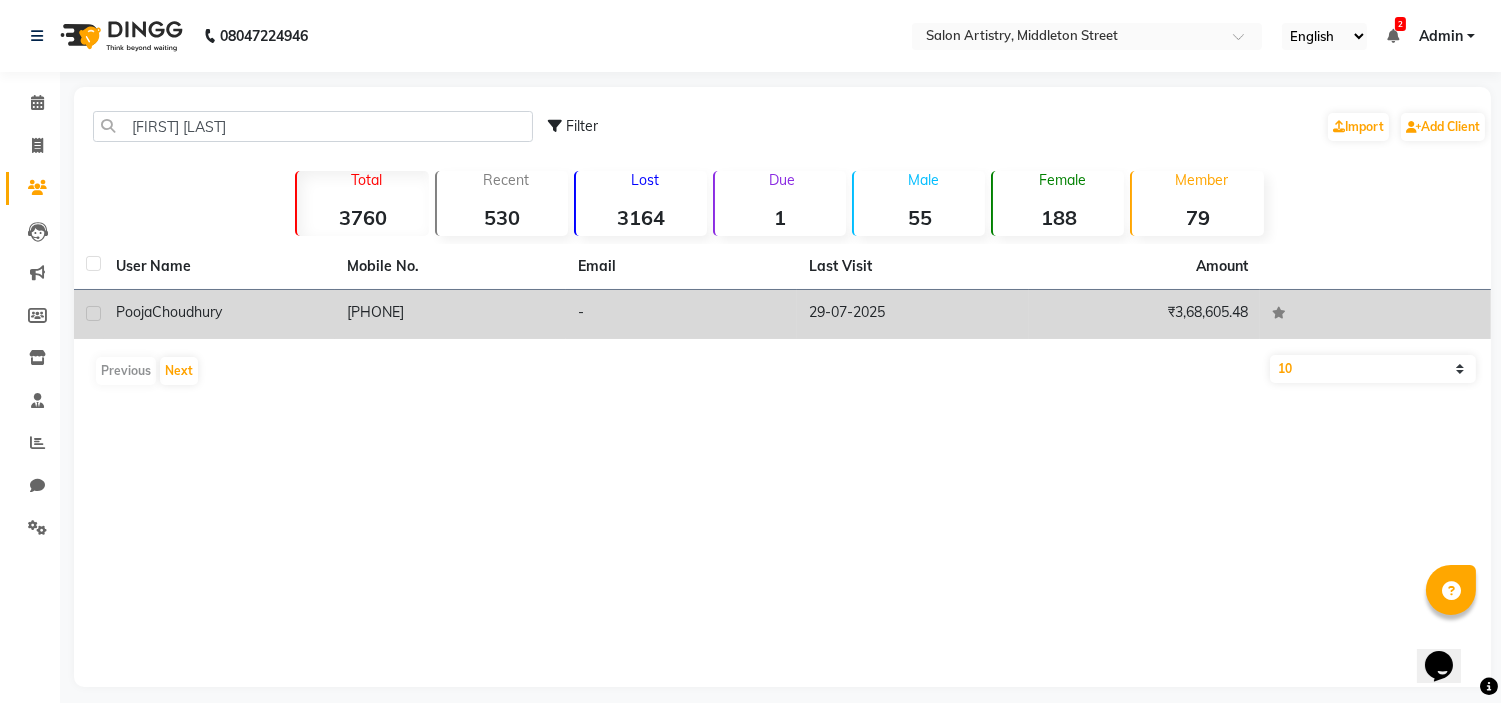 click on "Choudhury" 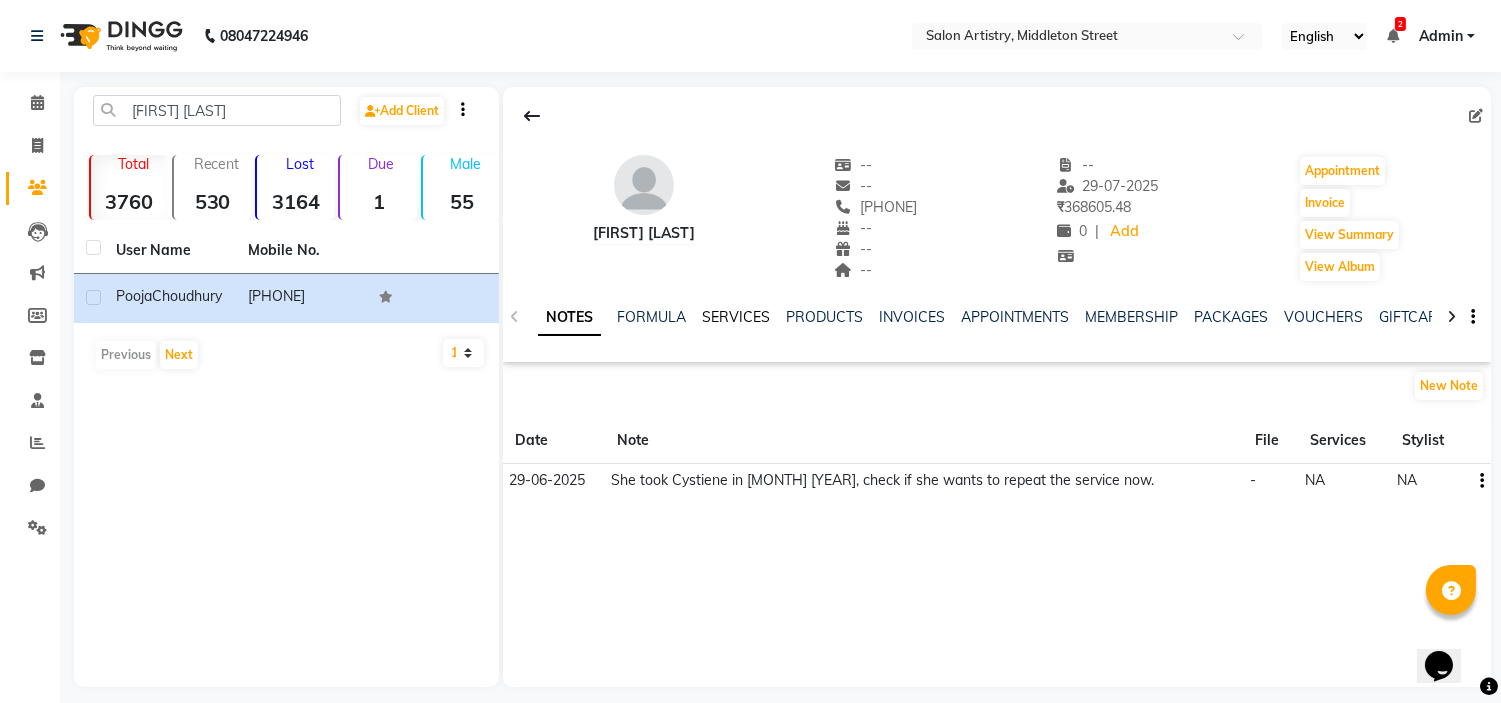click on "SERVICES" 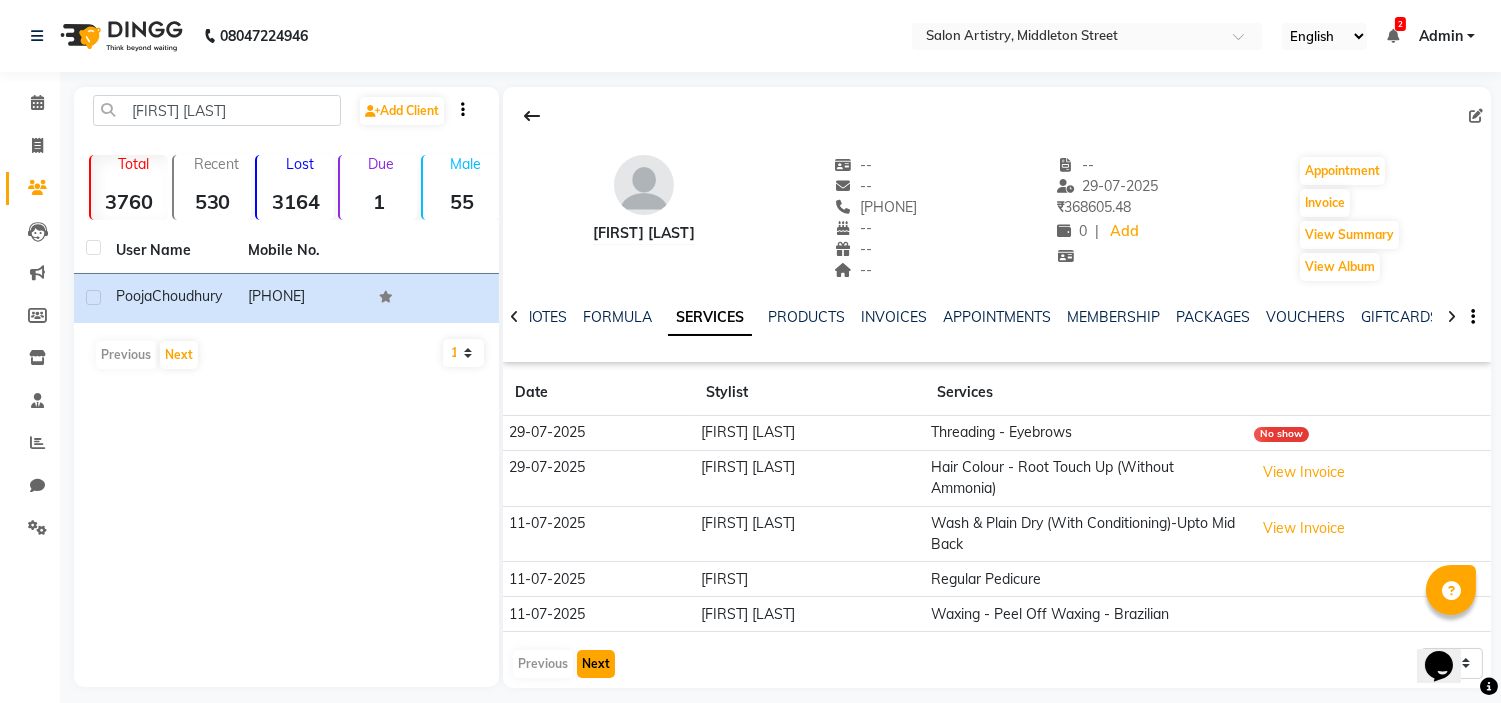 click on "Next" 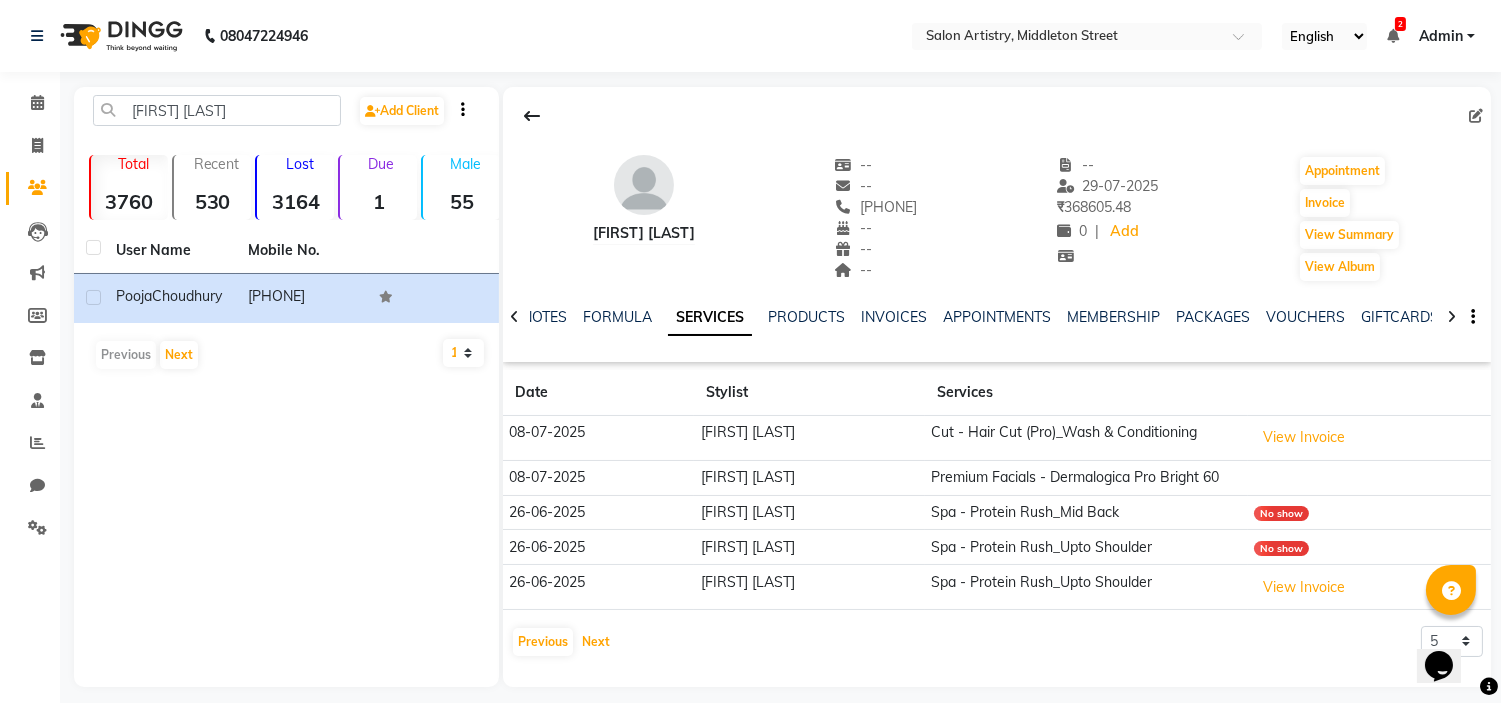 type 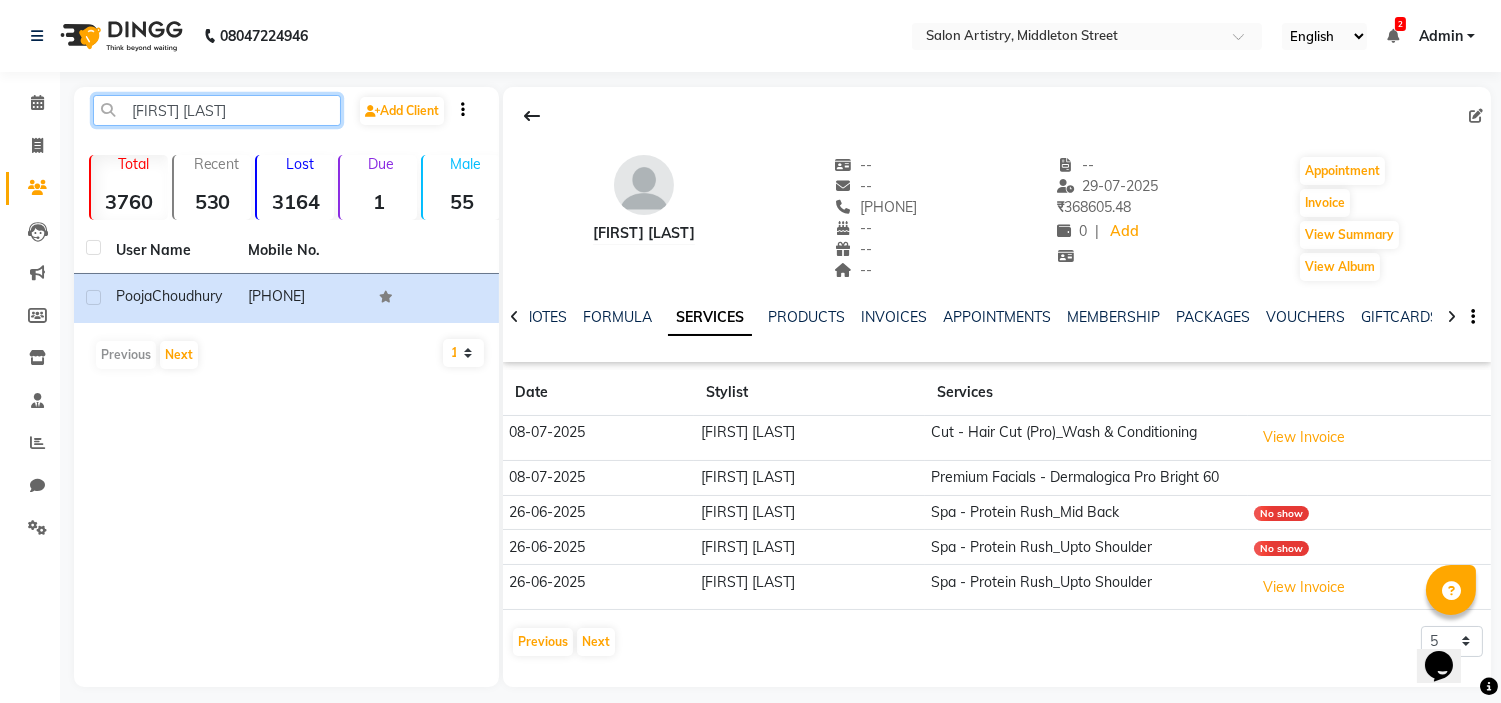 click on "[FIRST] [LAST]" 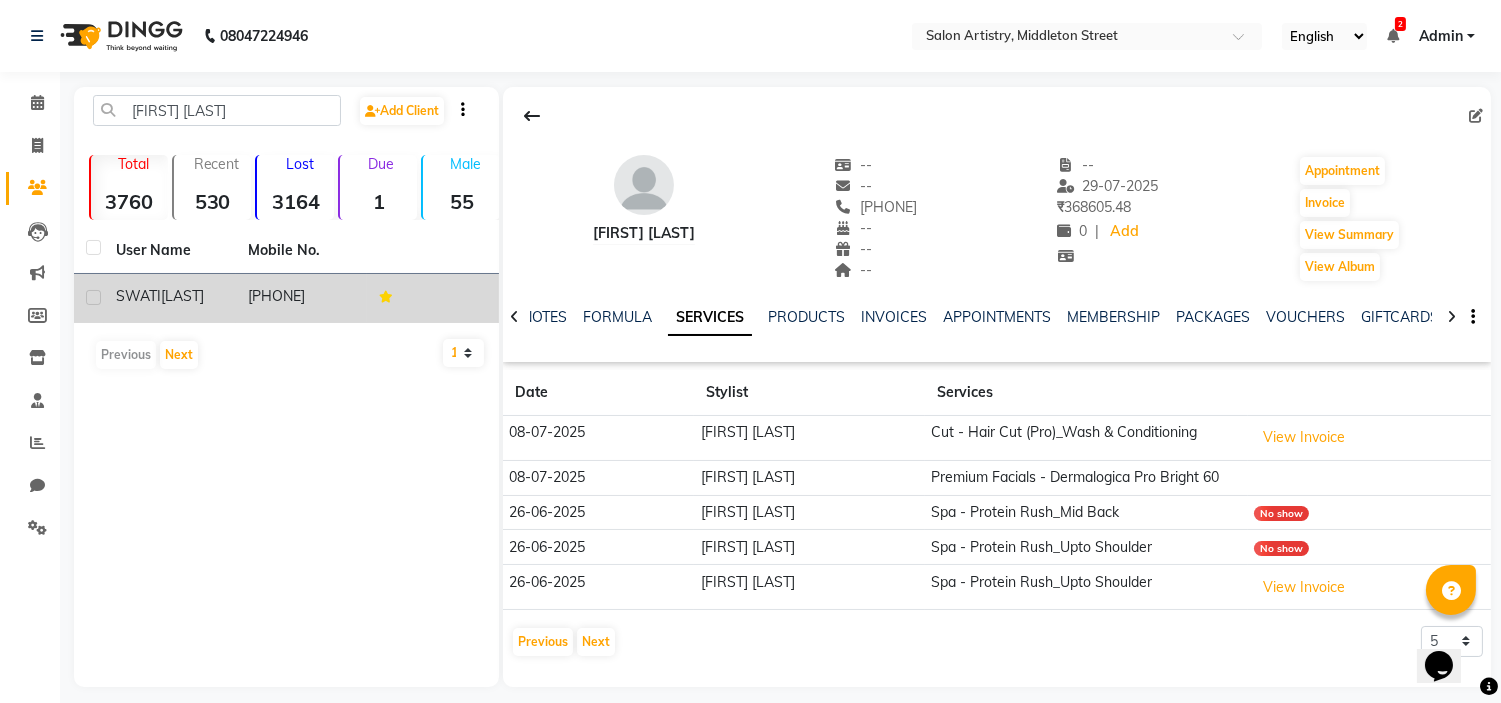 click on "[LAST]" 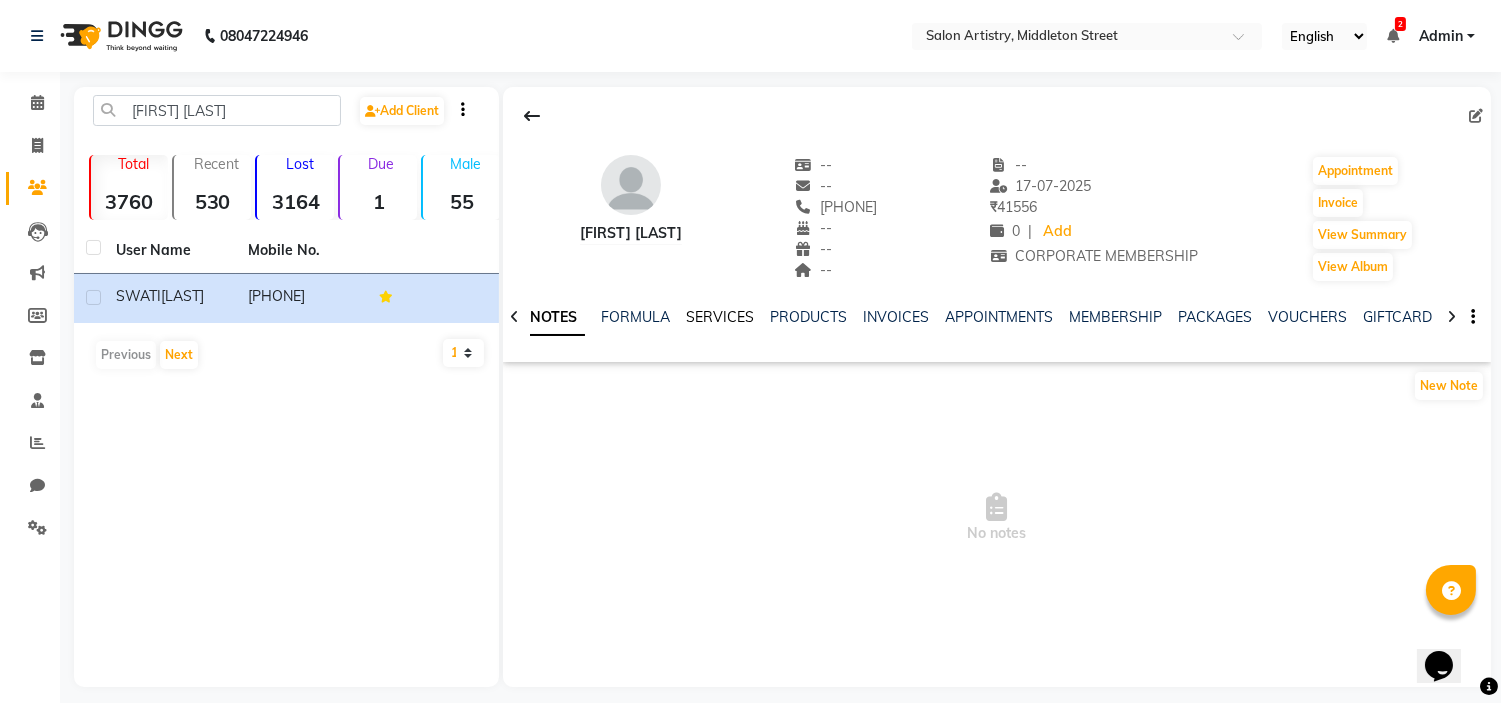 click on "SERVICES" 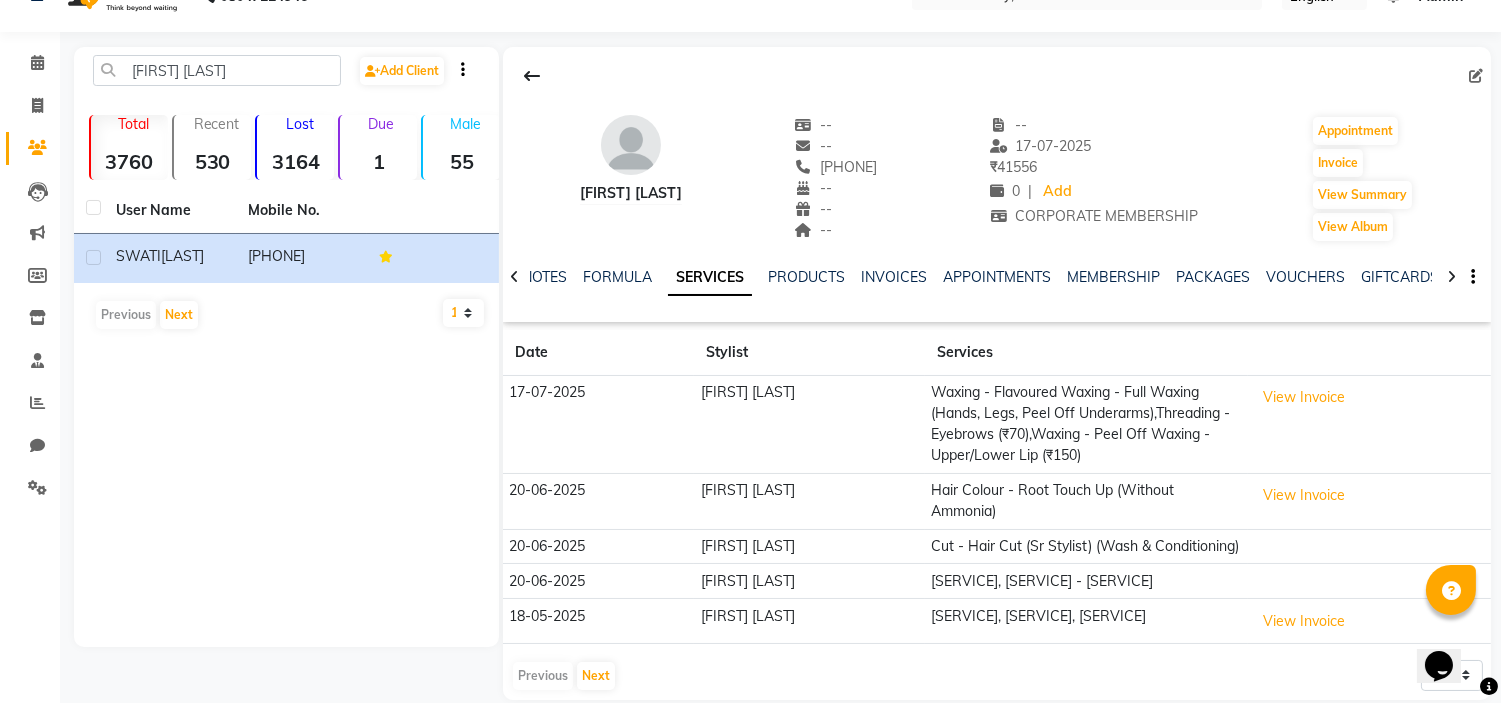 scroll, scrollTop: 44, scrollLeft: 0, axis: vertical 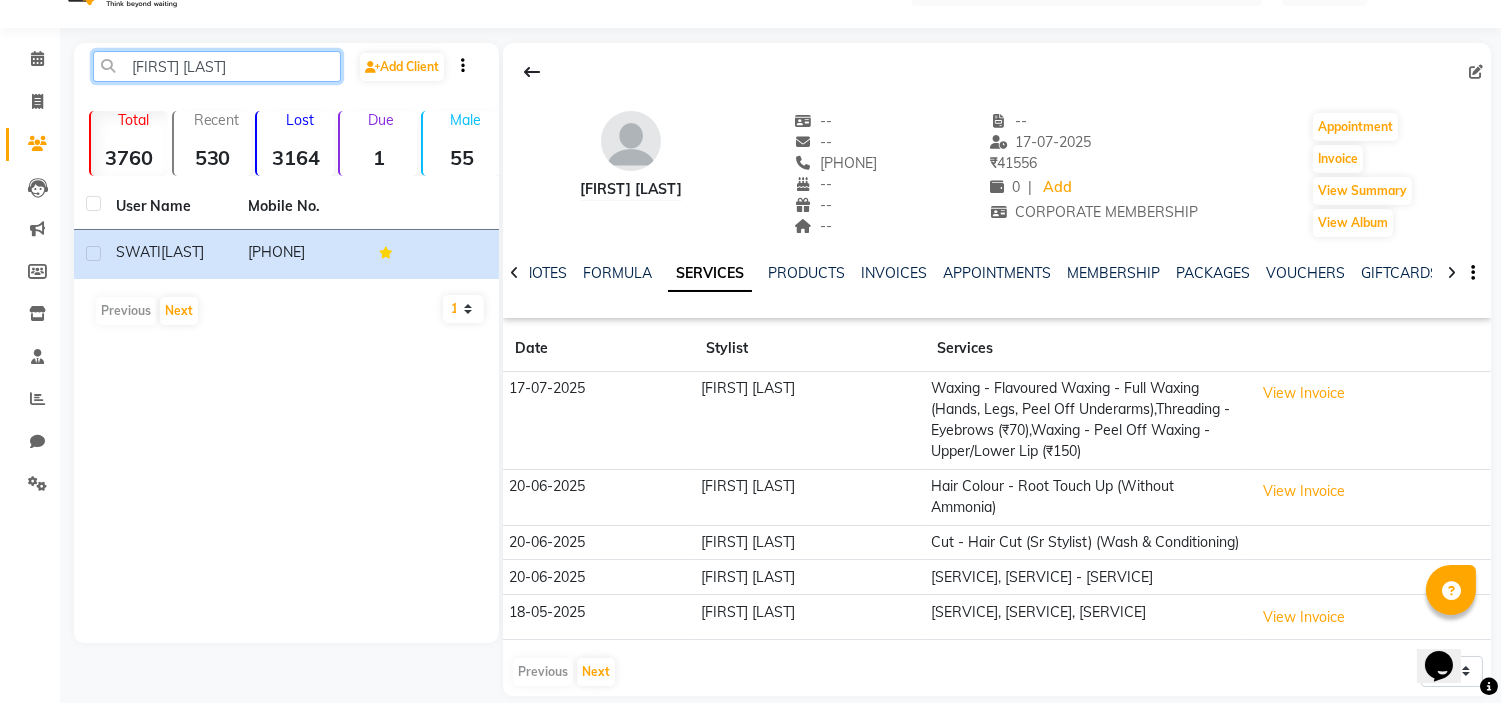 click on "[FIRST] [LAST]" 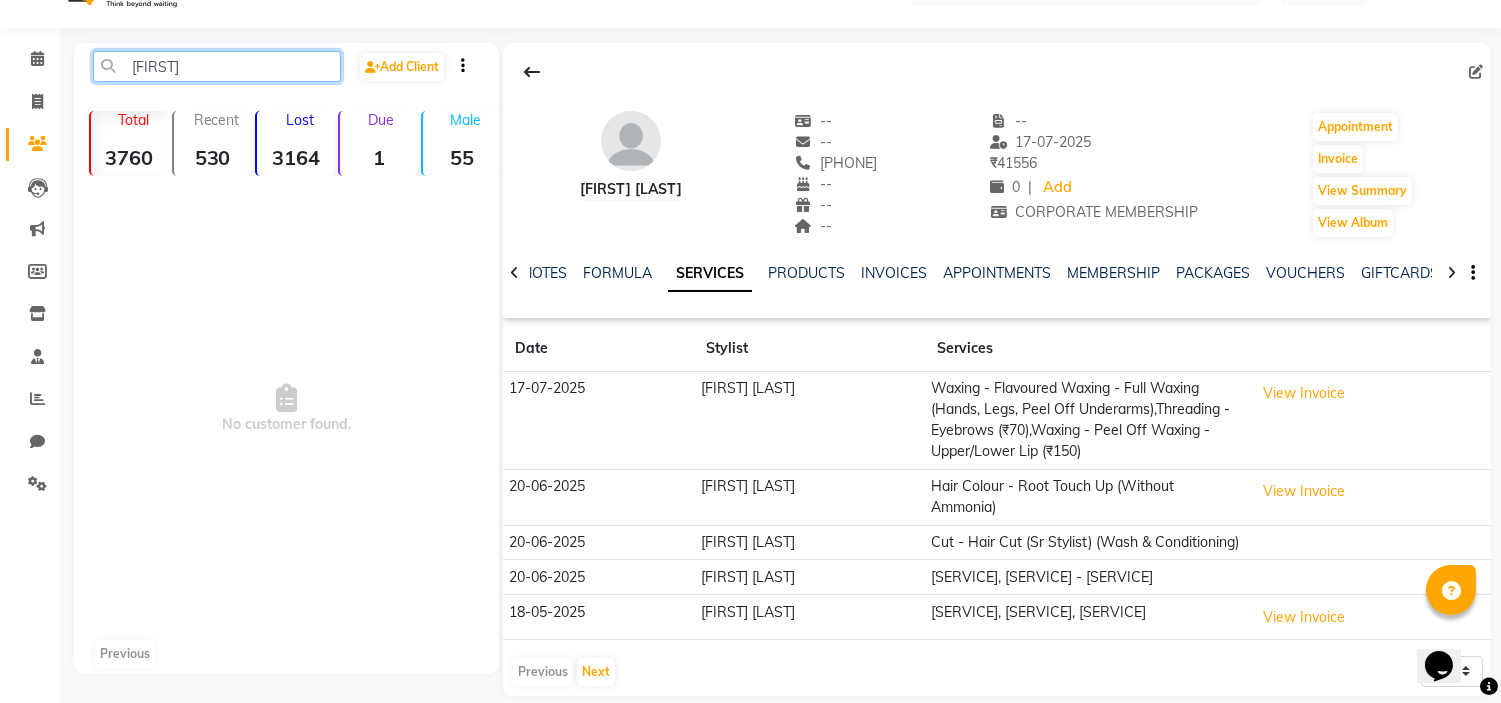 click on "[FIRST]" 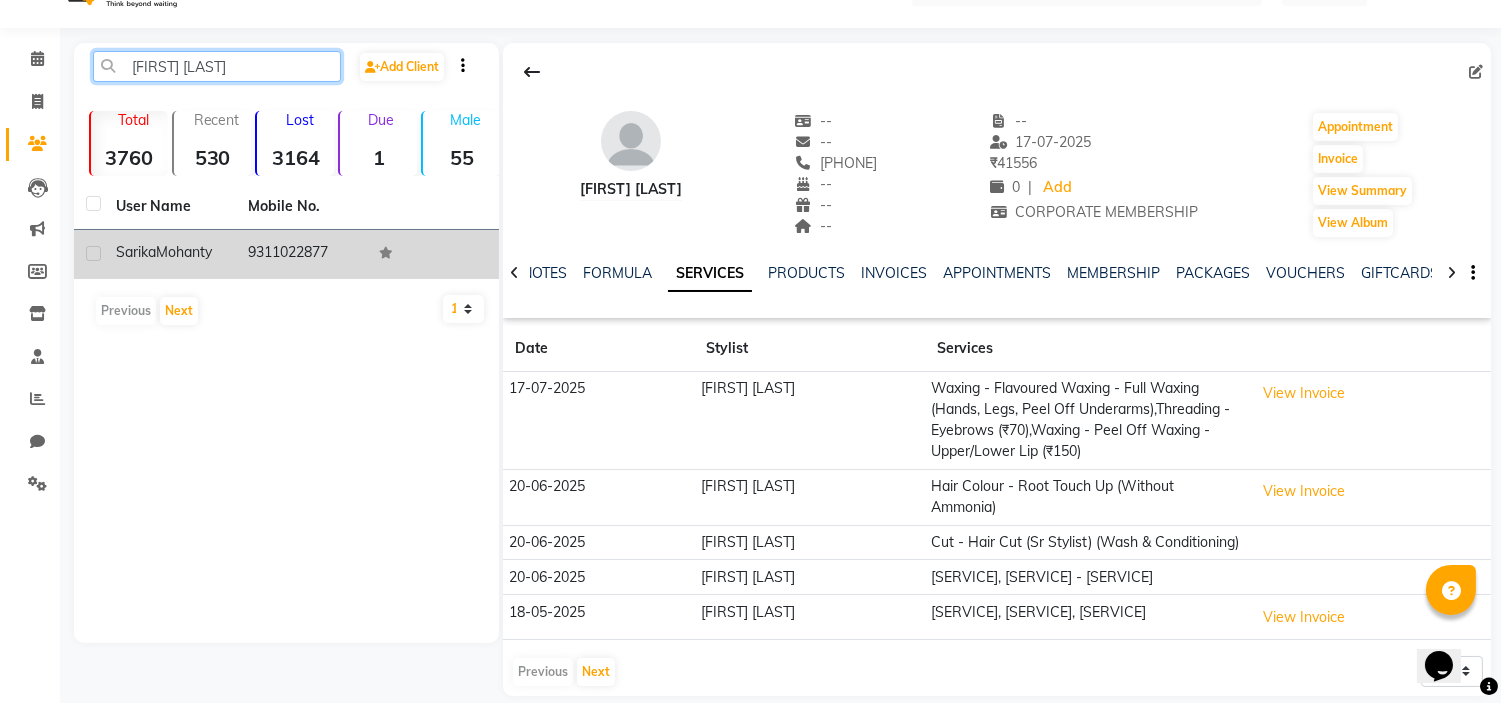 drag, startPoint x: 244, startPoint y: 57, endPoint x: 164, endPoint y: 258, distance: 216.33539 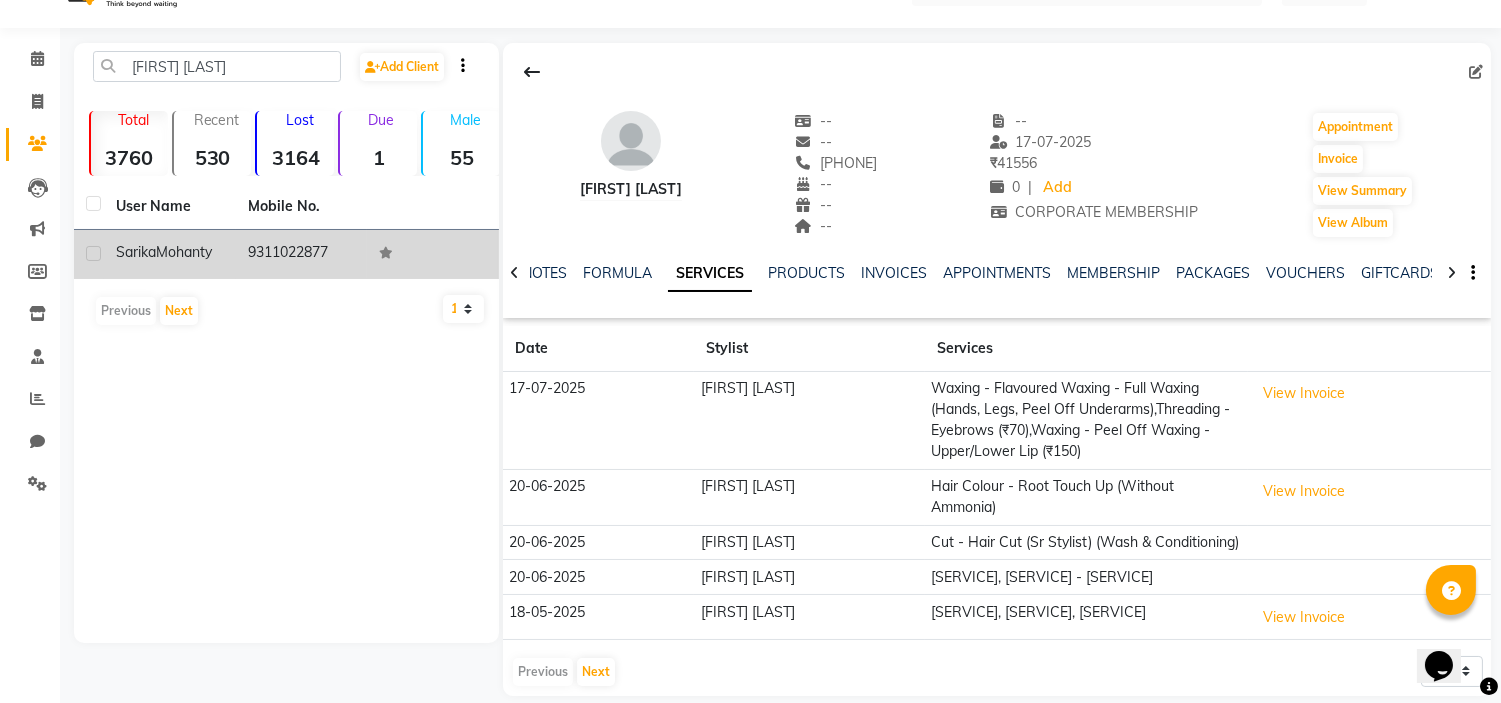 click on "Mohanty" 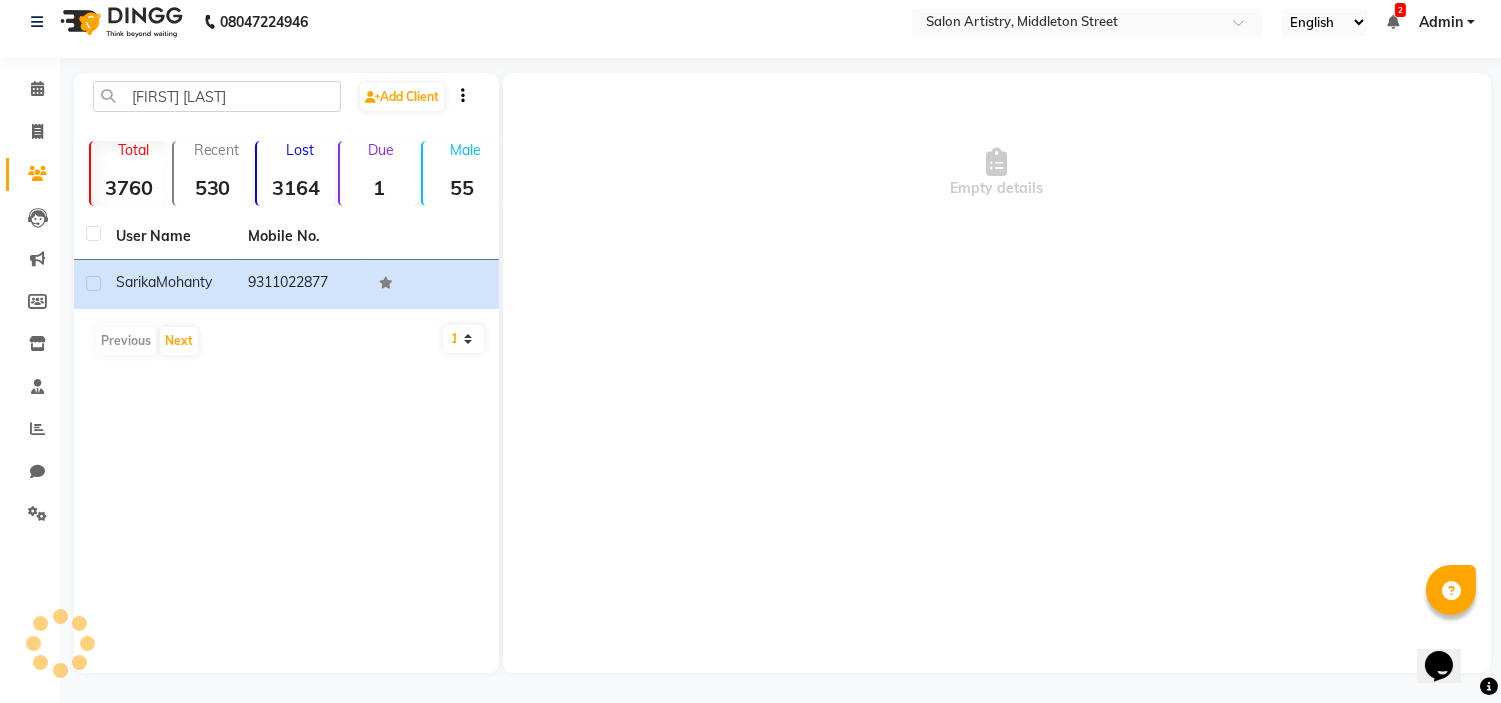 scroll, scrollTop: 13, scrollLeft: 0, axis: vertical 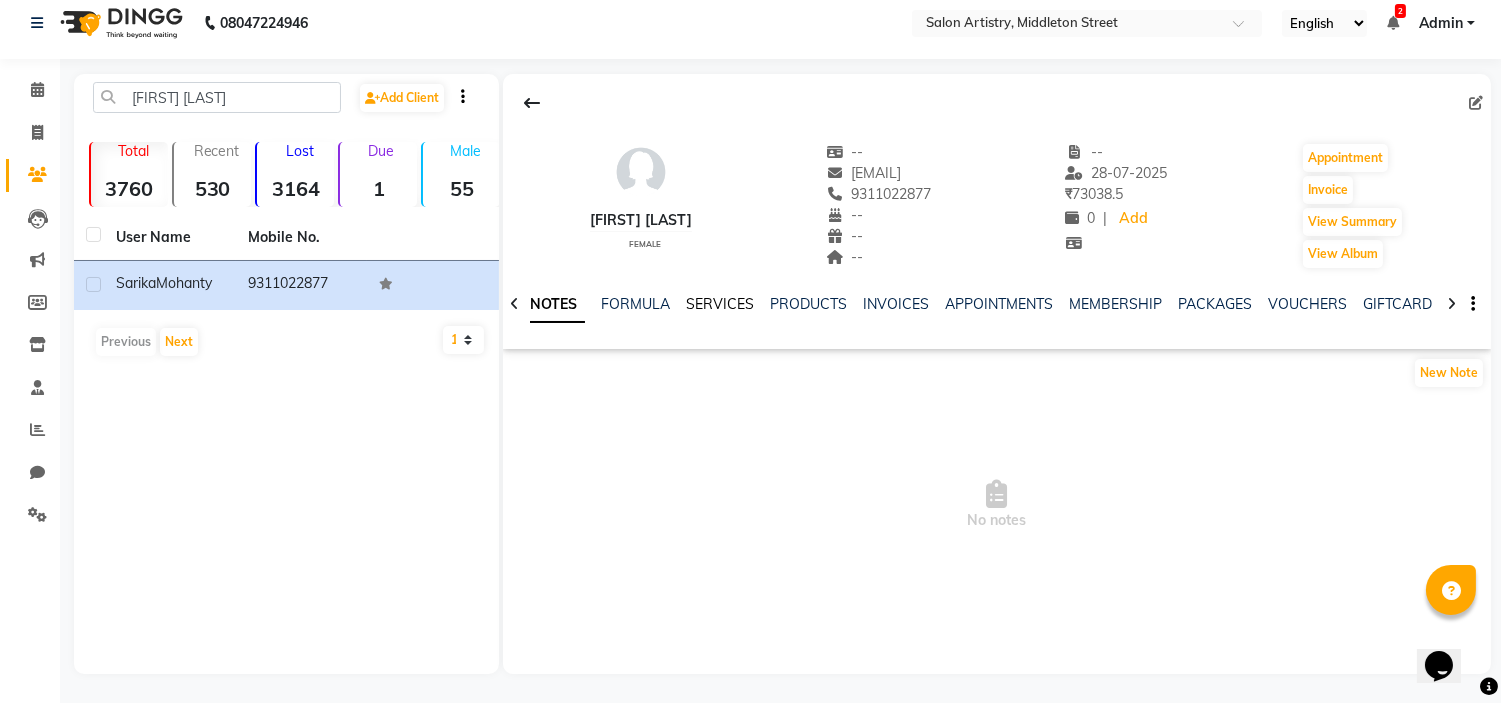 click on "SERVICES" 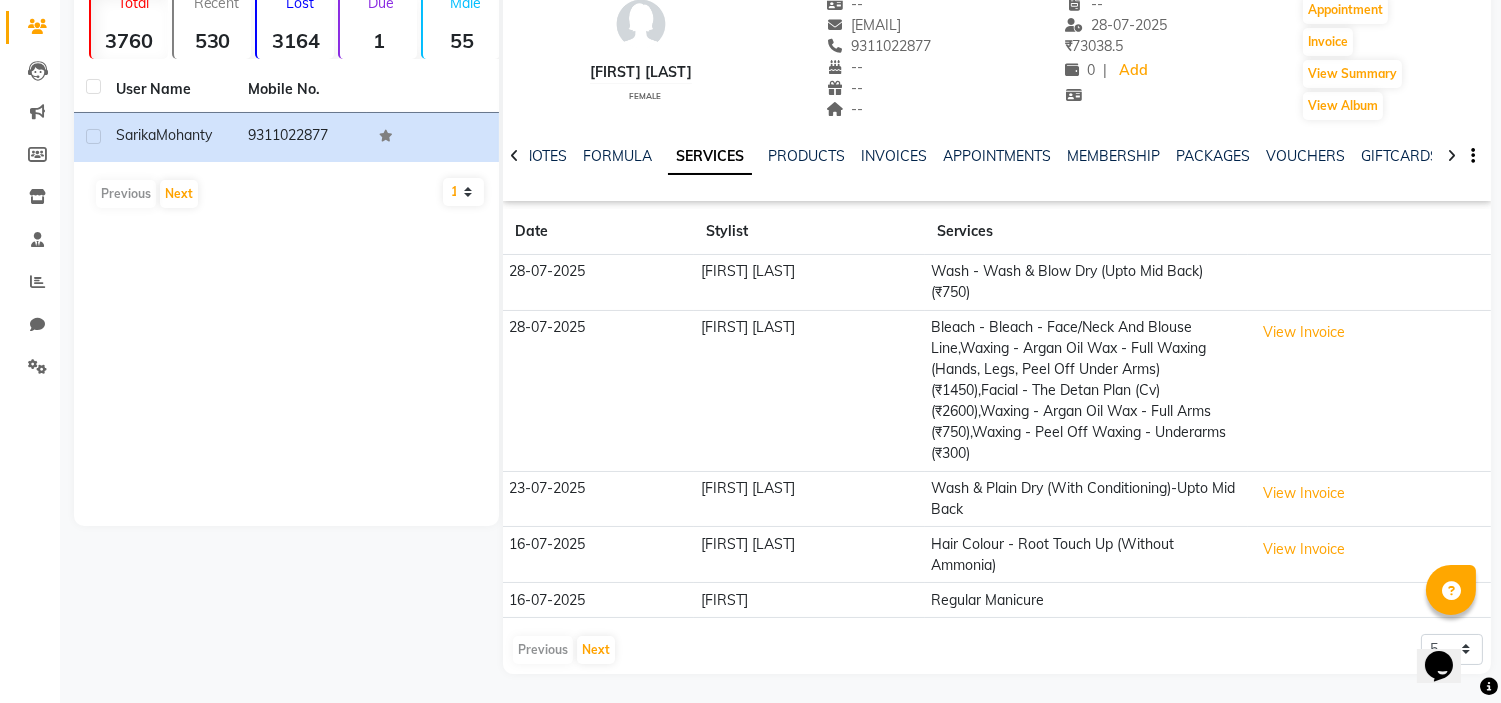 scroll, scrollTop: 162, scrollLeft: 0, axis: vertical 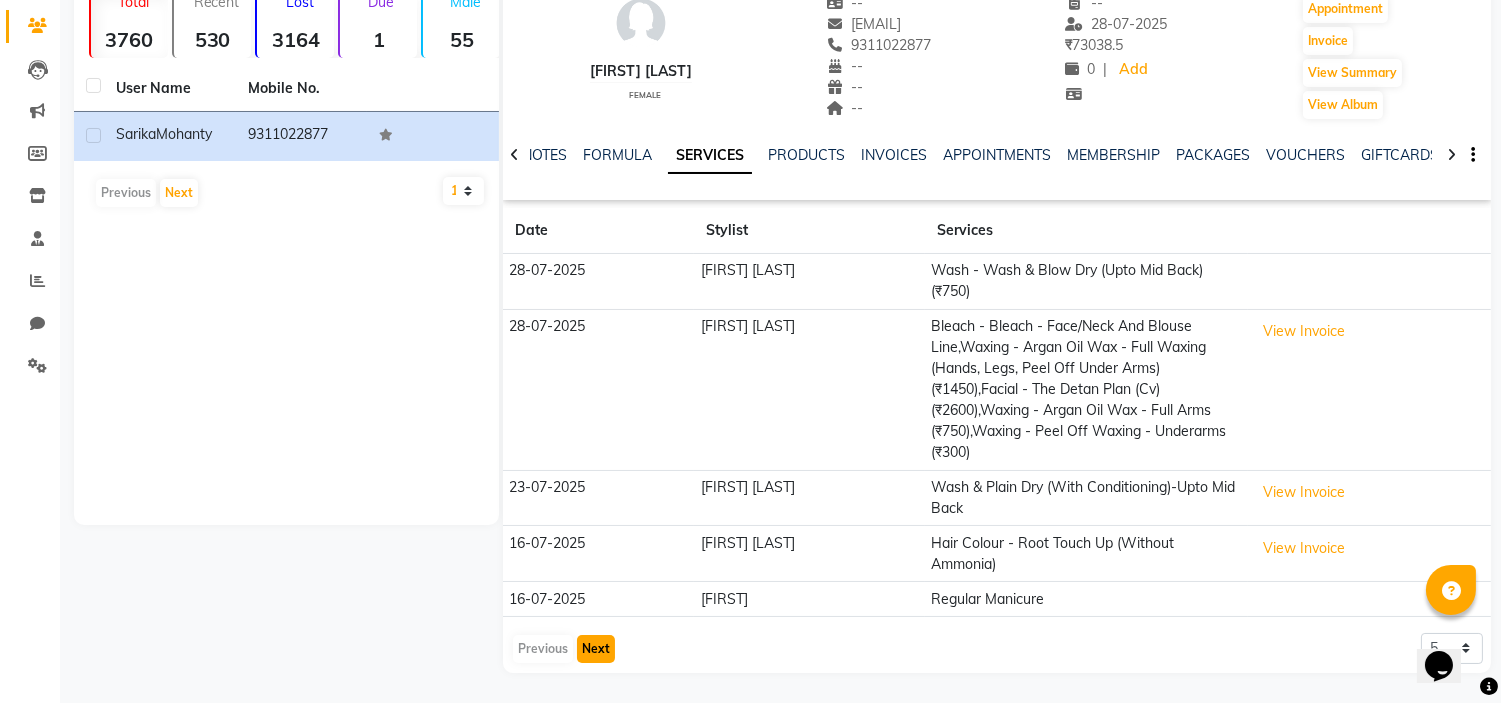 click on "Next" 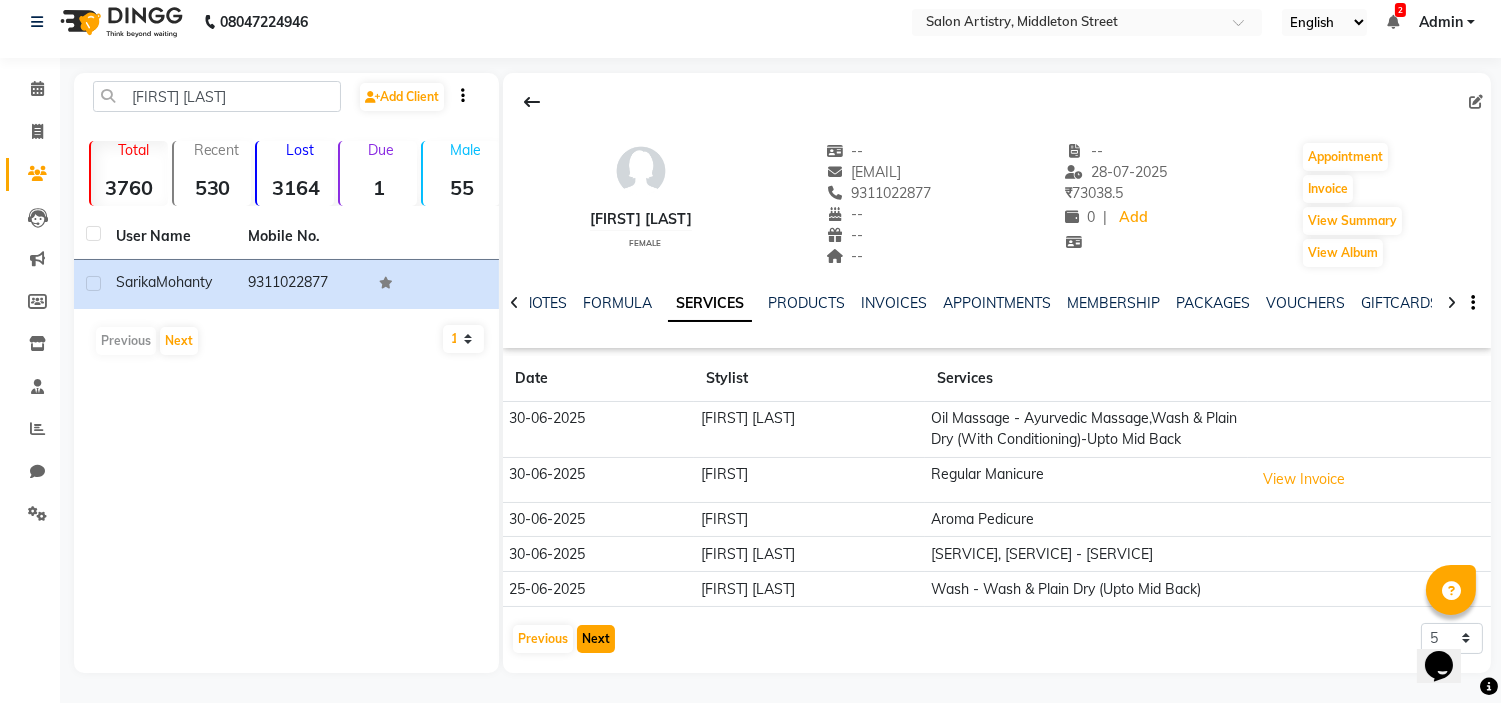 scroll, scrollTop: 46, scrollLeft: 0, axis: vertical 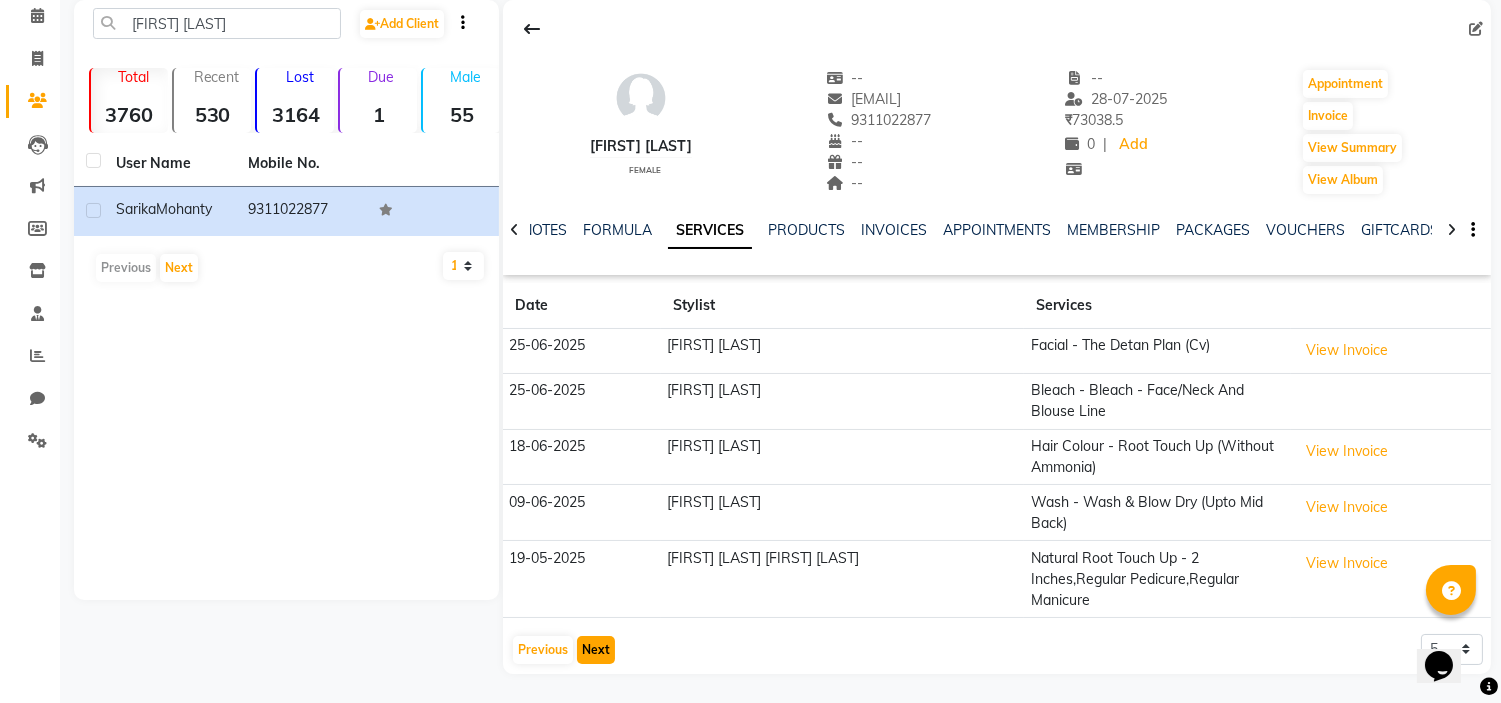 click on "Next" 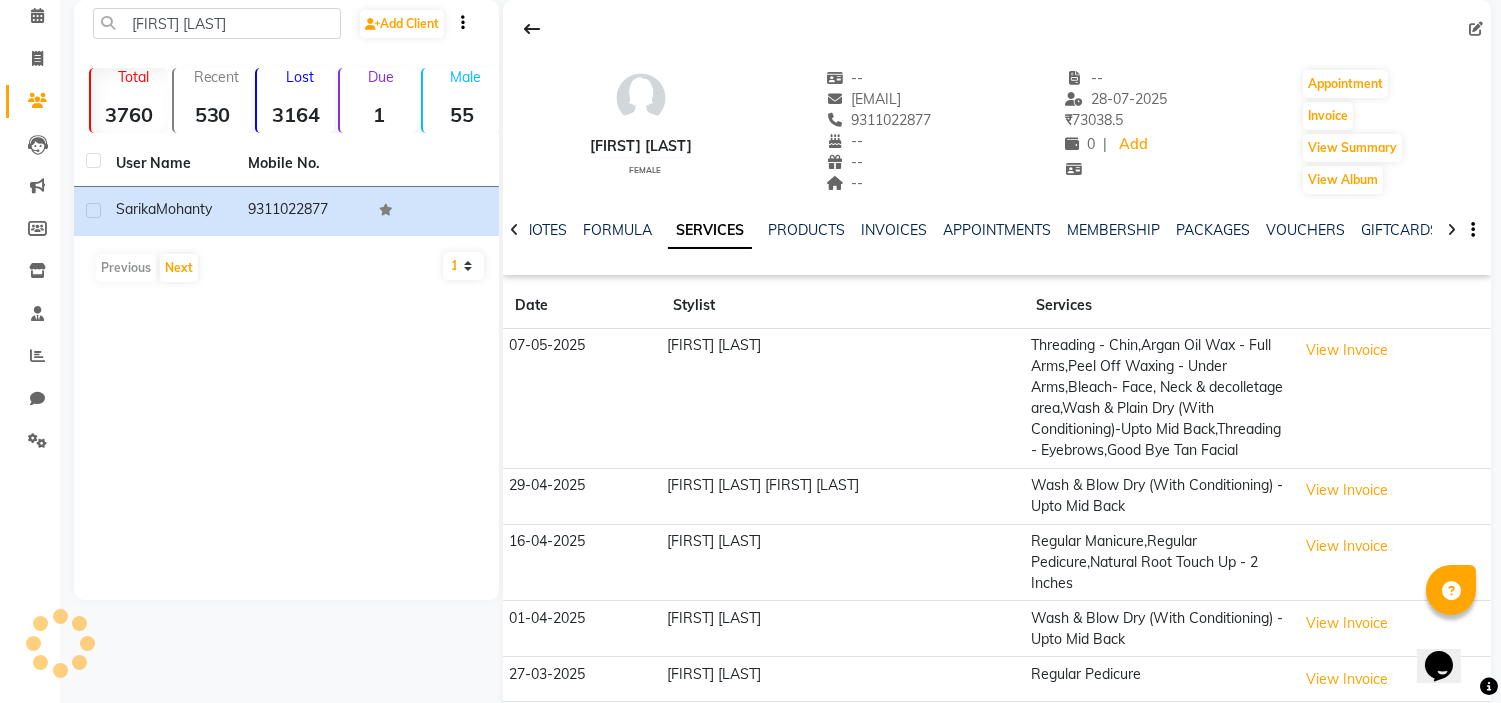 scroll, scrollTop: 162, scrollLeft: 0, axis: vertical 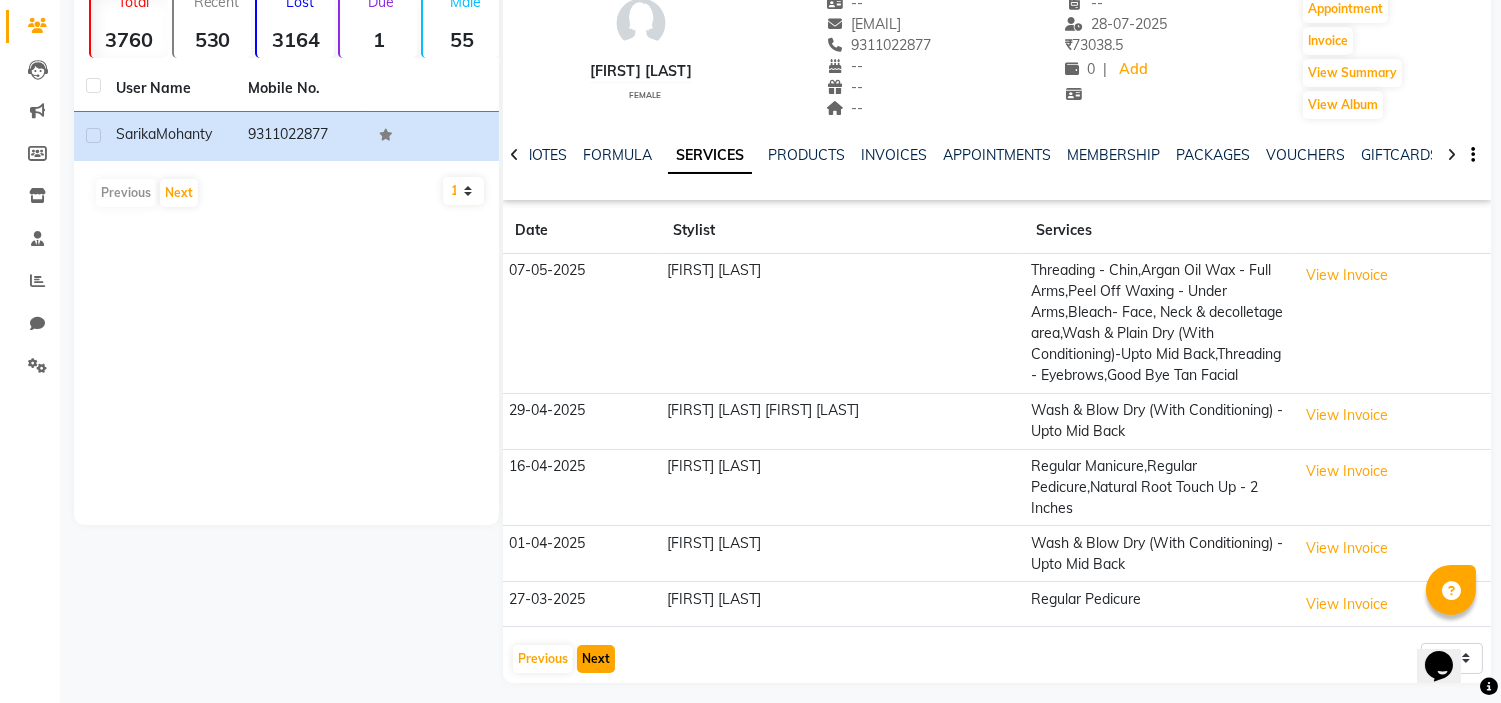 type 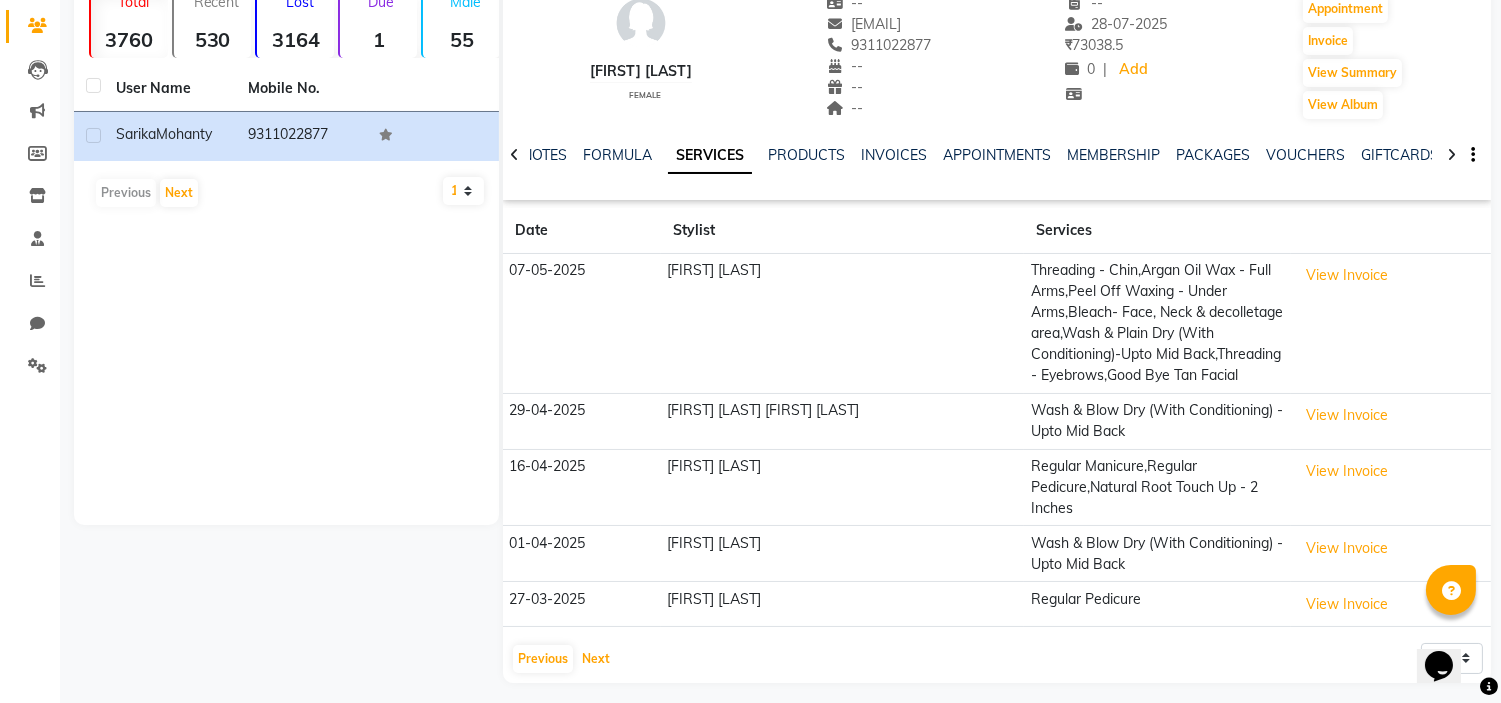scroll, scrollTop: 0, scrollLeft: 0, axis: both 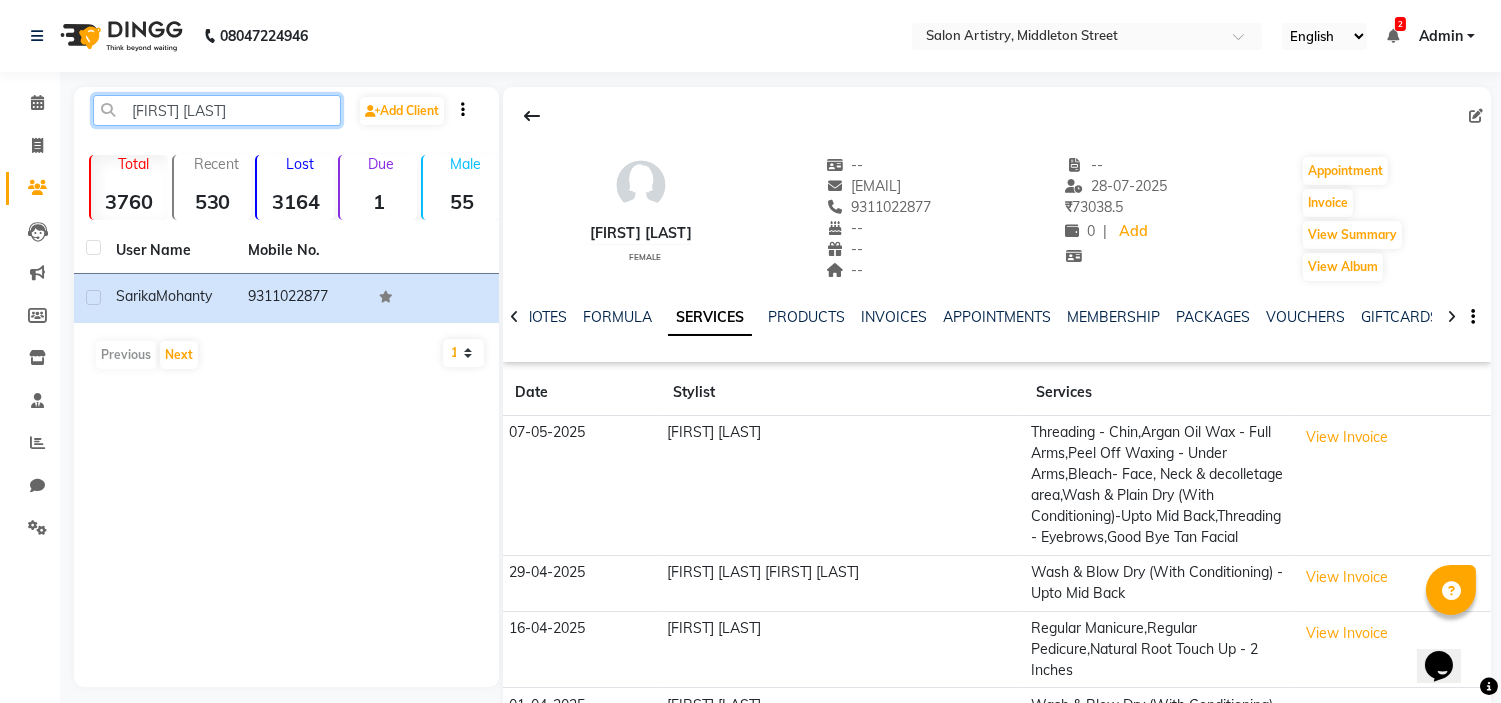 click on "[FIRST] [LAST]" 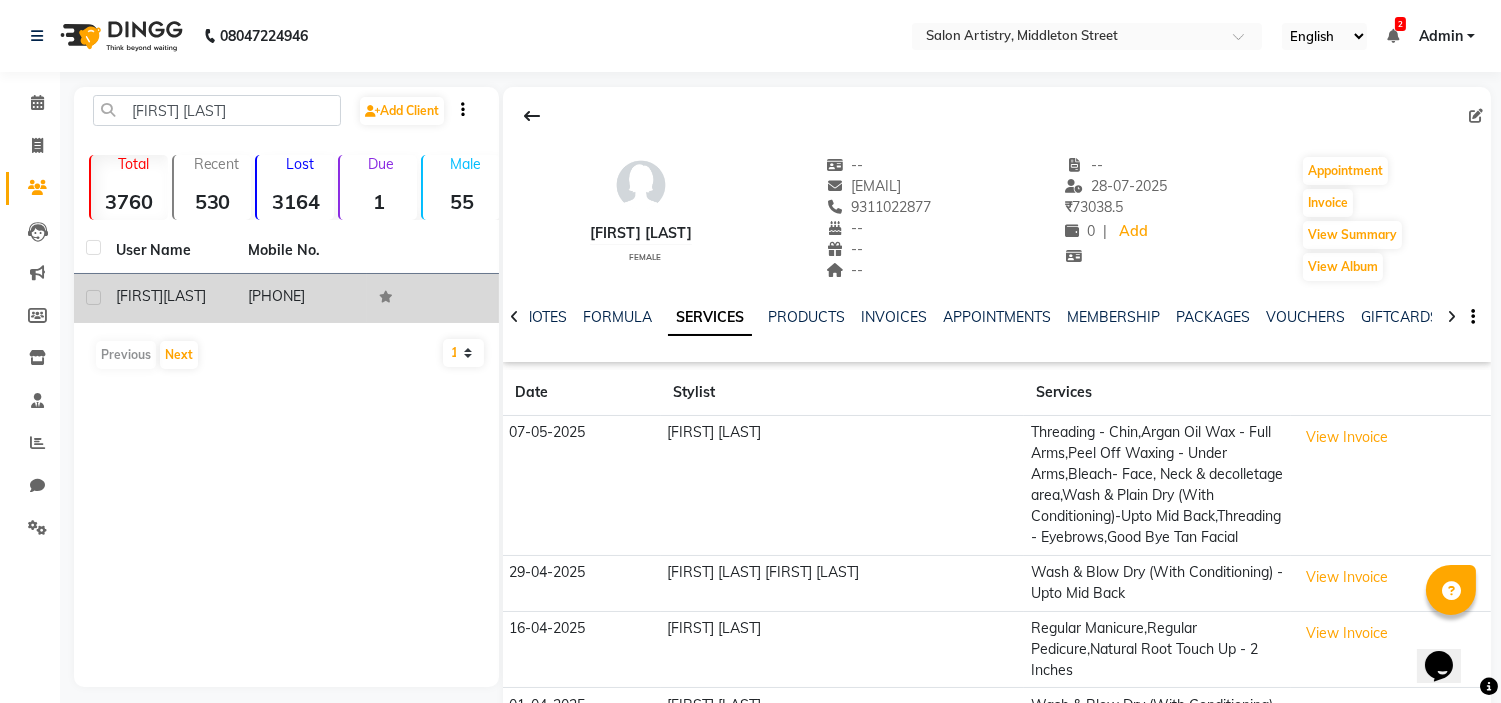 click on "[LAST]" 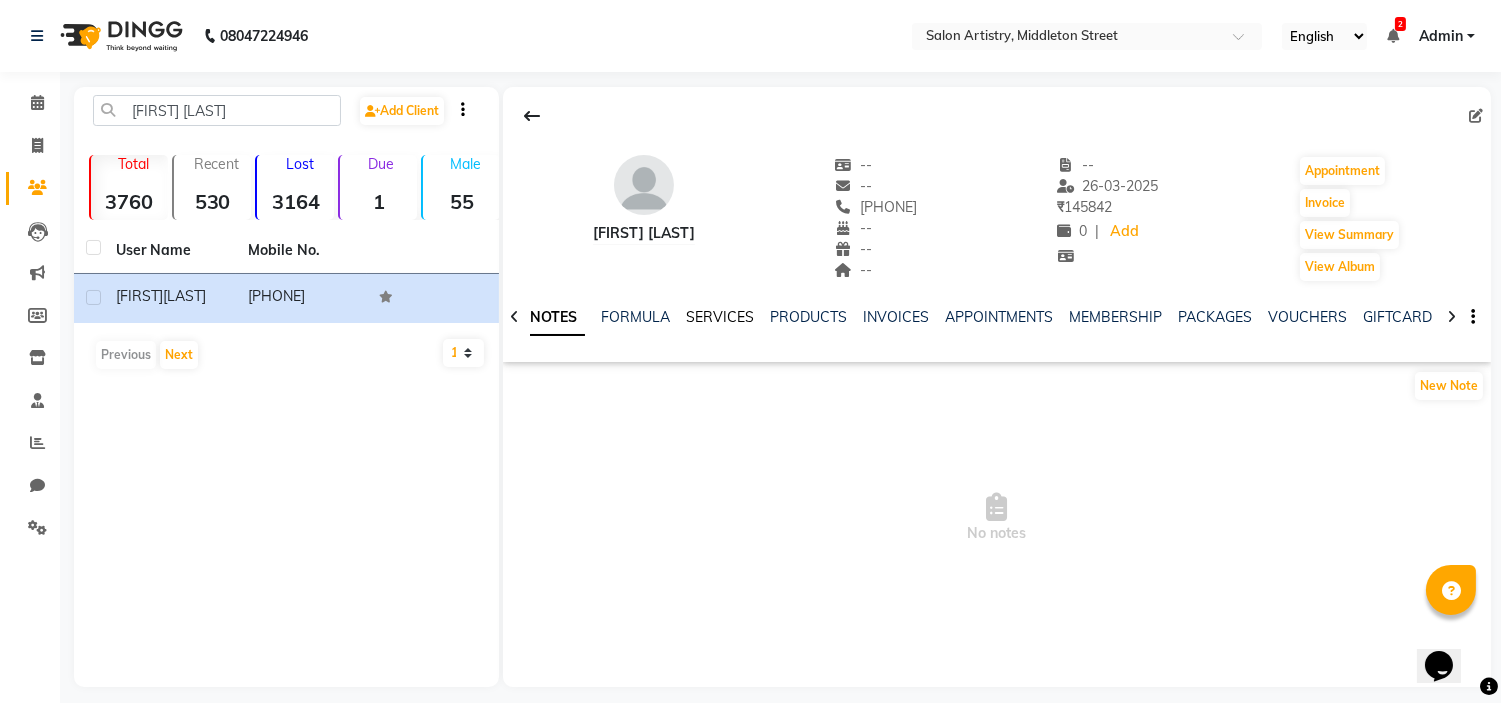 click on "SERVICES" 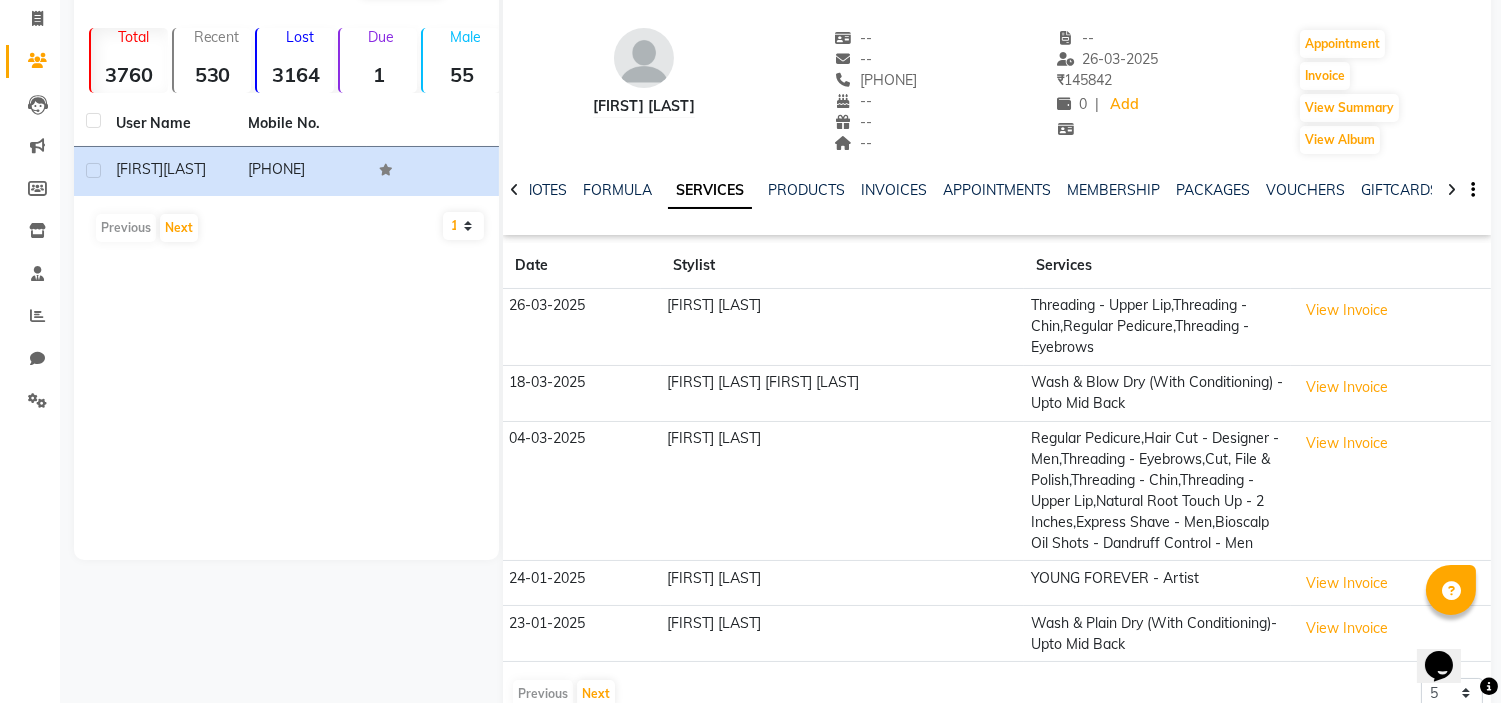 scroll, scrollTop: 133, scrollLeft: 0, axis: vertical 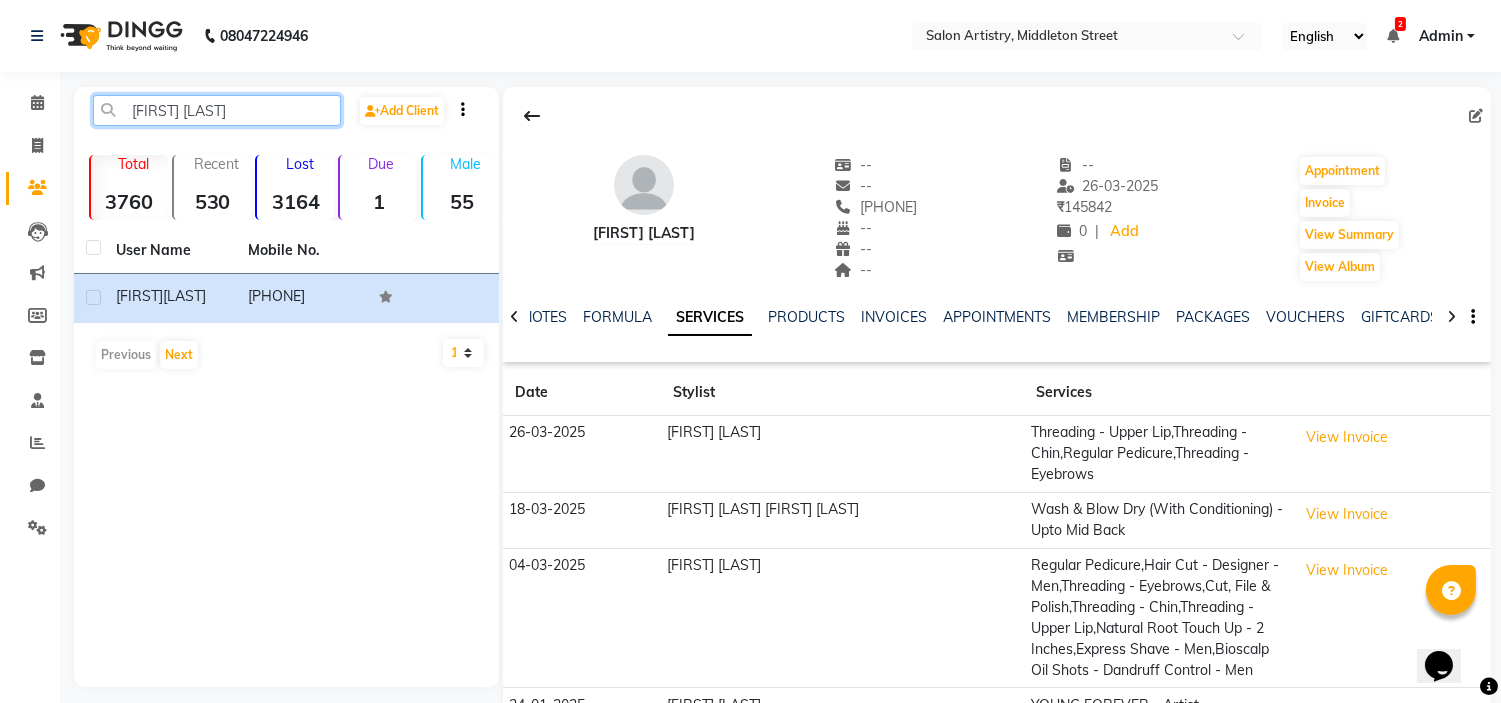 click on "[FIRST] [LAST]" 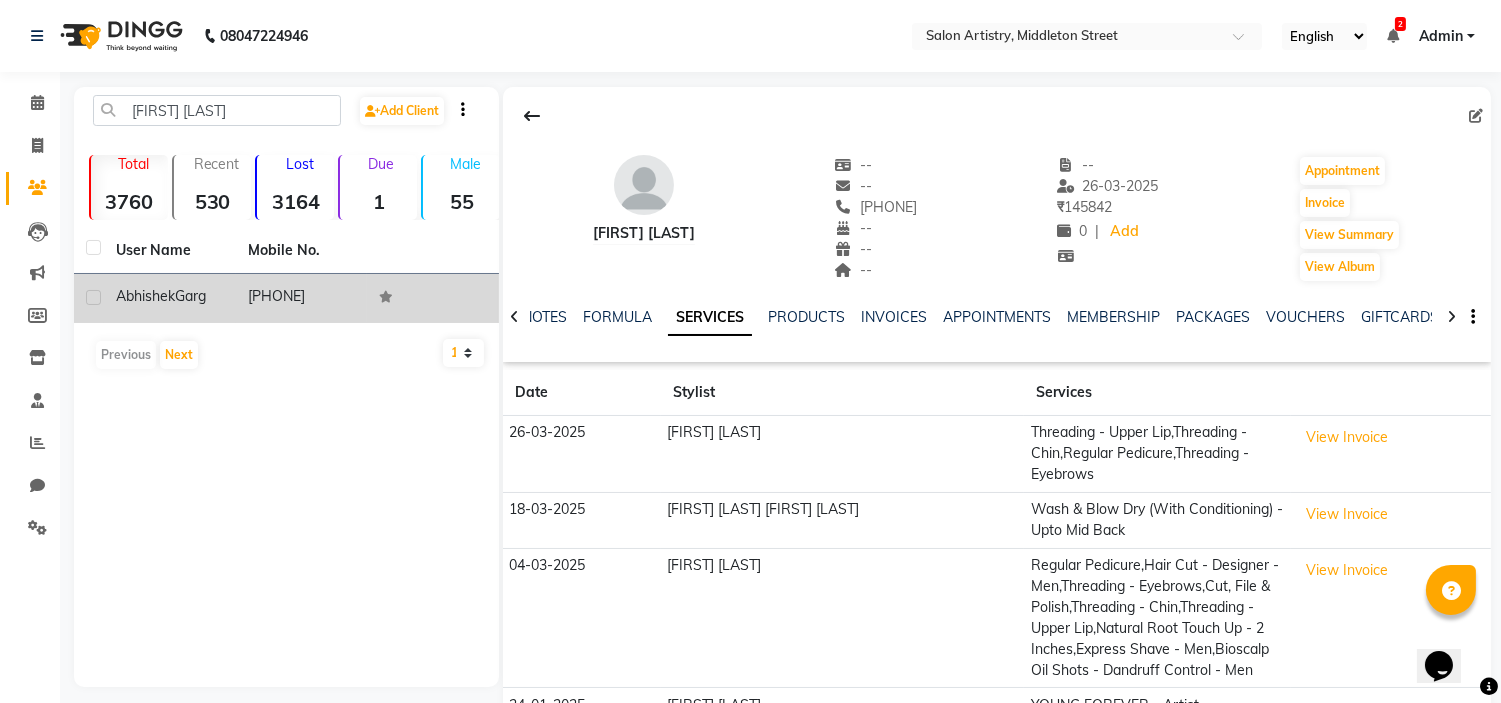 click on "Garg" 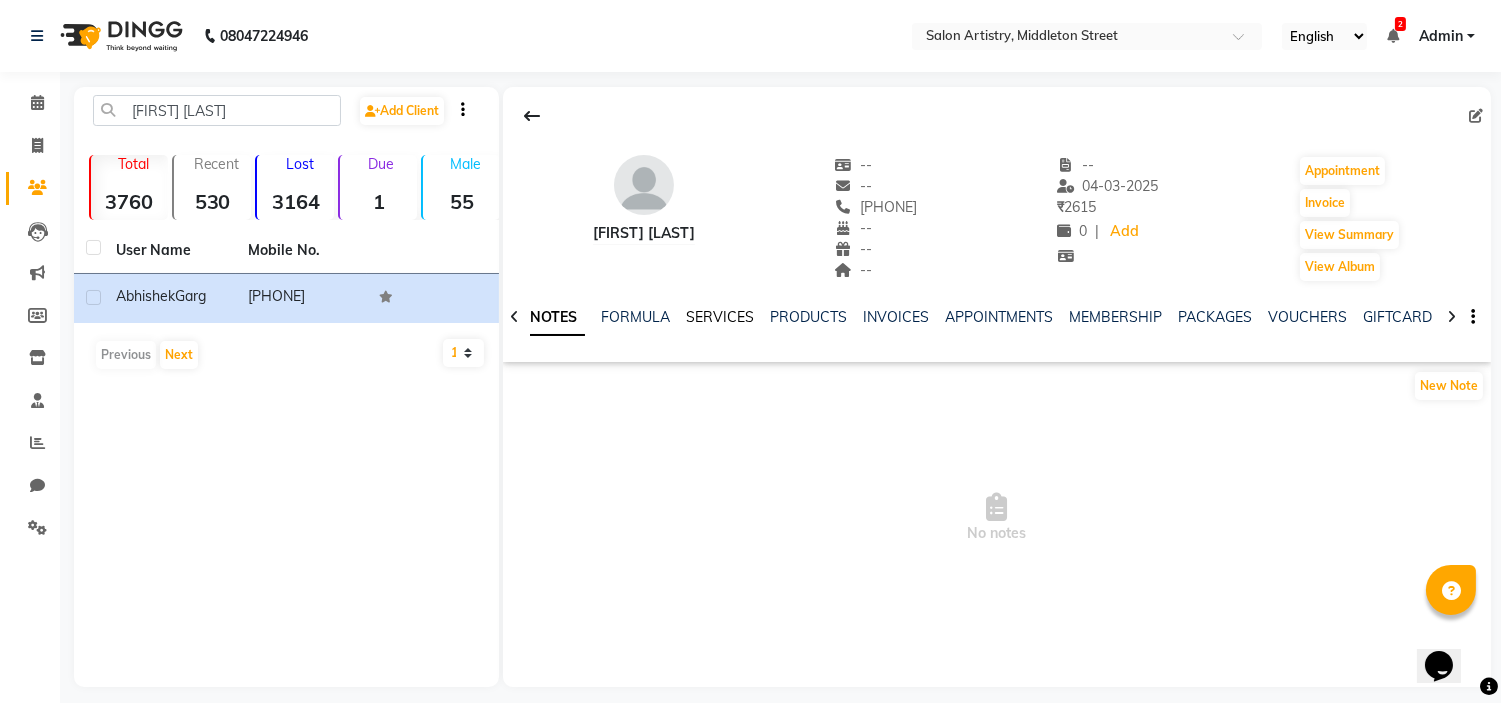 click on "SERVICES" 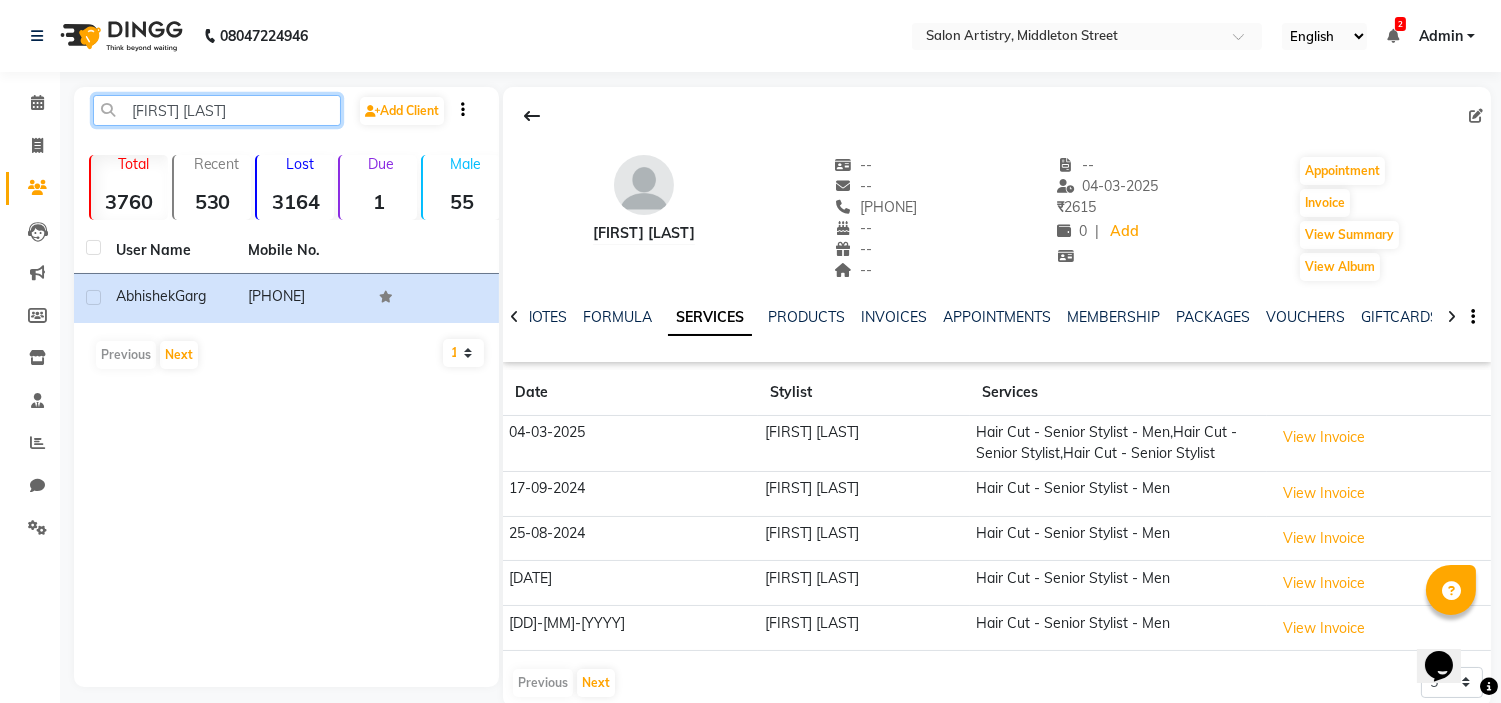 click on "[FIRST] [LAST]" 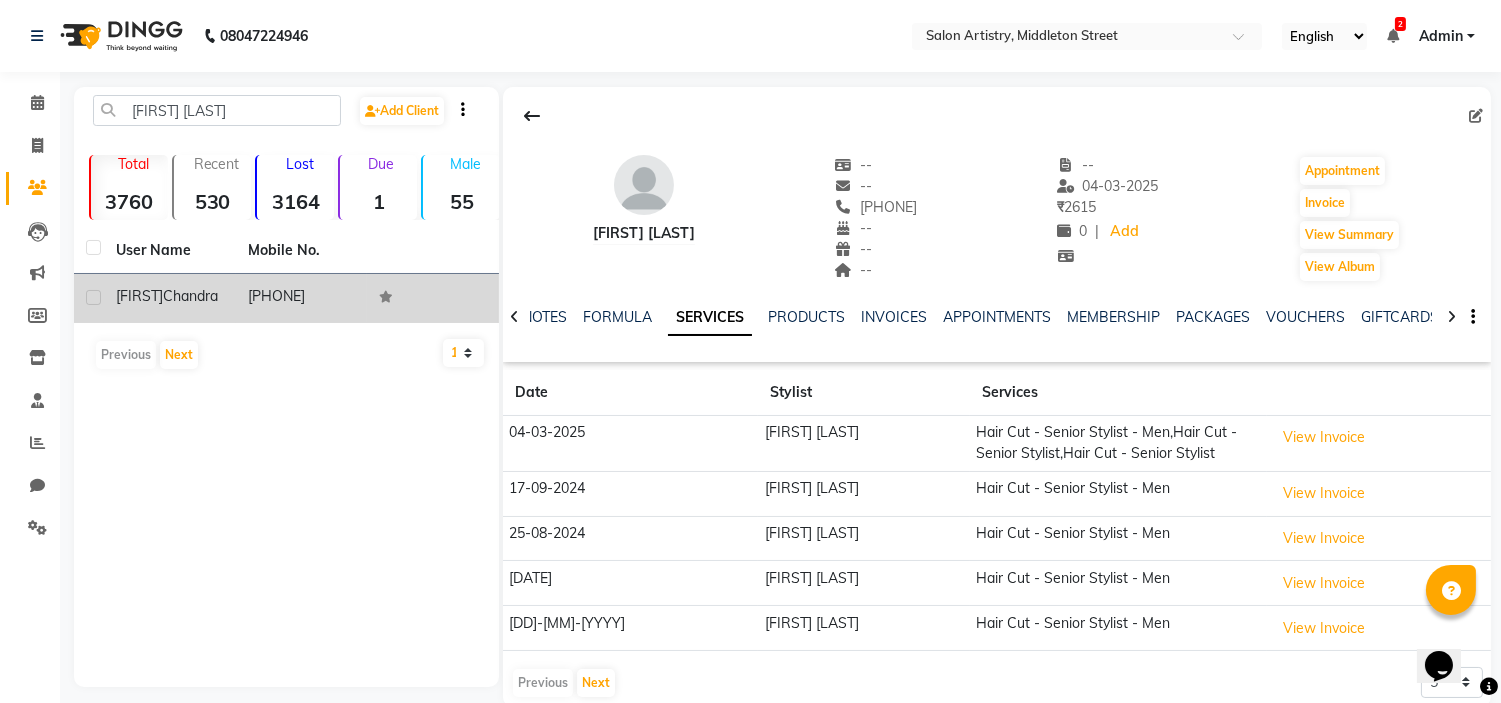 click on "[FIRST]" 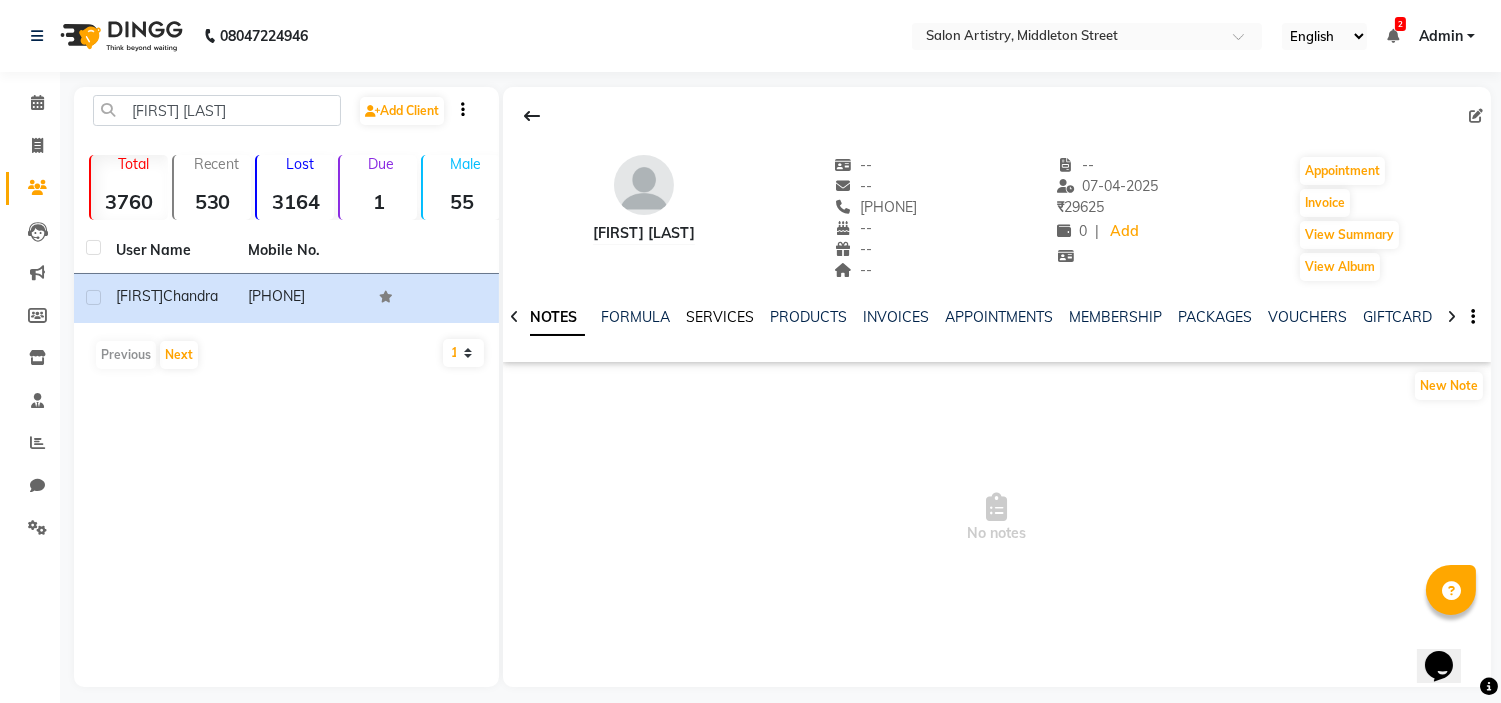 click on "SERVICES" 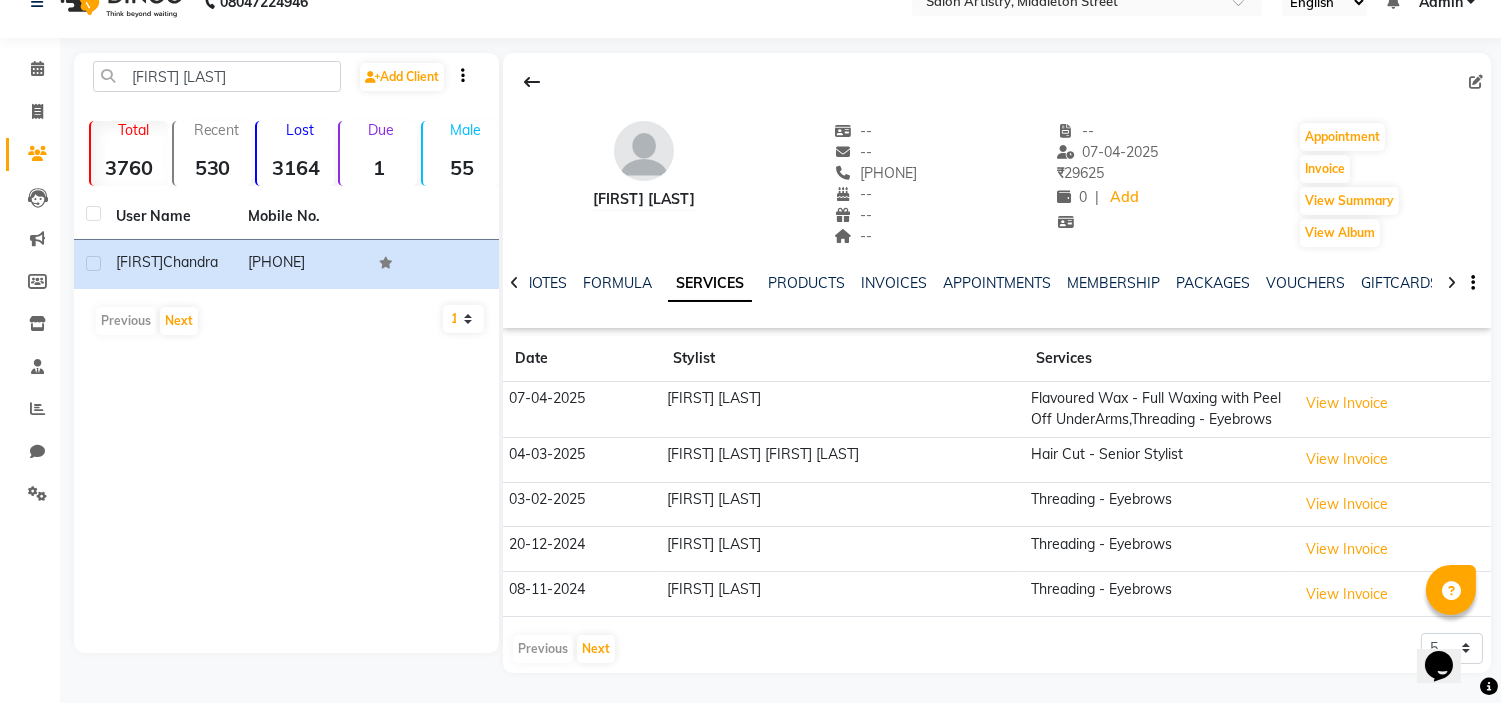 scroll, scrollTop: 44, scrollLeft: 0, axis: vertical 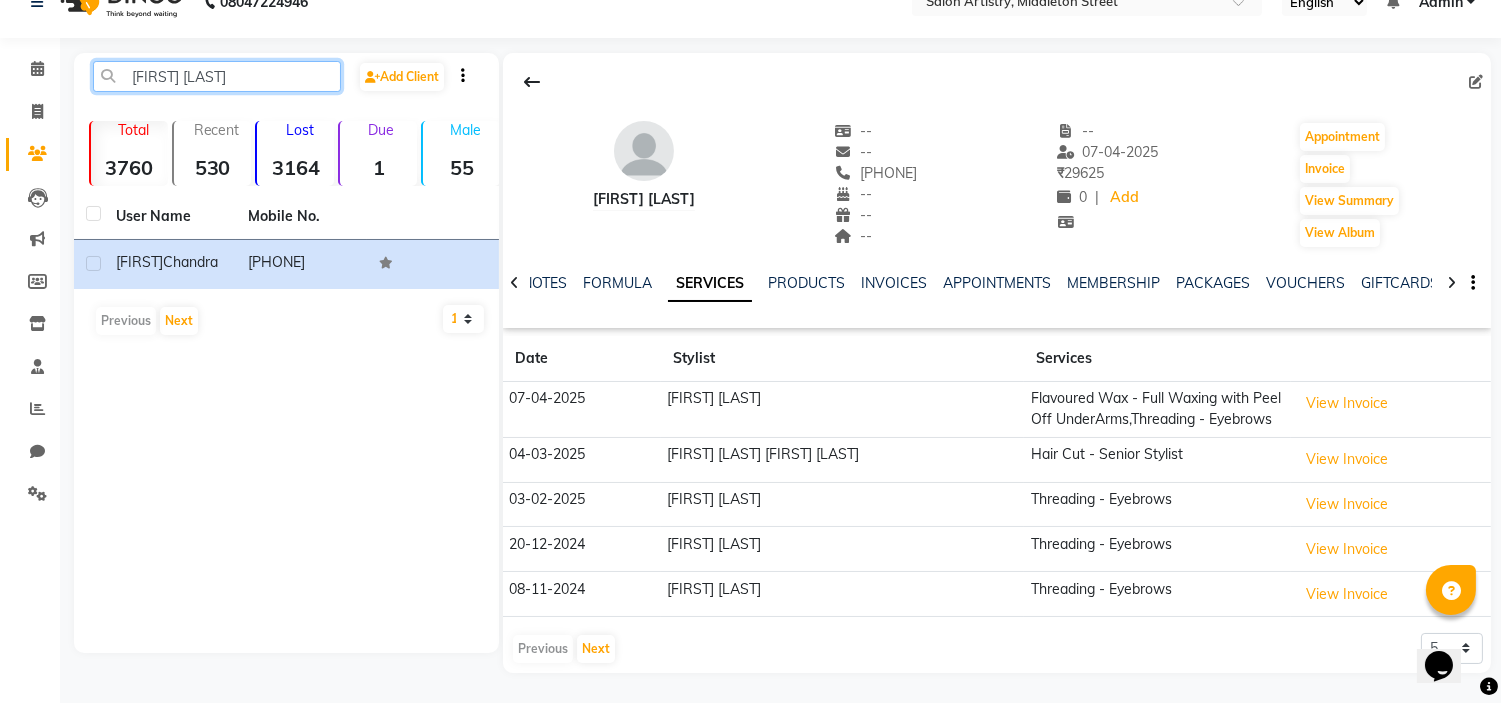 click on "[FIRST] [LAST]" 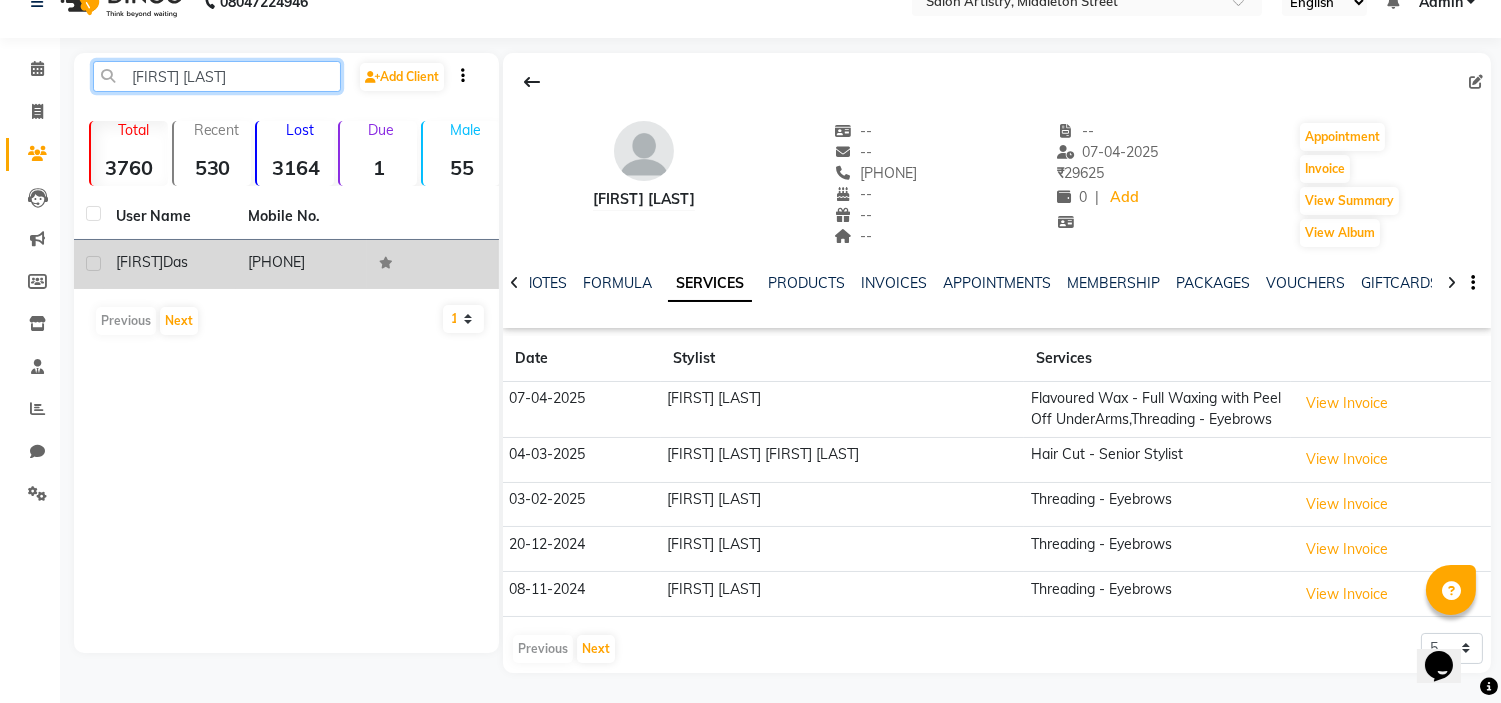 type on "[FIRST] [LAST]" 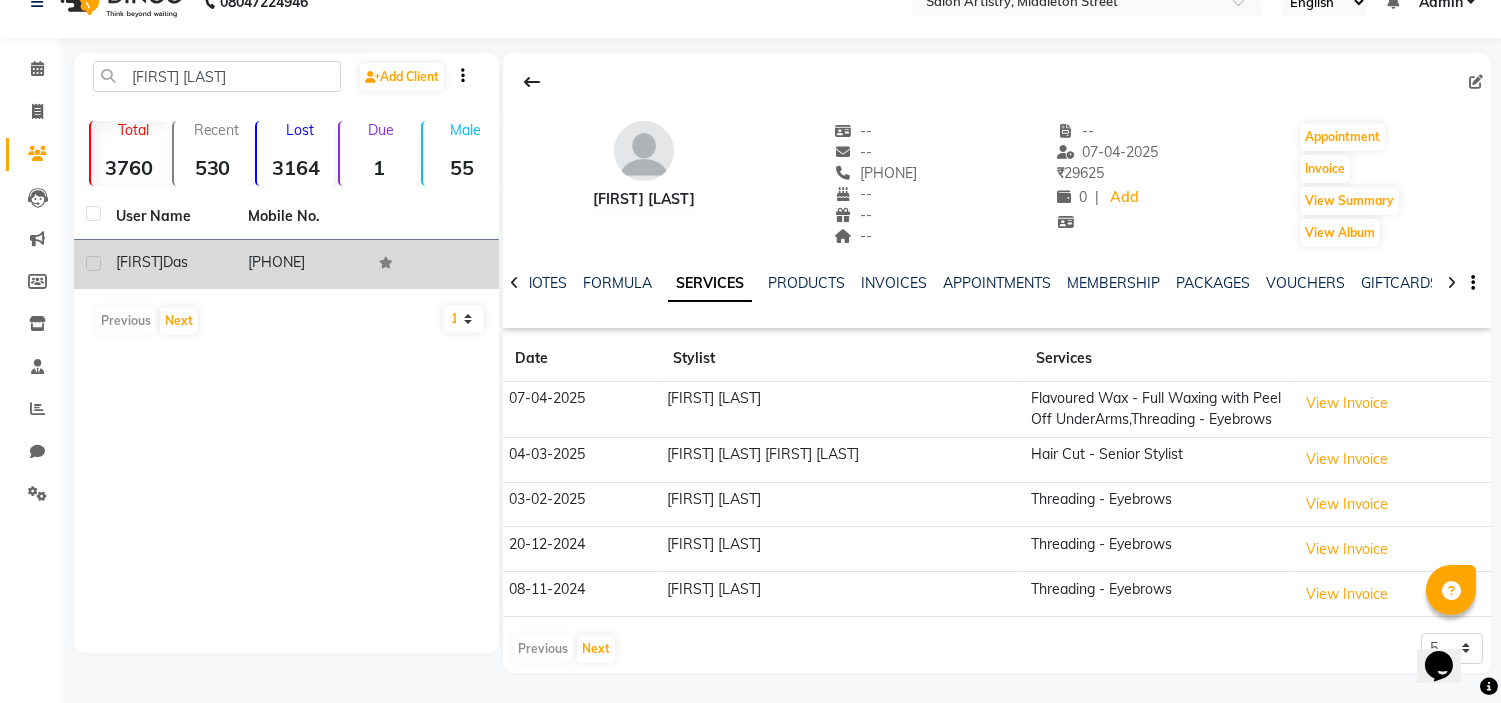 click on "[FIRST]" 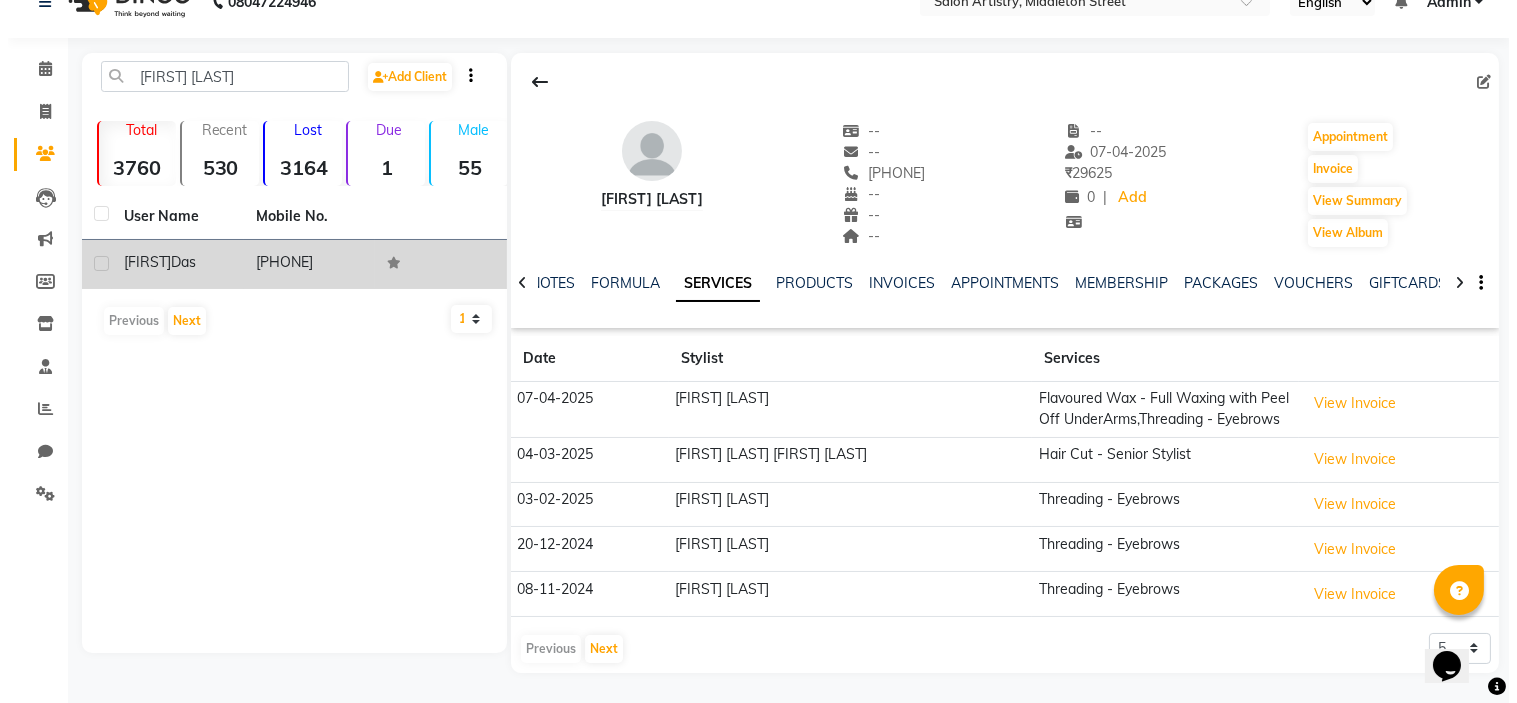 scroll, scrollTop: 13, scrollLeft: 0, axis: vertical 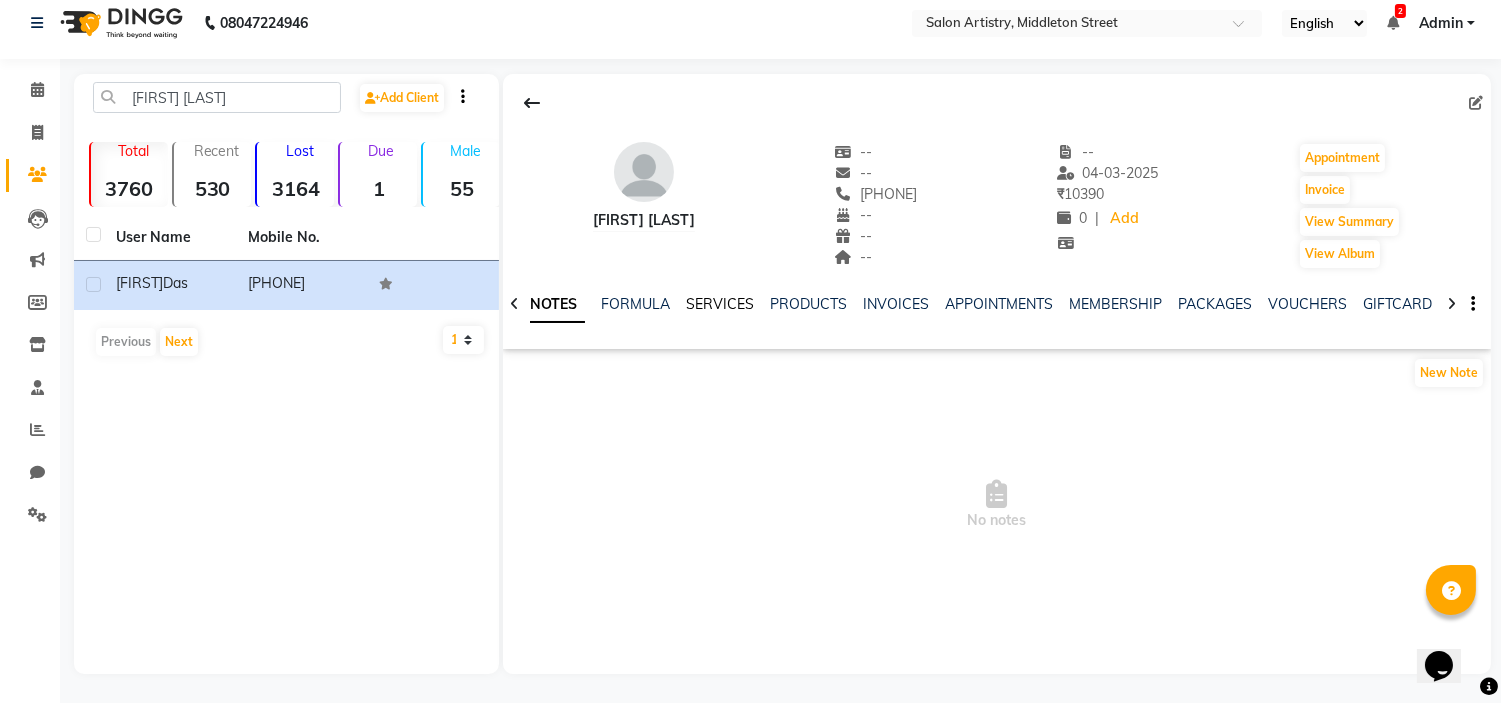 click on "SERVICES" 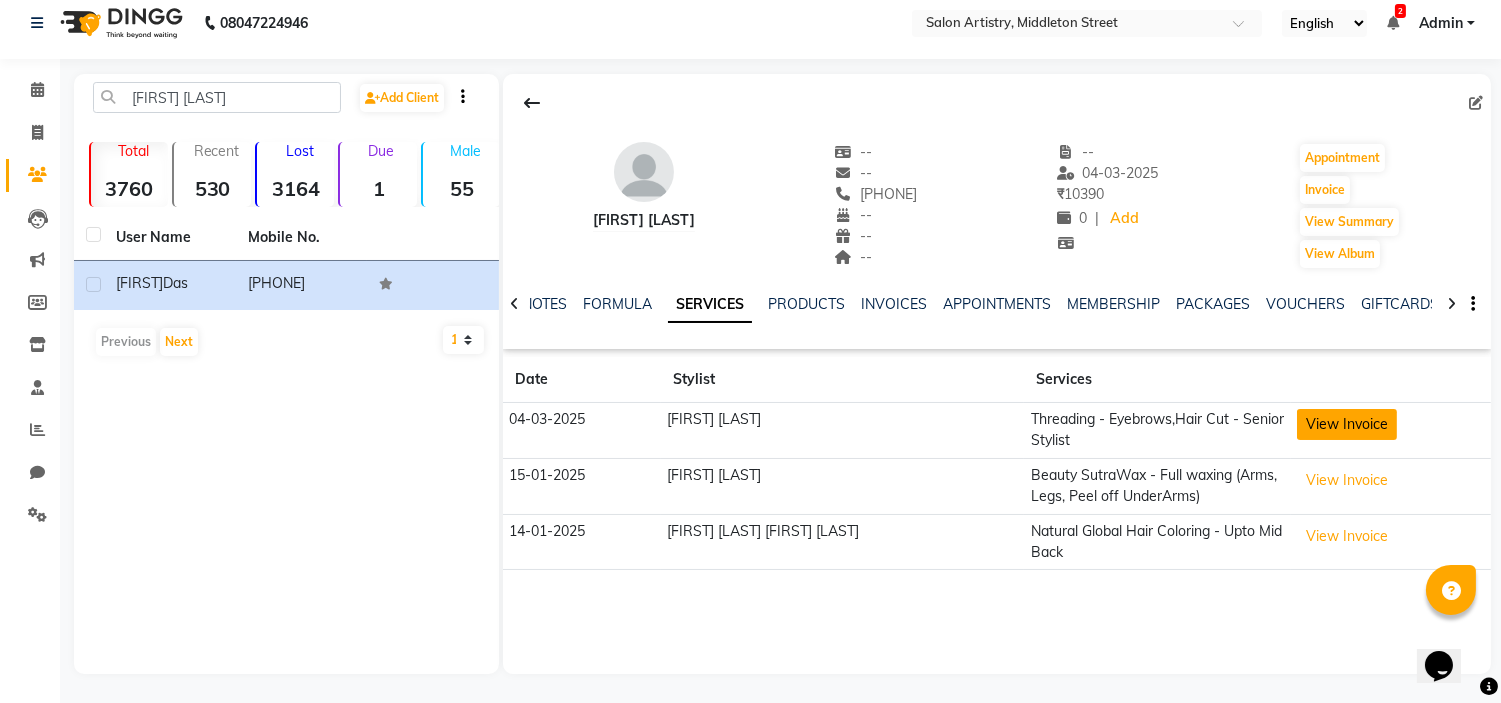 click on "View Invoice" 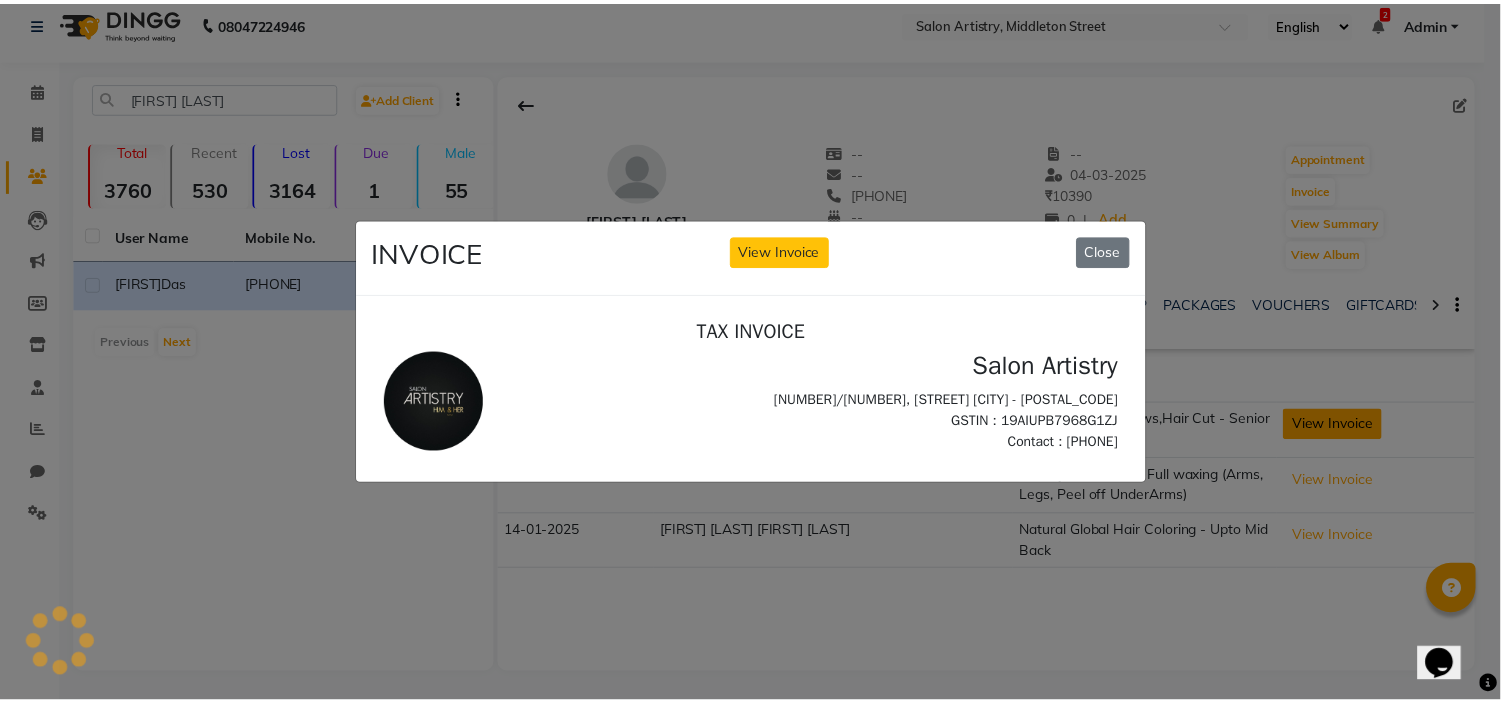 scroll, scrollTop: 0, scrollLeft: 0, axis: both 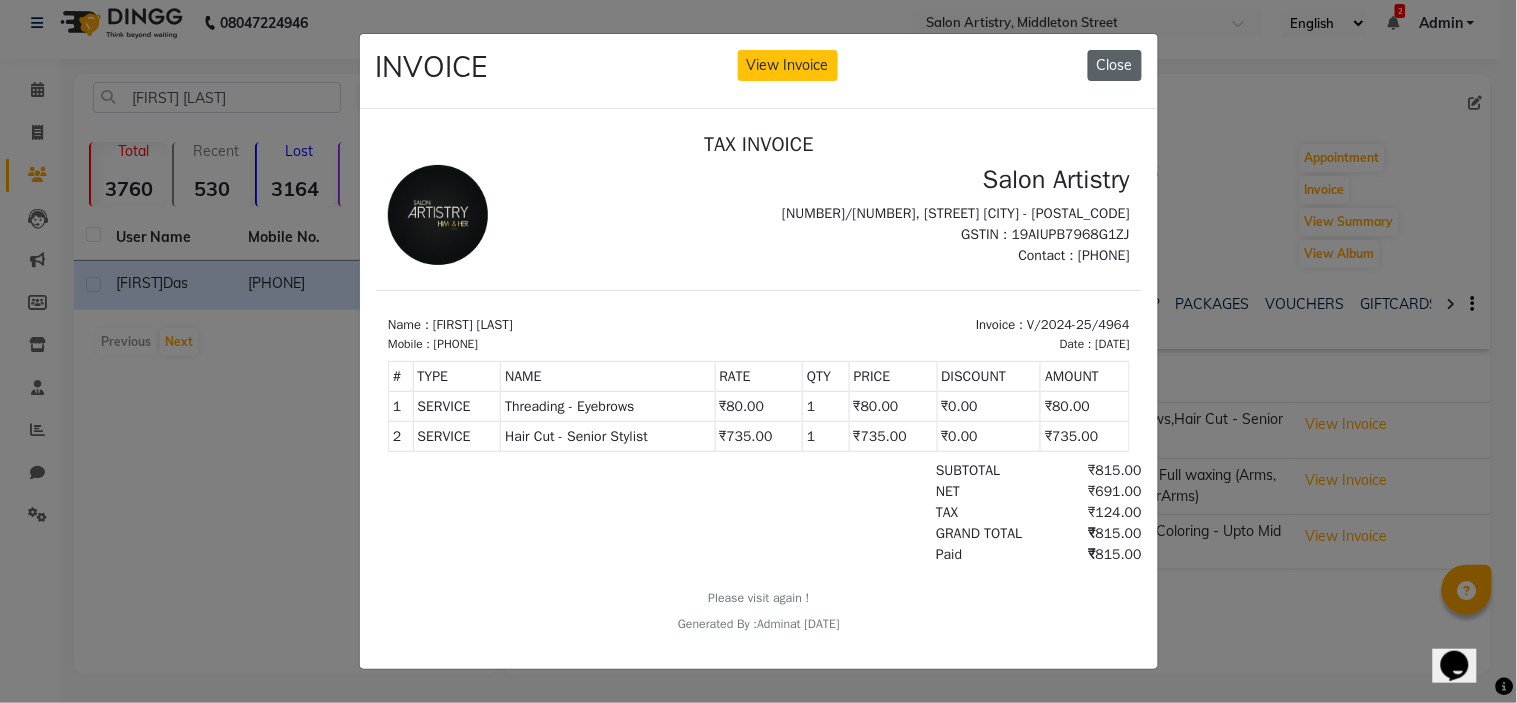 click on "Close" 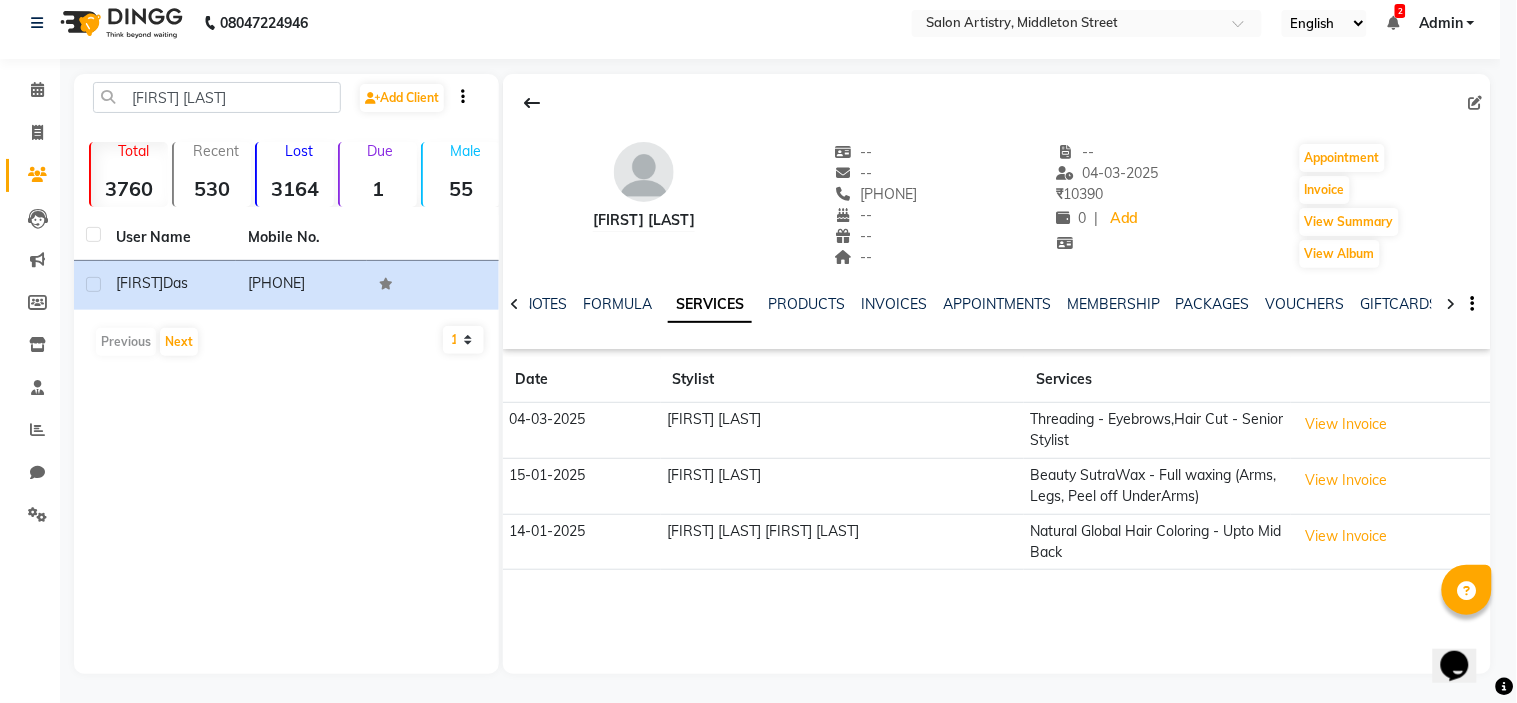 type 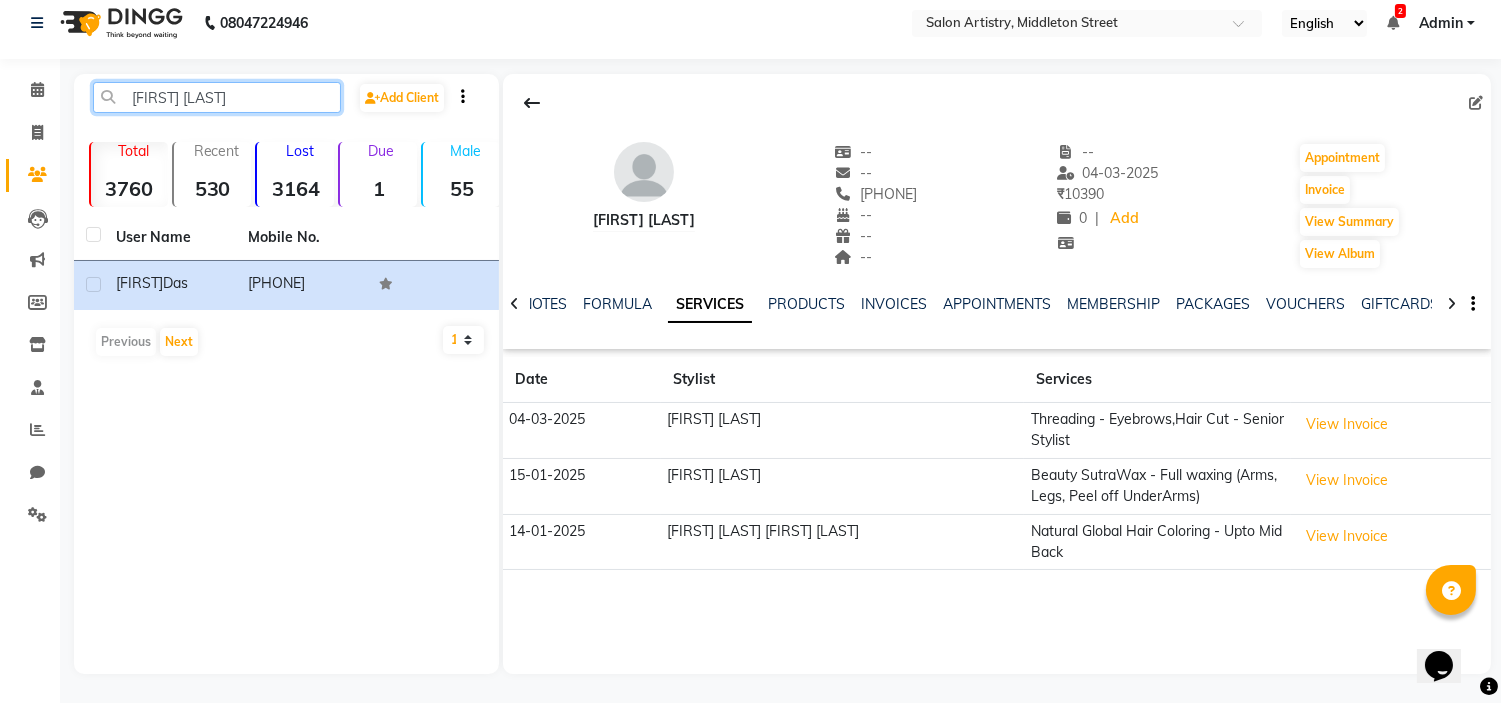 click on "[FIRST] [LAST]" 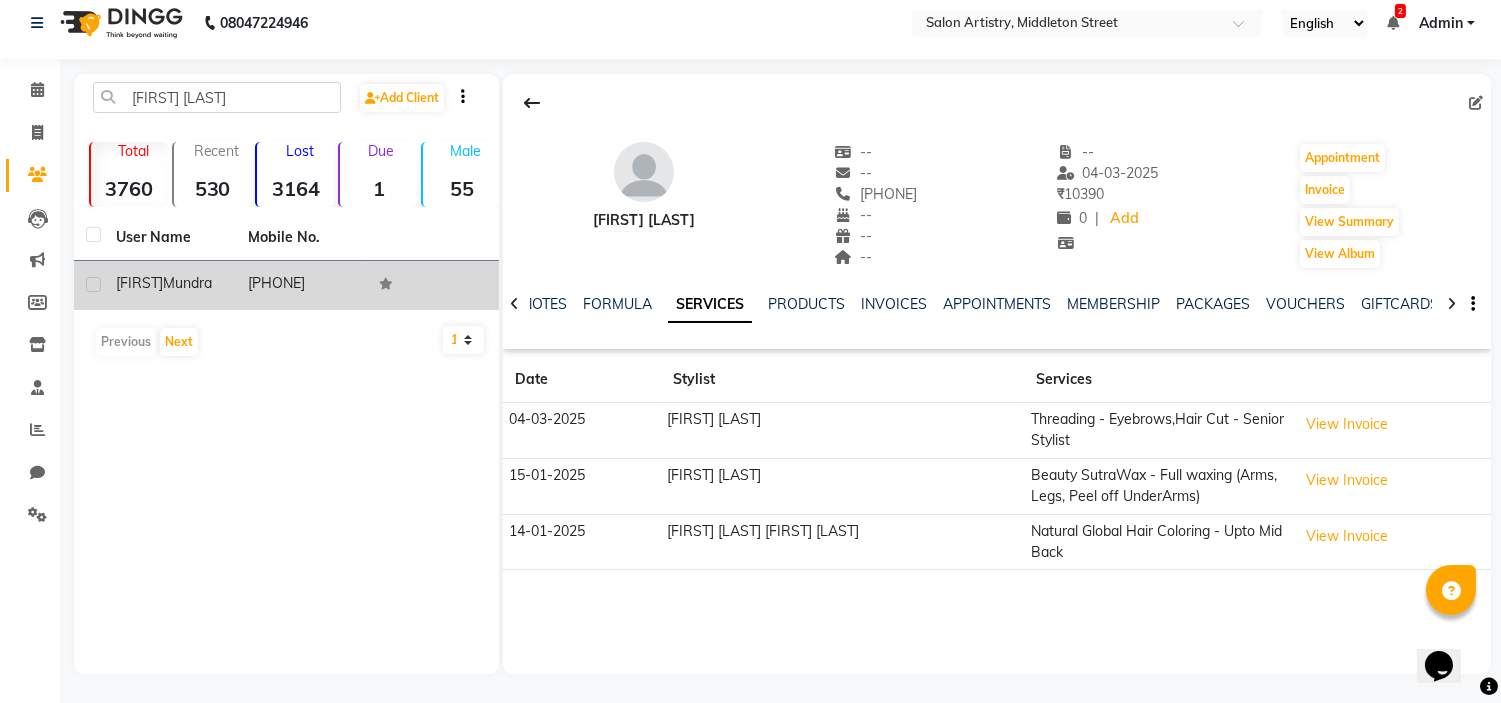 click on "[FIRST] [LAST]" 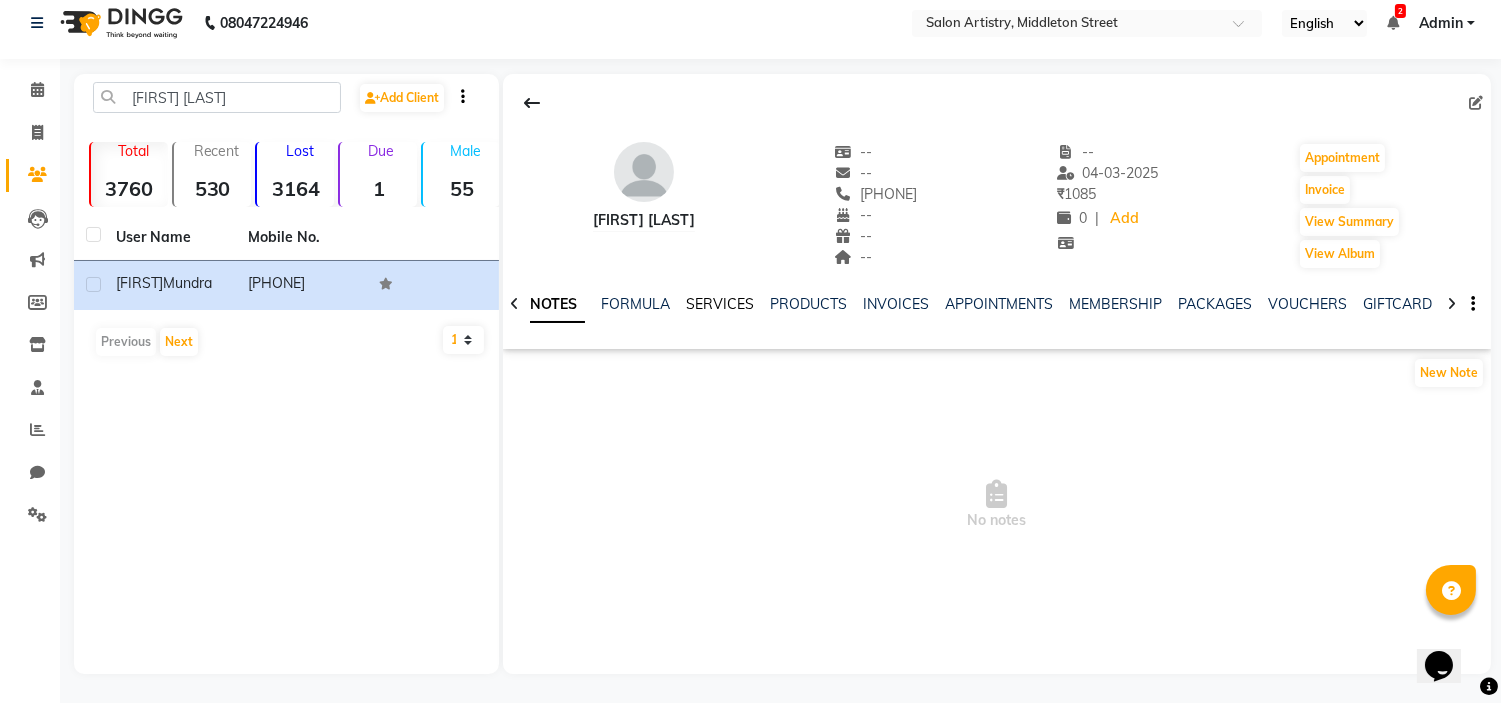 click on "SERVICES" 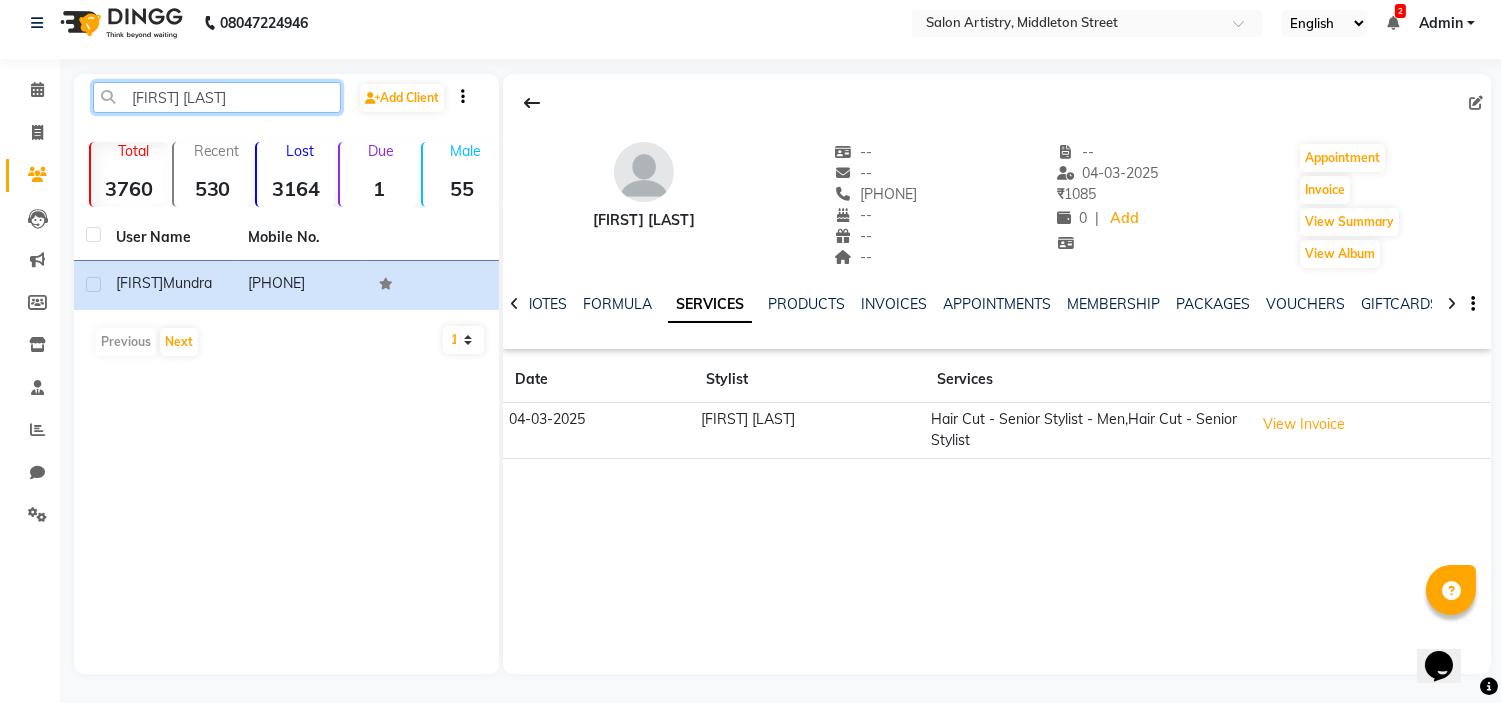 click on "[FIRST] [LAST]" 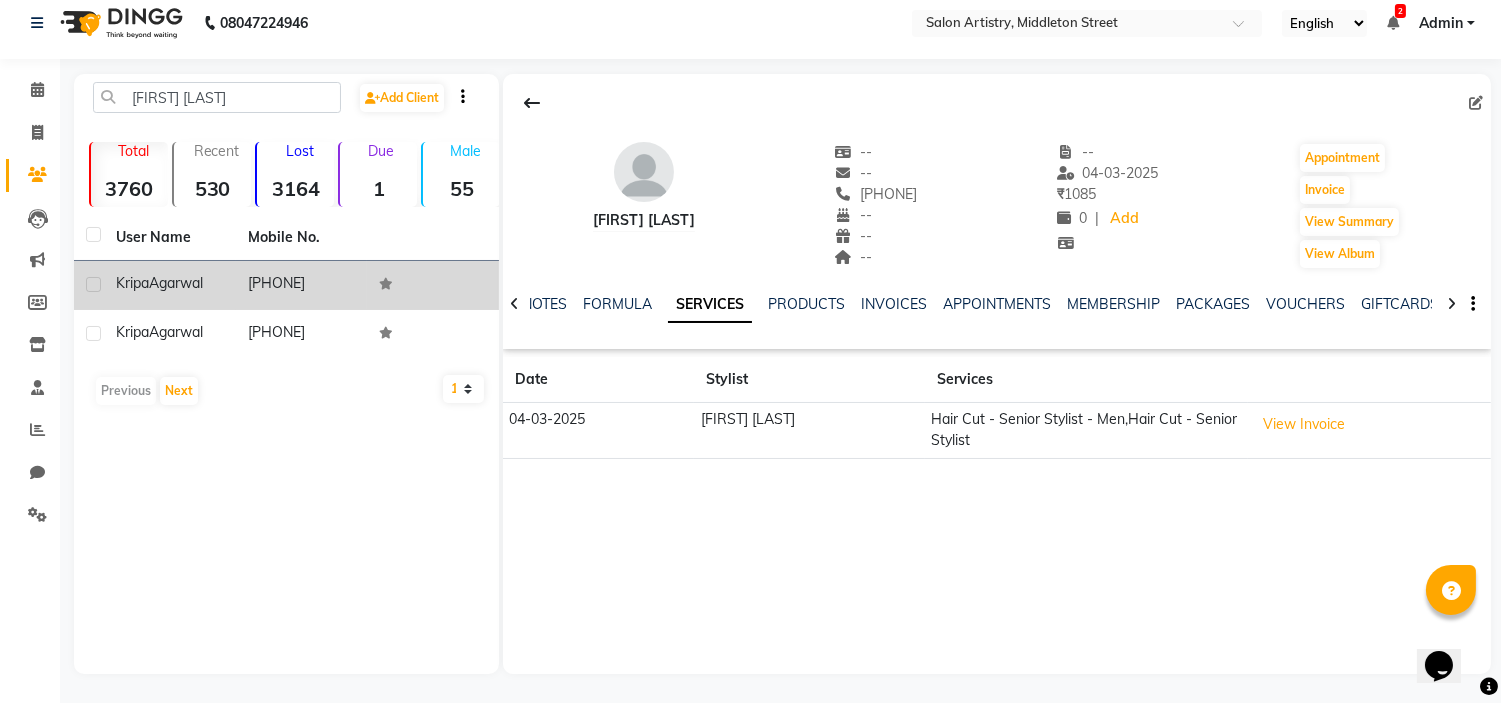 click on "Agarwal" 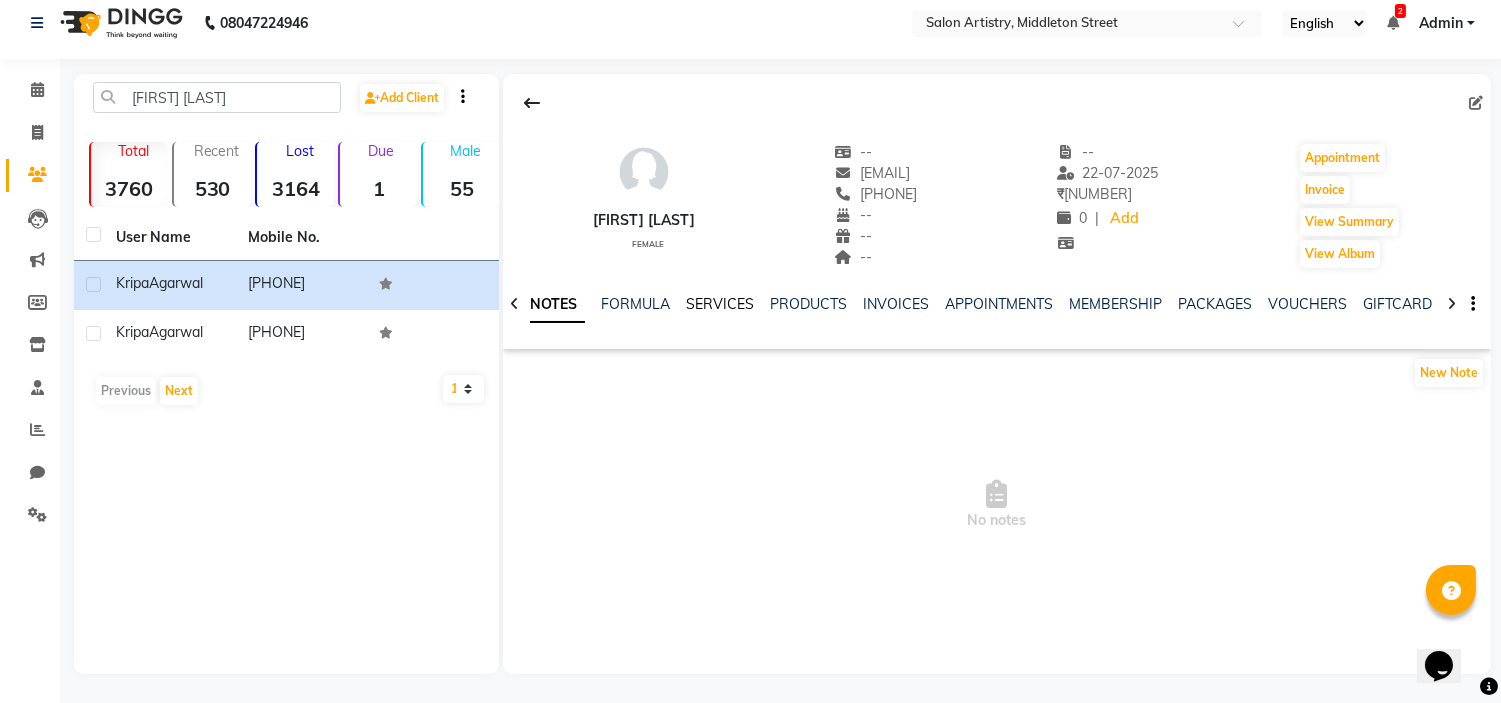 click on "SERVICES" 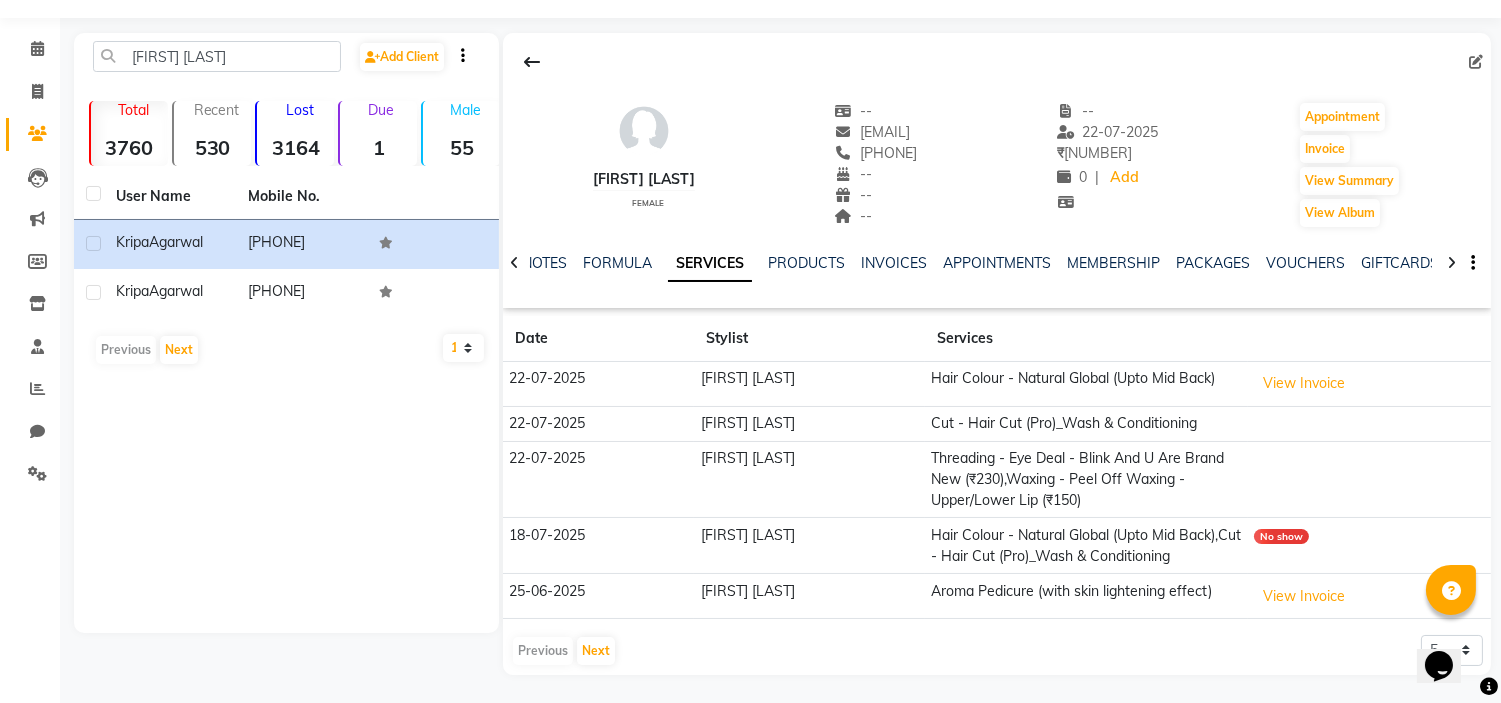 scroll, scrollTop: 57, scrollLeft: 0, axis: vertical 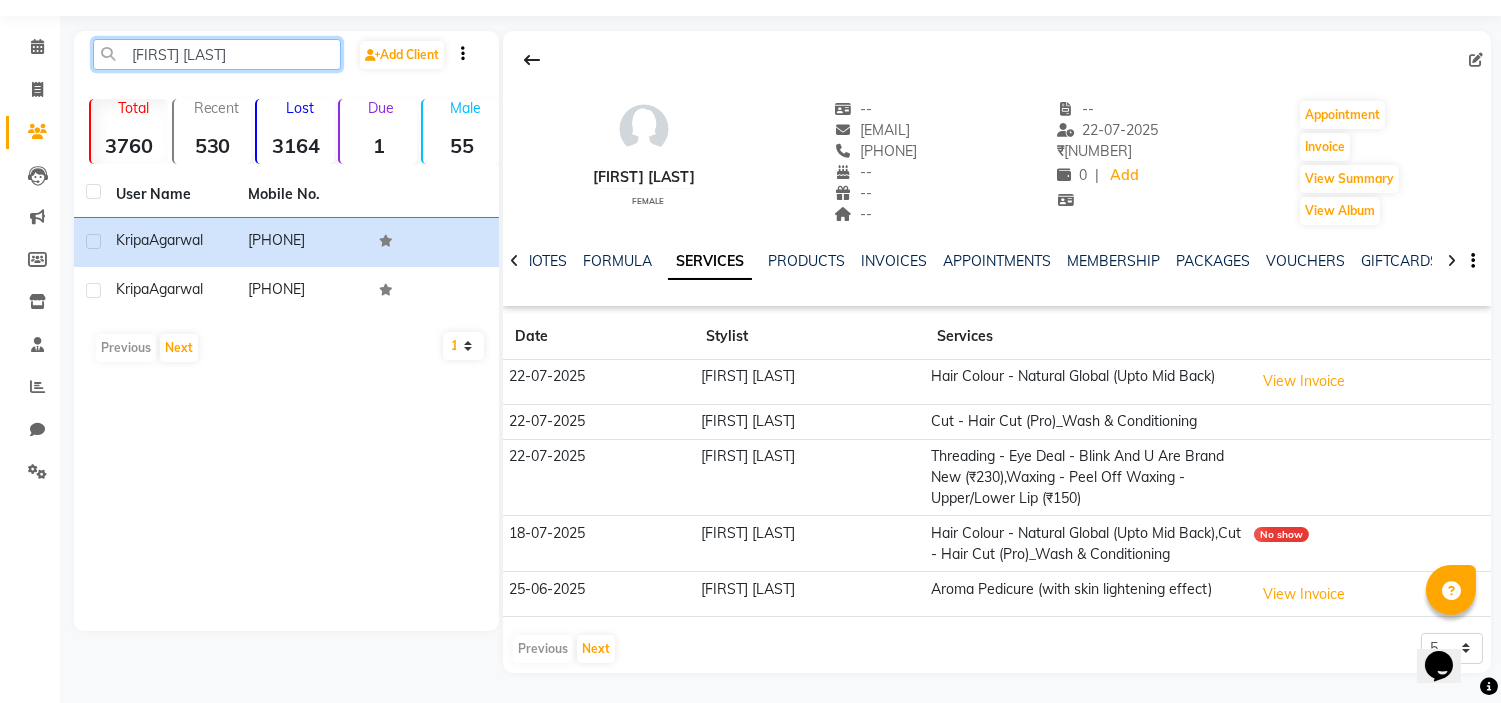 click on "[FIRST] [LAST]" 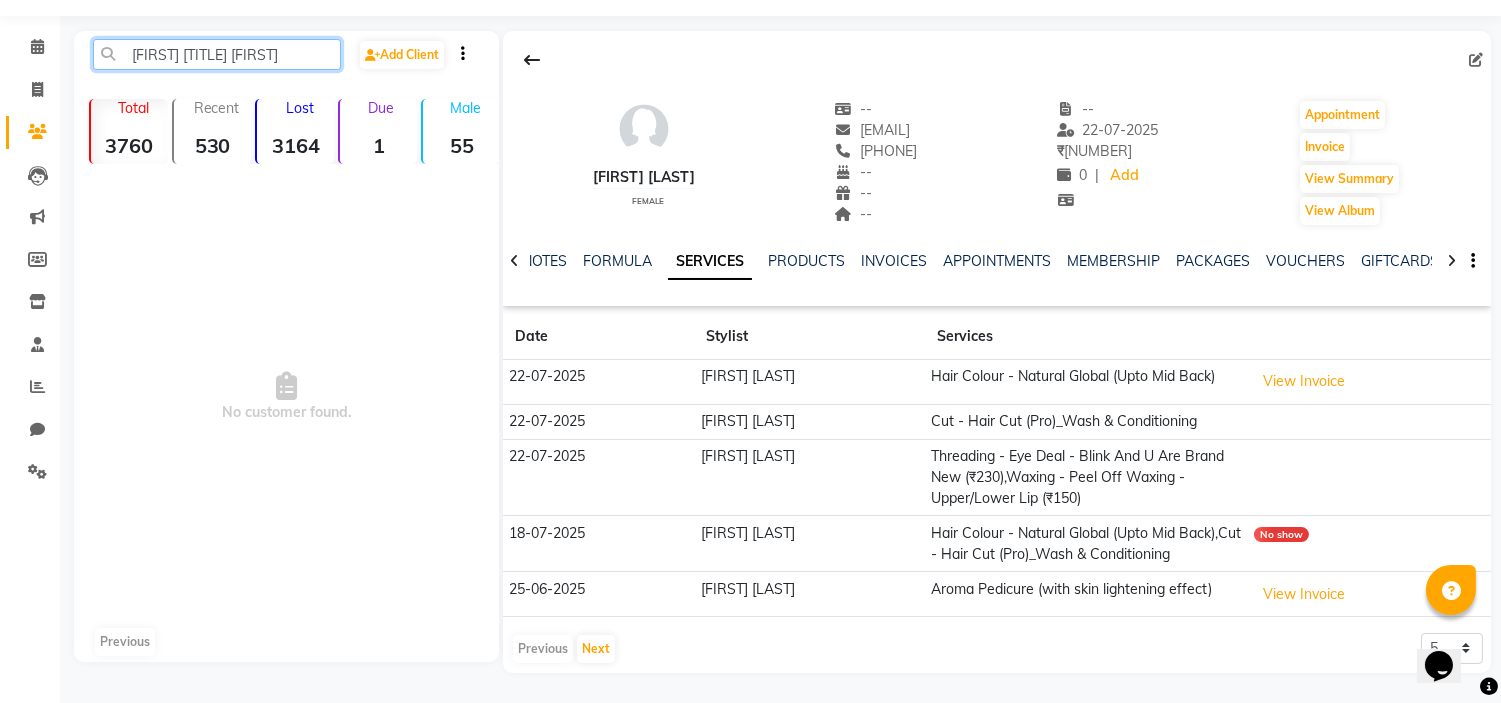 drag, startPoint x: 243, startPoint y: 44, endPoint x: 258, endPoint y: 53, distance: 17.492855 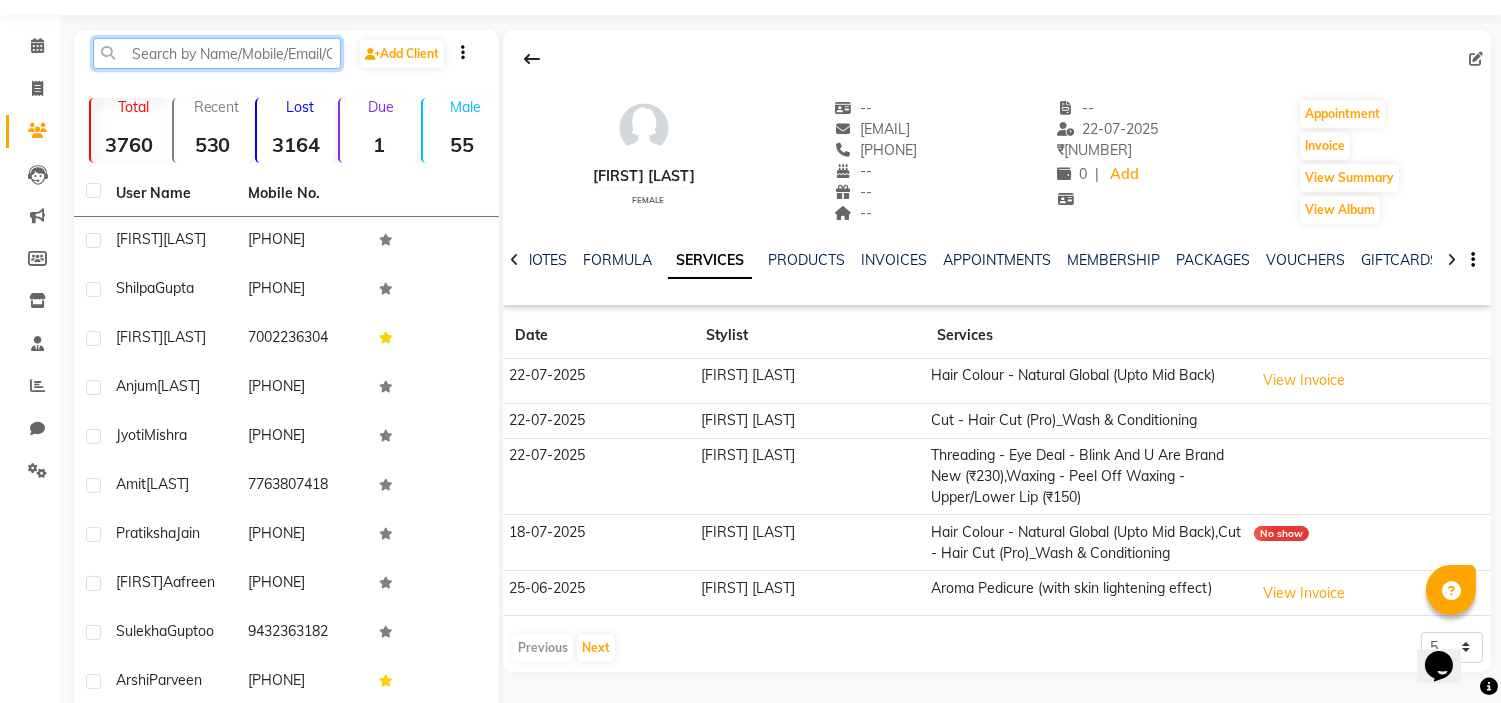 paste on "Amit Sir" 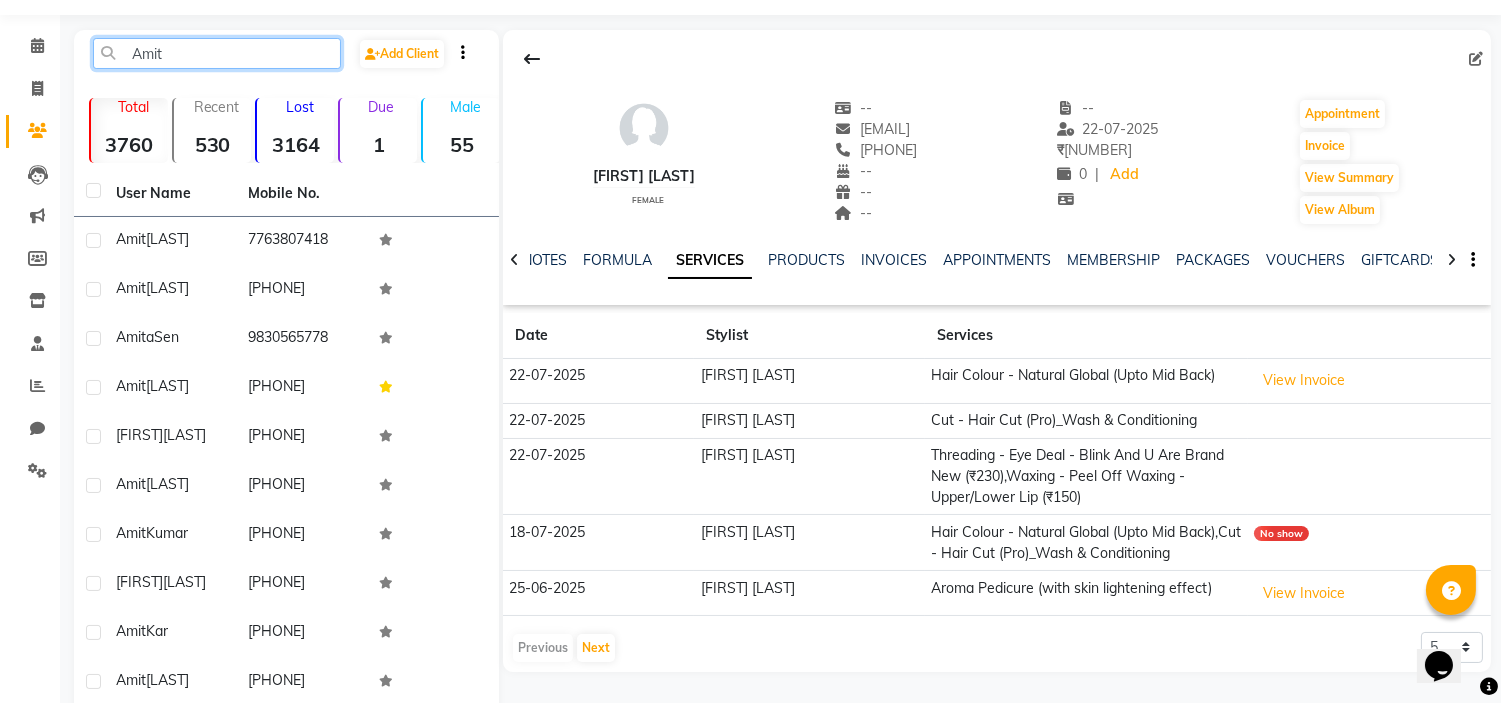 click on "Amit" 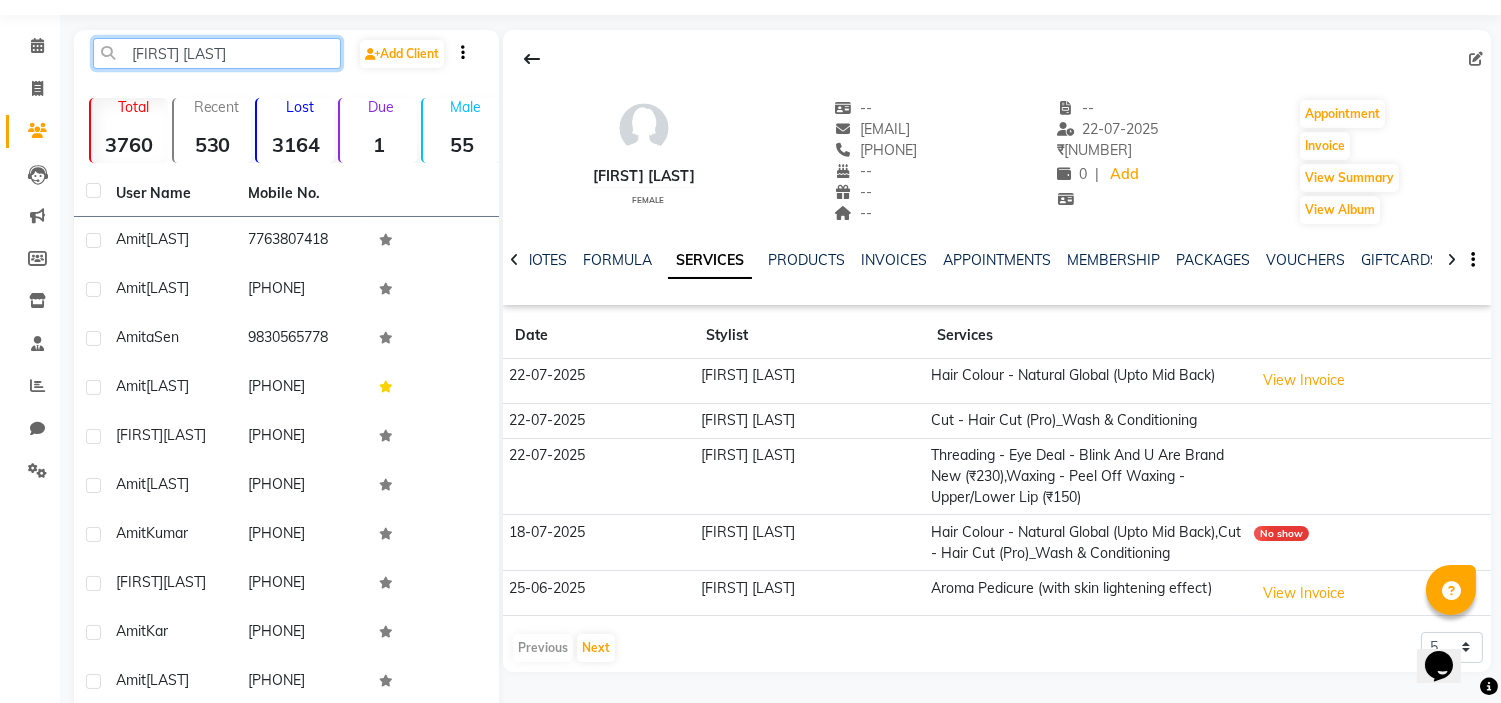 click on "[FIRST] [LAST]" 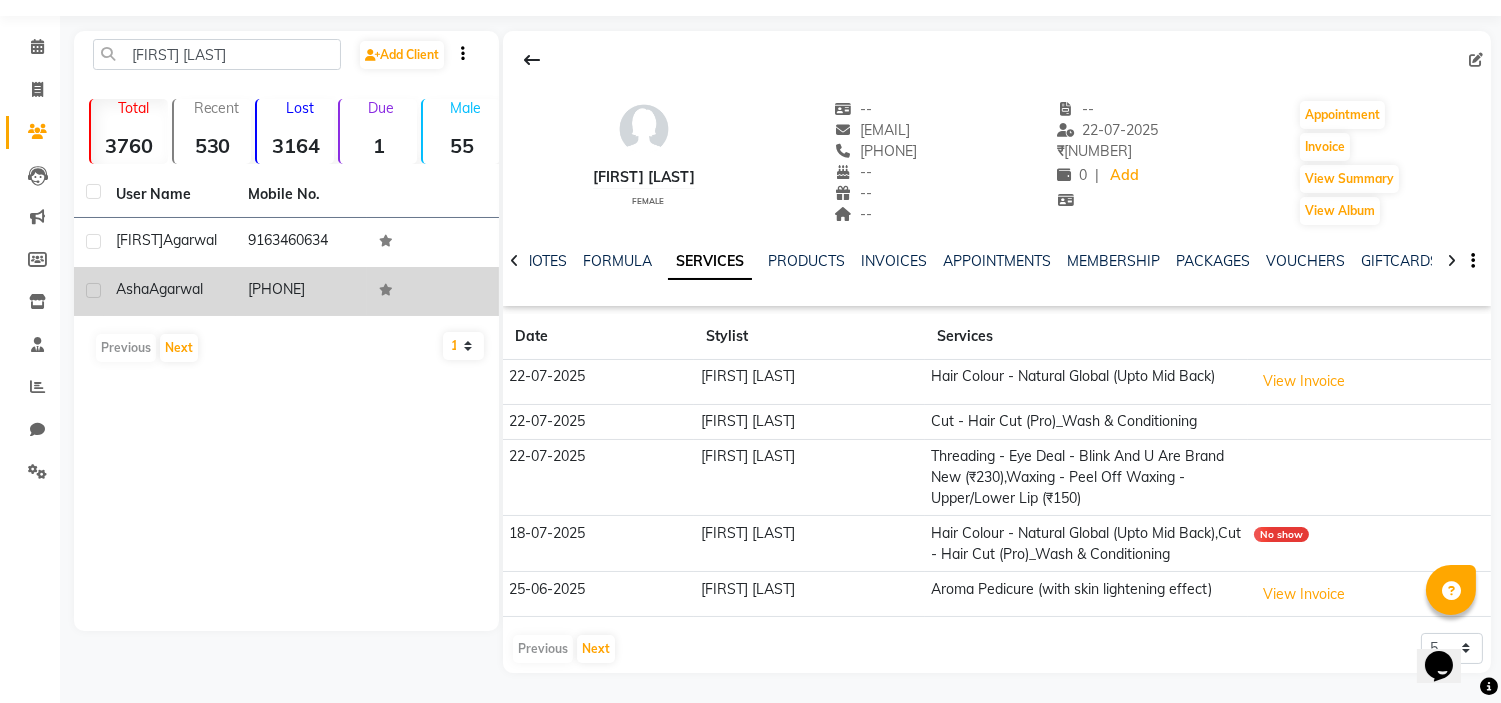 click on "Agarwal" 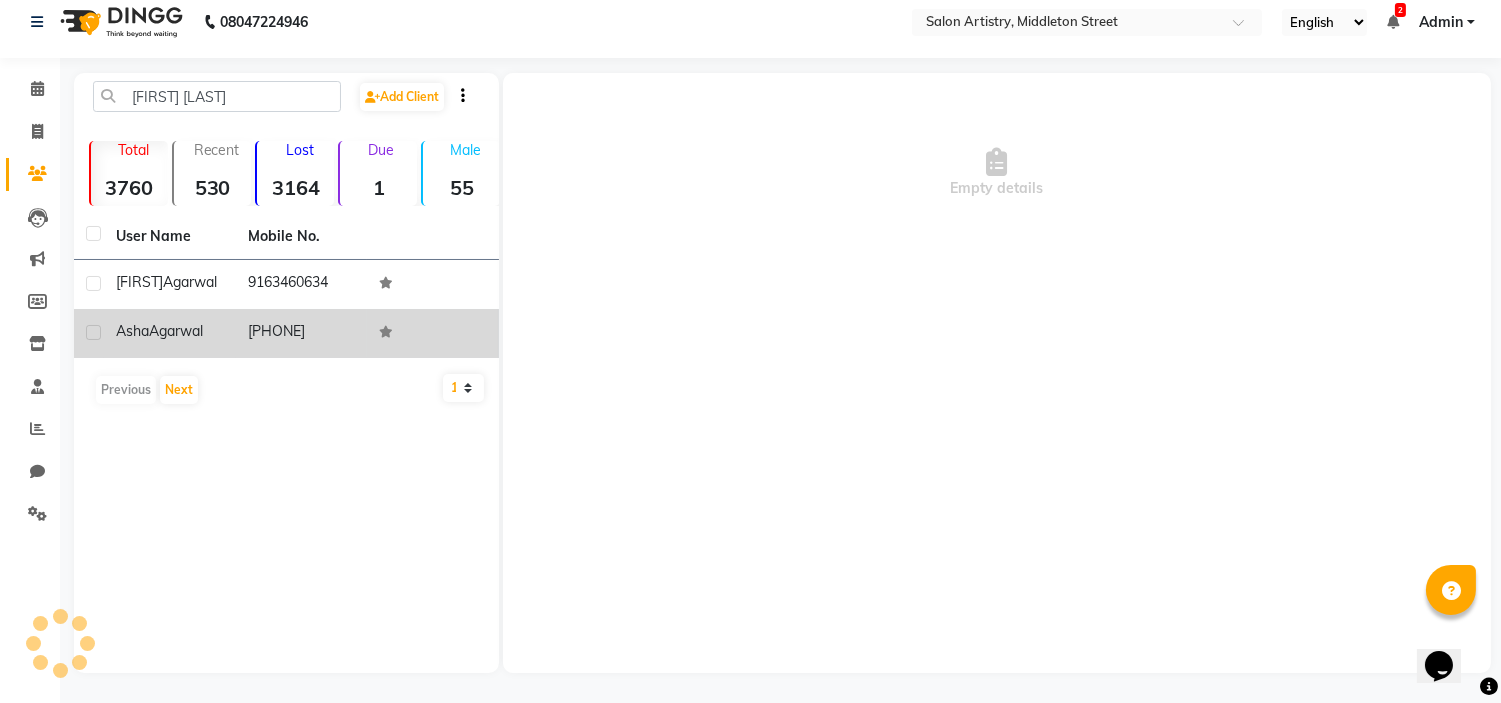 scroll, scrollTop: 13, scrollLeft: 0, axis: vertical 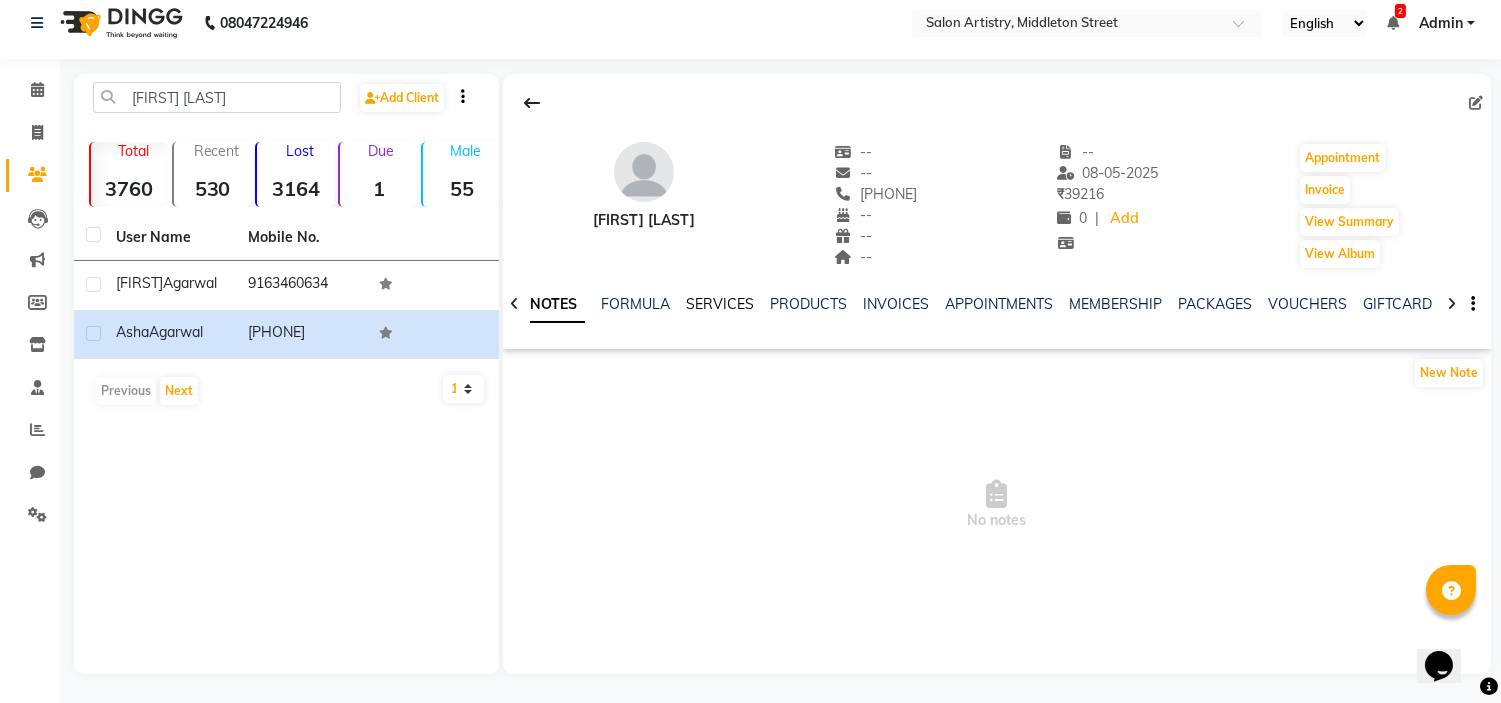 click on "SERVICES" 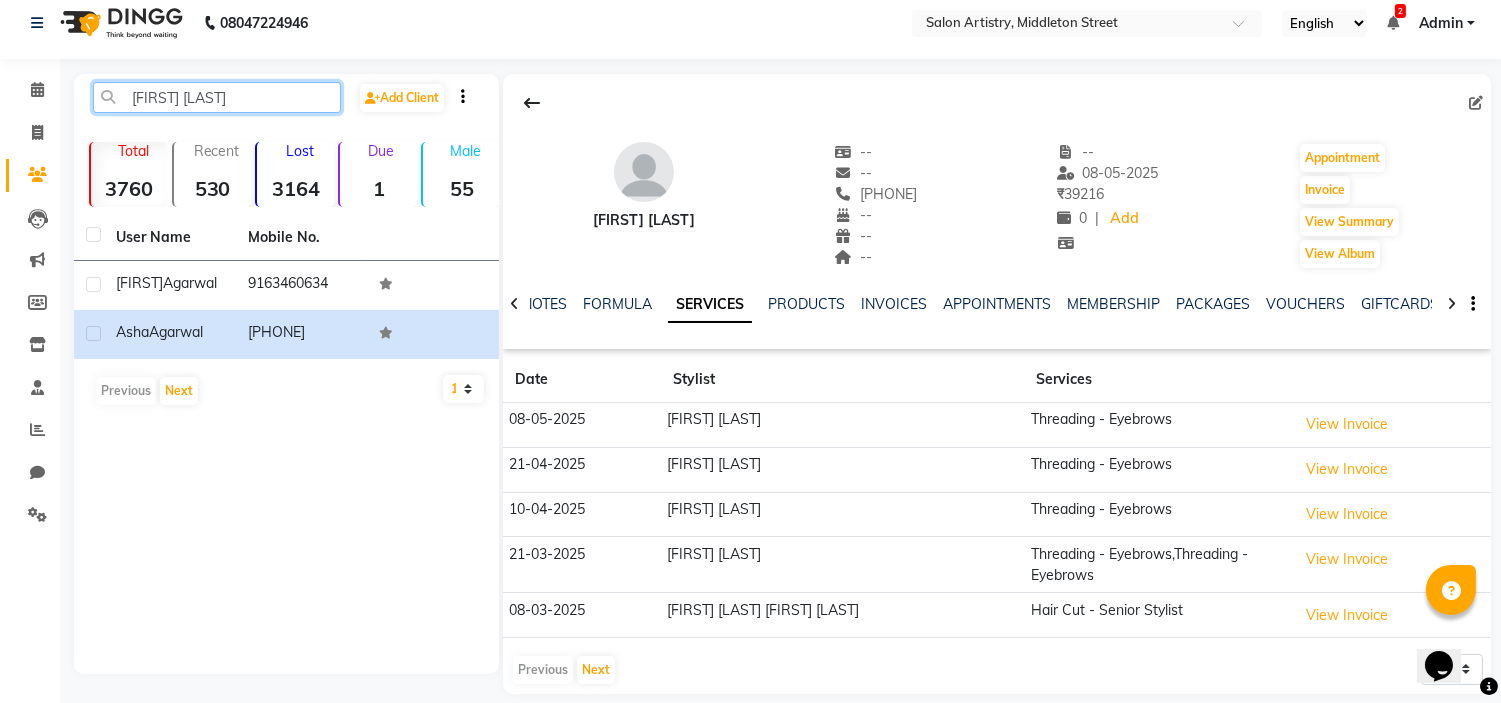 click on "[FIRST] [LAST]" 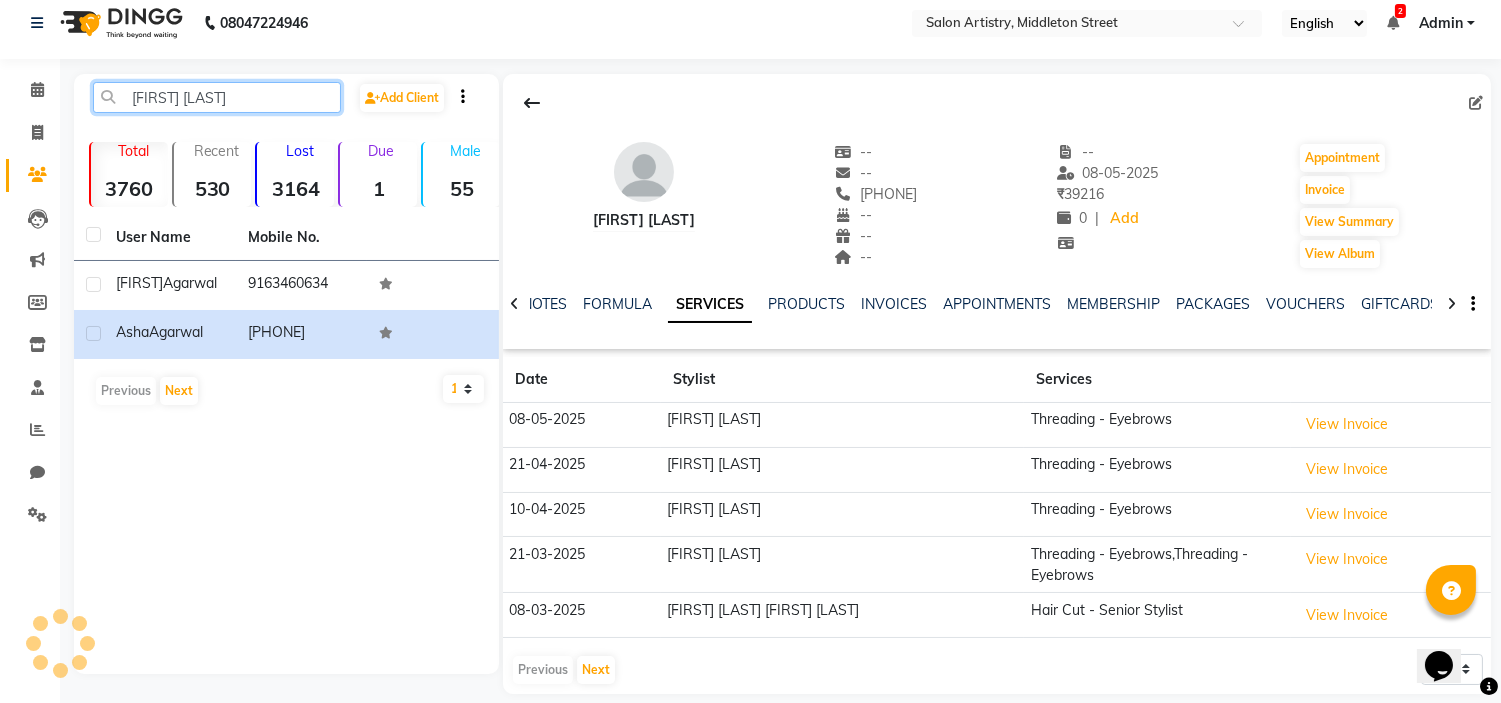 click on "[FIRST] [LAST]" 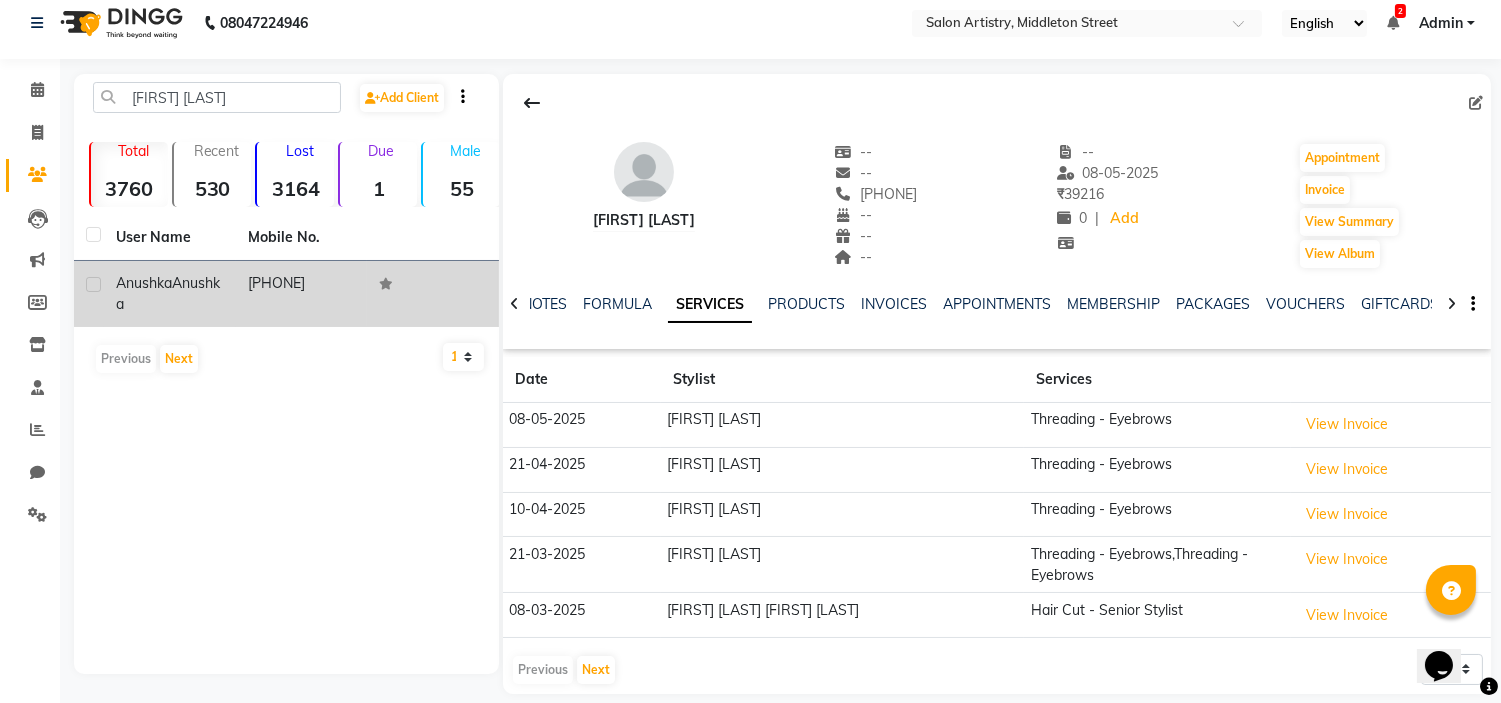click on "Anushka" 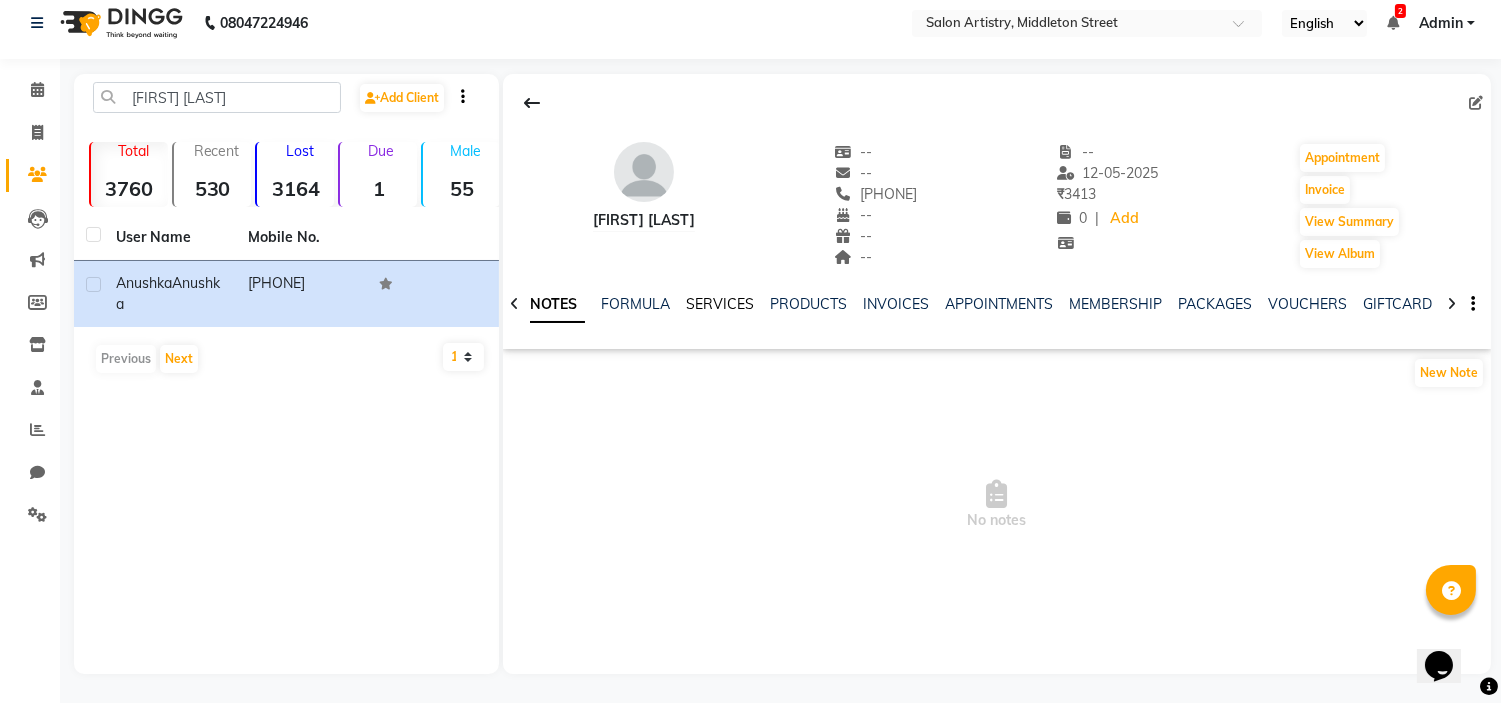 click on "SERVICES" 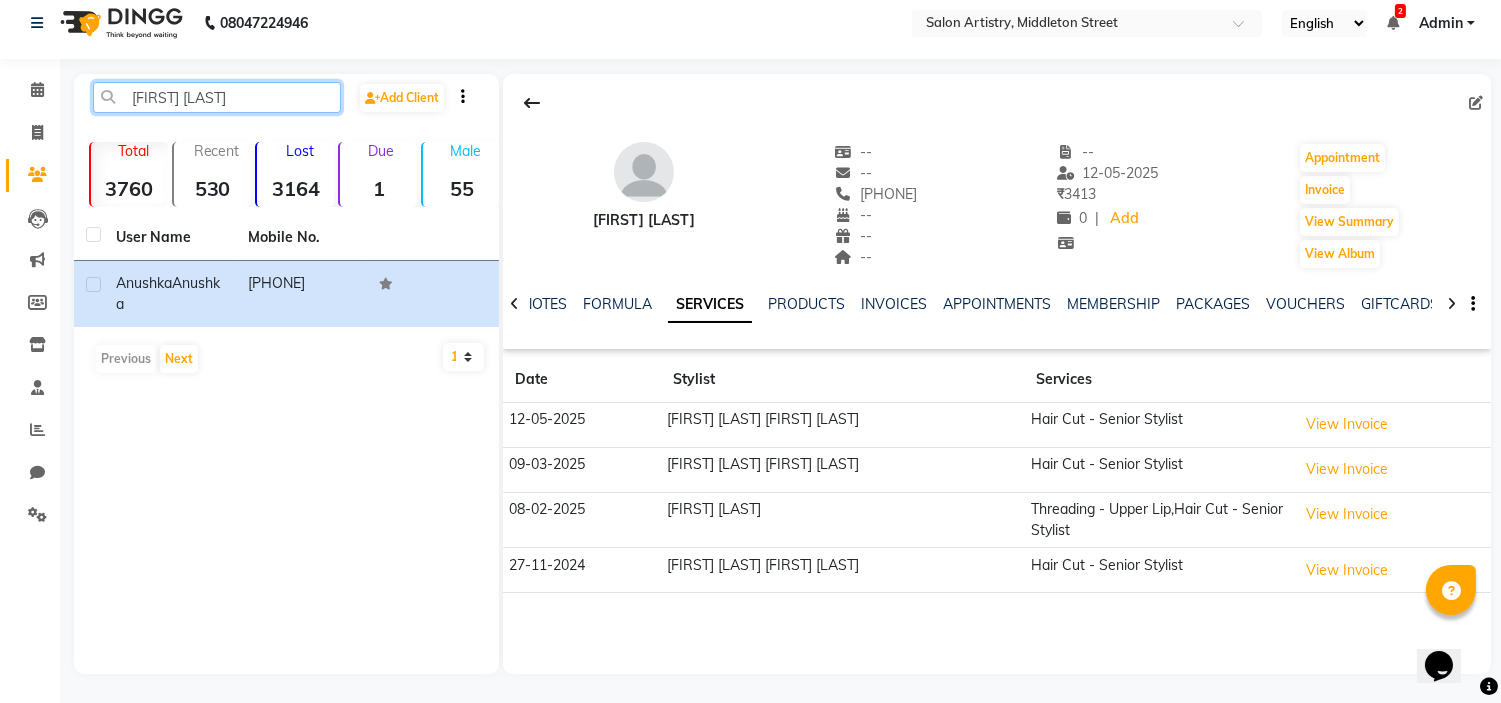 click on "[FIRST] [LAST]" 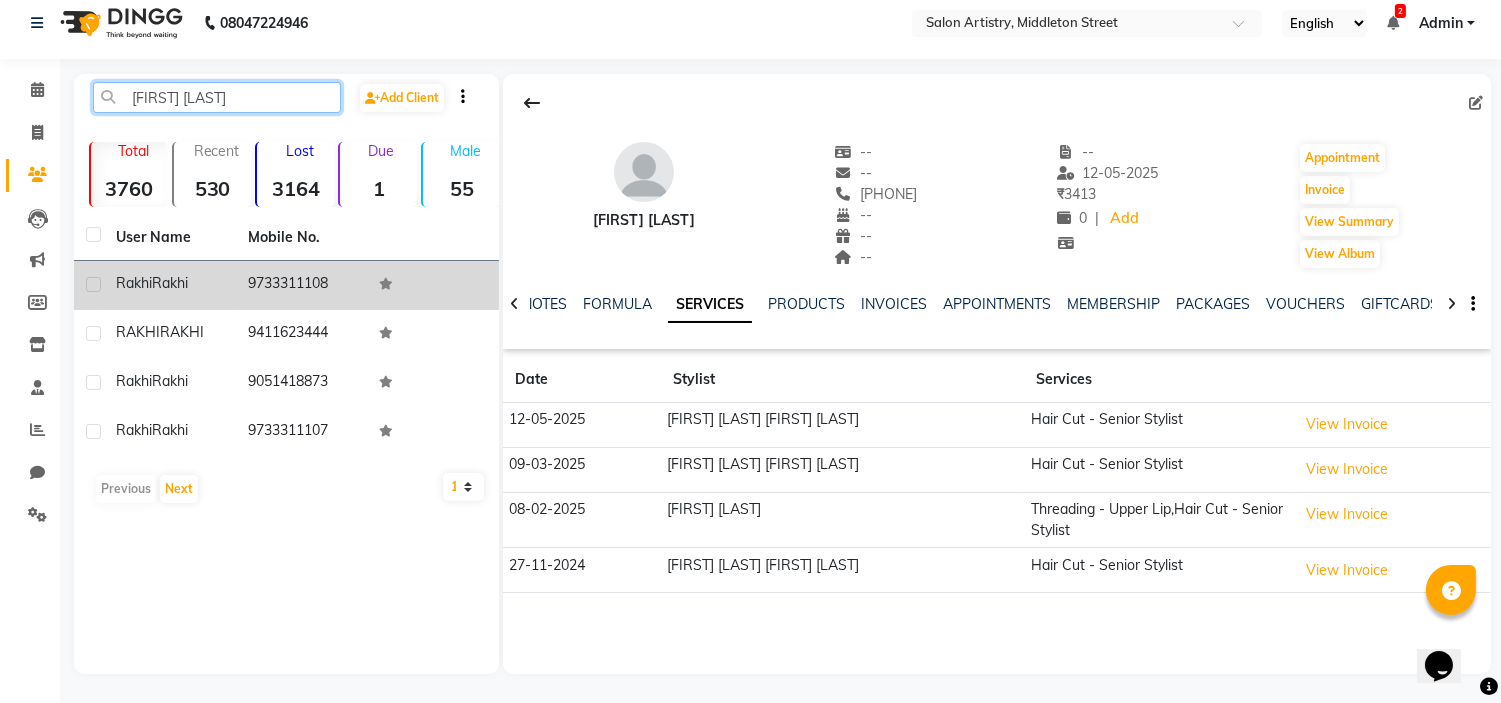 type on "[FIRST] [LAST]" 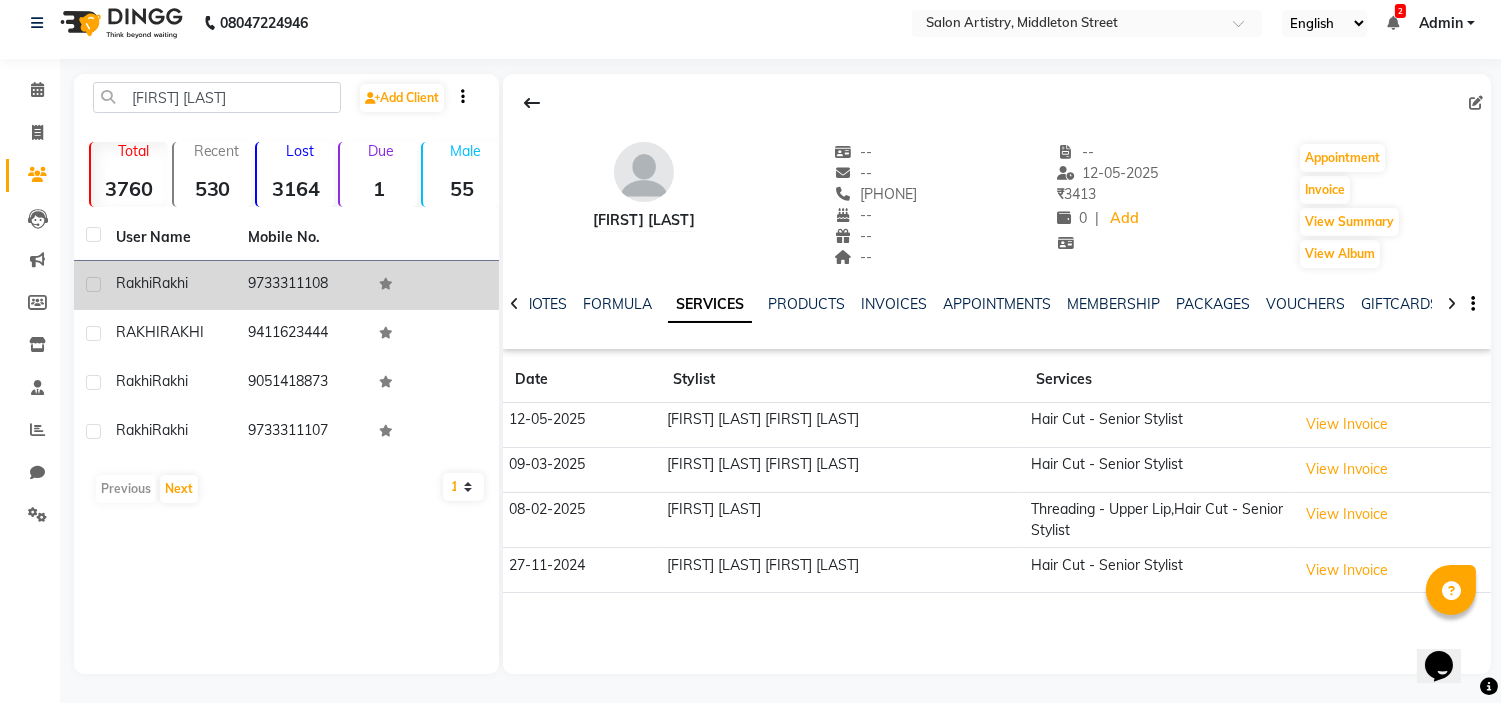 click on "Rakhi" 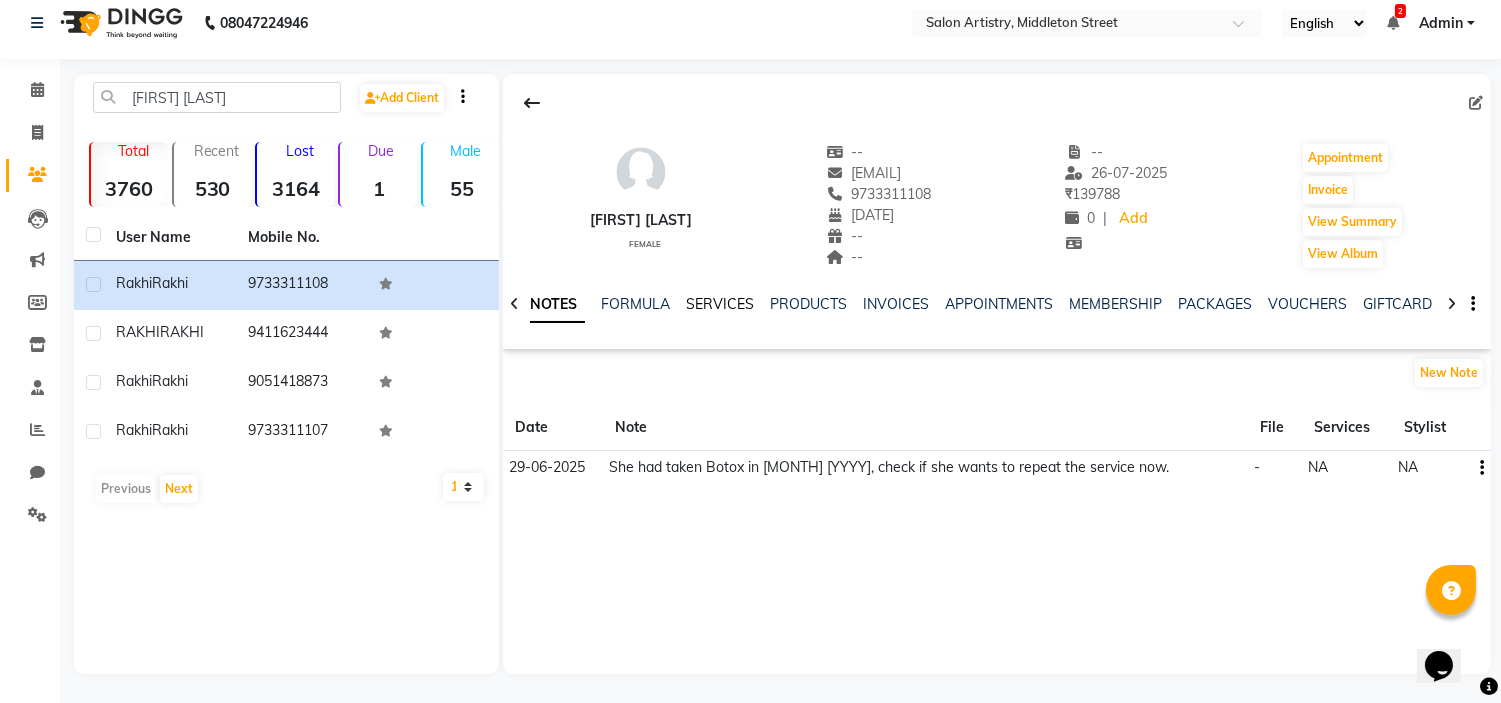 click on "SERVICES" 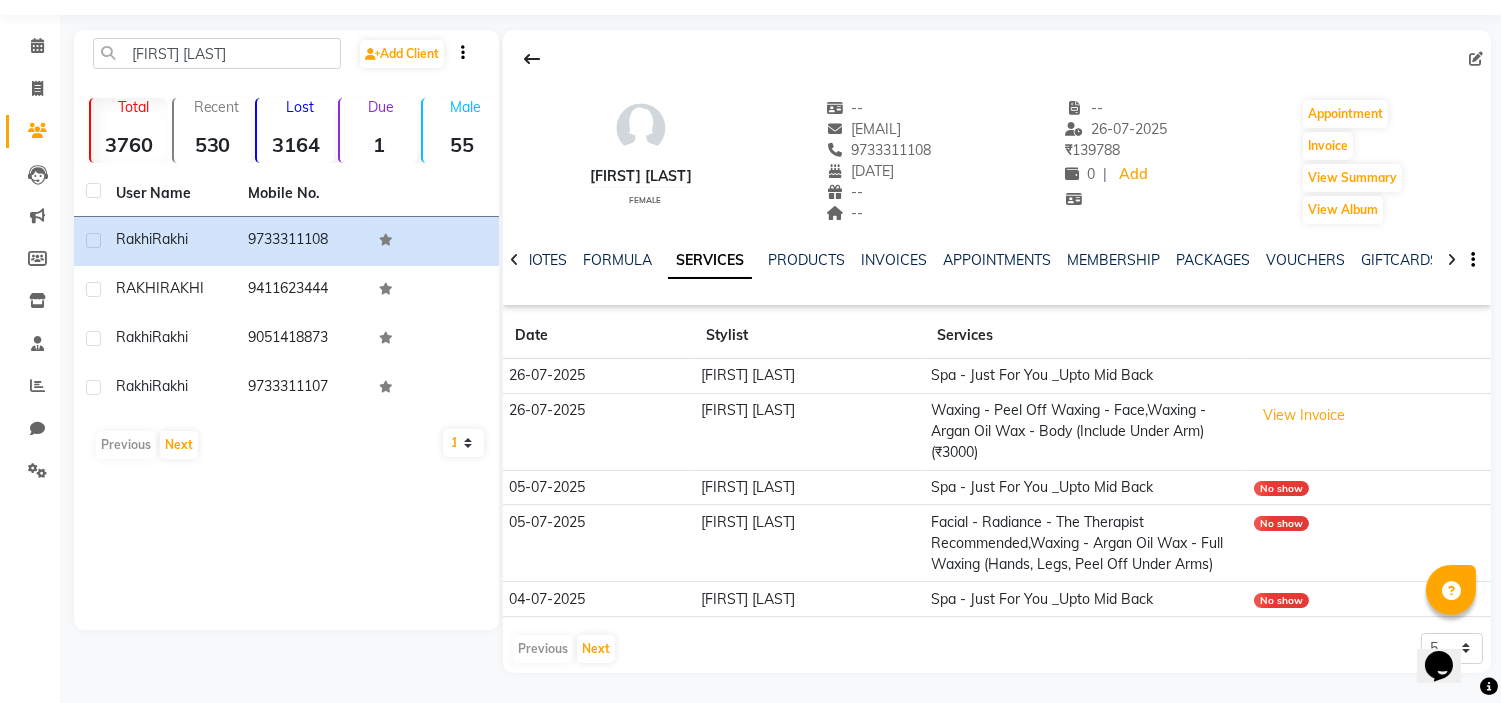 scroll, scrollTop: 77, scrollLeft: 0, axis: vertical 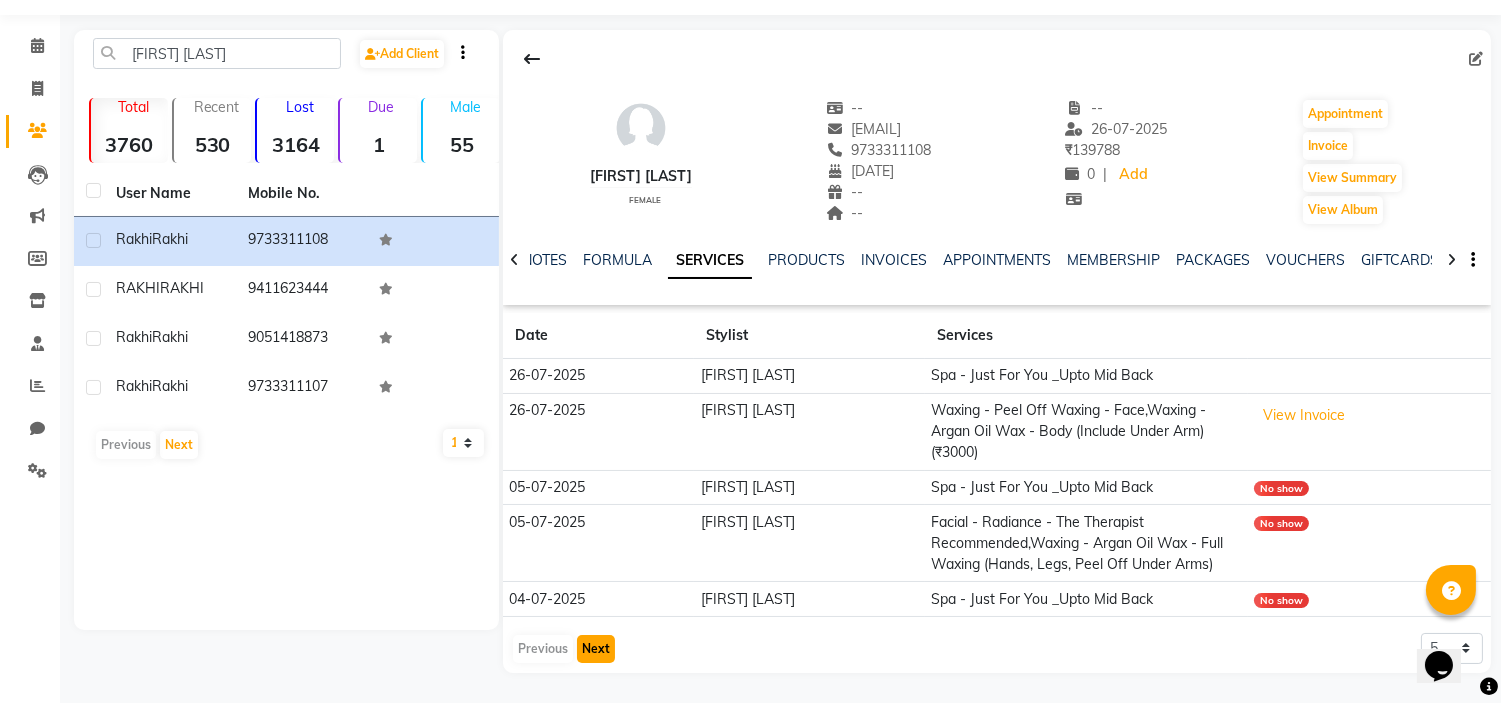 click on "Next" 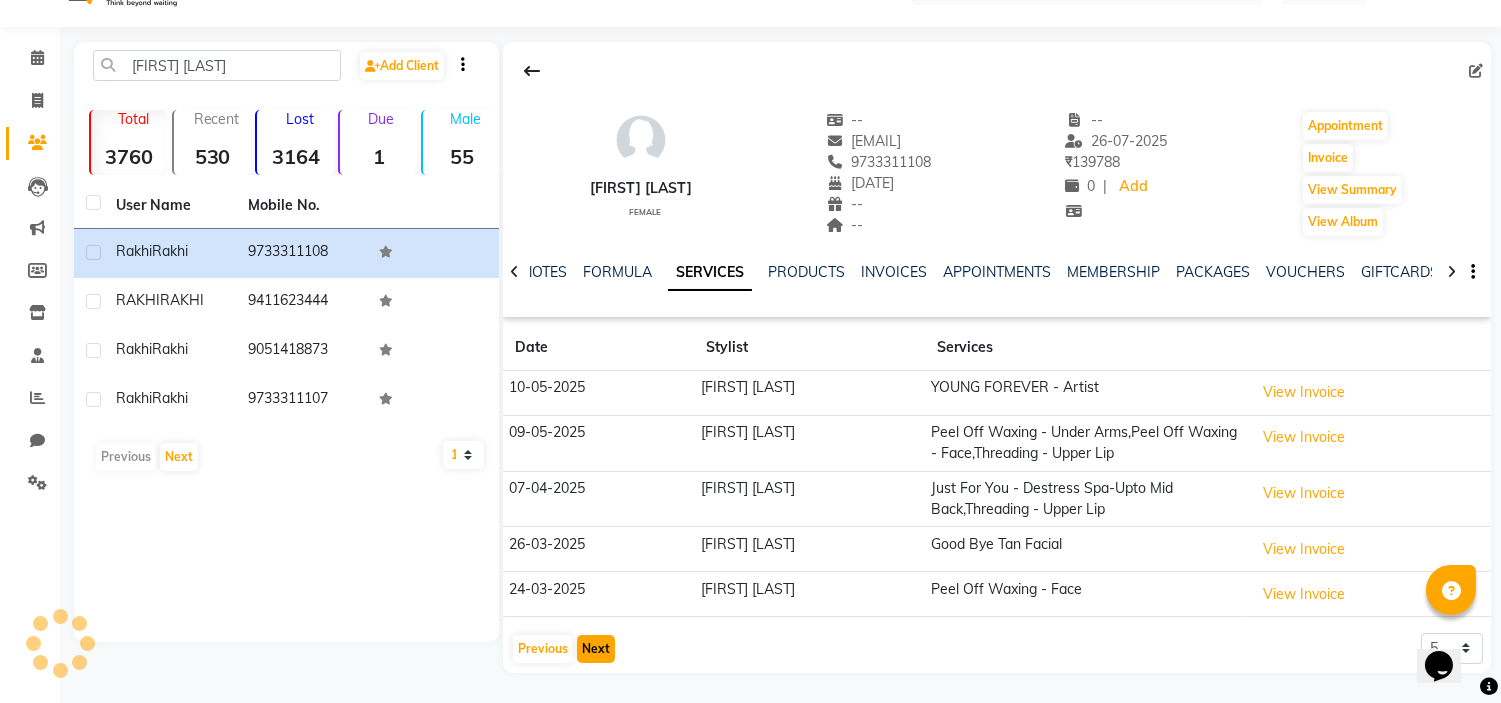 scroll, scrollTop: 45, scrollLeft: 0, axis: vertical 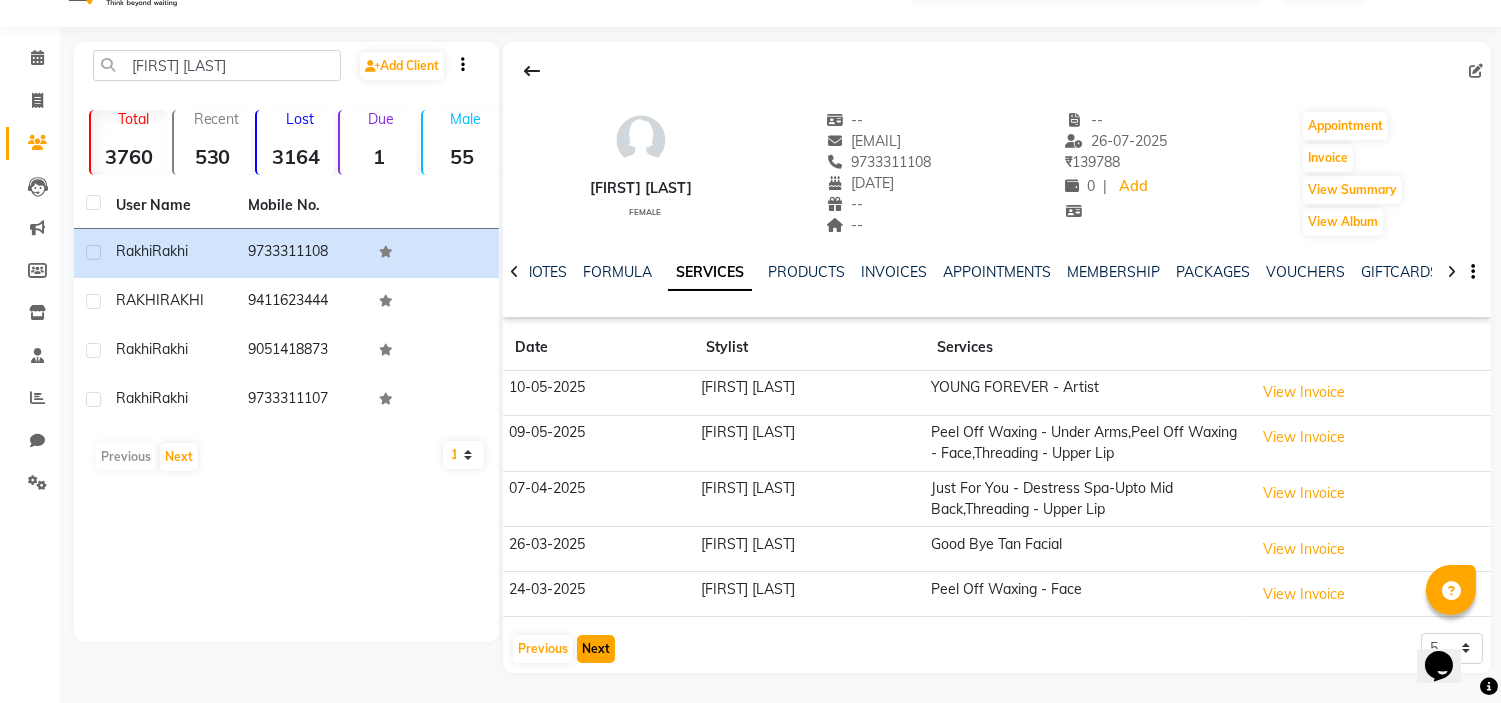 type 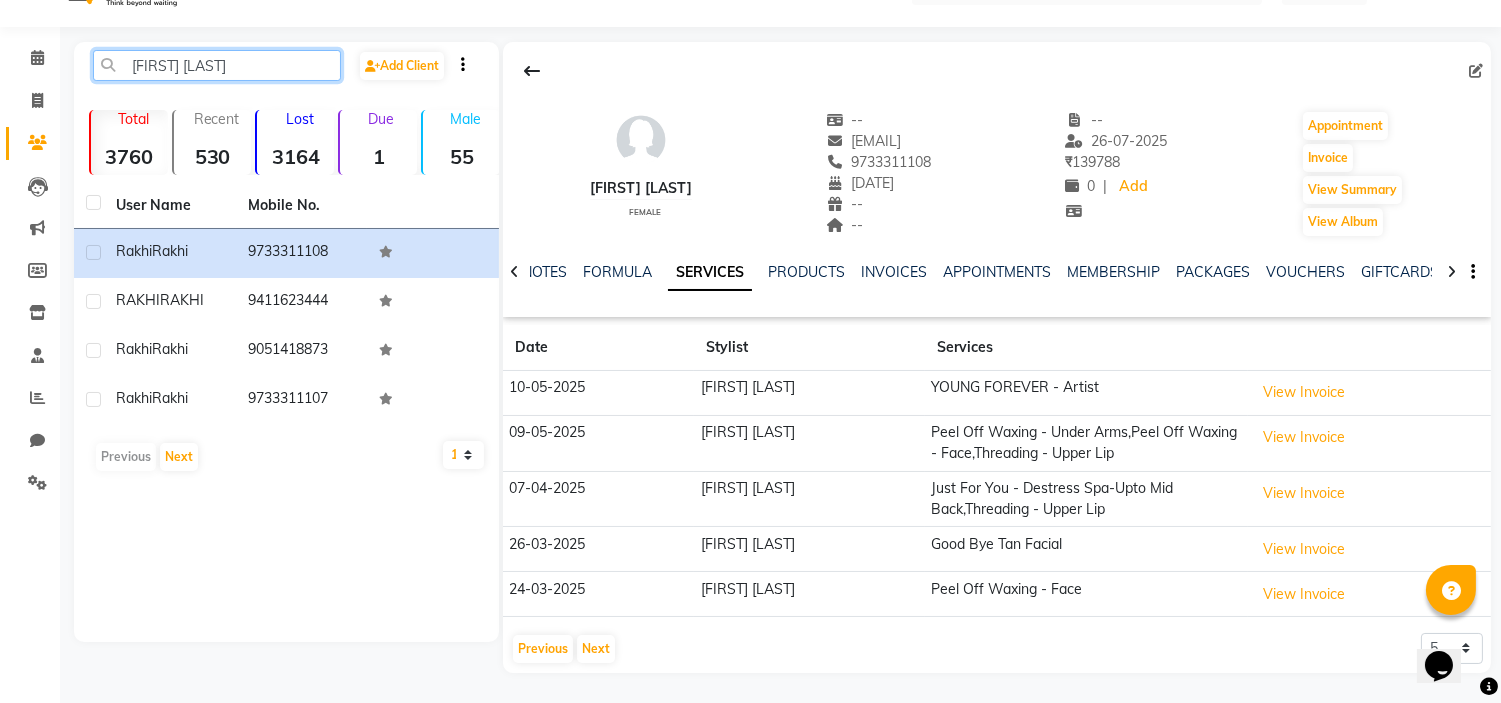 click on "[FIRST] [LAST]" 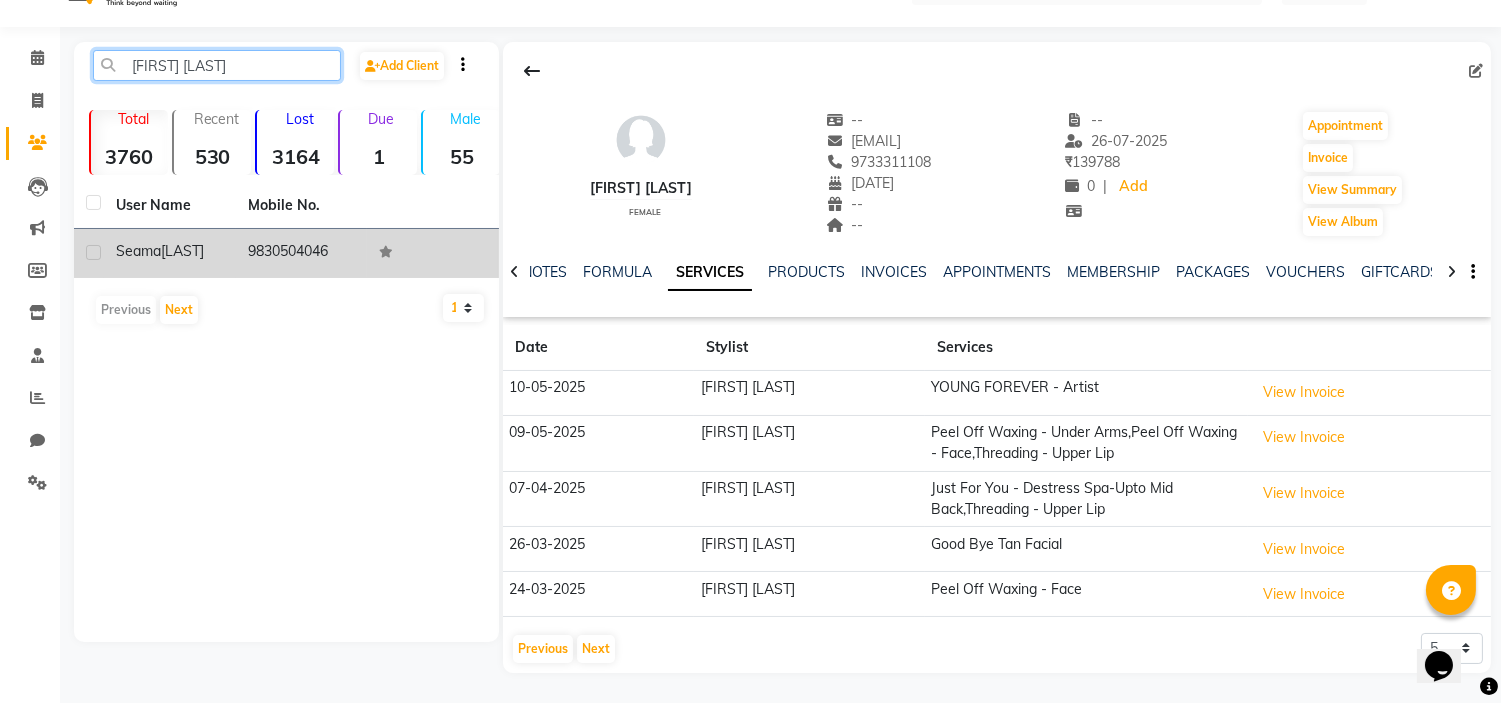 type on "[FIRST] [LAST]" 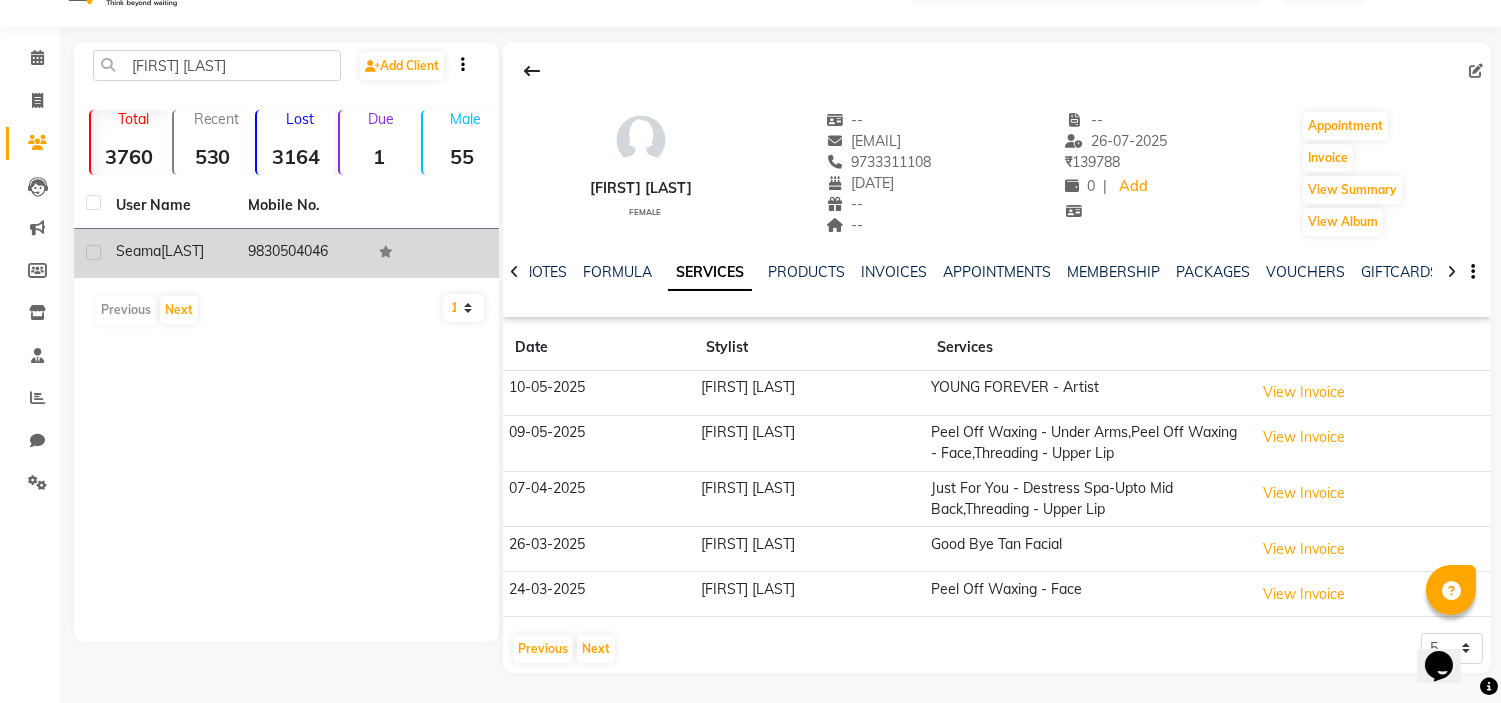 click on "[LAST]" 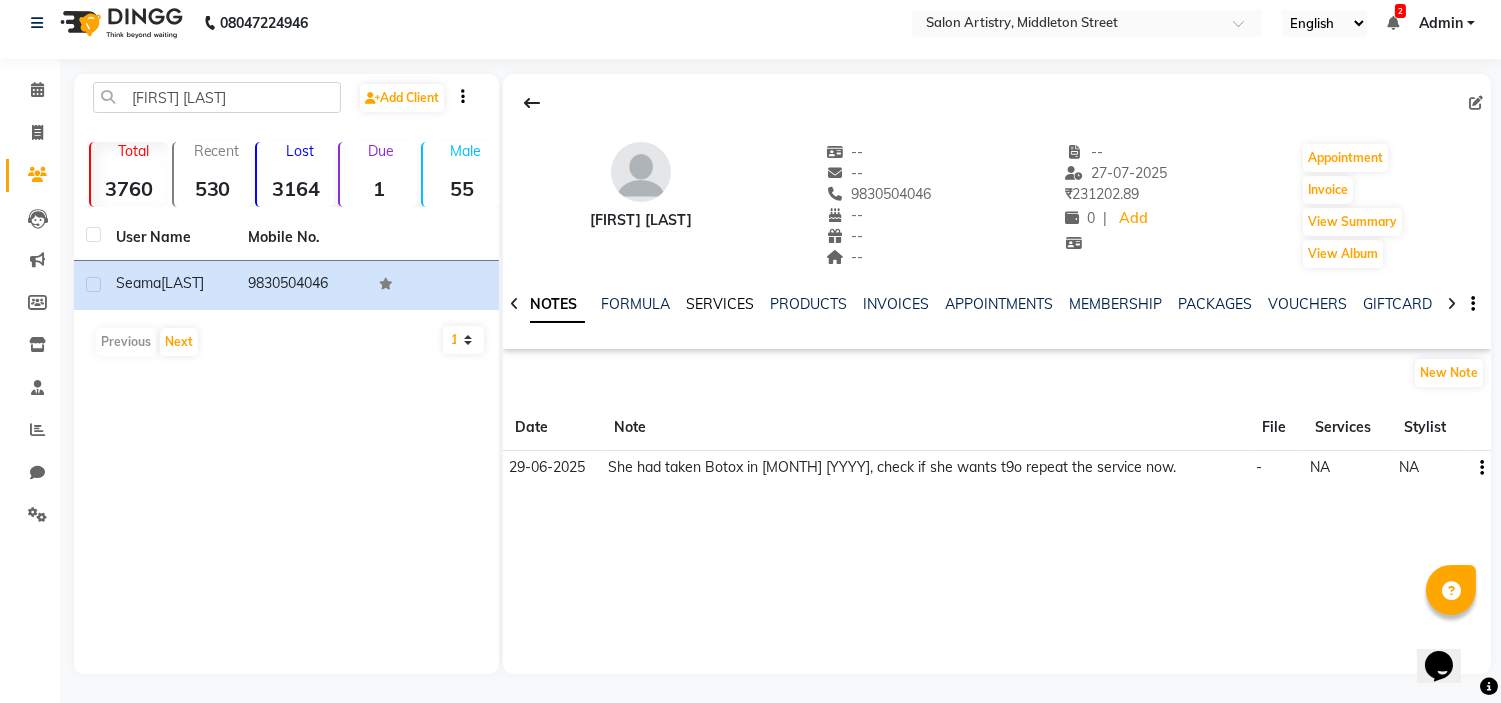 click on "SERVICES" 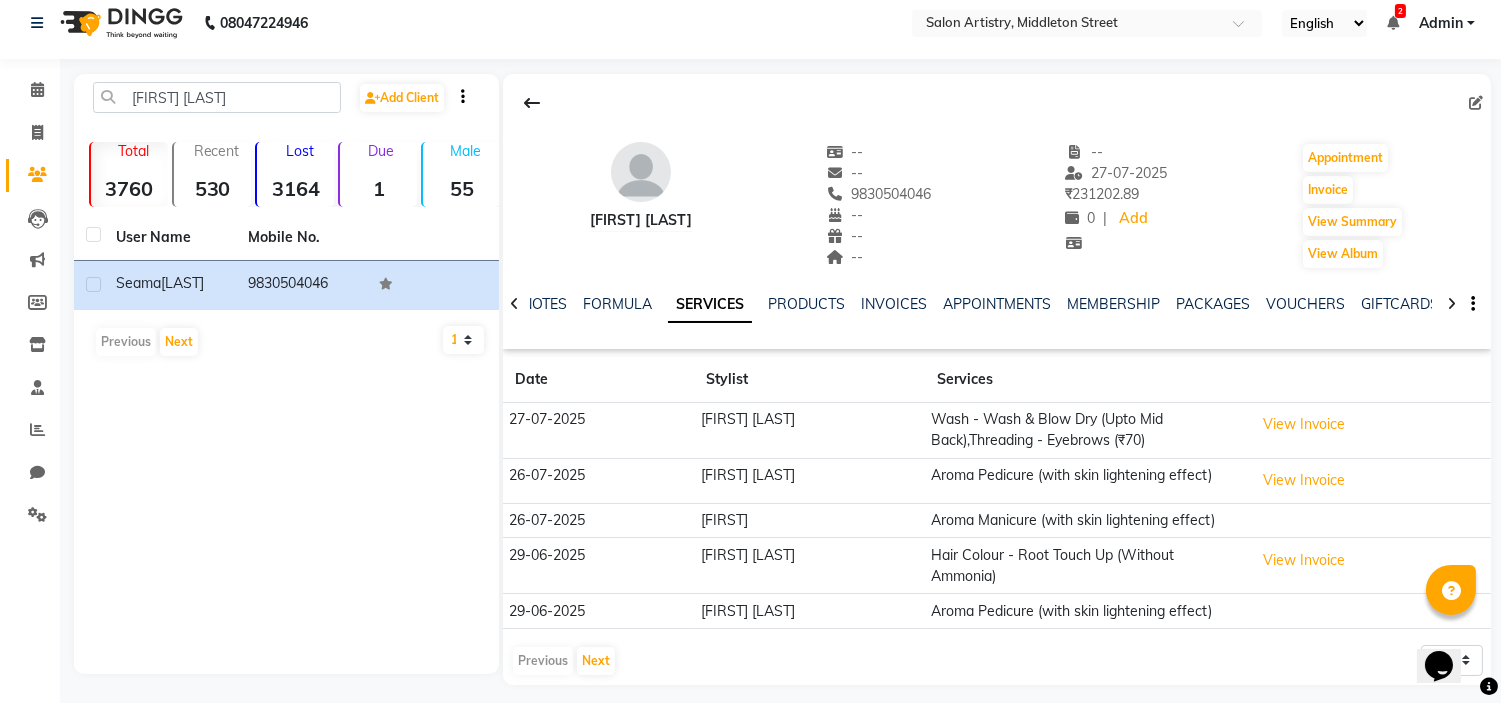 scroll, scrollTop: 46, scrollLeft: 0, axis: vertical 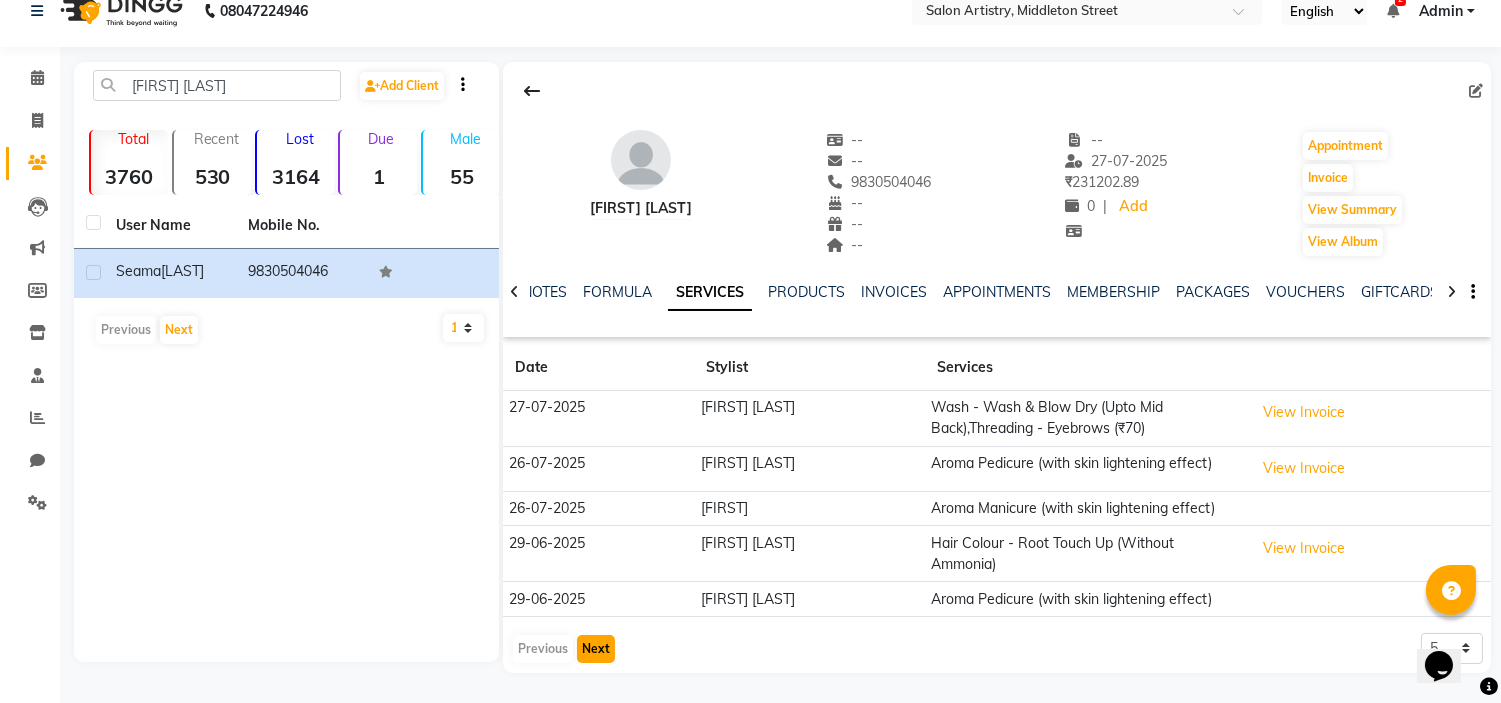 click on "Next" 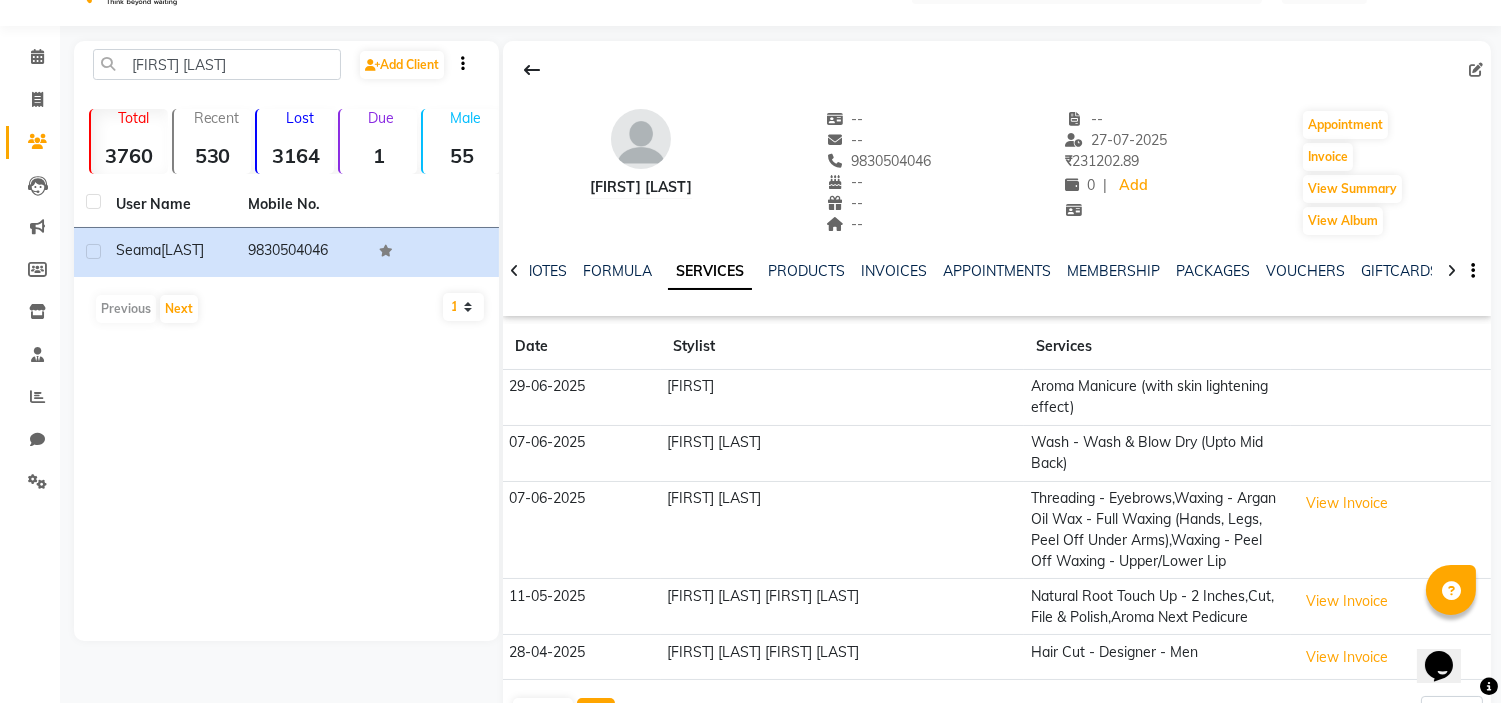 type 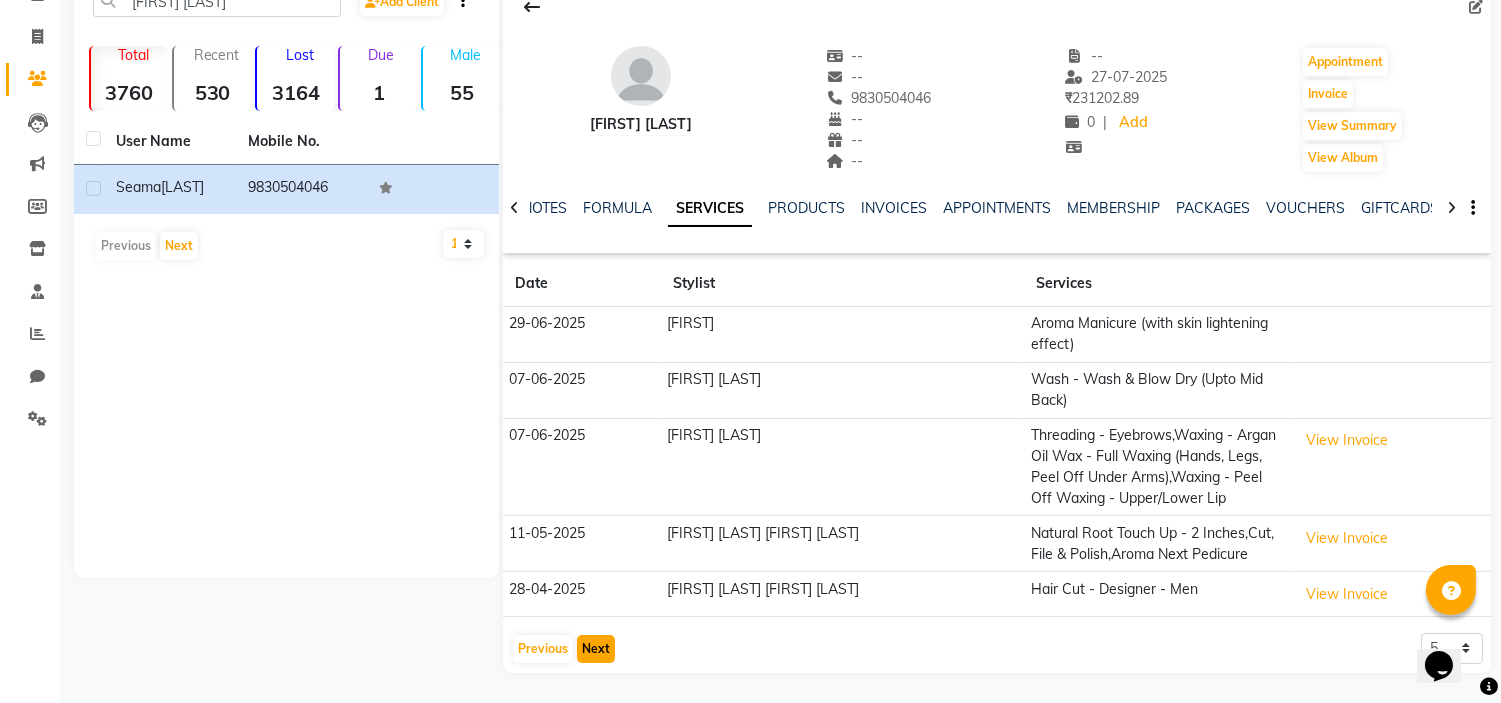 scroll, scrollTop: 151, scrollLeft: 0, axis: vertical 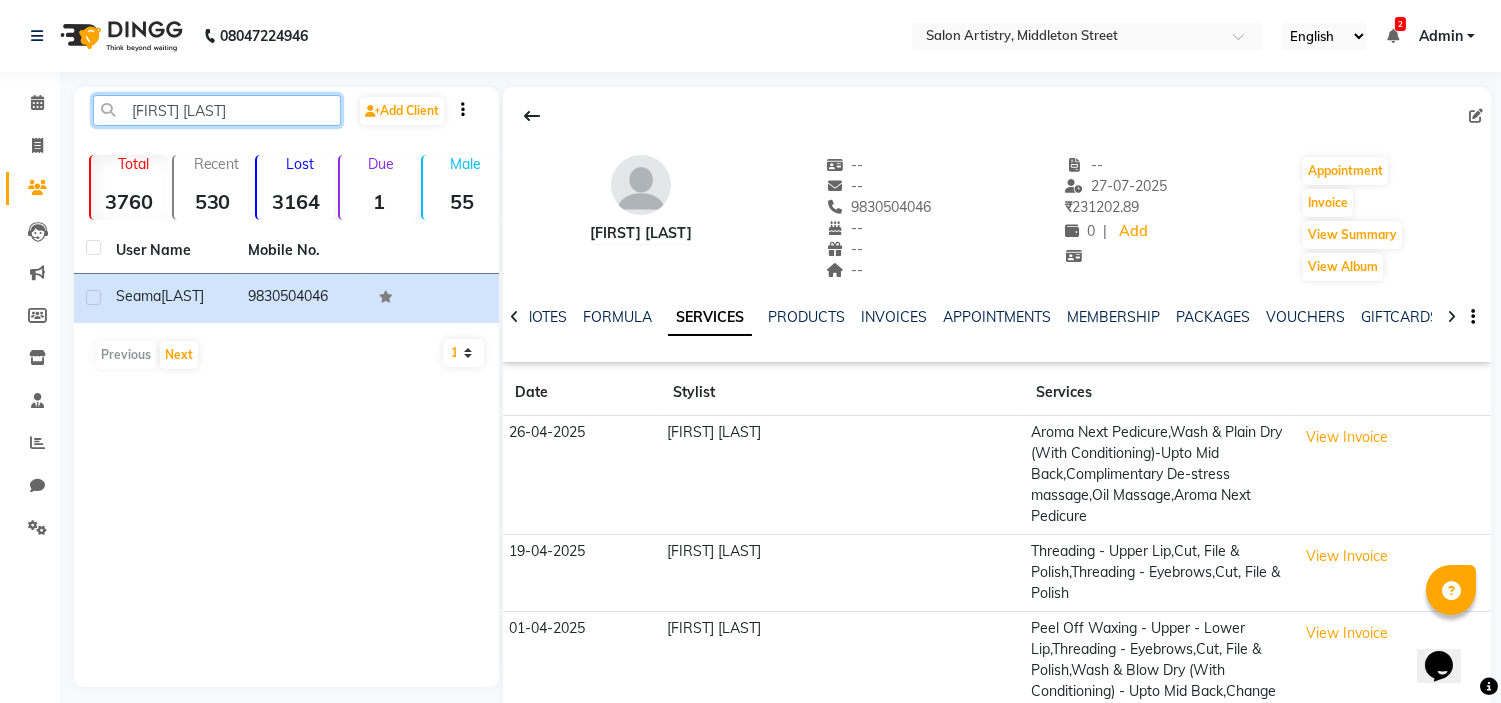 click on "[FIRST] [LAST]" 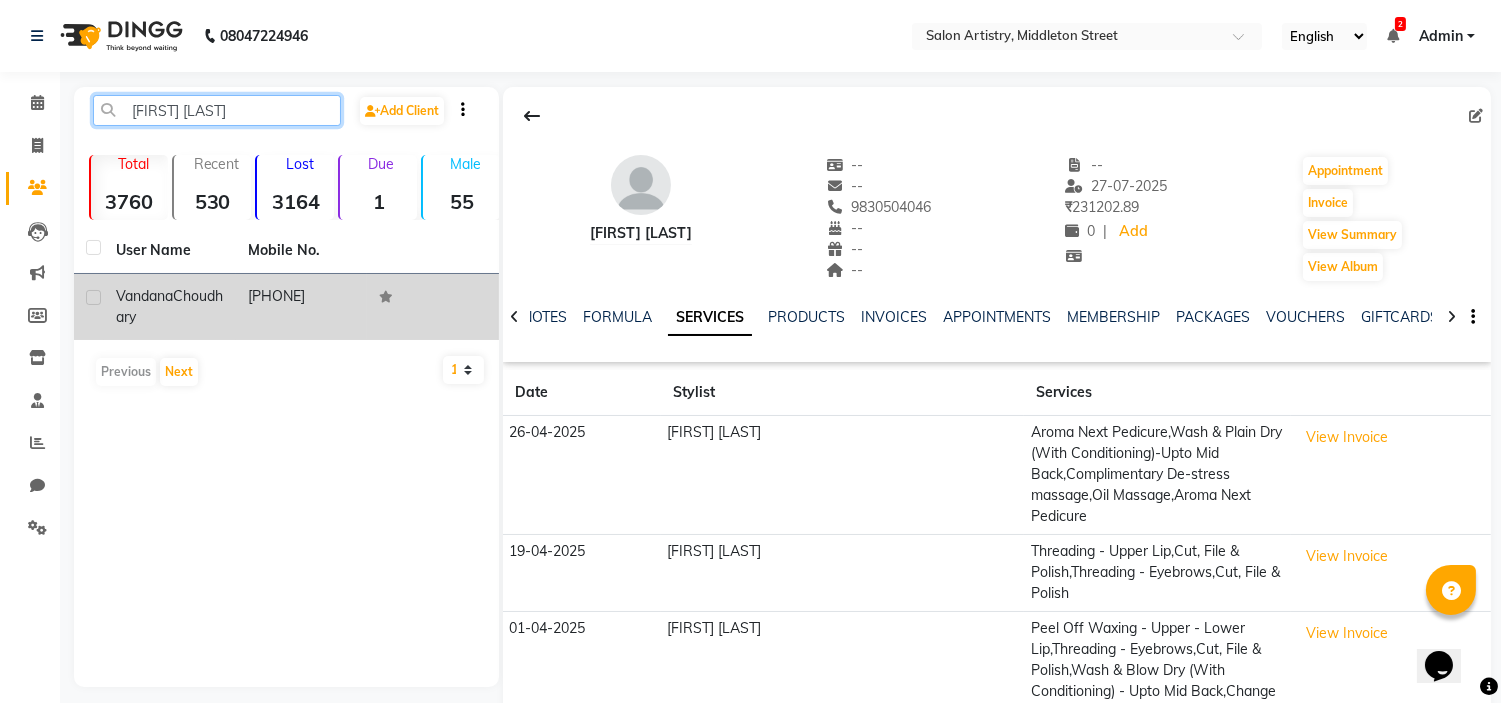 type on "[FIRST] [LAST]" 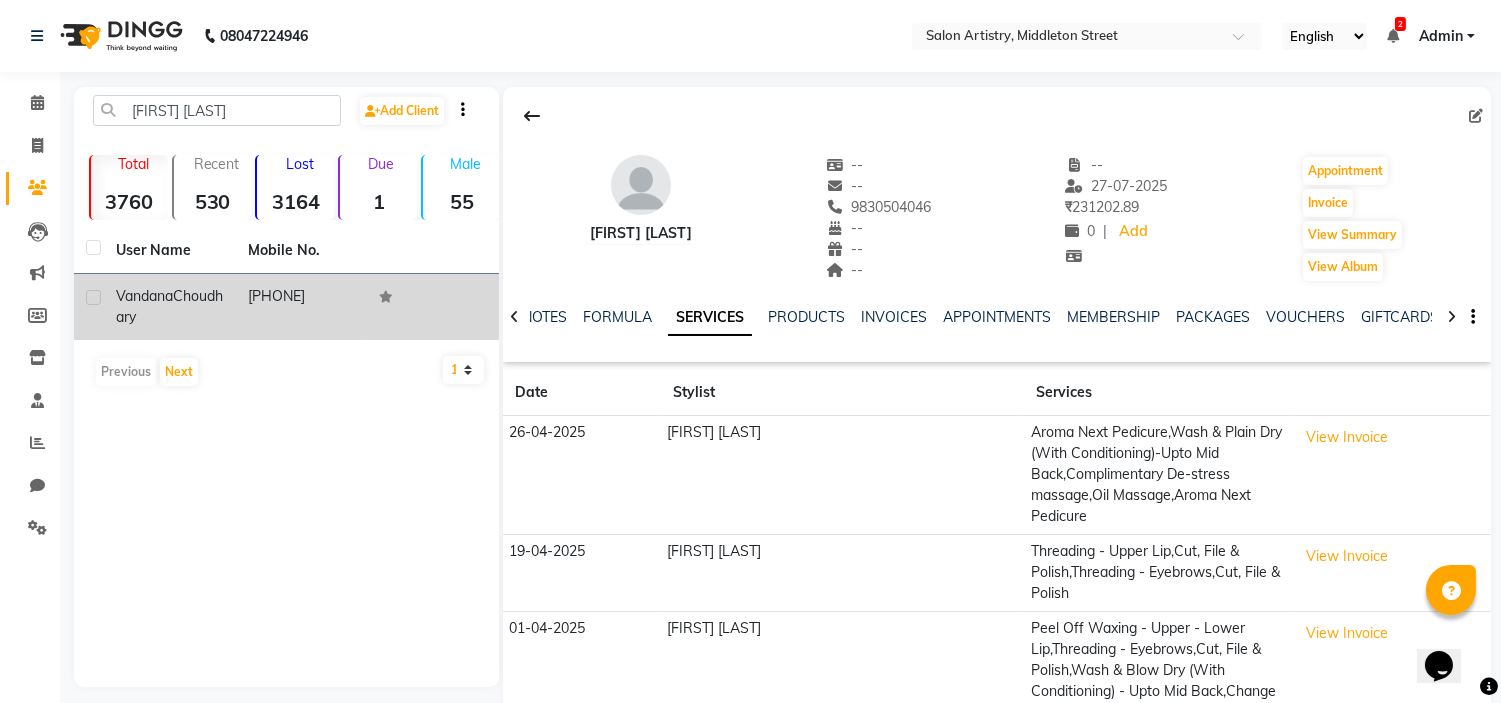 click on "Choudhary" 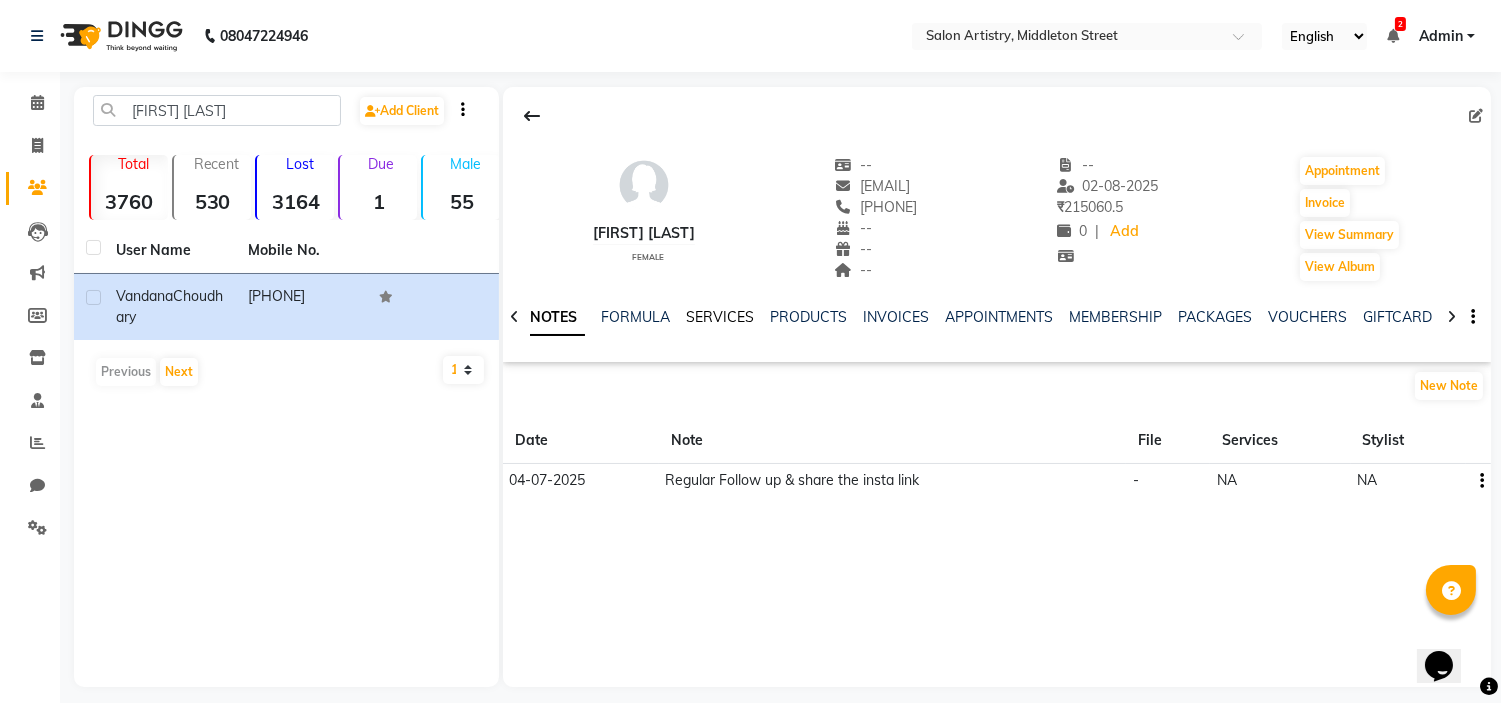 click on "SERVICES" 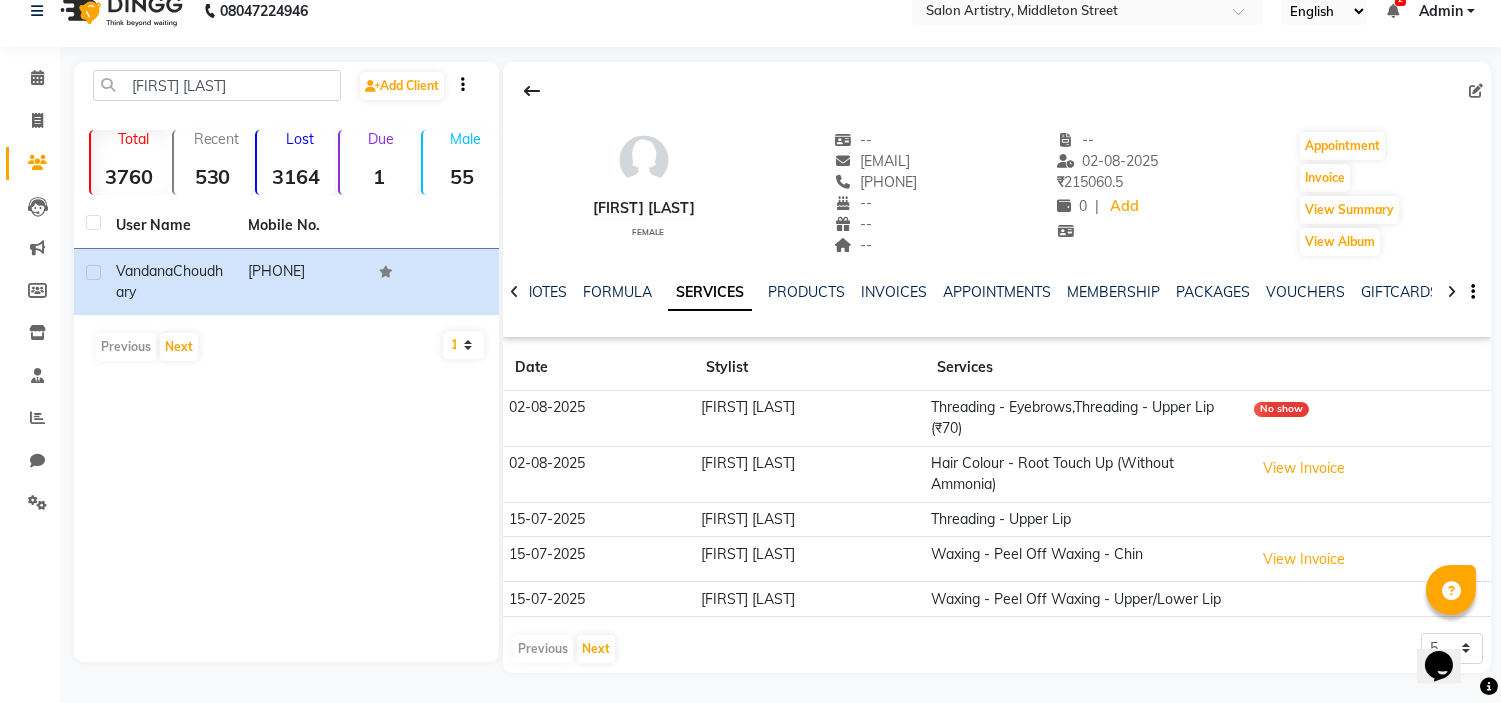 scroll, scrollTop: 46, scrollLeft: 0, axis: vertical 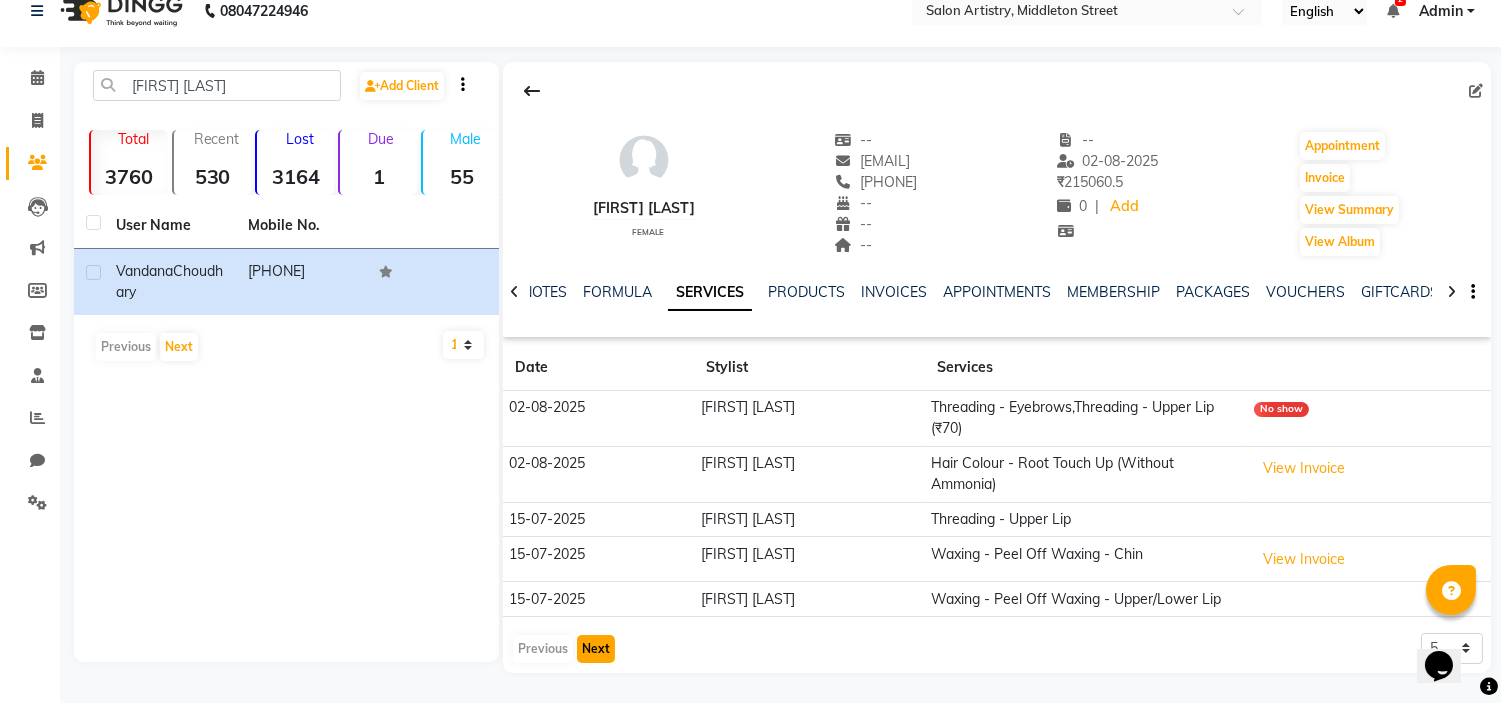 click on "Next" 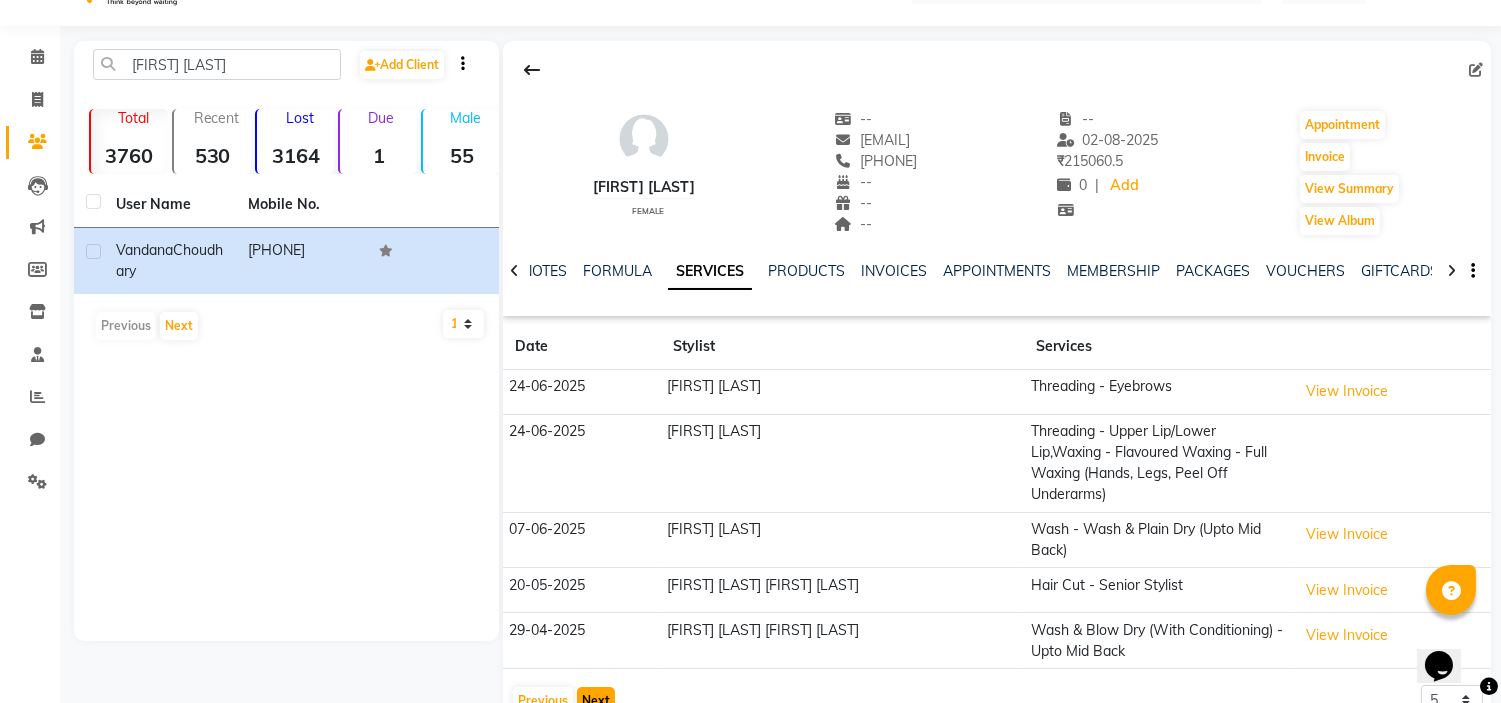 type 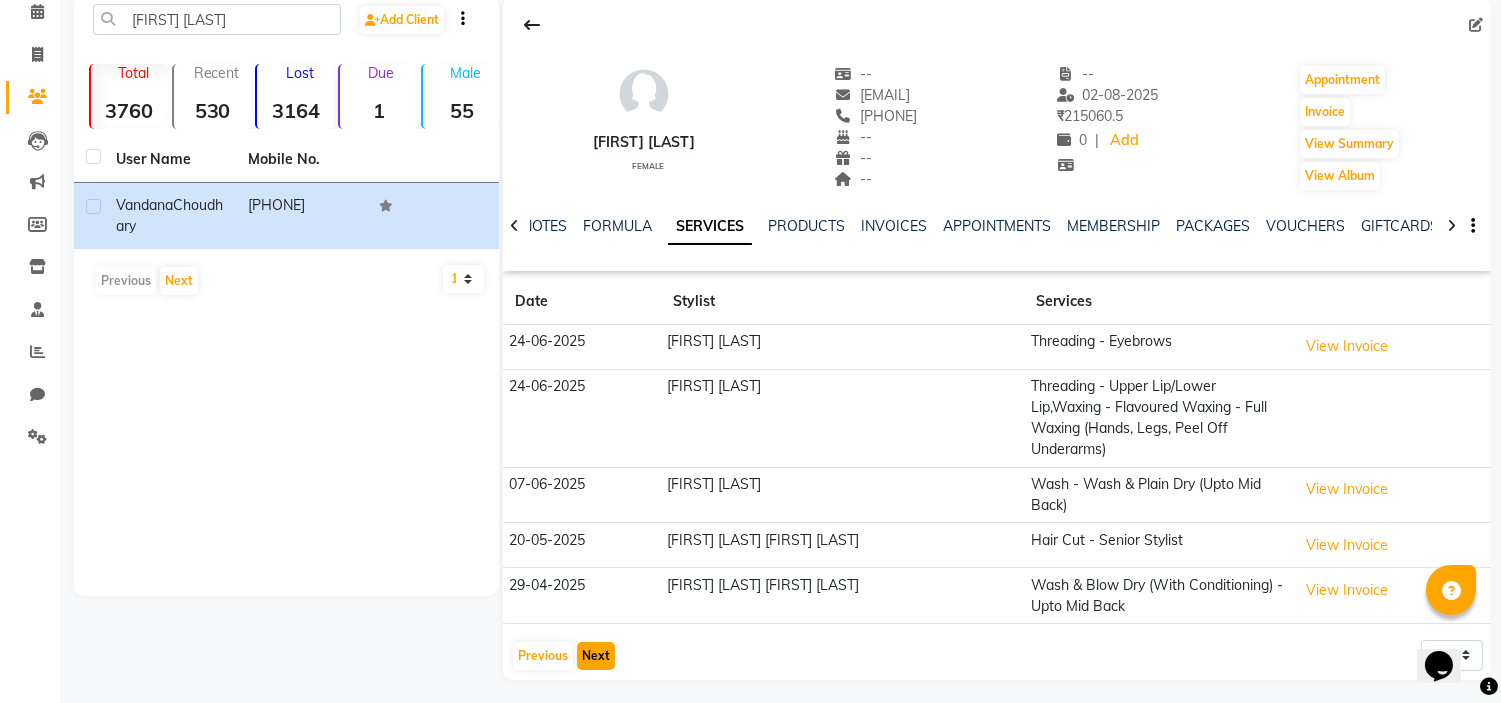 scroll, scrollTop: 98, scrollLeft: 0, axis: vertical 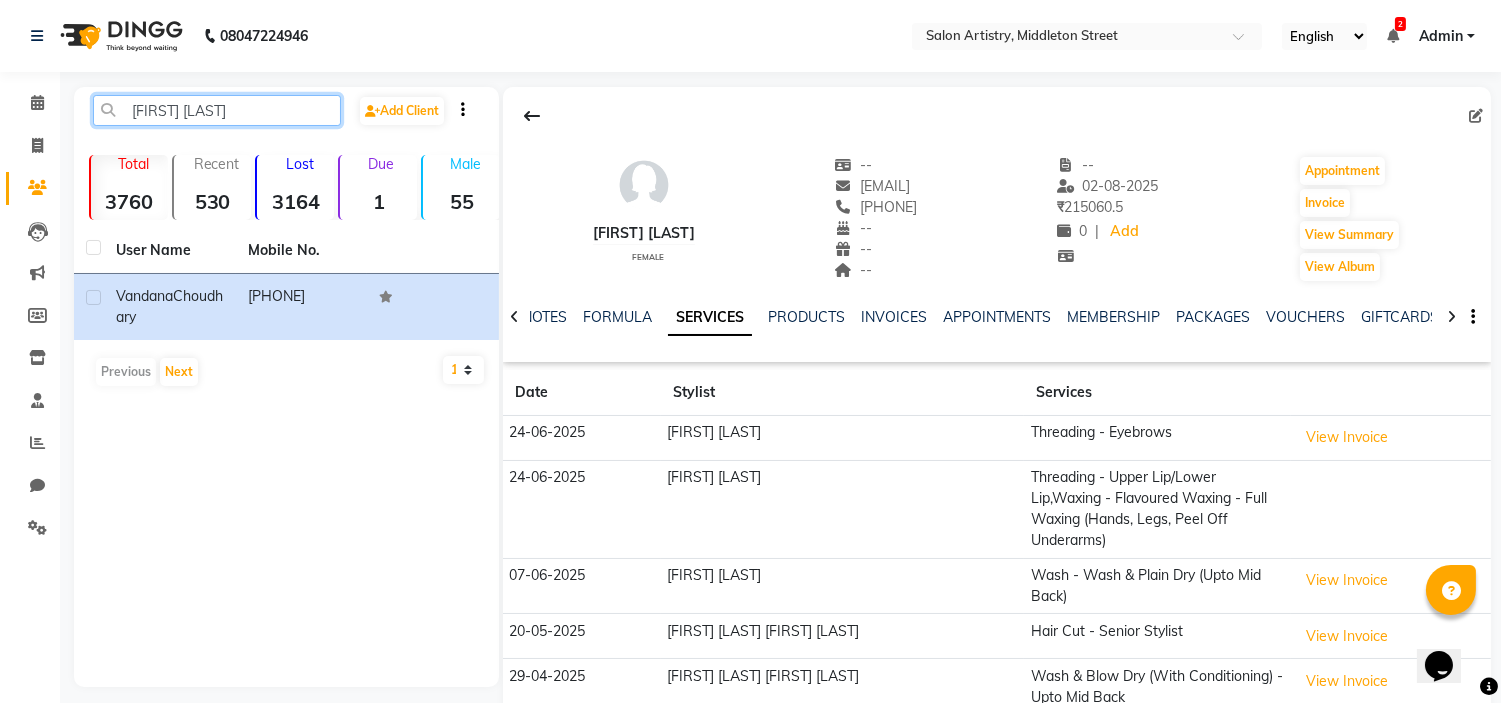 click on "[FIRST] [LAST]" 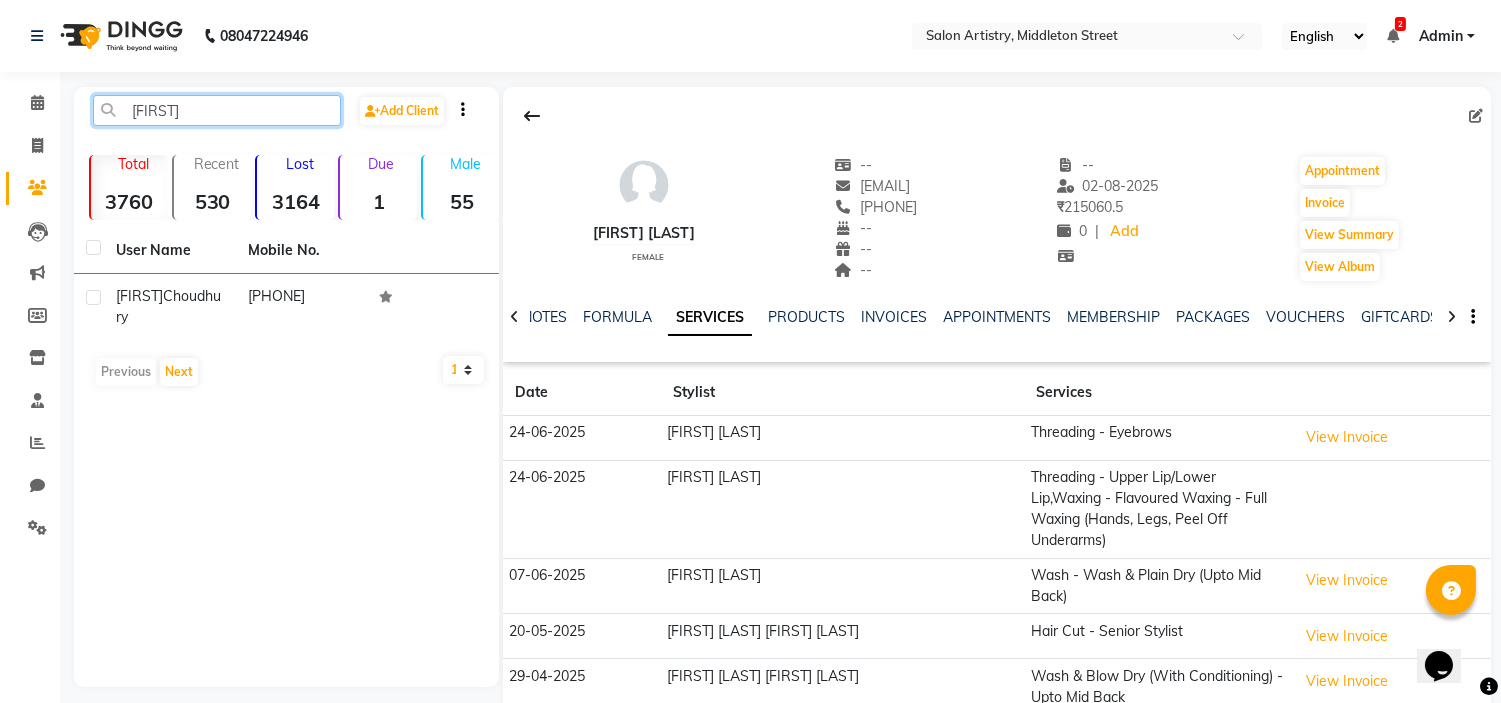 click on "[FIRST]" 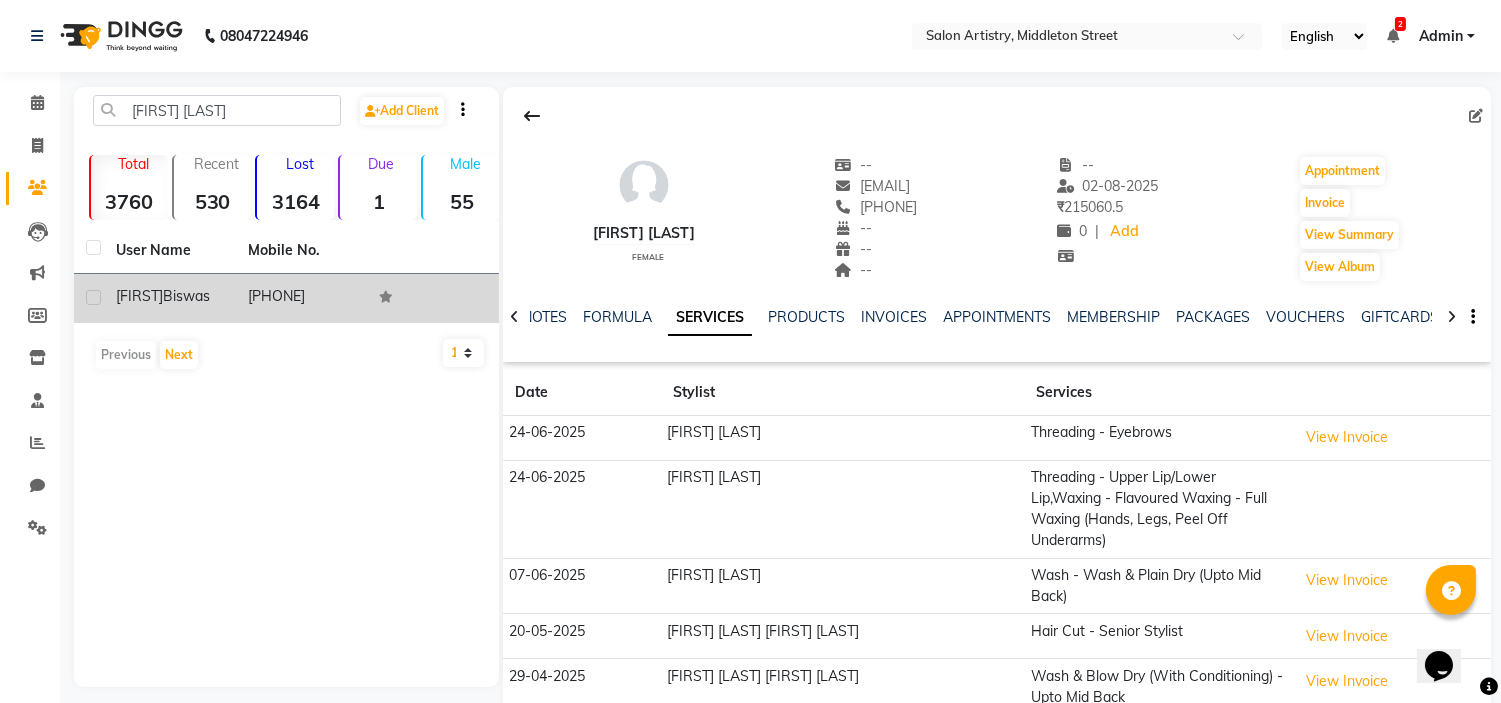 click on "[FIRST]" 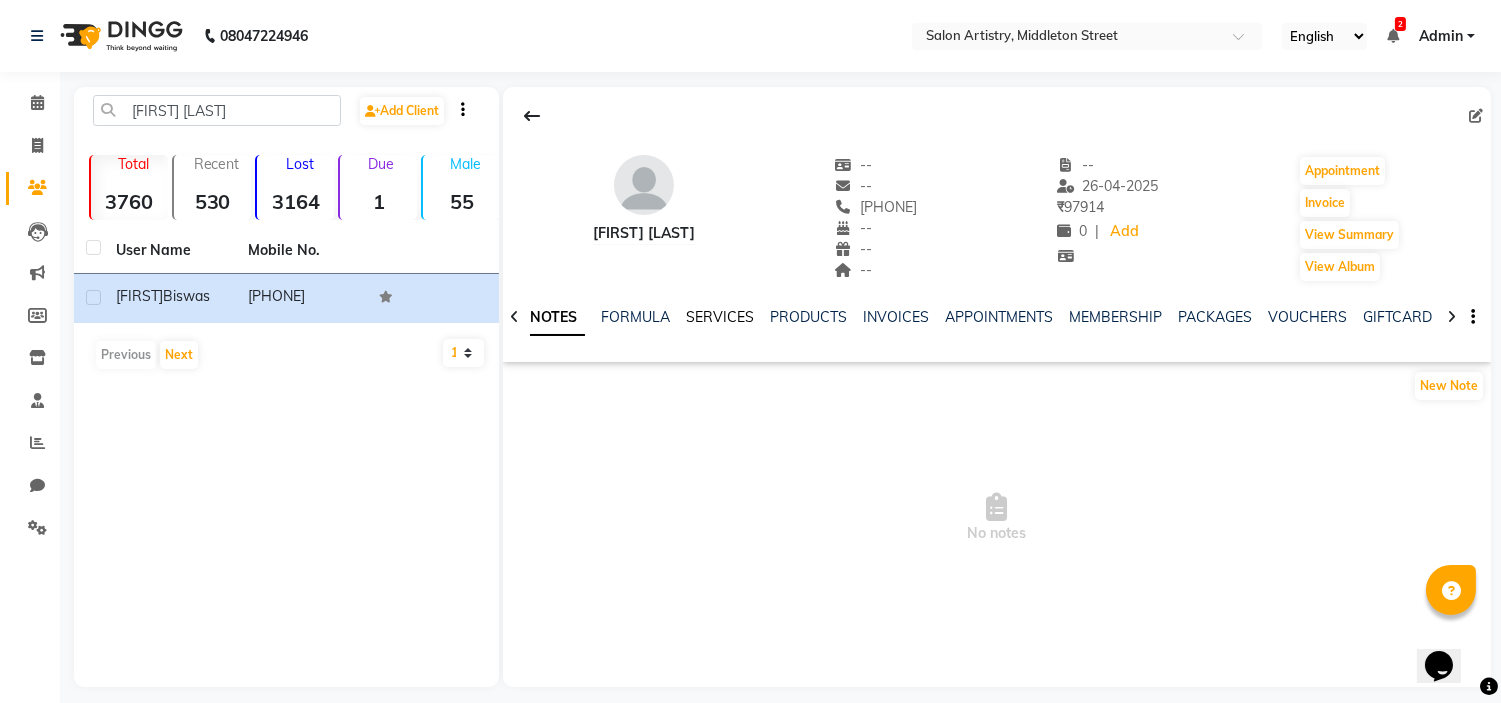 click on "SERVICES" 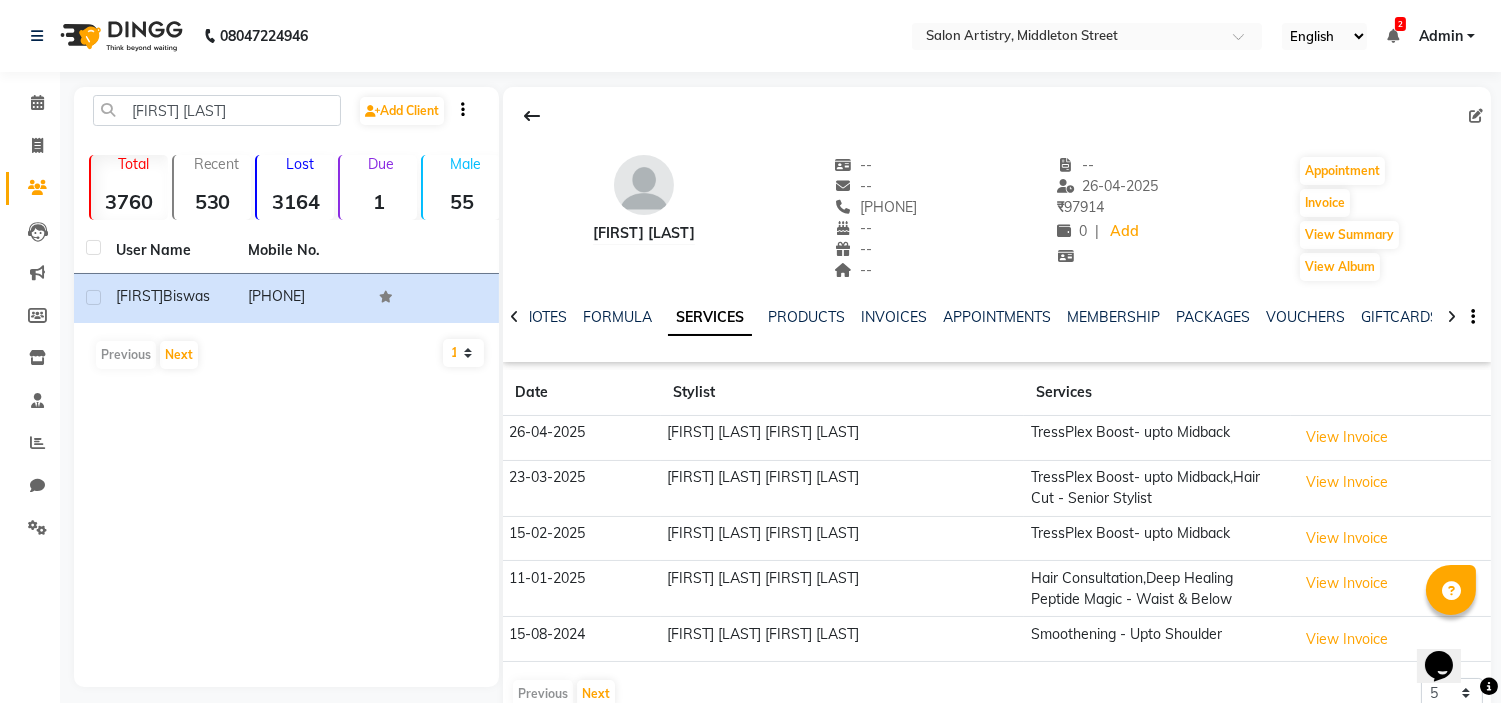 scroll, scrollTop: 44, scrollLeft: 0, axis: vertical 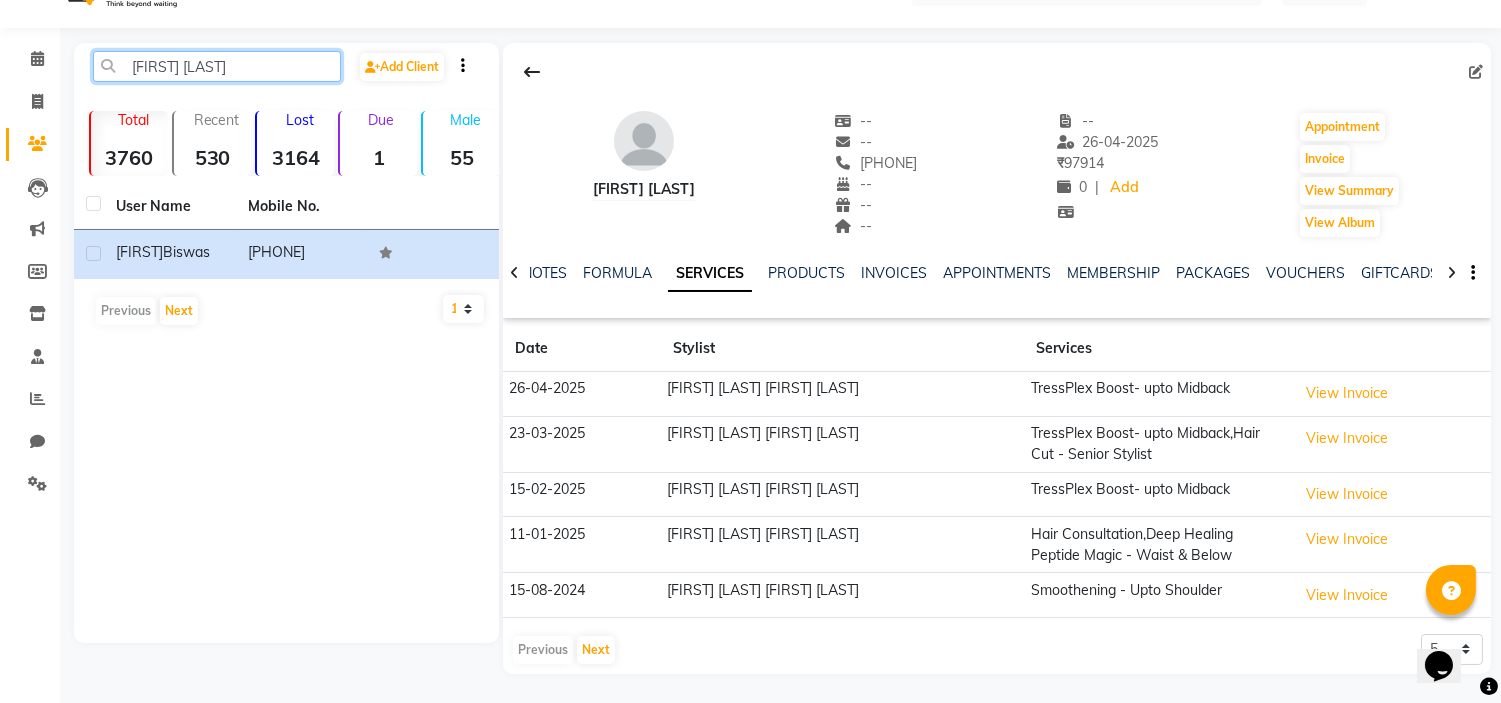 click on "[FIRST] [LAST]" 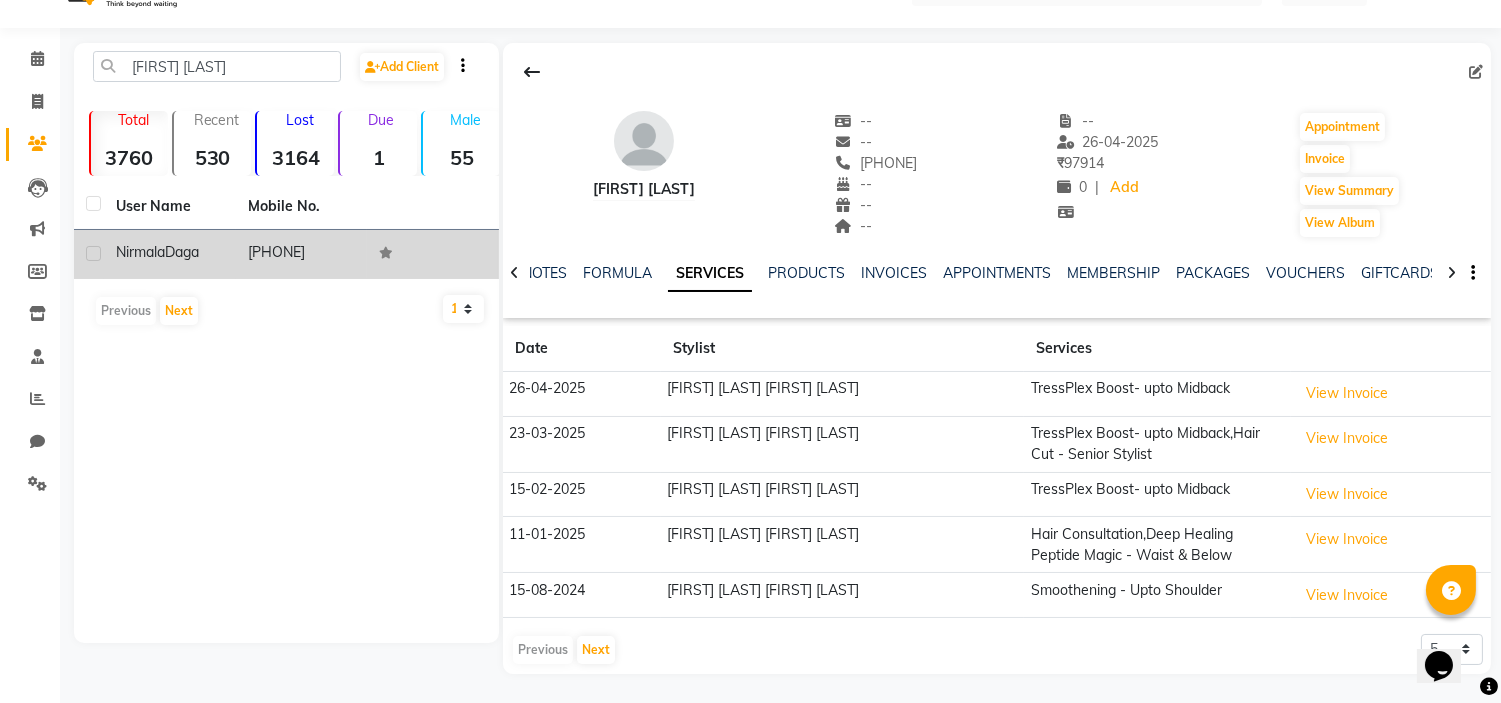 click on "Daga" 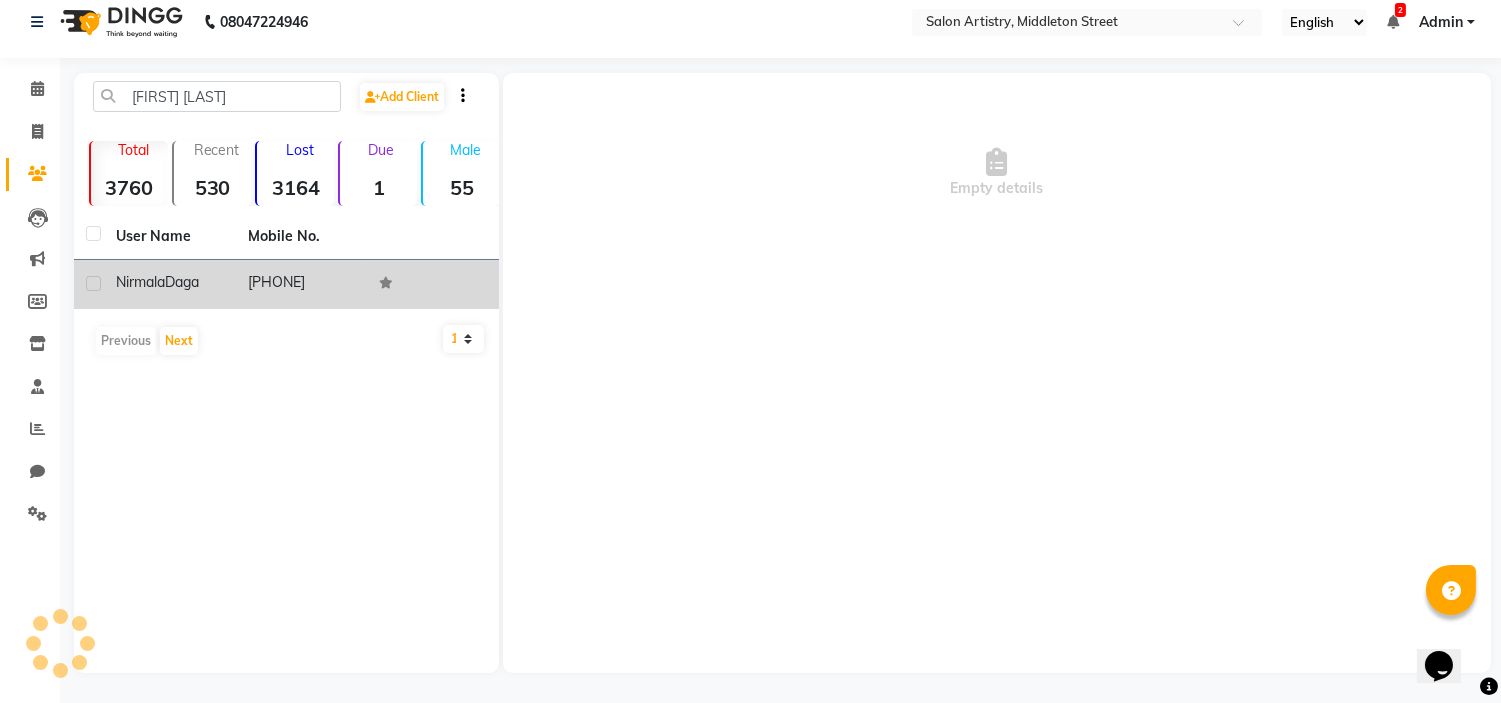 scroll, scrollTop: 13, scrollLeft: 0, axis: vertical 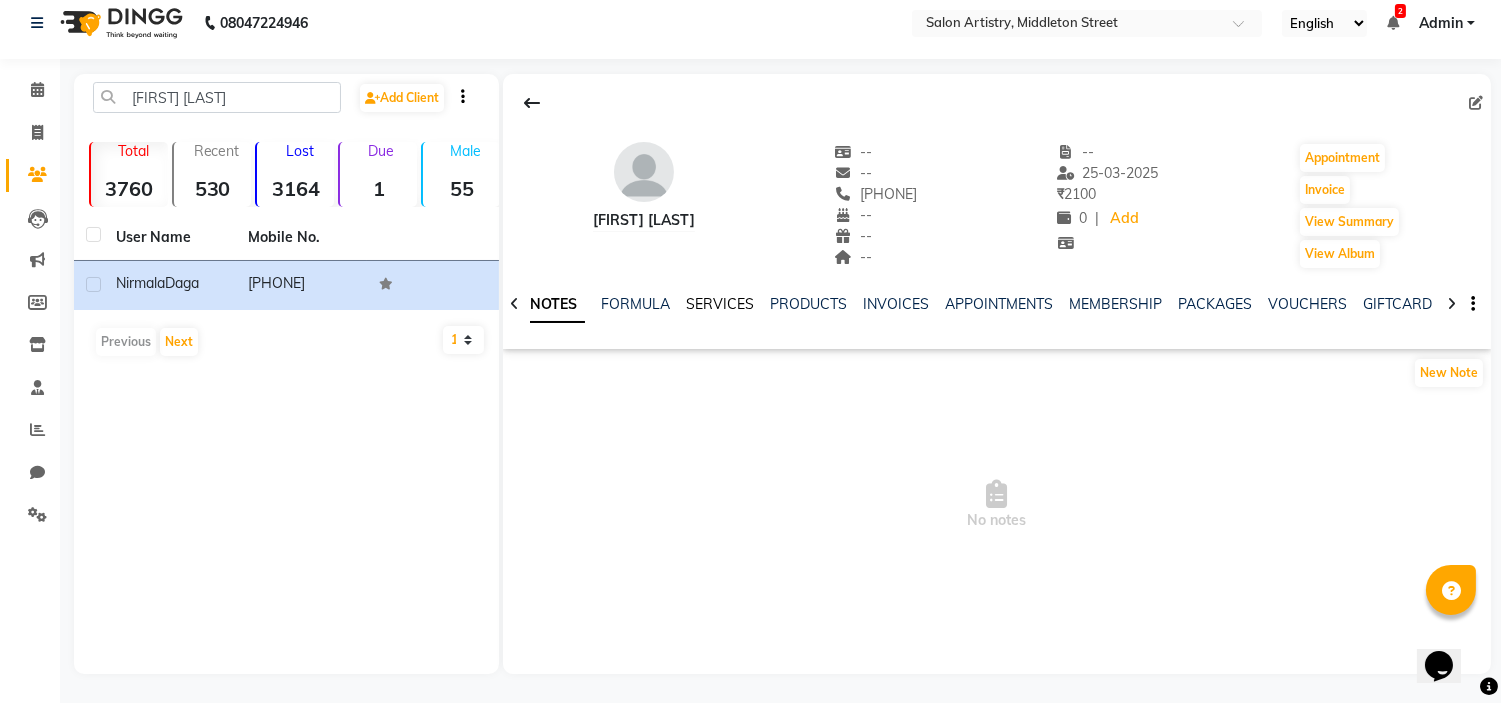 click on "SERVICES" 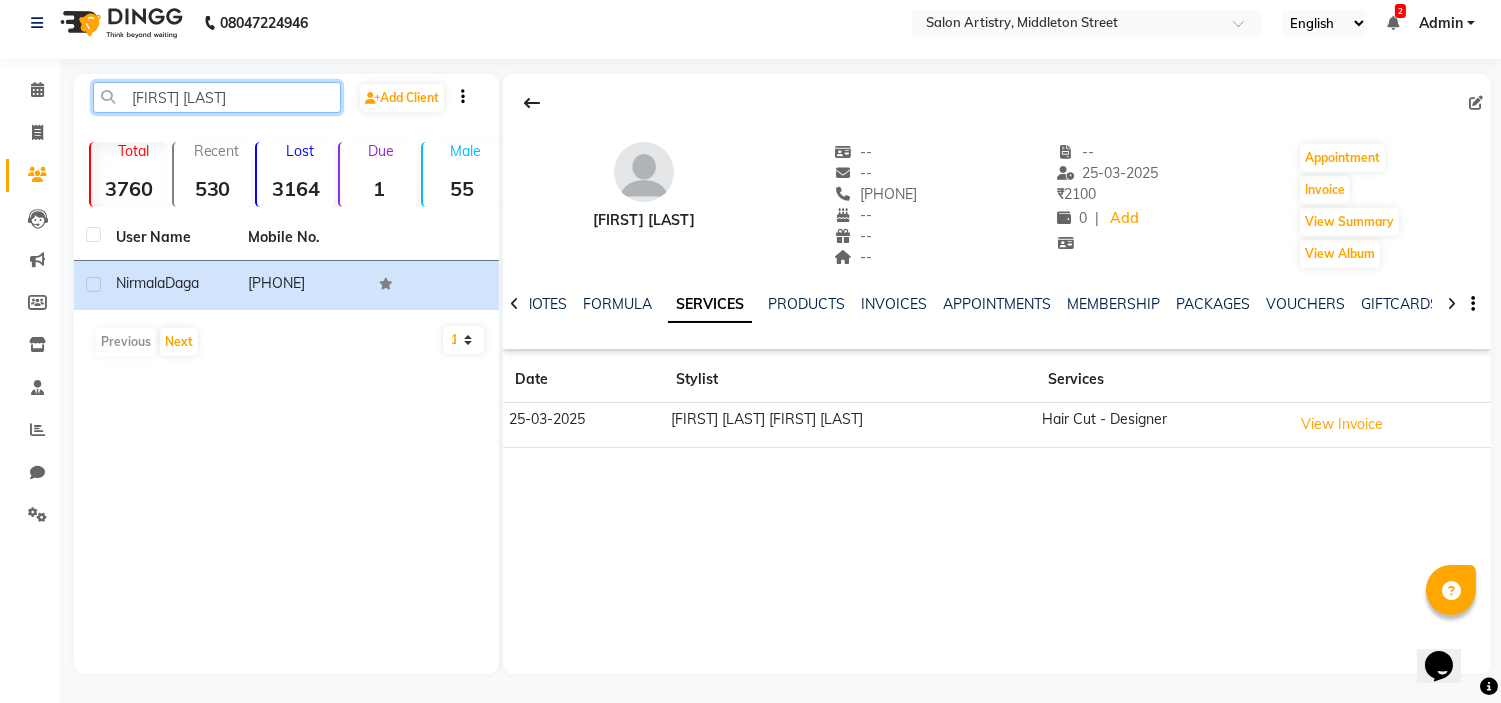 click on "[FIRST] [LAST]" 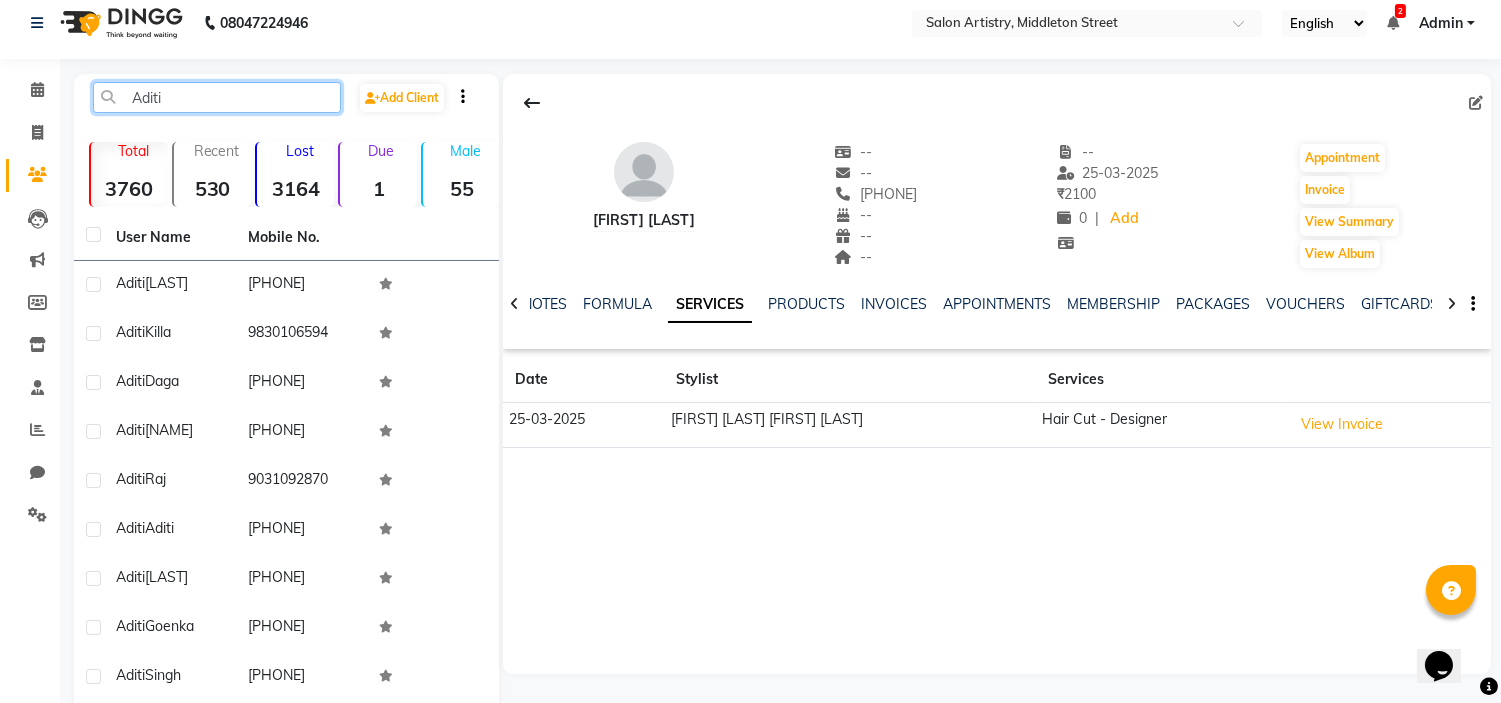 click on "Aditi" 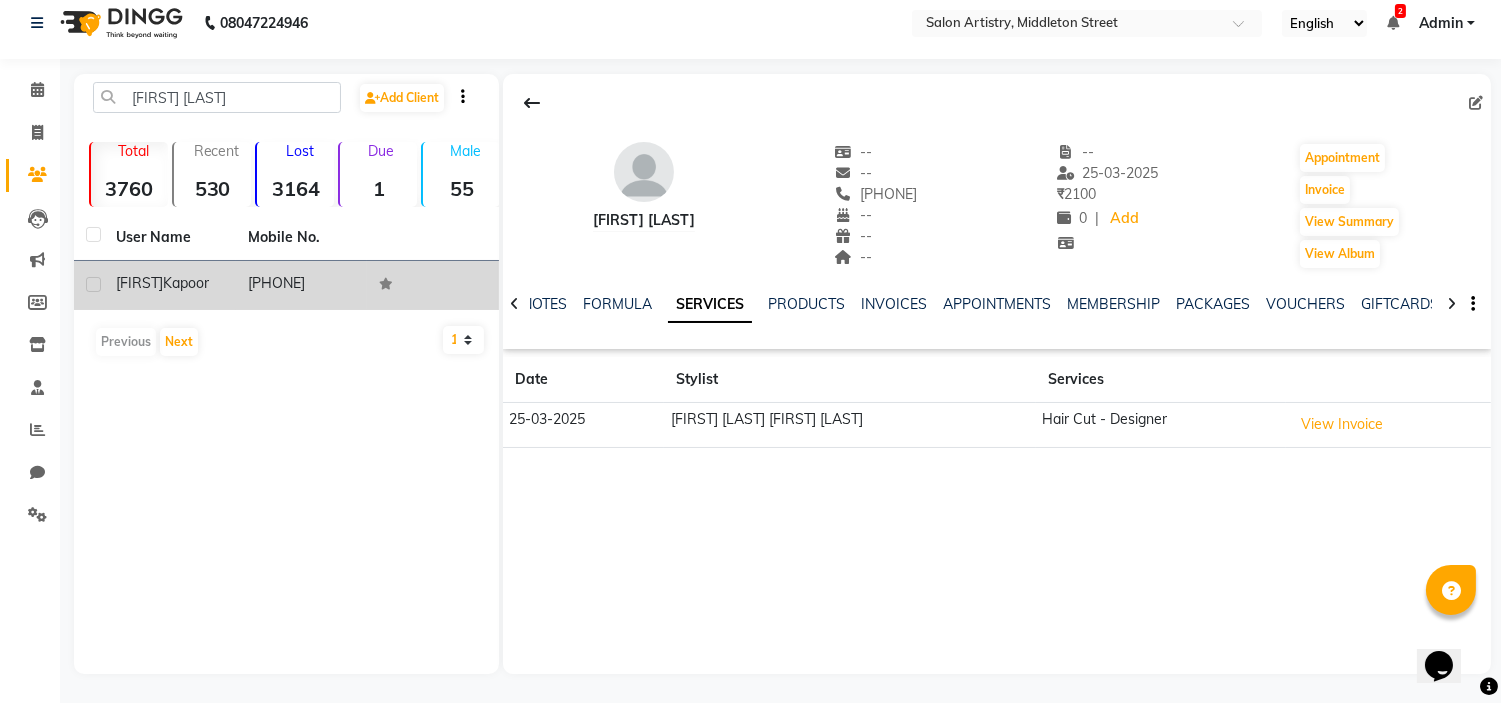 click on "[FIRST]" 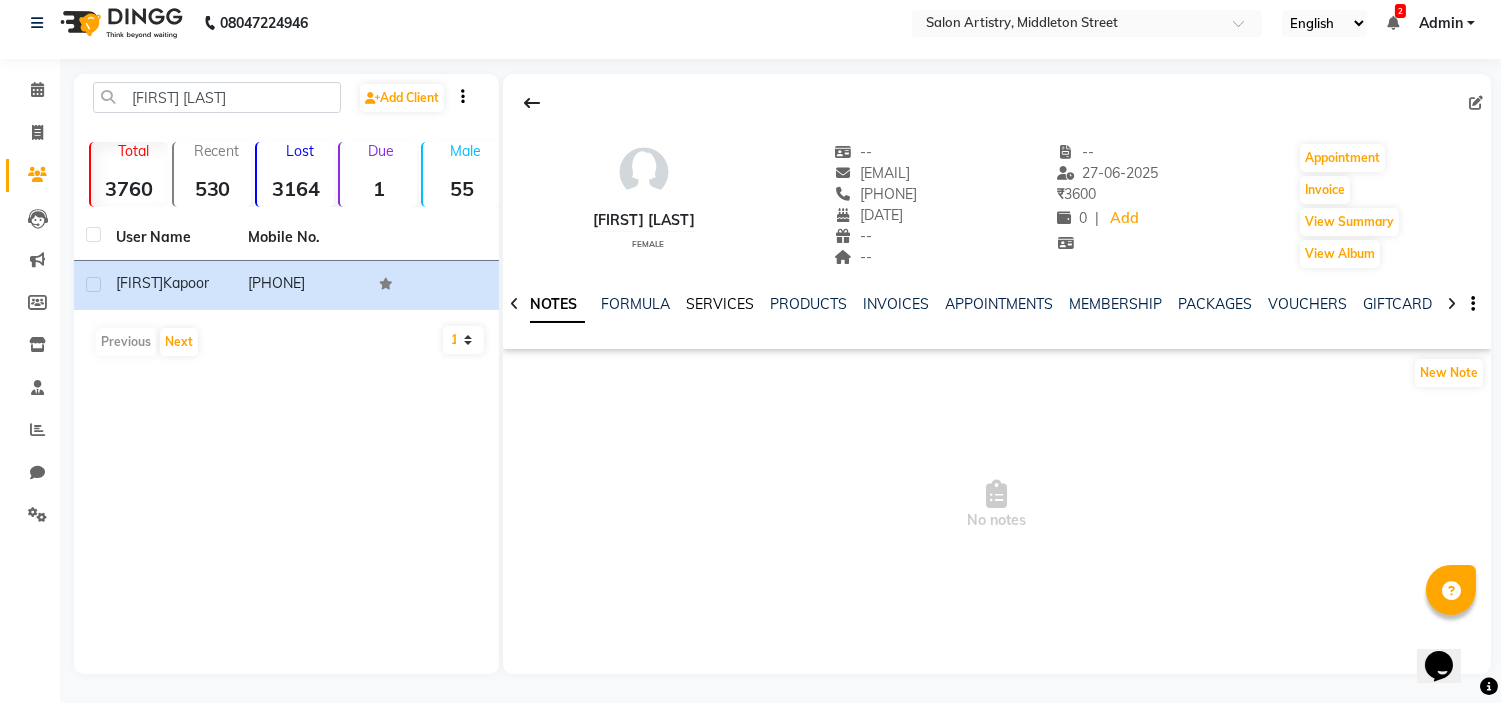 click on "SERVICES" 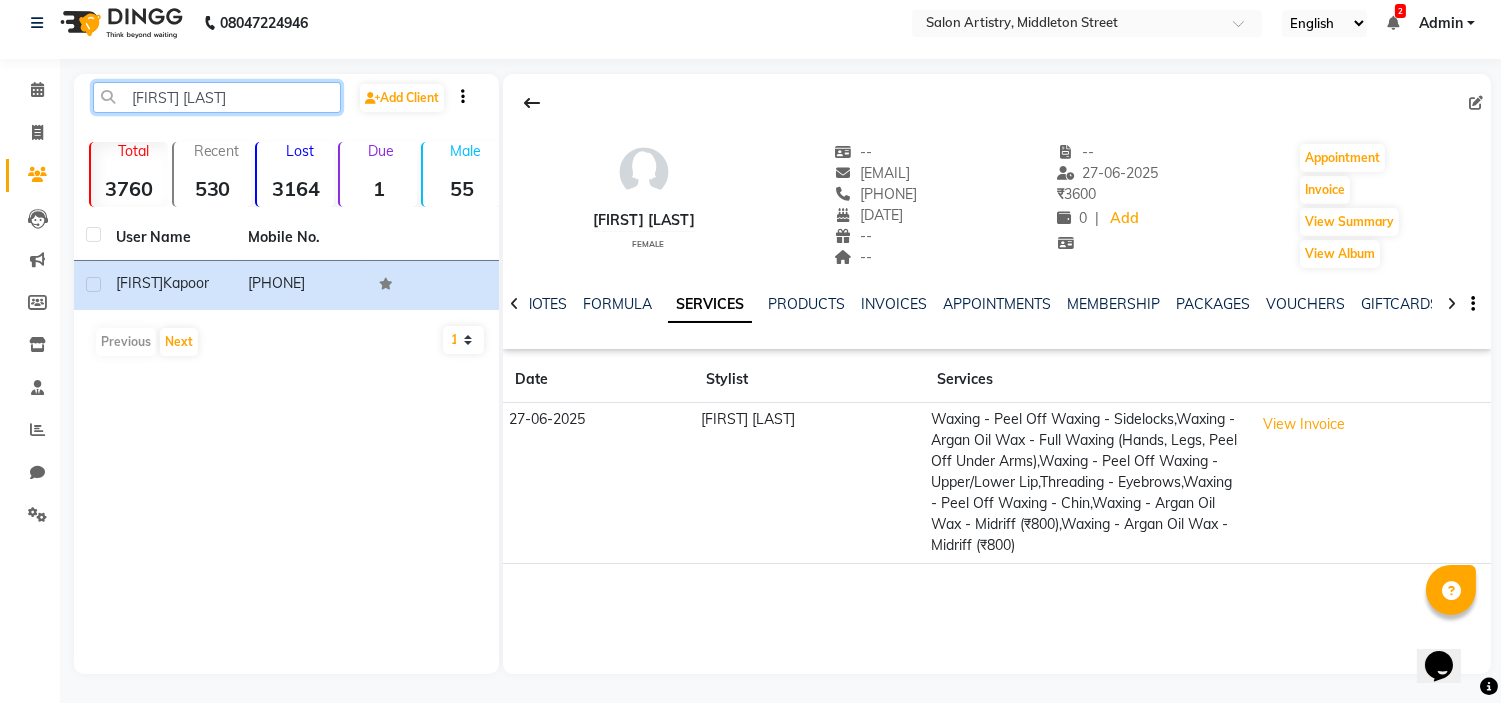 click on "[FIRST] [LAST]" 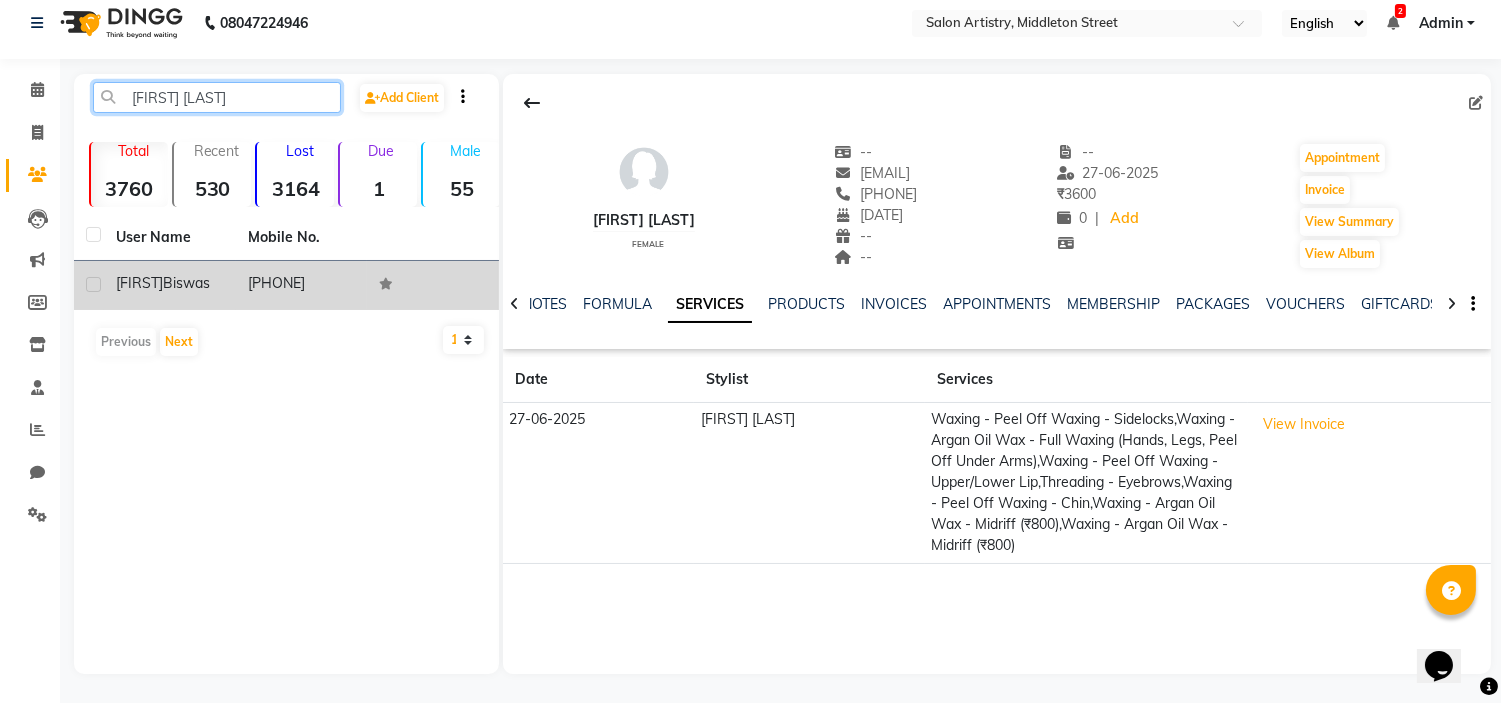 type on "[FIRST] [LAST]" 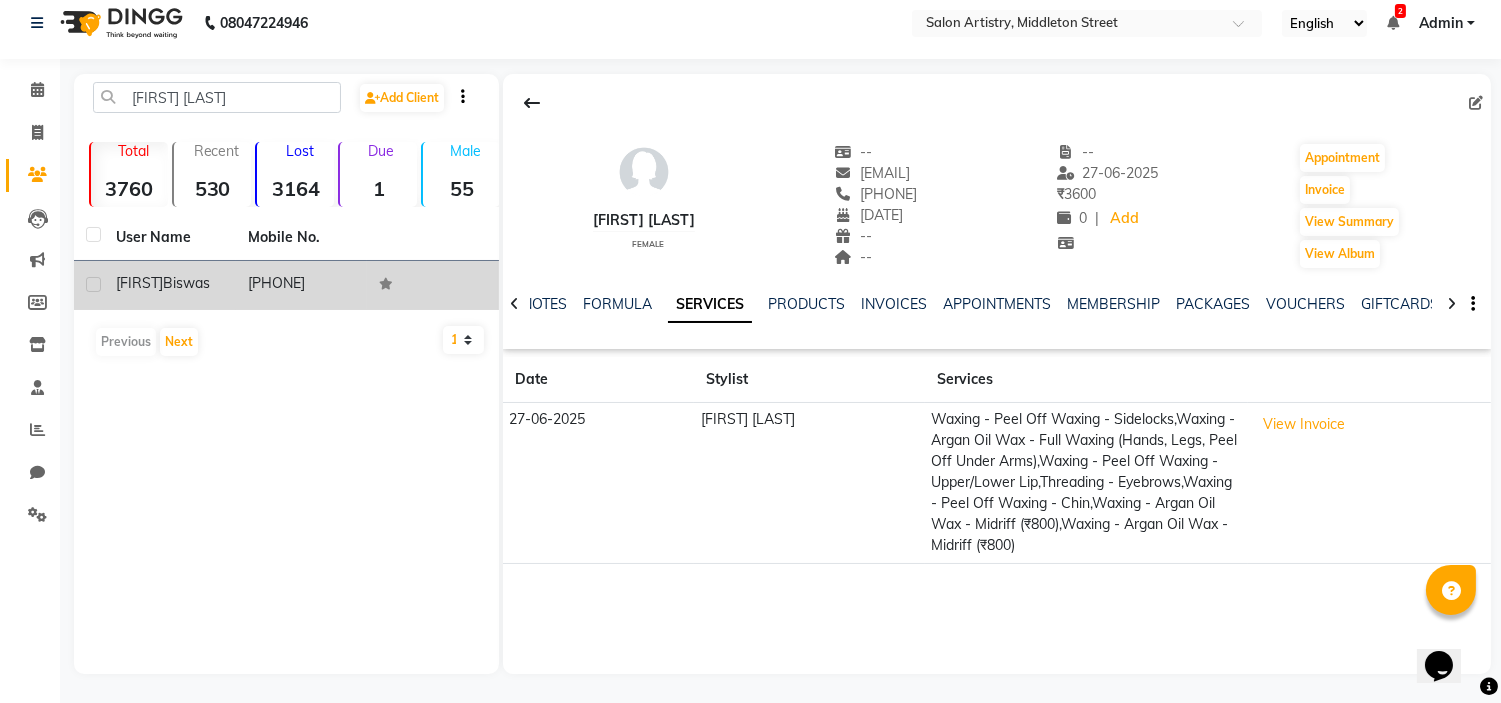 click on "[FIRST]" 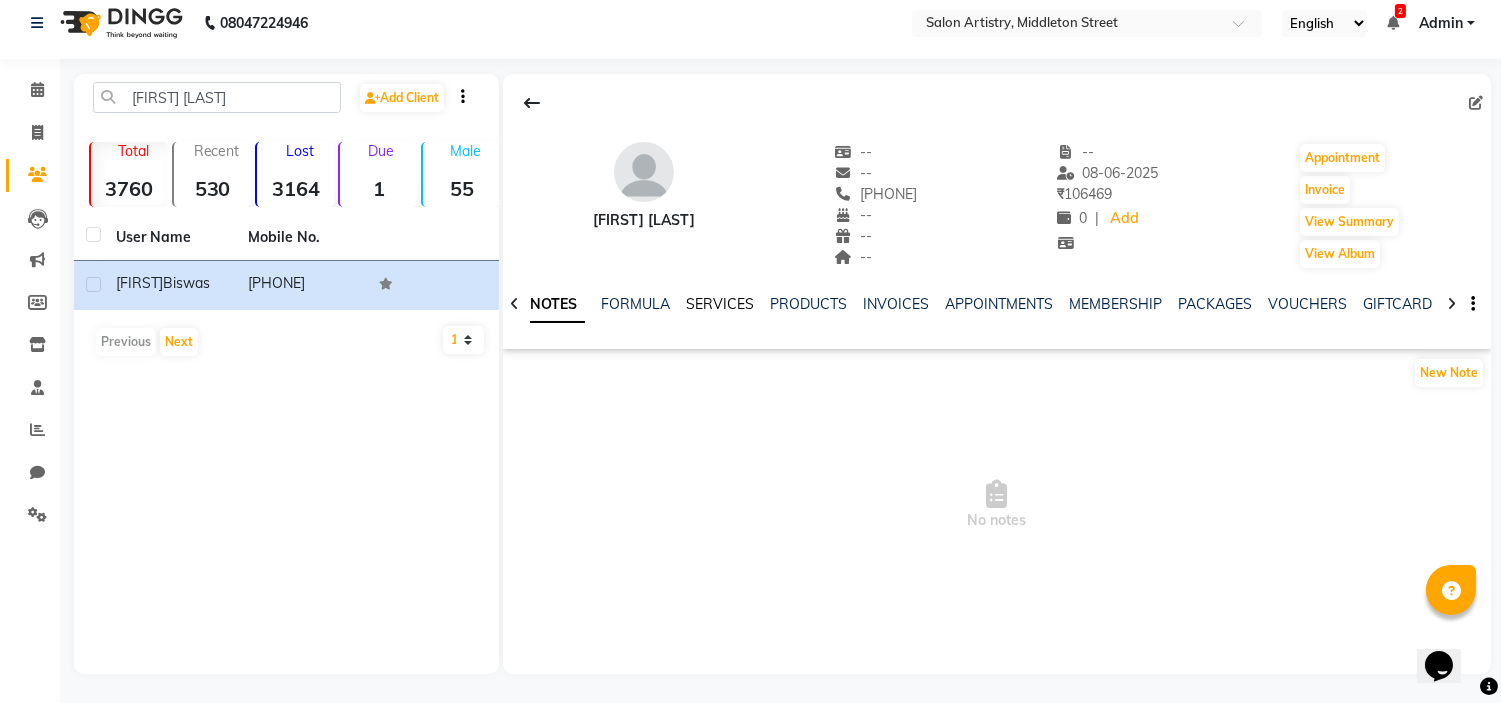 click on "SERVICES" 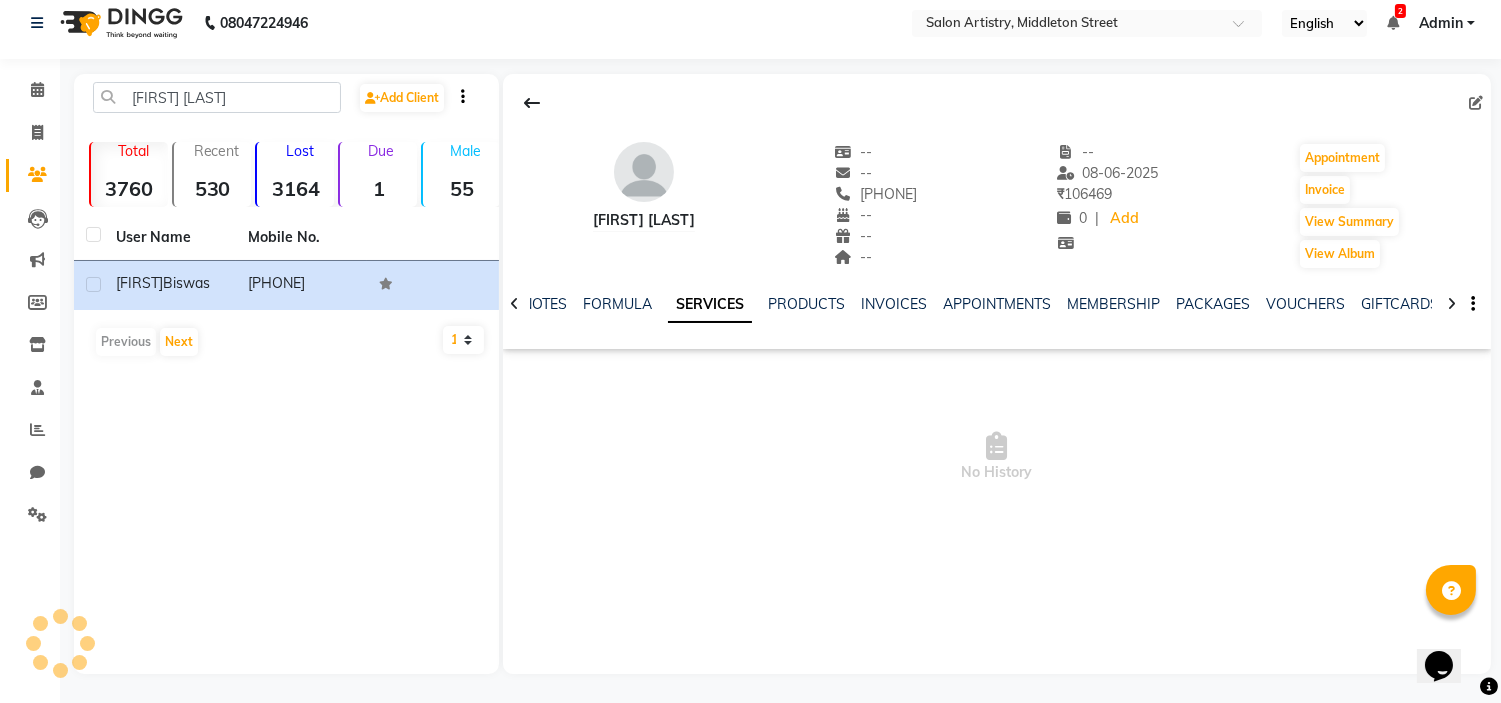 click on "SERVICES" 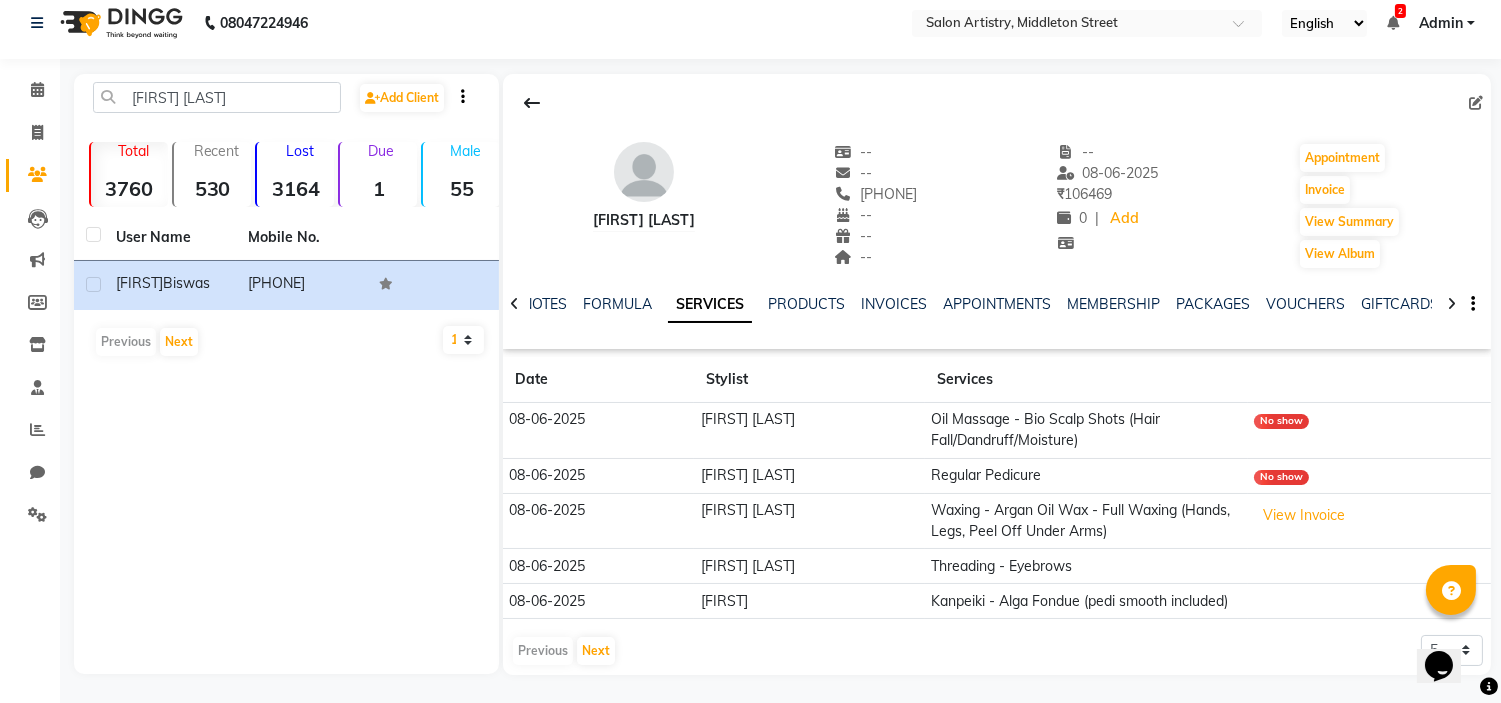 scroll, scrollTop: 36, scrollLeft: 0, axis: vertical 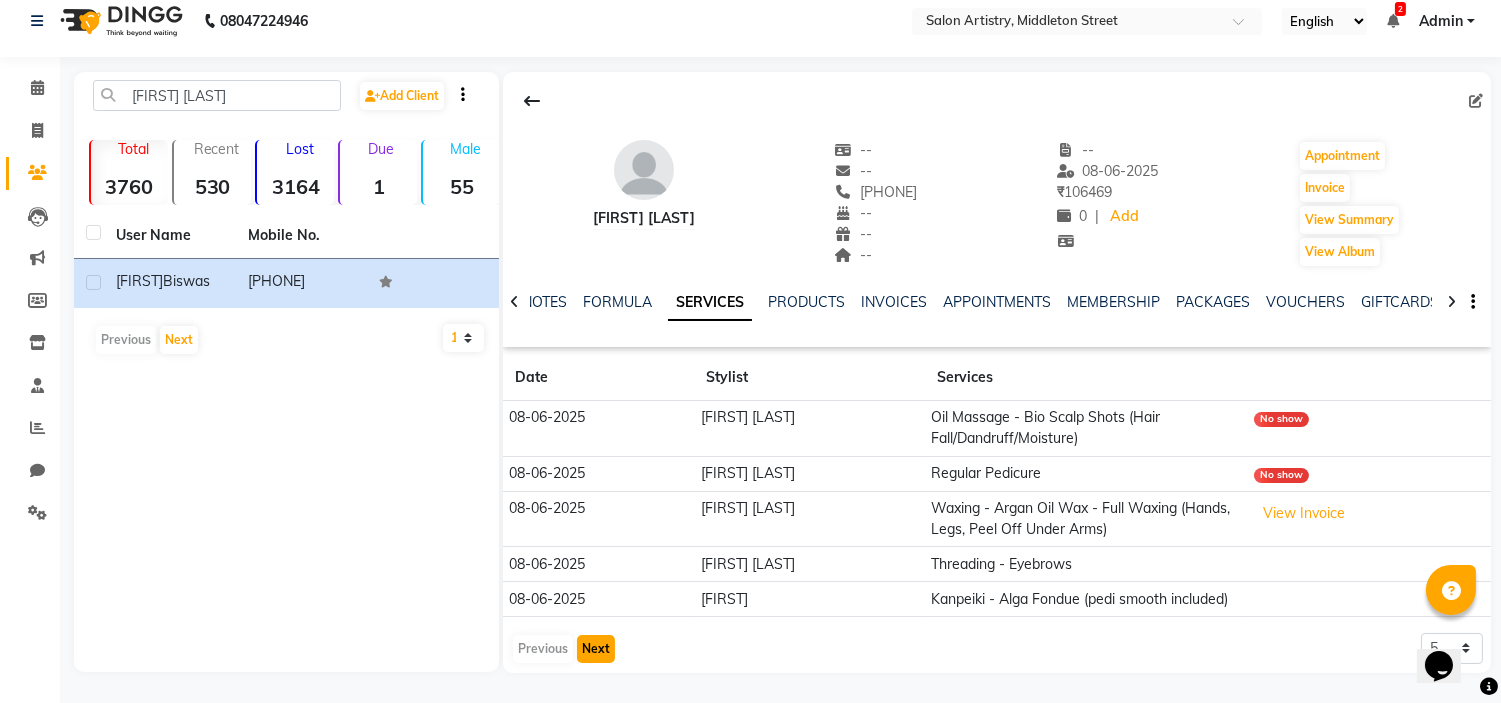 click on "Next" 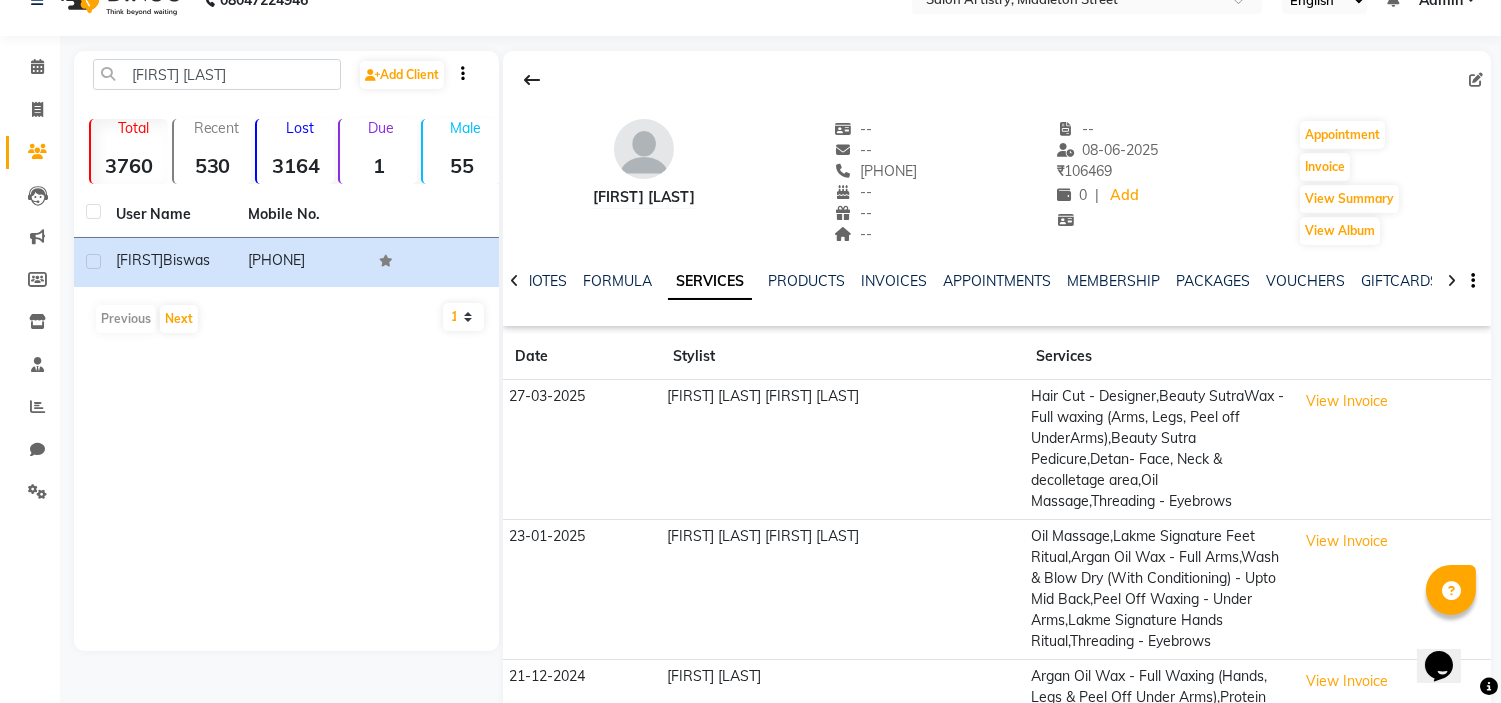 type 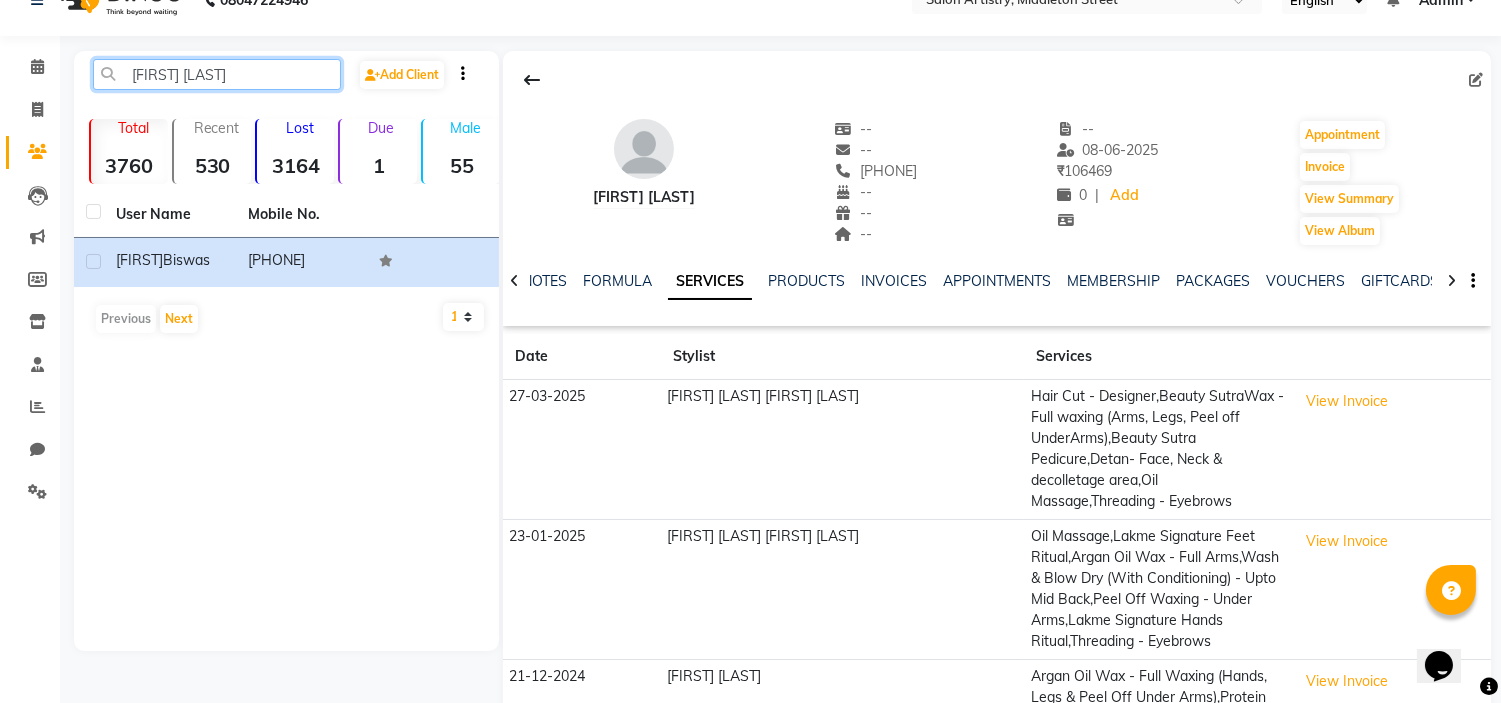 click on "[FIRST] [LAST]" 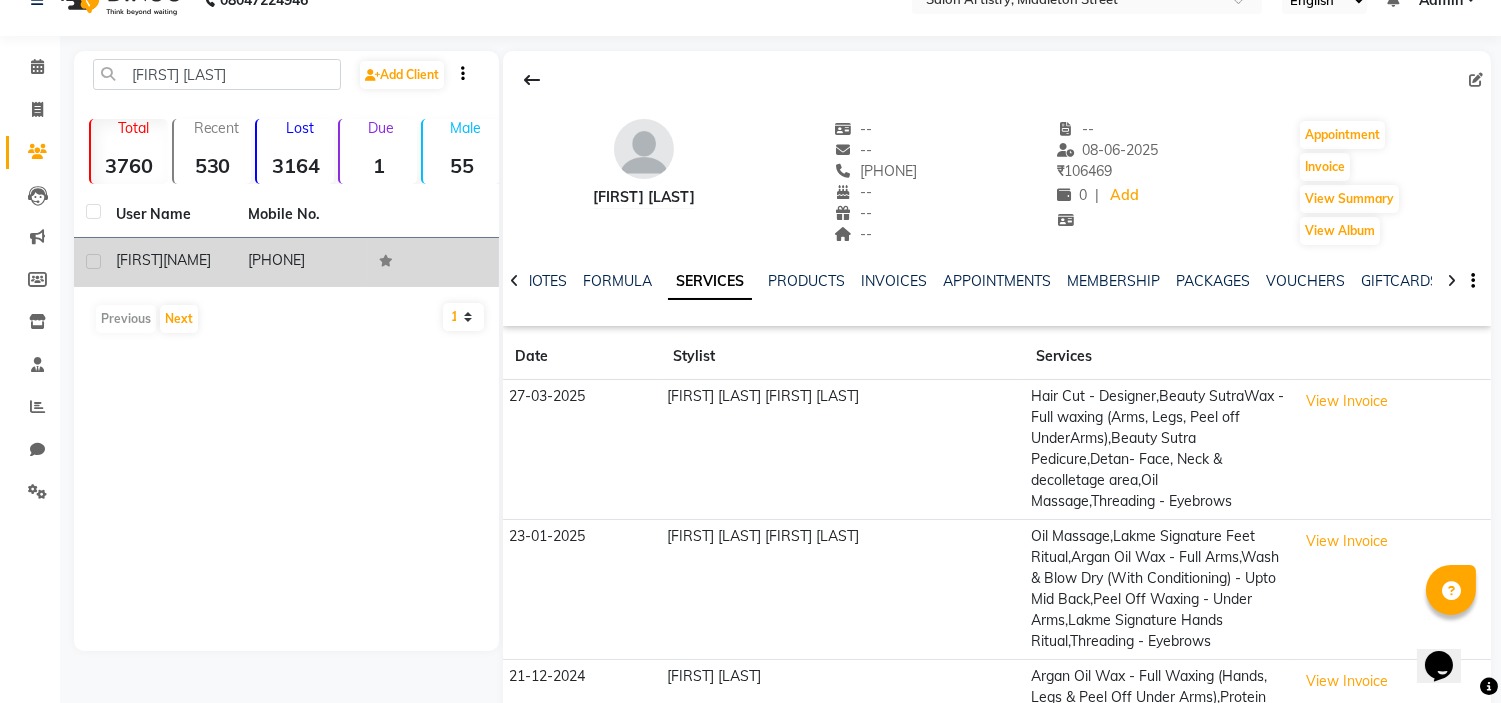 click on "[NAME]" 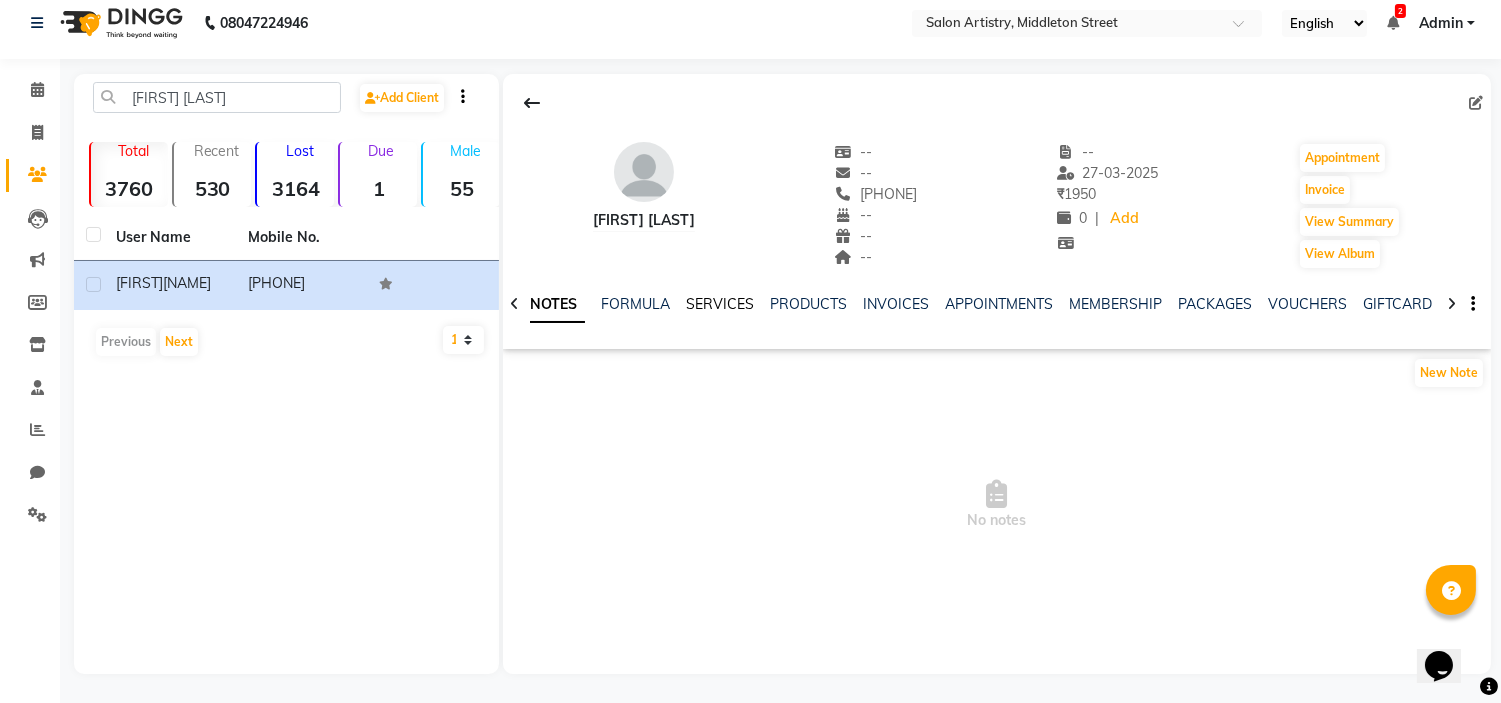 click on "SERVICES" 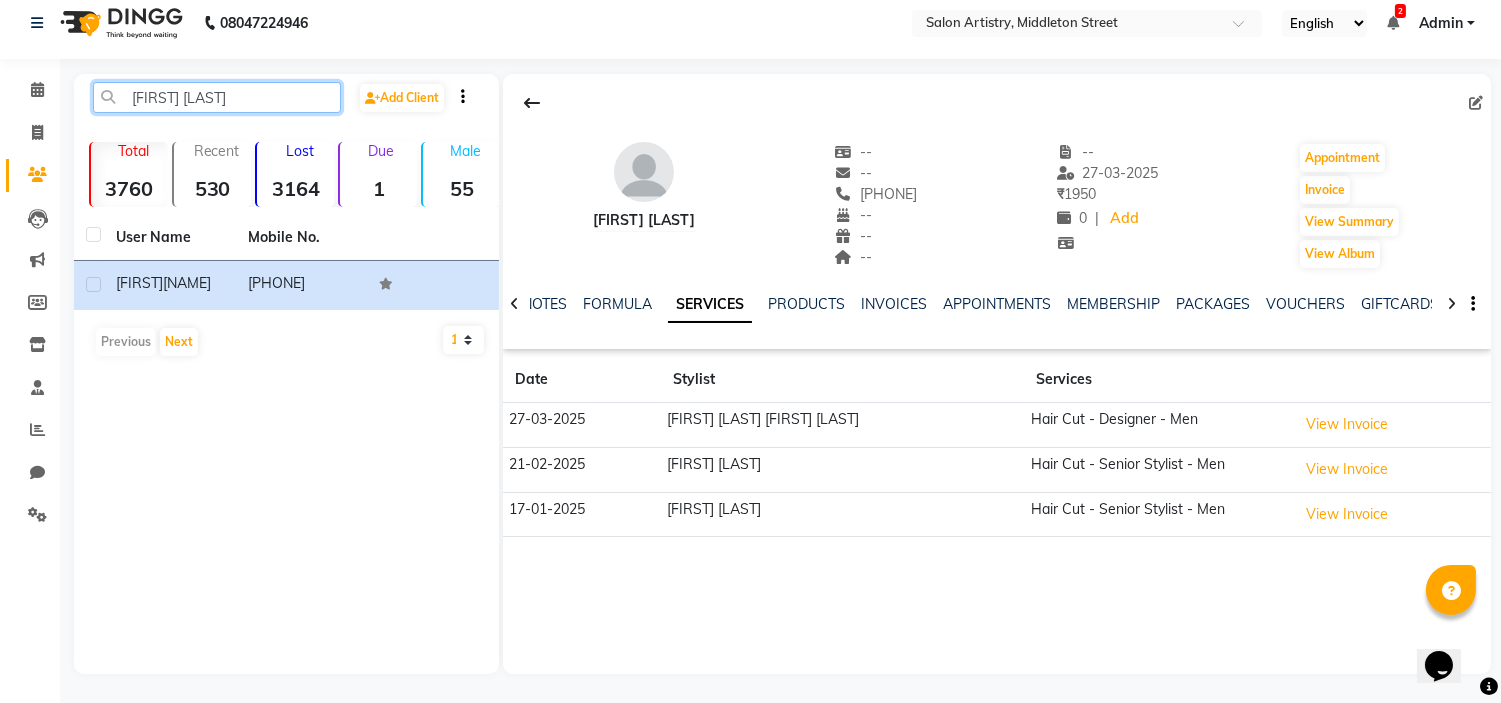 click on "[FIRST] [LAST]" 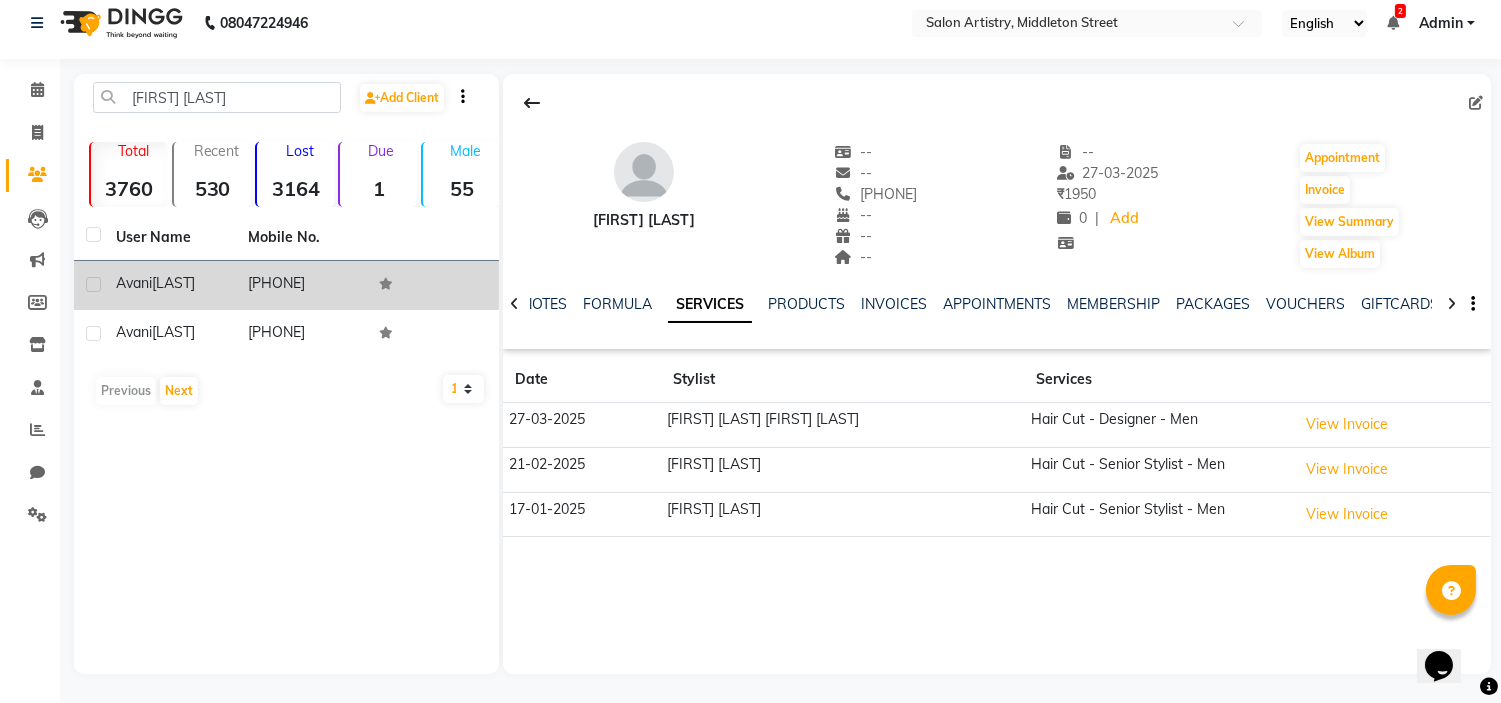 click on "[LAST]" 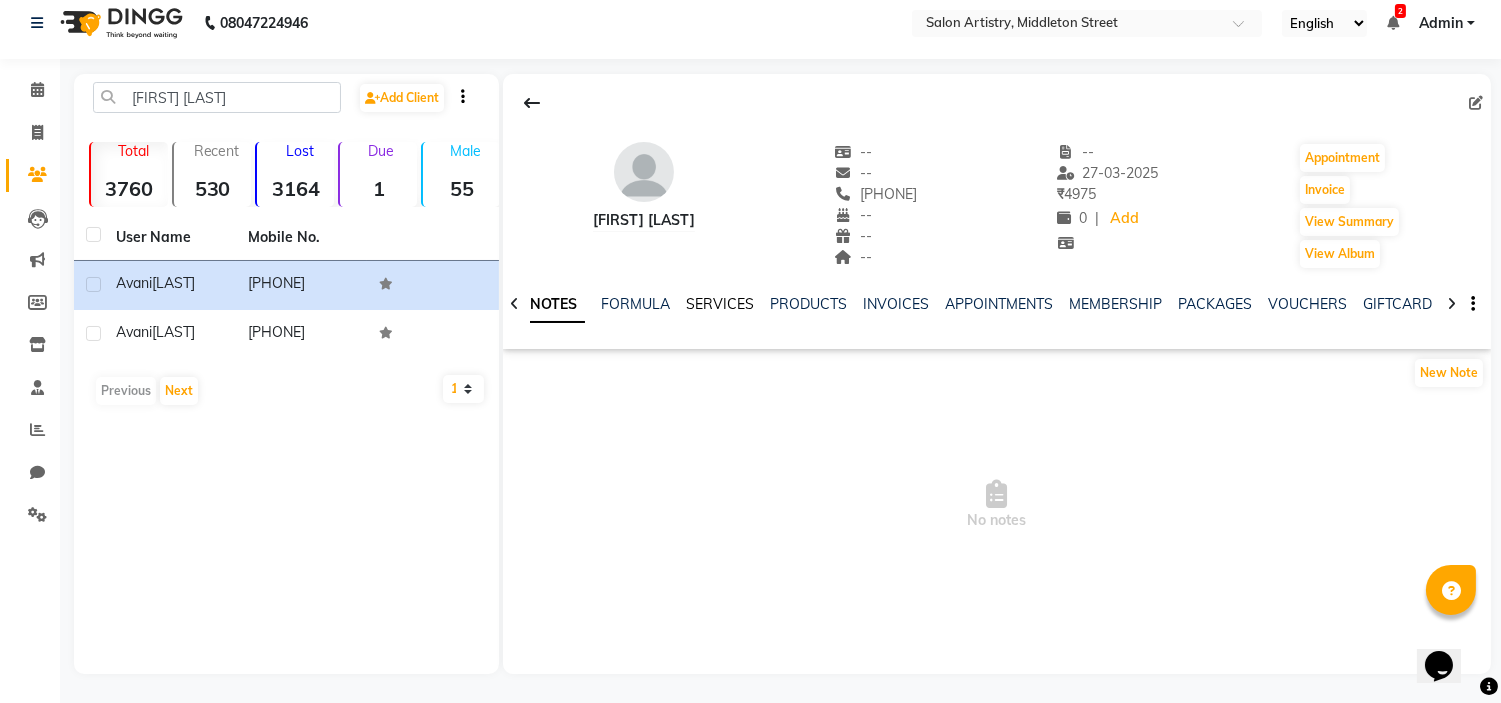 click on "SERVICES" 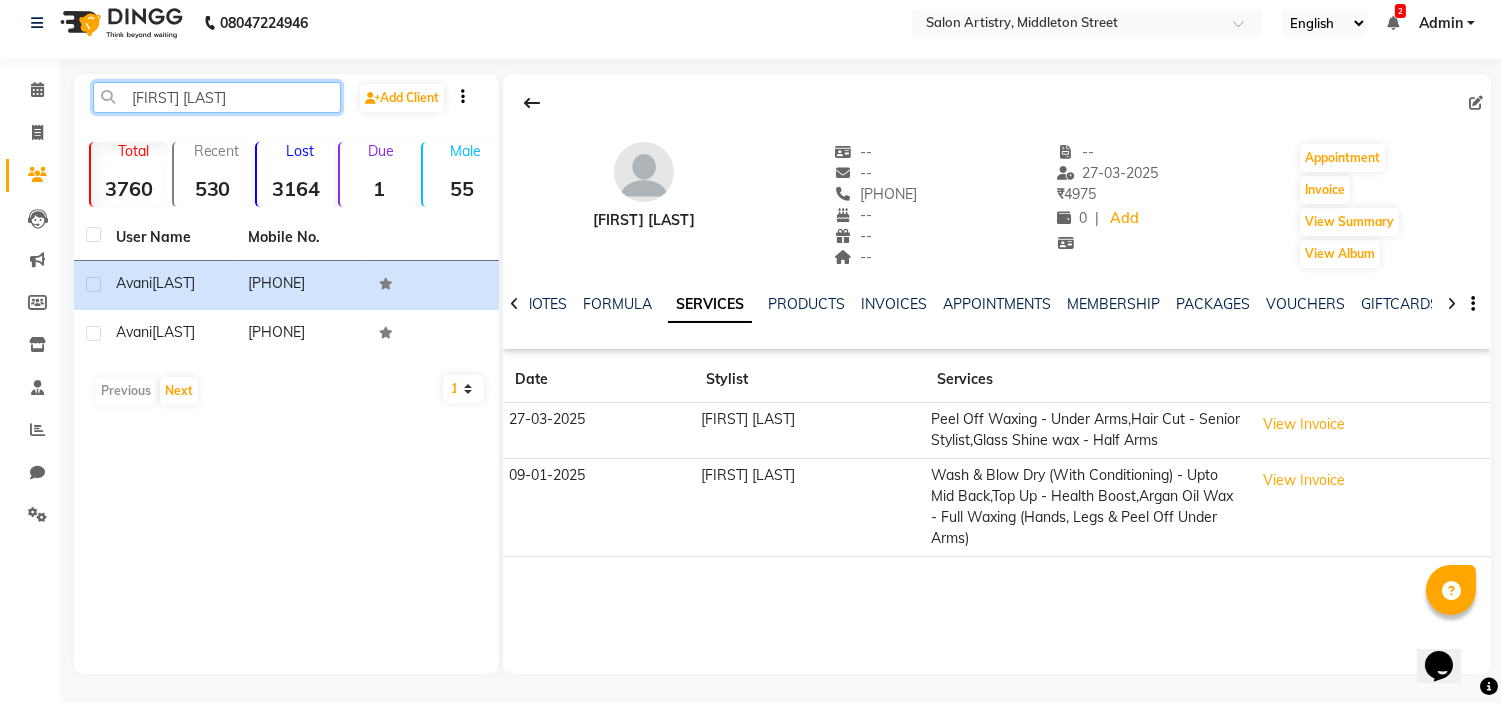 click on "[FIRST] [LAST]" 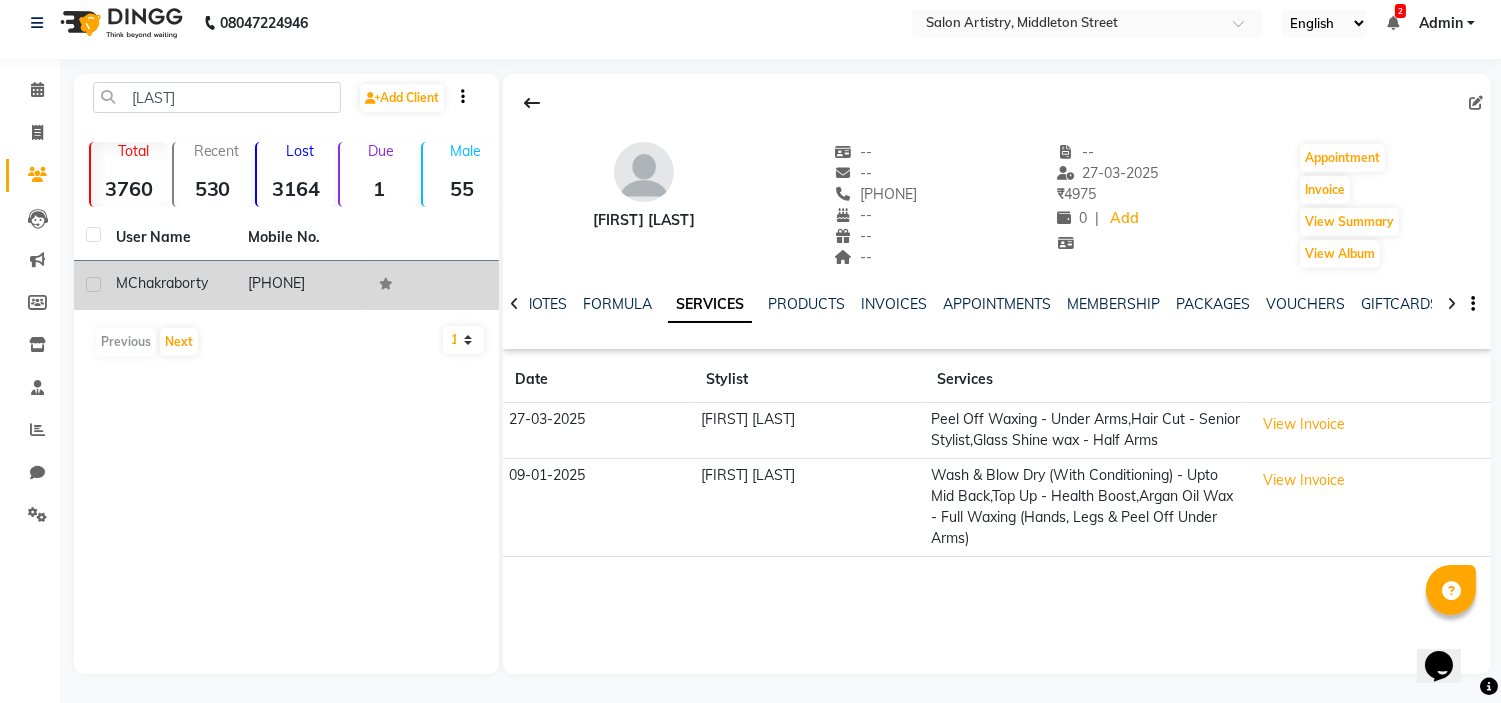click on "Chakraborty" 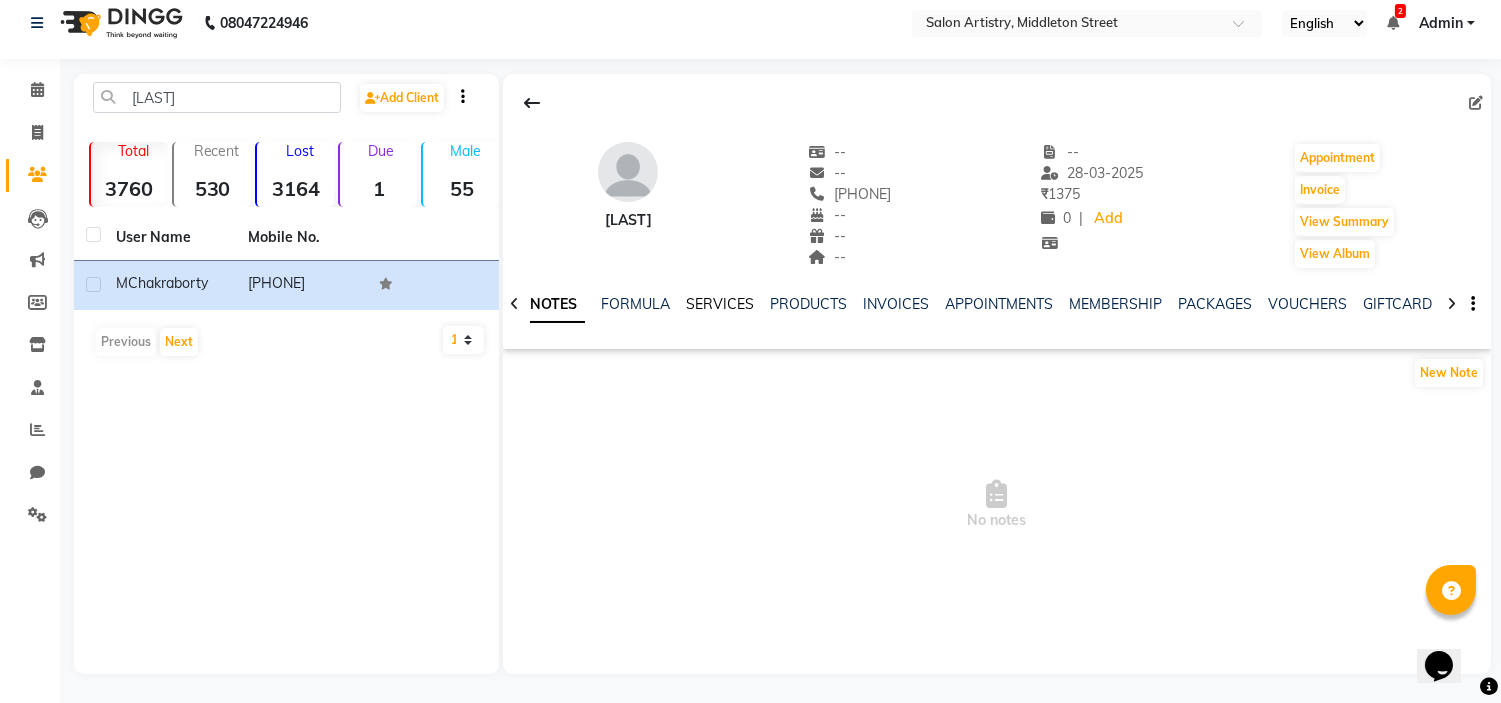 click on "SERVICES" 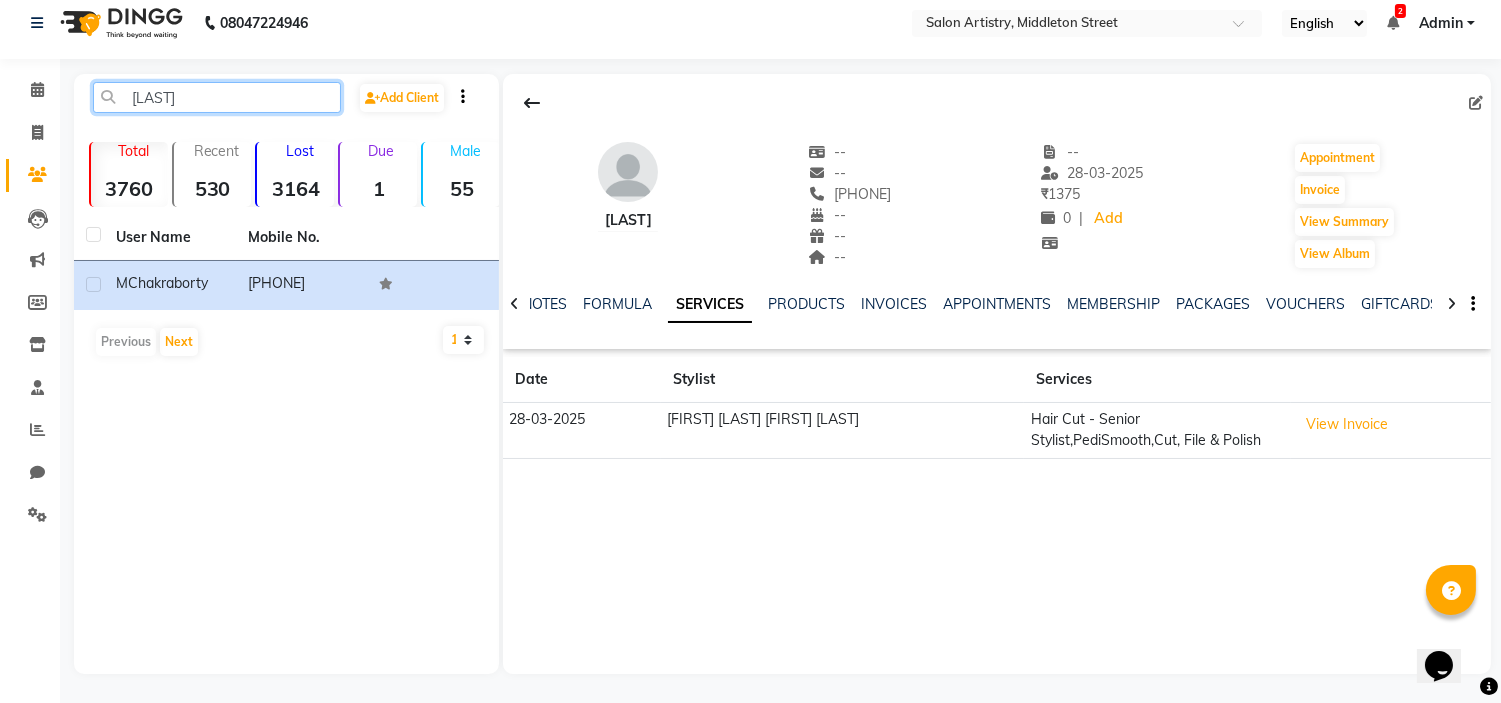 click on "[LAST]" 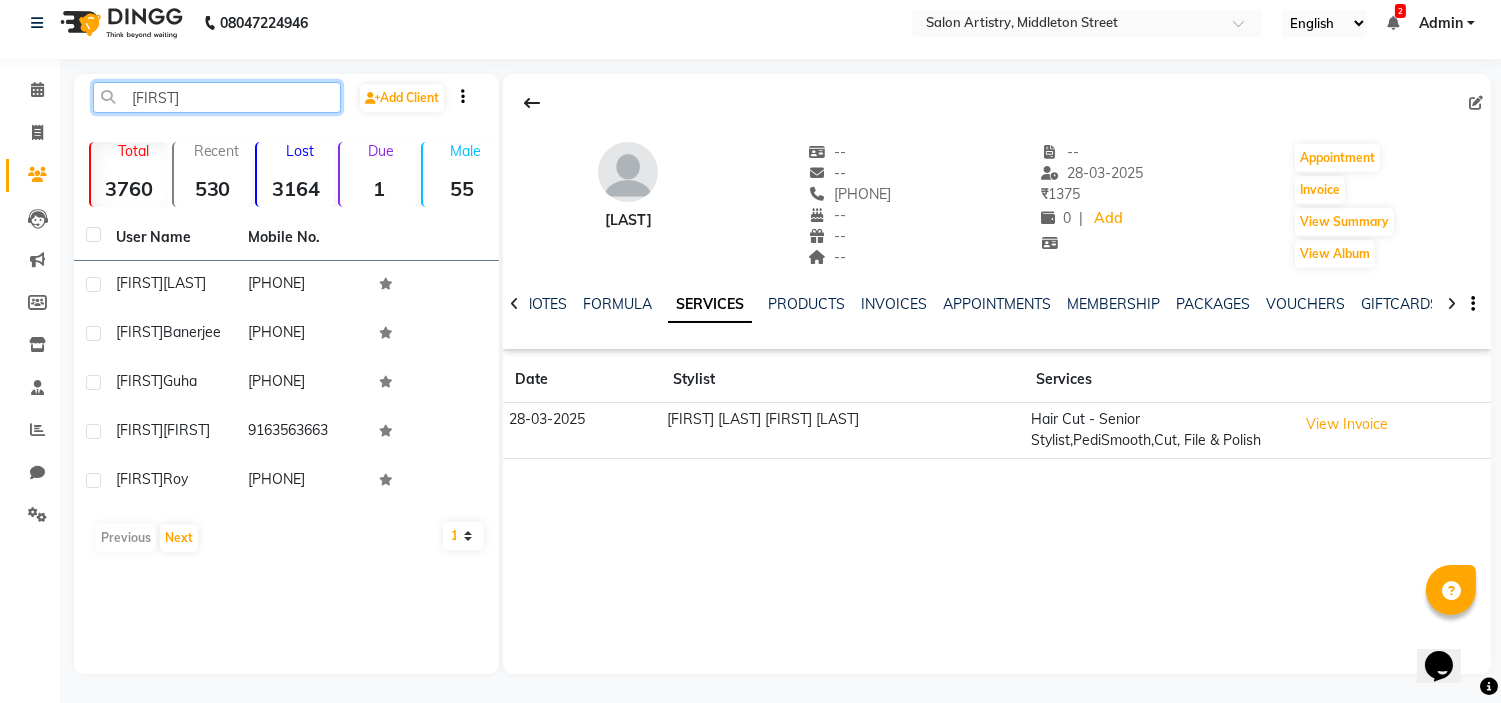 click on "[FIRST]" 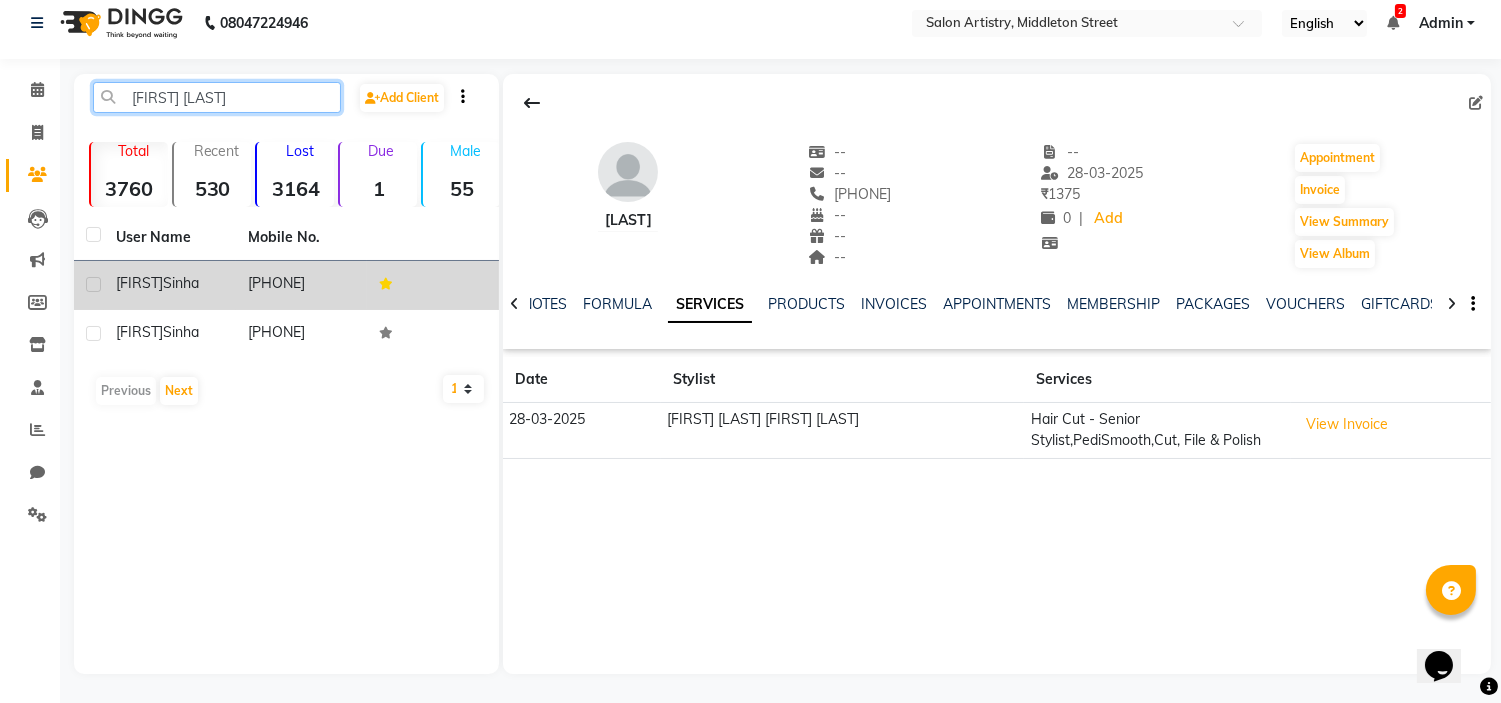 type on "[FIRST] [LAST]" 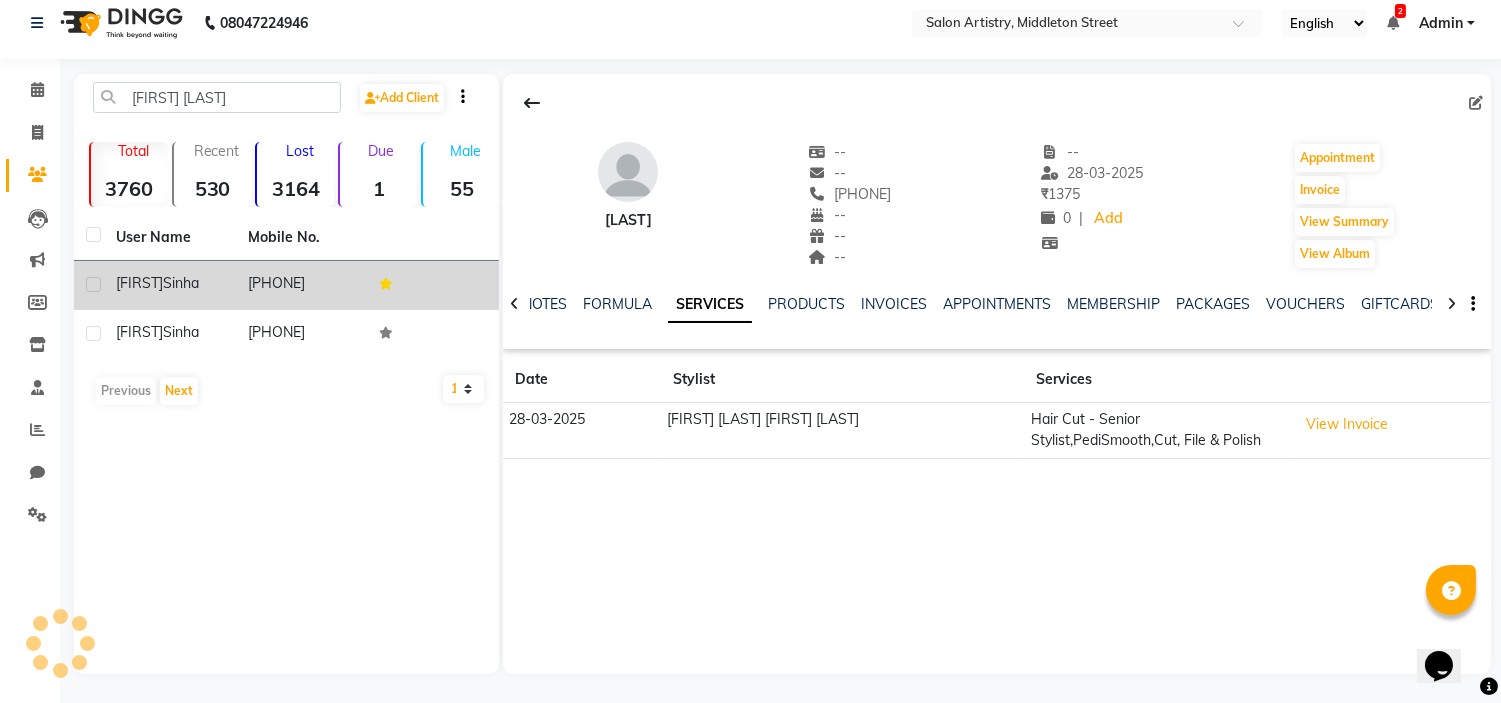 click on "[FIRST]" 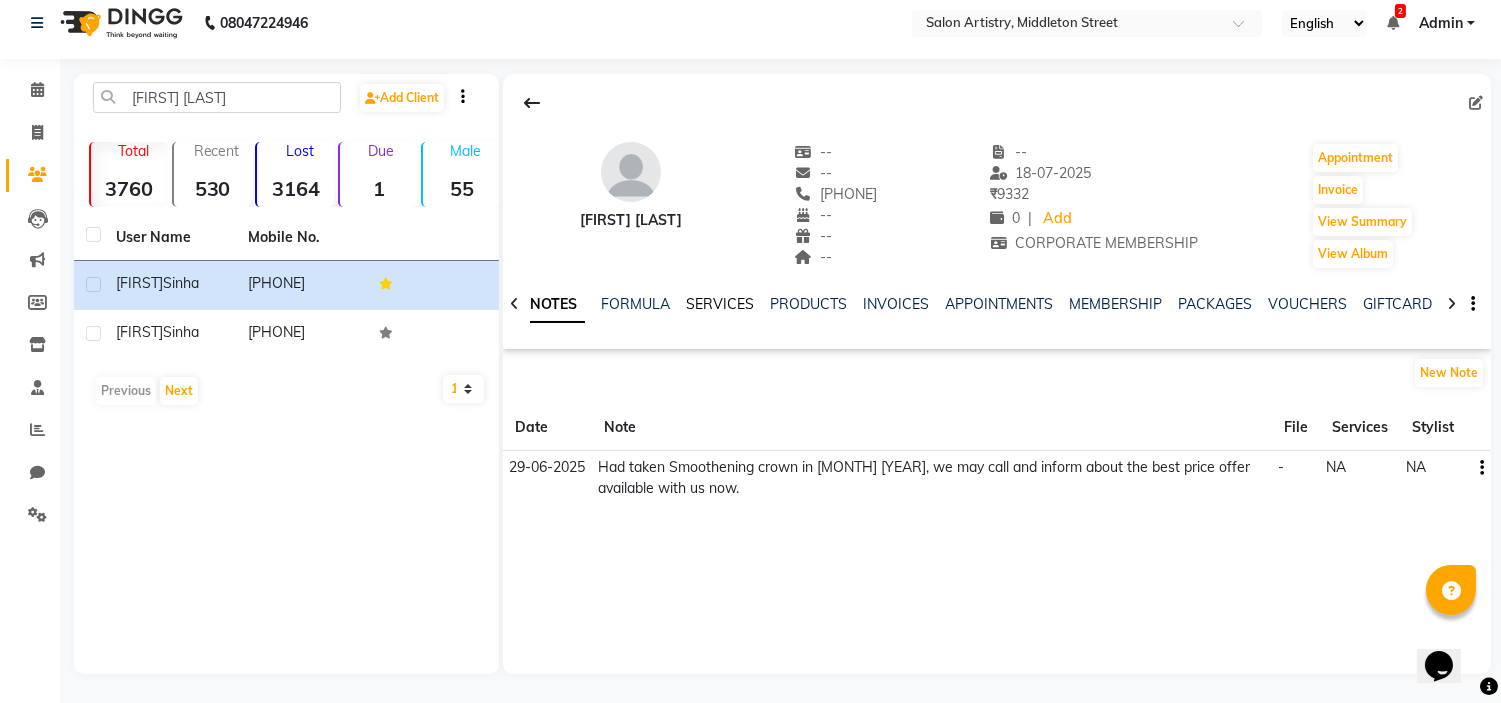 click on "SERVICES" 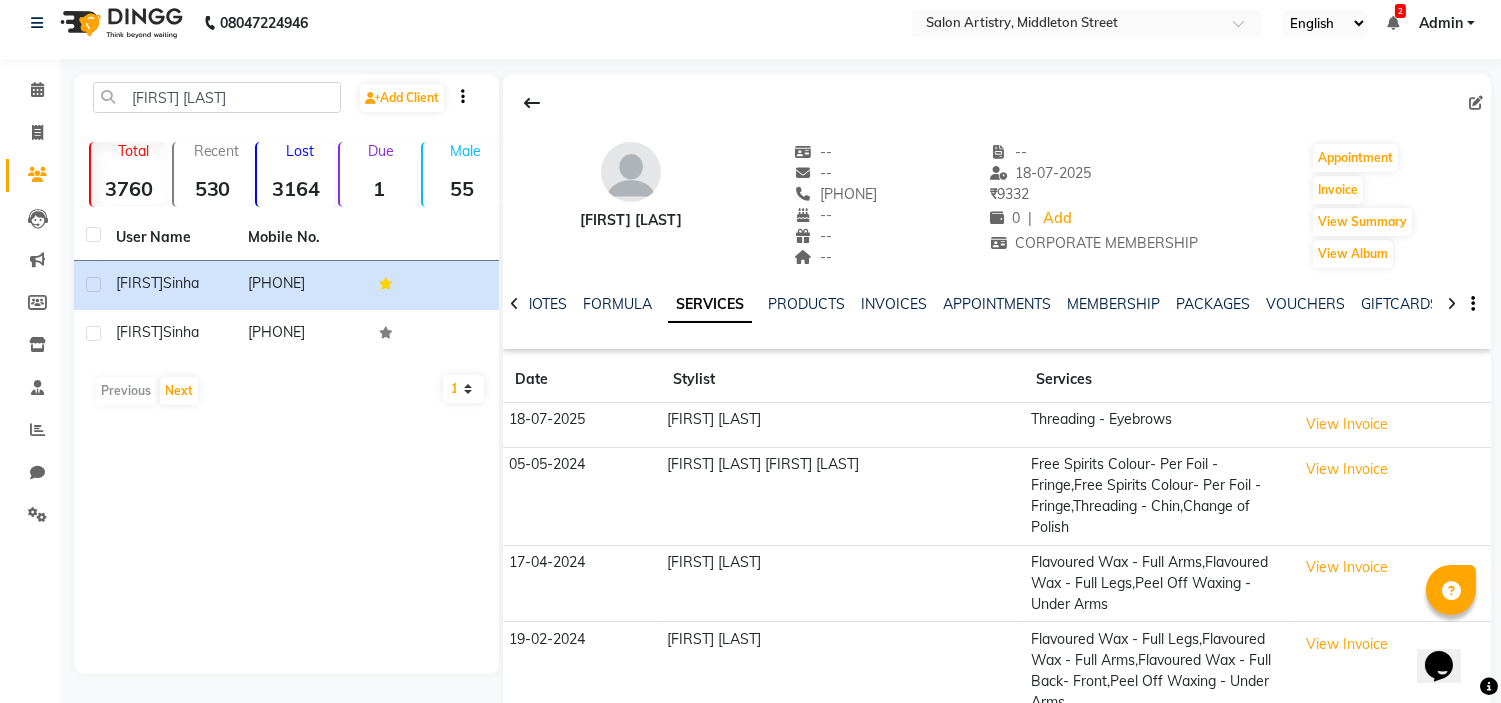 click on "[FIRST] [LAST]" 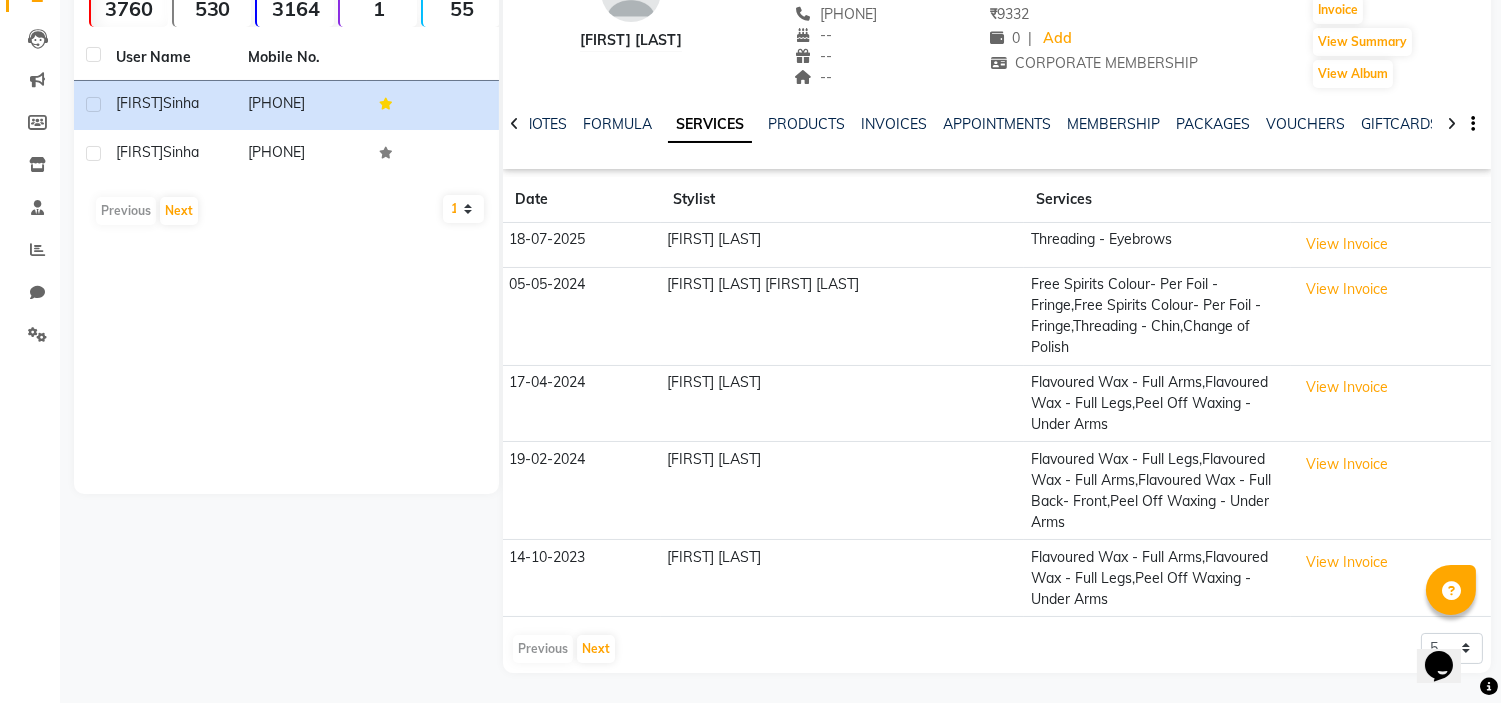 scroll, scrollTop: 256, scrollLeft: 0, axis: vertical 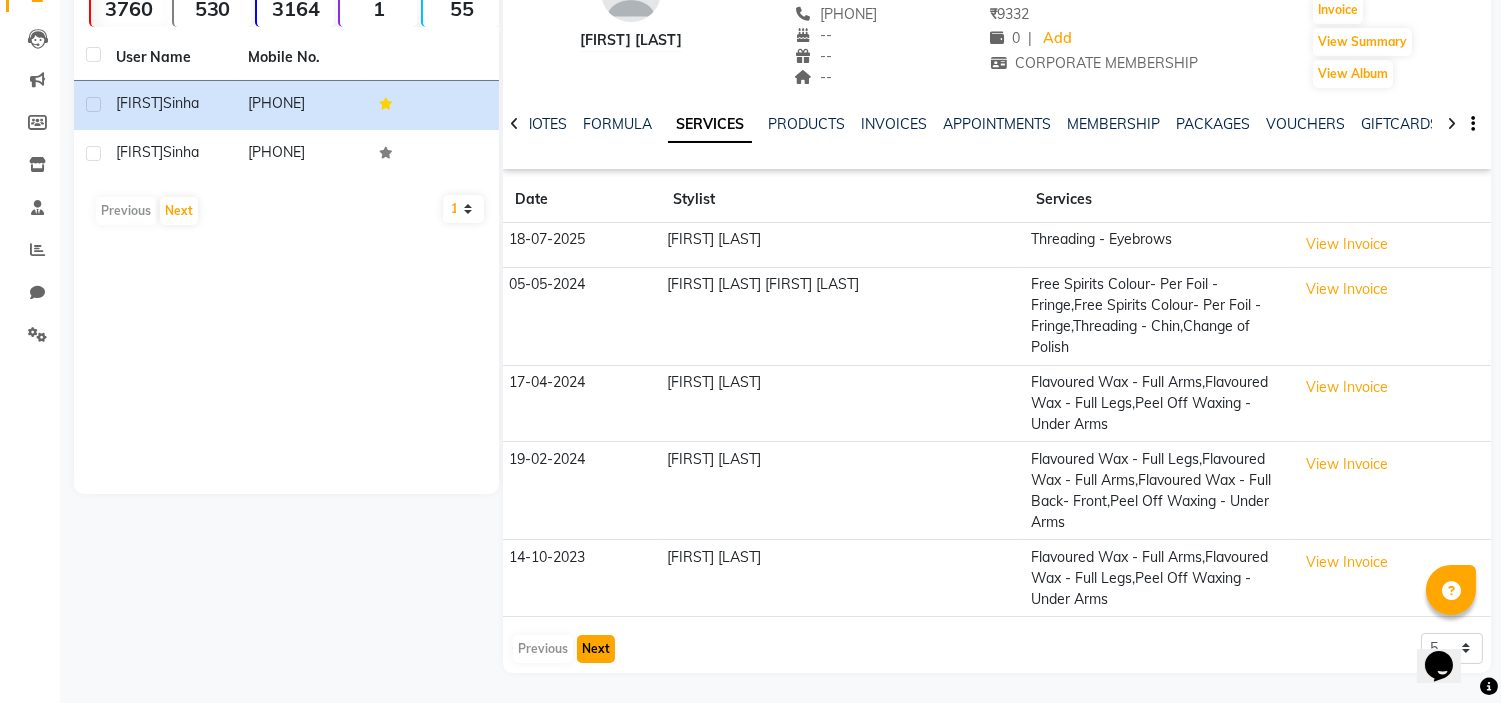 click on "Next" 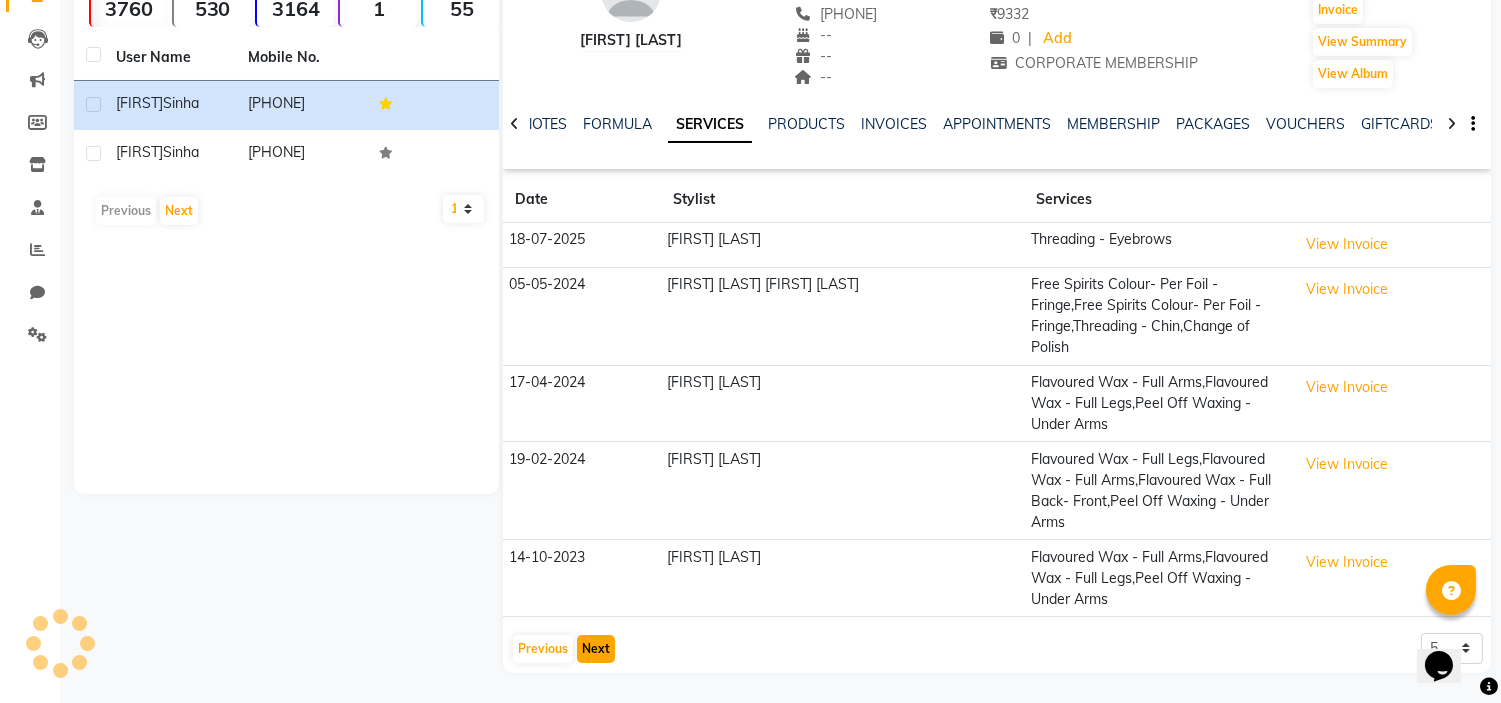 scroll, scrollTop: 77, scrollLeft: 0, axis: vertical 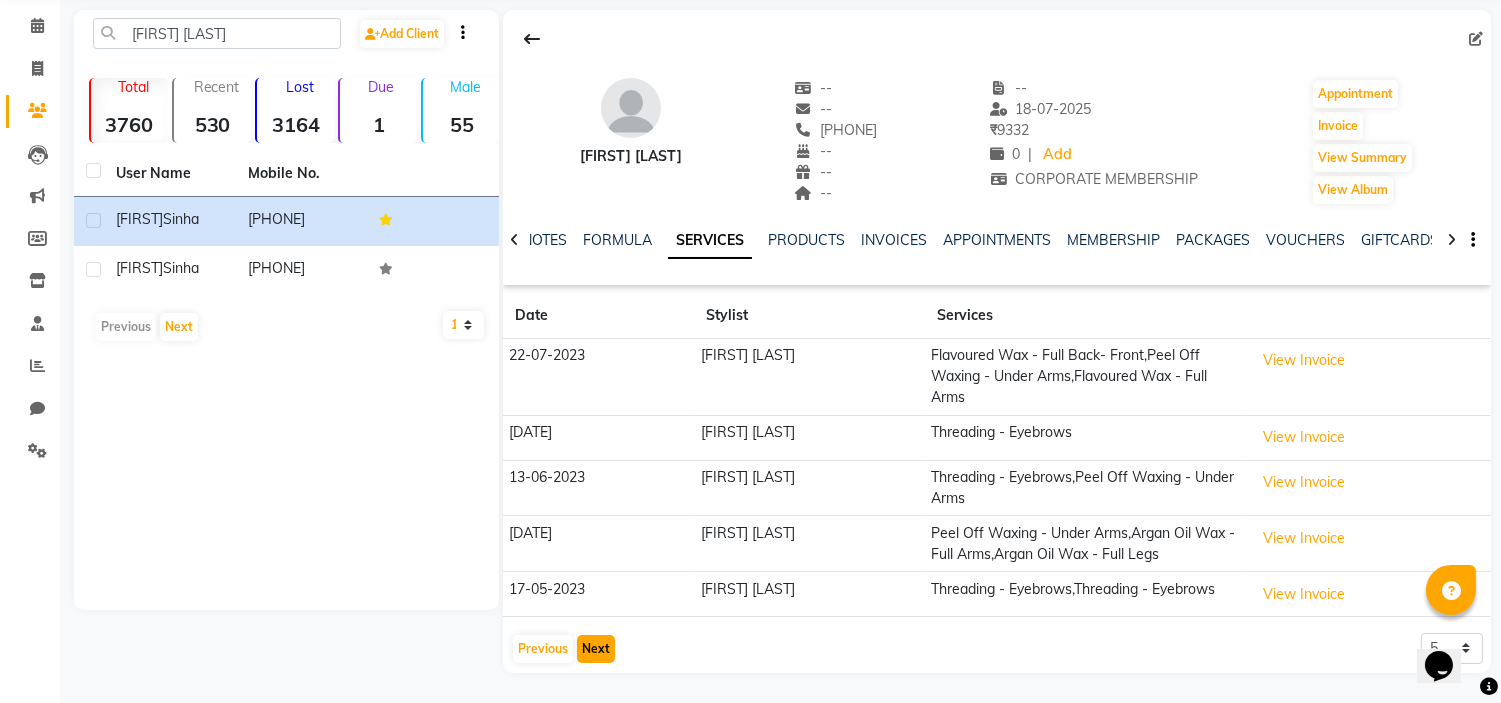 type 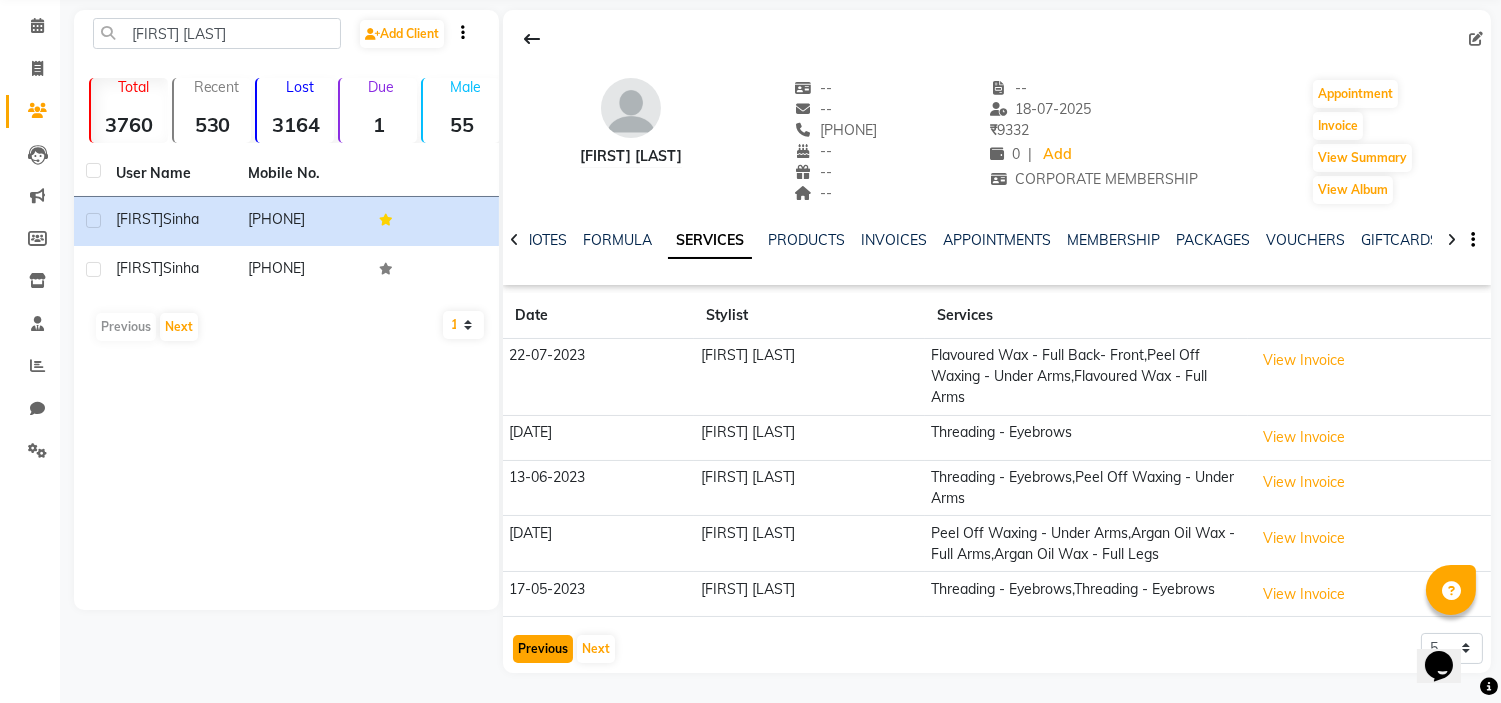 click on "Previous" 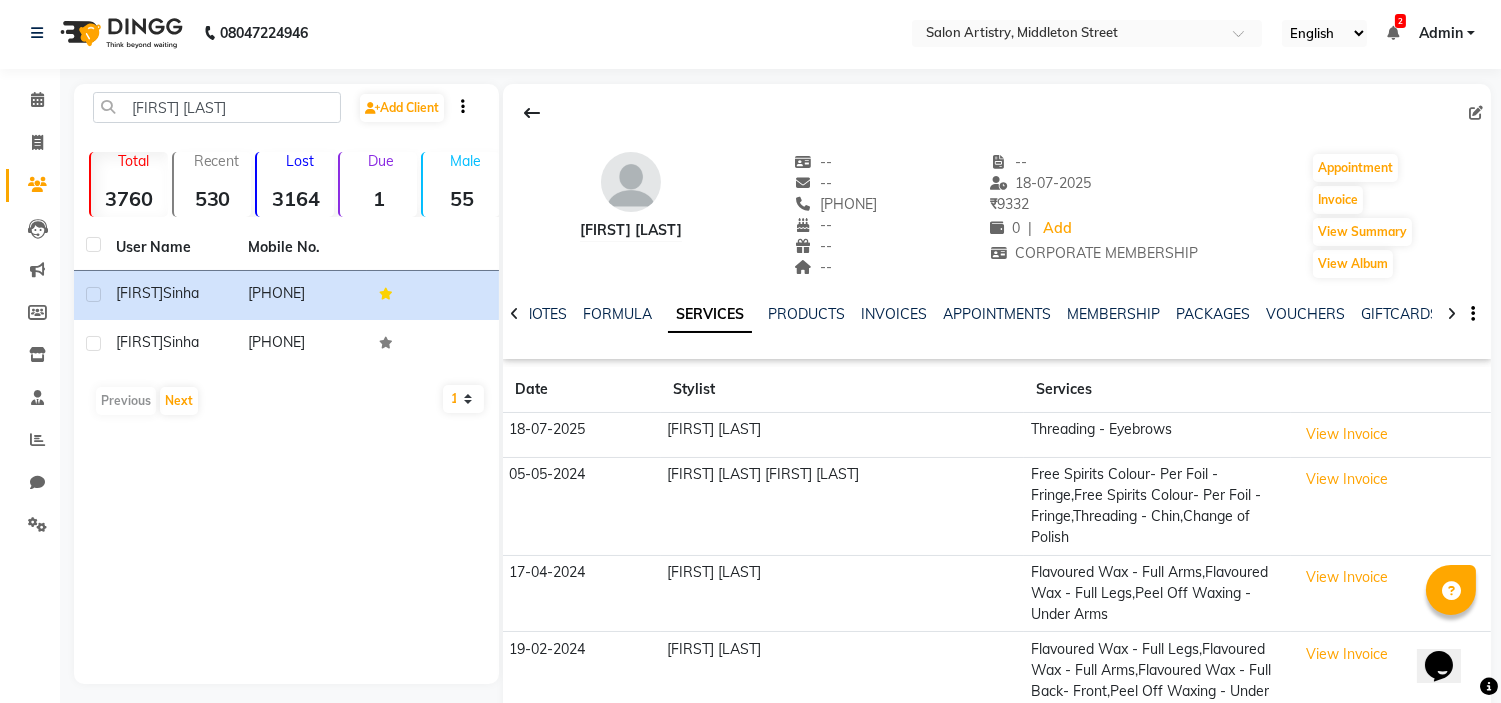 scroll, scrollTop: 0, scrollLeft: 0, axis: both 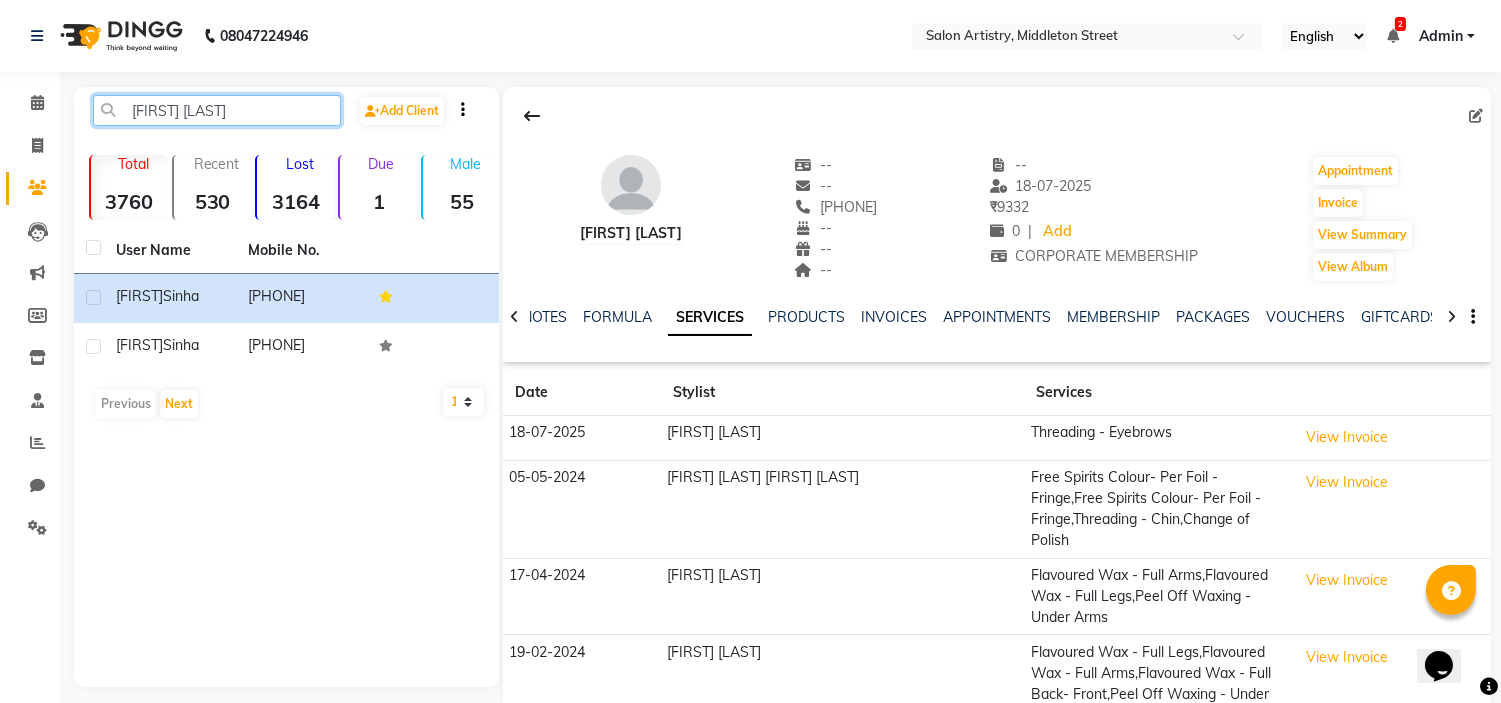 click on "[FIRST] [LAST]" 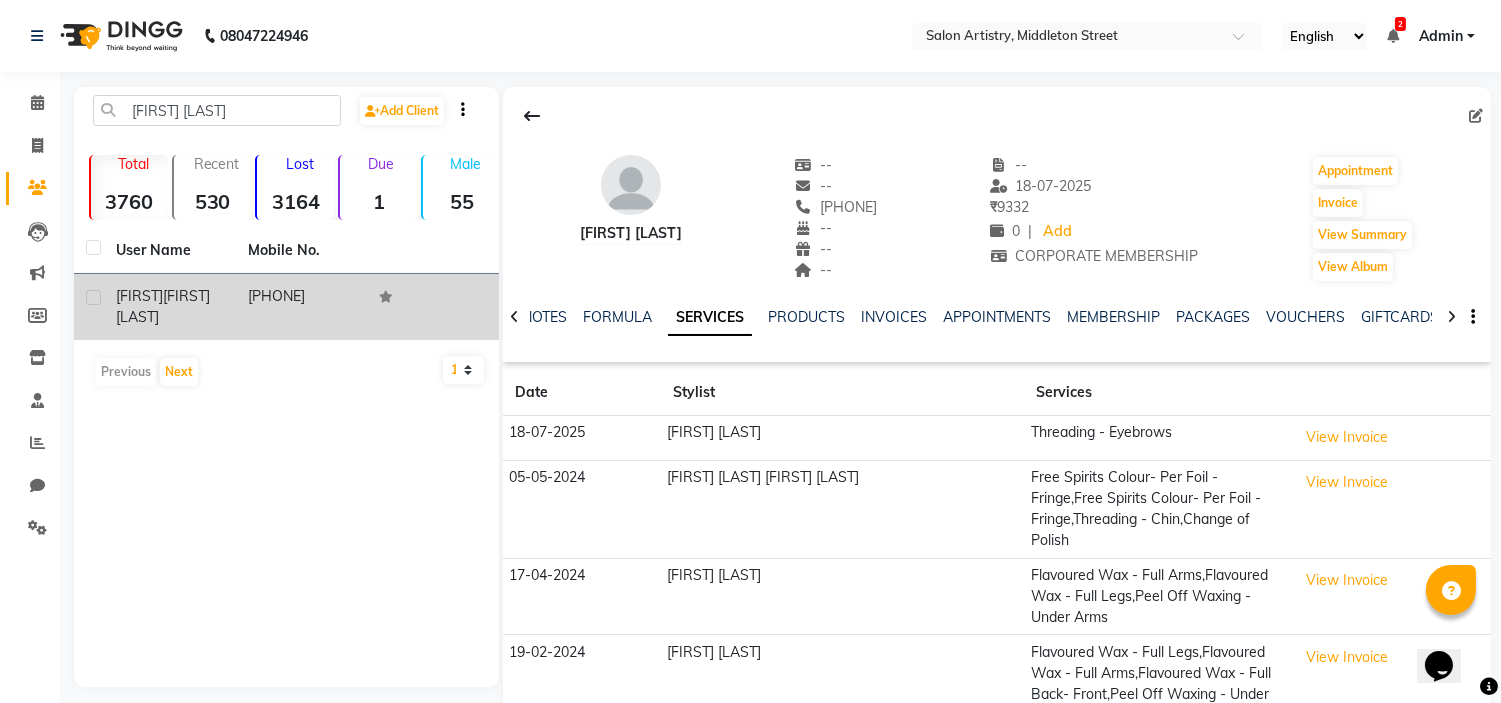 click on "[FIRST] [LAST]" 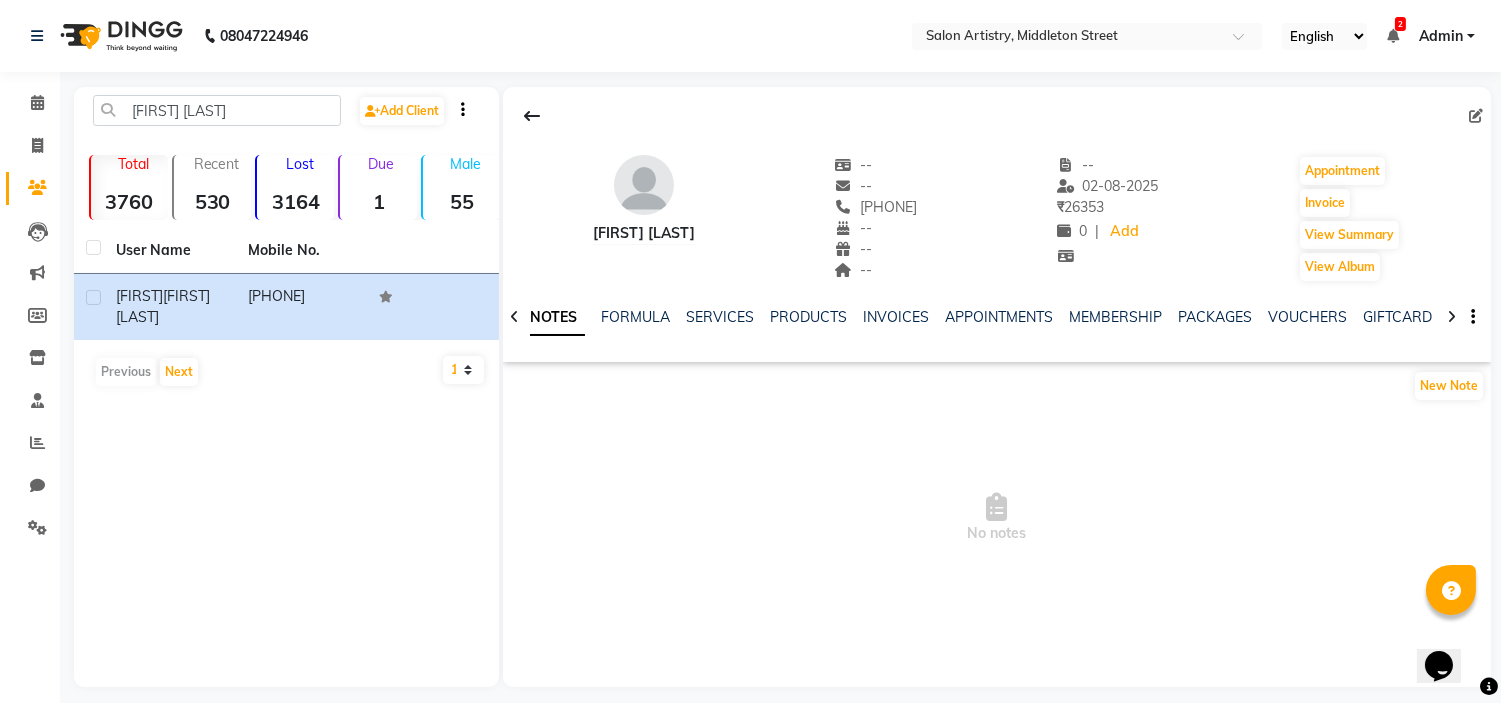 click on "SERVICES" 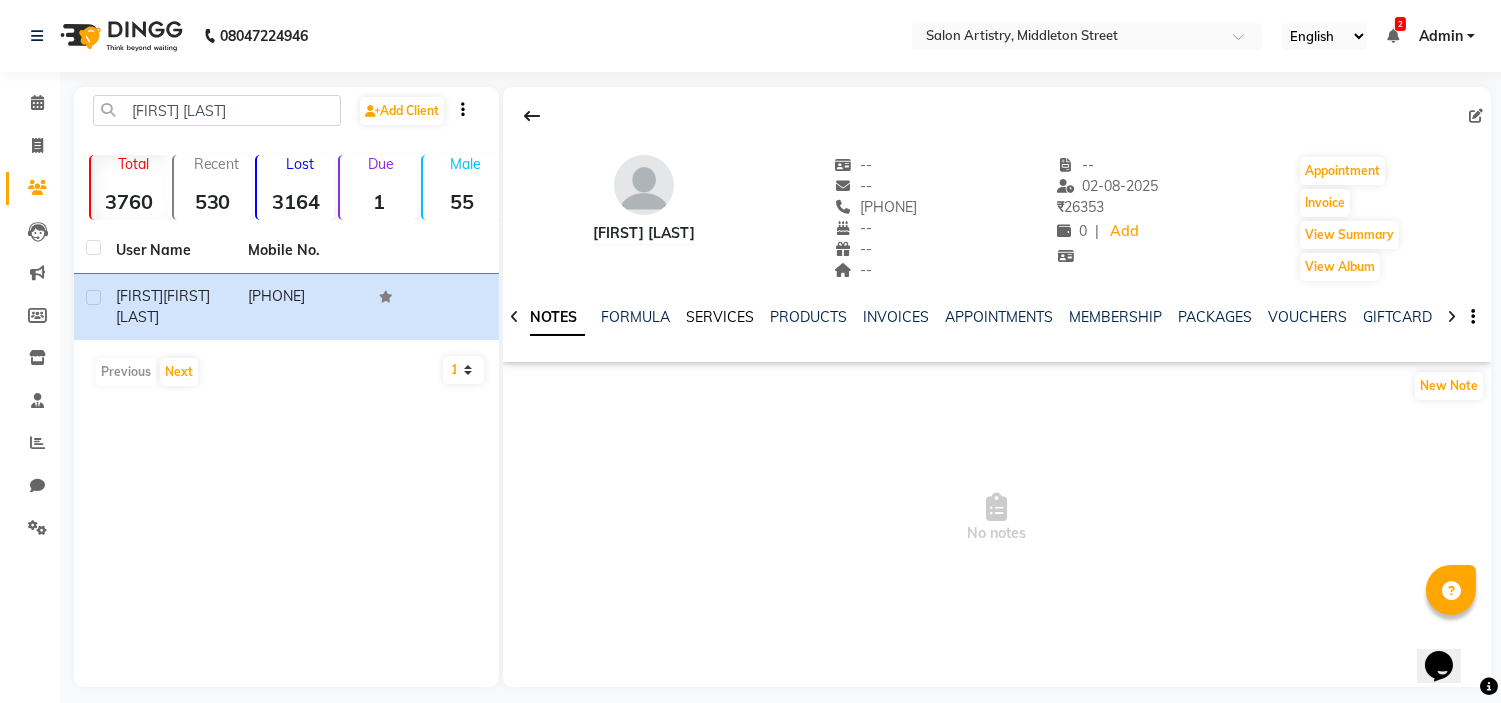 click on "SERVICES" 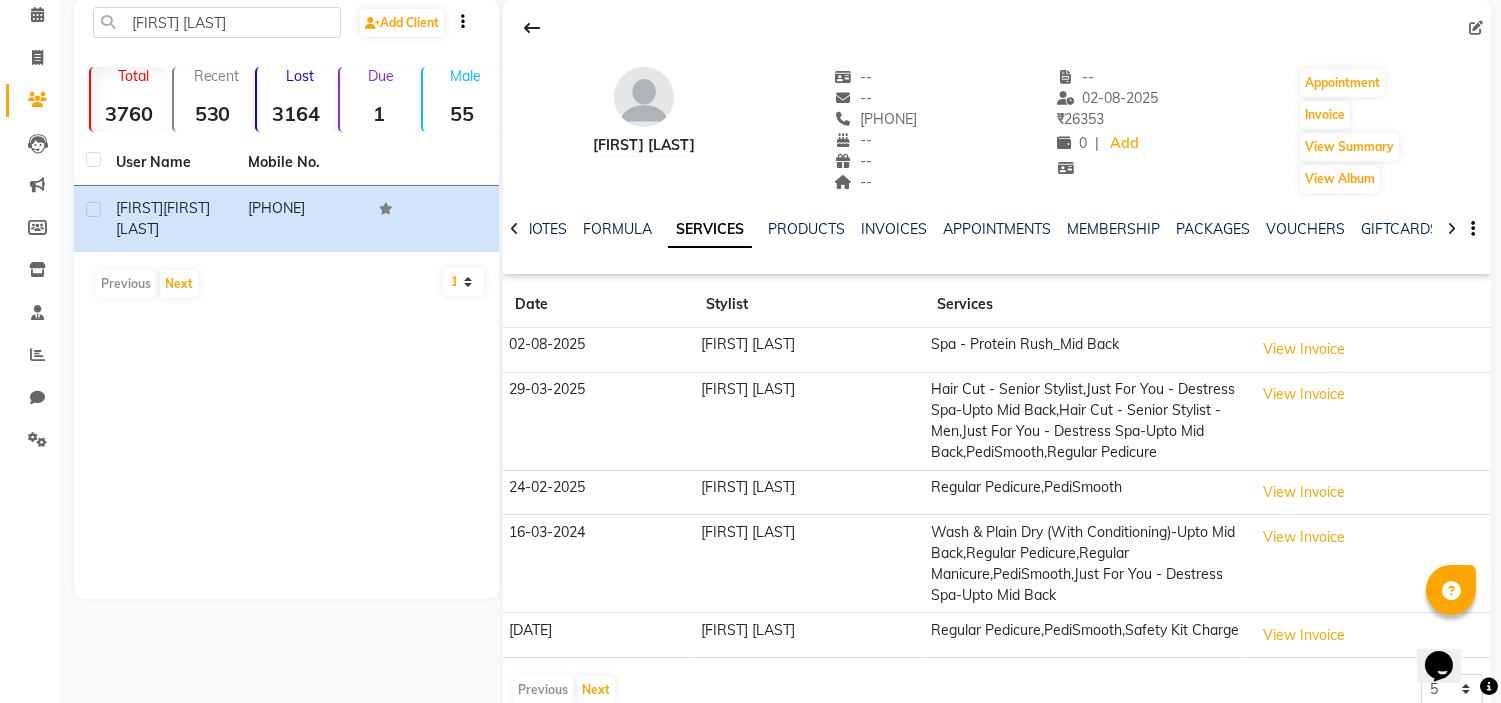 scroll, scrollTop: 130, scrollLeft: 0, axis: vertical 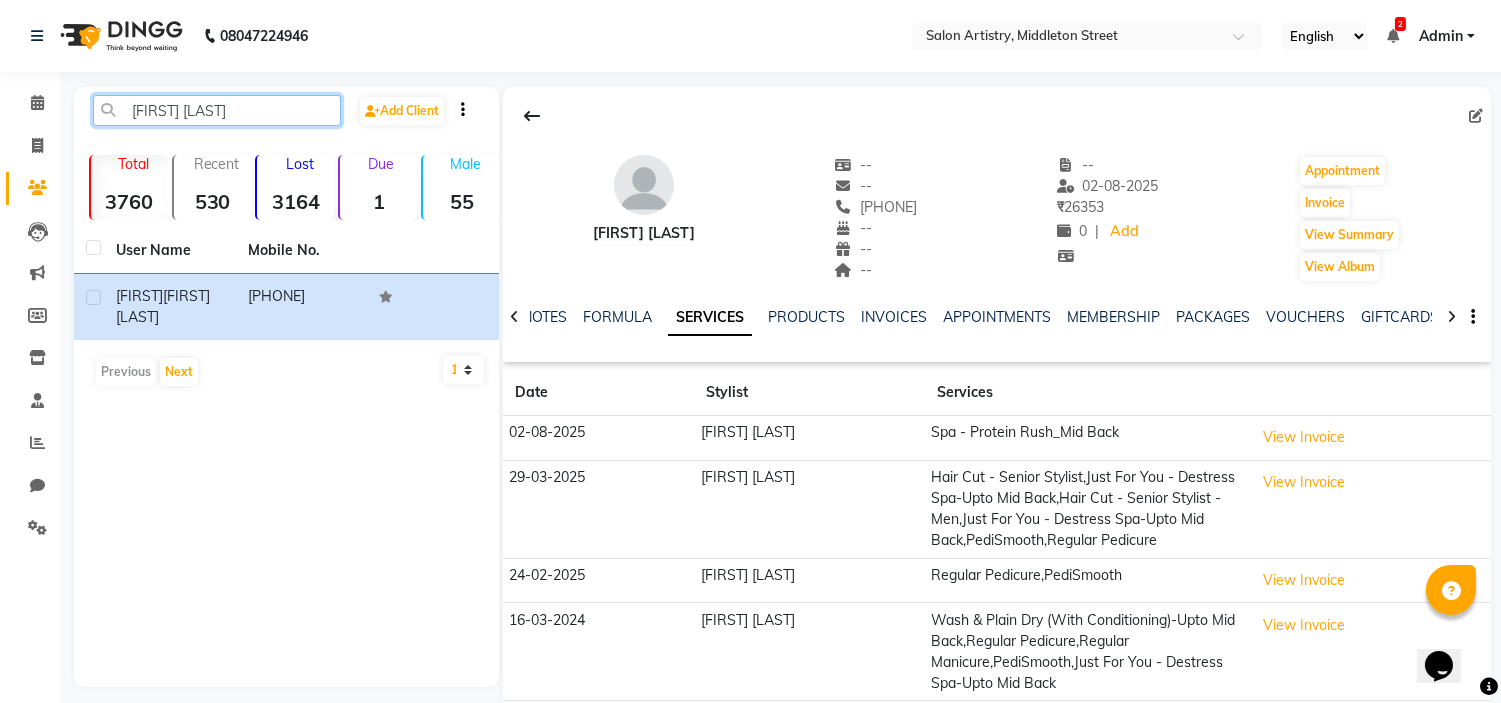 click on "[FIRST] [LAST]" 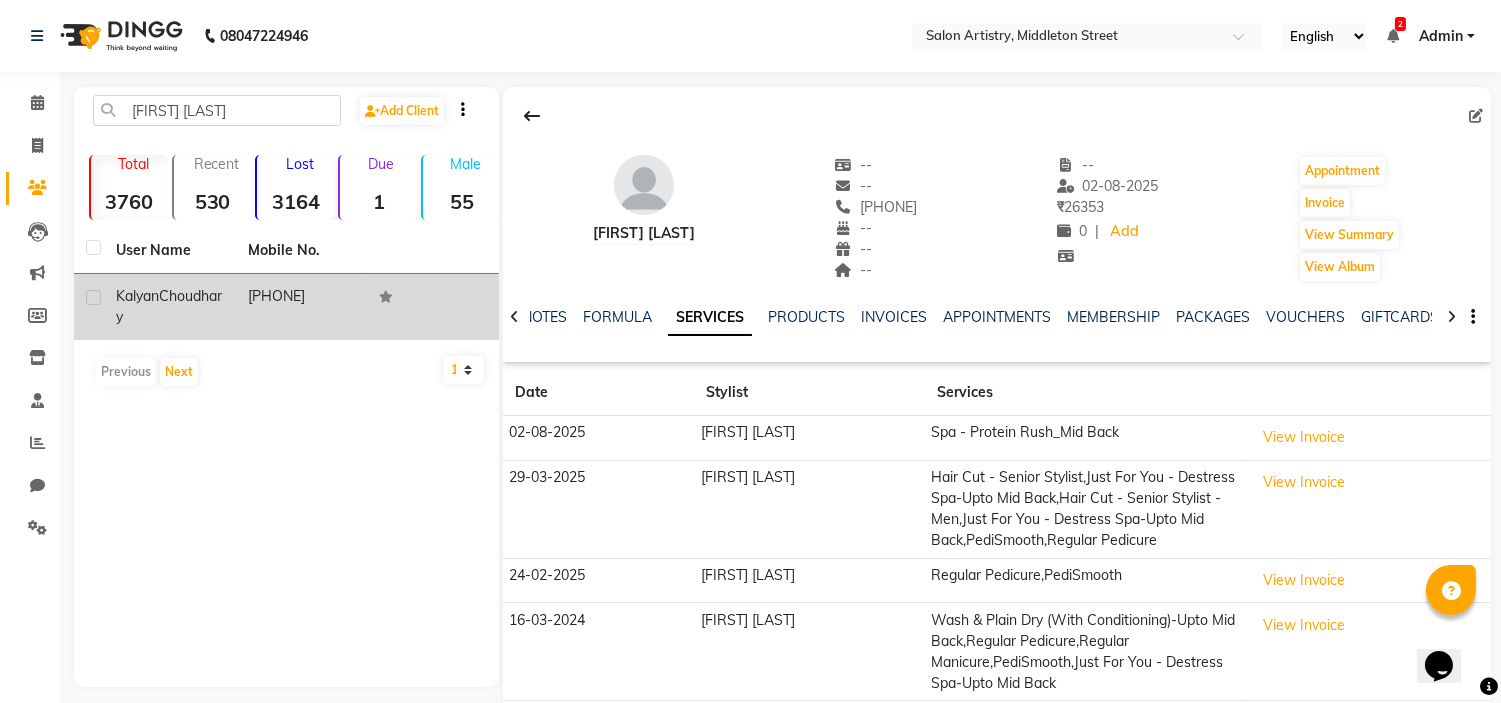 click on "[FIRST]  [LAST]" 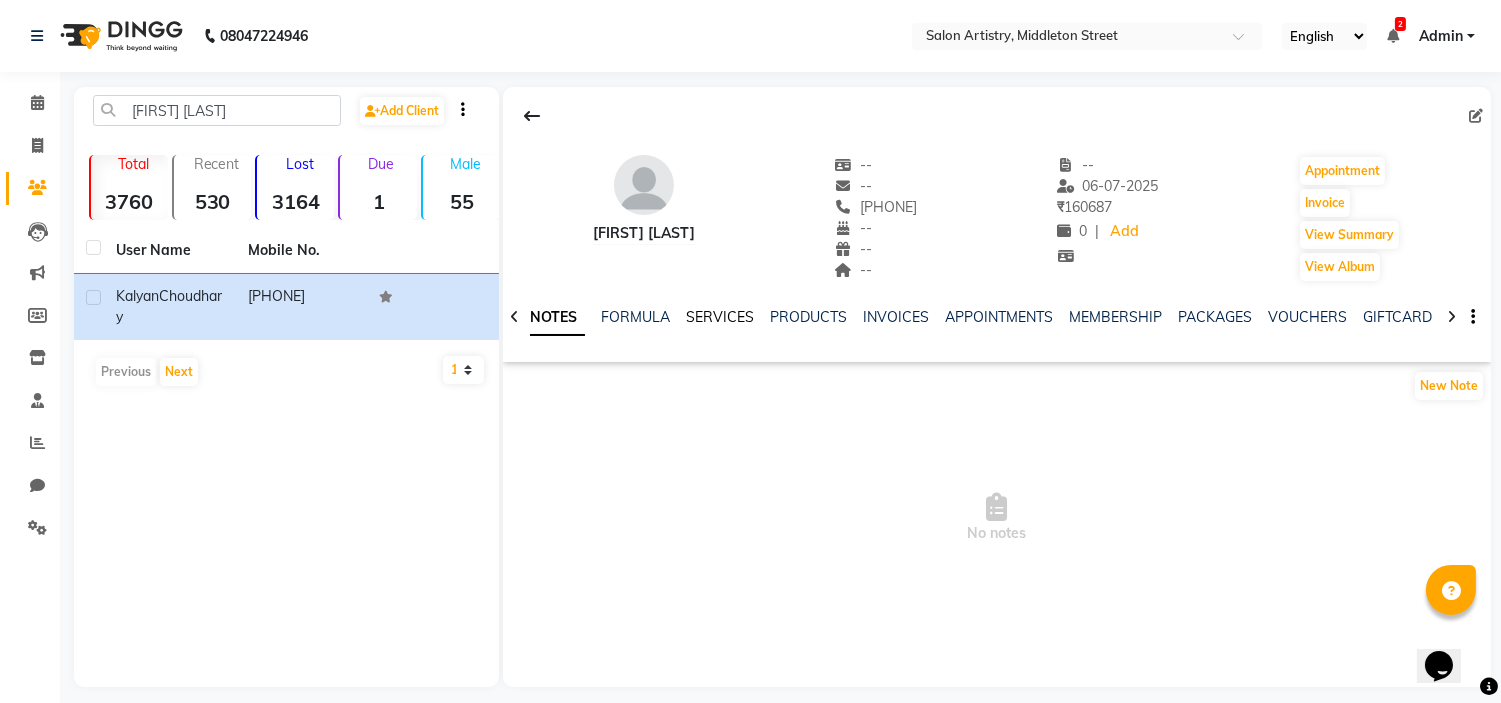 click on "SERVICES" 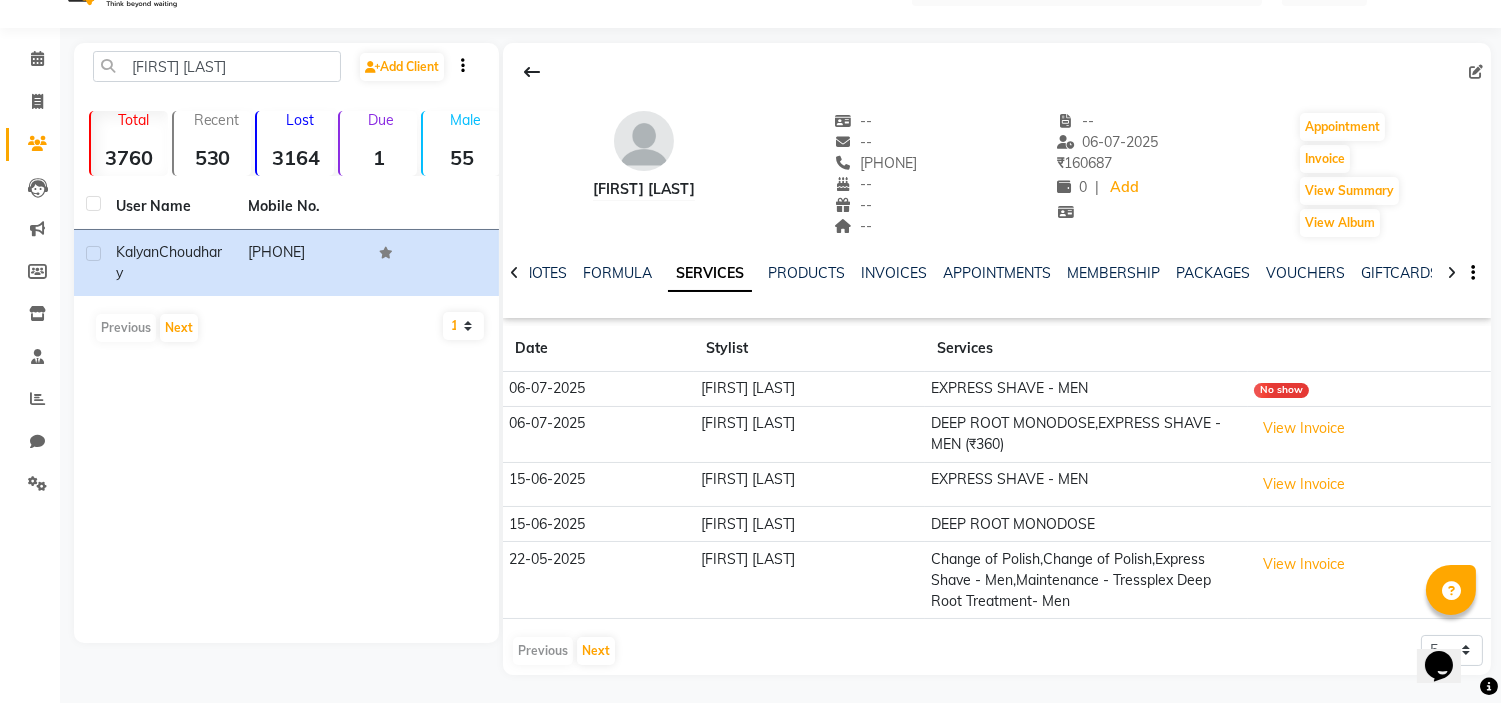 scroll, scrollTop: 46, scrollLeft: 0, axis: vertical 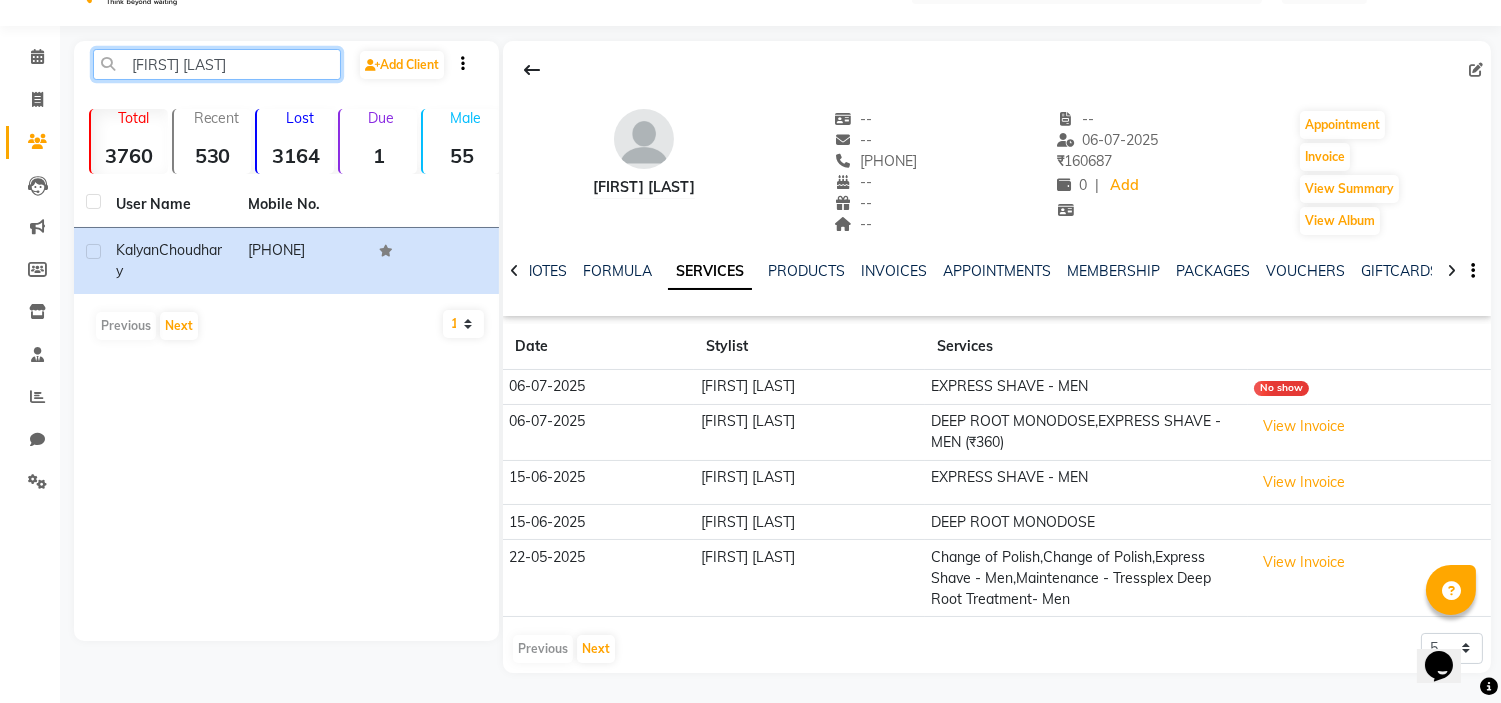 click on "[FIRST] [LAST]" 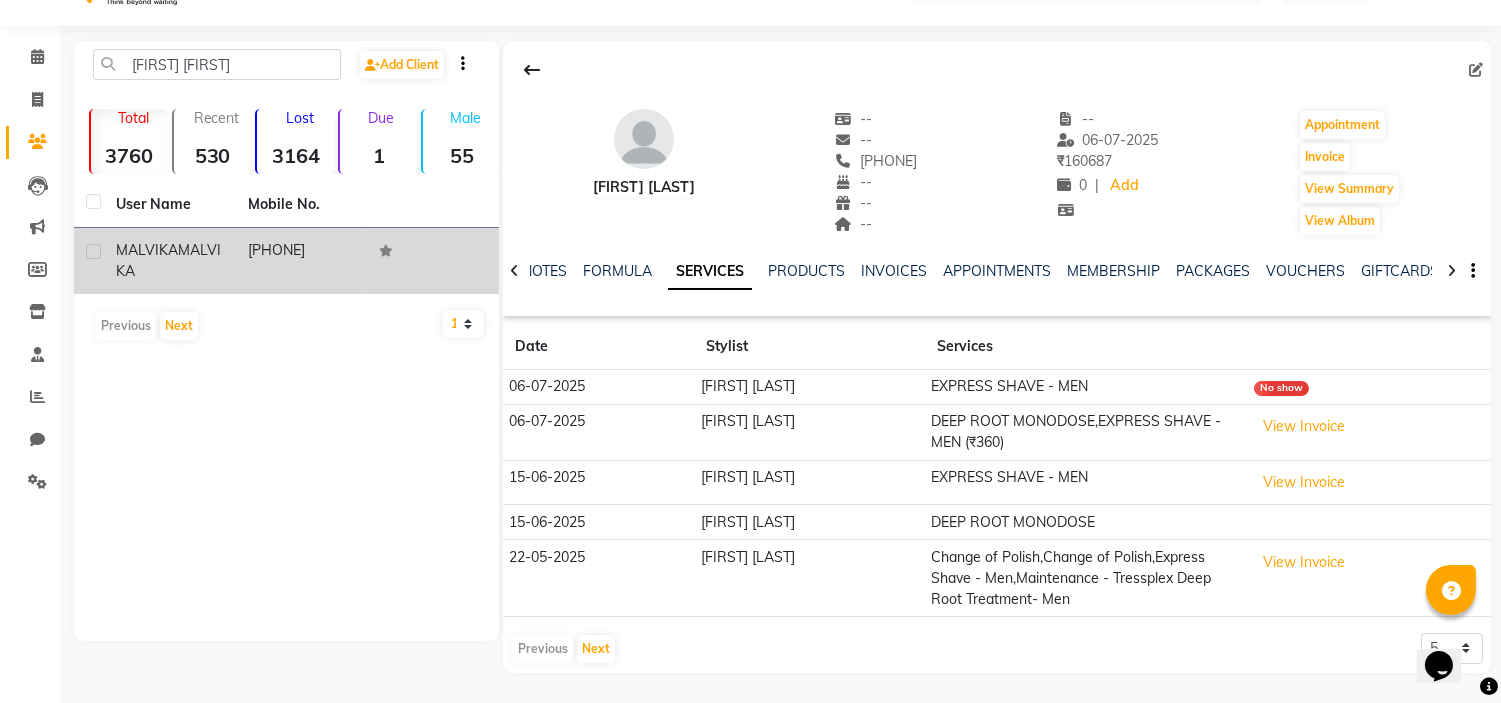 click on "MALVIKA" 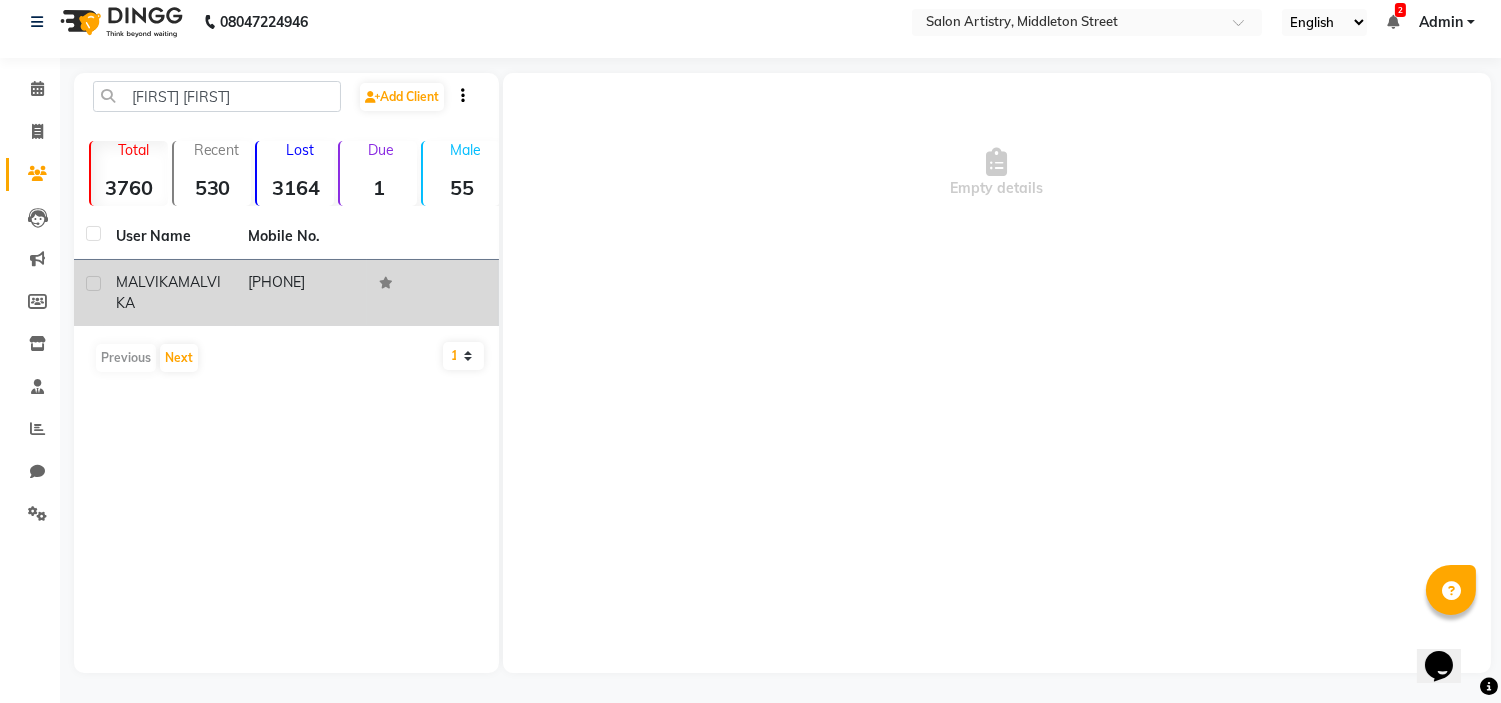 scroll, scrollTop: 13, scrollLeft: 0, axis: vertical 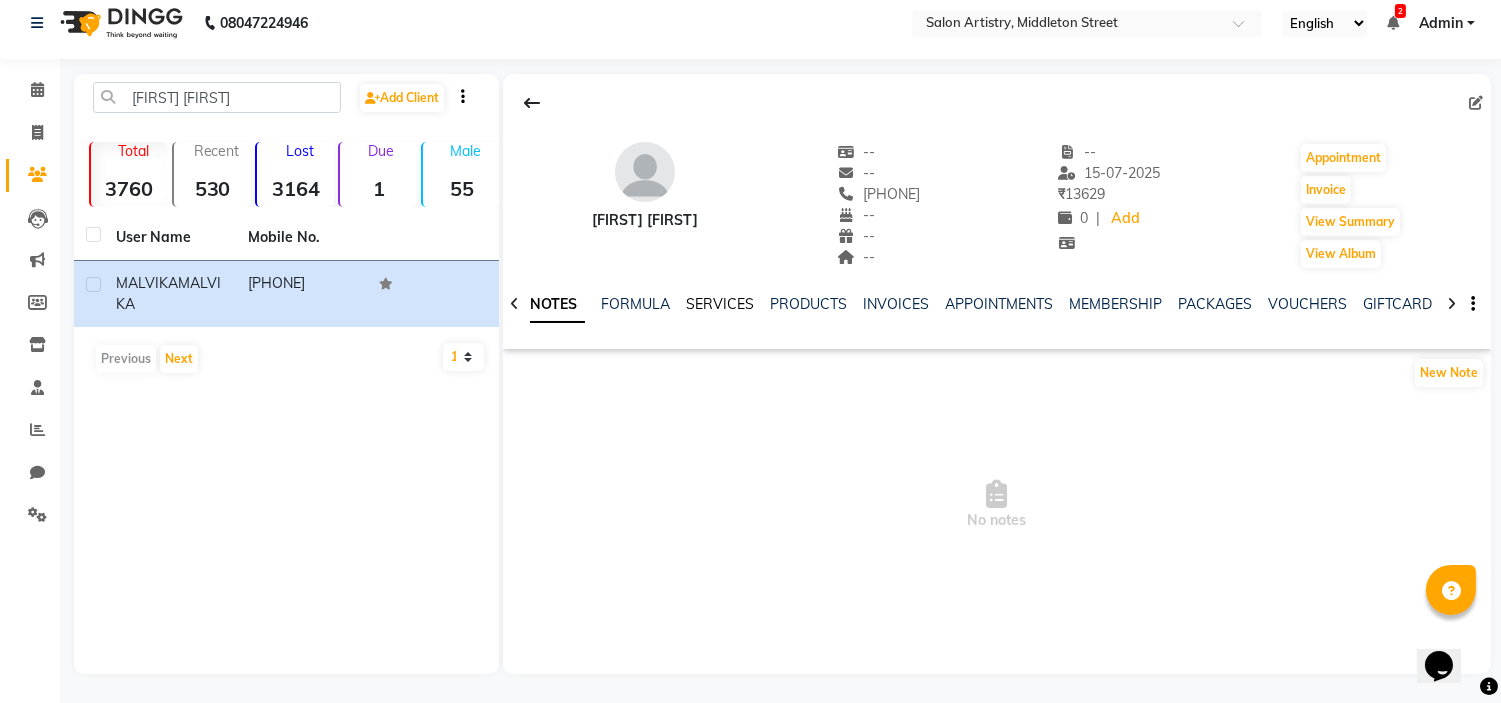 click on "SERVICES" 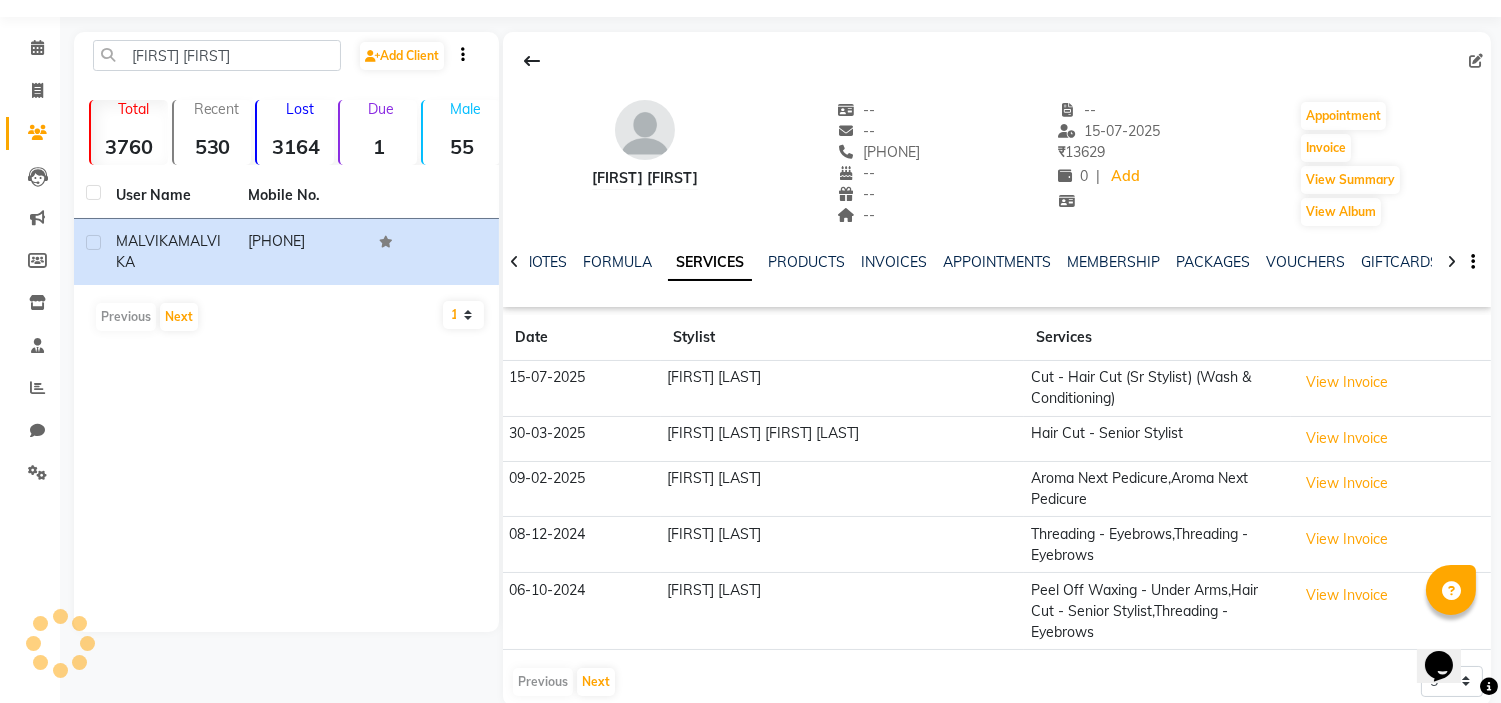 scroll, scrollTop: 57, scrollLeft: 0, axis: vertical 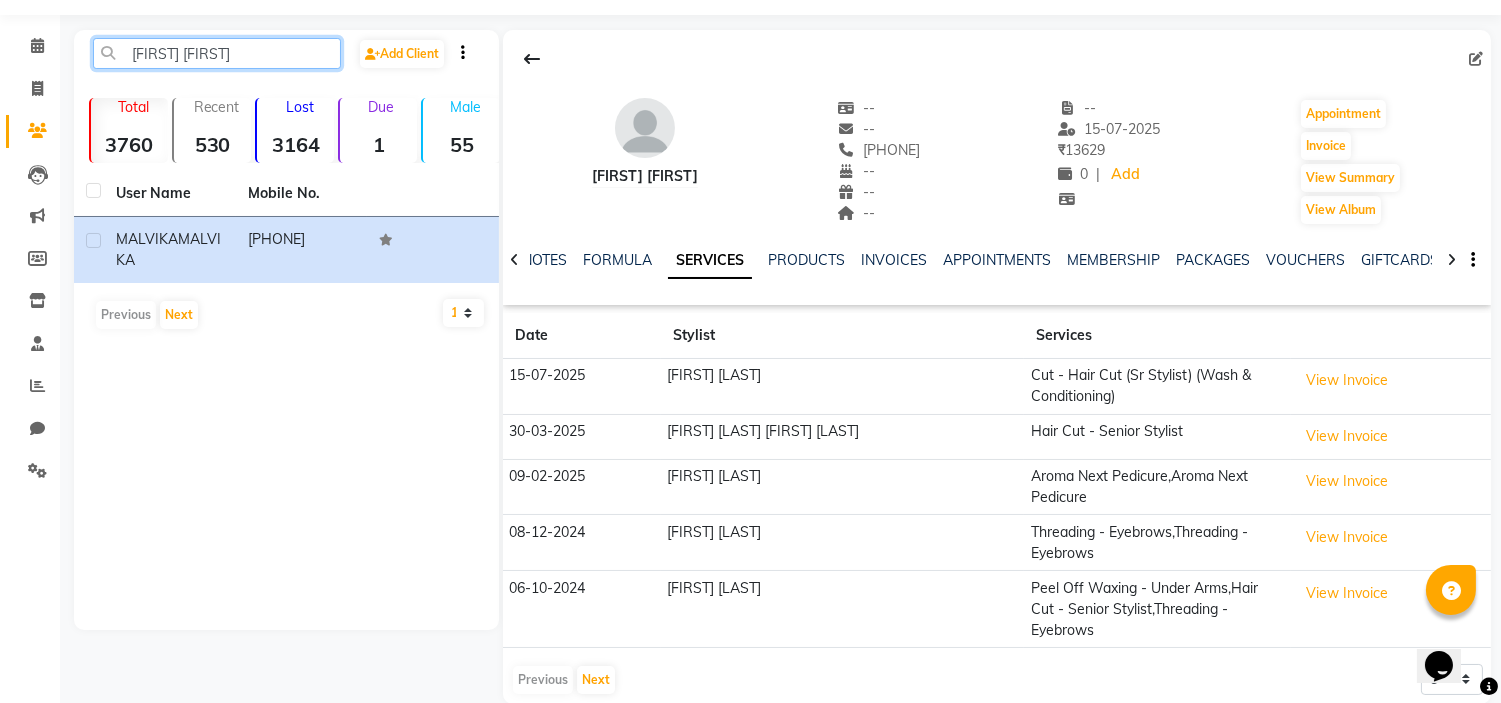 click on "[FIRST] [FIRST]" 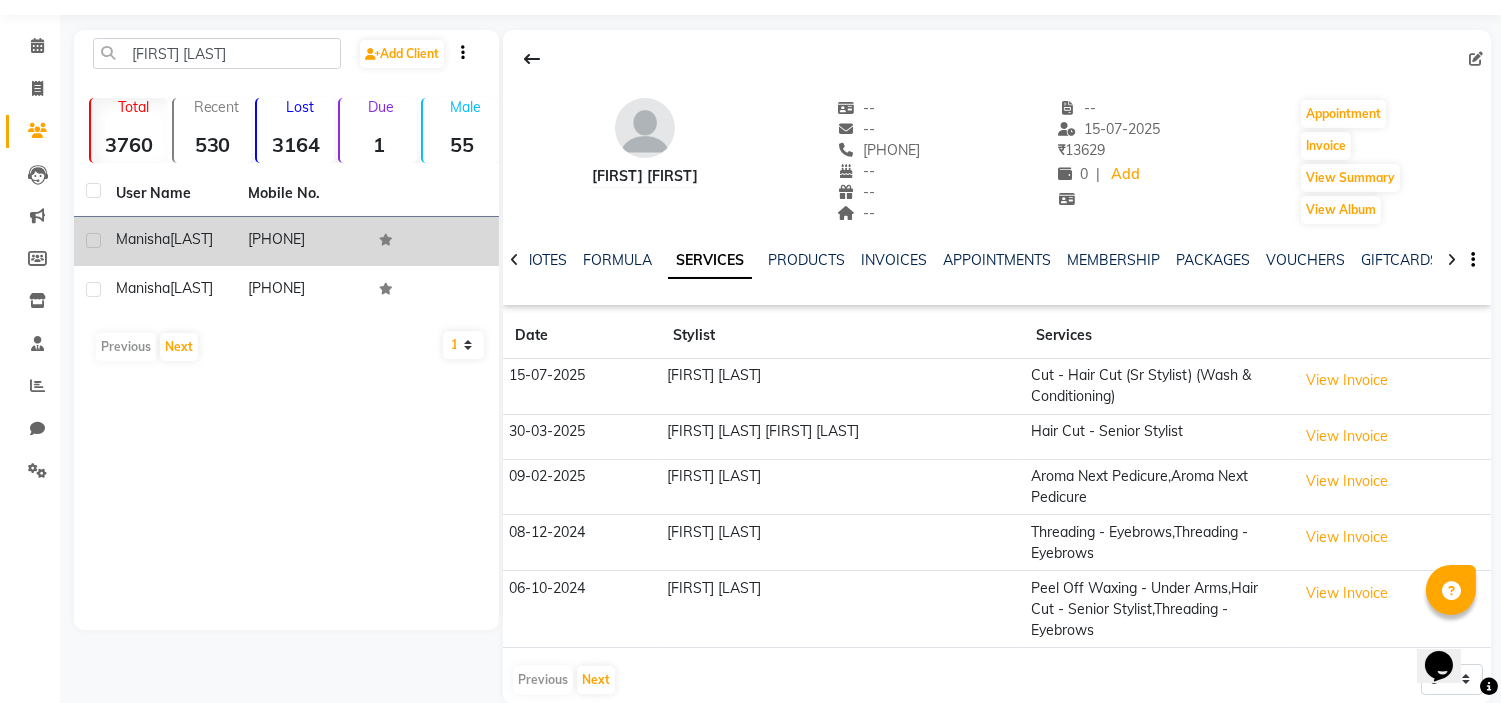 click on "Manisha" 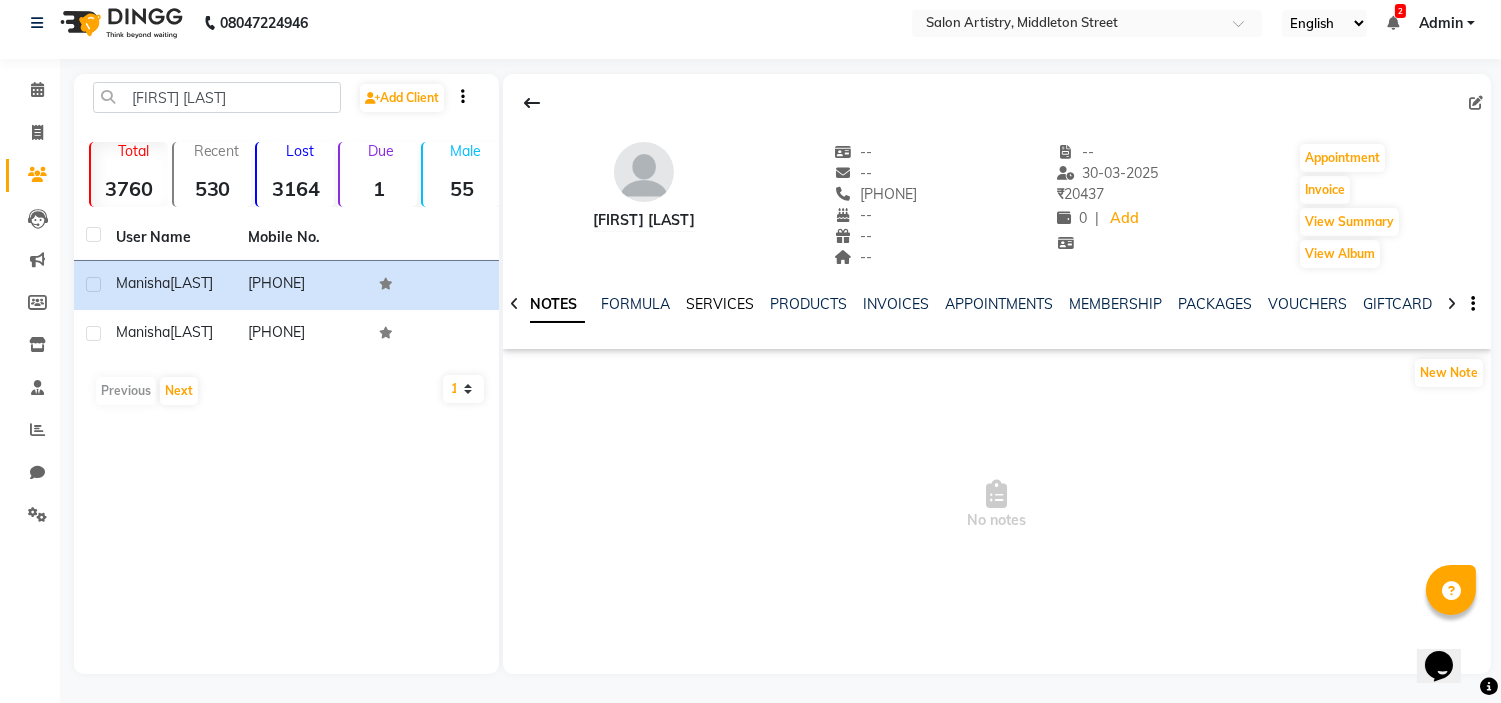click on "SERVICES" 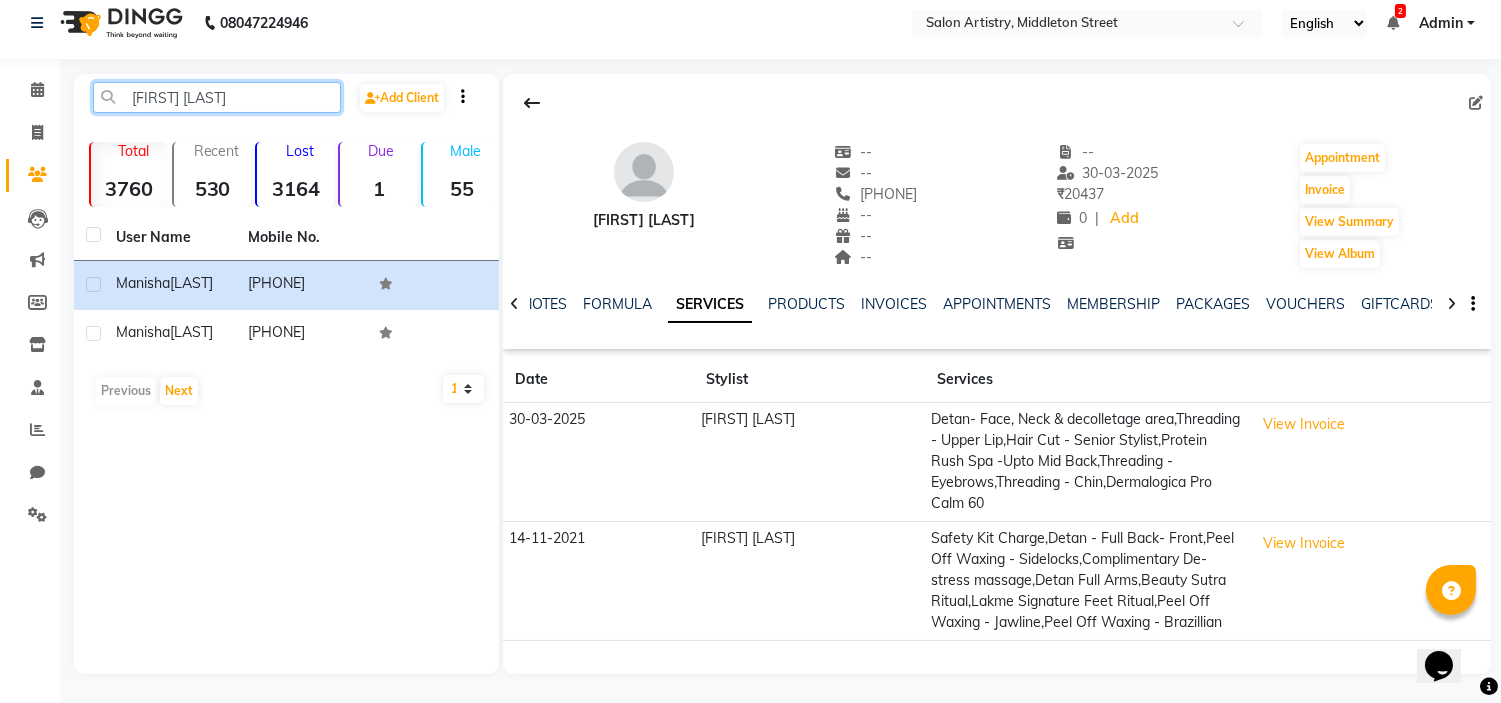 click on "[FIRST] [LAST]" 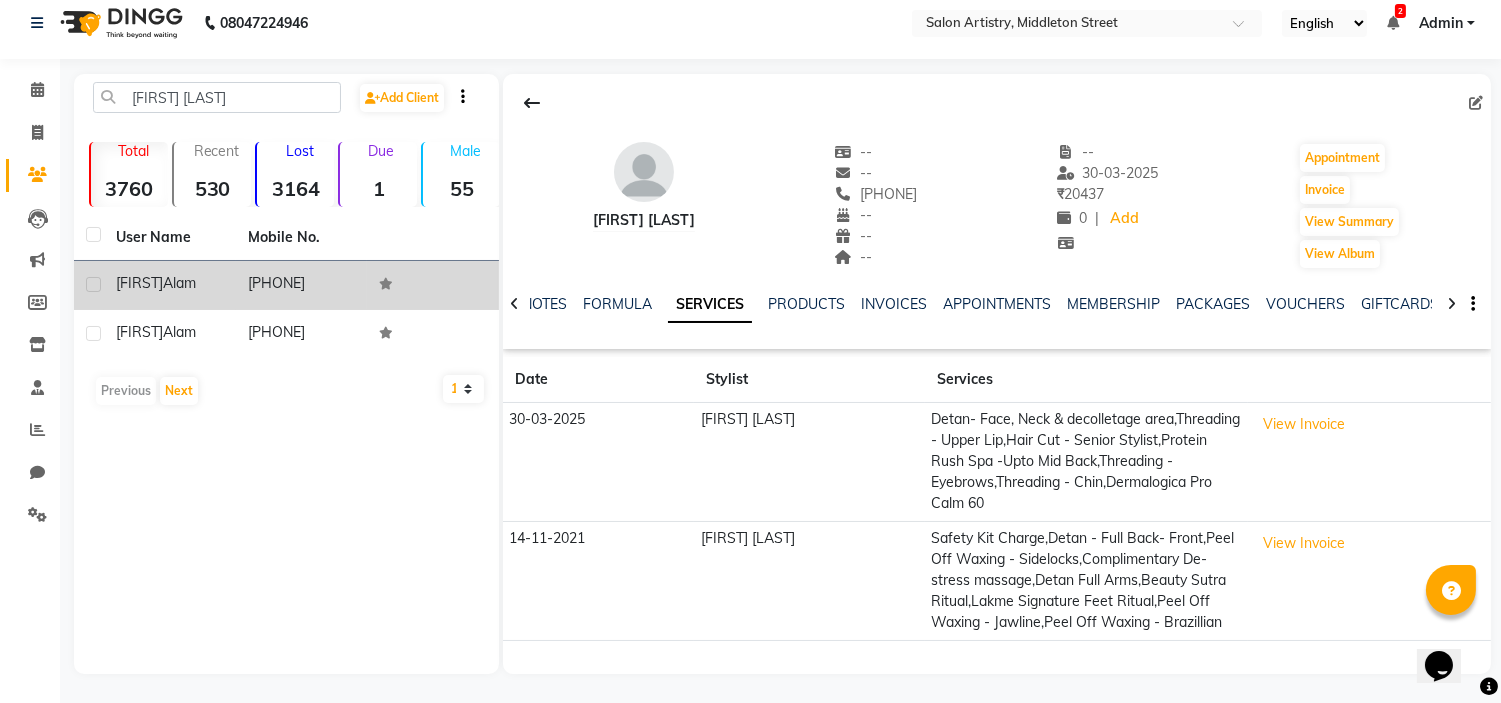 click on "[FIRST]  [LAST]" 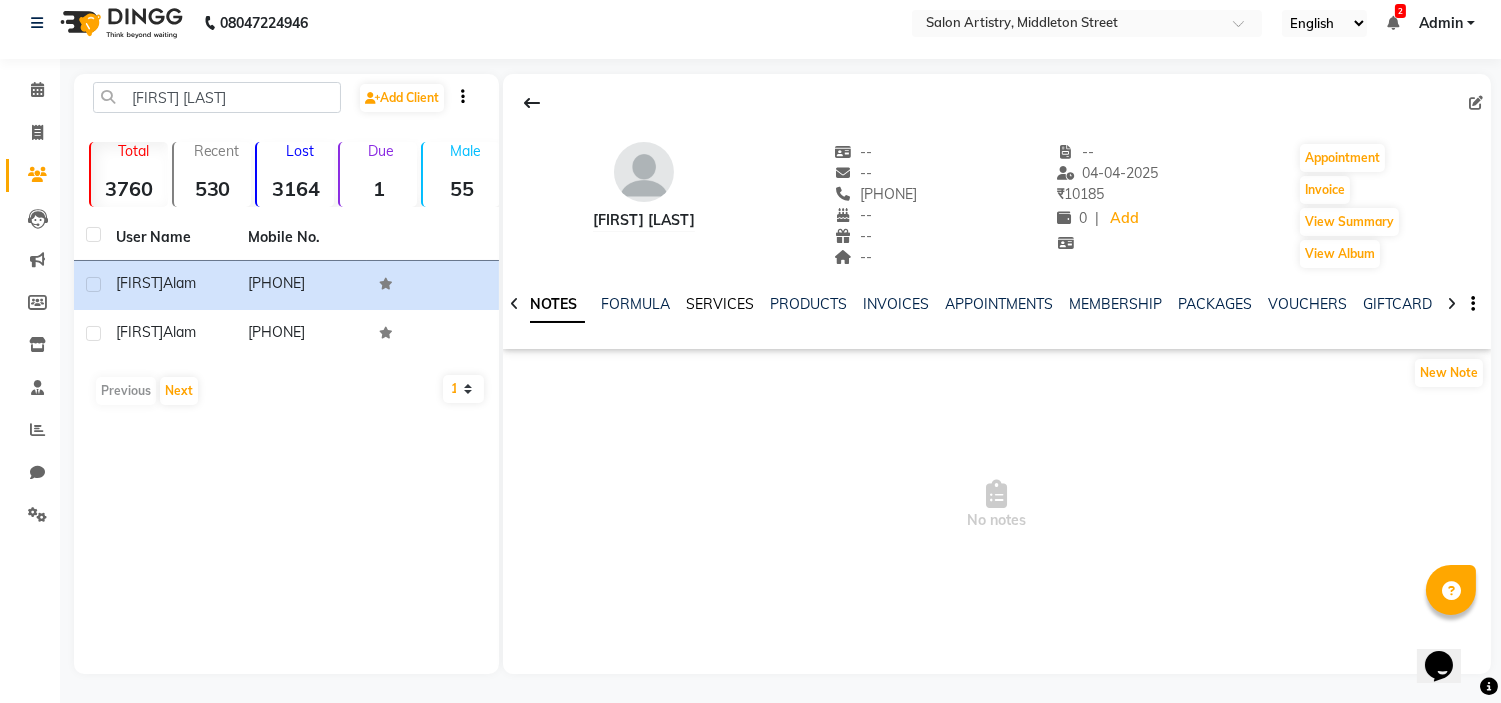 click on "SERVICES" 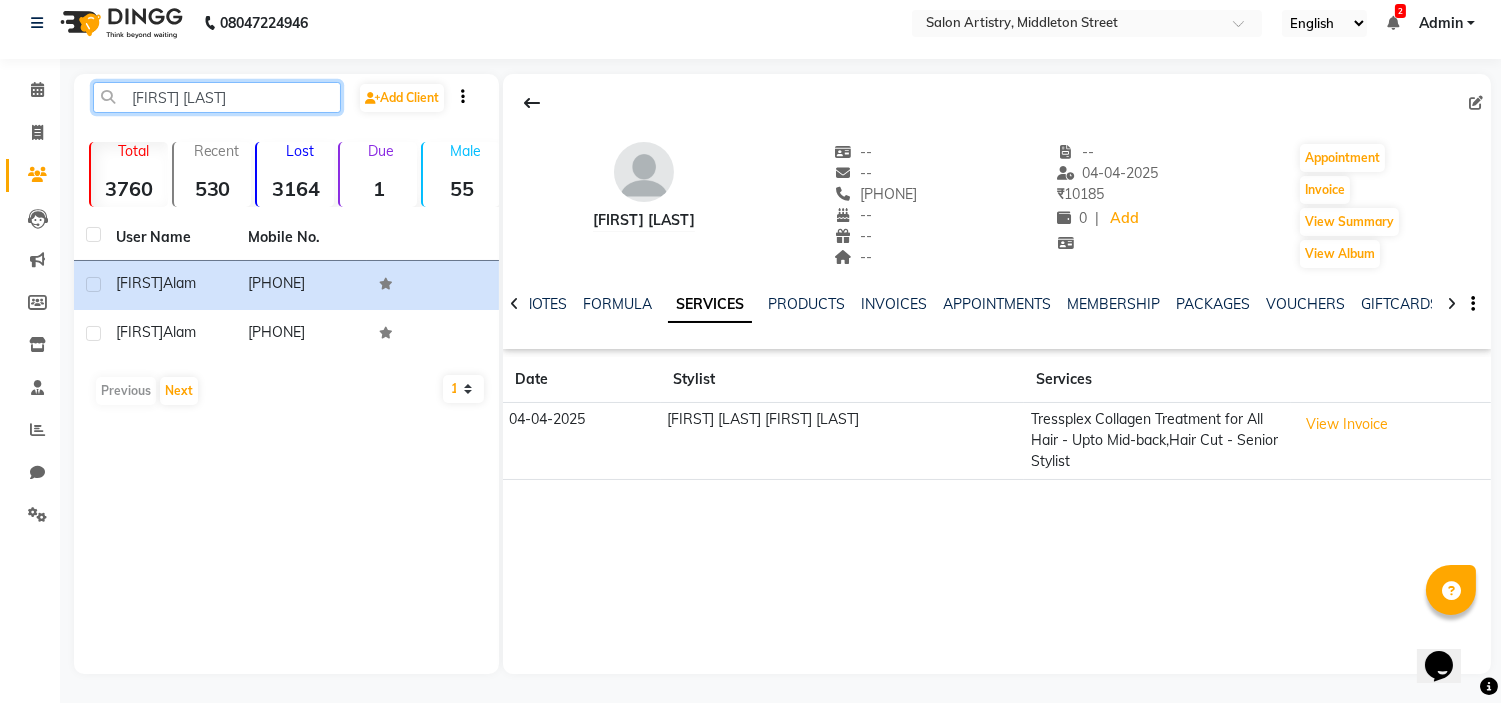 click on "[FIRST] [LAST]" 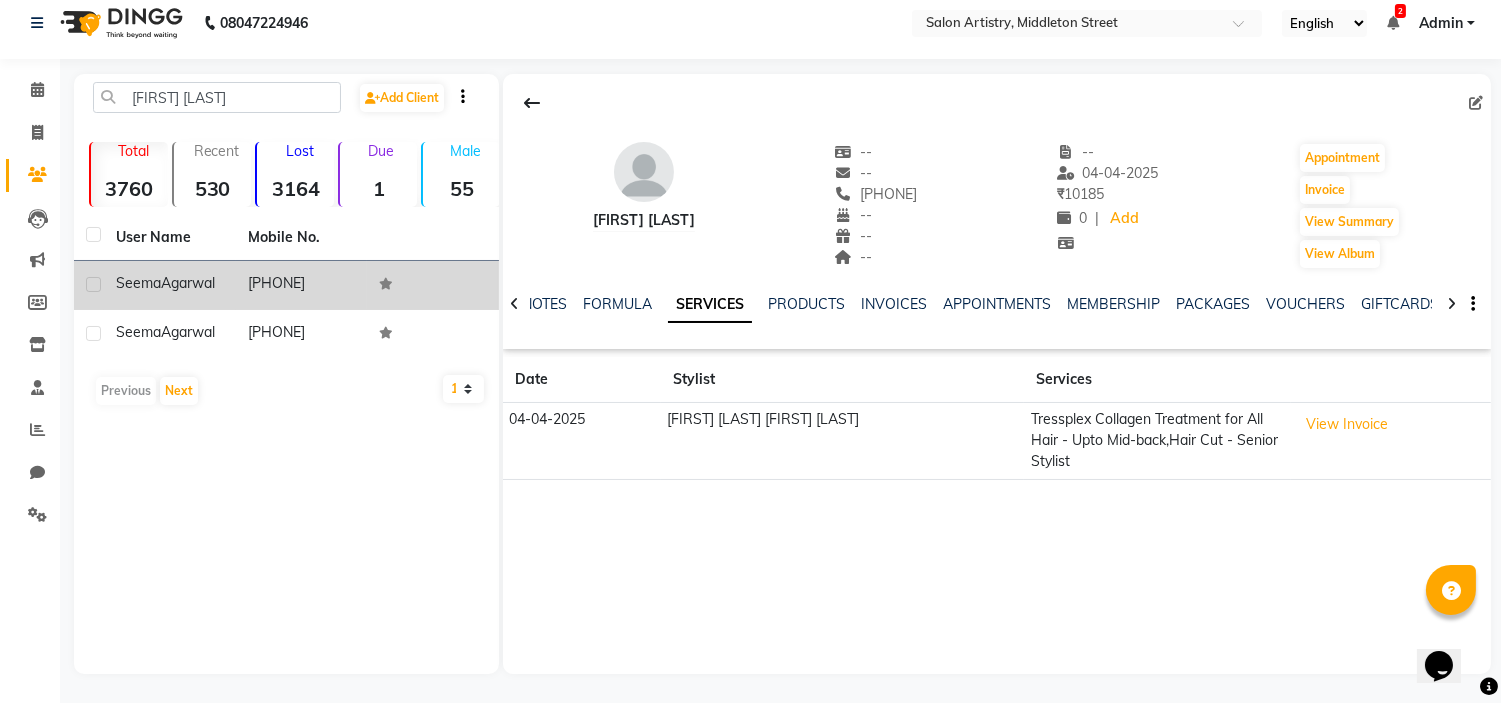 click on "Agarwal" 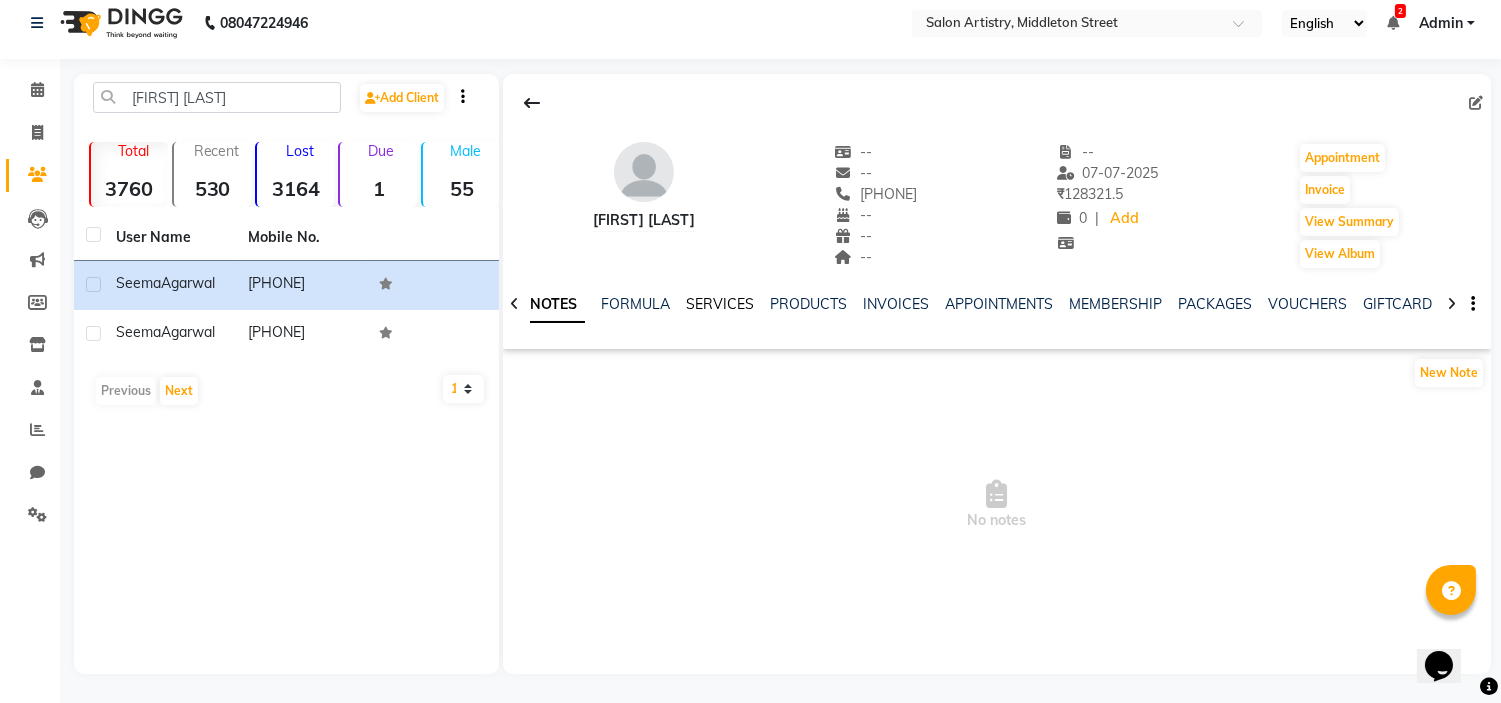 click on "SERVICES" 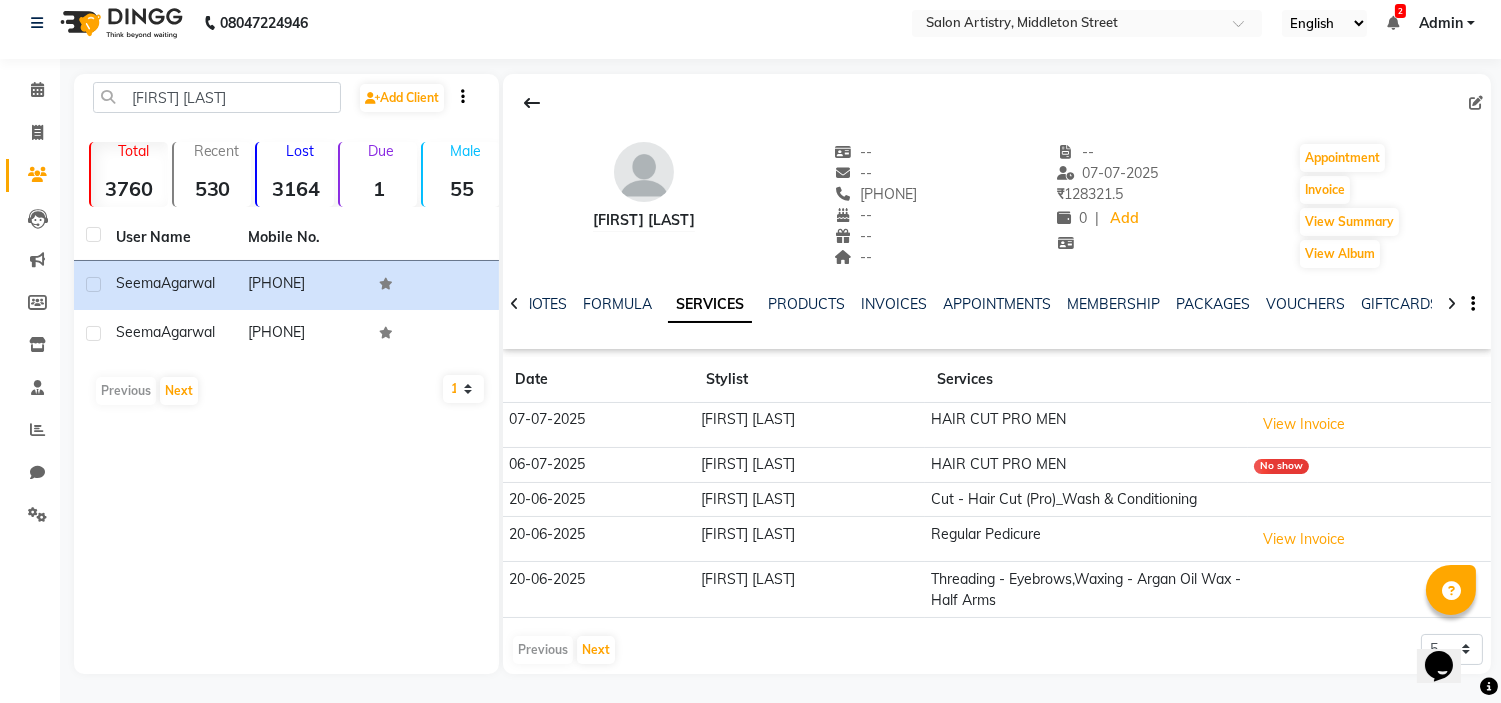 scroll, scrollTop: 14, scrollLeft: 0, axis: vertical 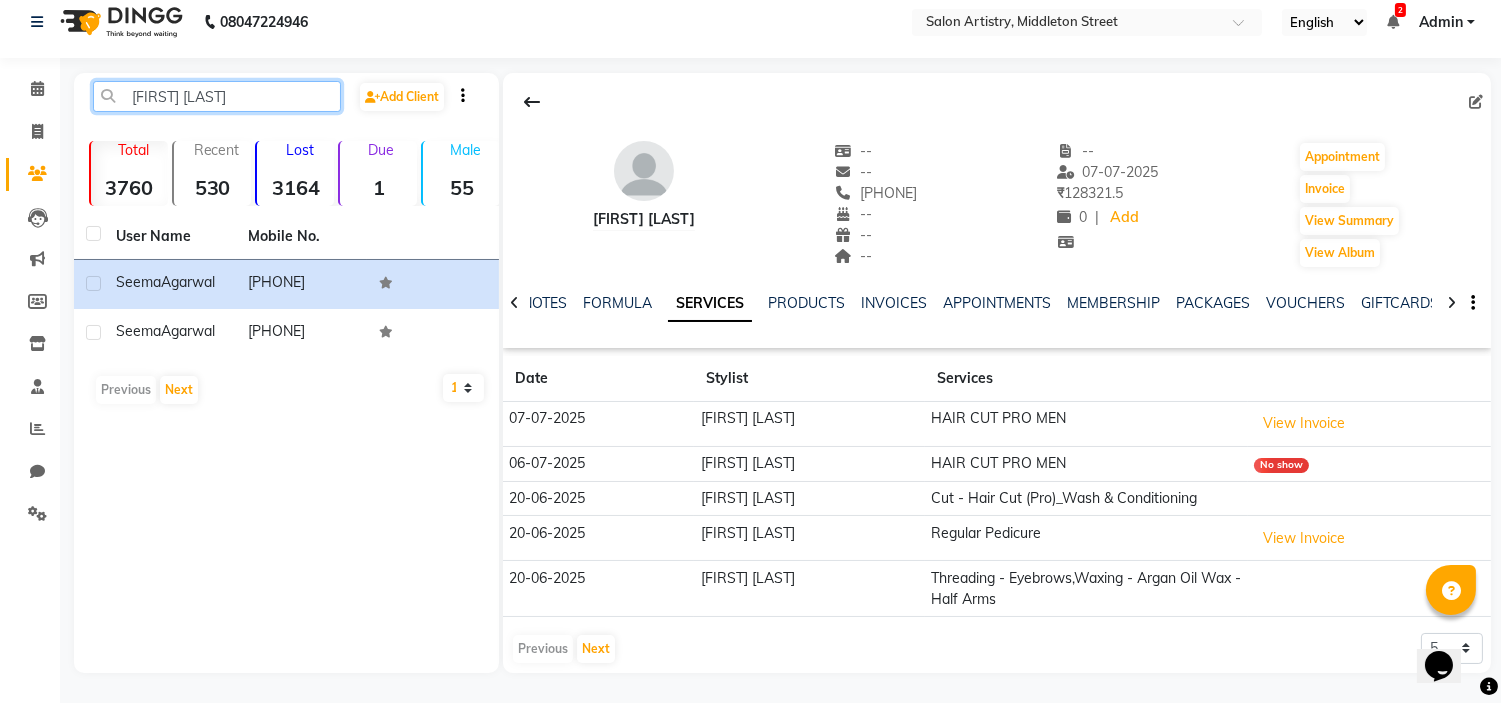click on "[FIRST] [LAST]" 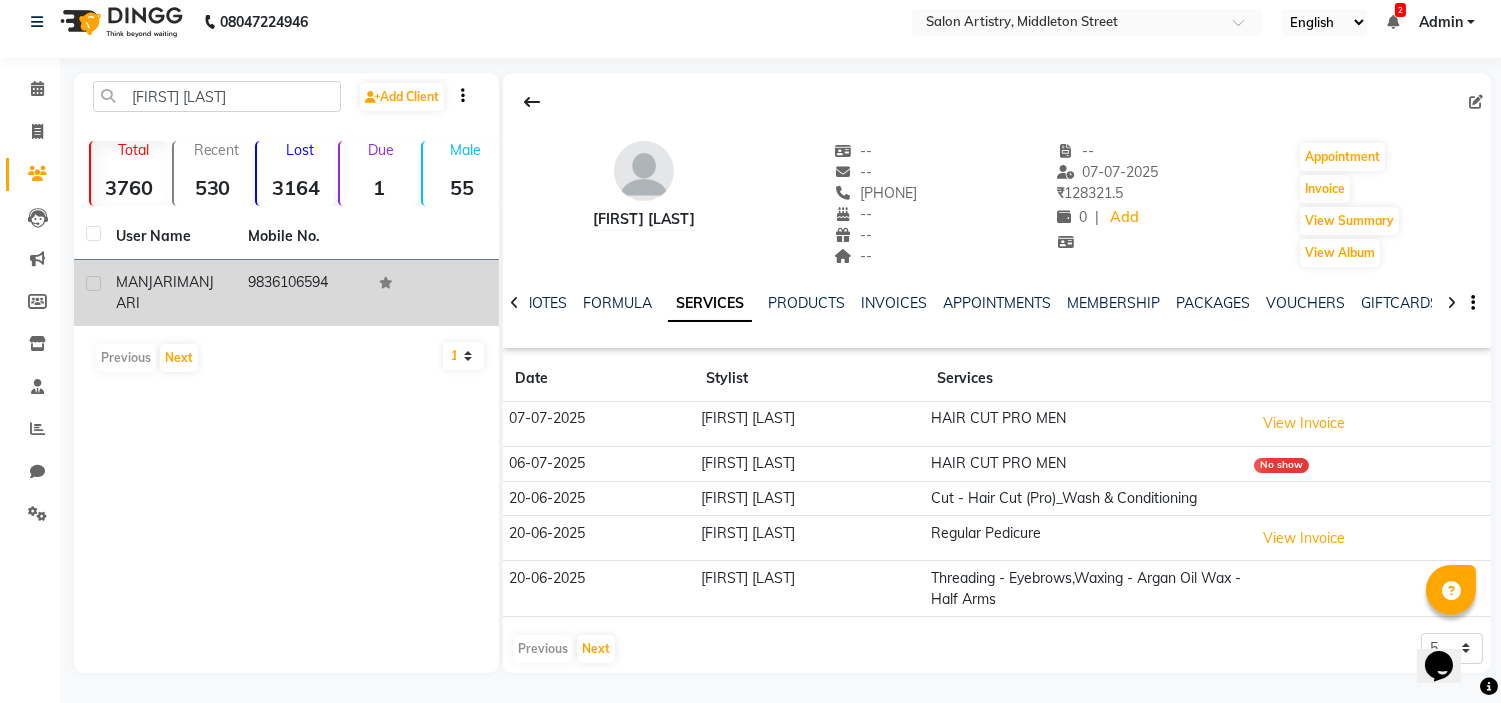click on "MANJARI" 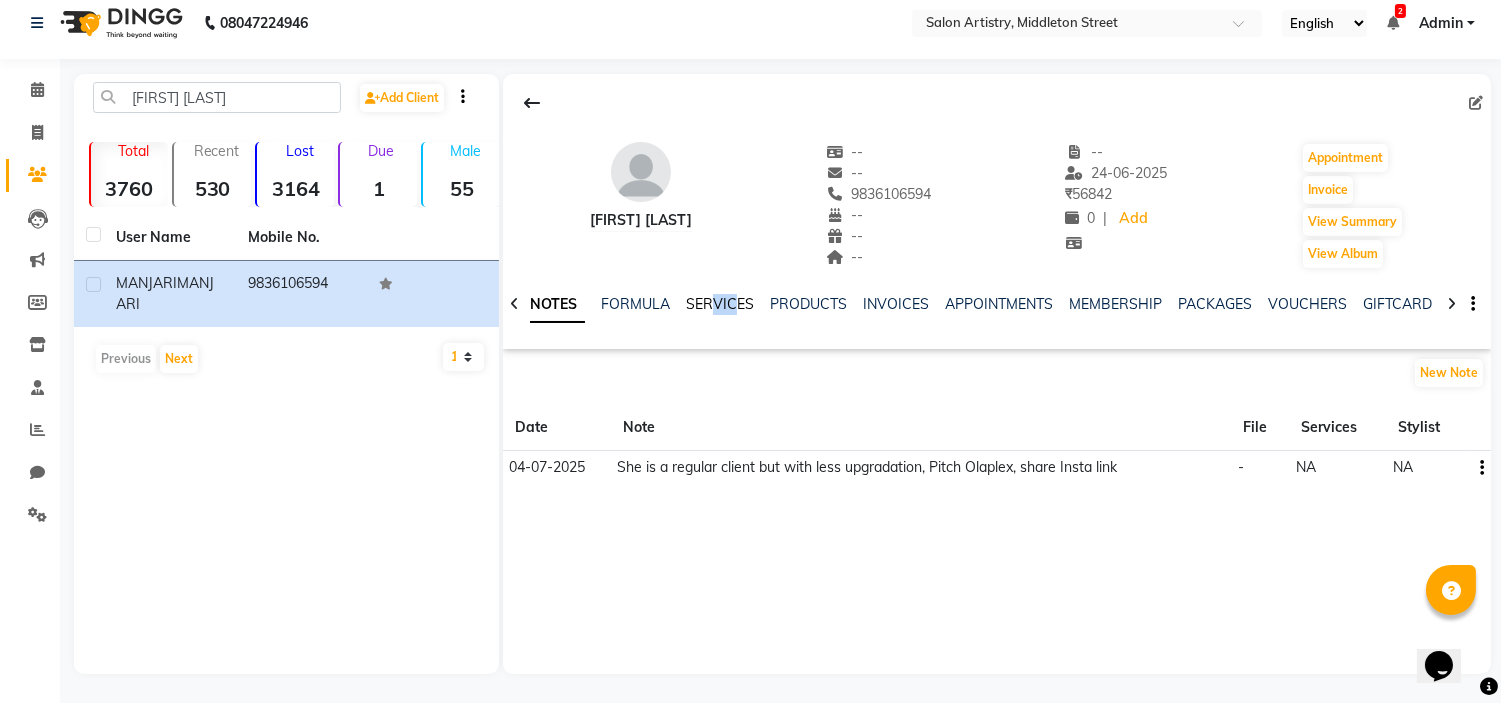 drag, startPoint x: 731, startPoint y: 290, endPoint x: 726, endPoint y: 304, distance: 14.866069 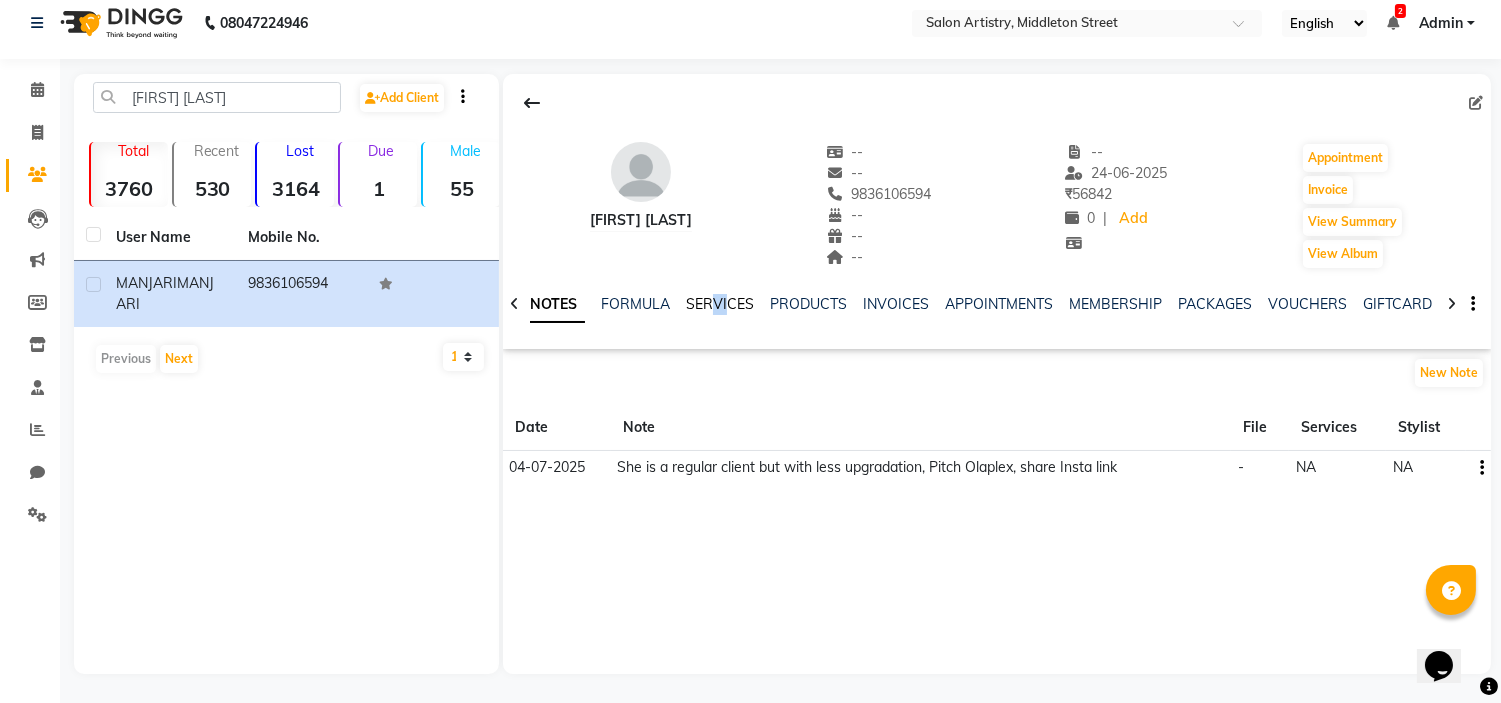 click on "SERVICES" 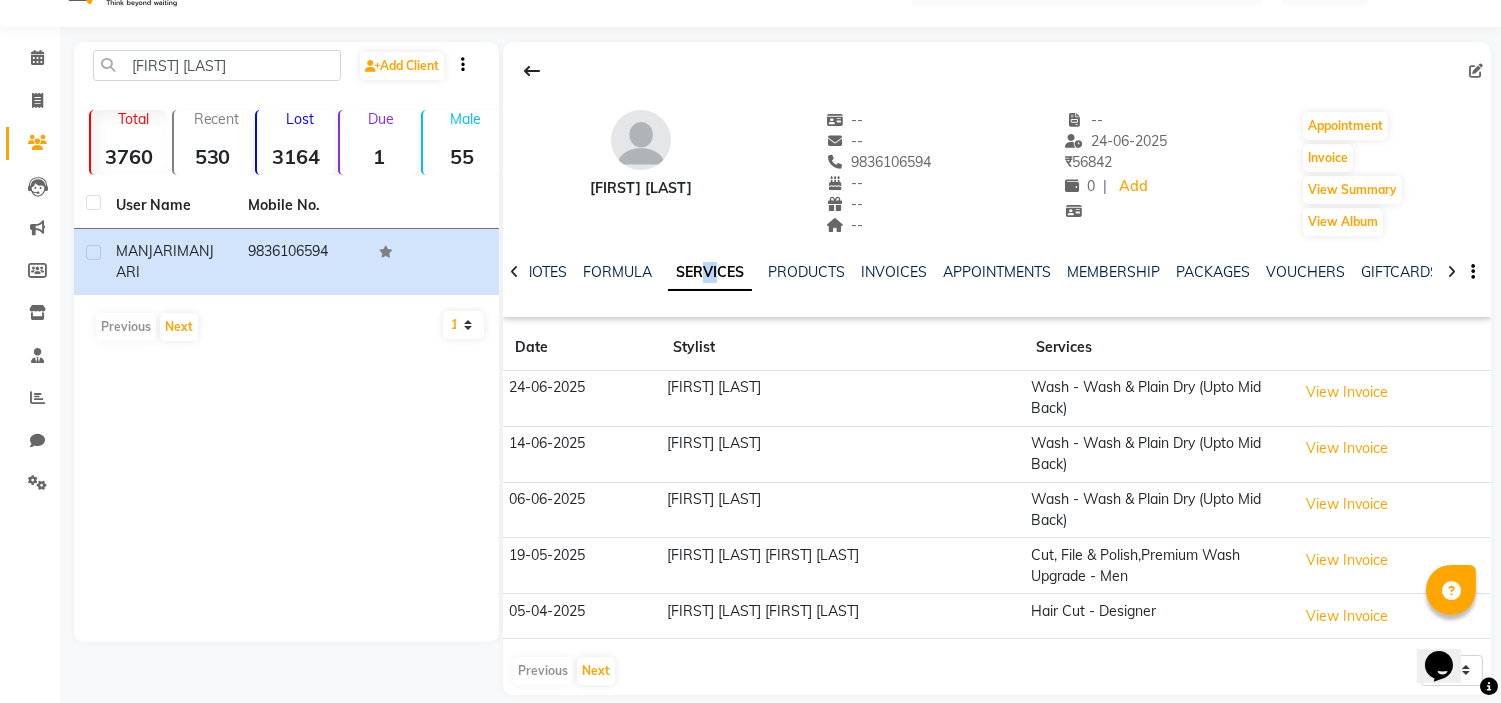scroll, scrollTop: 57, scrollLeft: 0, axis: vertical 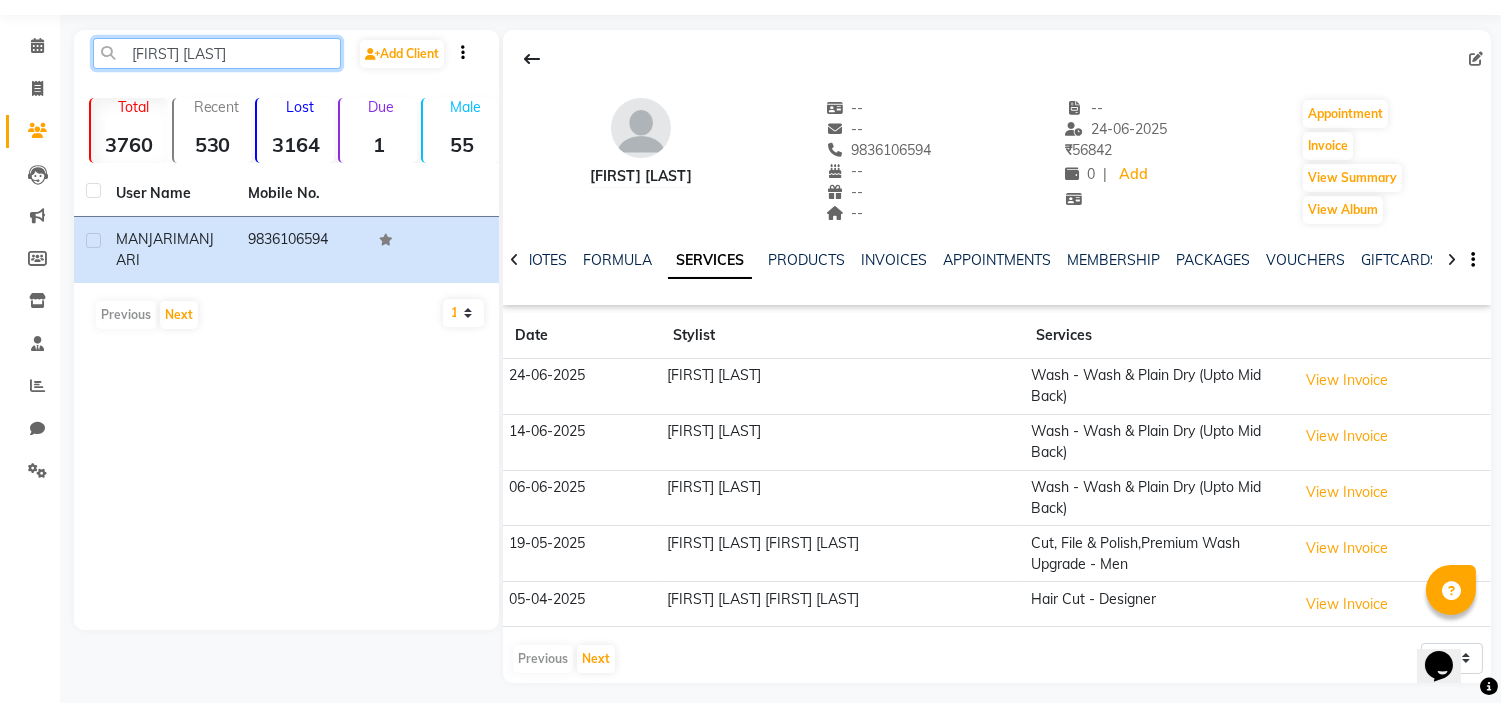 click on "[FIRST] [LAST]" 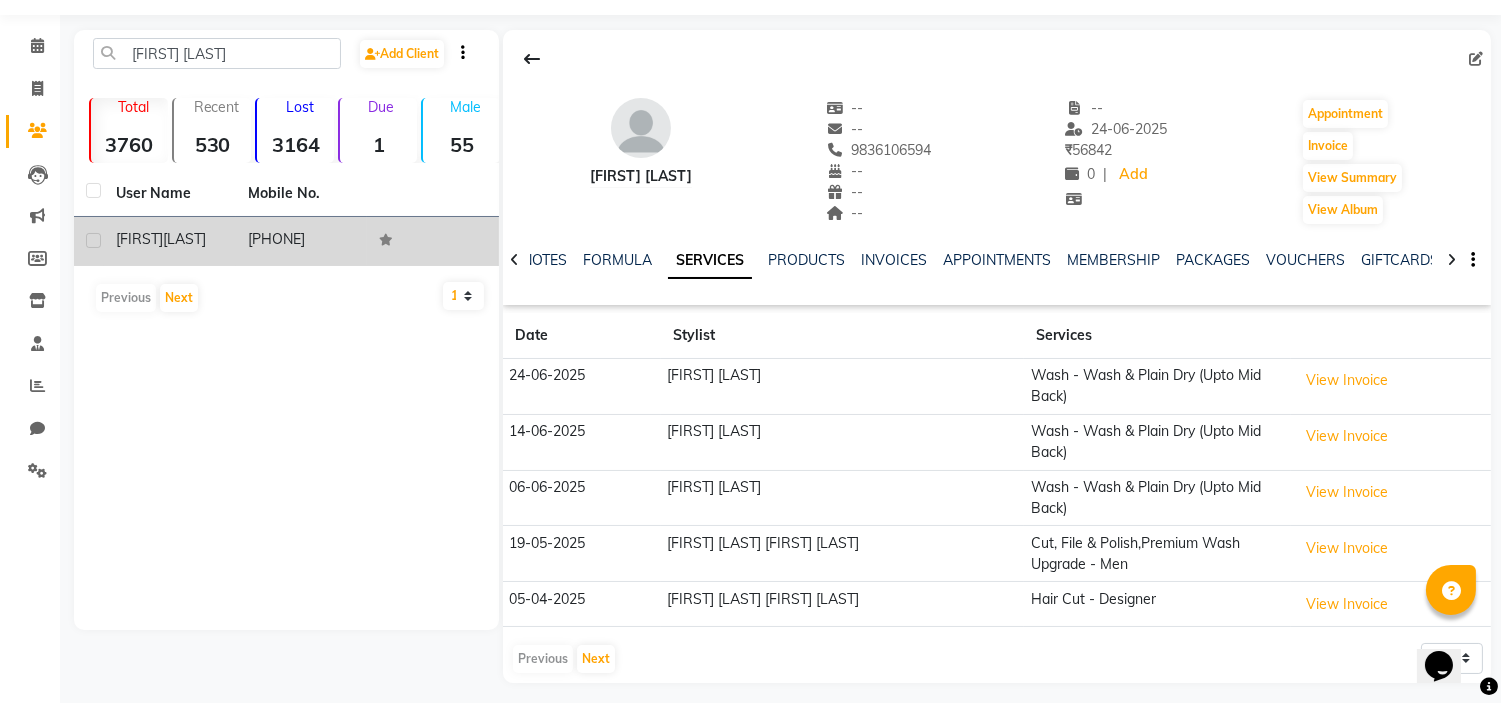 click on "[FIRST]" 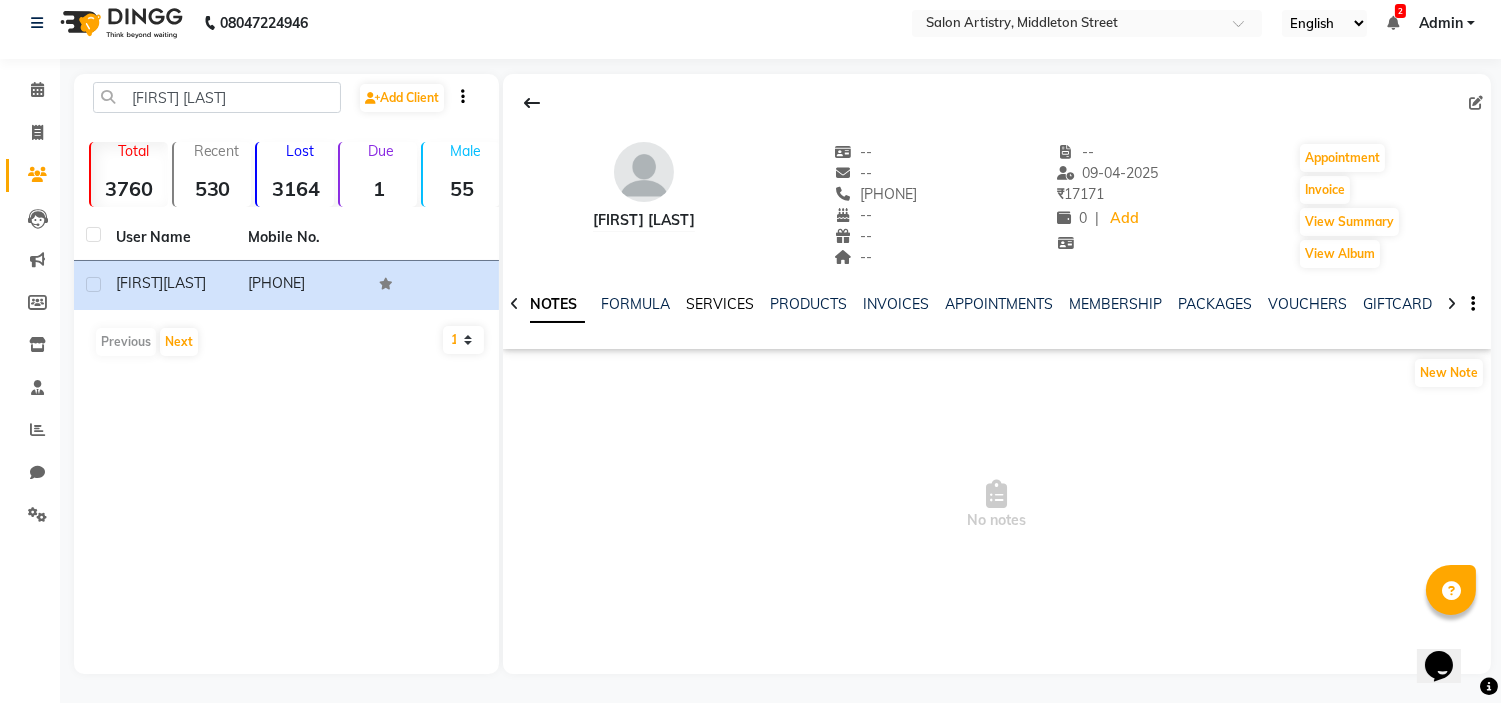 click on "SERVICES" 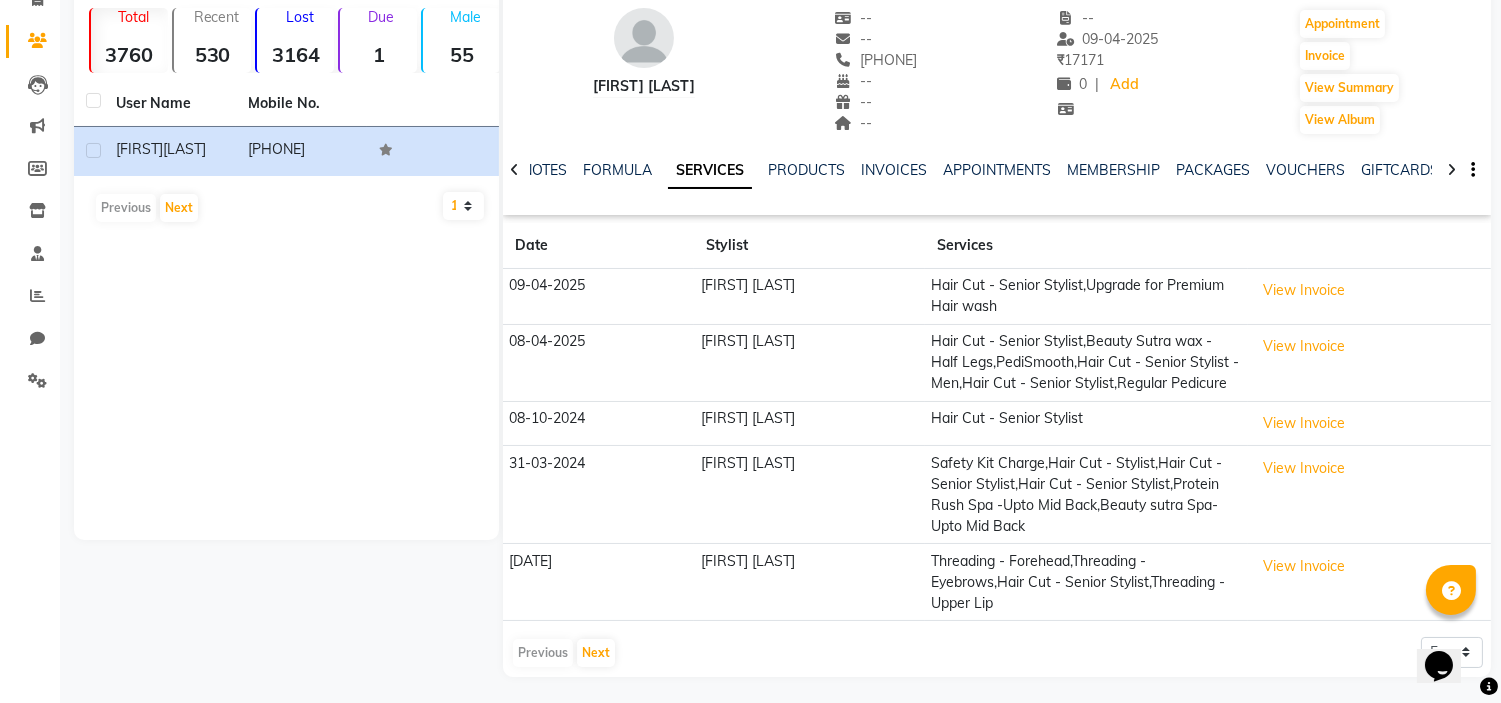scroll, scrollTop: 151, scrollLeft: 0, axis: vertical 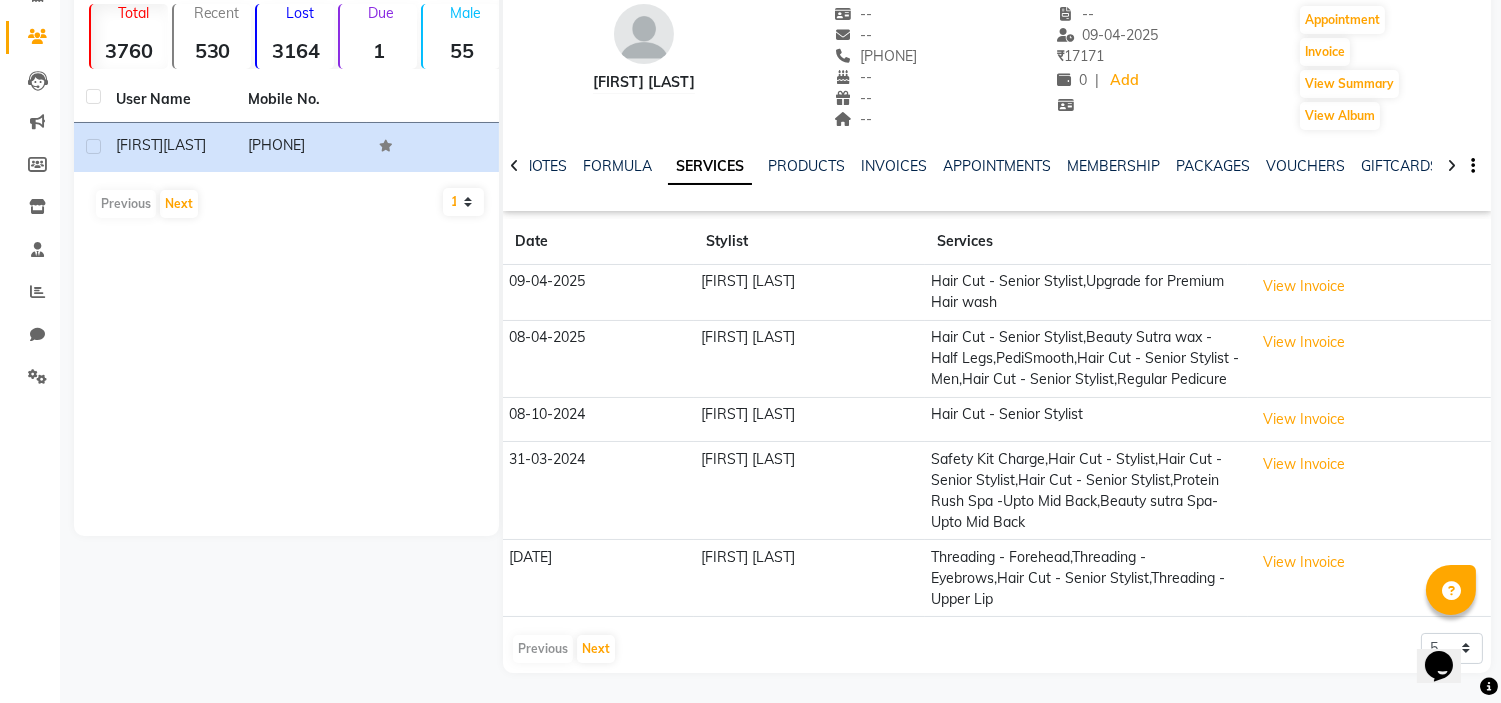 click on "[FIRST] [LAST]  Add Client  Total  3760  Recent  530  Lost  3164  Due  1  Male  55  Female  188  Member  79 User Name Mobile No. [FIRST]  [LAST]   [PHONE]   Previous   Next   10   50   100   [FIRST] [LAST]   --   --   [PHONE]  --  --  --  -- [DATE] ₹    17171 0 |  Add   Appointment   Invoice  View Summary  View Album  NOTES FORMULA SERVICES PRODUCTS INVOICES APPOINTMENTS MEMBERSHIP PACKAGES VOUCHERS GIFTCARDS POINTS FORMS FAMILY CARDS WALLET Date Stylist Services [DATE] [FIRST] [LAST] [SERVICE], [SERVICE]  View Invoice  [DATE] [FIRST] [LAST] [SERVICE], [SERVICE], [SERVICE]  View Invoice  [DATE] [FIRST] [LAST] [SERVICE]  View Invoice  [DATE] [FIRST] [LAST] [SERVICE], [SERVICE], [SERVICE], [SERVICE], [SERVICE]  View Invoice  [DATE]  Next  5" 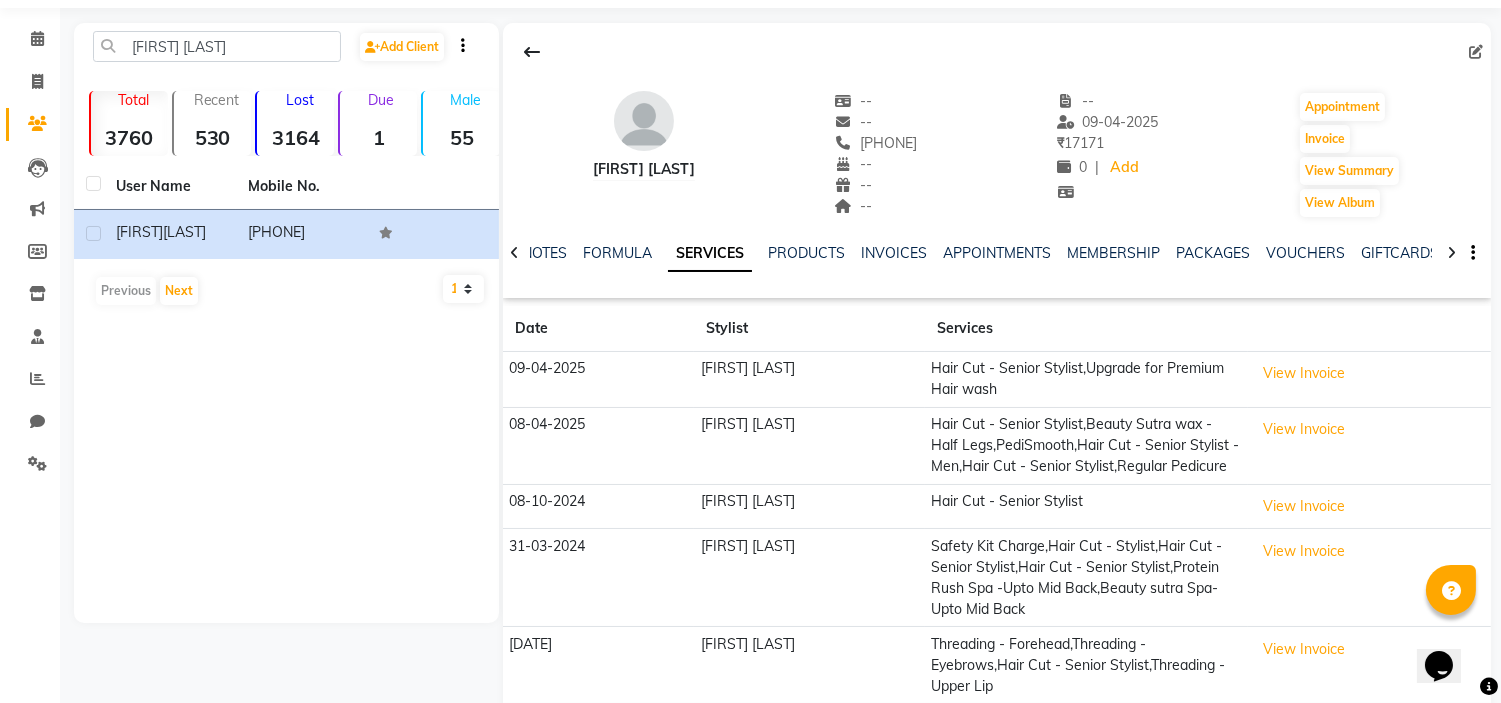 scroll, scrollTop: 0, scrollLeft: 0, axis: both 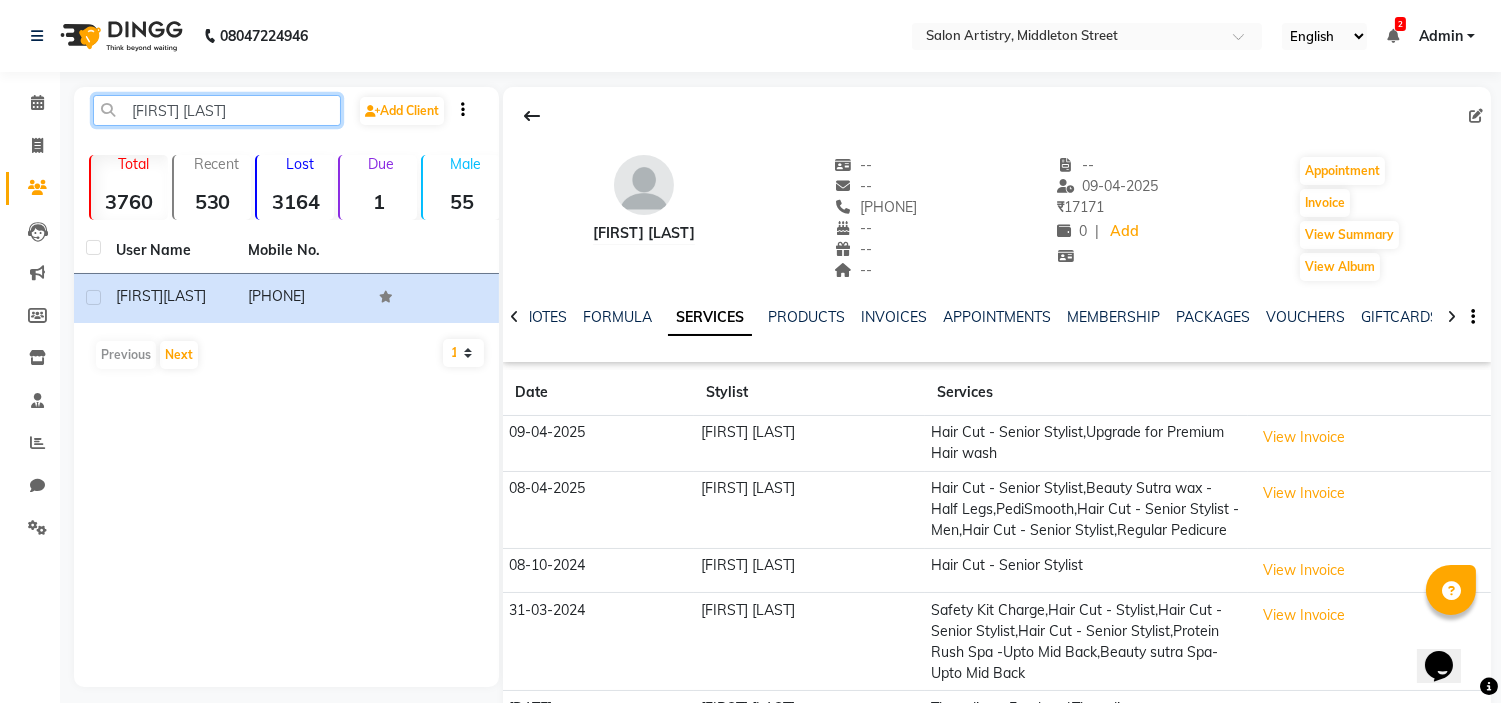 click on "[FIRST] [LAST]" 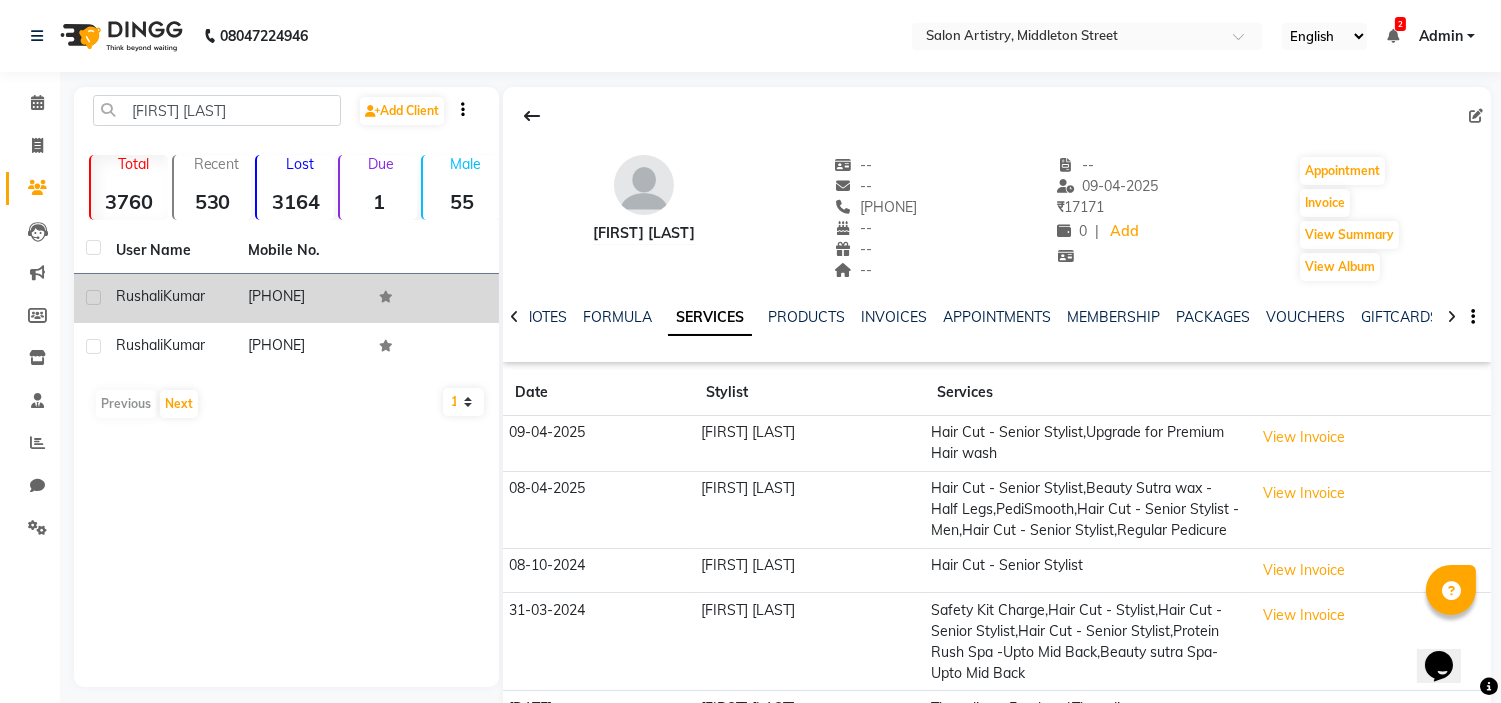 click on "Kumar" 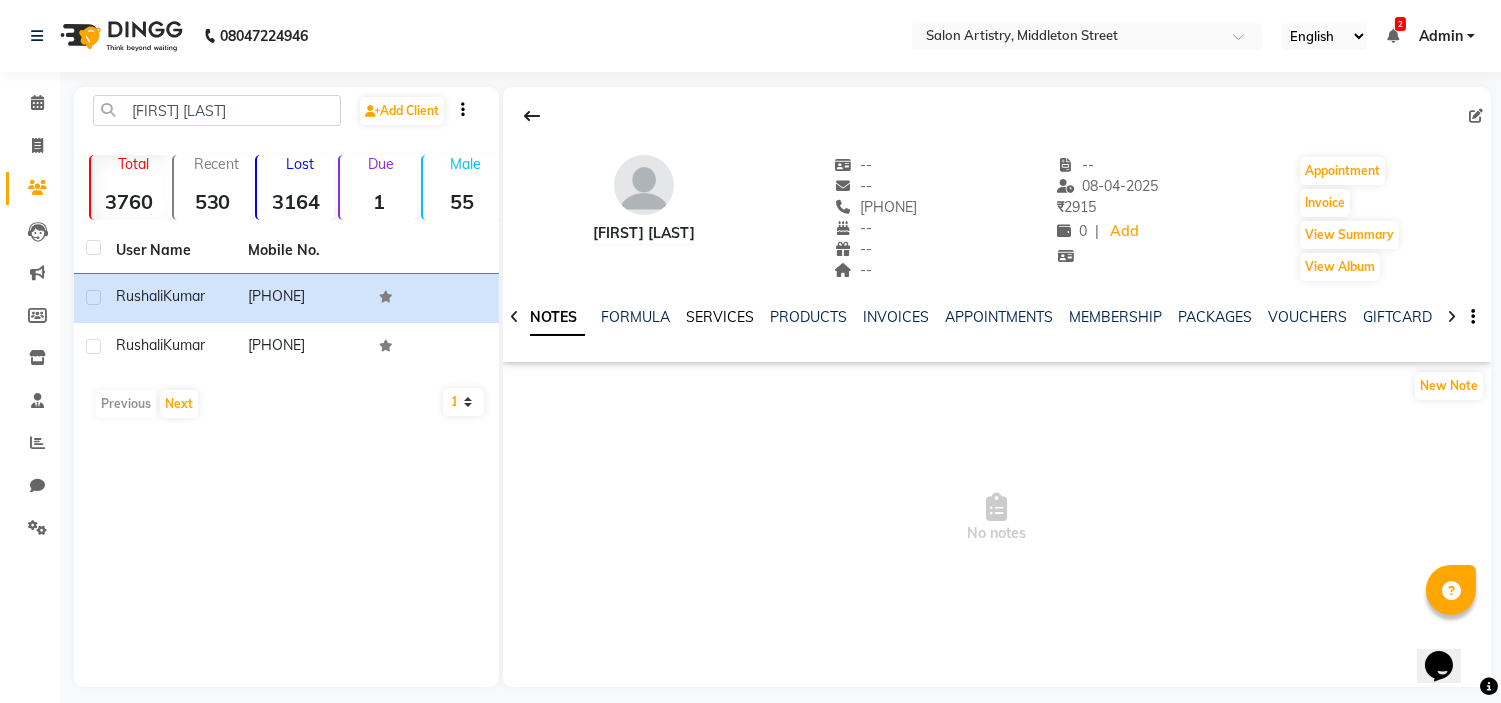 click on "SERVICES" 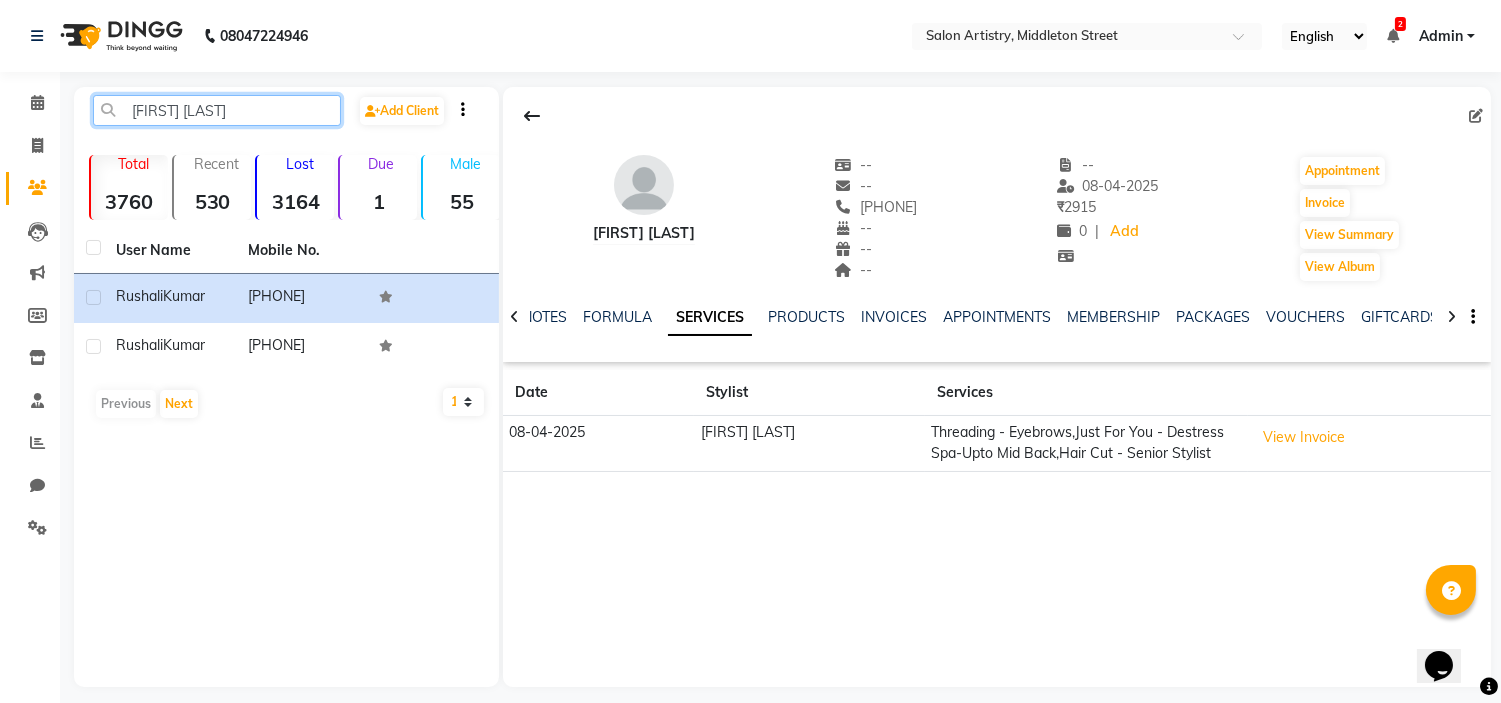 click on "[FIRST] [LAST]" 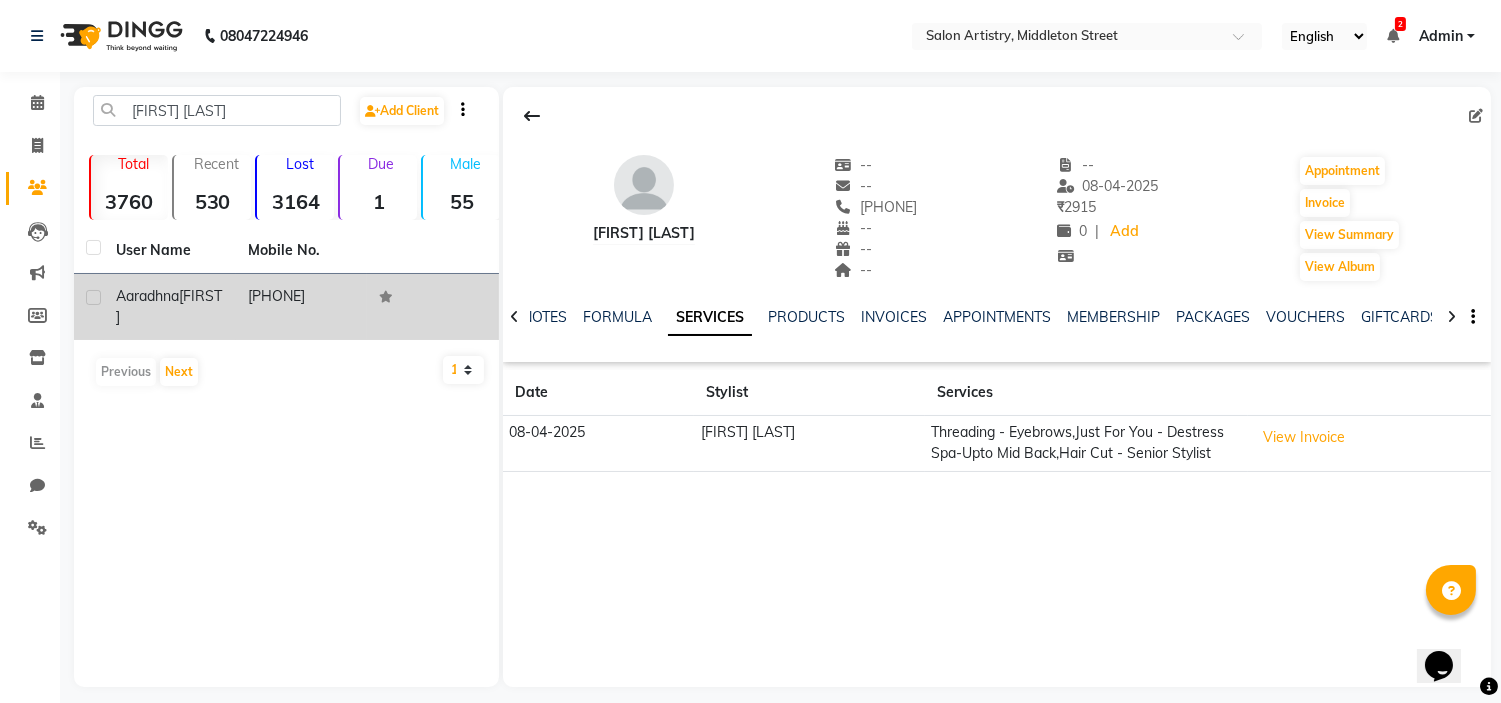 click on "Aaradhna" 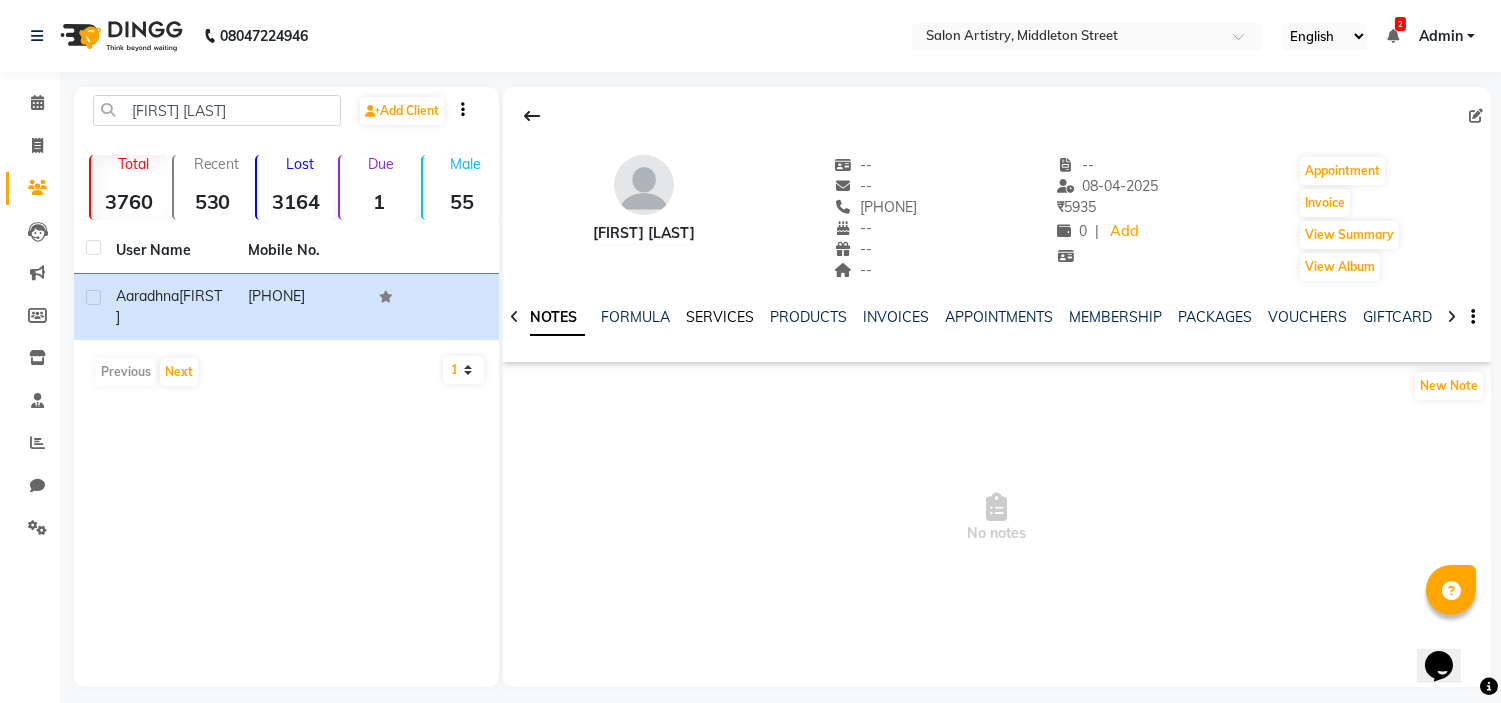 click on "SERVICES" 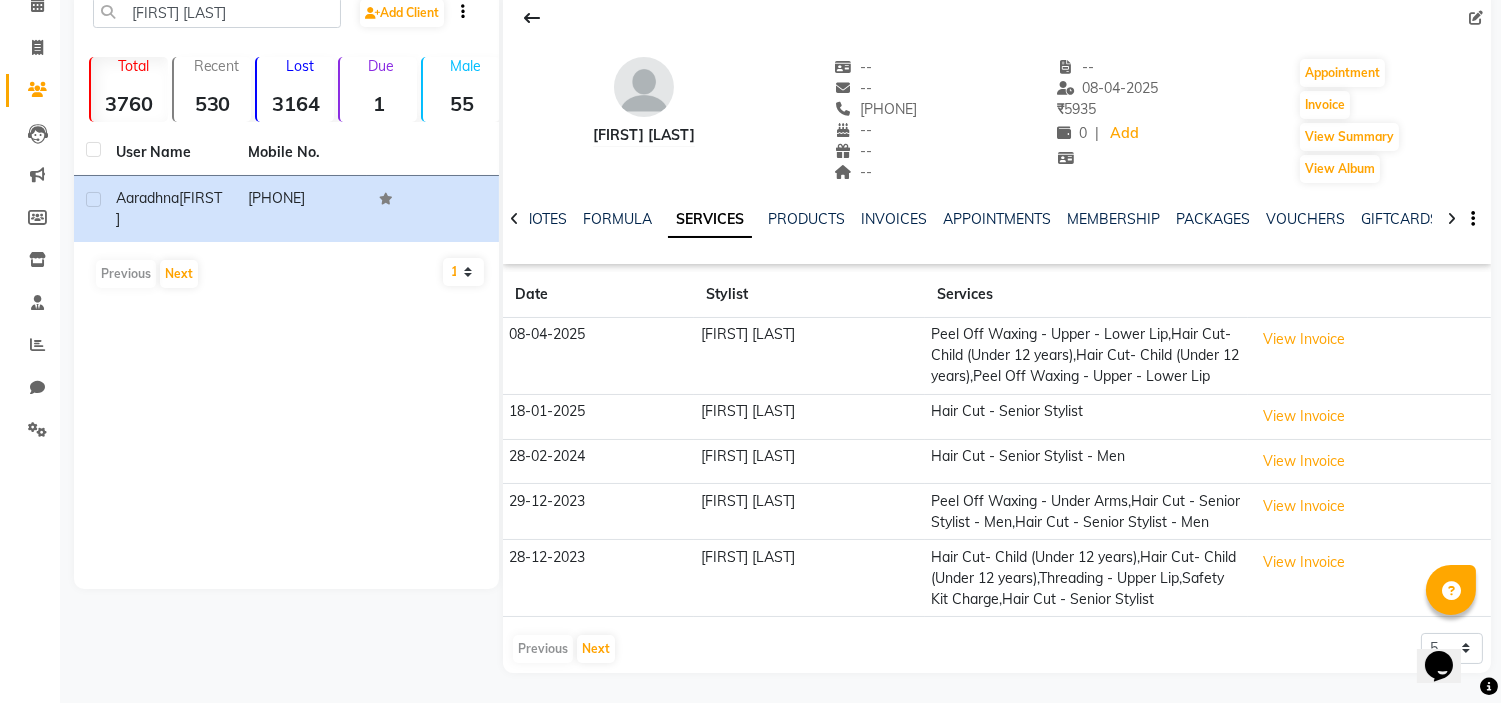 scroll, scrollTop: 120, scrollLeft: 0, axis: vertical 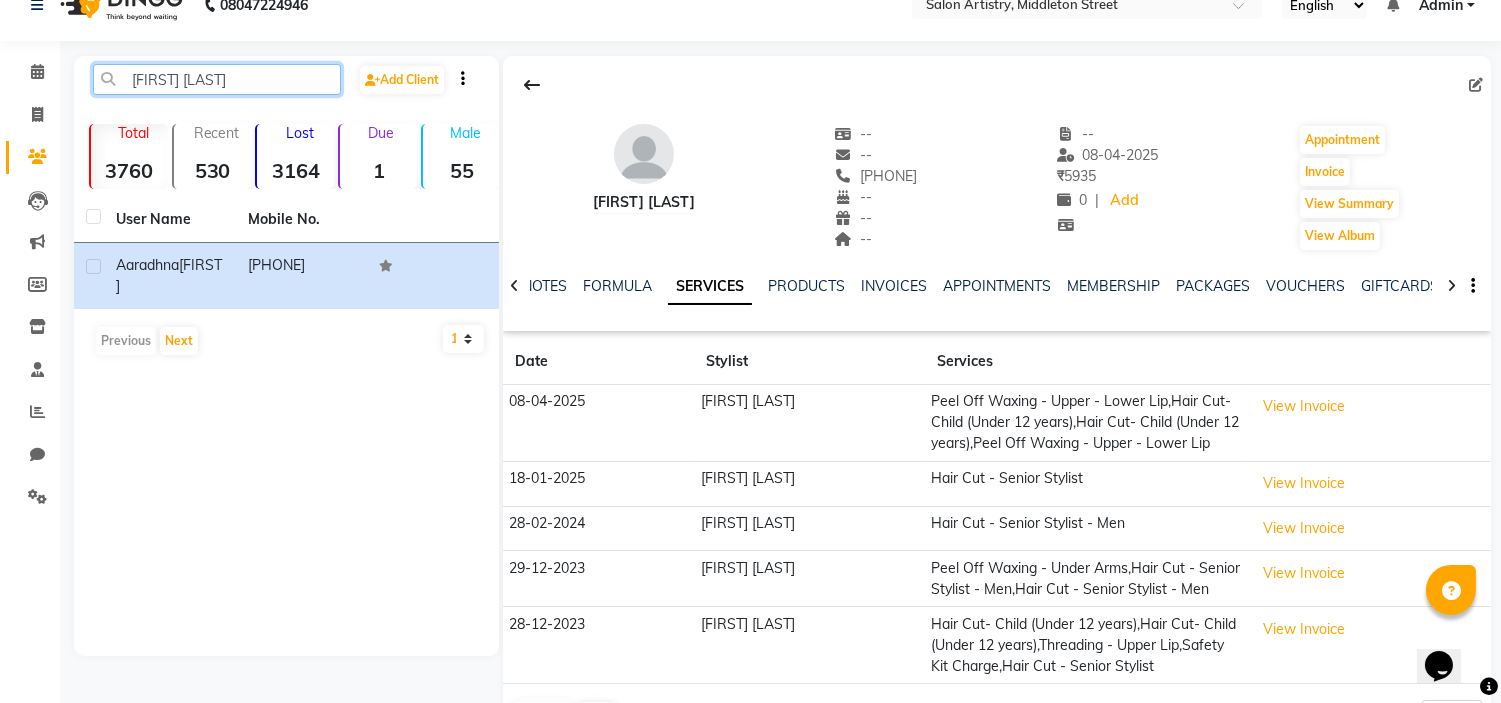click on "[FIRST] [LAST]" 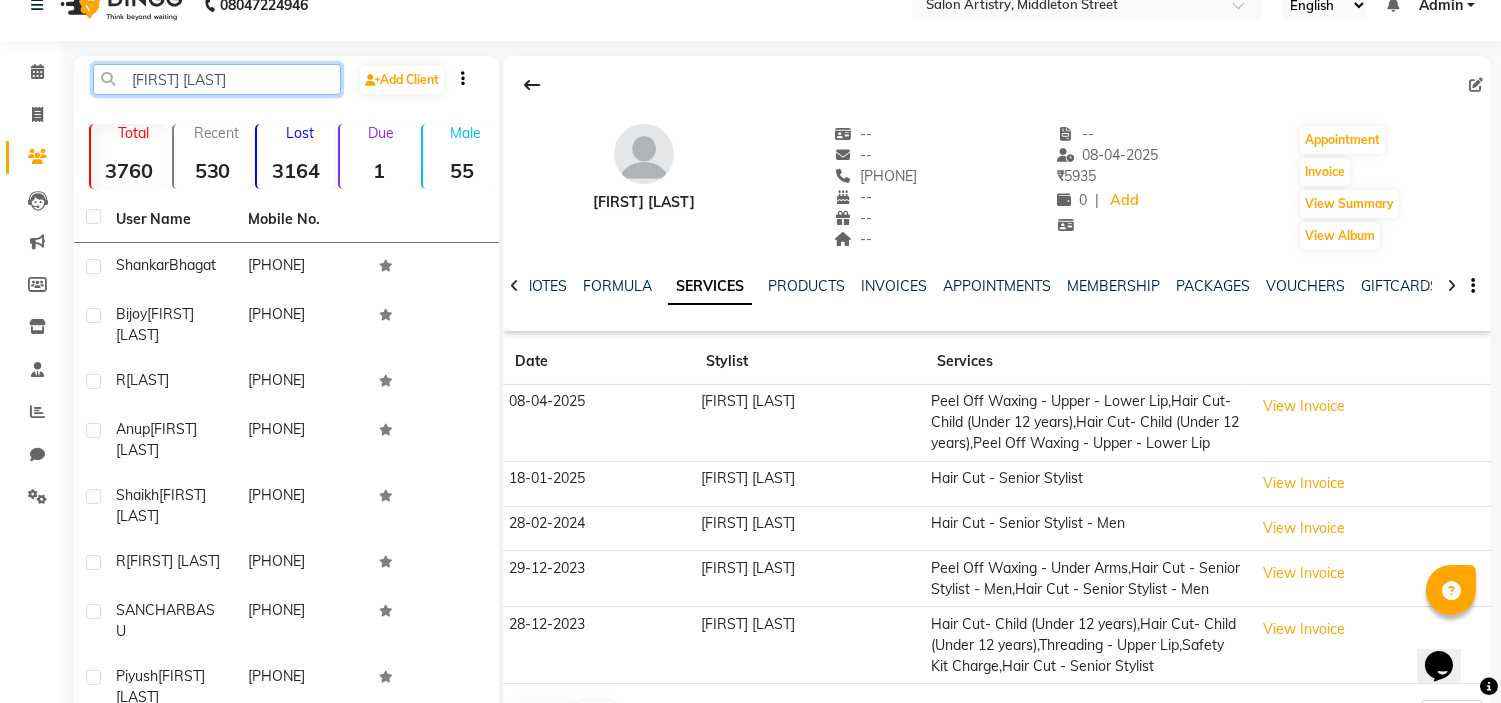 click on "[FIRST] [LAST]" 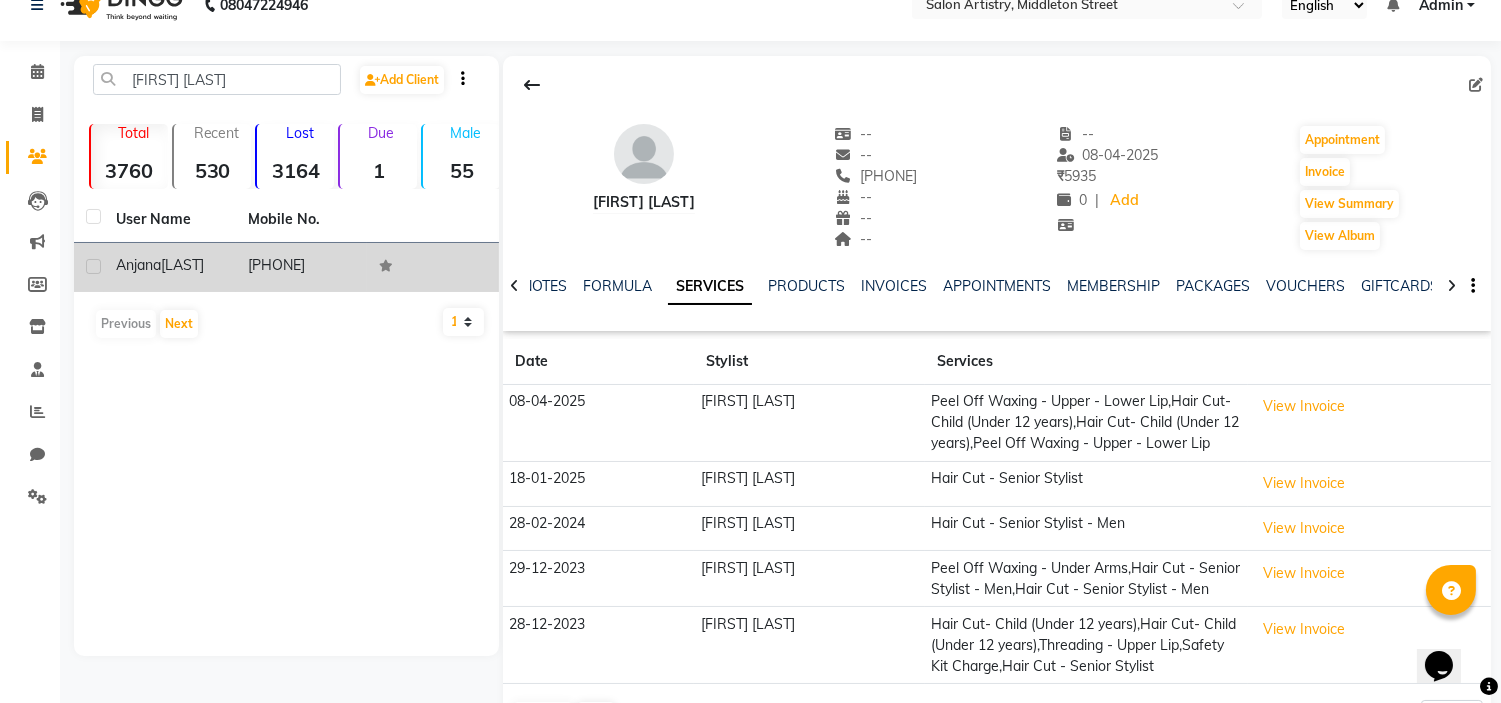 click on "[FIRST] [LAST]" 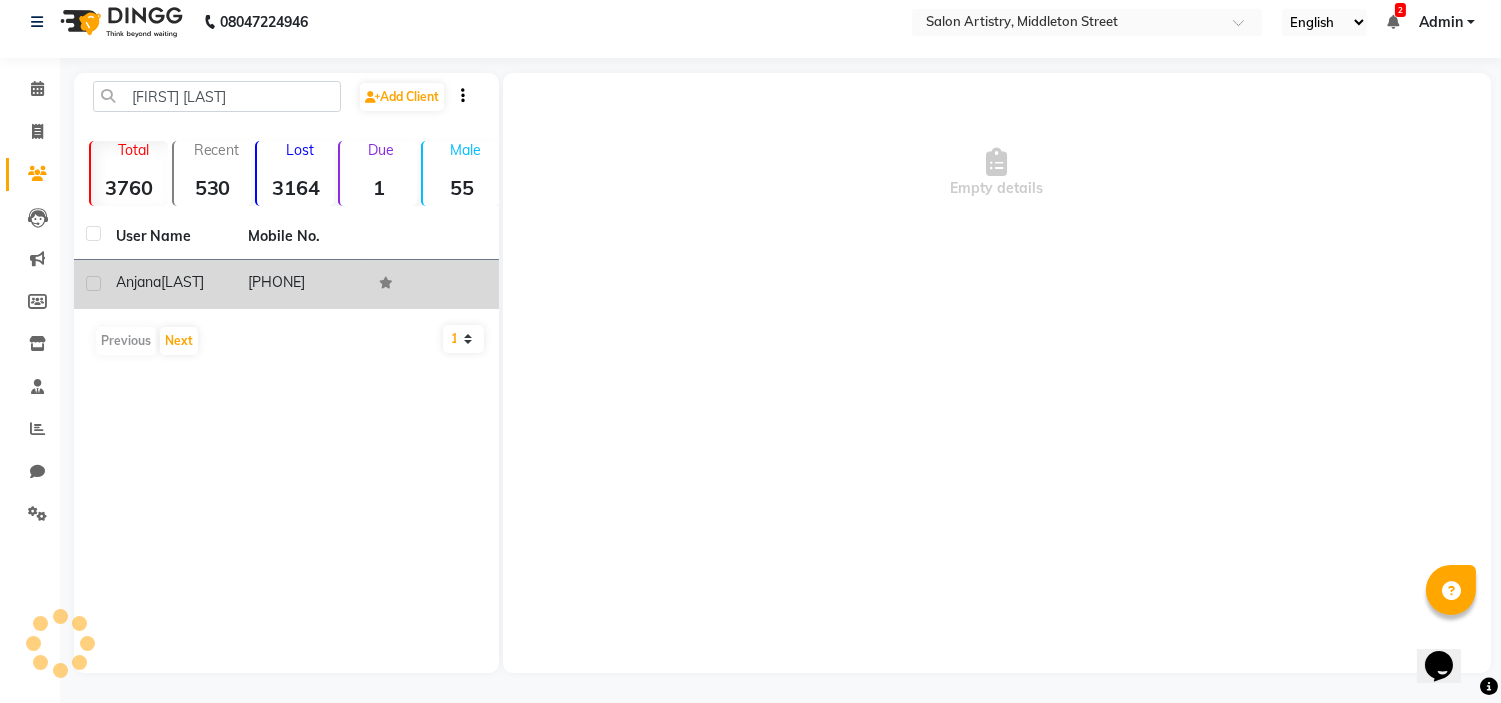 scroll, scrollTop: 13, scrollLeft: 0, axis: vertical 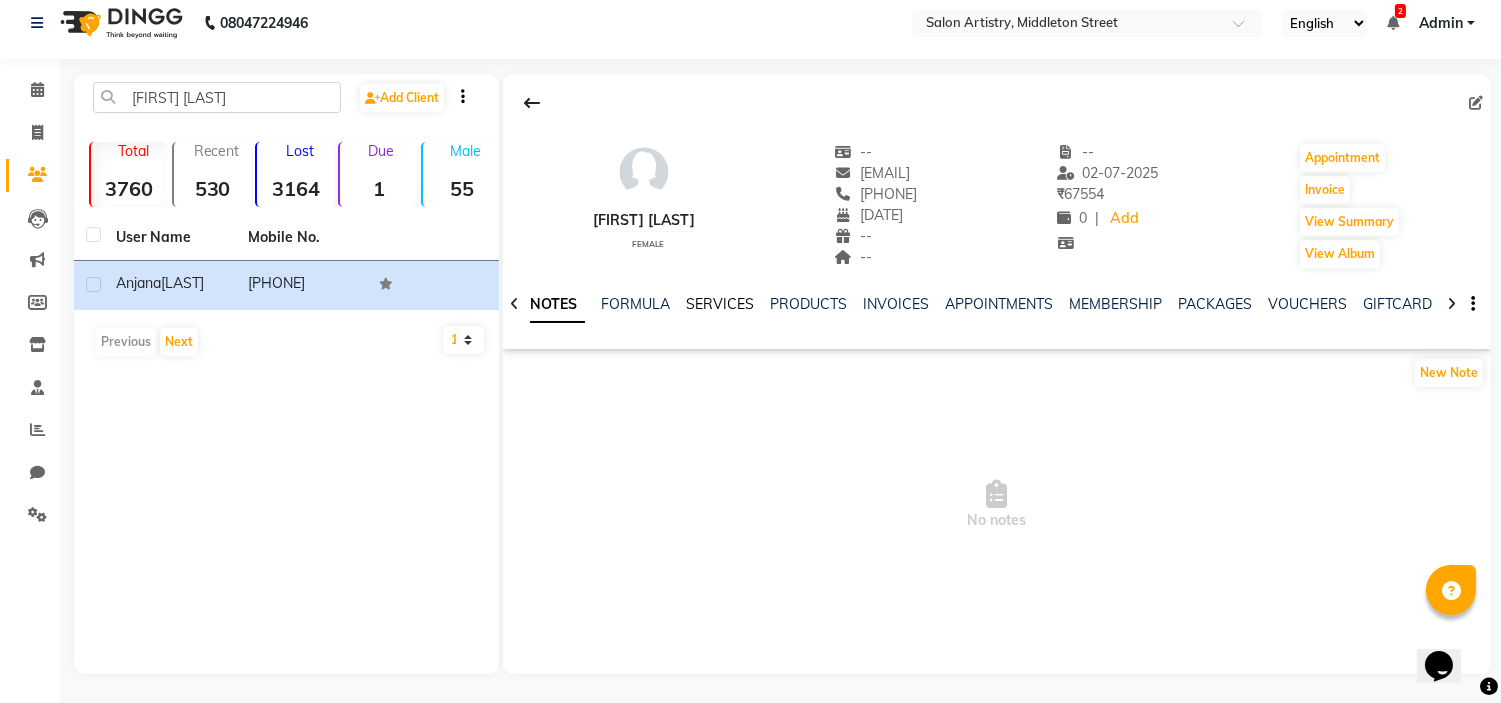 click on "SERVICES" 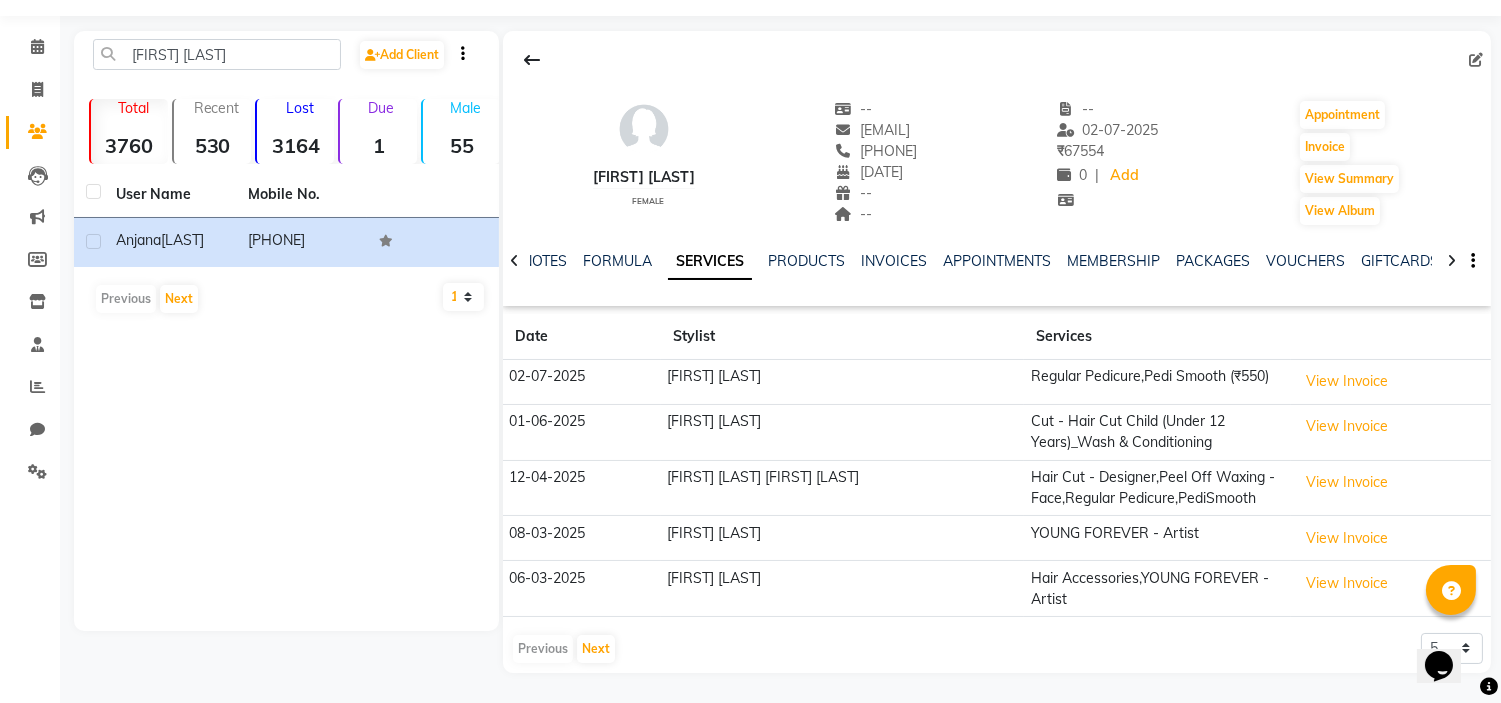 scroll, scrollTop: 87, scrollLeft: 0, axis: vertical 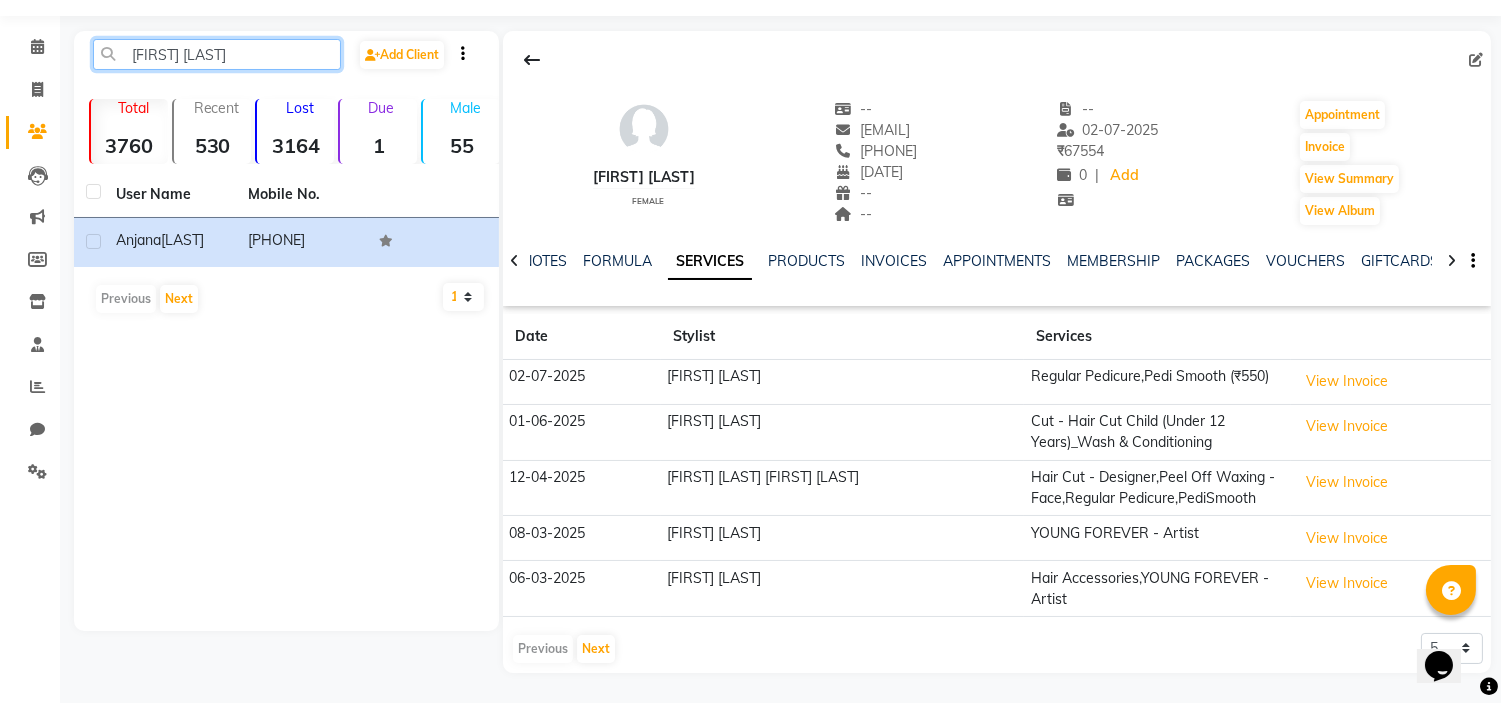 click on "[FIRST] [LAST]" 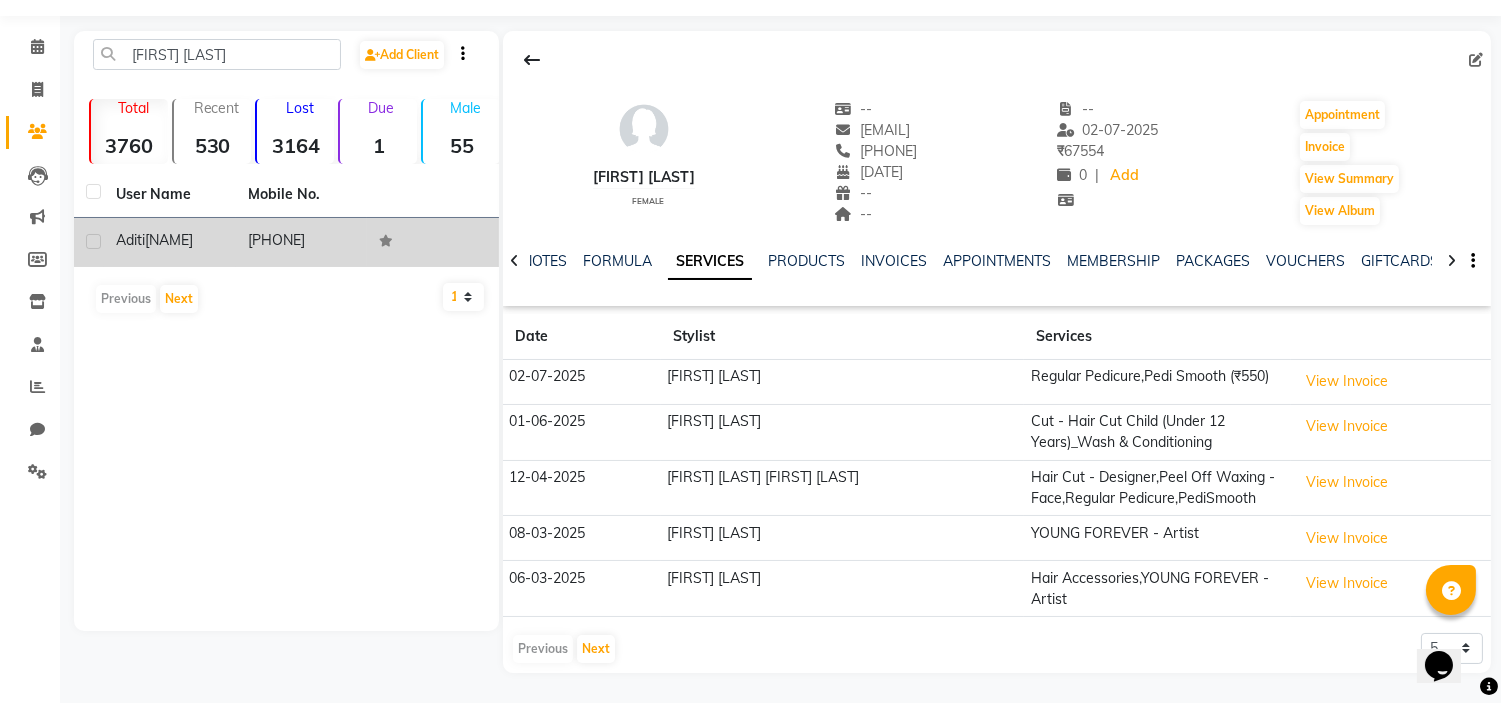 click on "[NAME]" 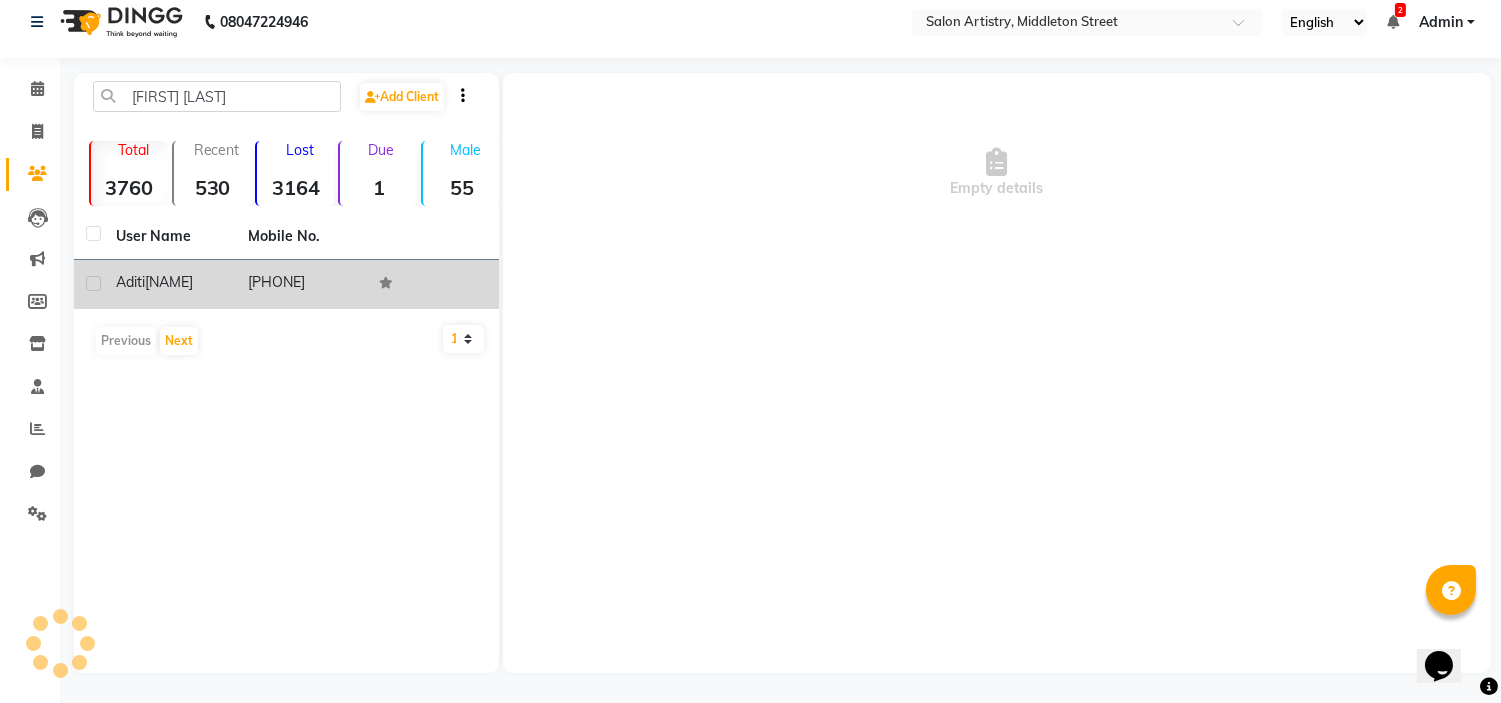 scroll, scrollTop: 13, scrollLeft: 0, axis: vertical 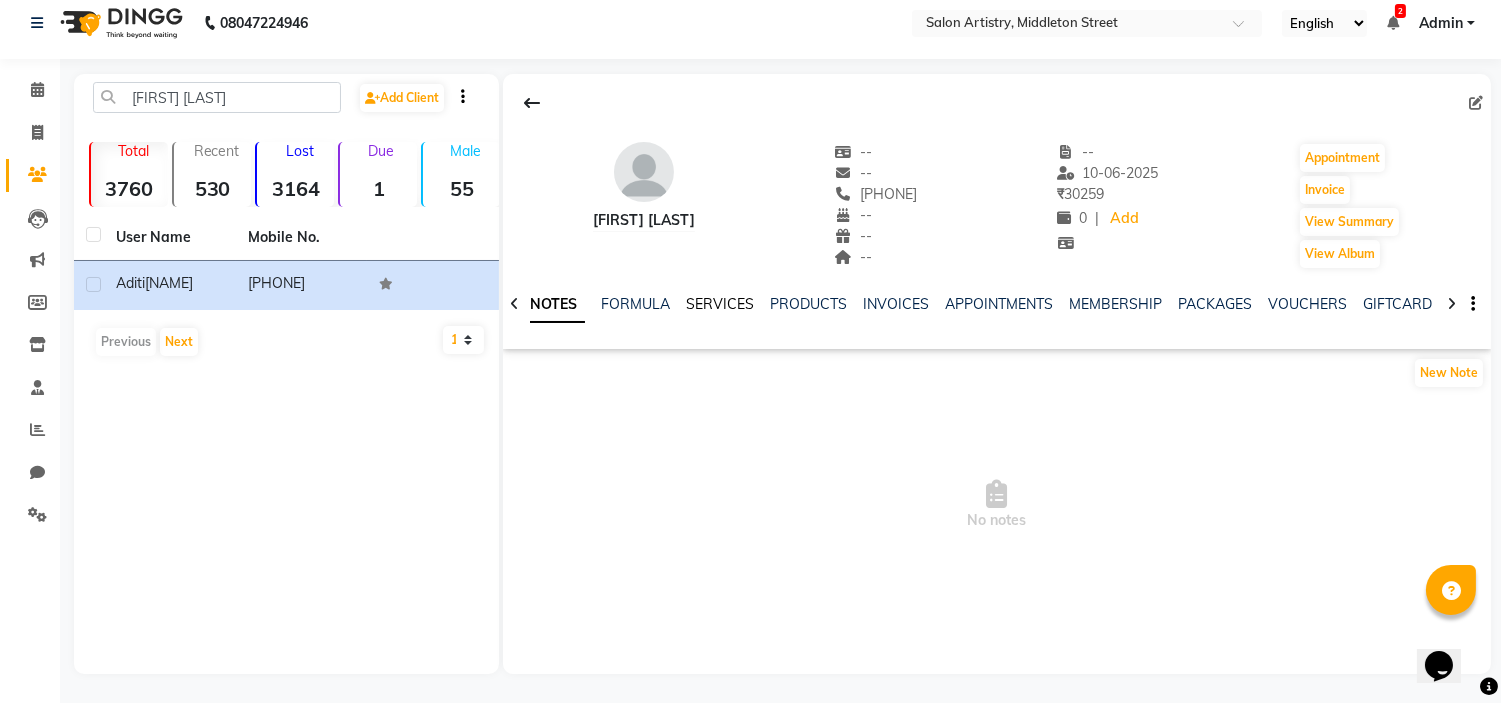 click on "SERVICES" 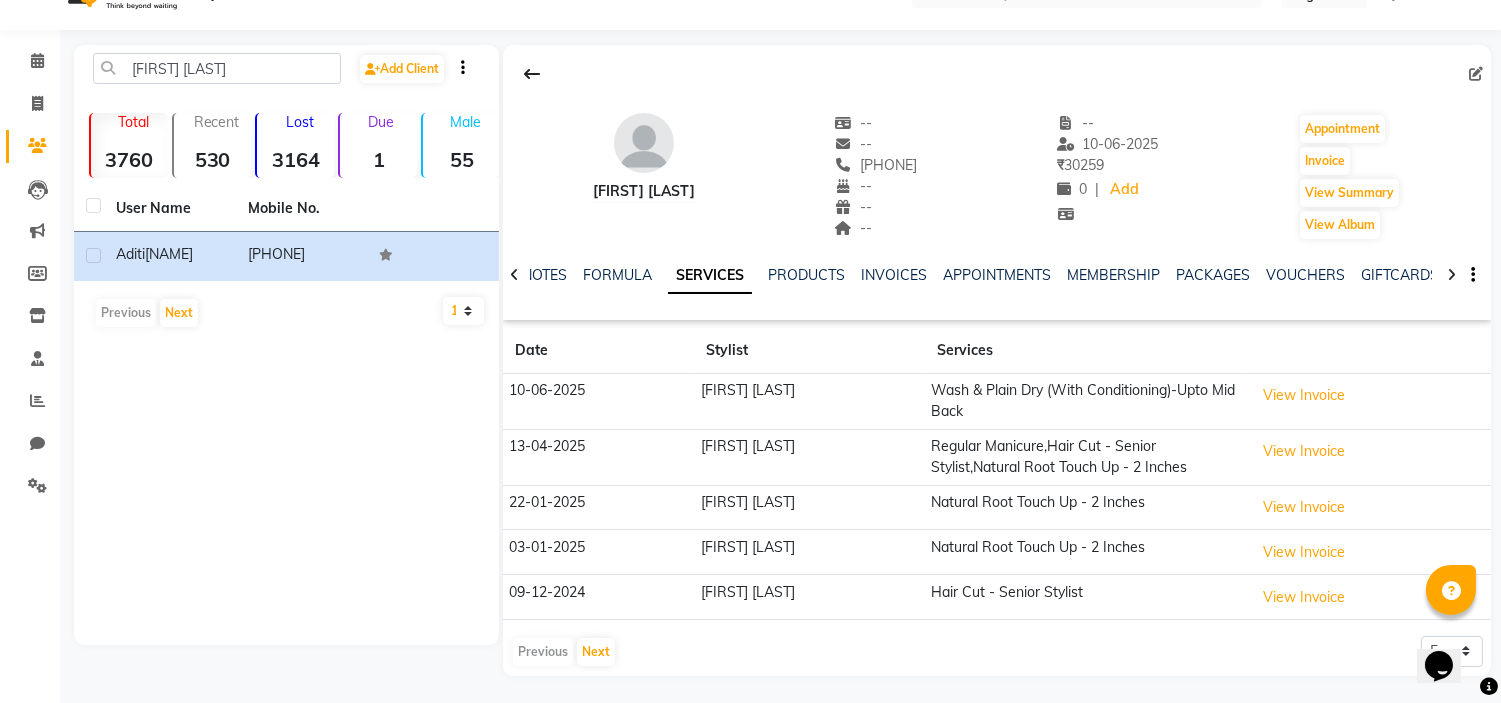 scroll, scrollTop: 45, scrollLeft: 0, axis: vertical 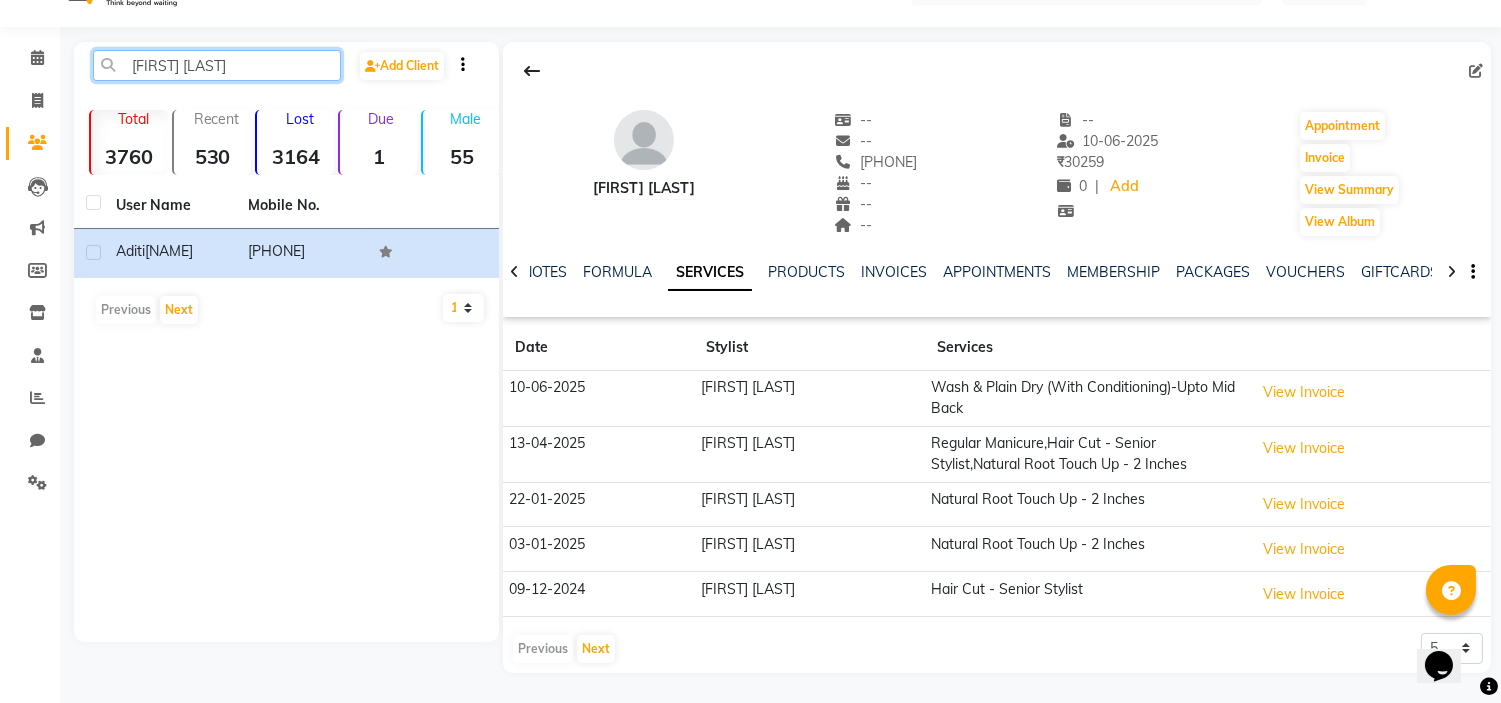 click on "[FIRST] [LAST]" 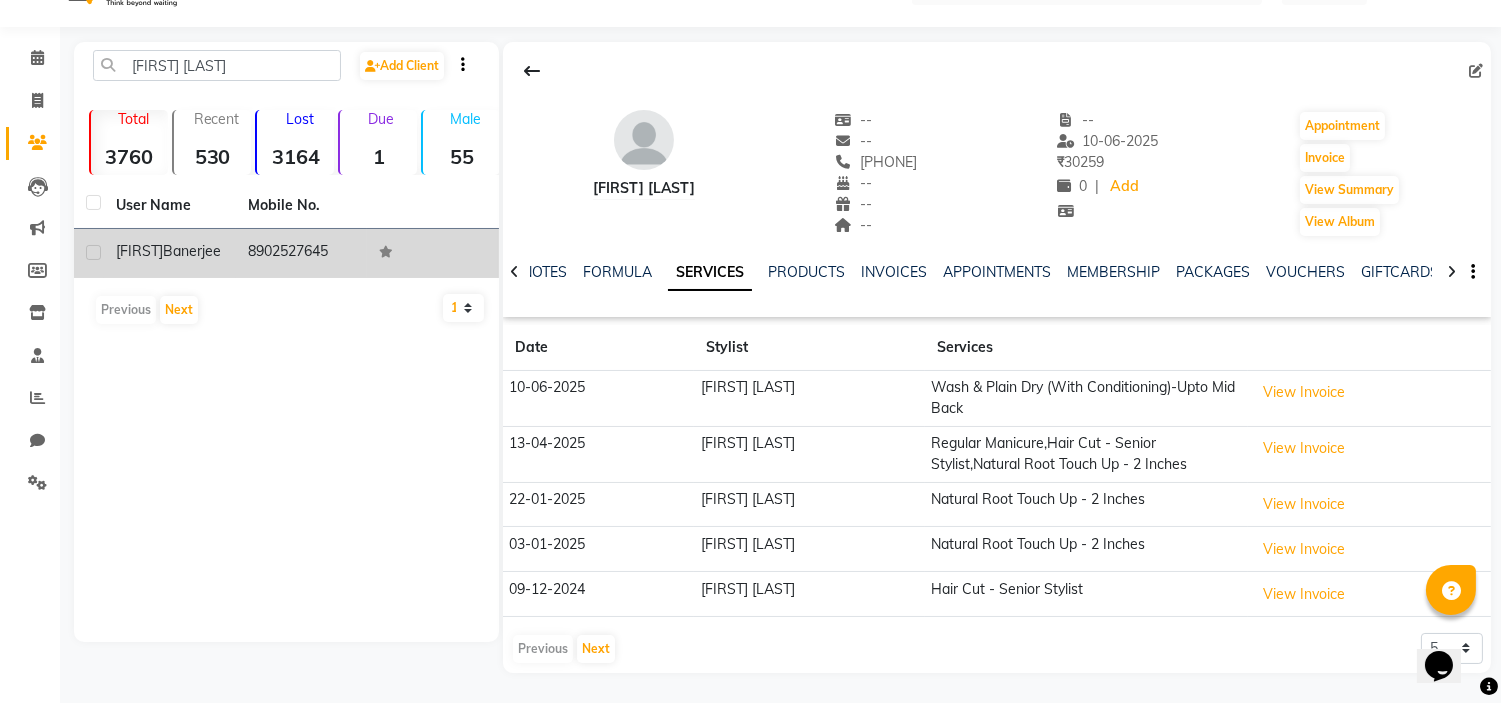 click on "Banerjee" 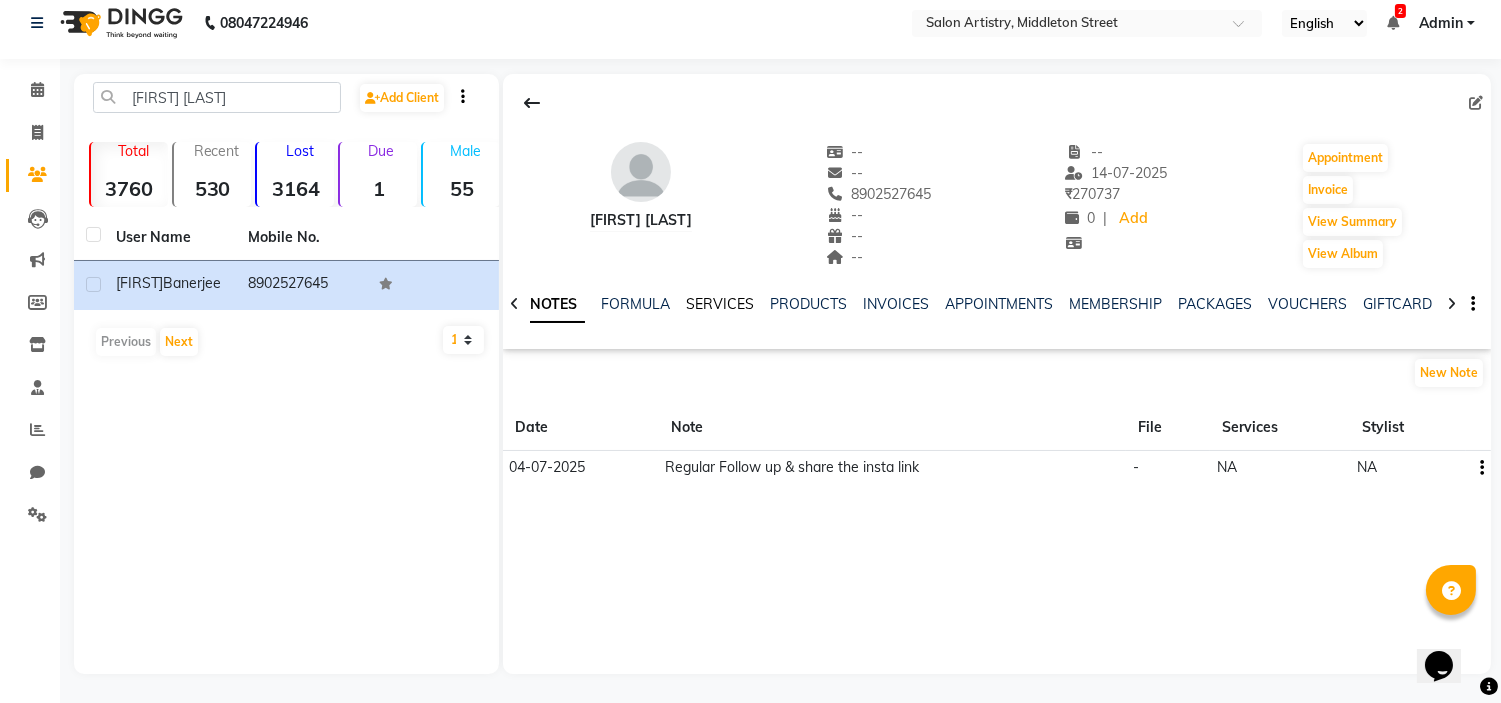 click on "SERVICES" 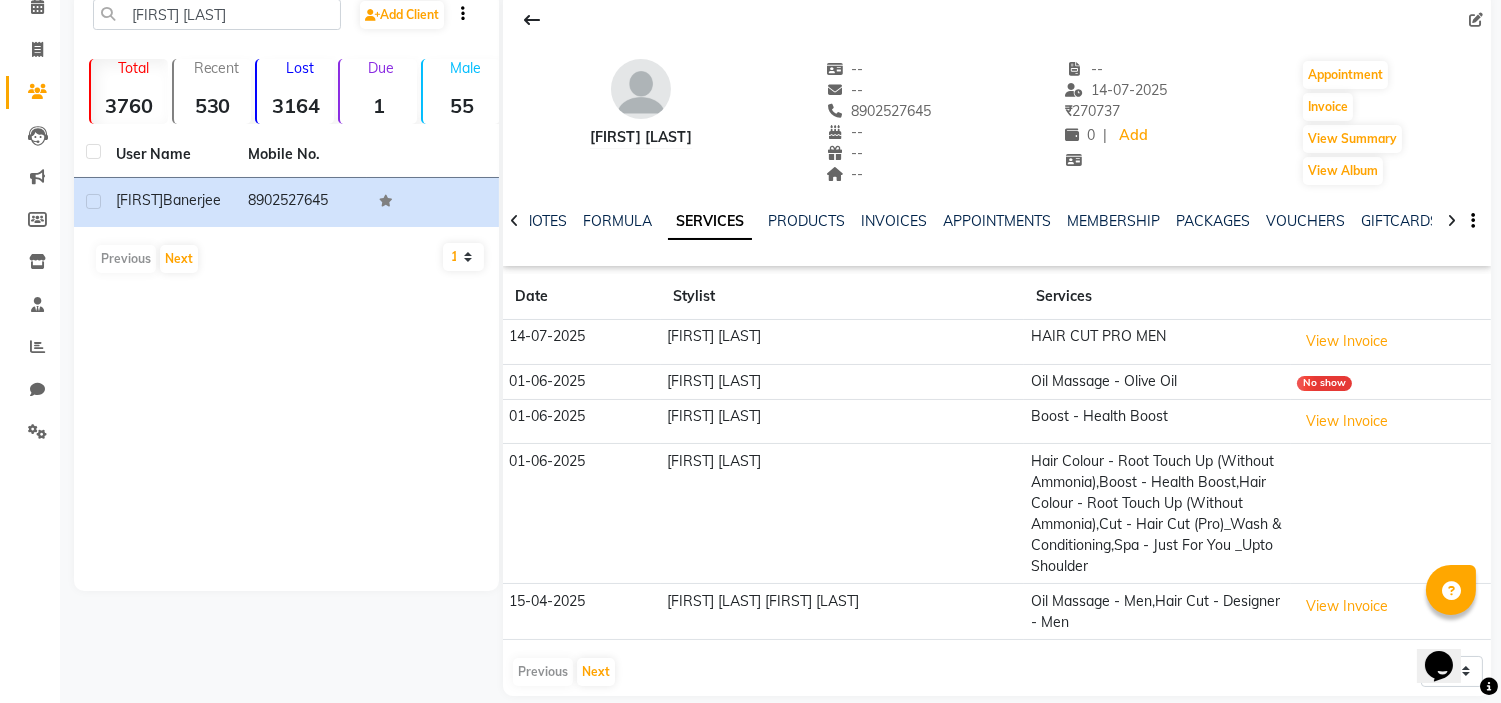 scroll, scrollTop: 102, scrollLeft: 0, axis: vertical 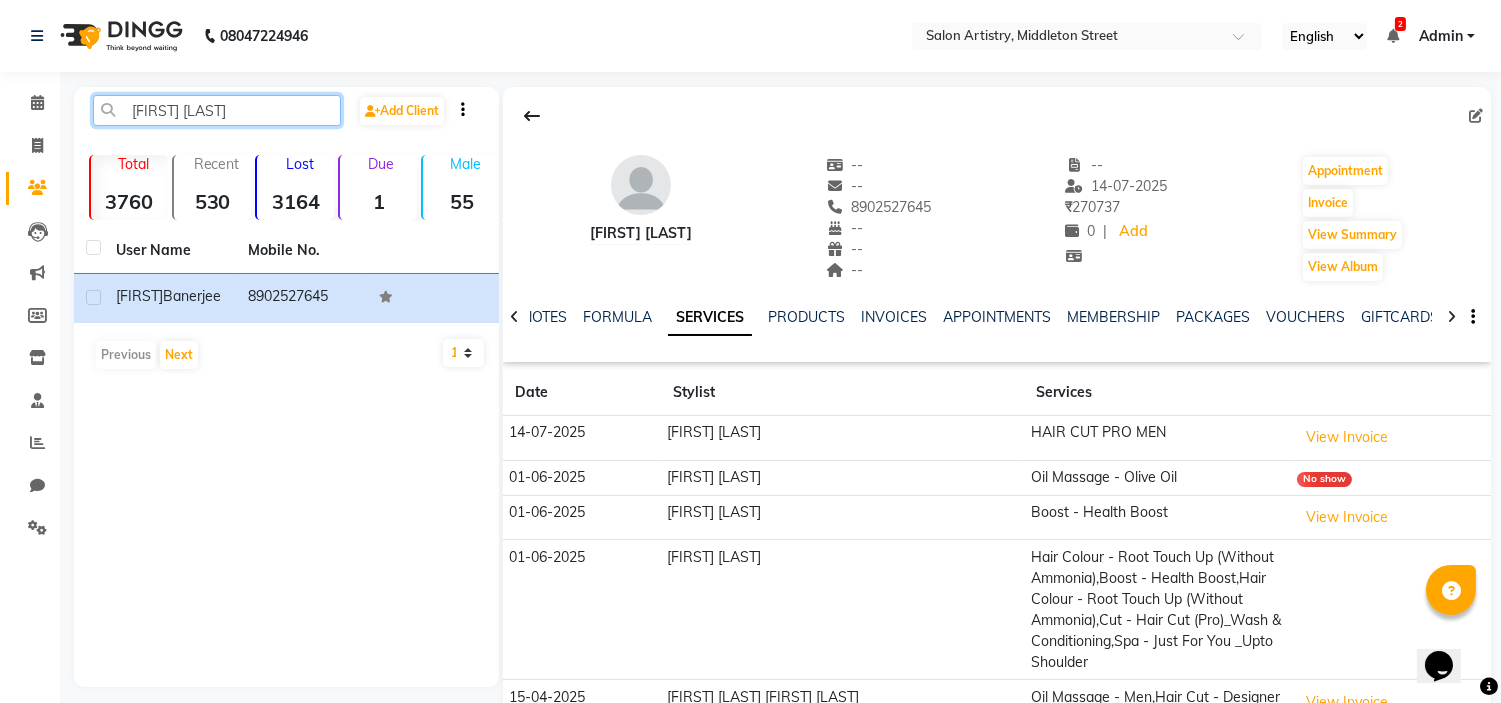 click on "[FIRST] [LAST]" 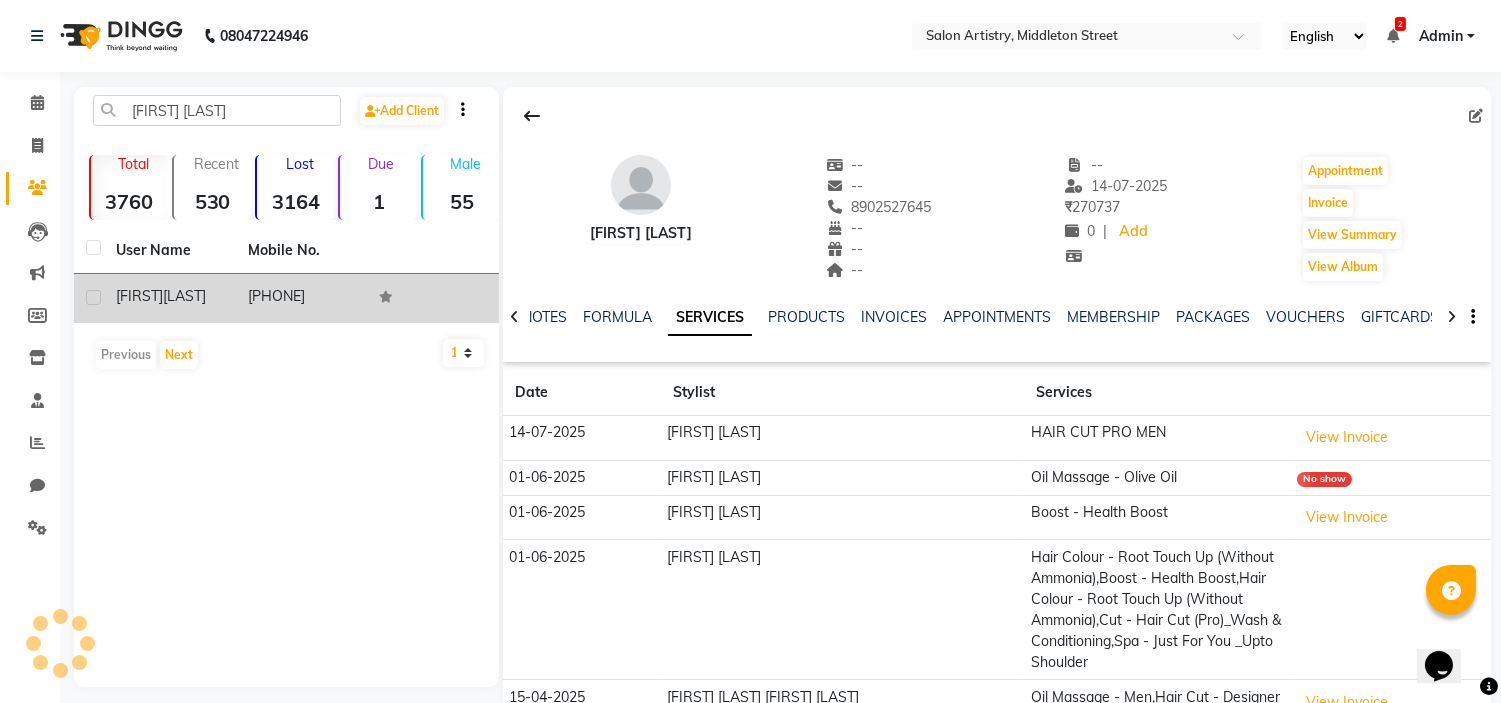 click on "[FIRST]" 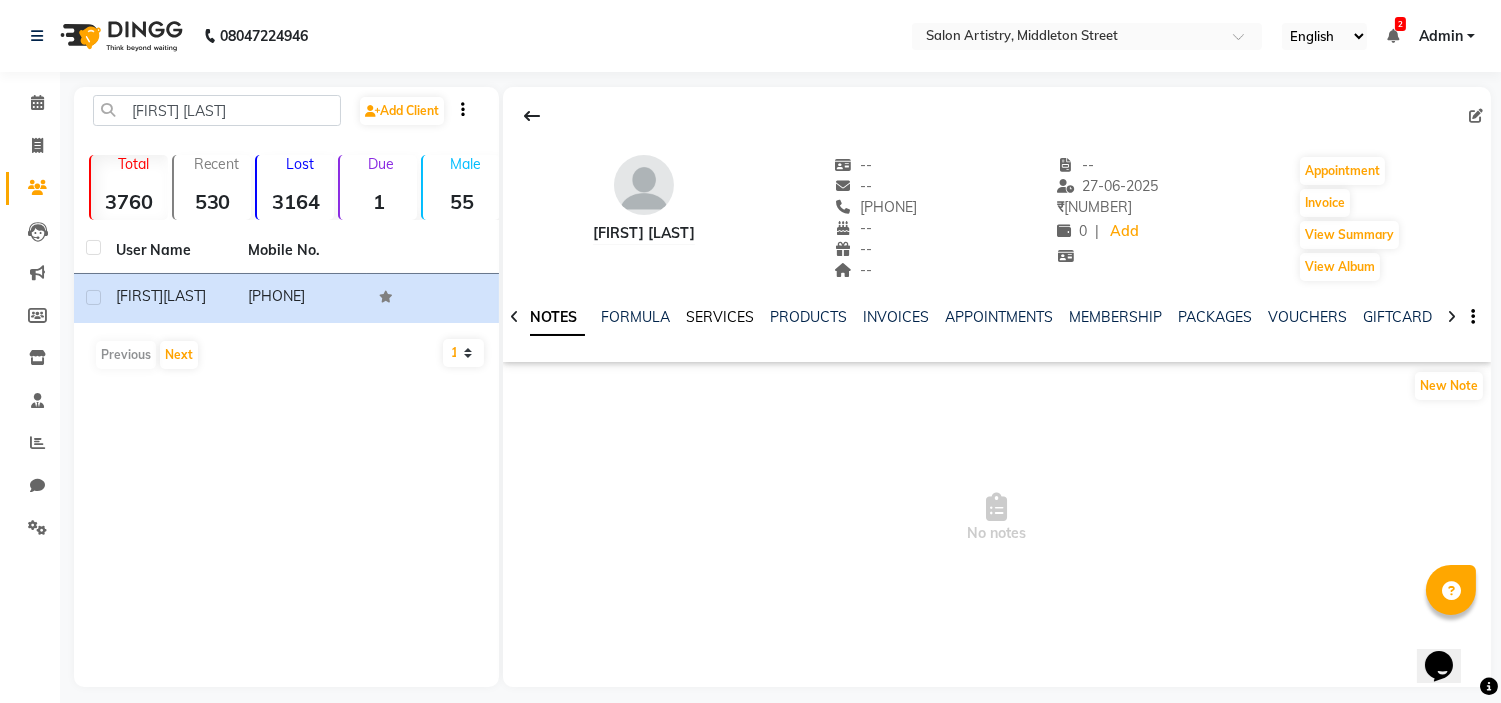 click on "SERVICES" 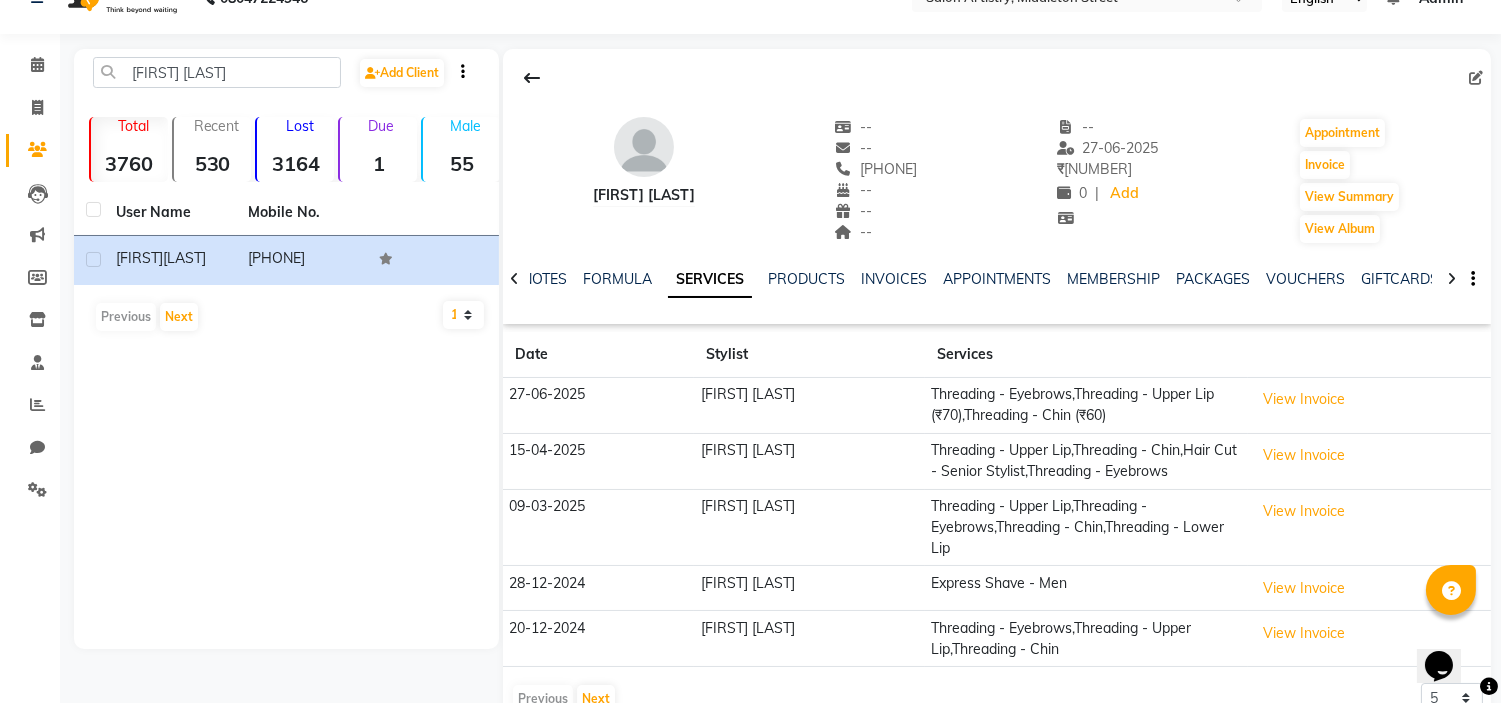 scroll, scrollTop: 44, scrollLeft: 0, axis: vertical 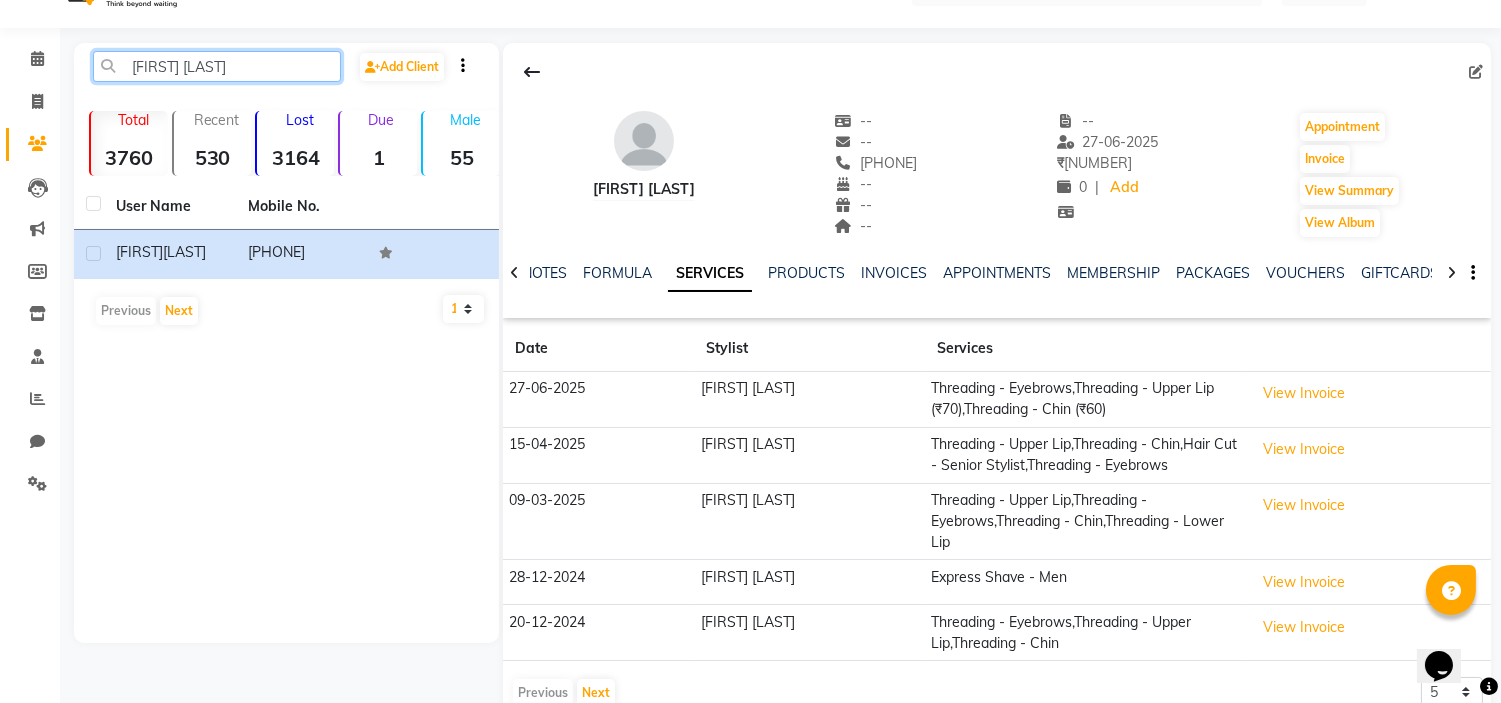 click on "[FIRST] [LAST]" 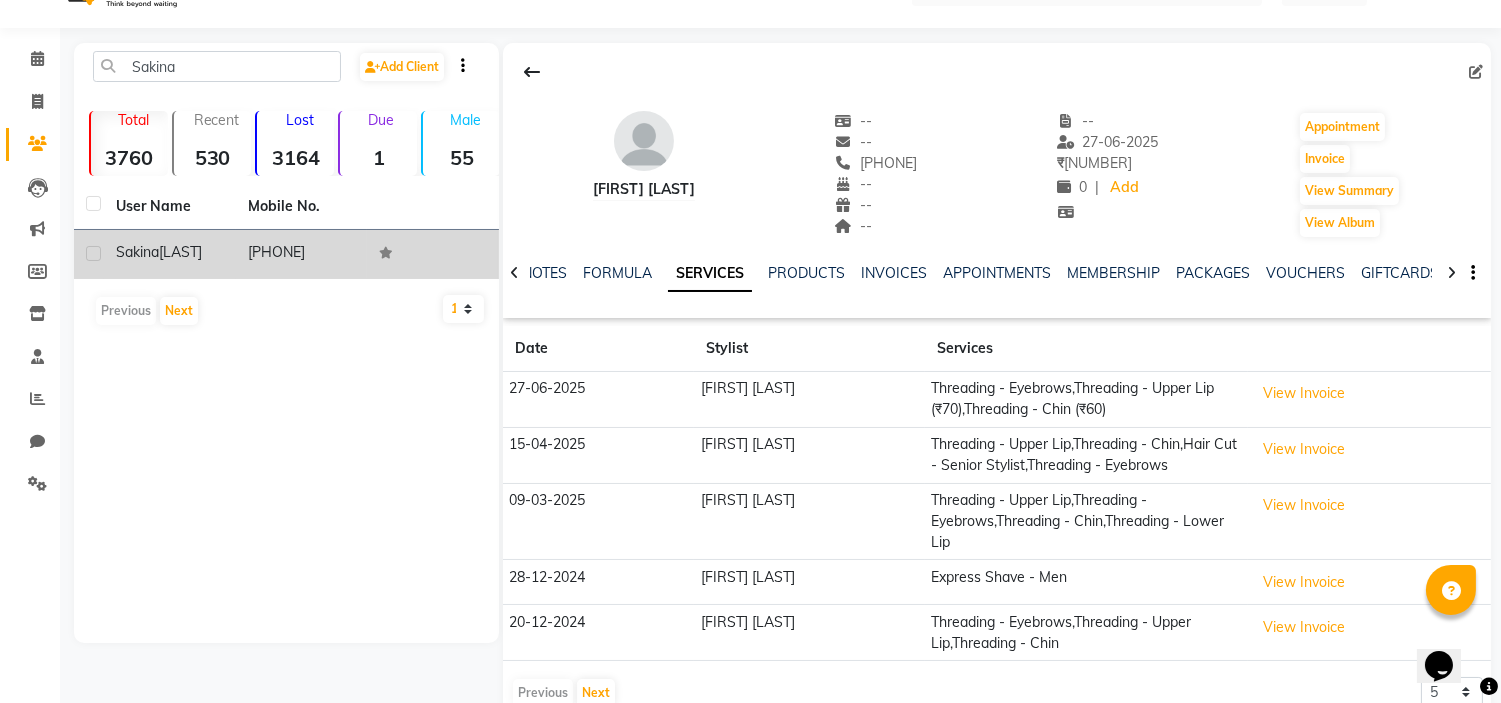 click on "Sakina" 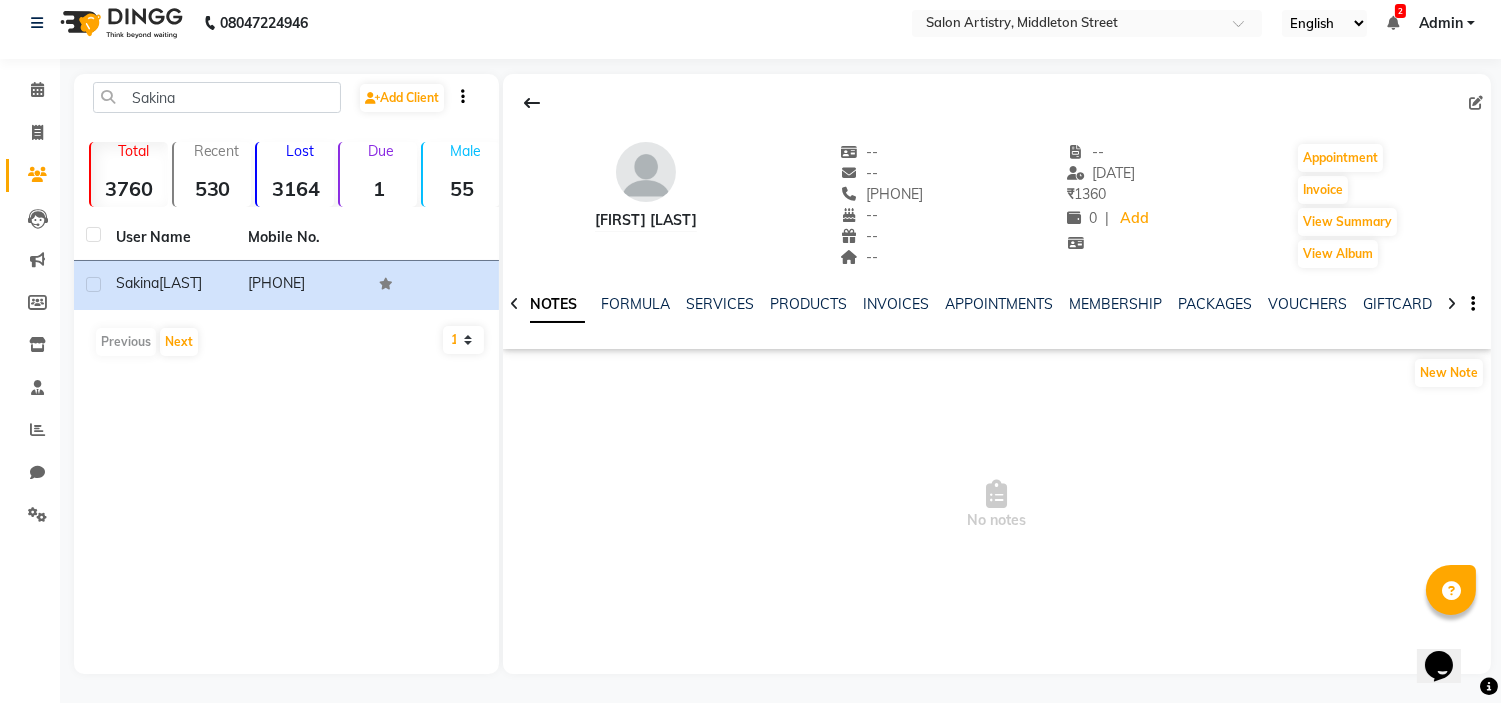 click on "NOTES FORMULA SERVICES PRODUCTS INVOICES APPOINTMENTS MEMBERSHIP PACKAGES VOUCHERS GIFTCARDS POINTS FORMS FAMILY CARDS WALLET" 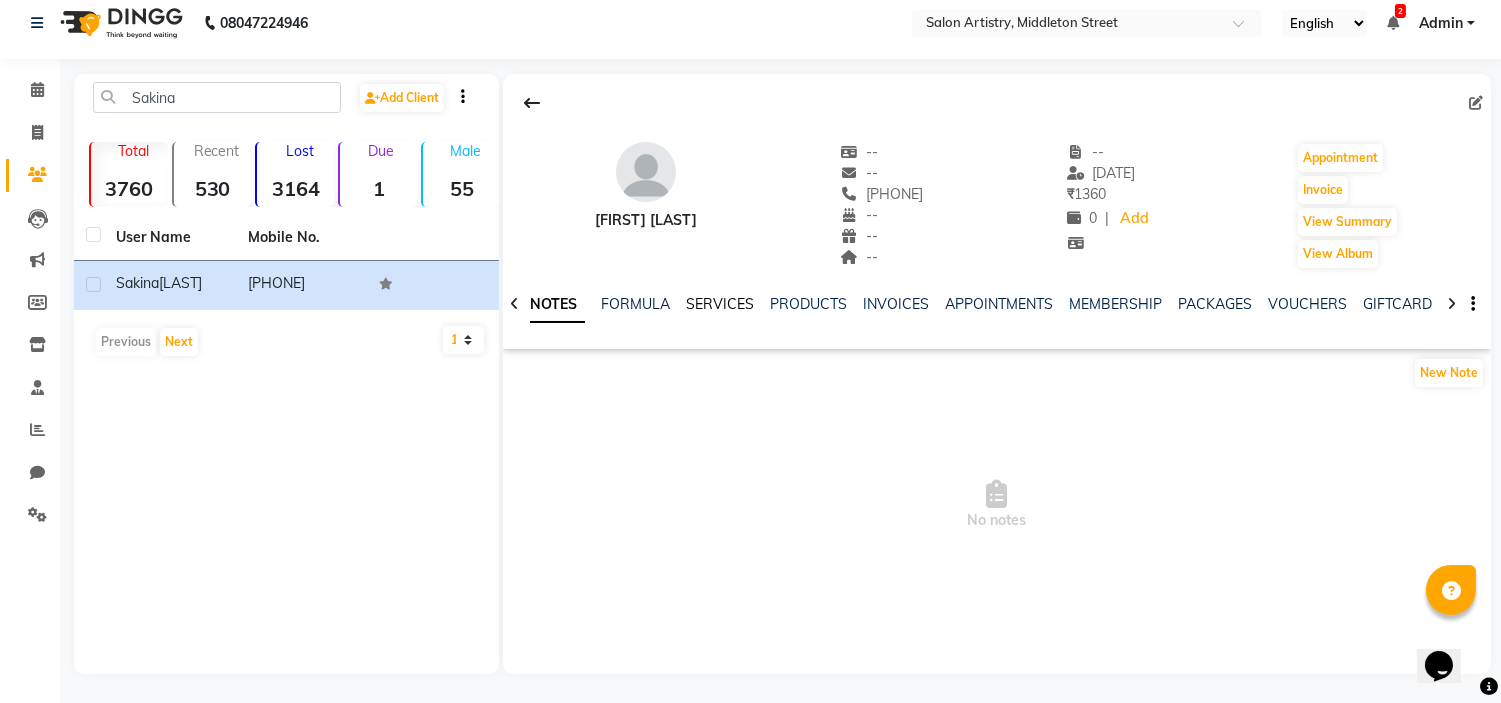 click on "SERVICES" 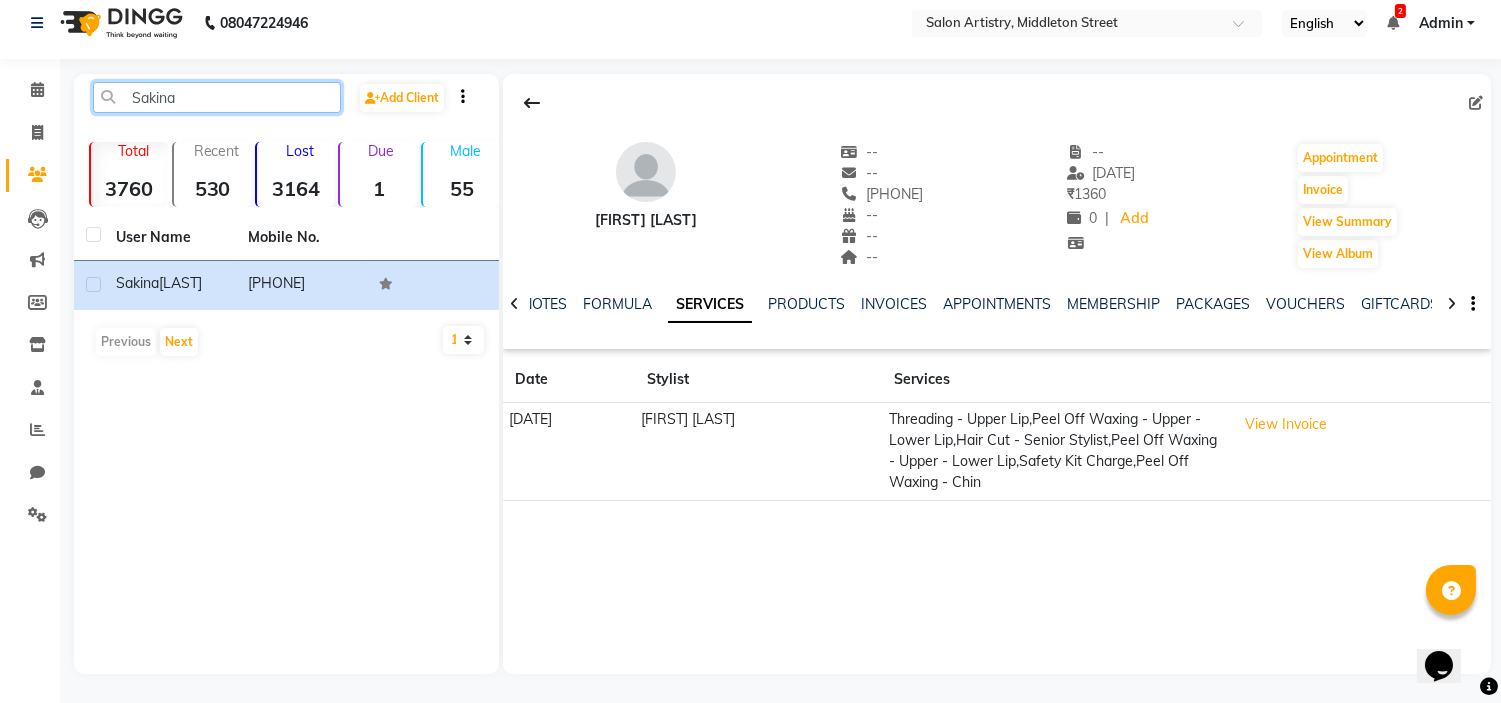 click on "Sakina" 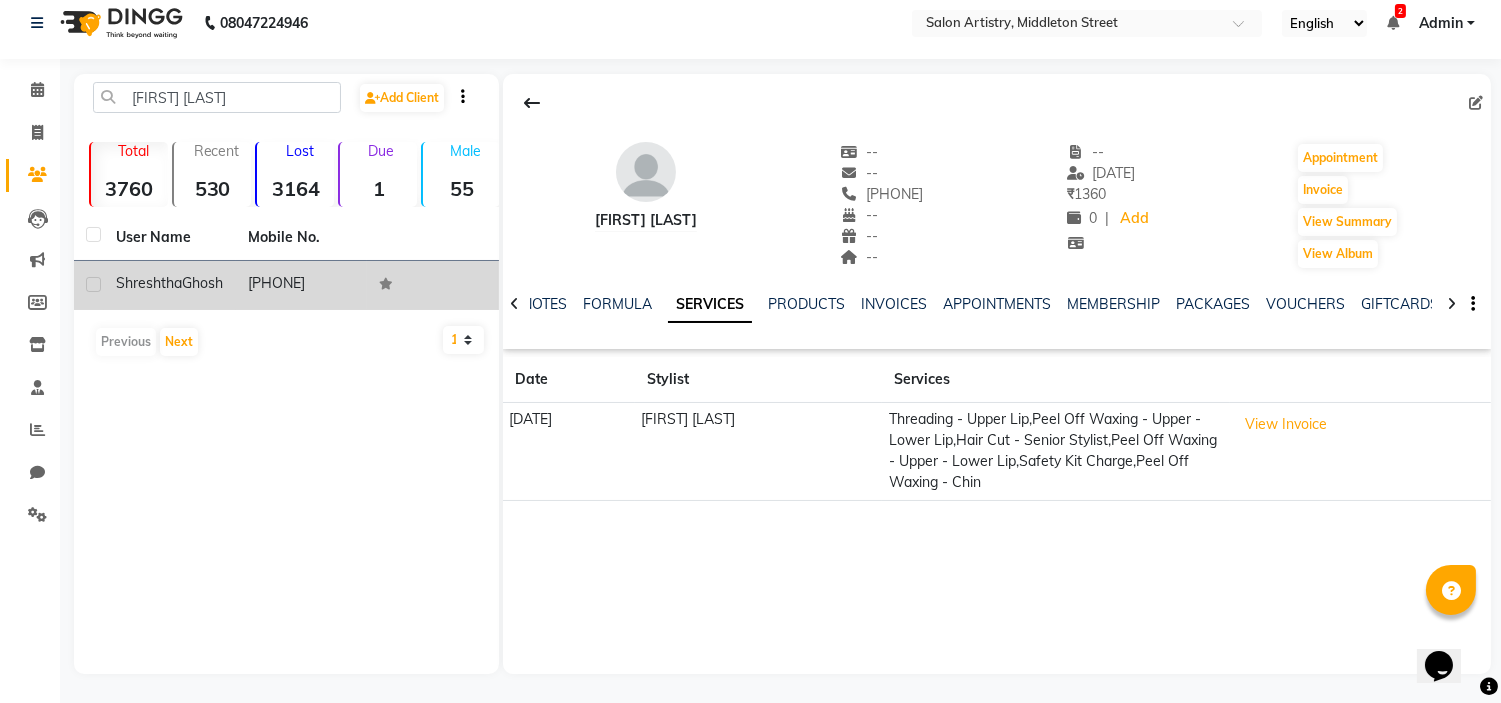 click on "Shreshtha" 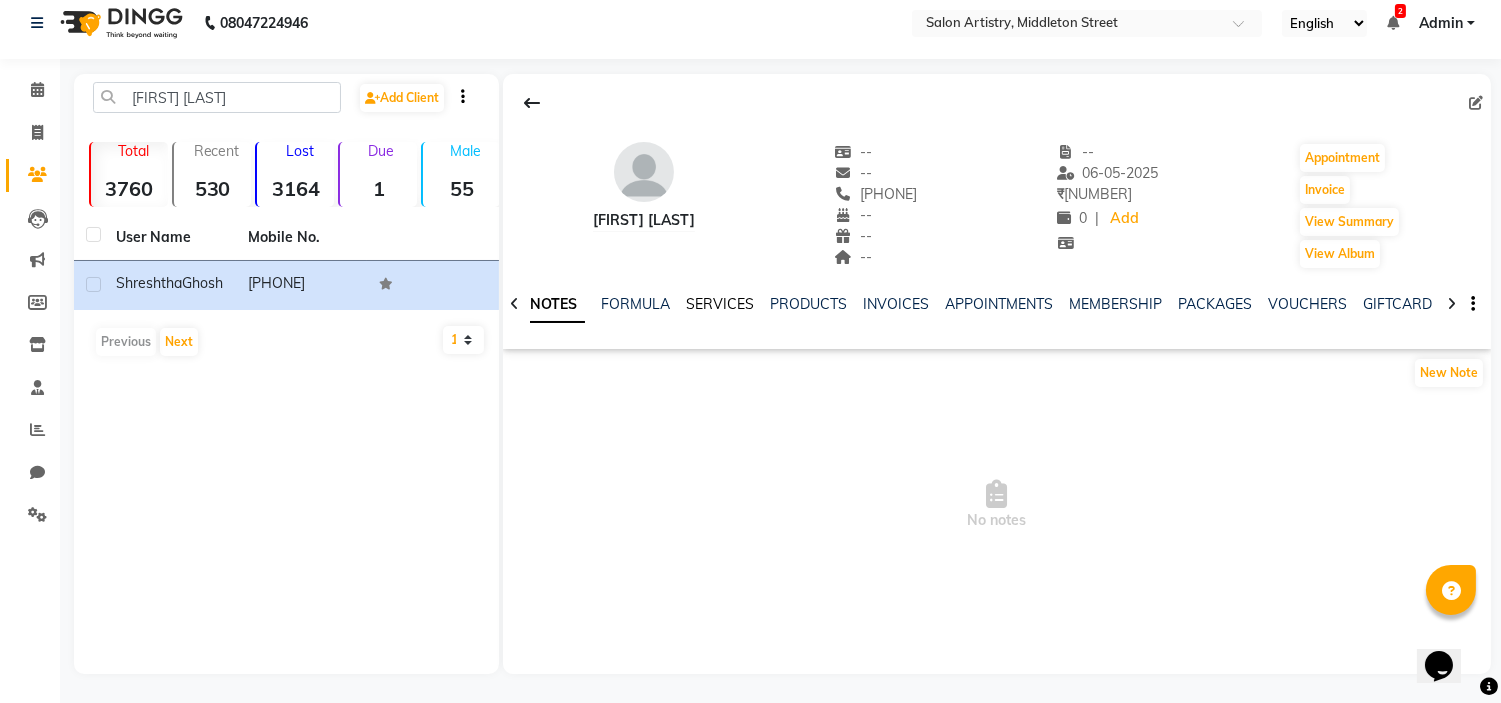 click on "SERVICES" 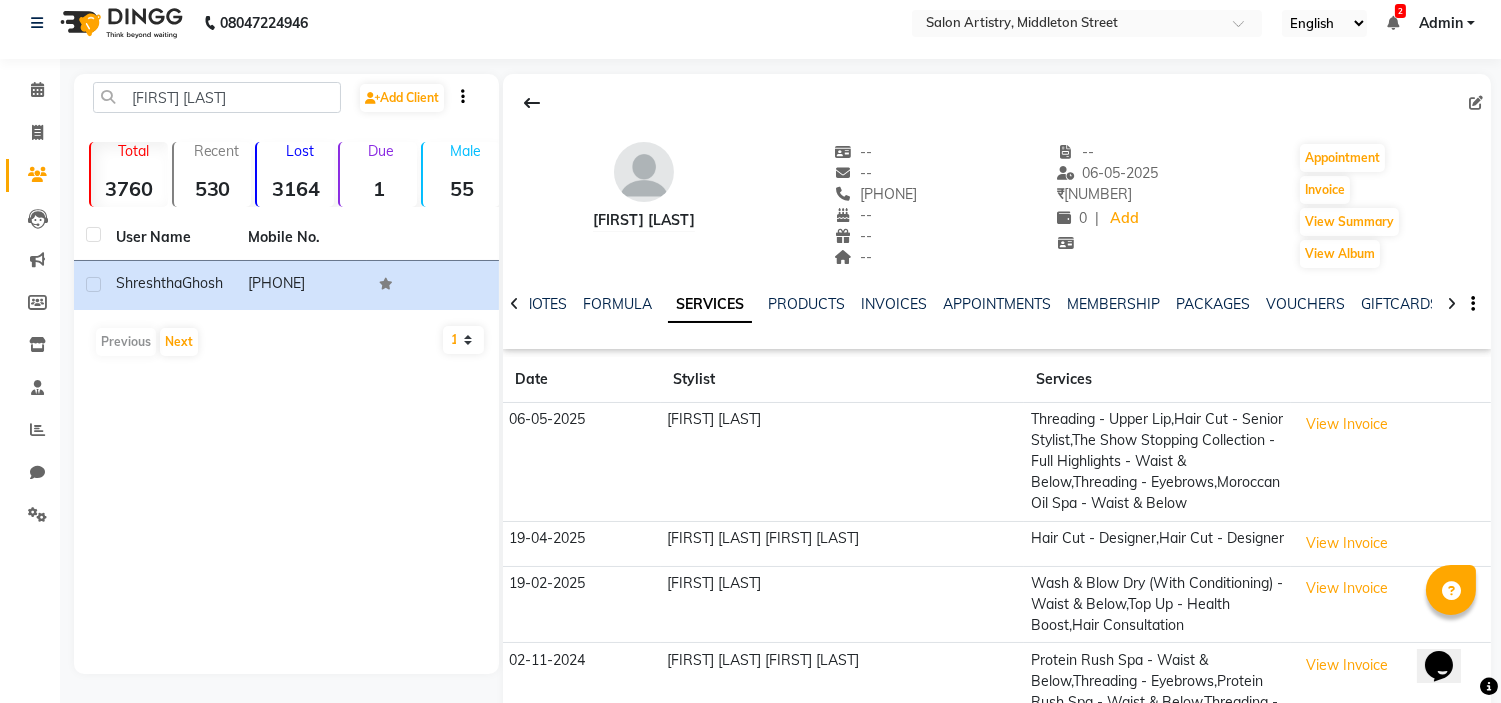 click on "[FIRST] [LAST]" 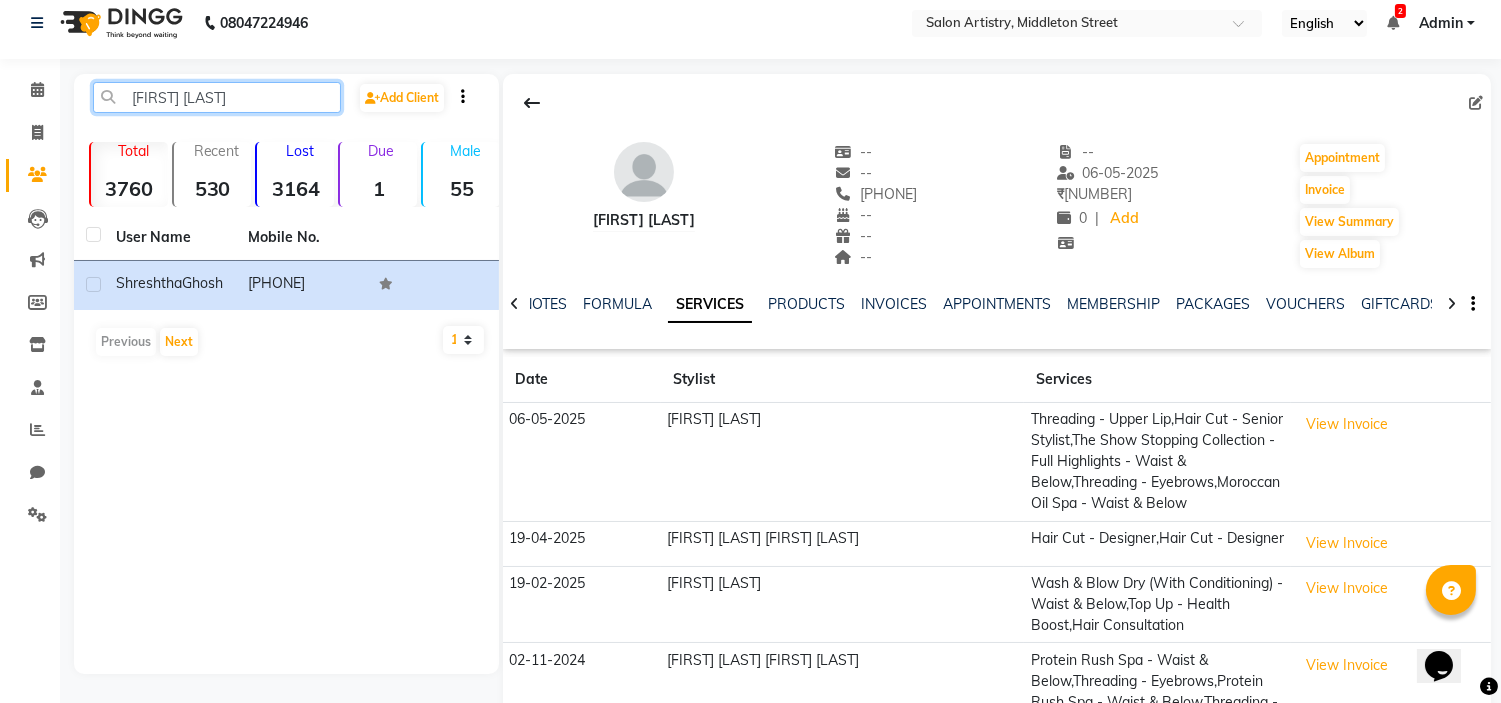 click on "[FIRST] [LAST]" 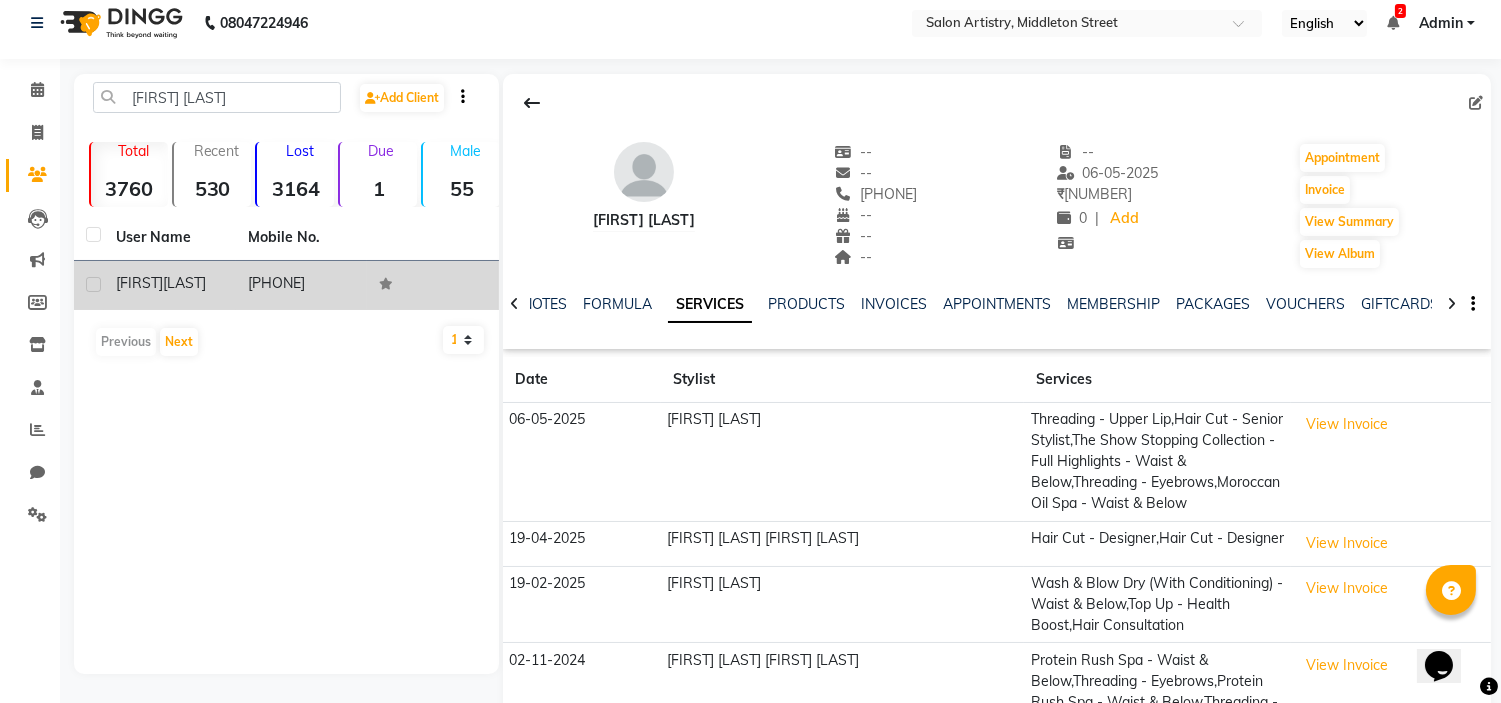 click on "[LAST]" 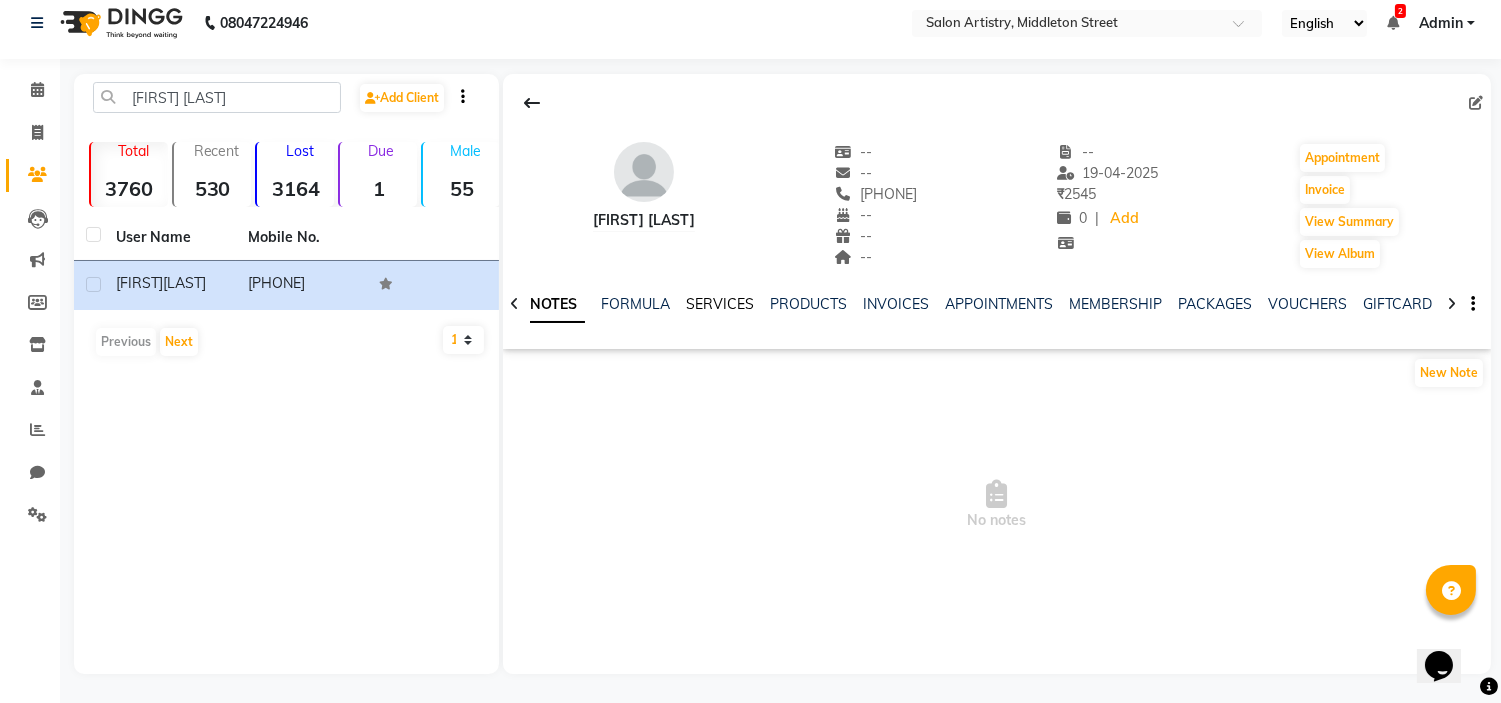 click on "SERVICES" 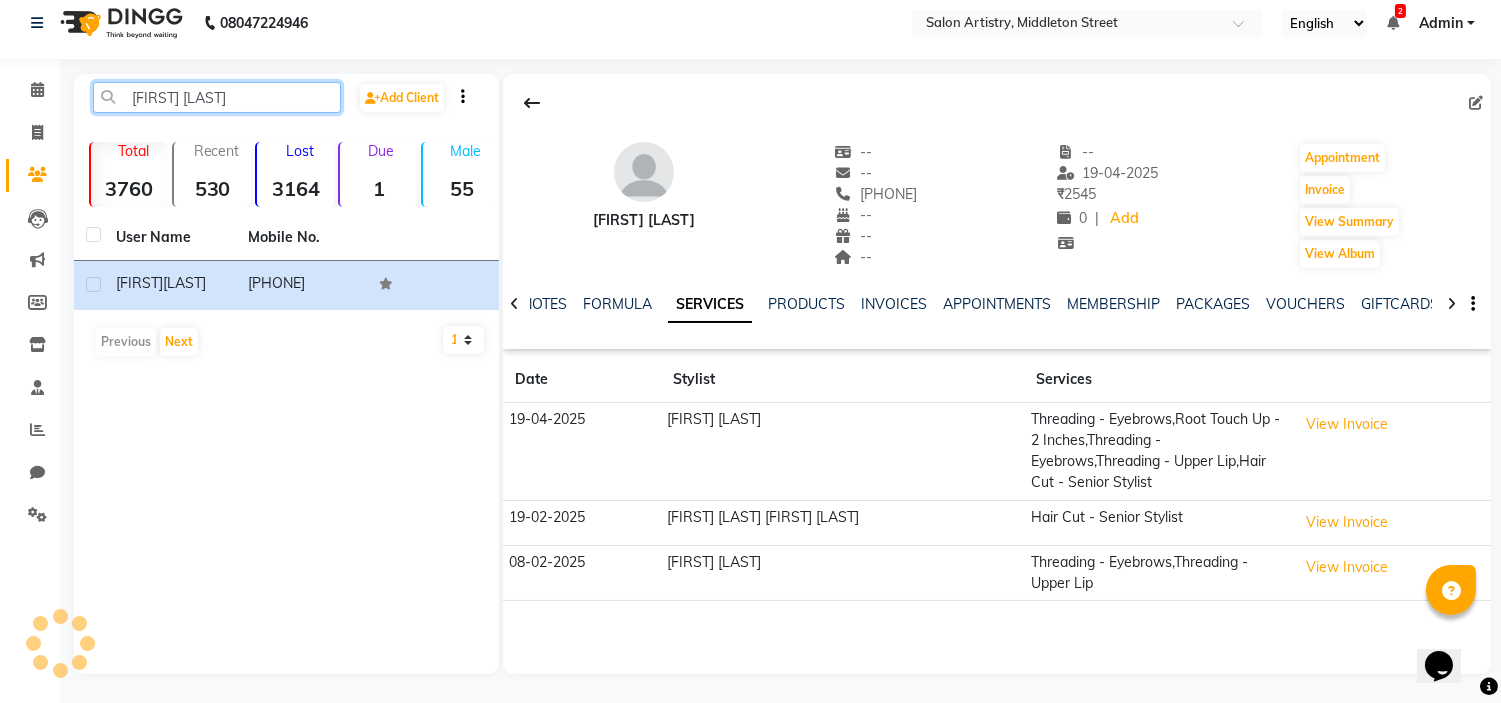 click on "[FIRST] [LAST]" 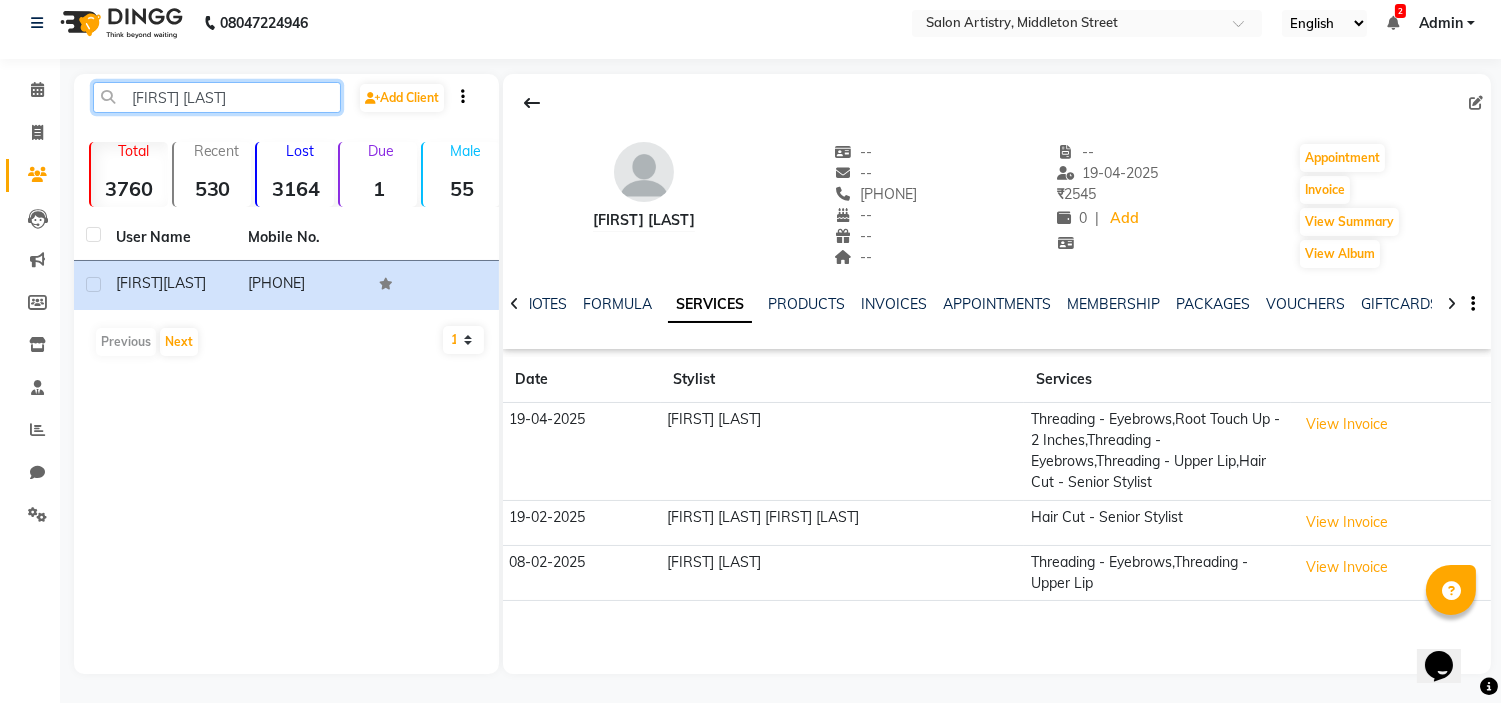 click on "[FIRST] [LAST]" 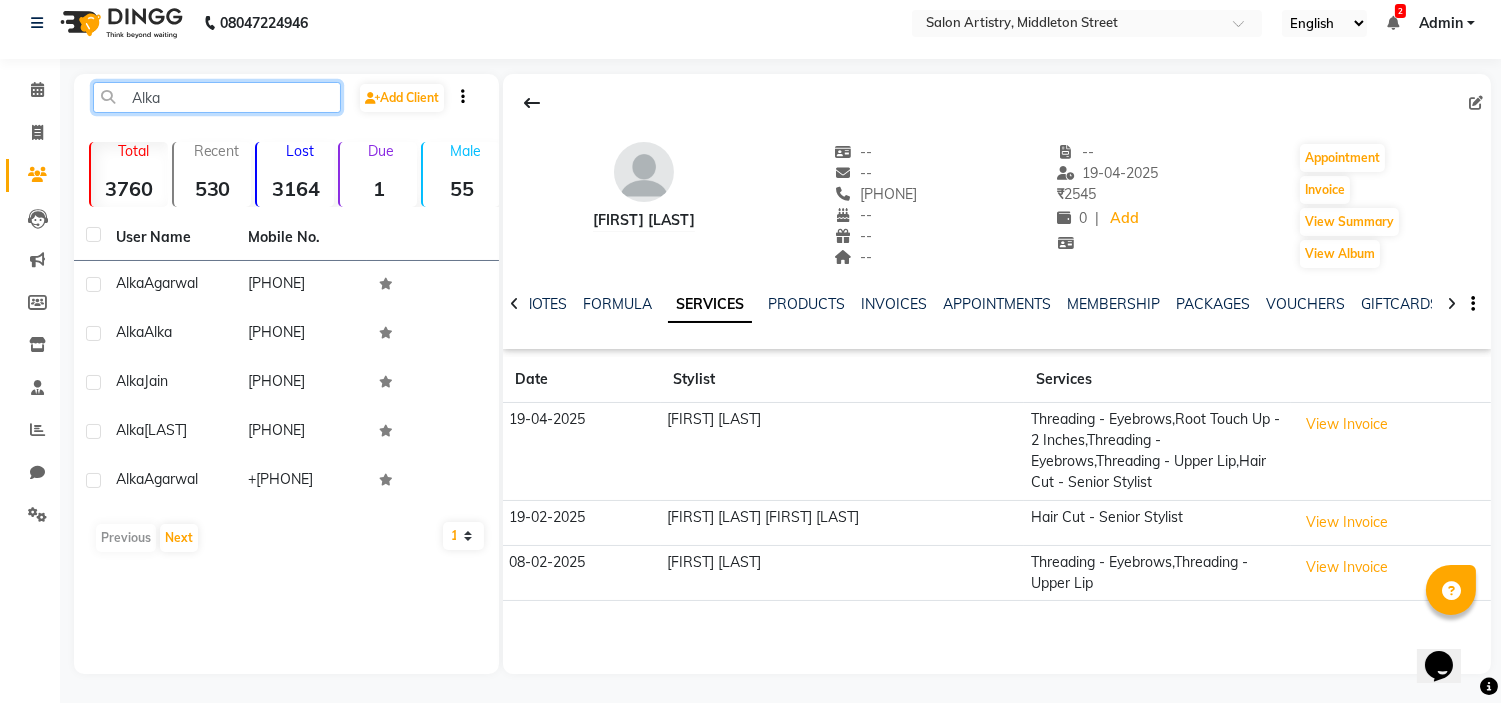 click on "Alka" 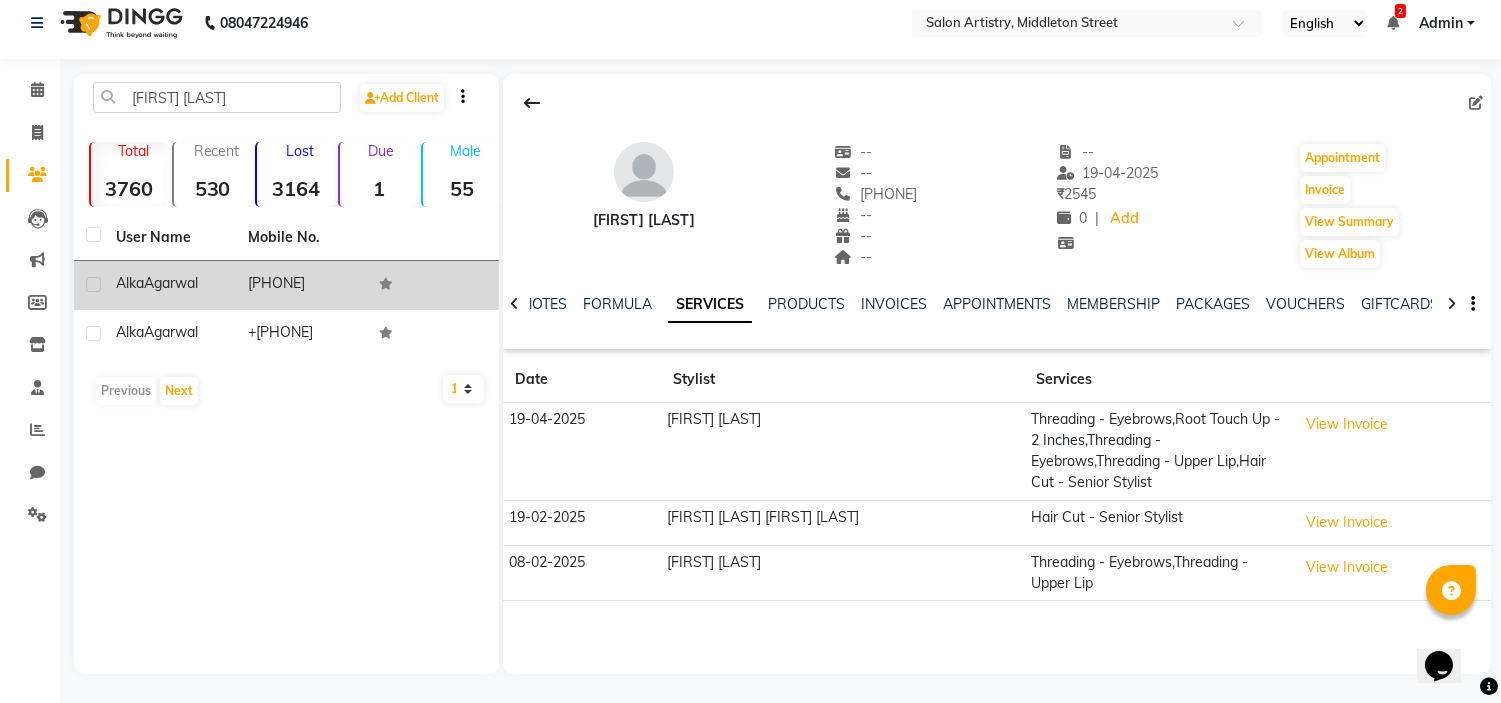 click on "Agarwal" 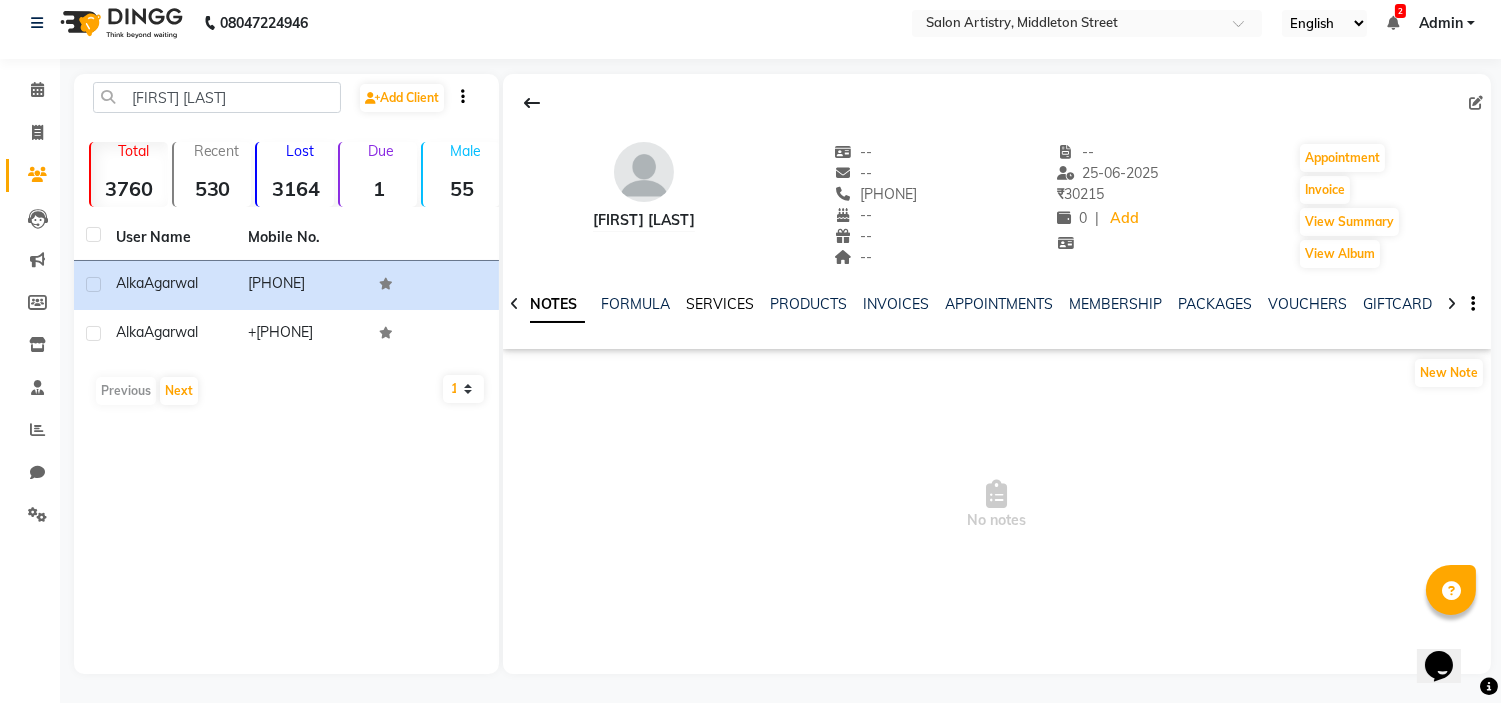 click on "SERVICES" 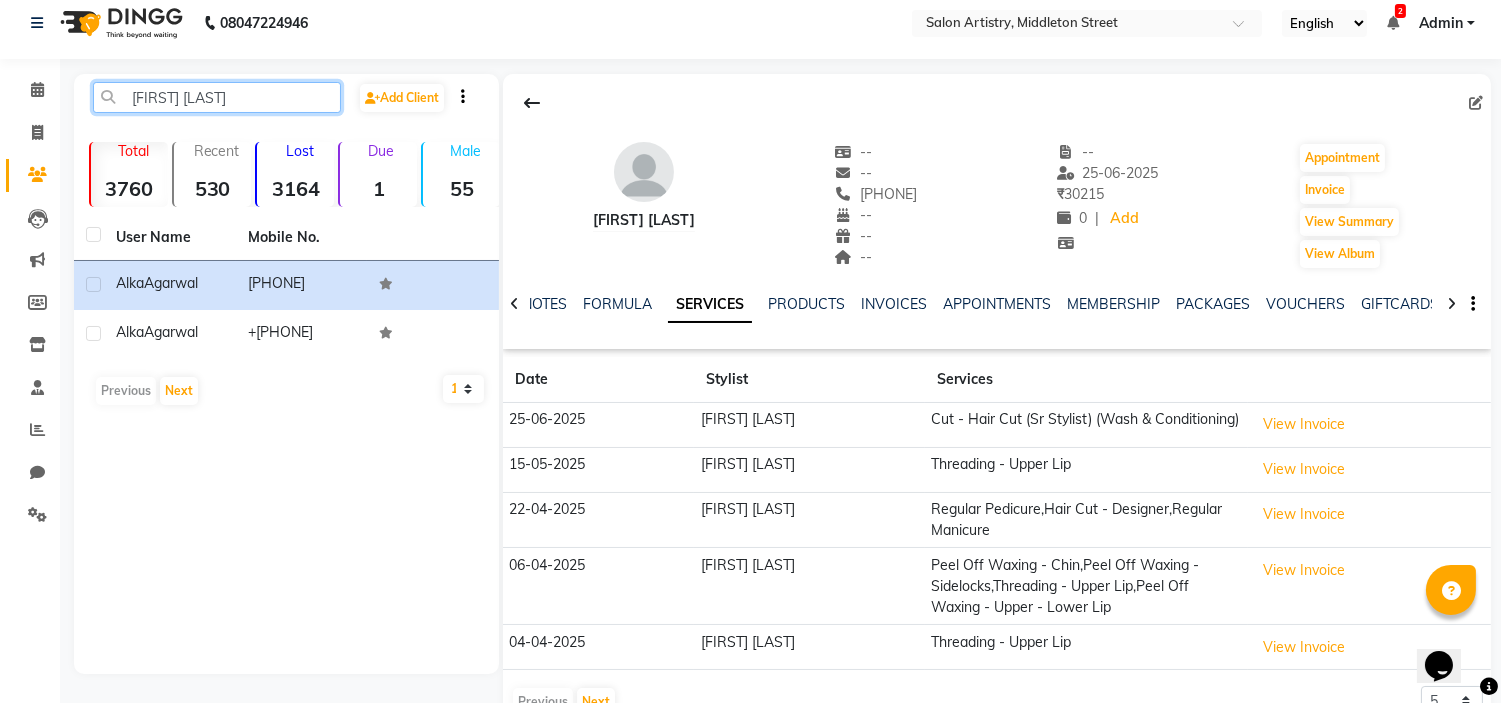 click on "[FIRST] [LAST]" 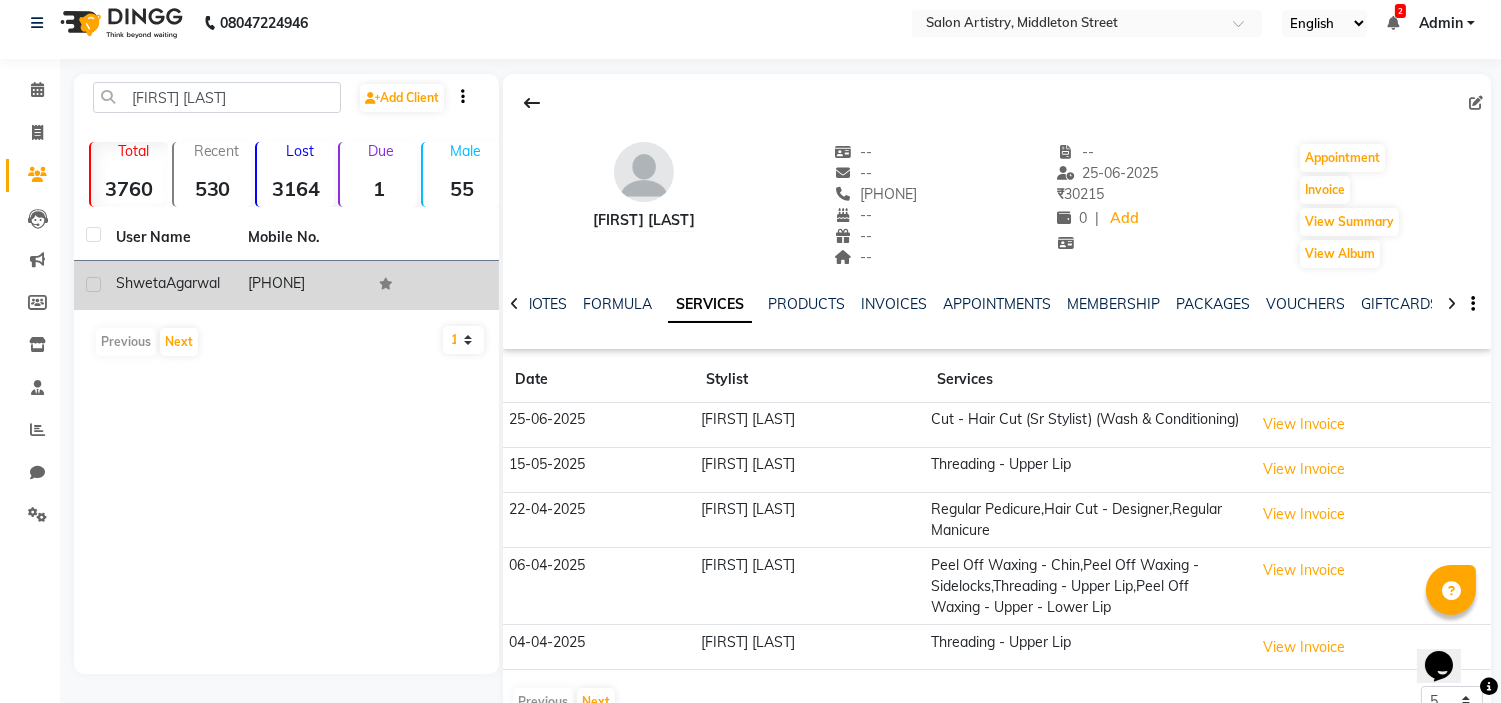 click on "[FIRST] [LAST]" 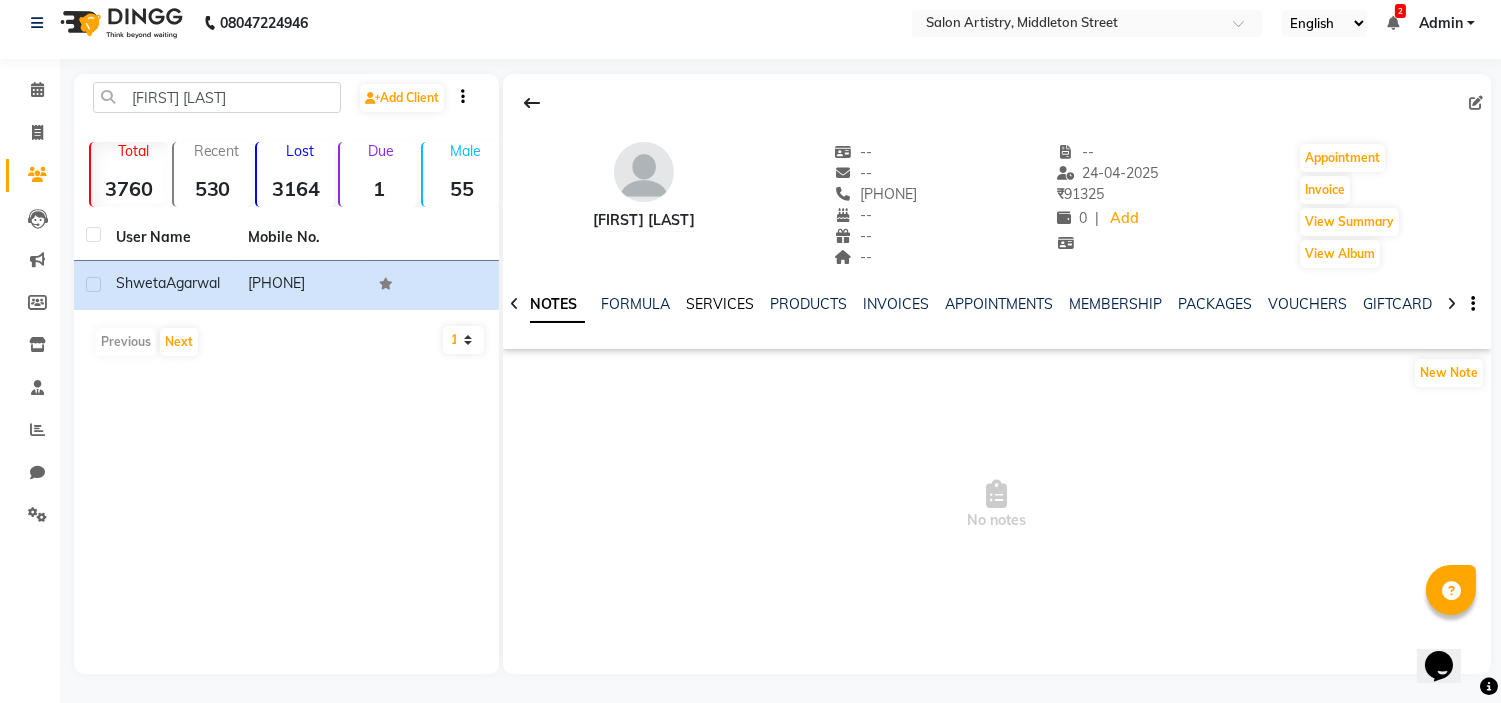 click on "SERVICES" 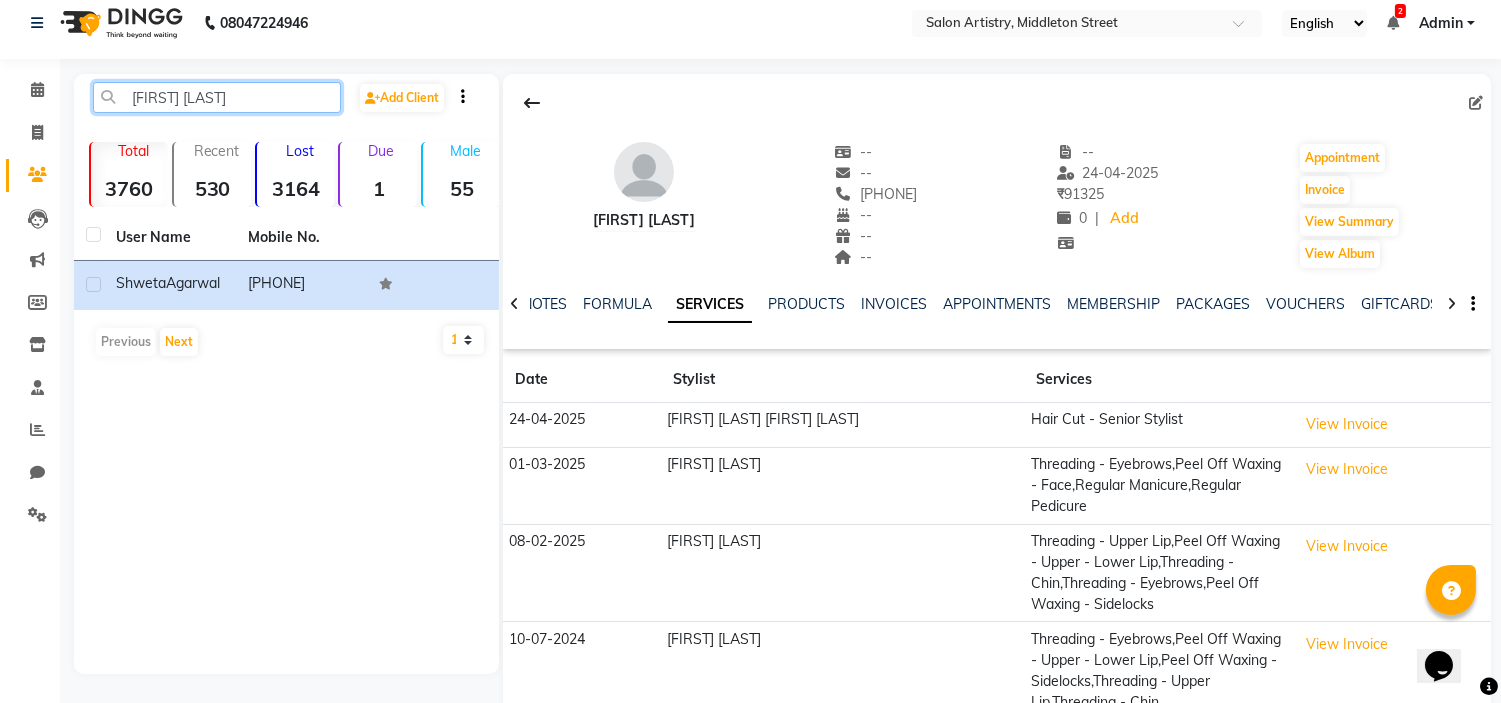 click on "[FIRST] [LAST]" 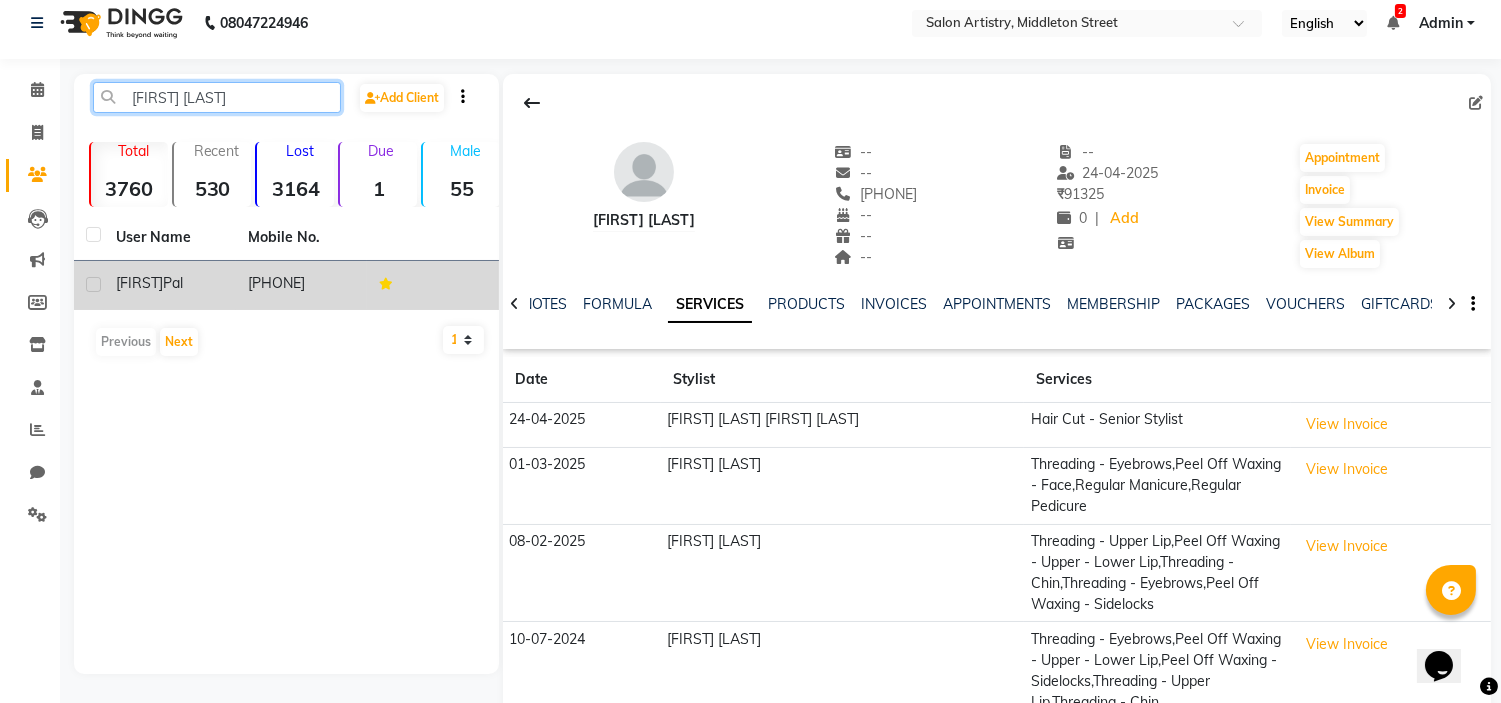 type on "[FIRST] [LAST]" 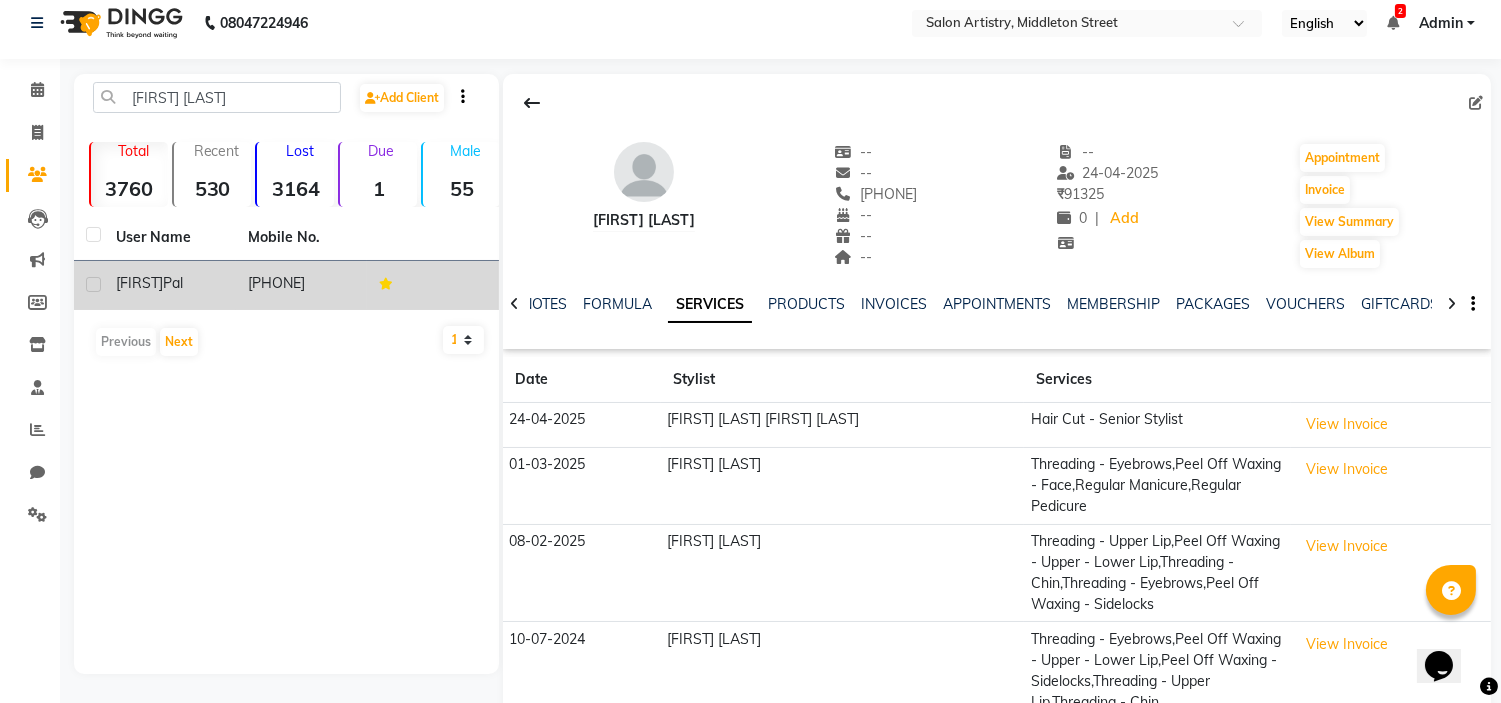 click on "Pal" 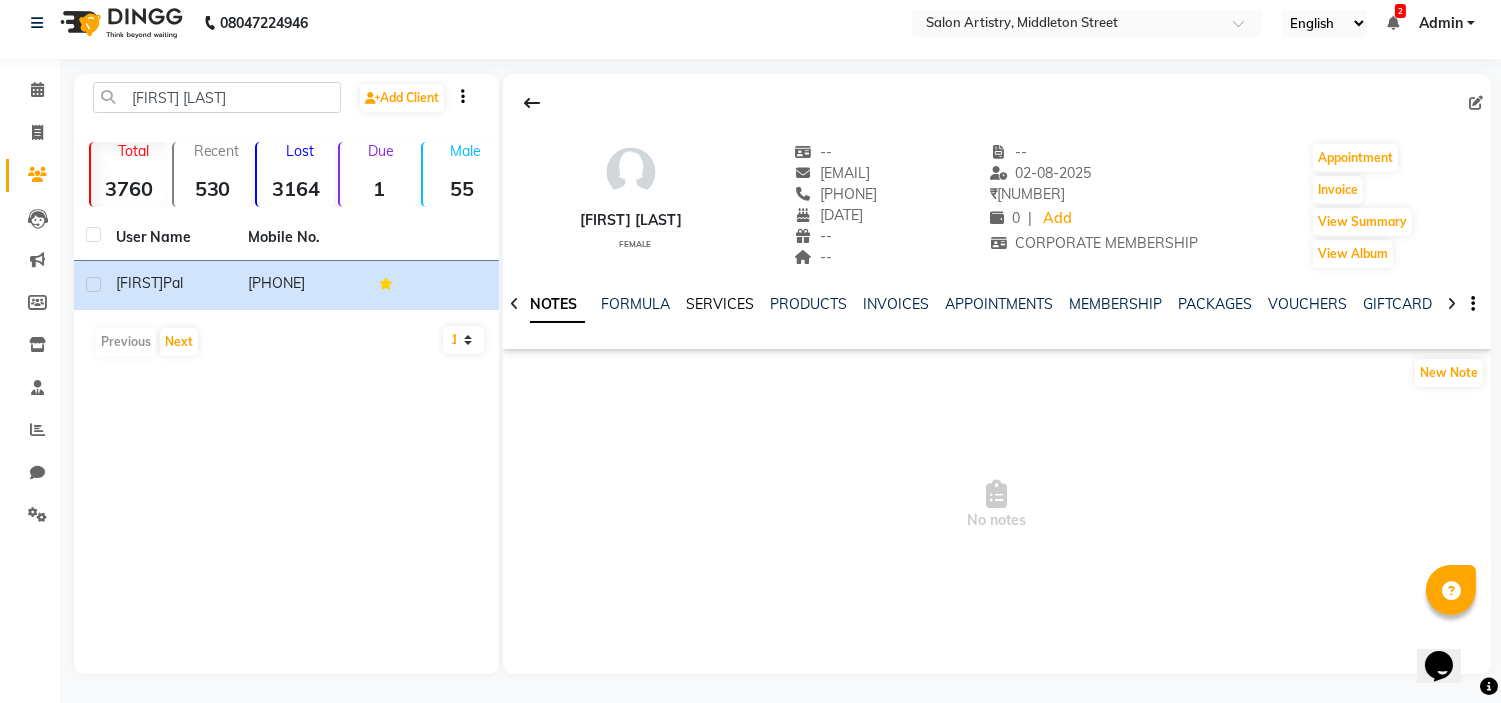 click on "SERVICES" 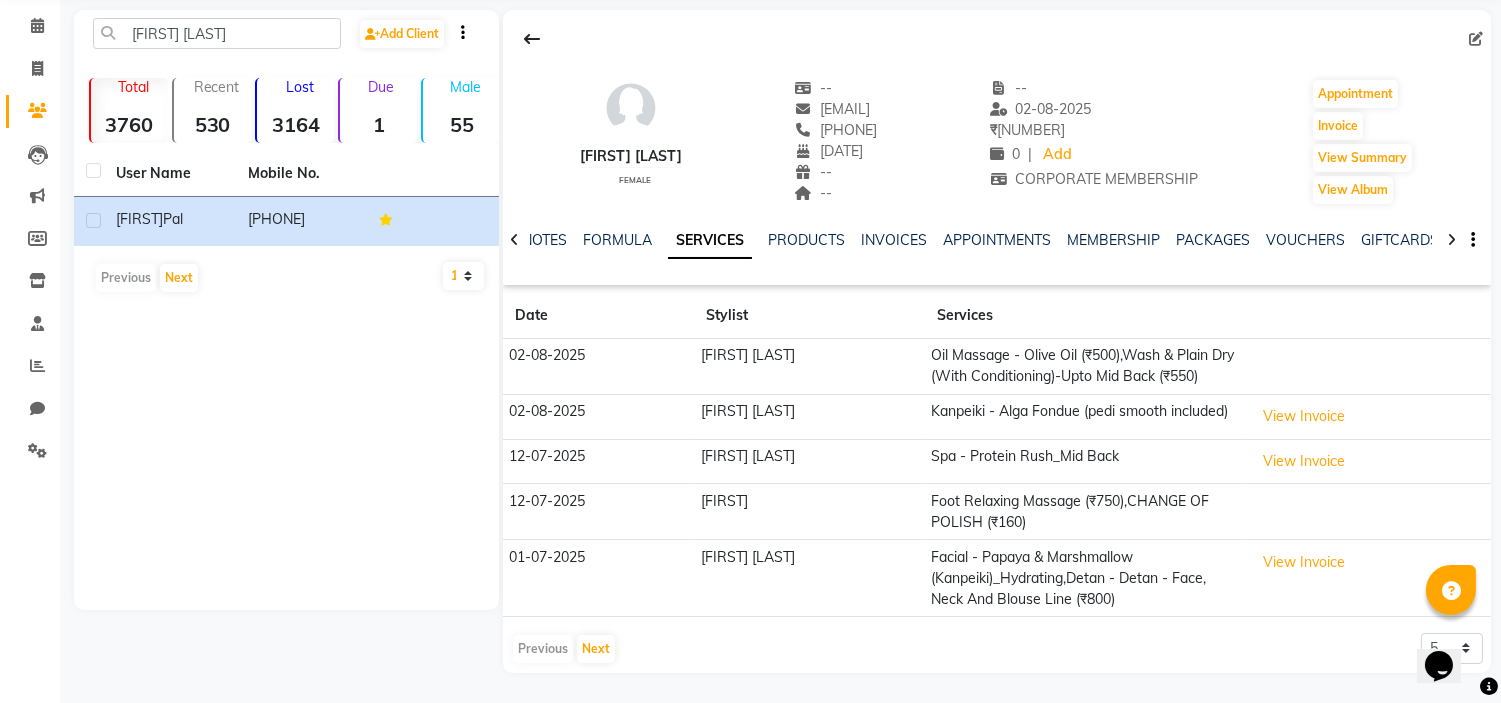 scroll, scrollTop: 102, scrollLeft: 0, axis: vertical 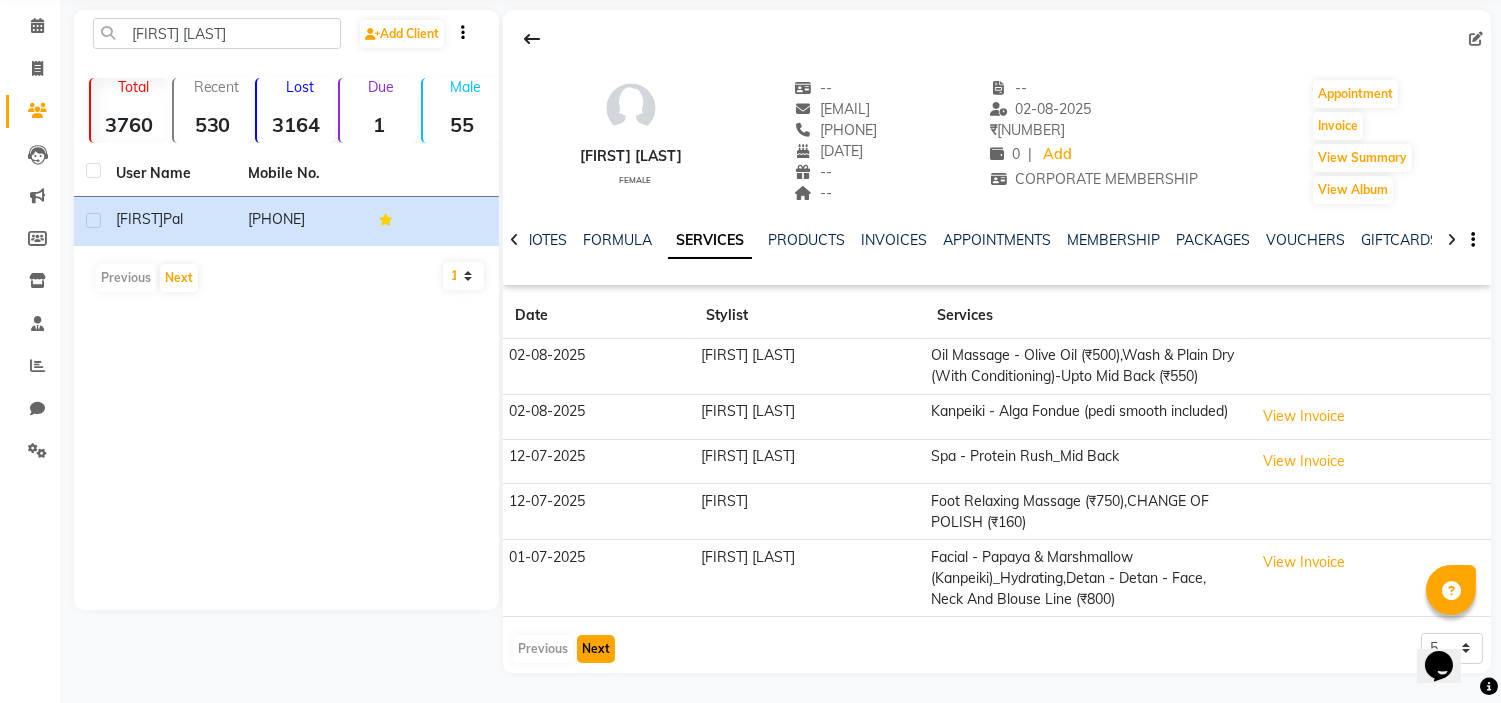 click on "Next" 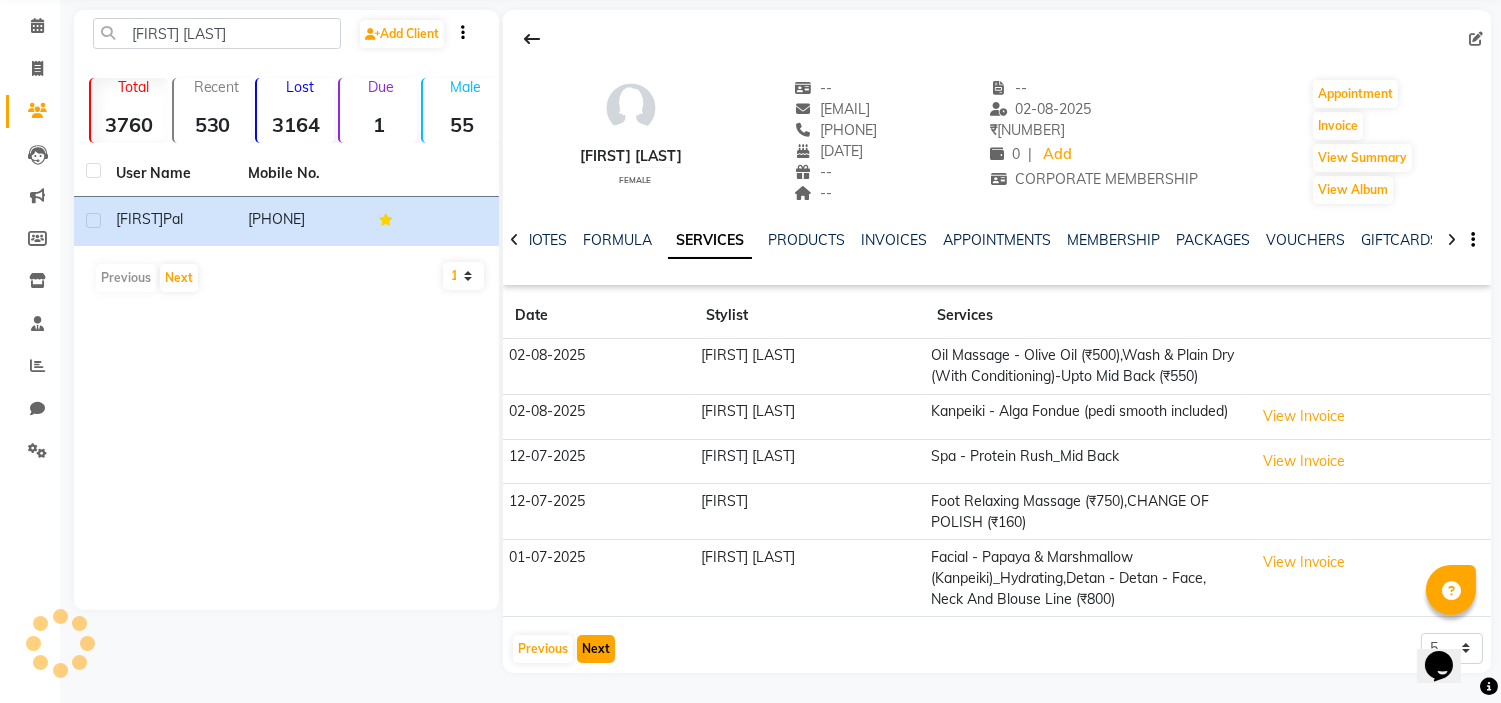 scroll, scrollTop: 46, scrollLeft: 0, axis: vertical 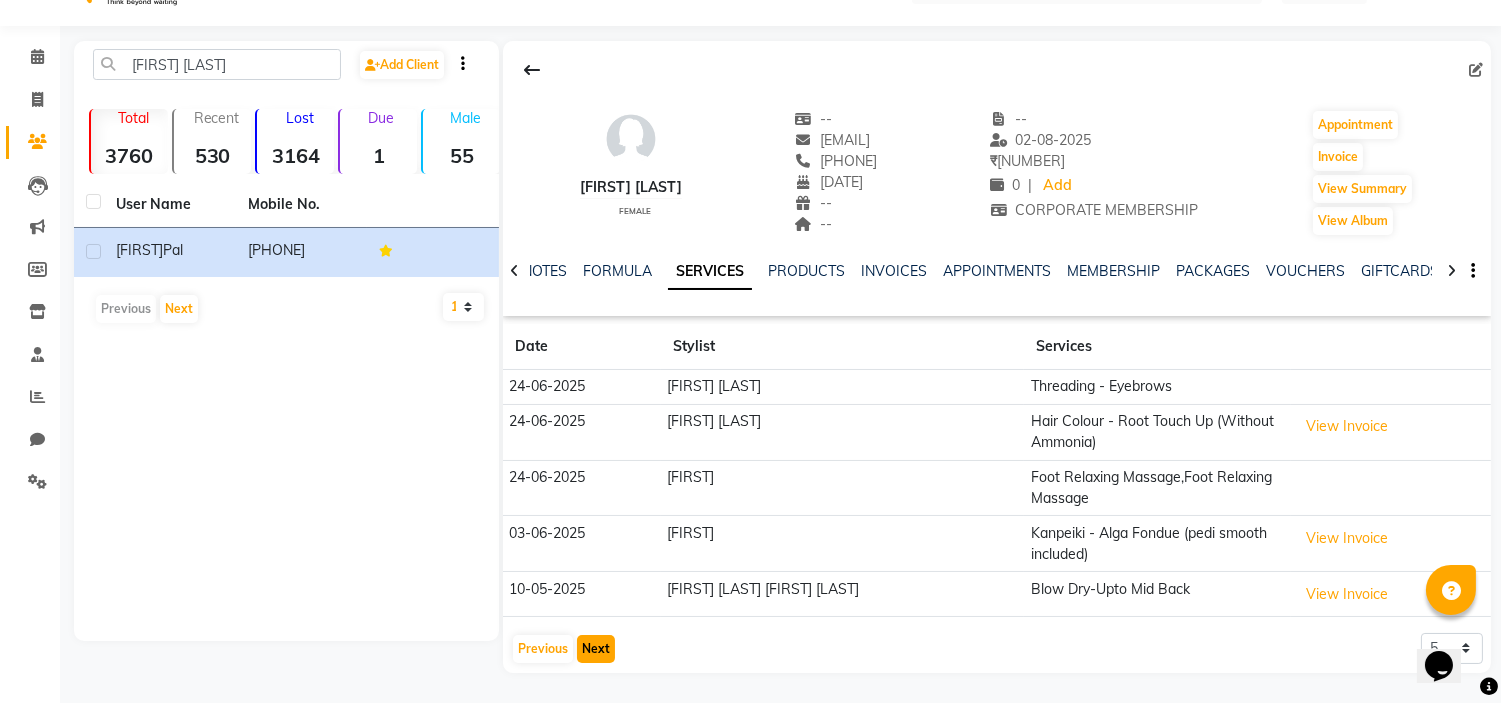 click on "Next" 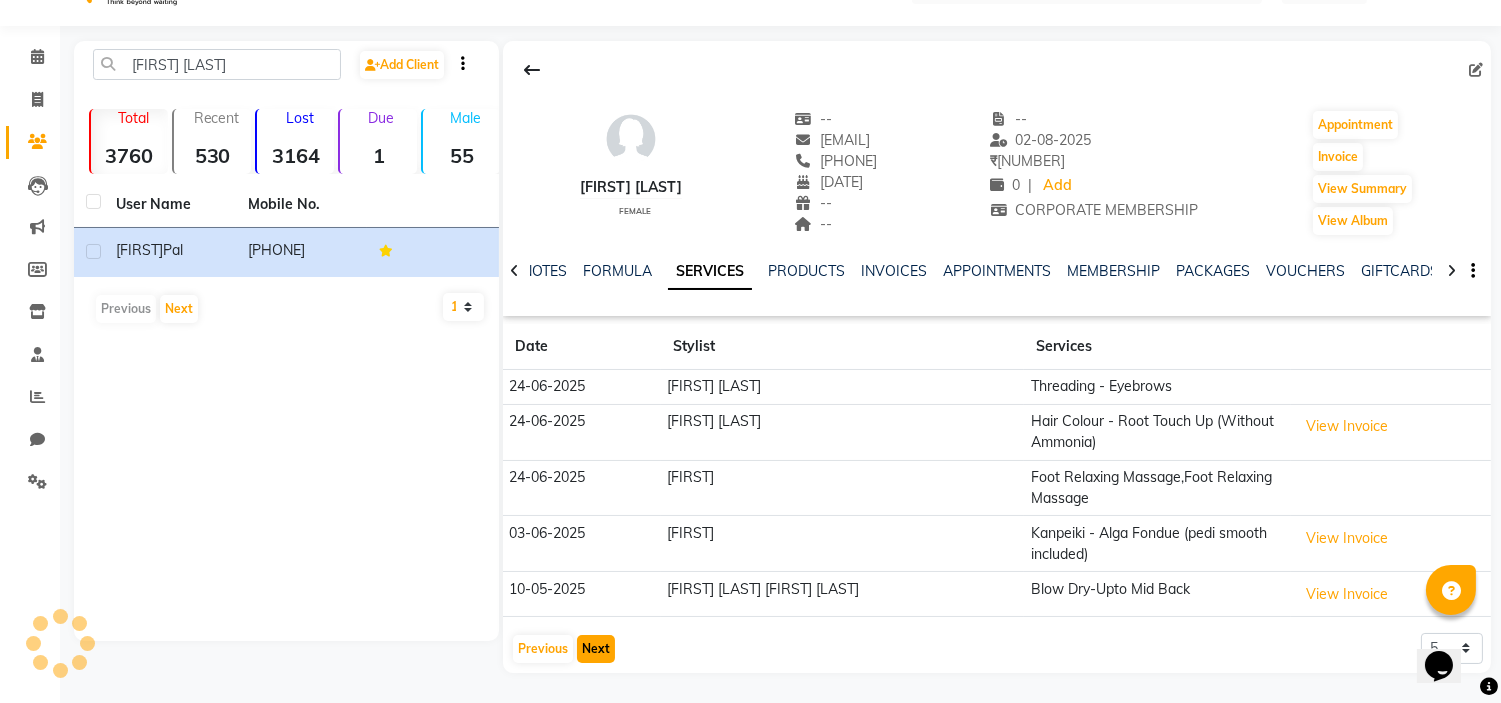 scroll, scrollTop: 98, scrollLeft: 0, axis: vertical 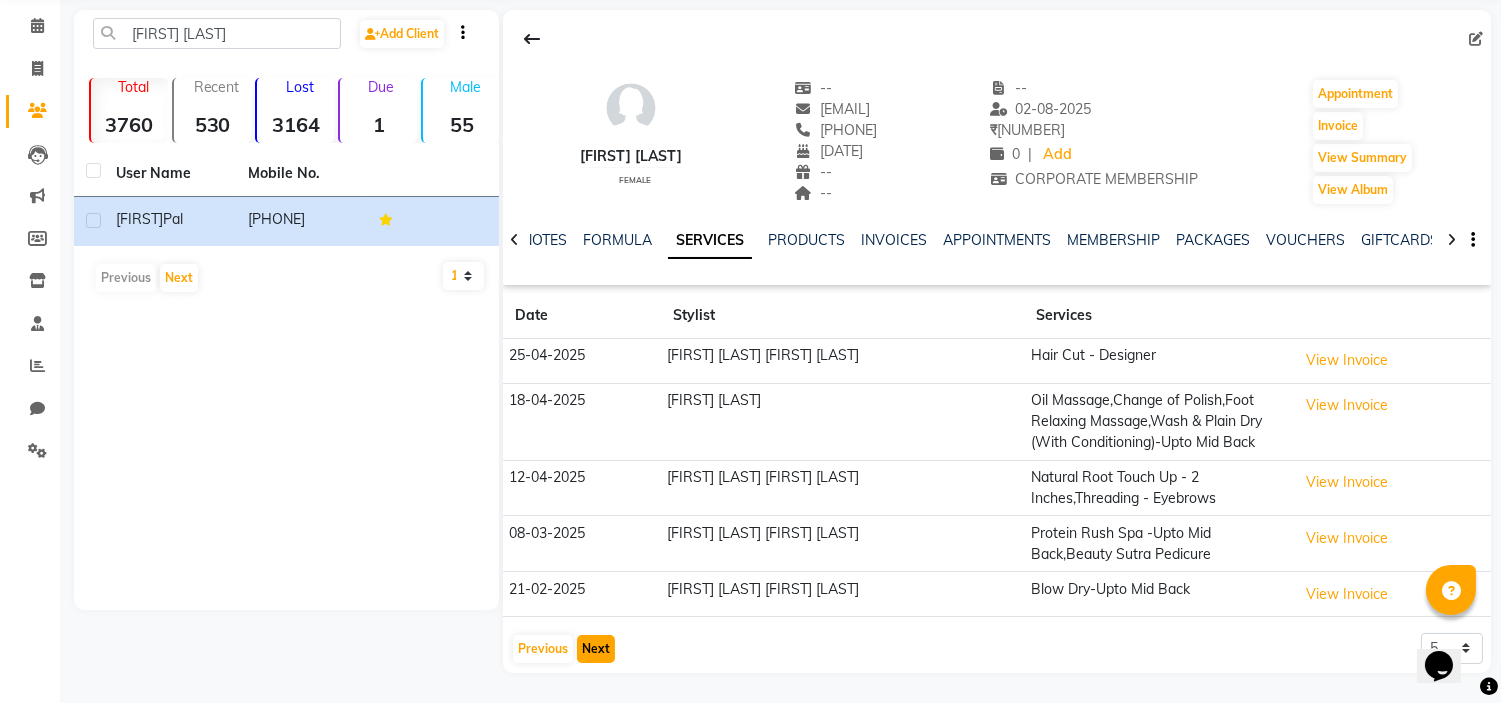 click on "Next" 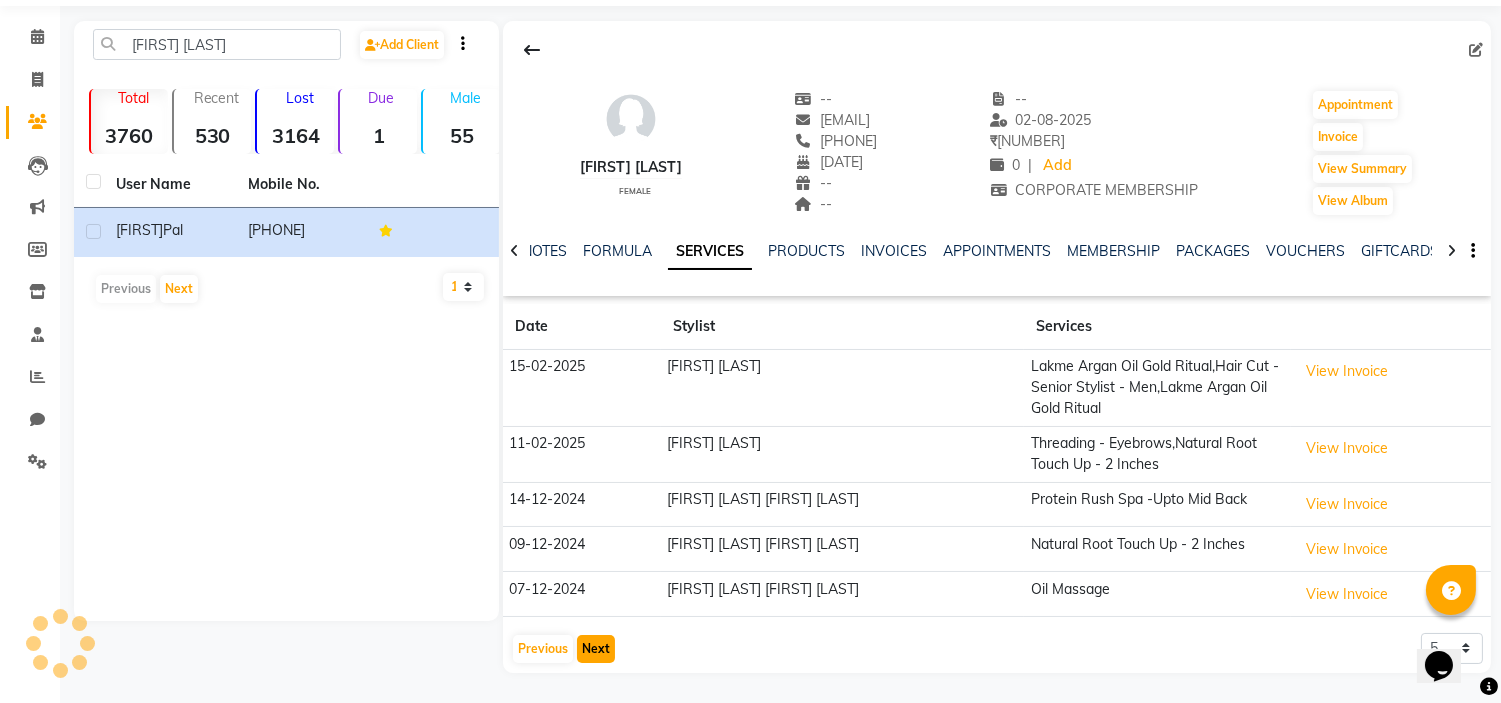scroll, scrollTop: 66, scrollLeft: 0, axis: vertical 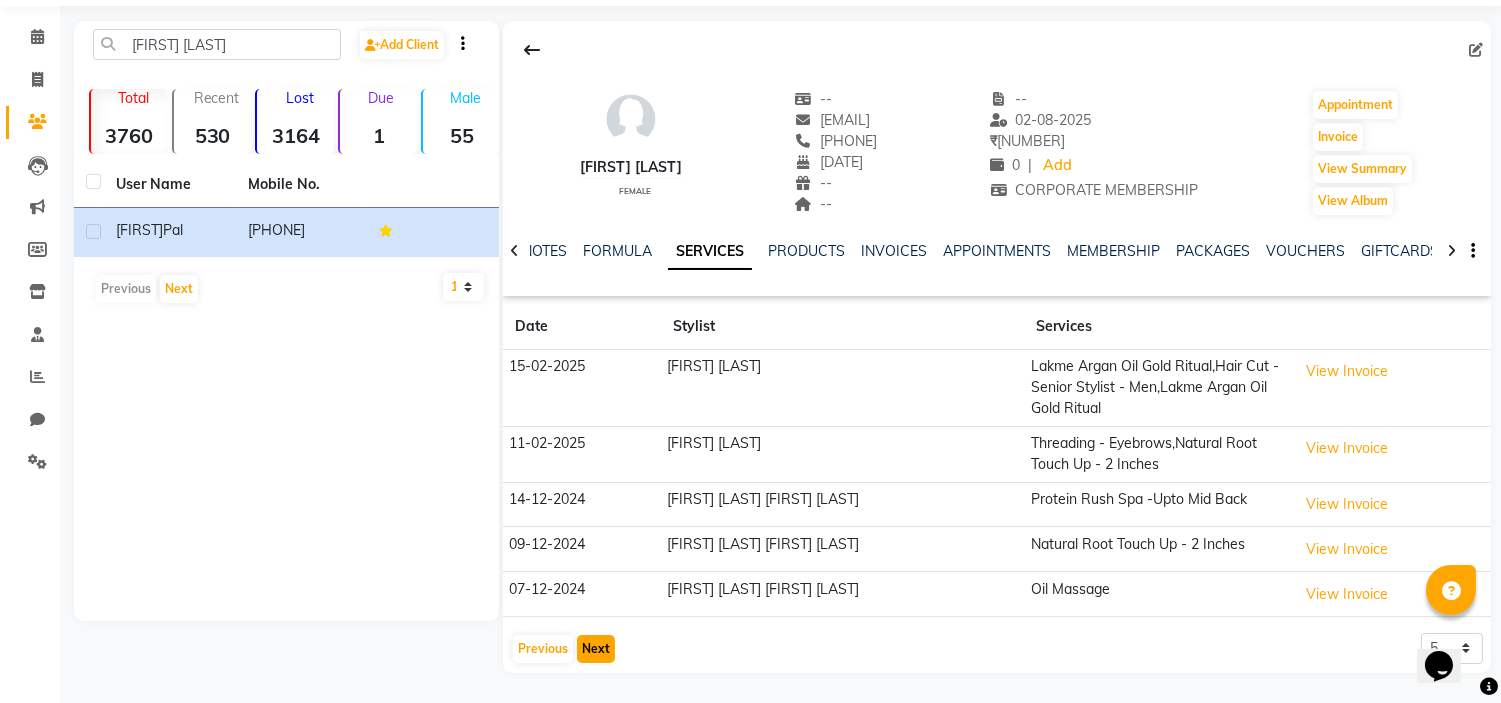 type 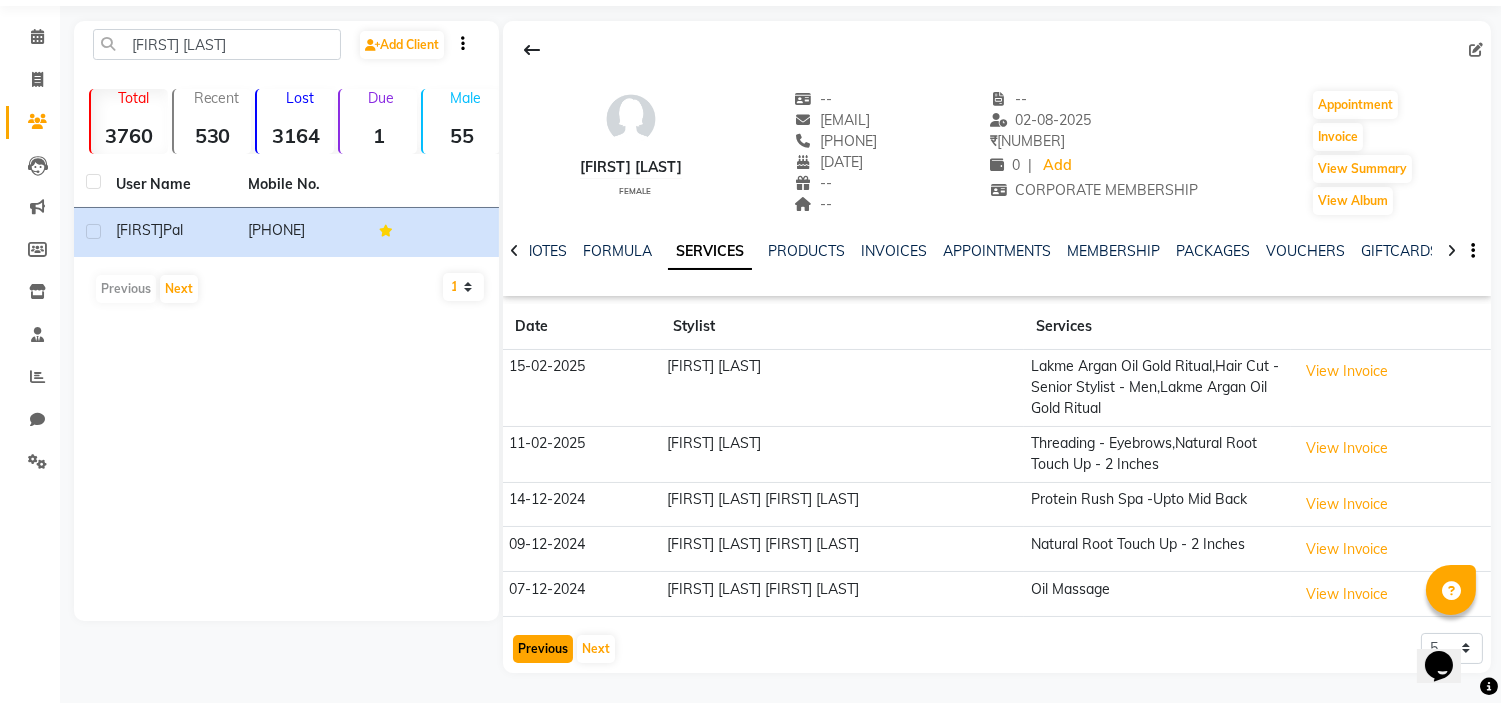click on "Previous" 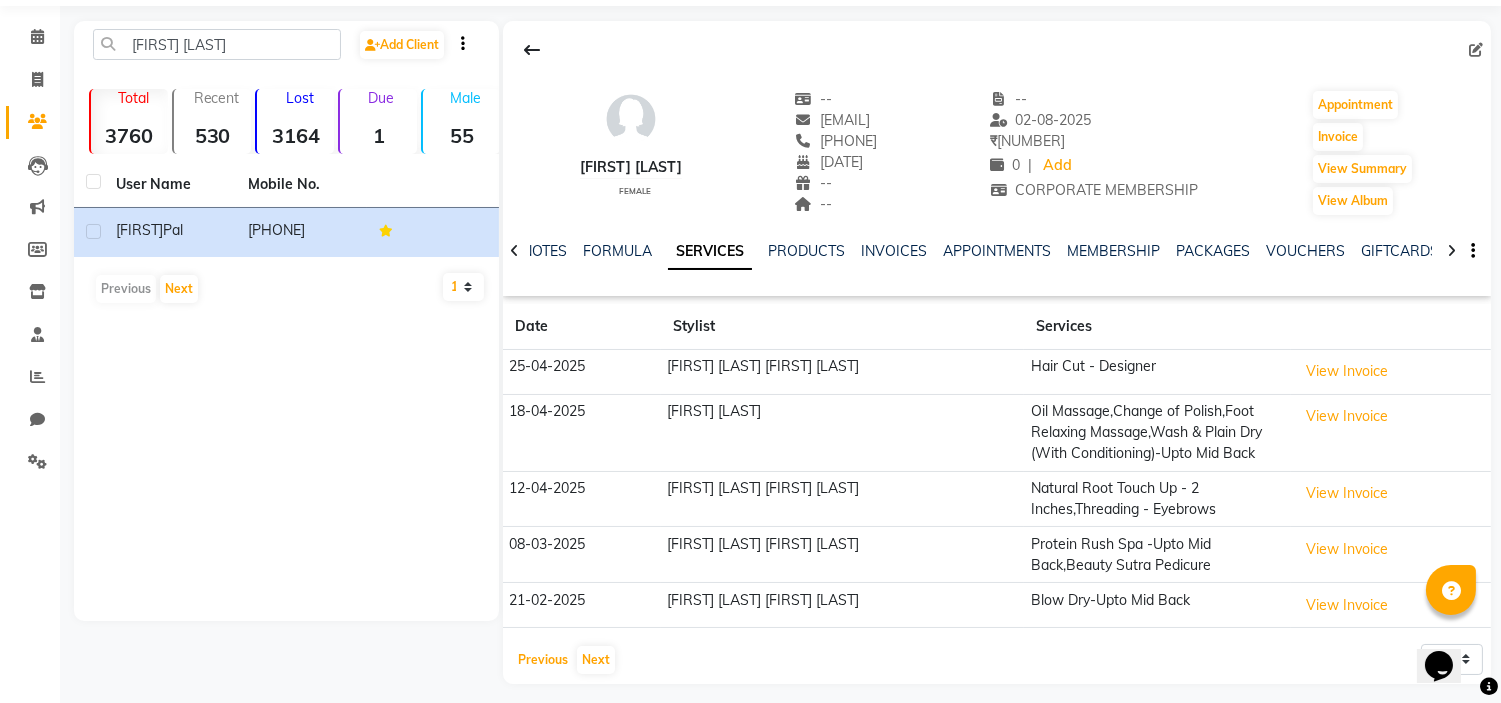 type 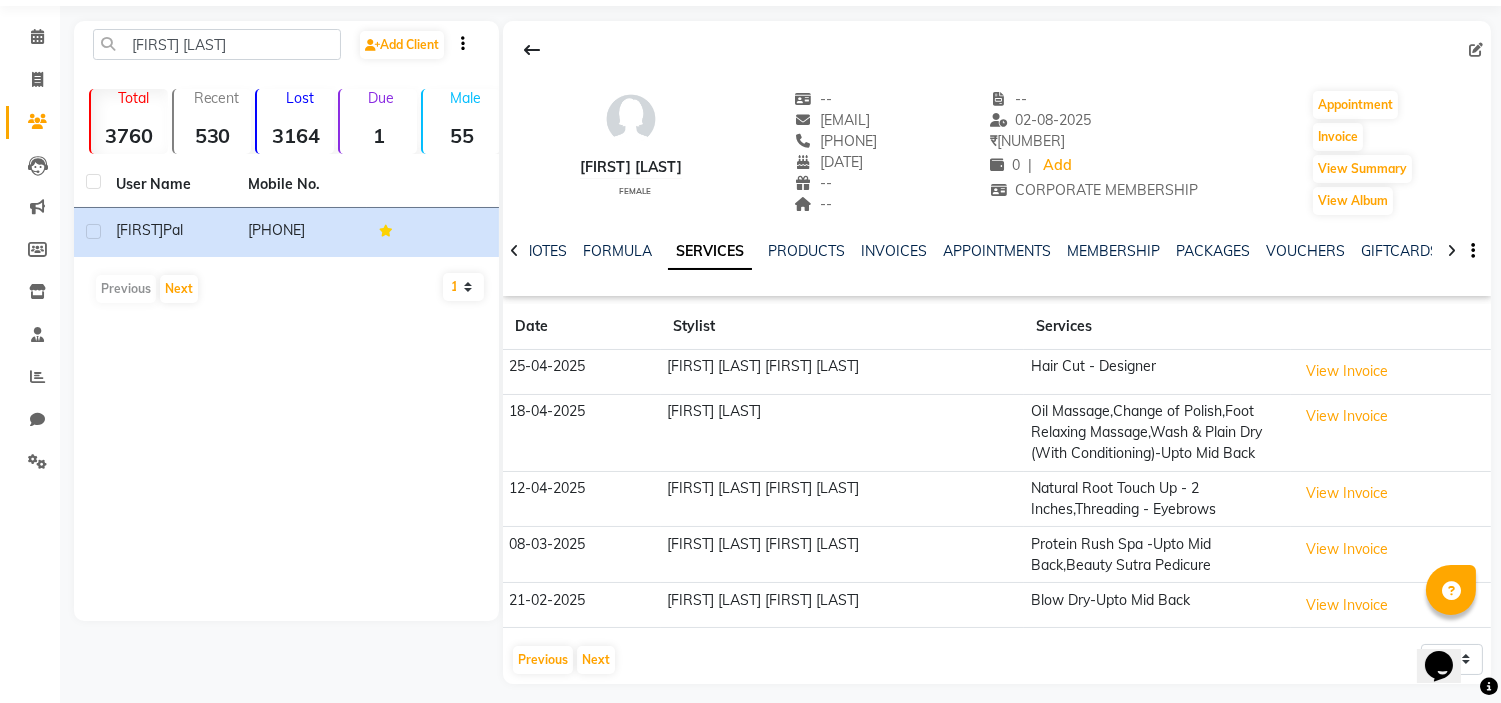 click on "[FIRST] [LAST]  Add Client" 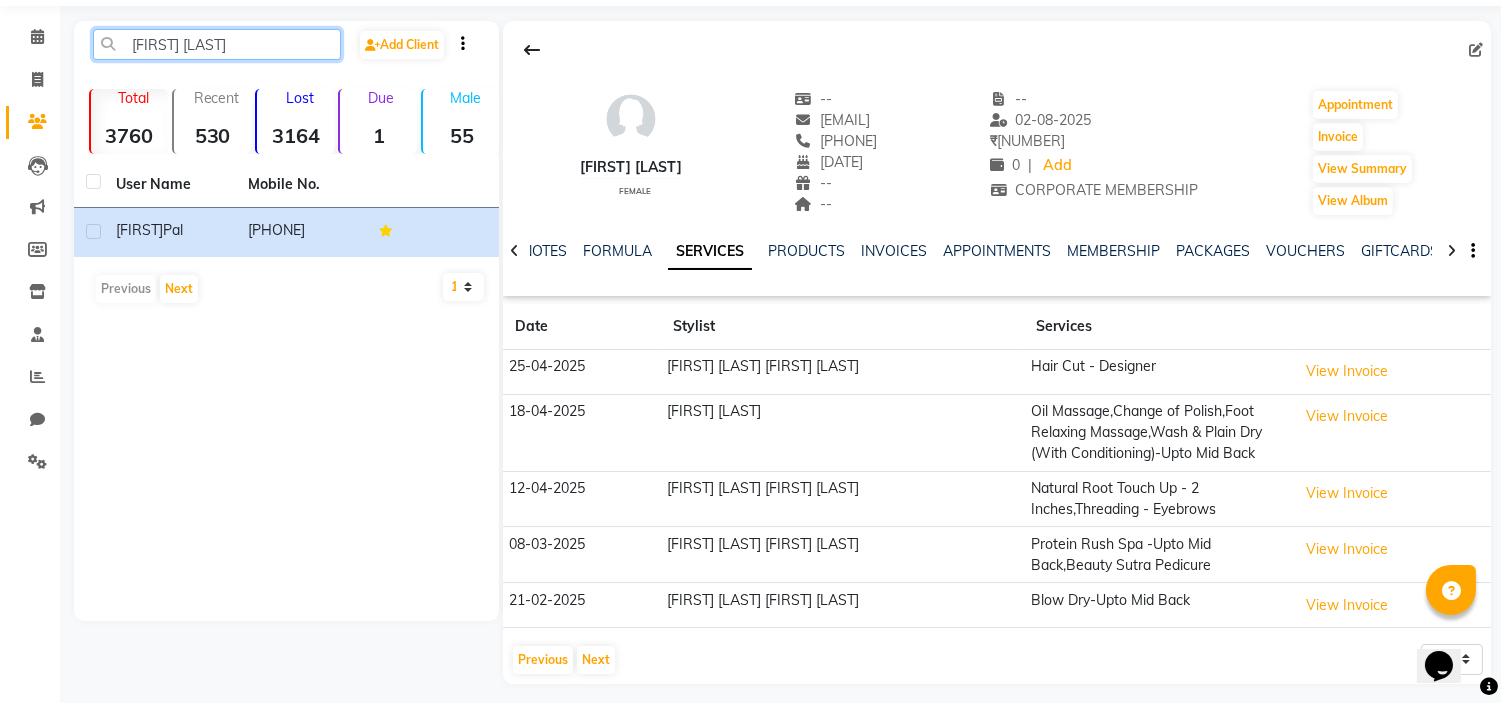 click on "[FIRST] [LAST]" 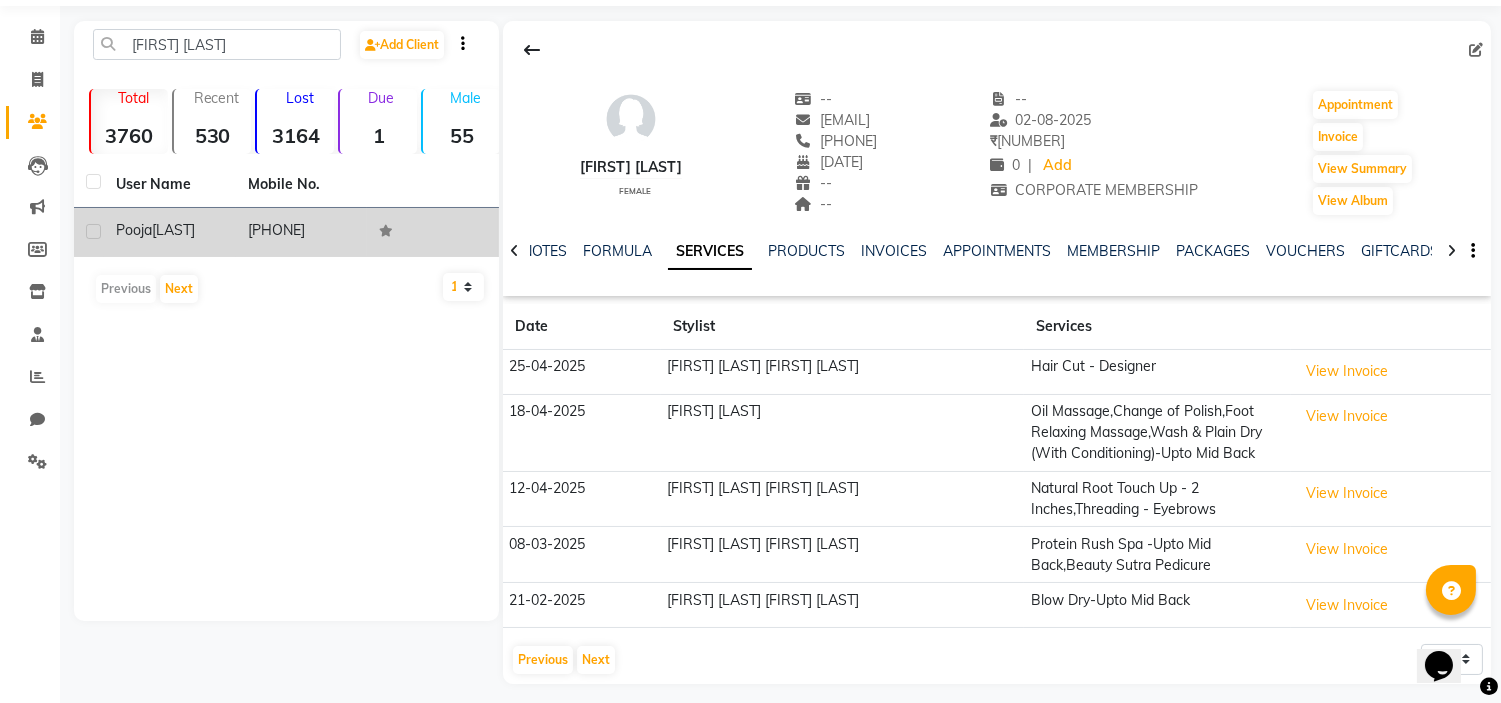 click on "[FIRST] [LAST]" 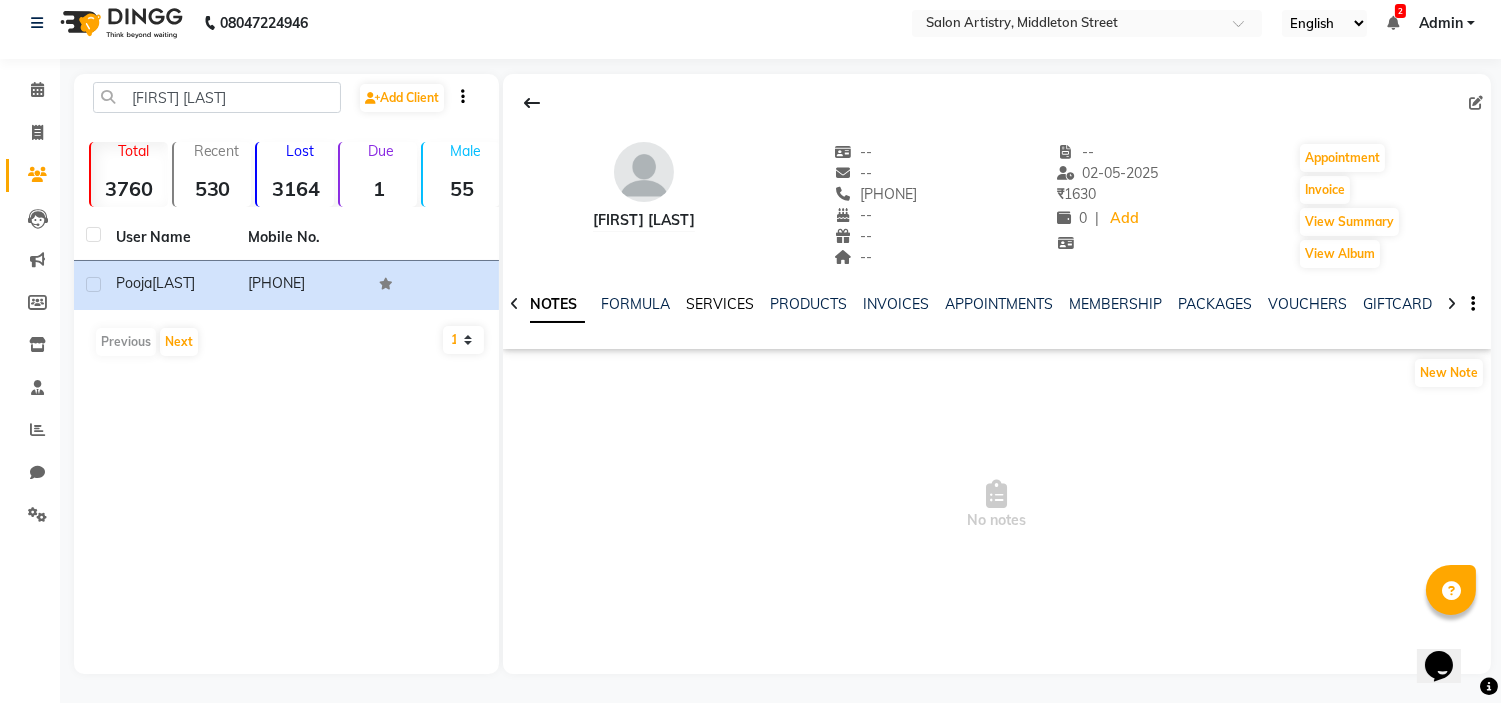 click on "SERVICES" 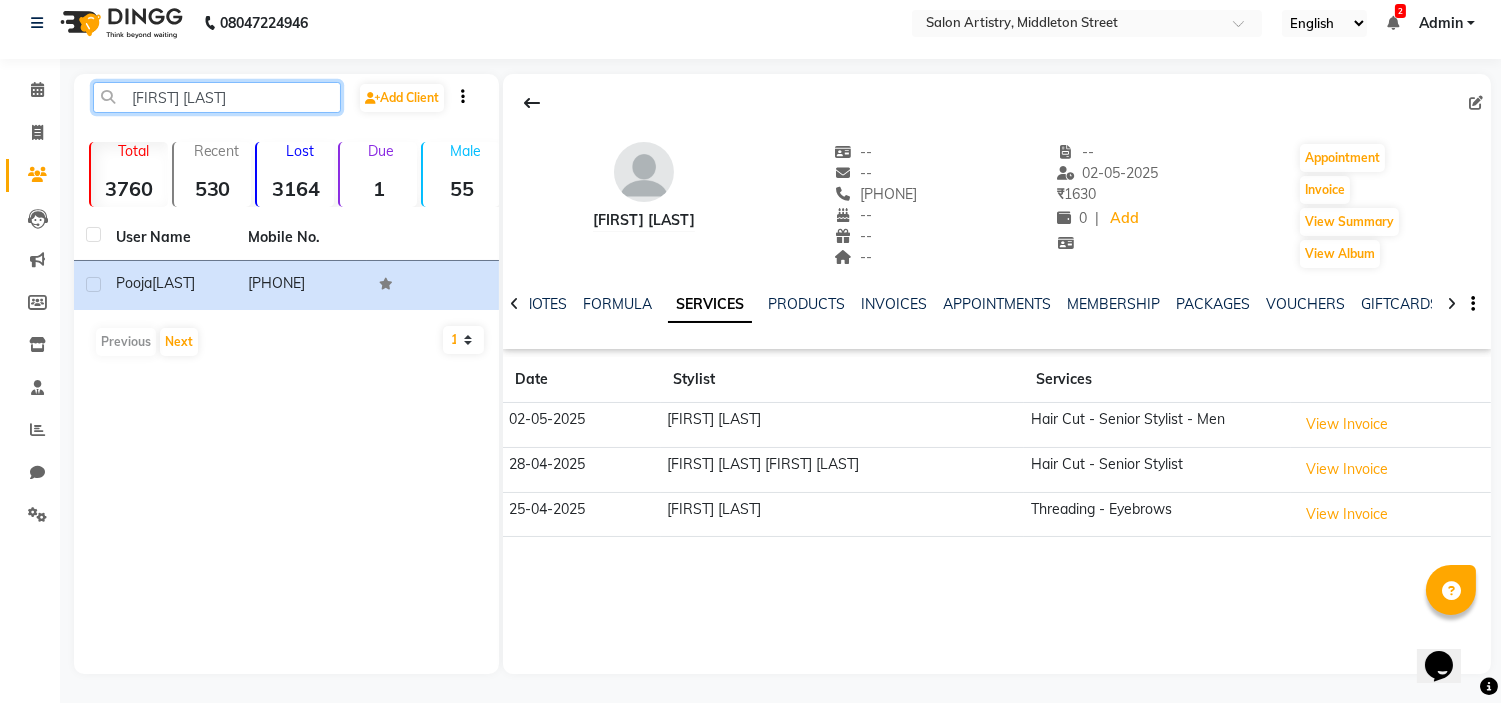 click on "[FIRST] [LAST]" 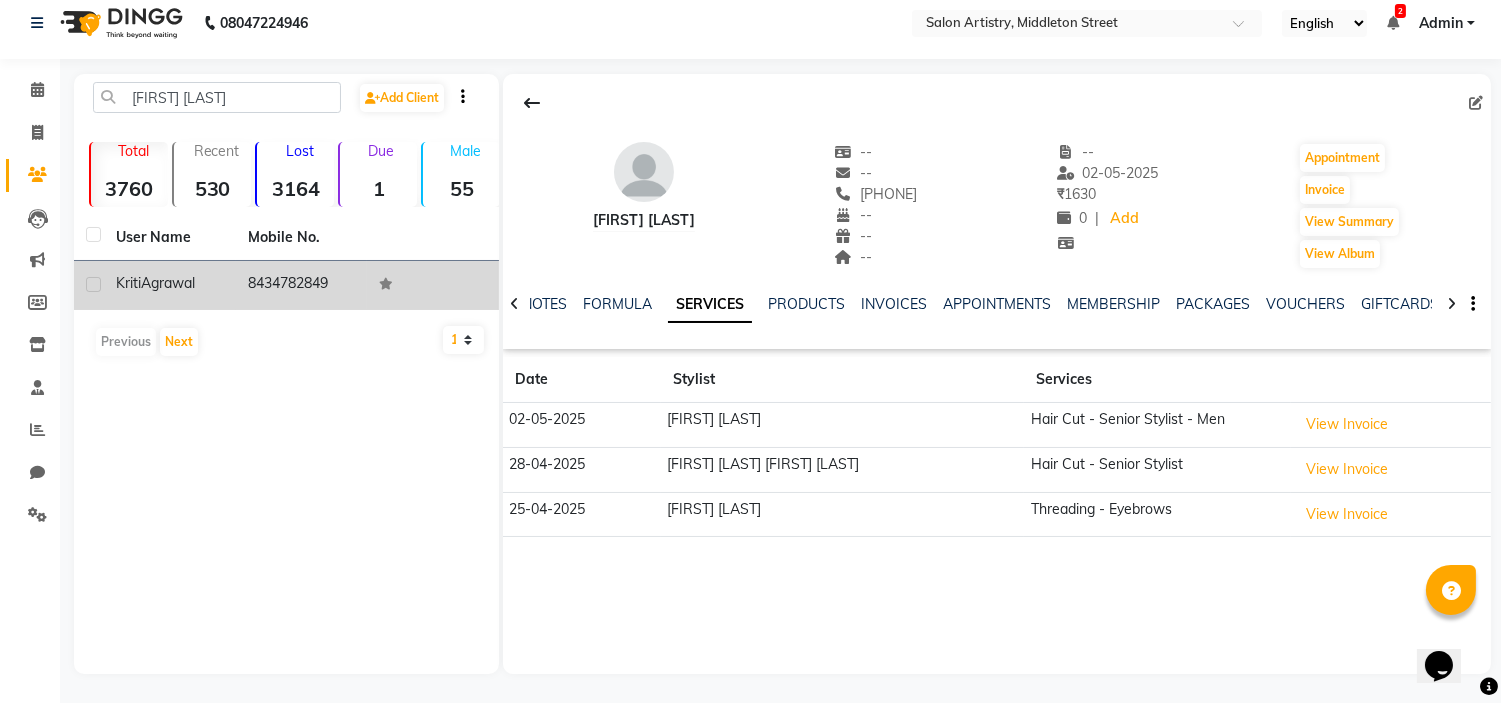 click on "Agrawal" 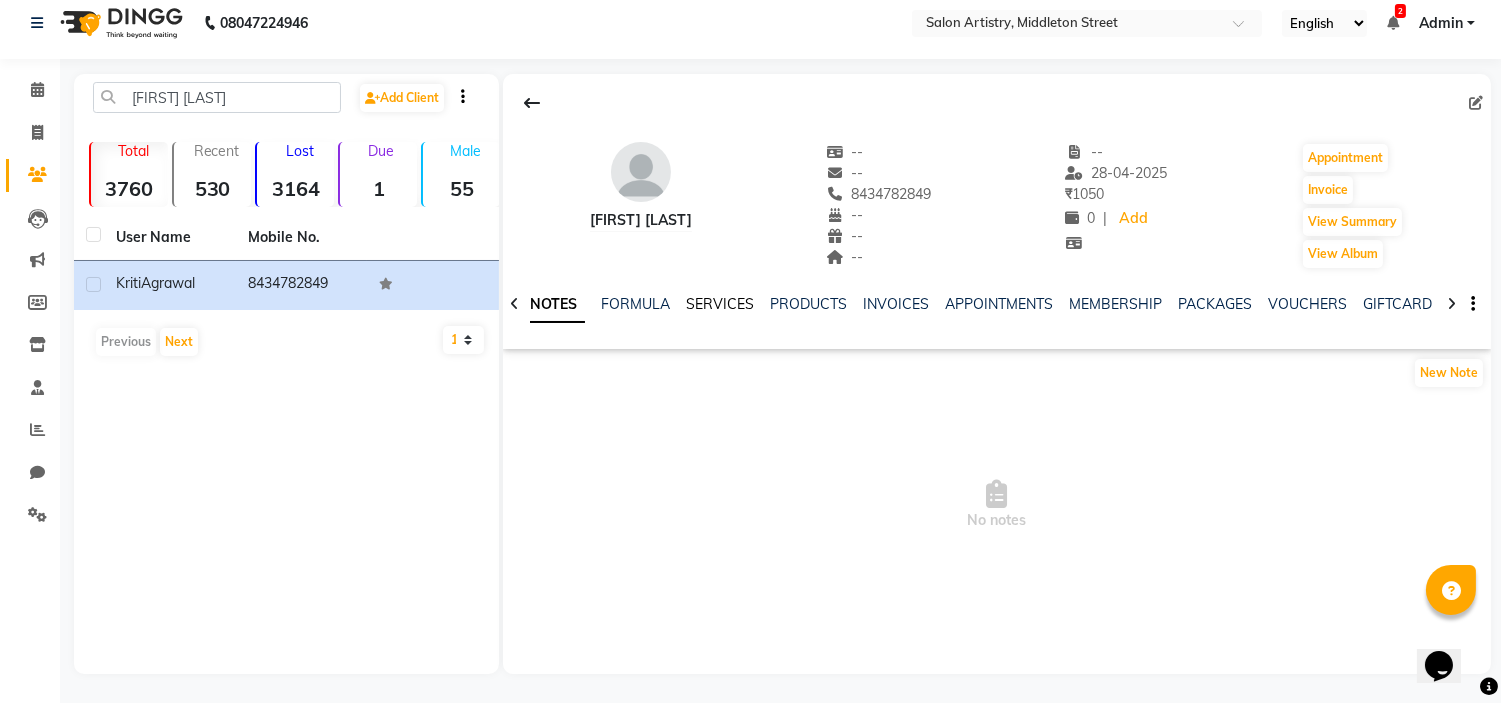 click on "SERVICES" 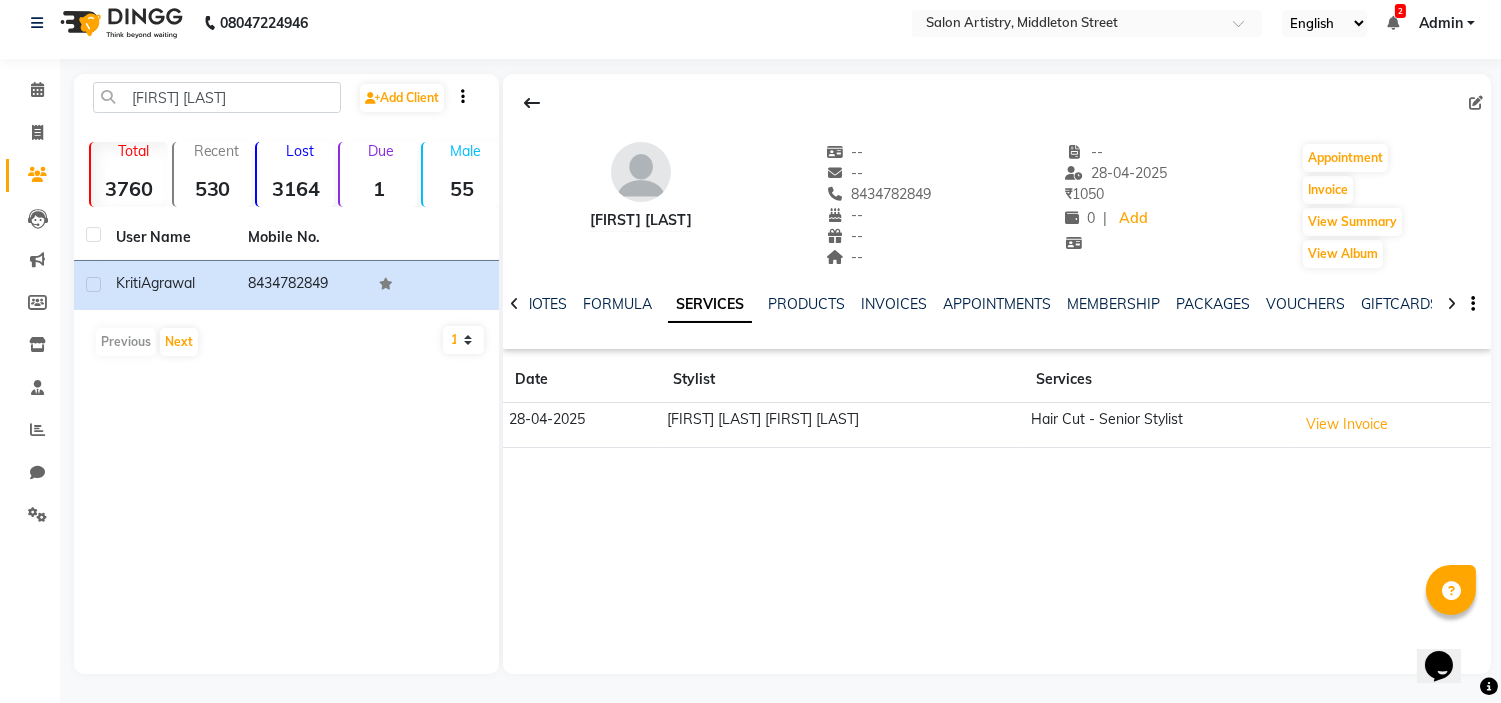 click on "[FIRST] [LAST]  Add Client  Total  3760  Recent  530  Lost  3164  Due  1  Male  55  Female  188  Member  79 User Name Mobile No. [FIRST] [LAST]   [PHONE]   Previous   Next   10   50   100" 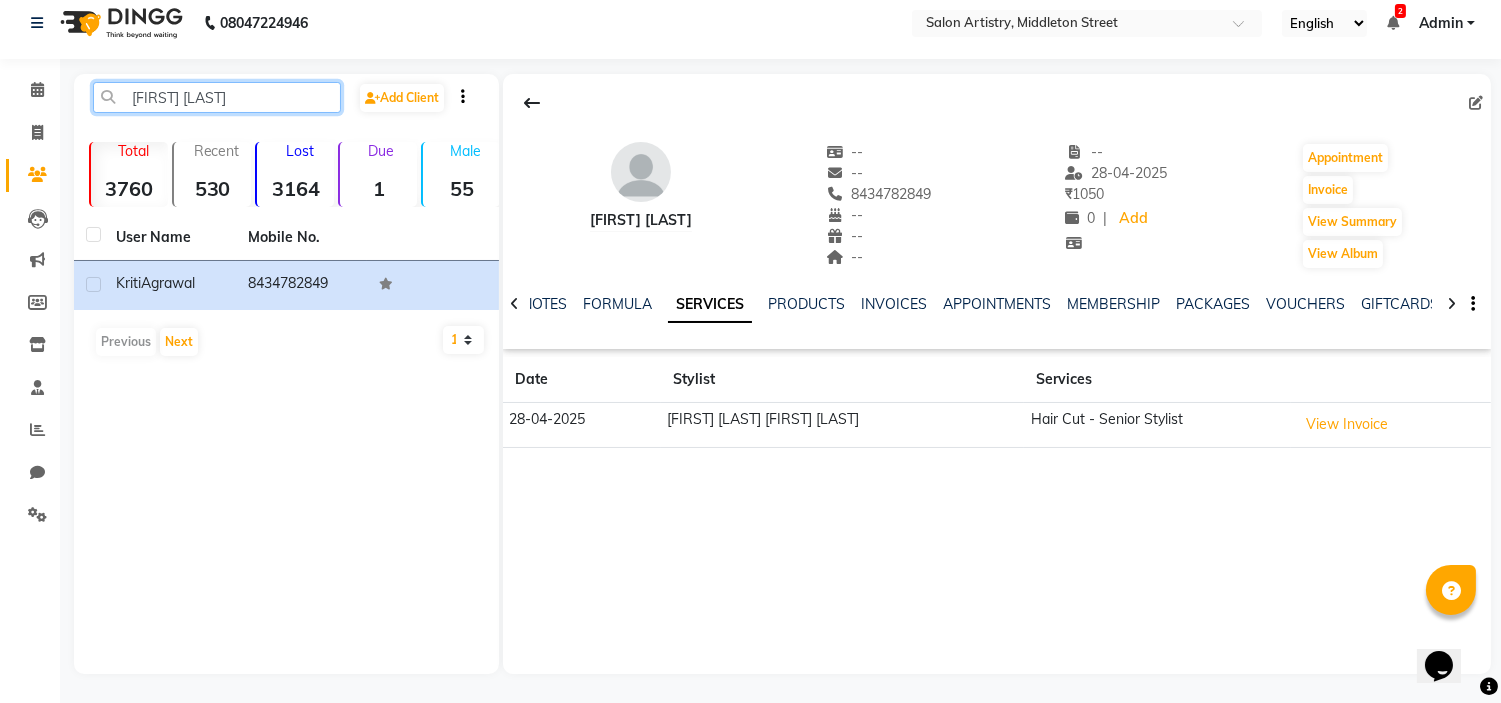 click on "[FIRST] [LAST]" 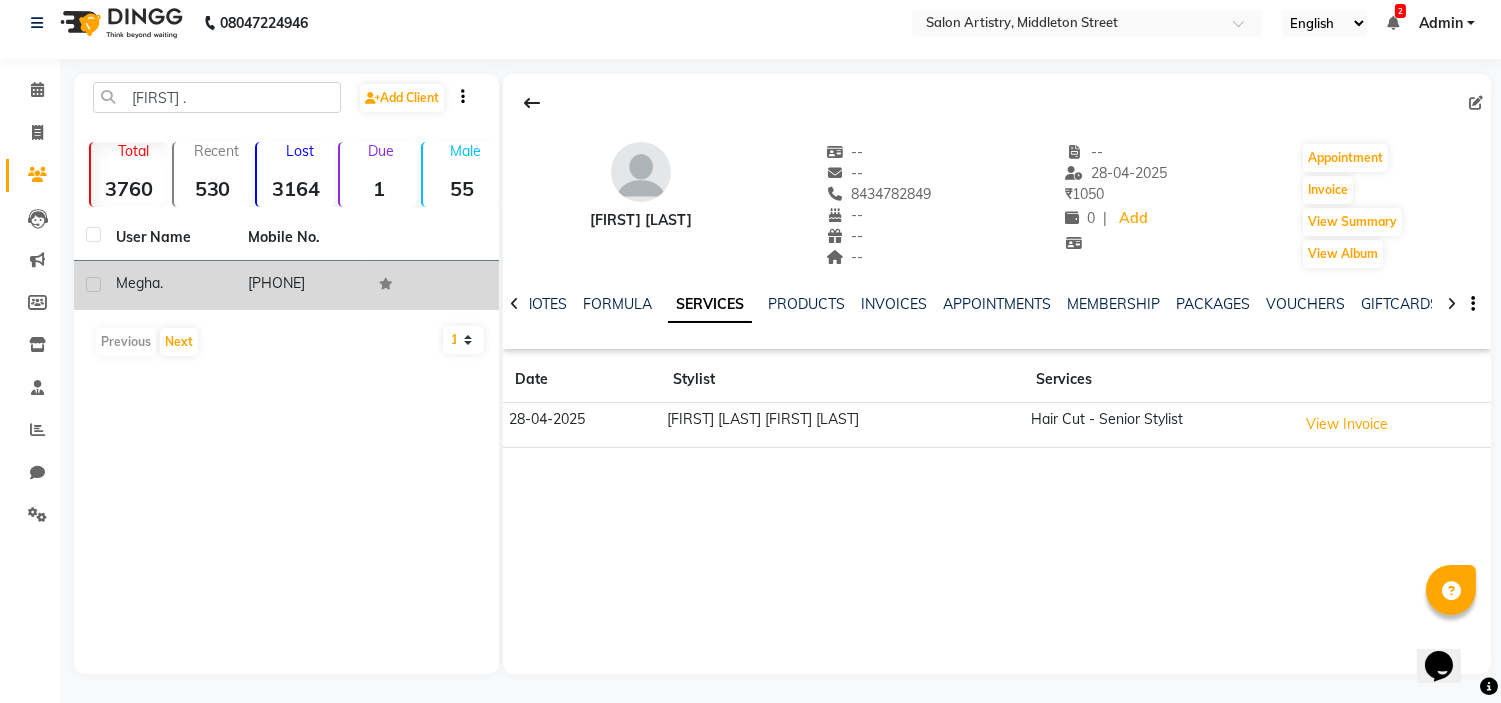 click on "Megha" 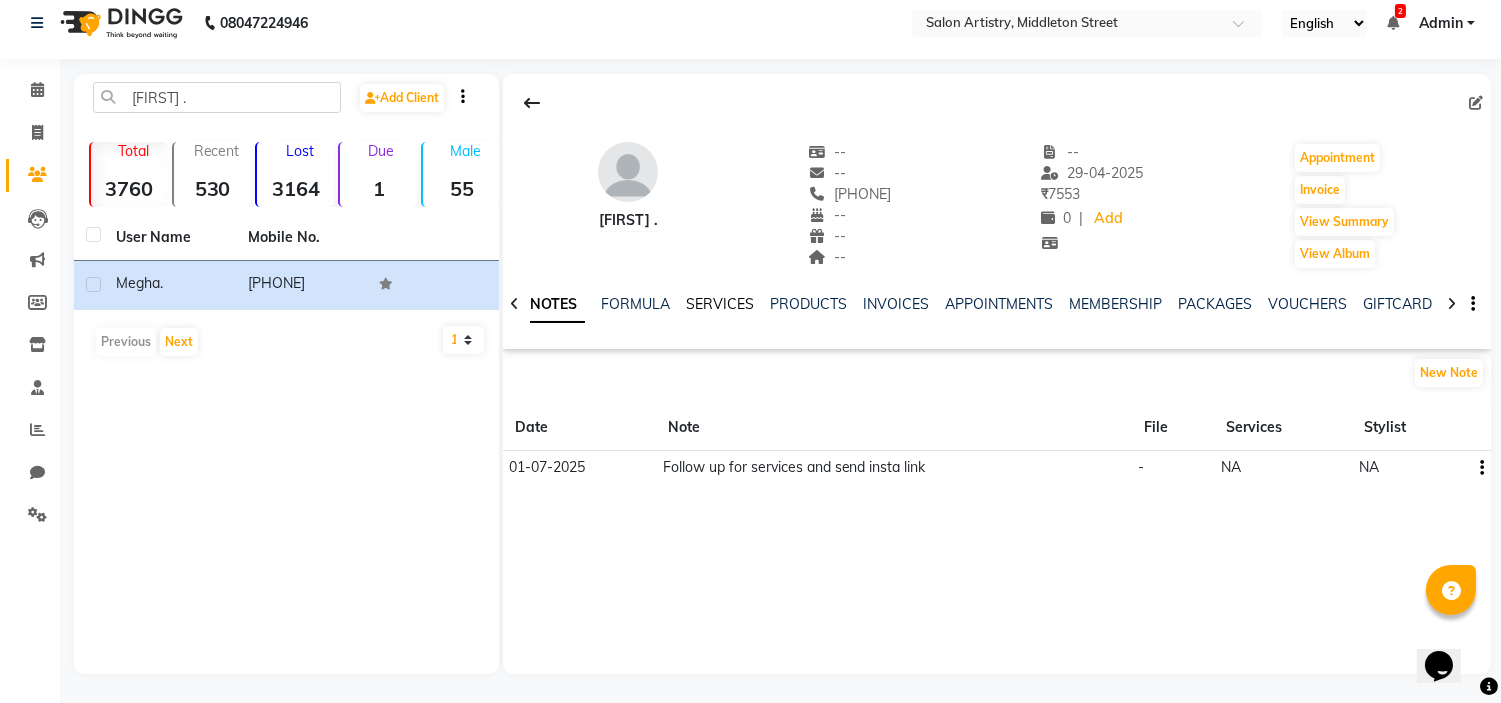 click on "SERVICES" 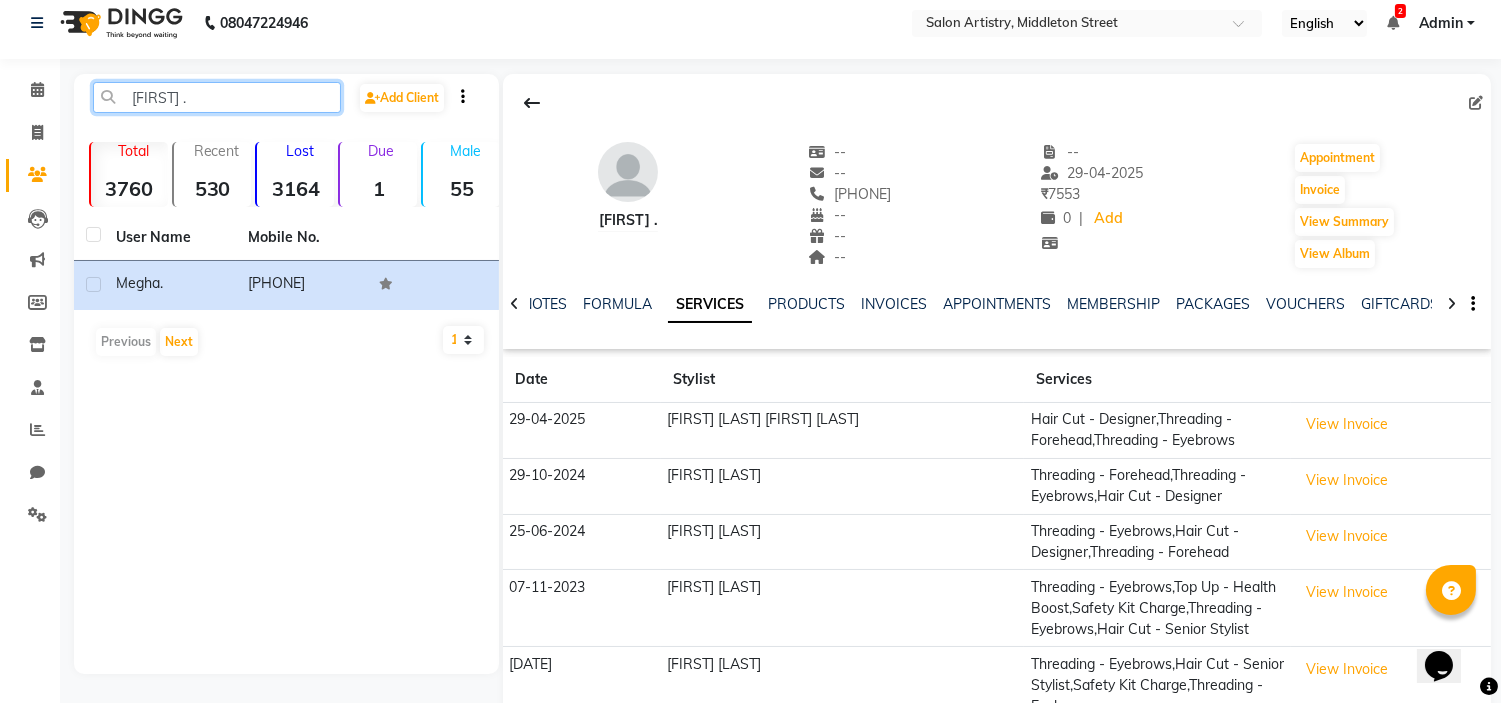 click on "[FIRST] ." 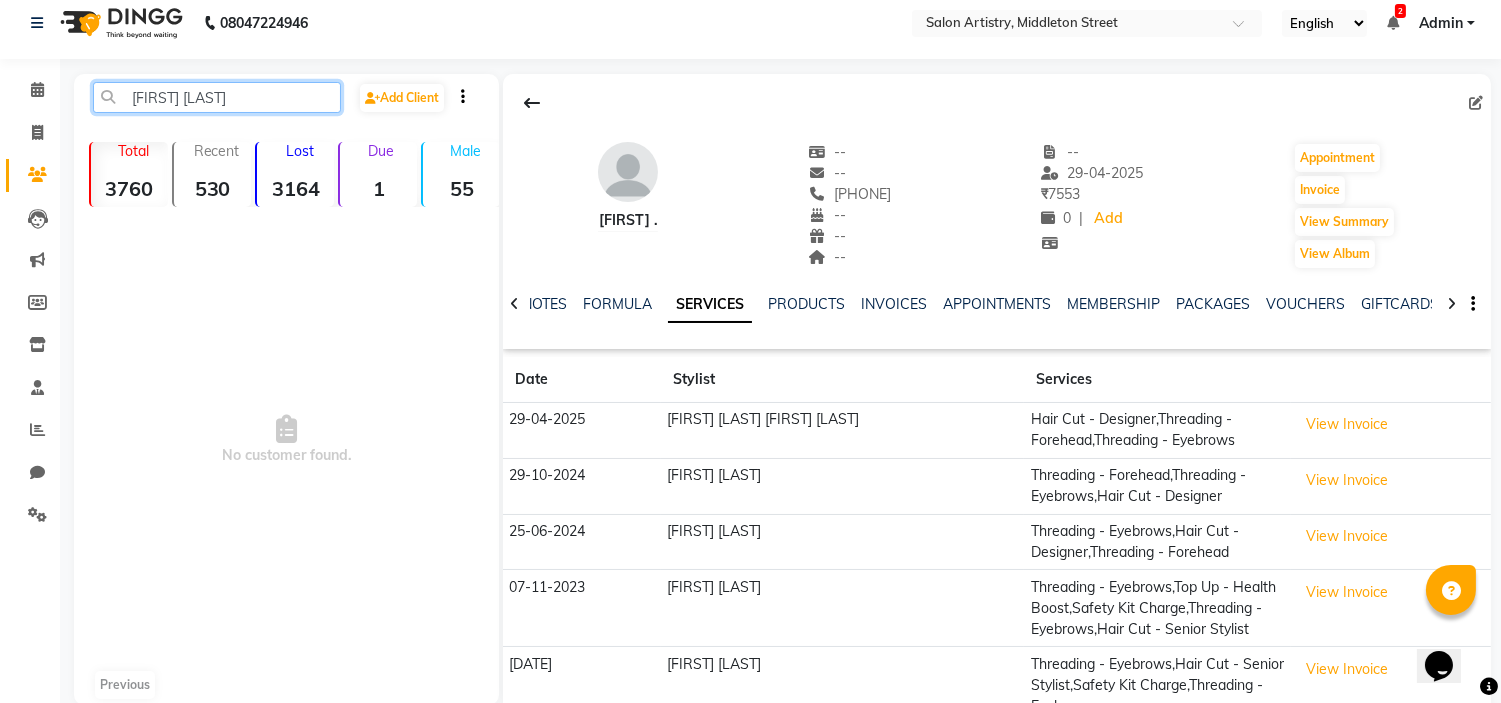 click on "[FIRST] [LAST]" 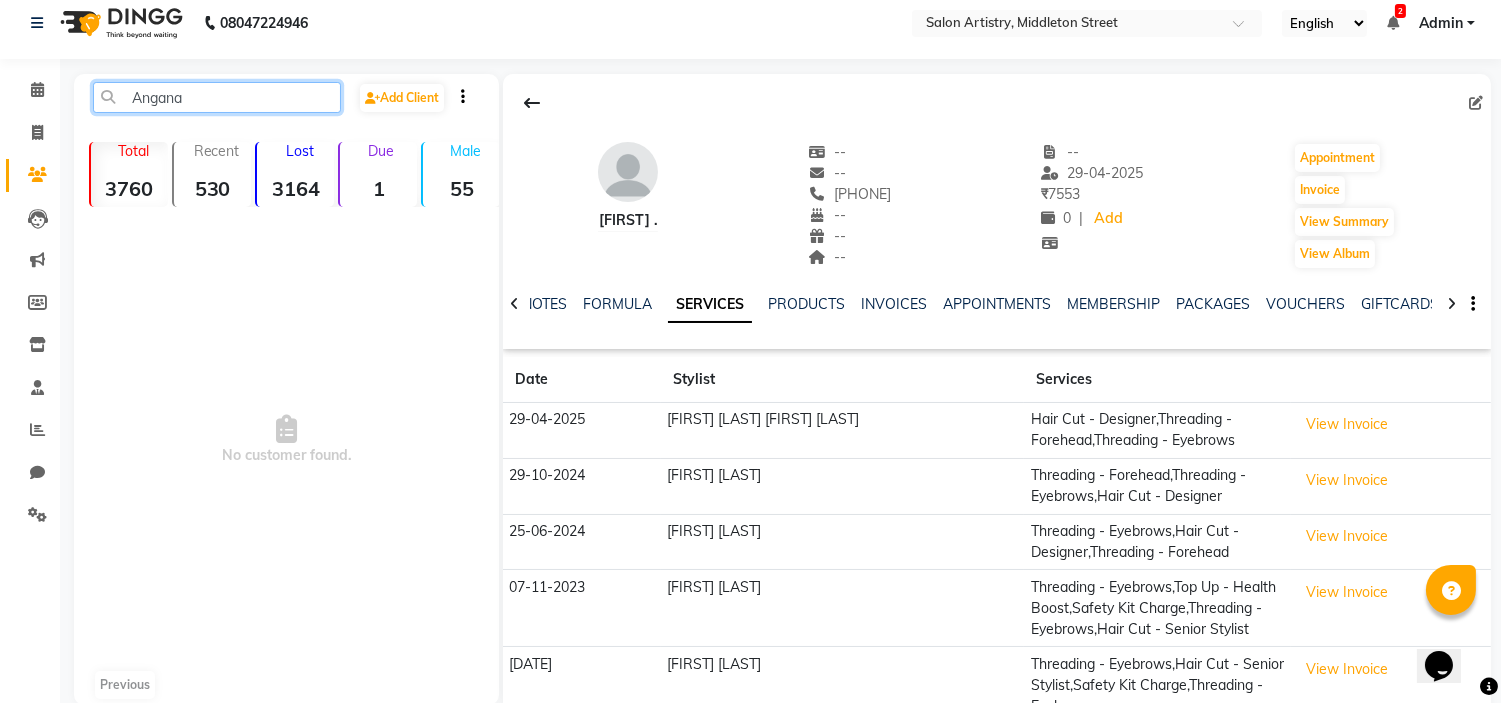 click on "Angana" 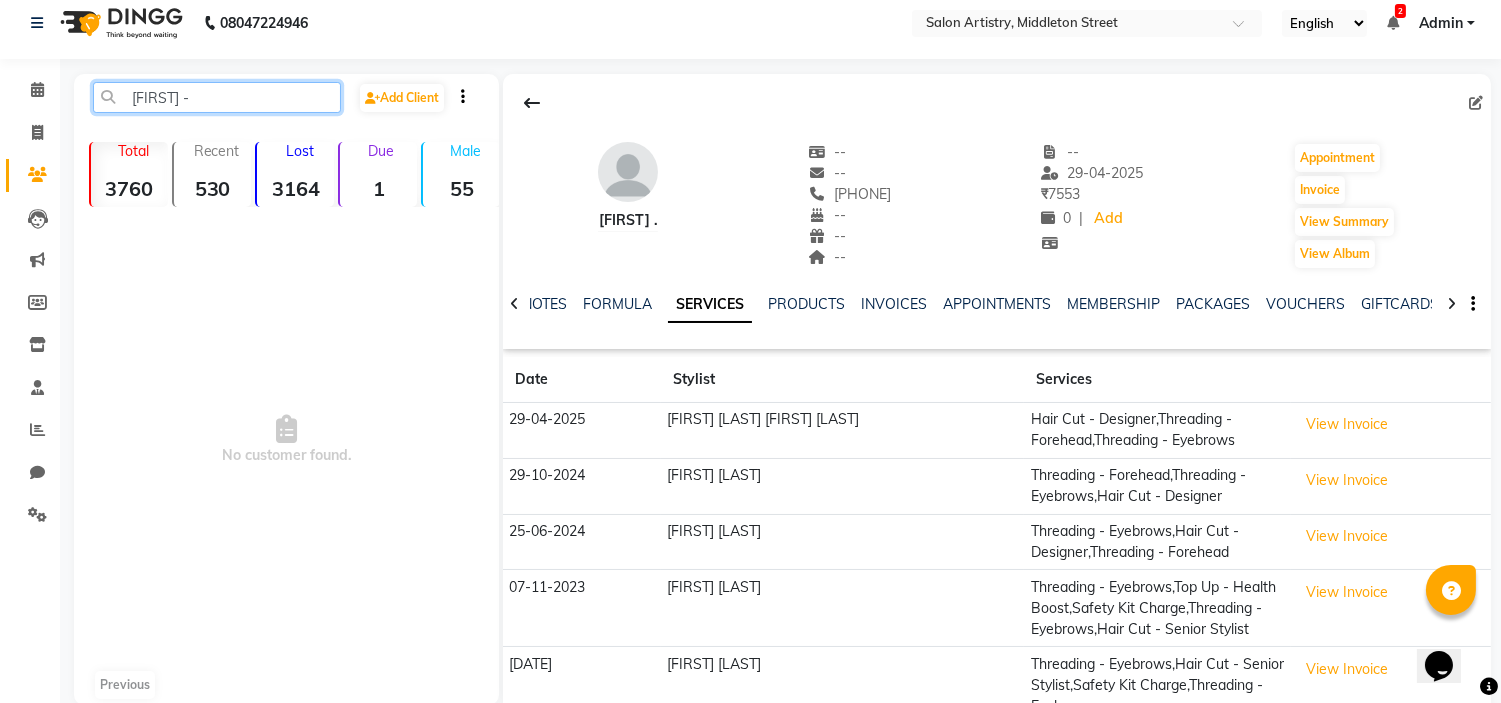 click on "[FIRST] -" 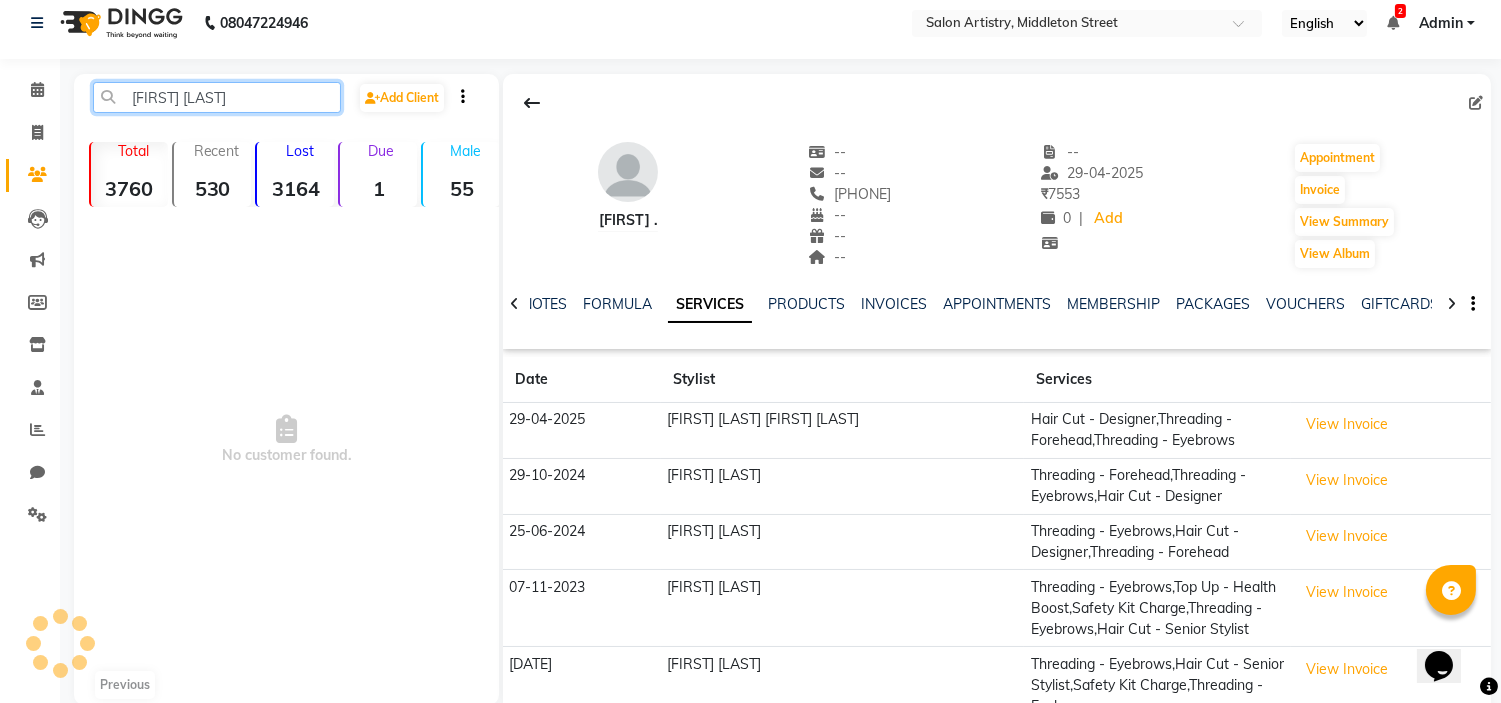 click on "[FIRST] [LAST]" 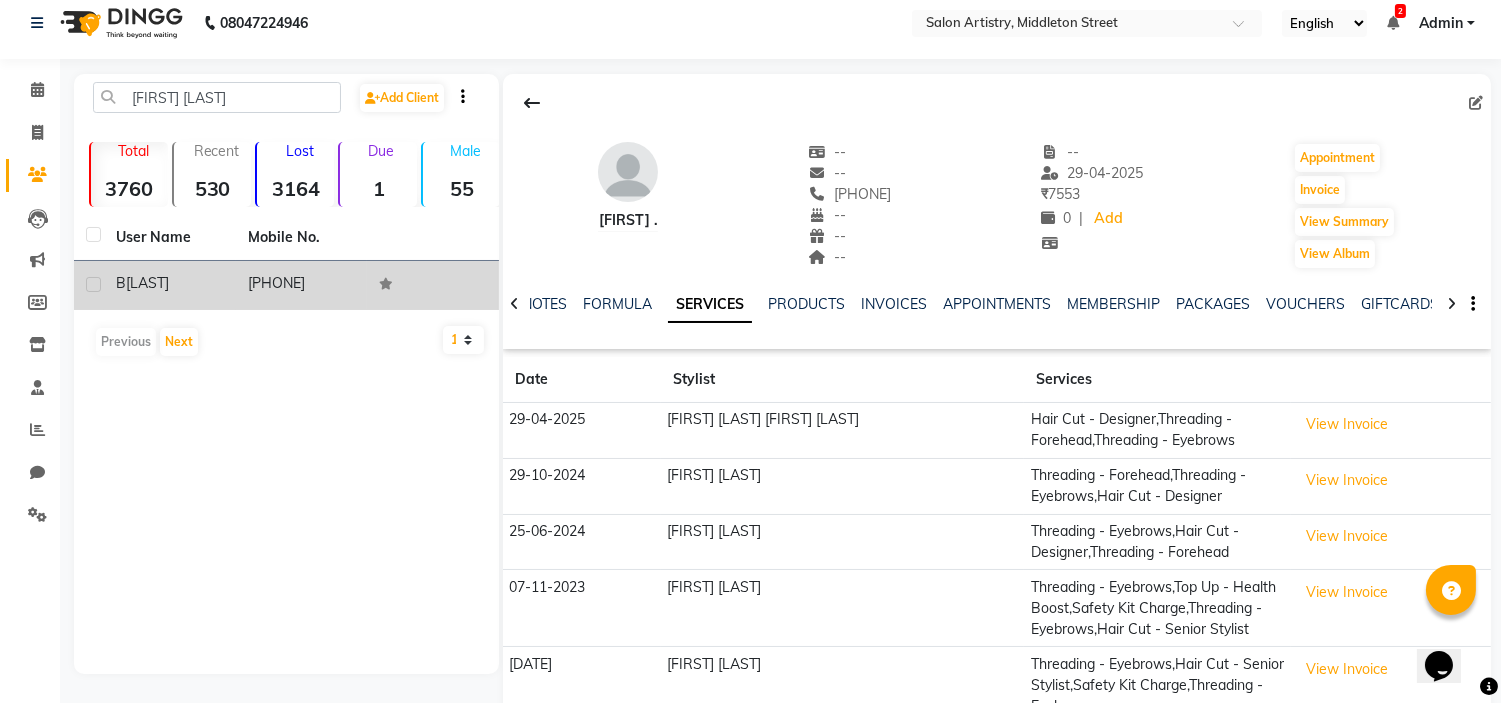 click on "[LAST]" 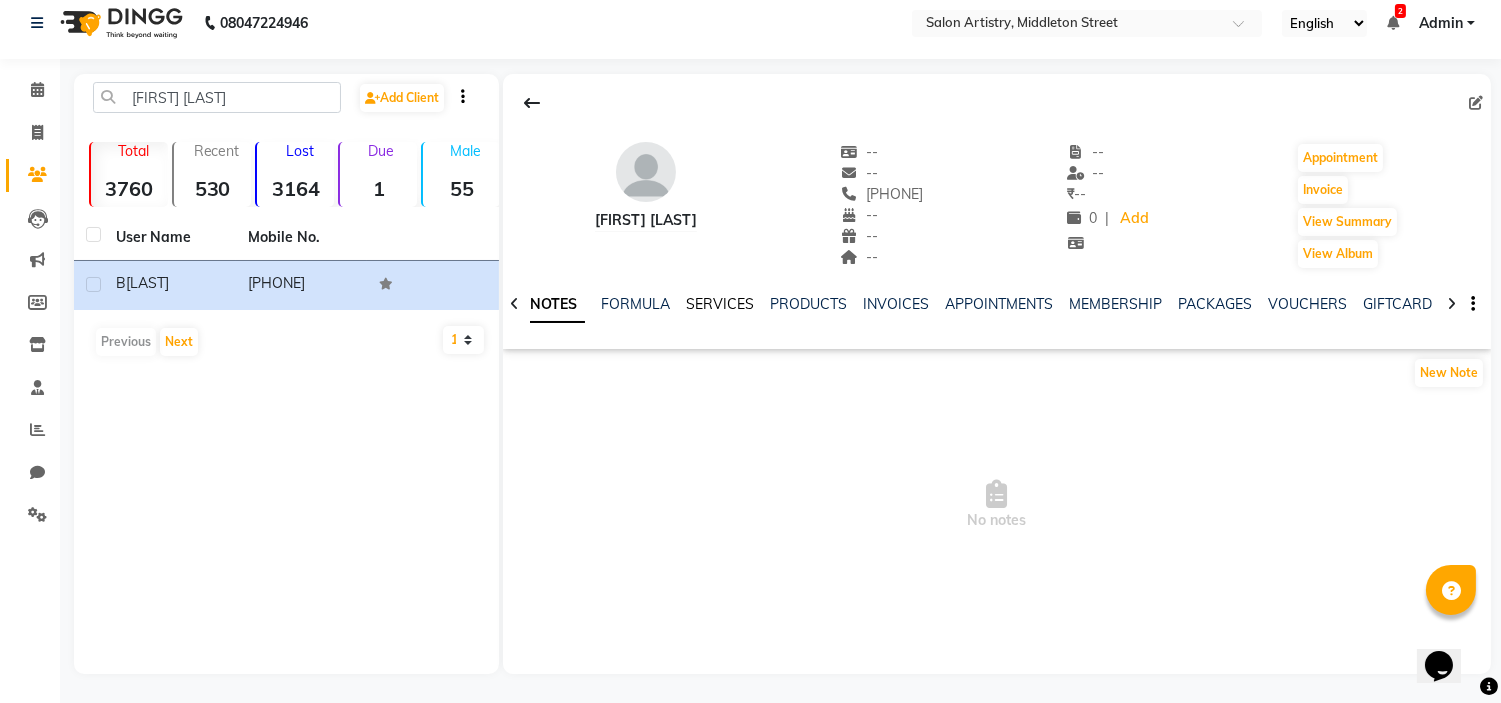 click on "SERVICES" 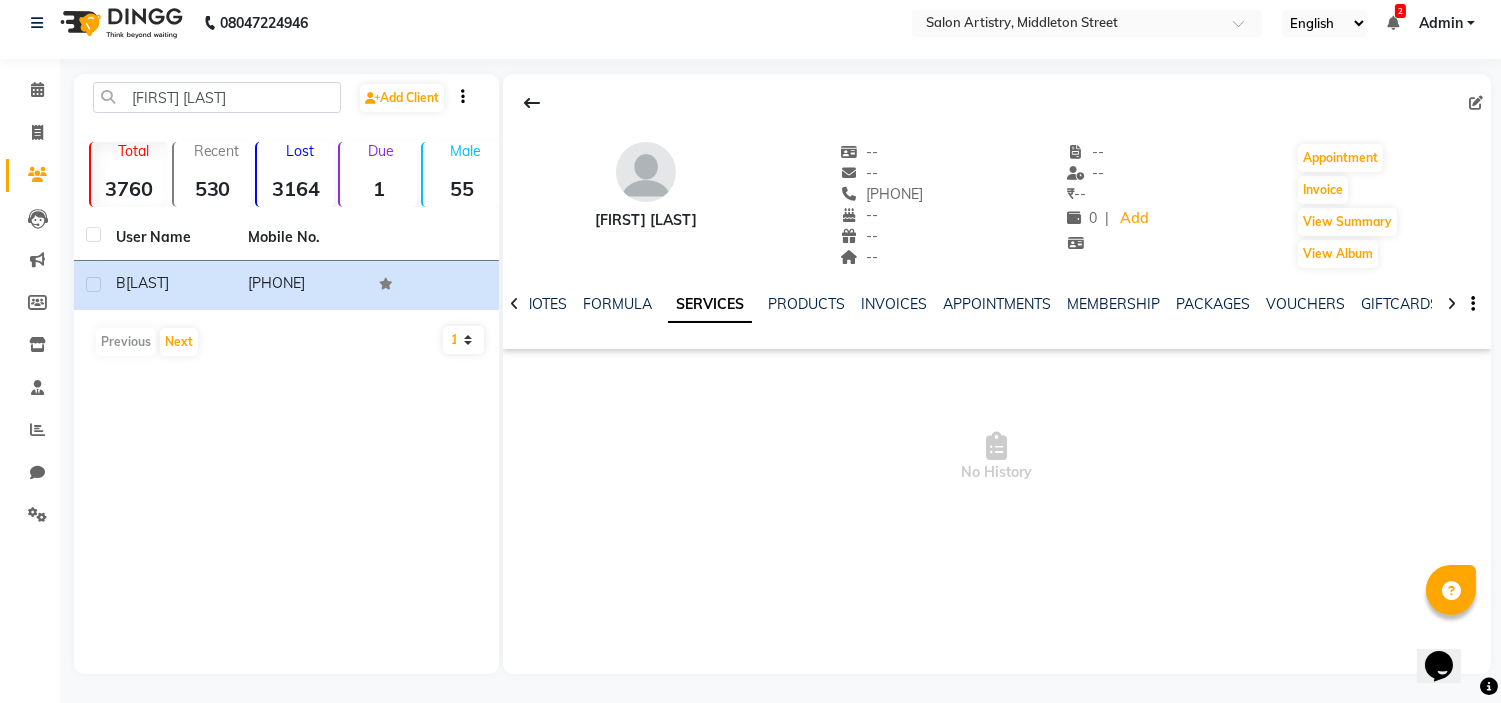 click on "SERVICES" 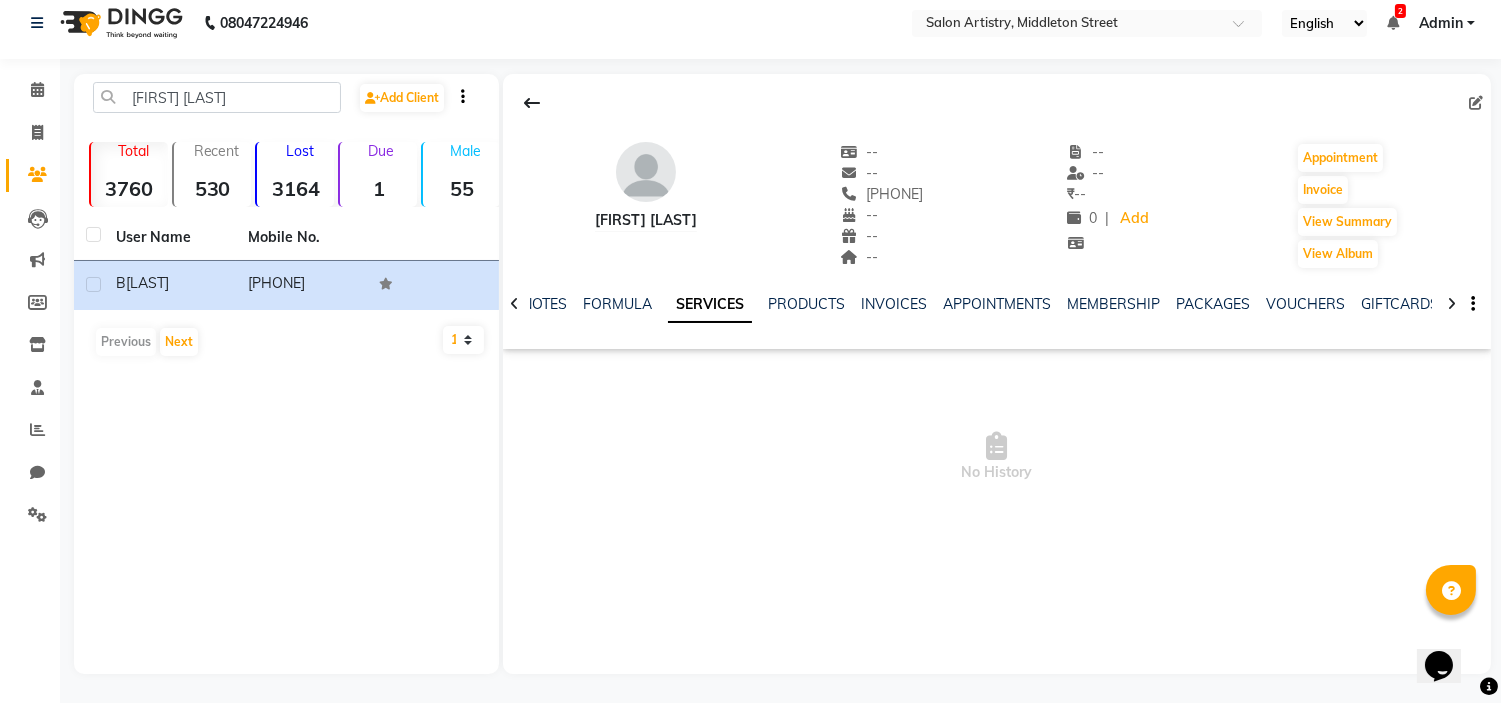 click on "SERVICES" 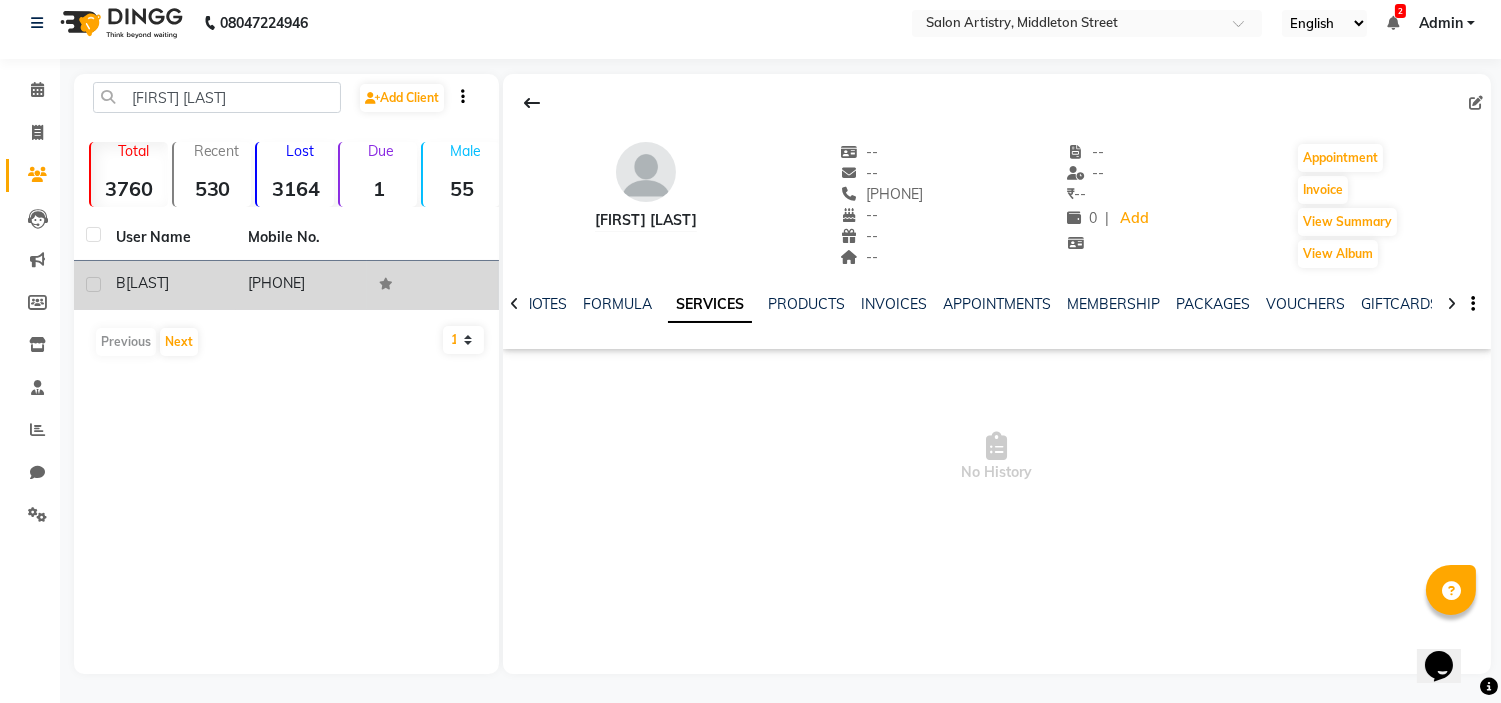 click on "[PHONE]" 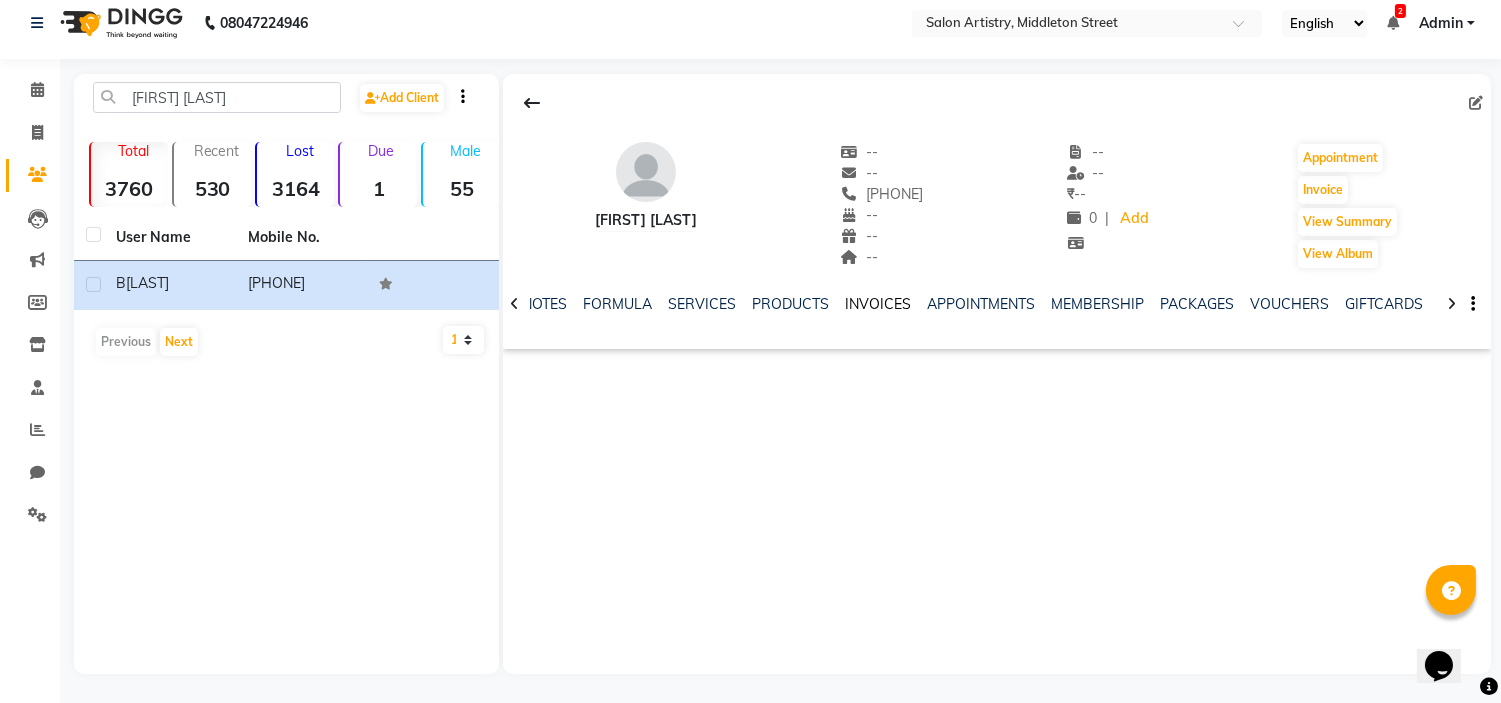 click on "INVOICES" 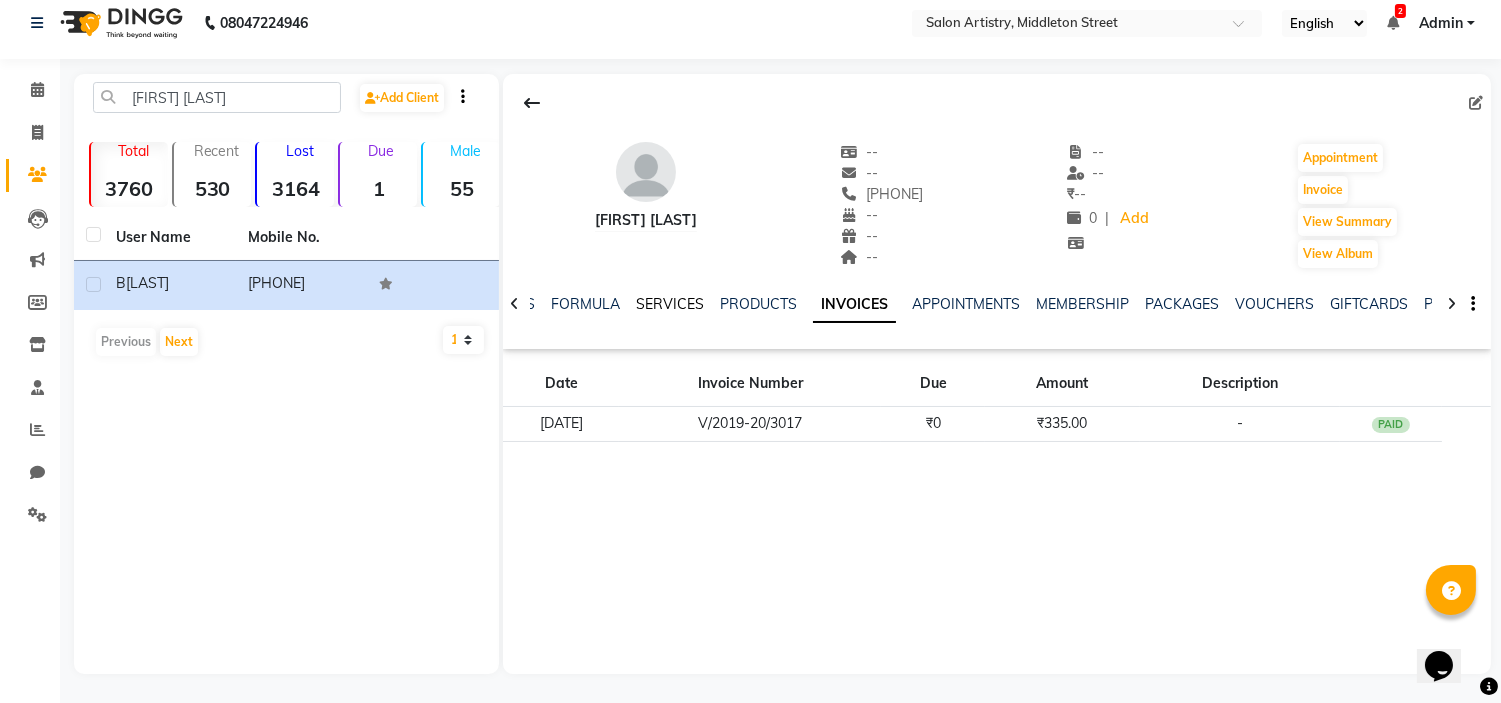 click on "SERVICES" 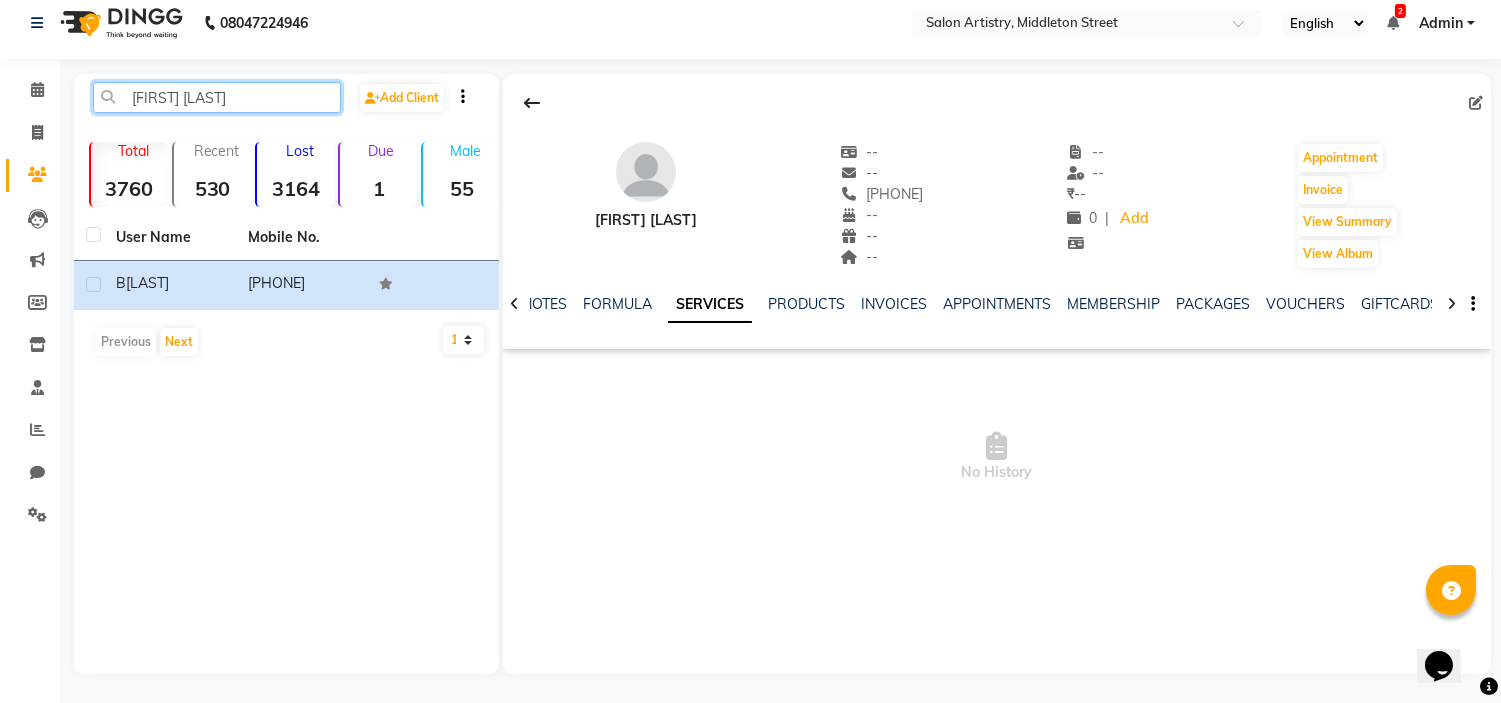 click on "[FIRST] [LAST]" 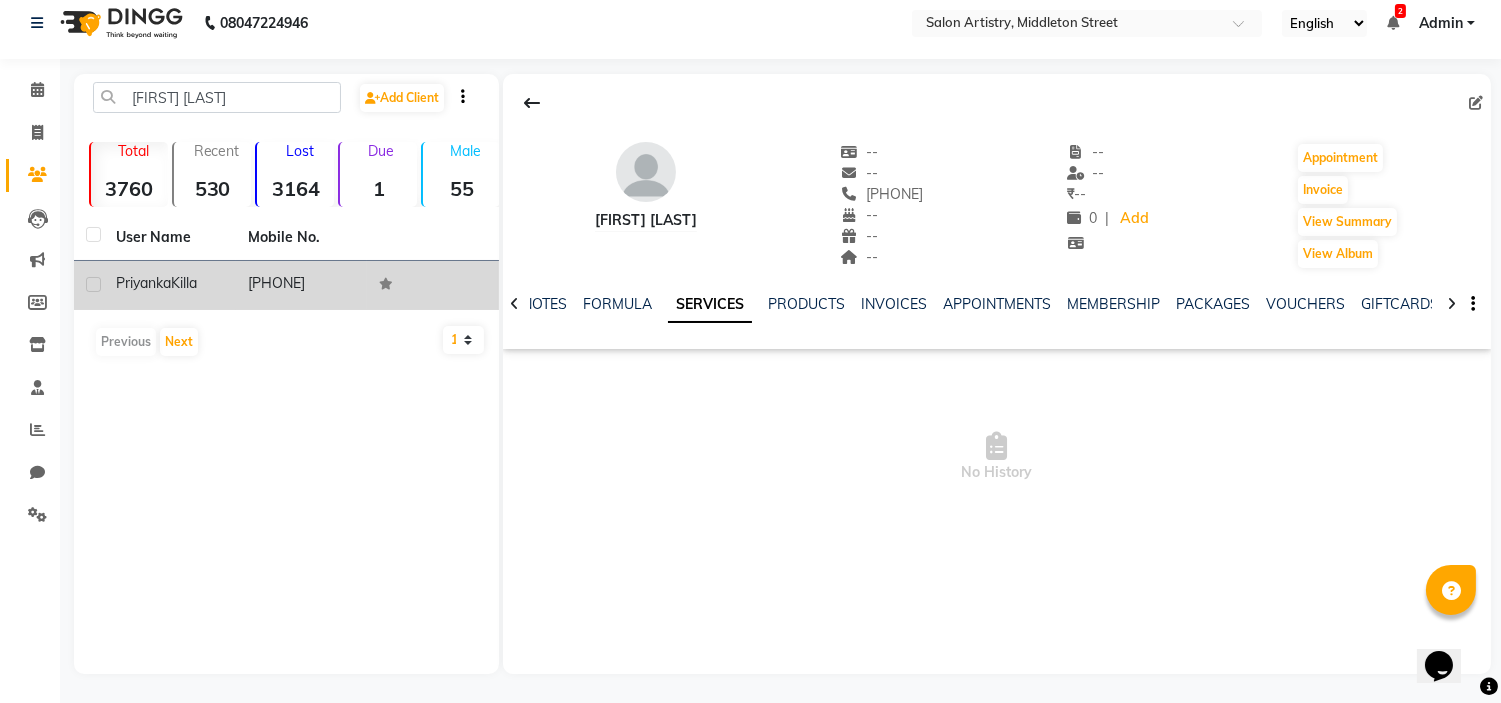 click on "Priyanka" 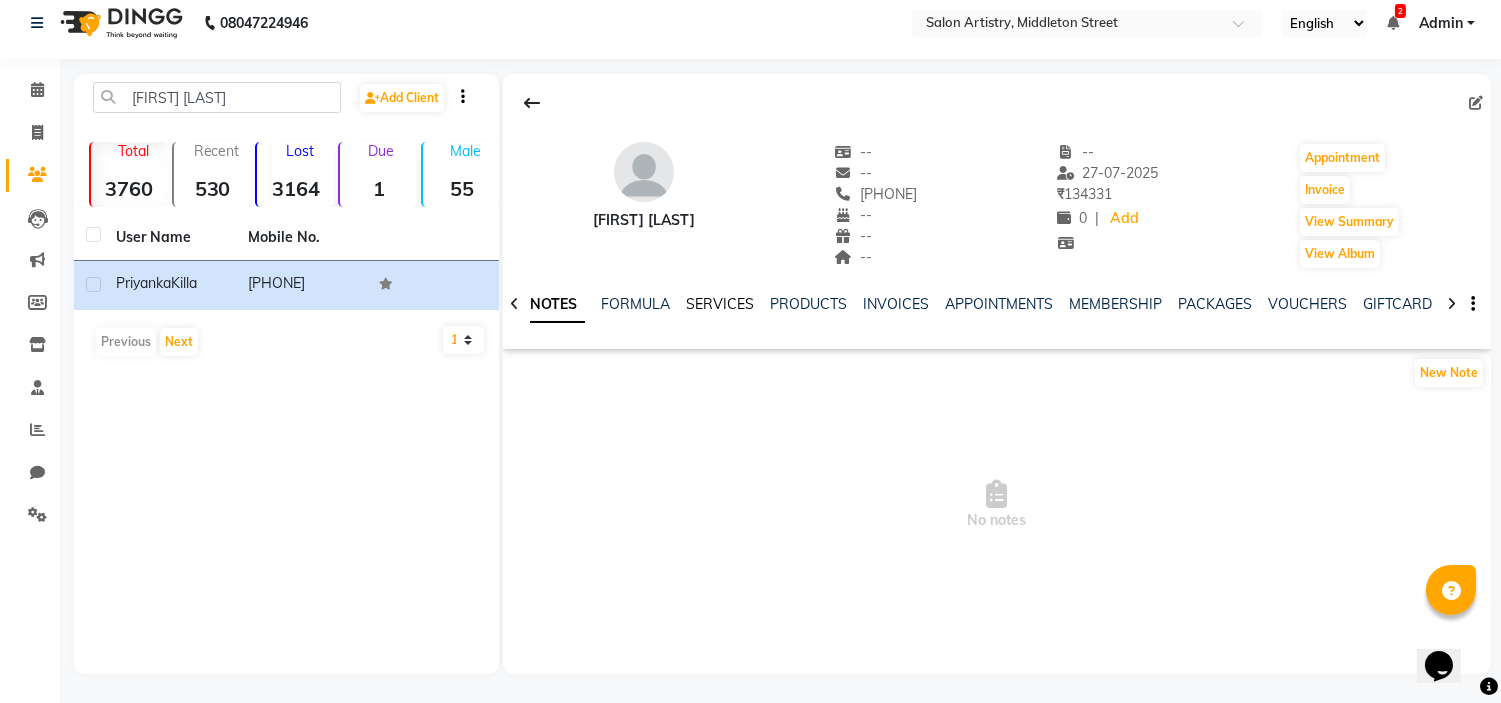 click on "SERVICES" 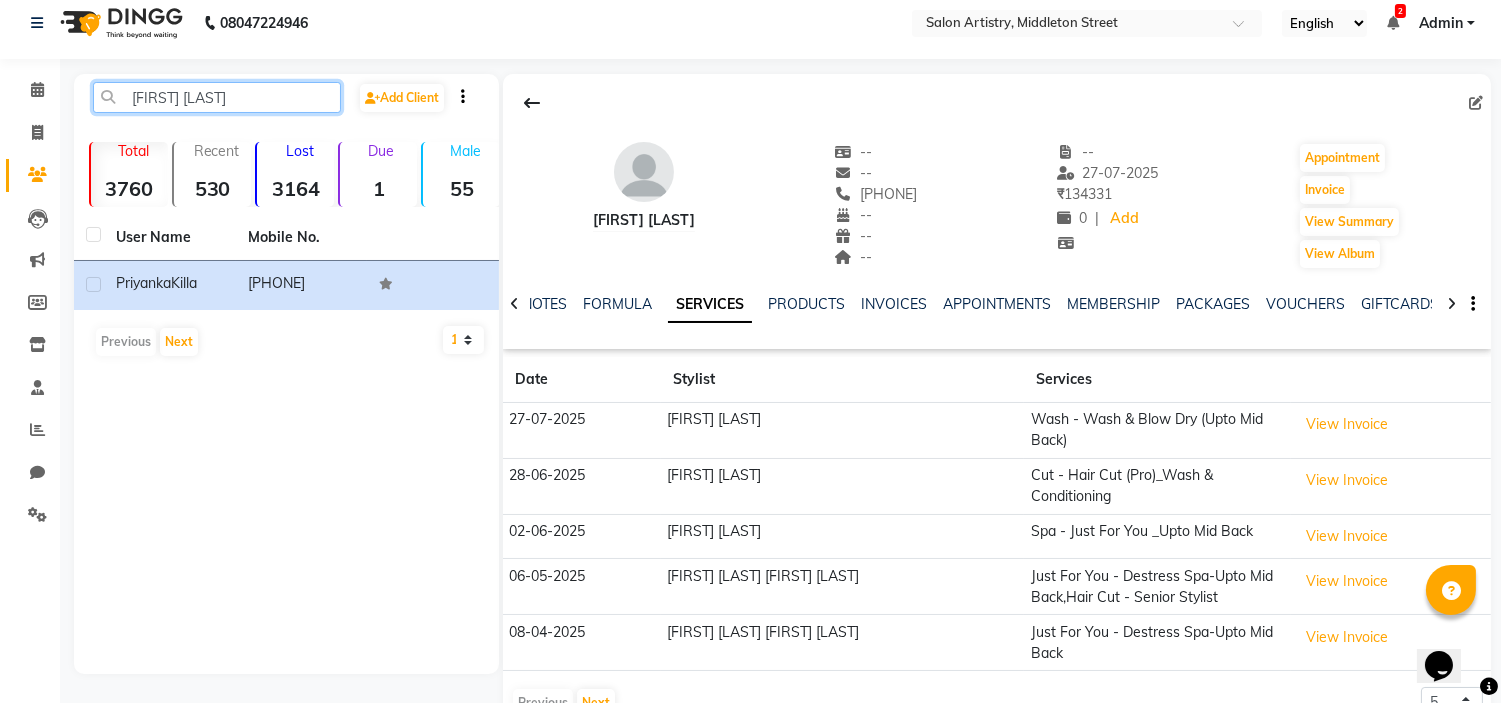 click on "[FIRST] [LAST]" 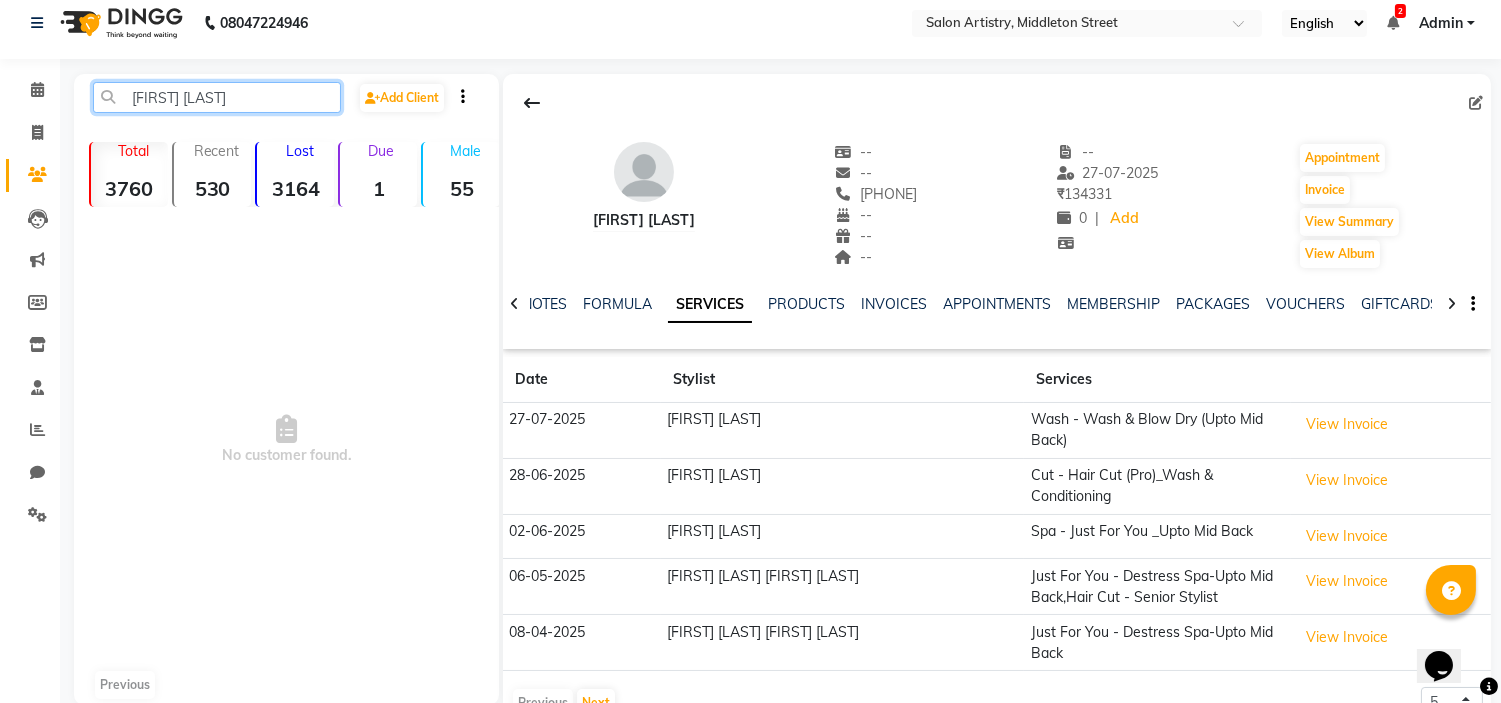 click on "[FIRST] [LAST]" 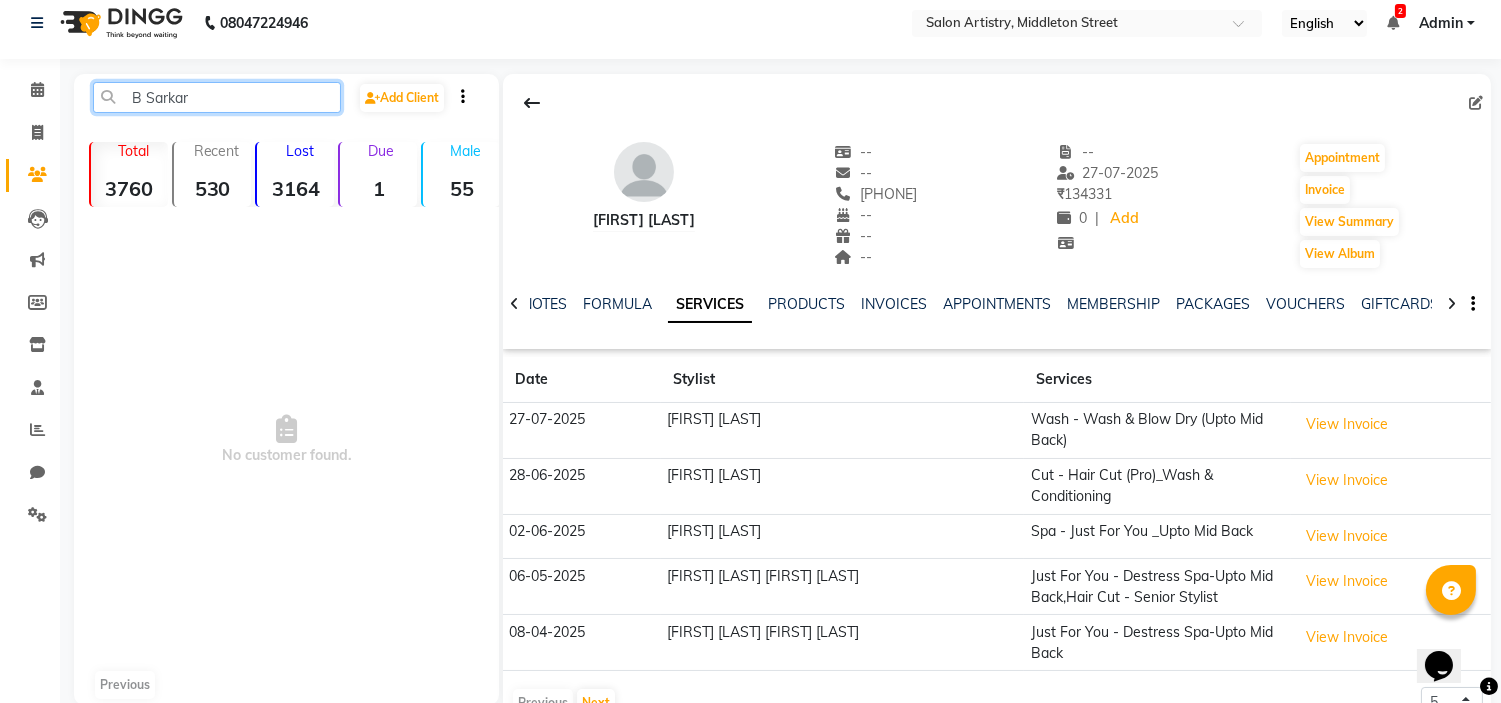 click on "B Sarkar" 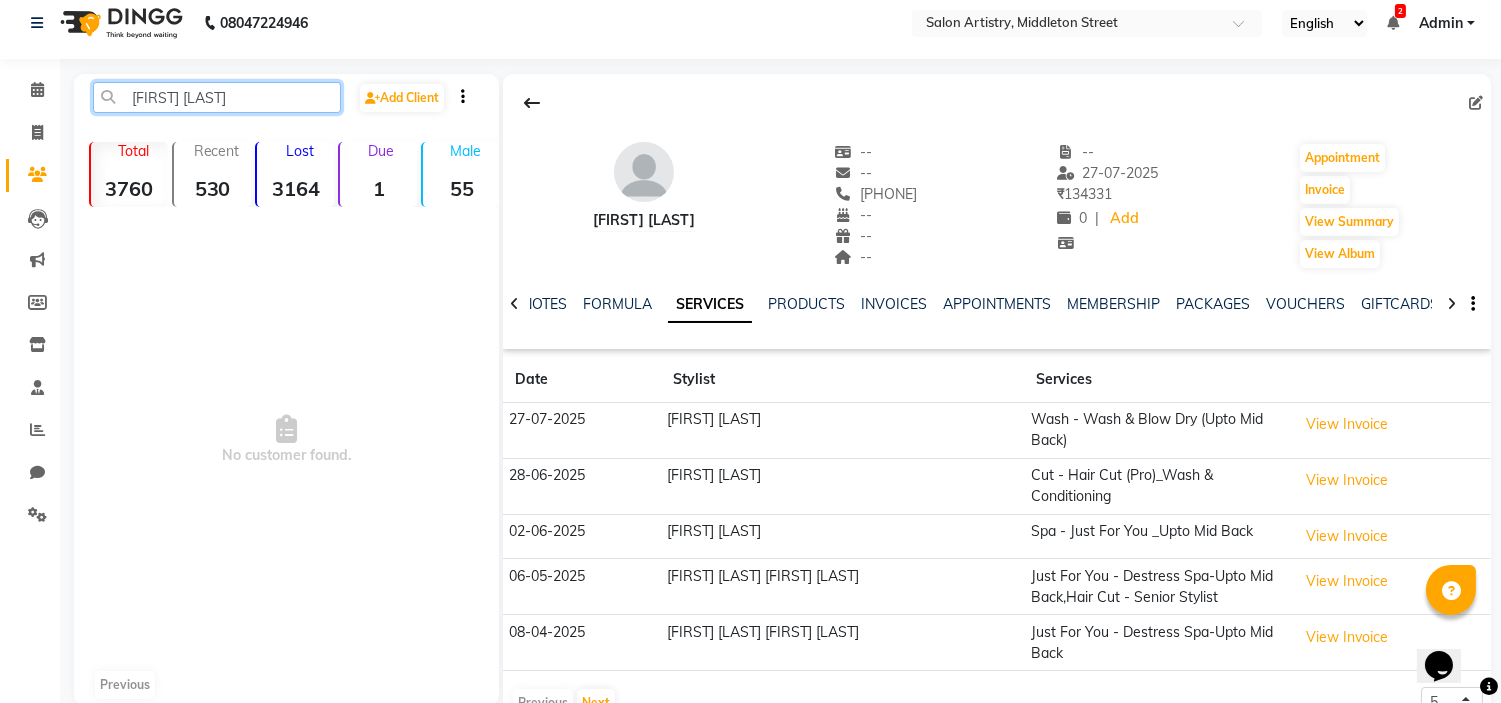 click on "[FIRST] [LAST]" 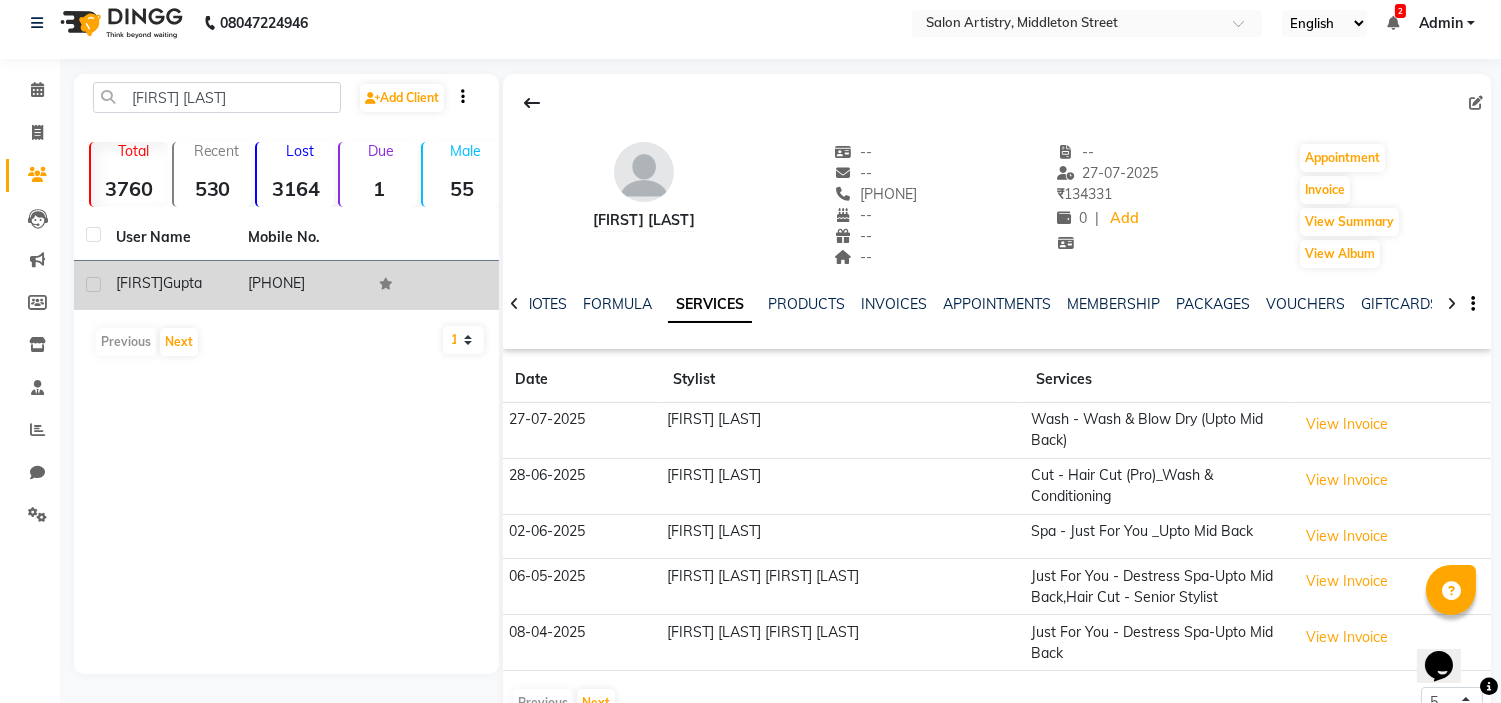 click on "Gupta" 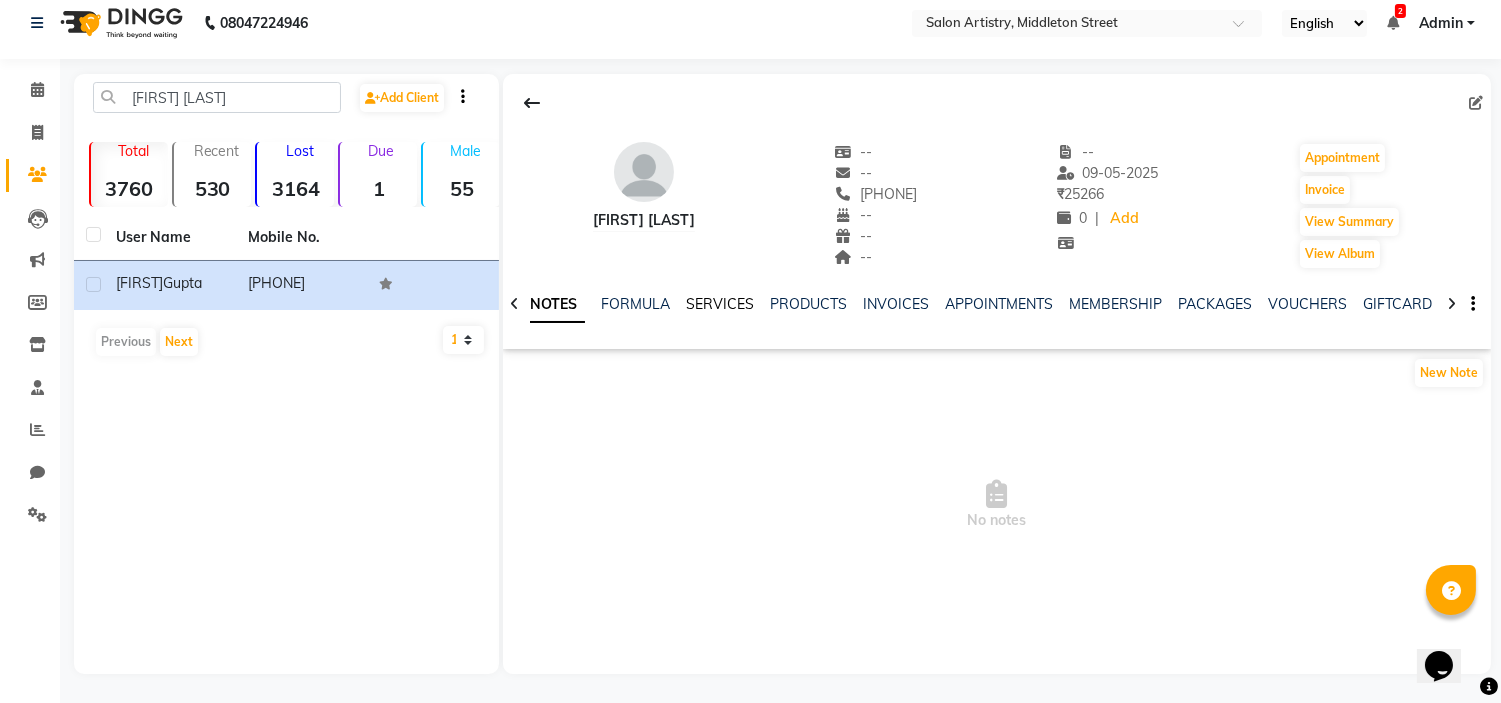 click on "SERVICES" 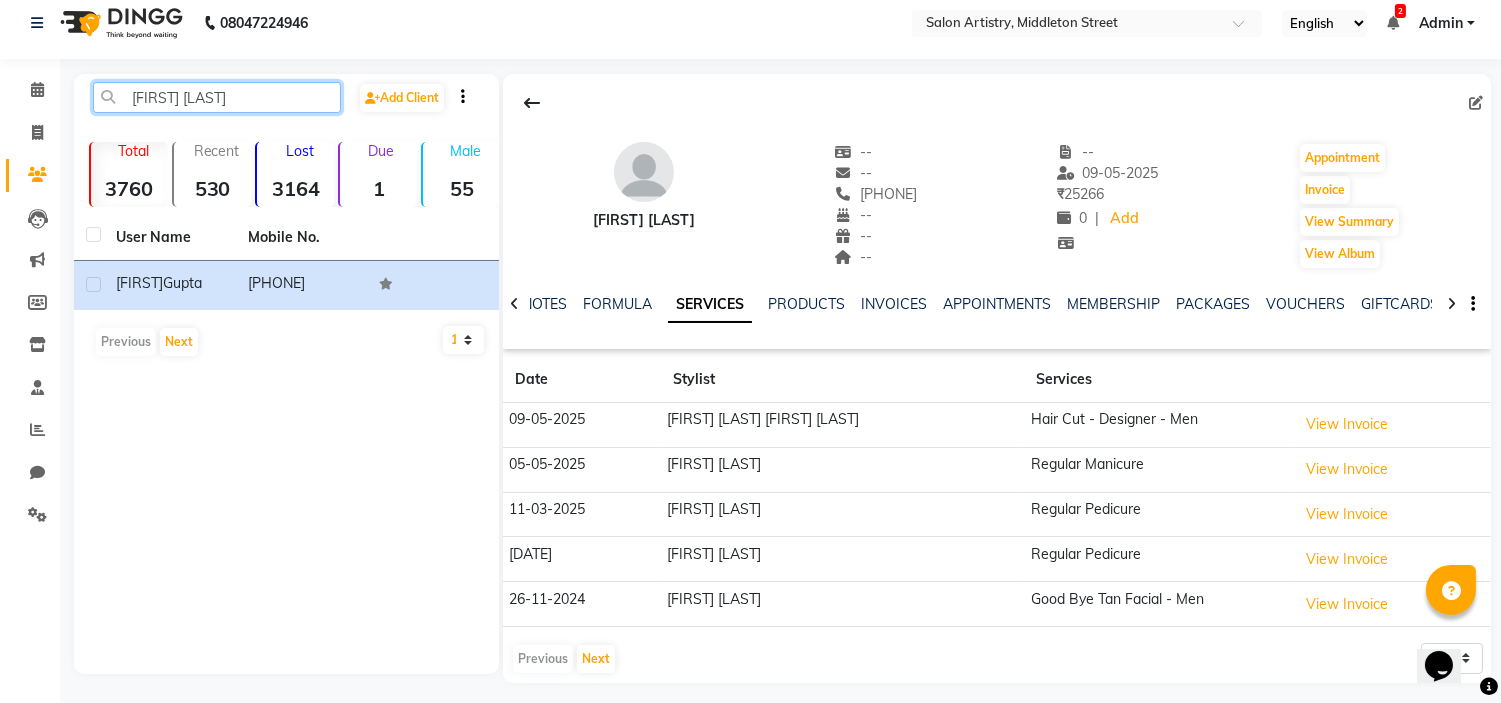 click on "[FIRST] [LAST]" 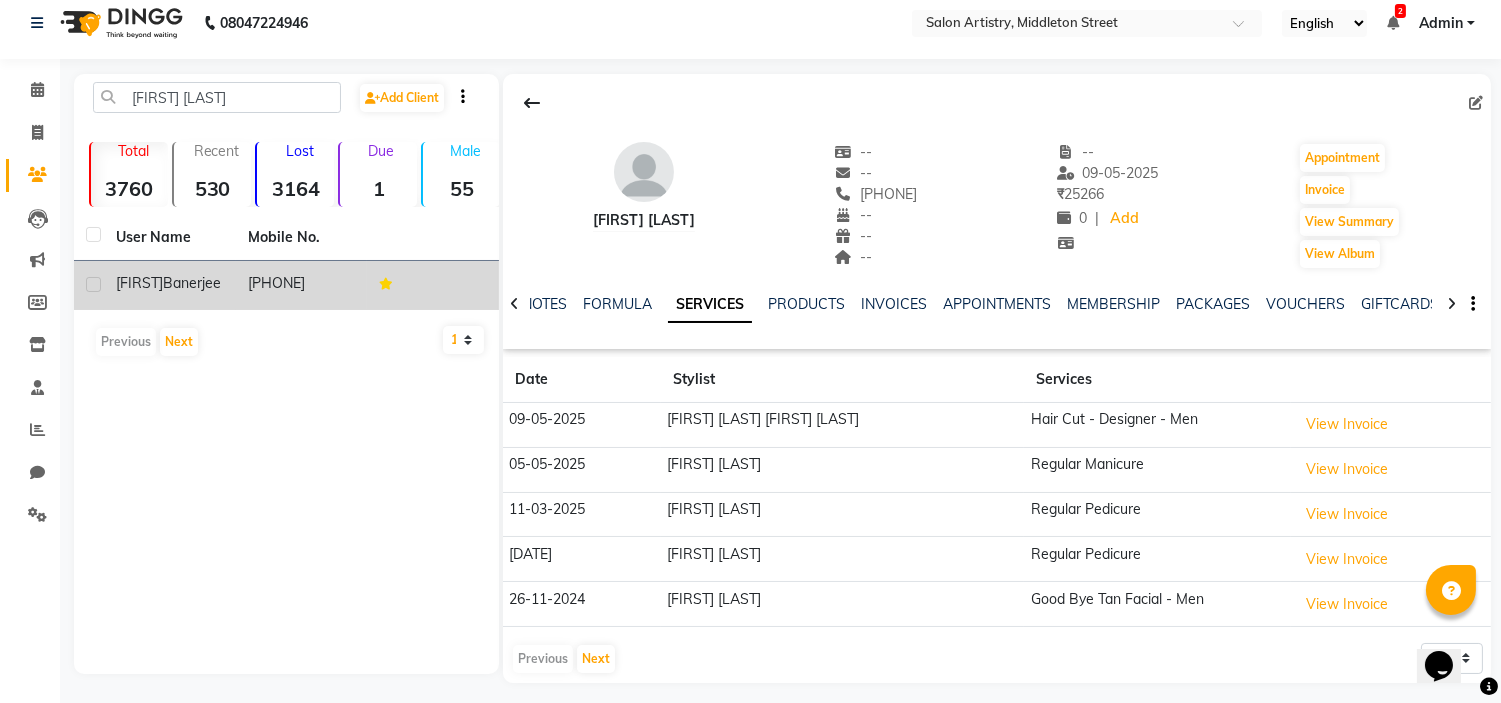 click on "Banerjee" 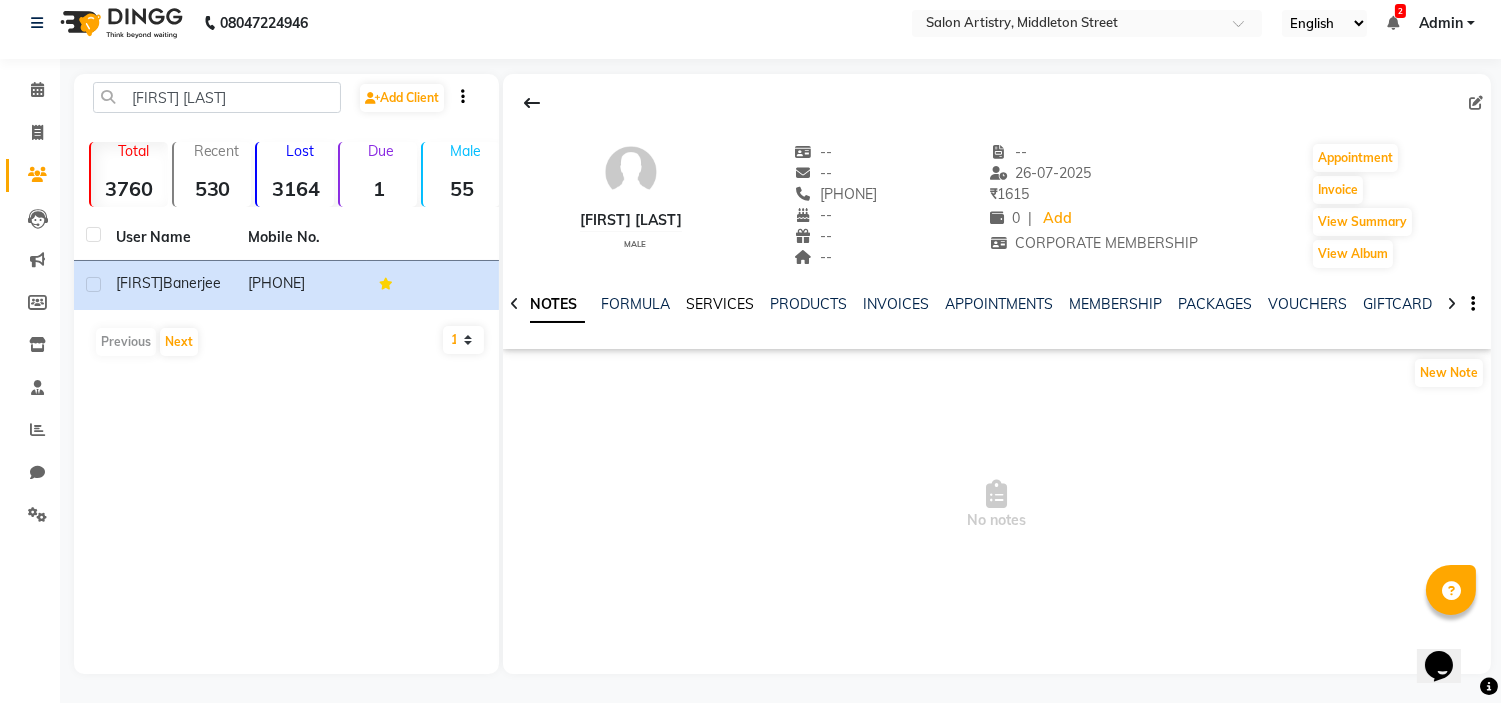 click on "SERVICES" 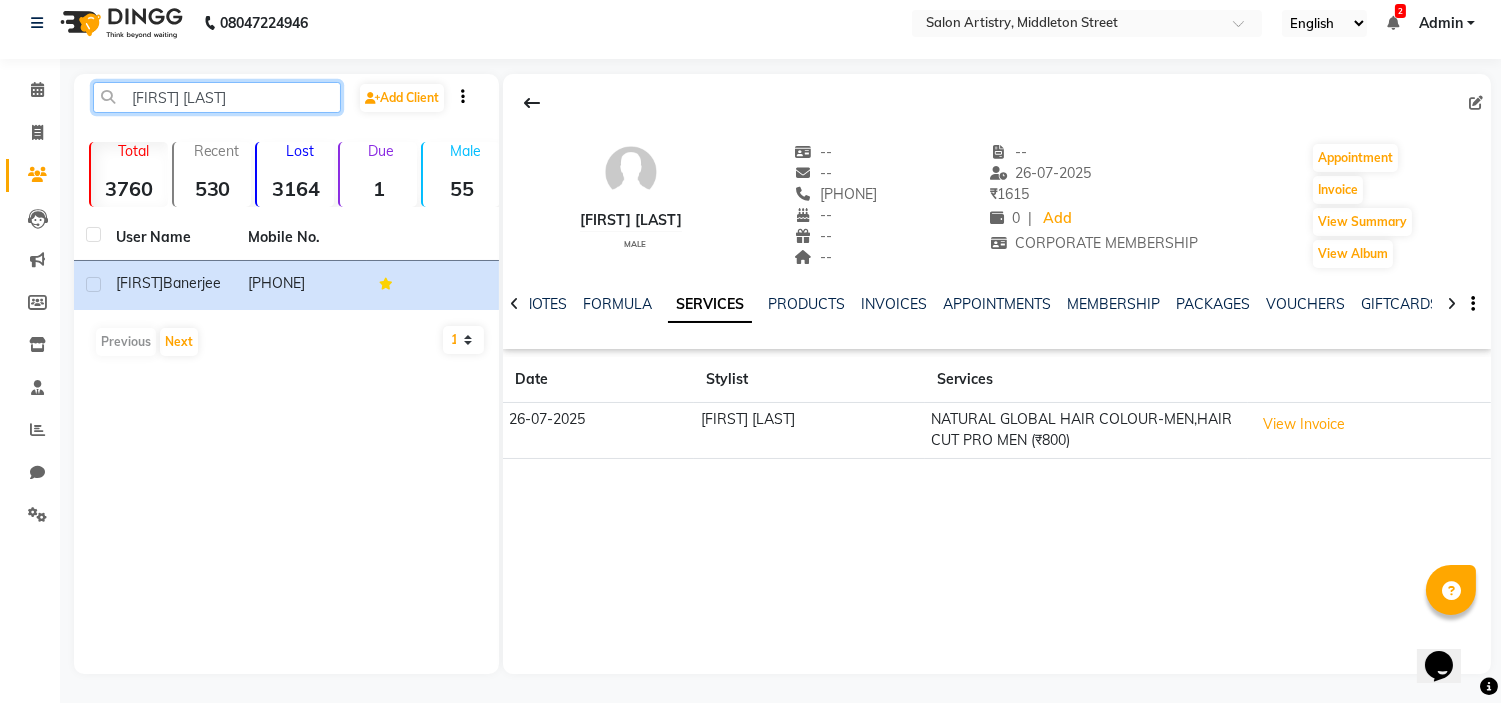 click on "[FIRST] [LAST]" 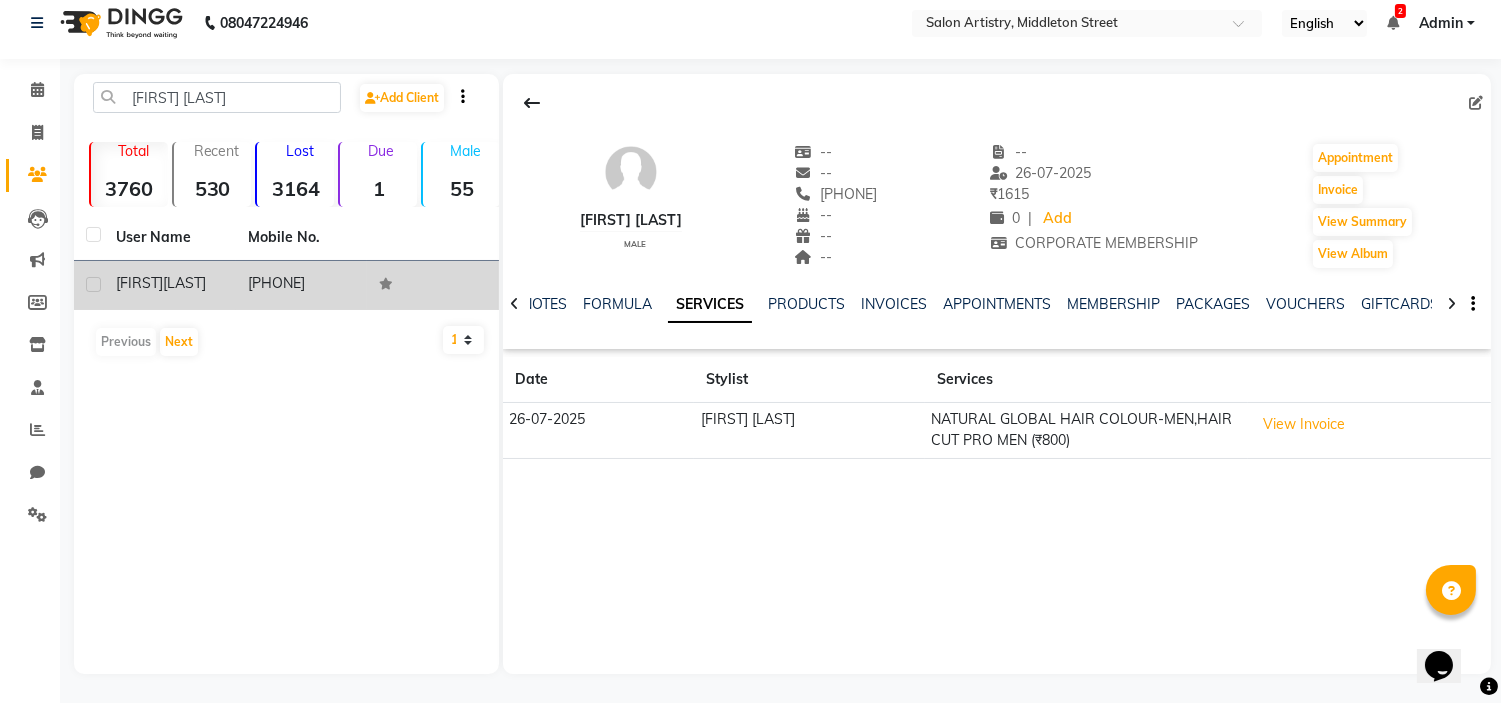 click on "[LAST]" 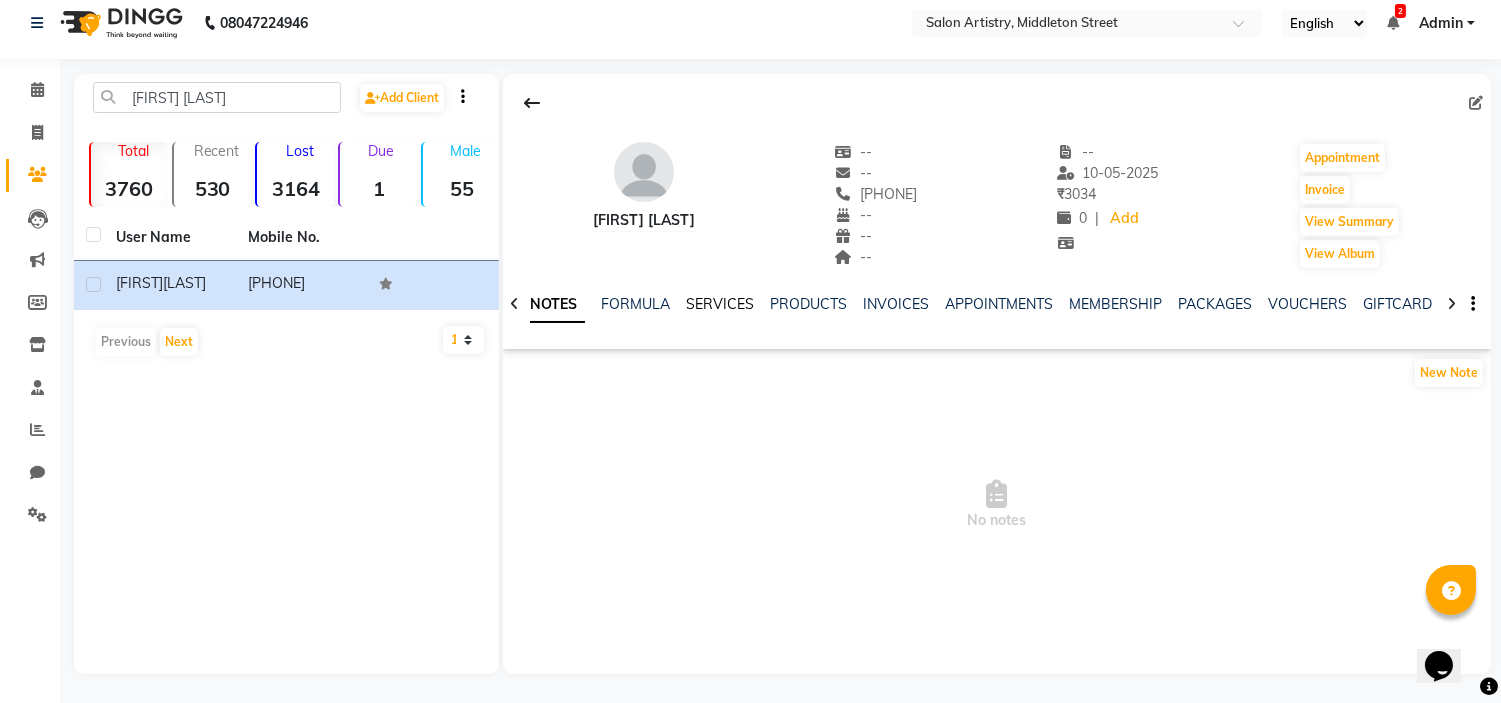 click on "SERVICES" 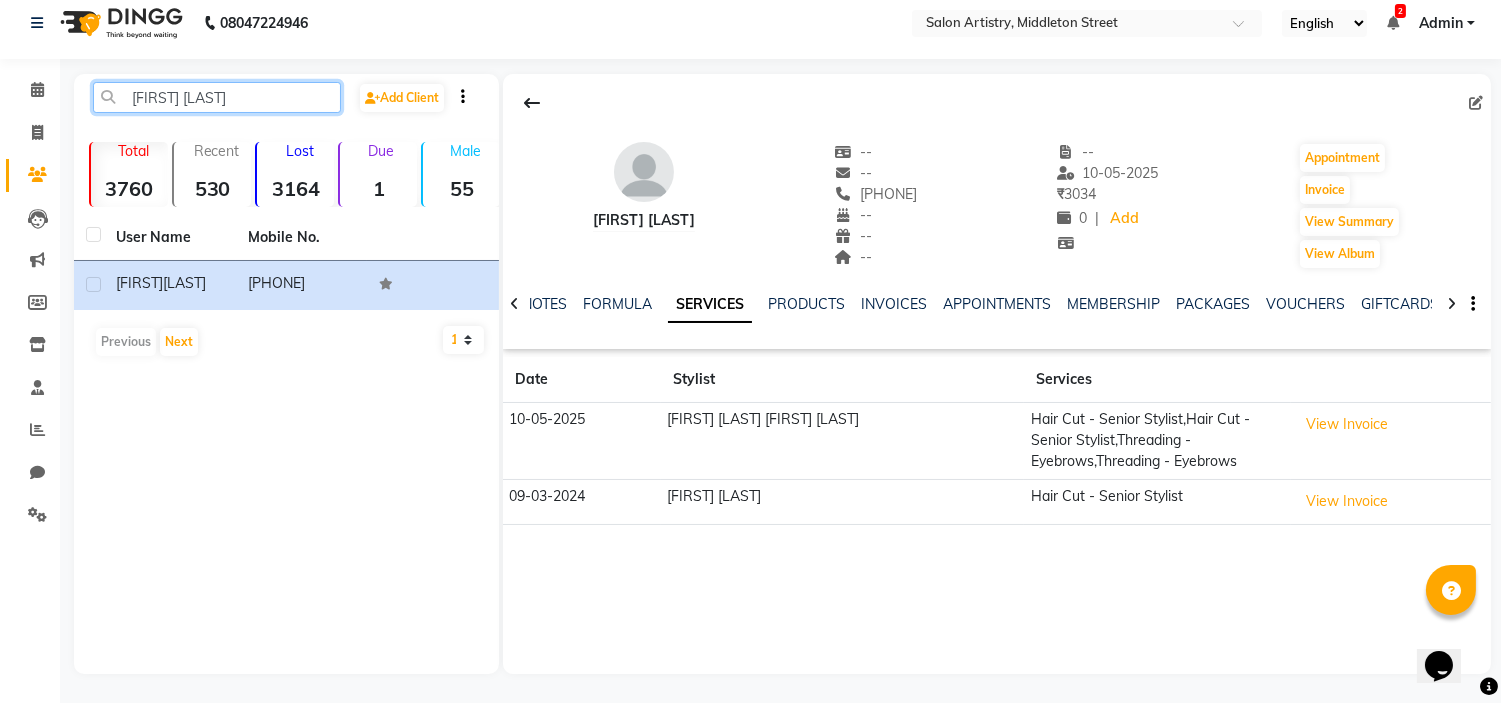 click on "[FIRST] [LAST]" 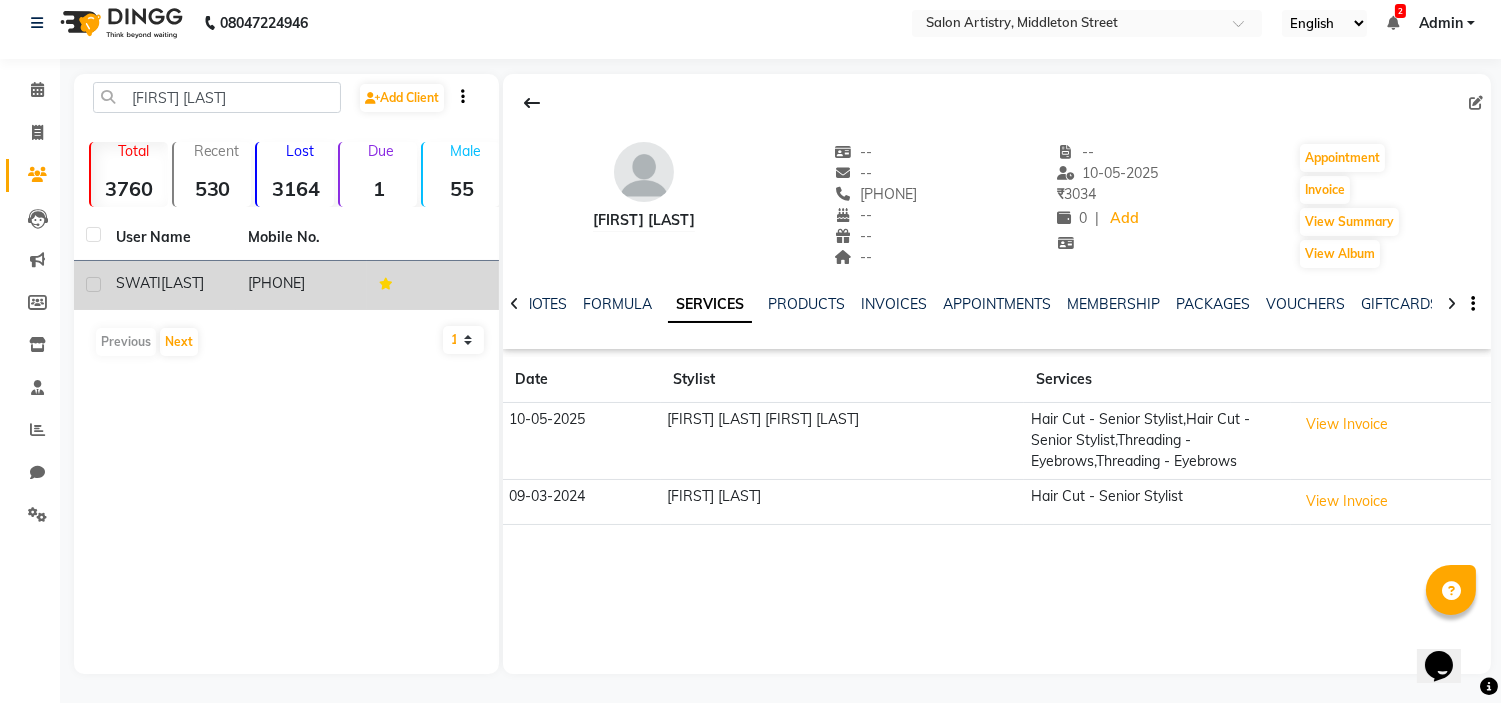 click on "[FIRST] [LAST]" 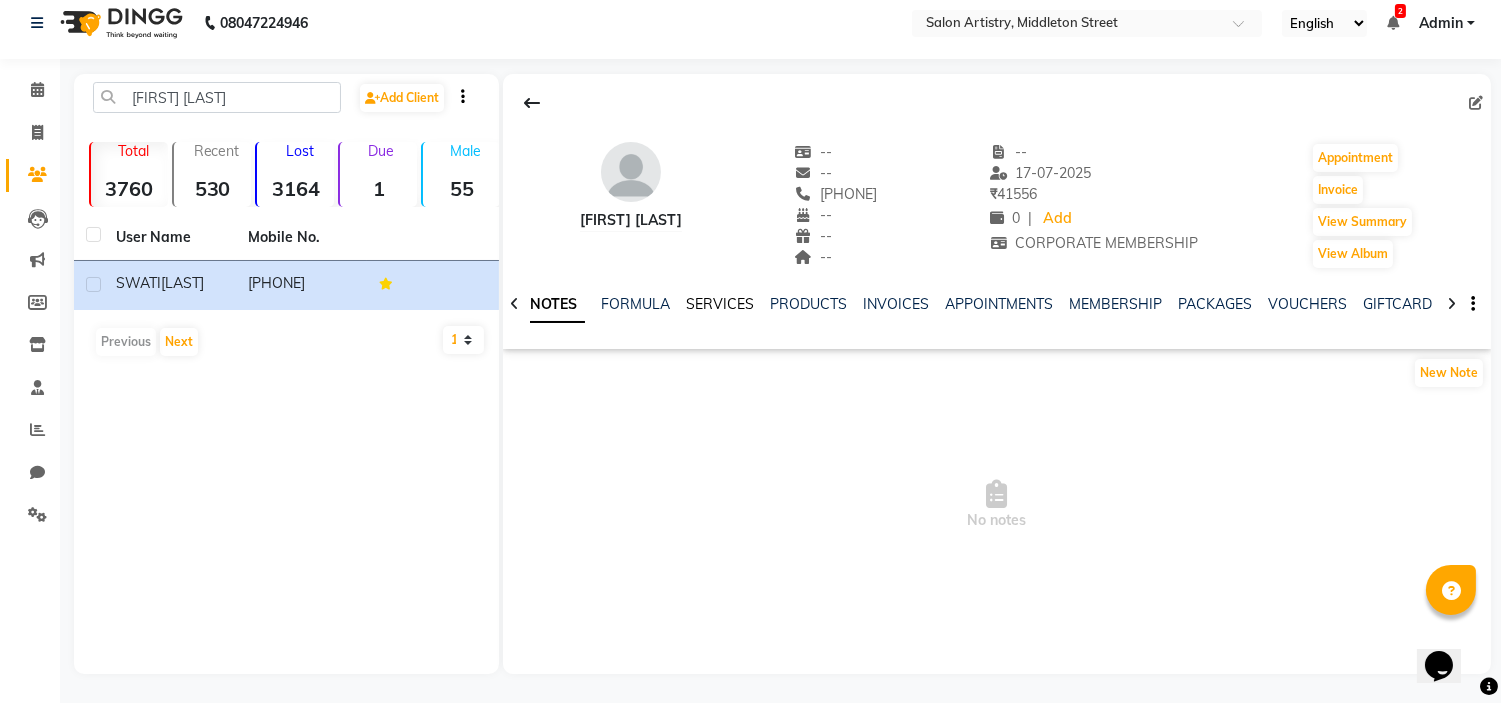 click on "SERVICES" 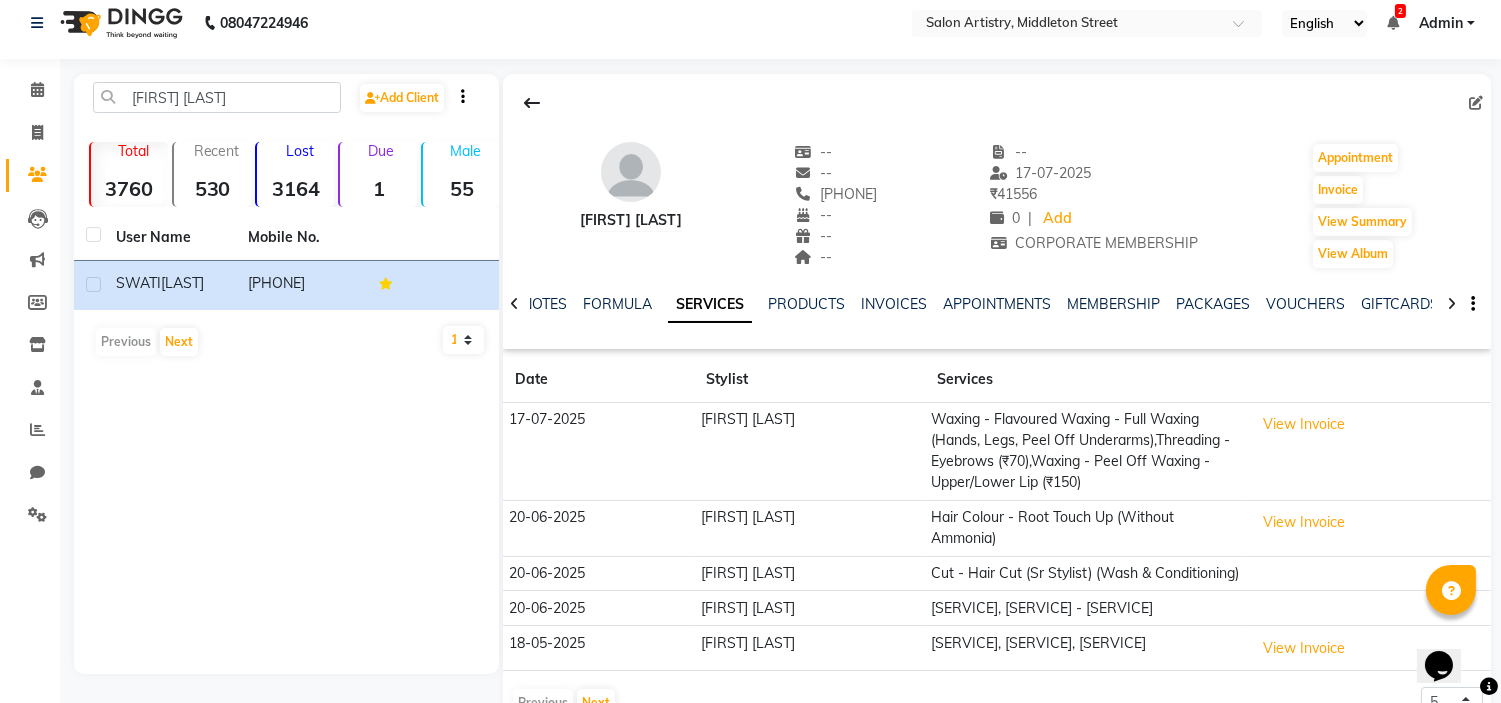 scroll, scrollTop: 57, scrollLeft: 0, axis: vertical 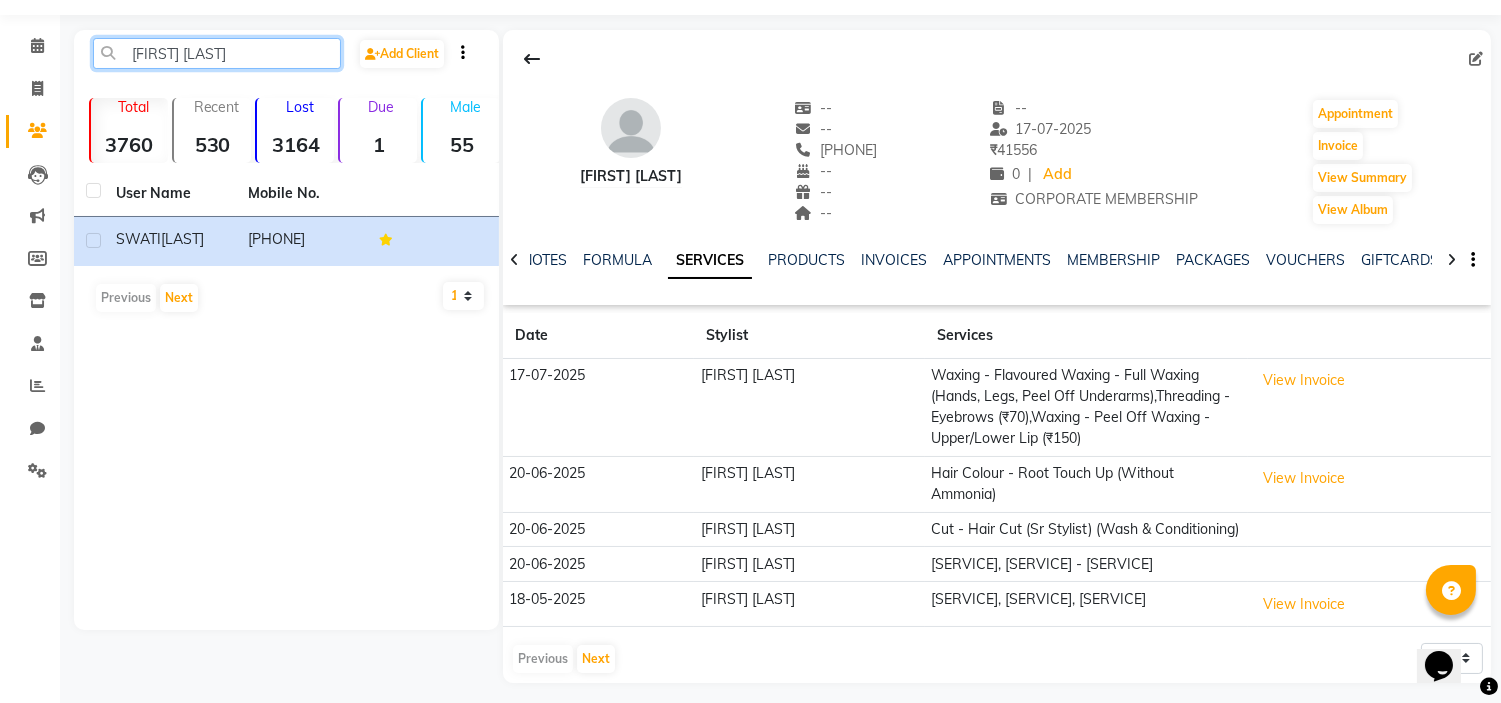 click on "[FIRST] [LAST]" 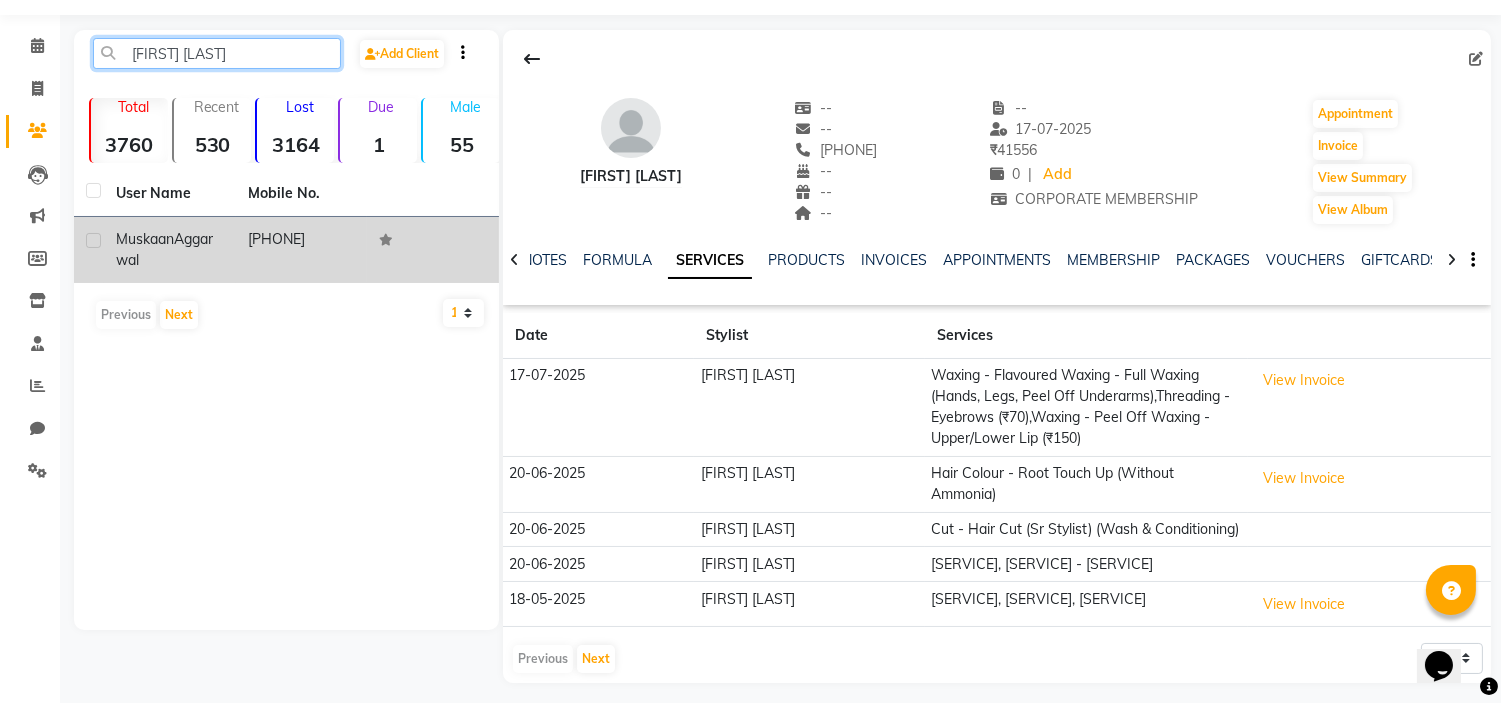 type on "[FIRST] [LAST]" 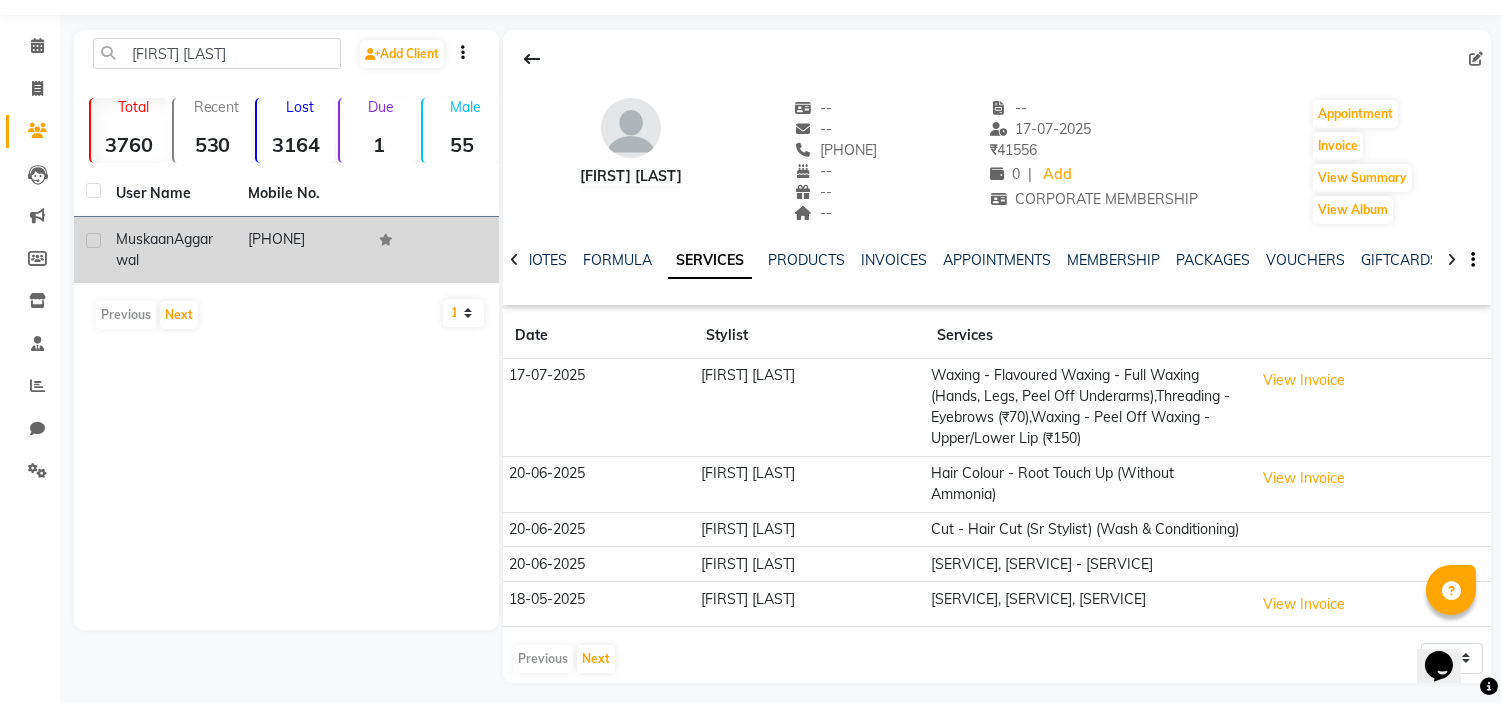 click on "Aggarwal" 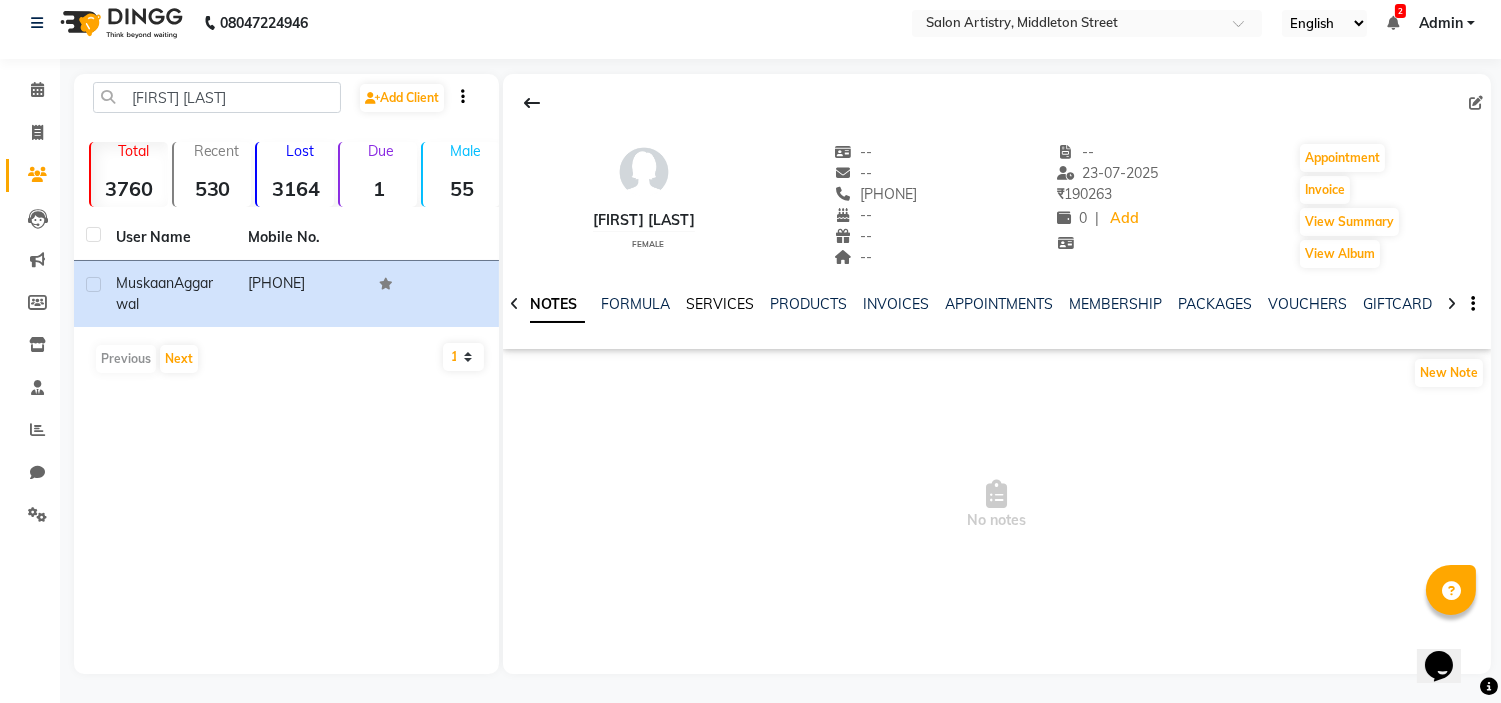 click on "SERVICES" 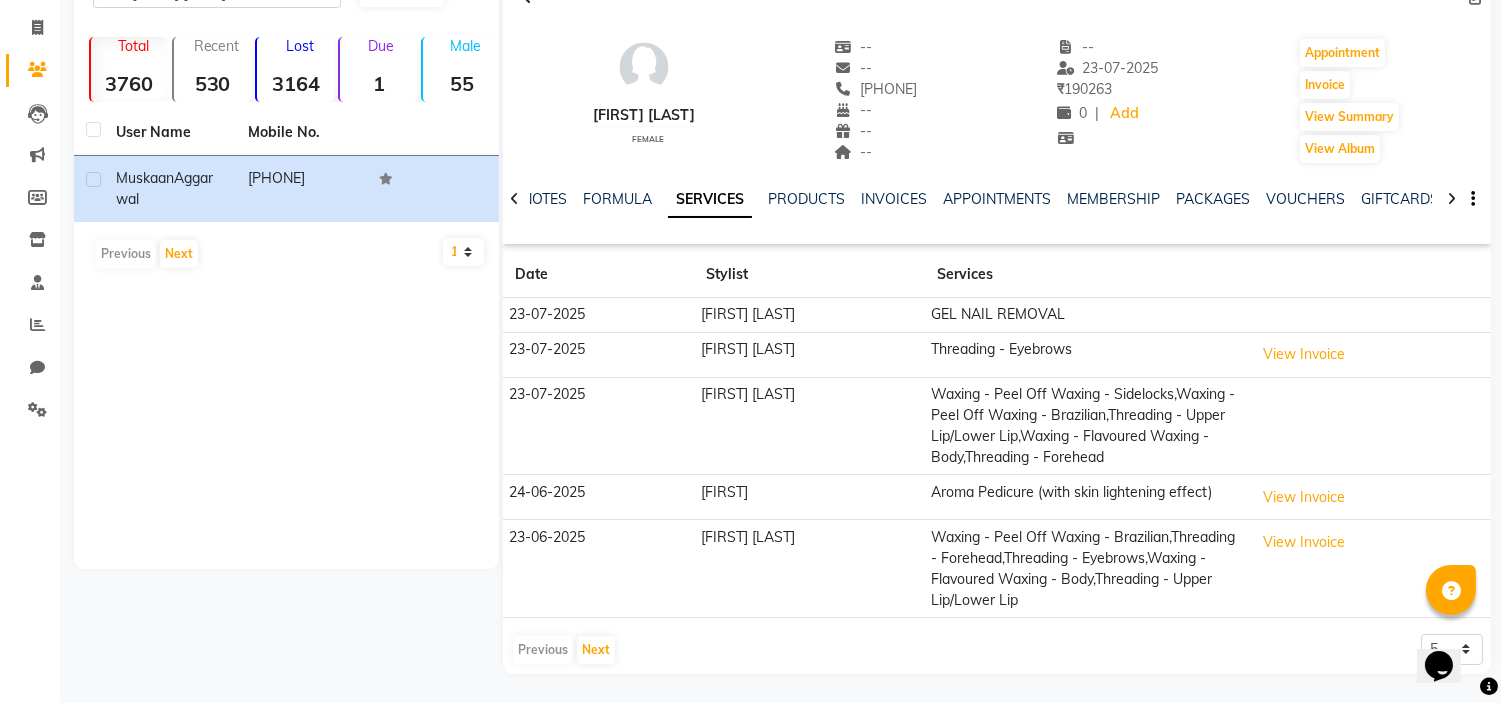scroll, scrollTop: 120, scrollLeft: 0, axis: vertical 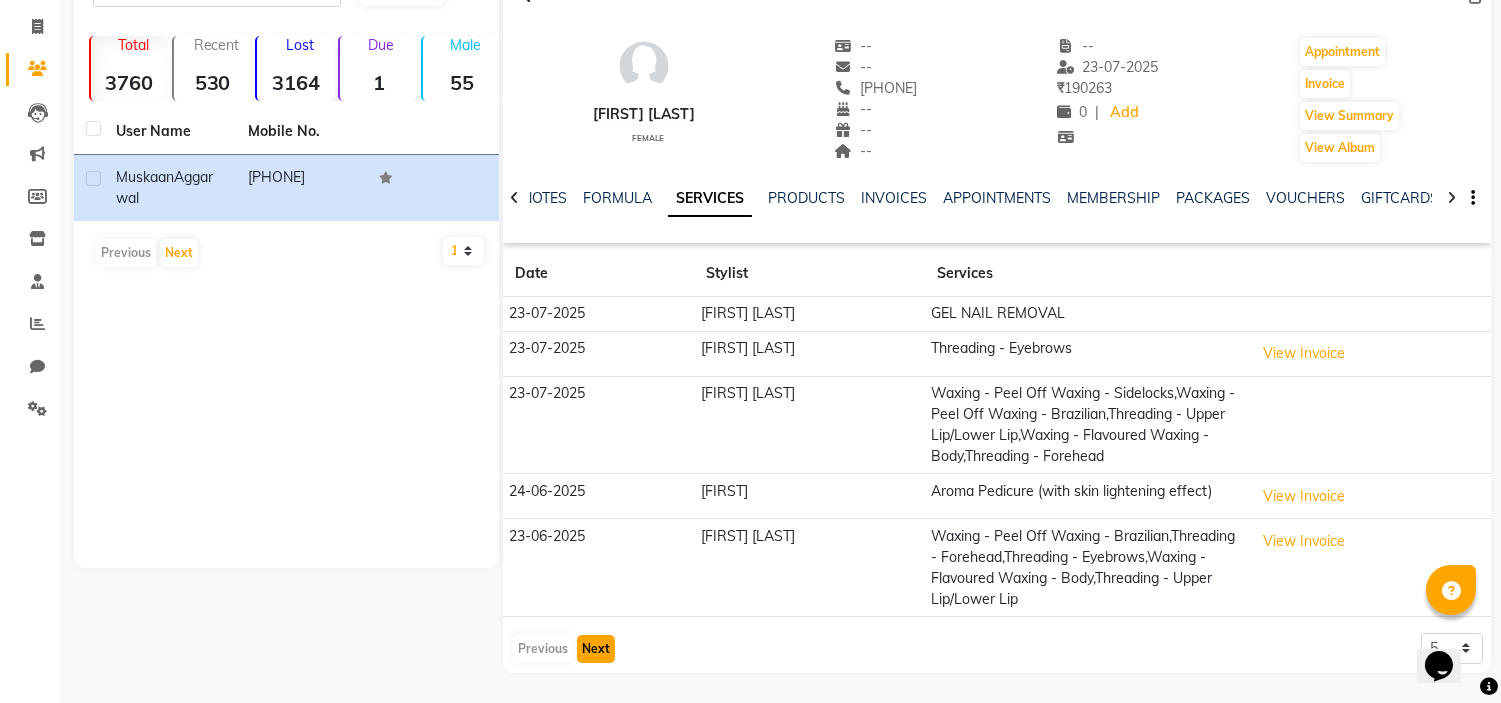 click on "Next" 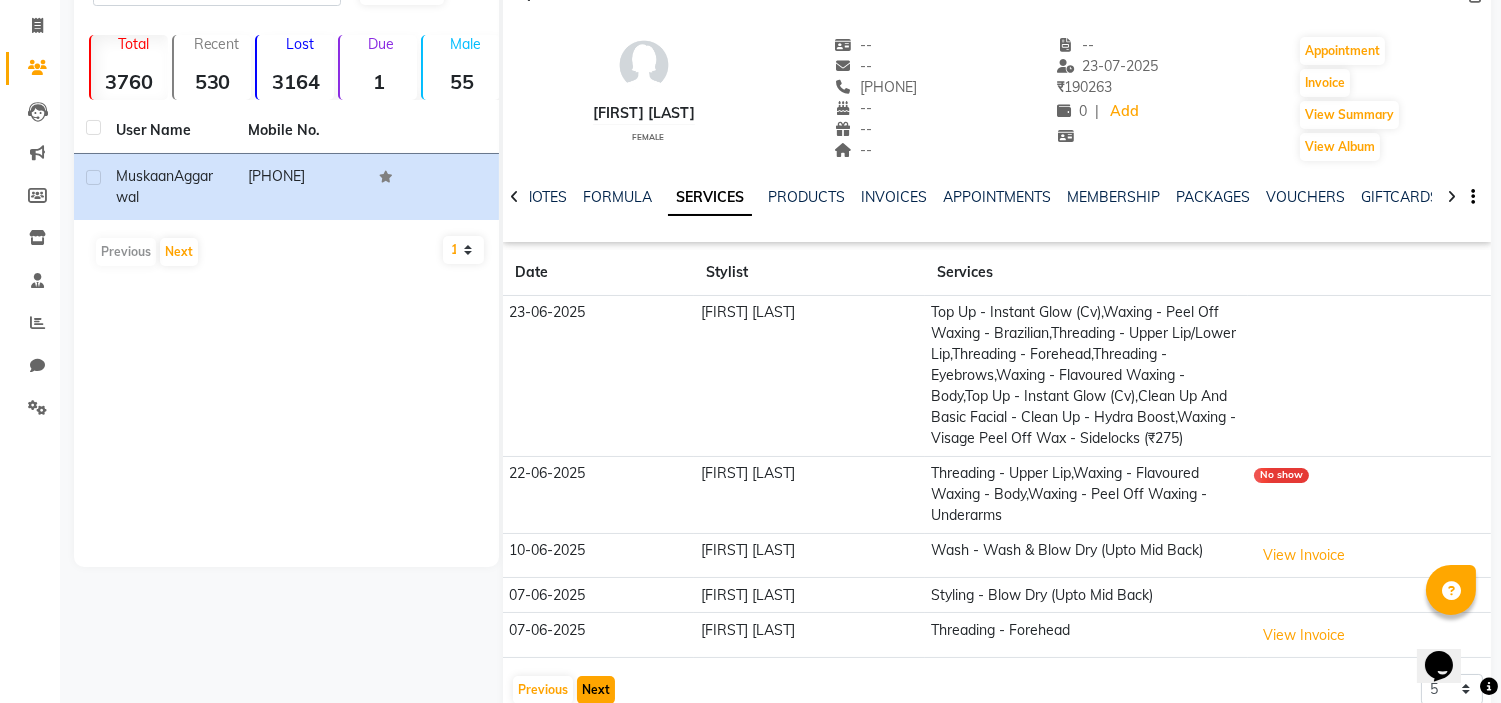 type 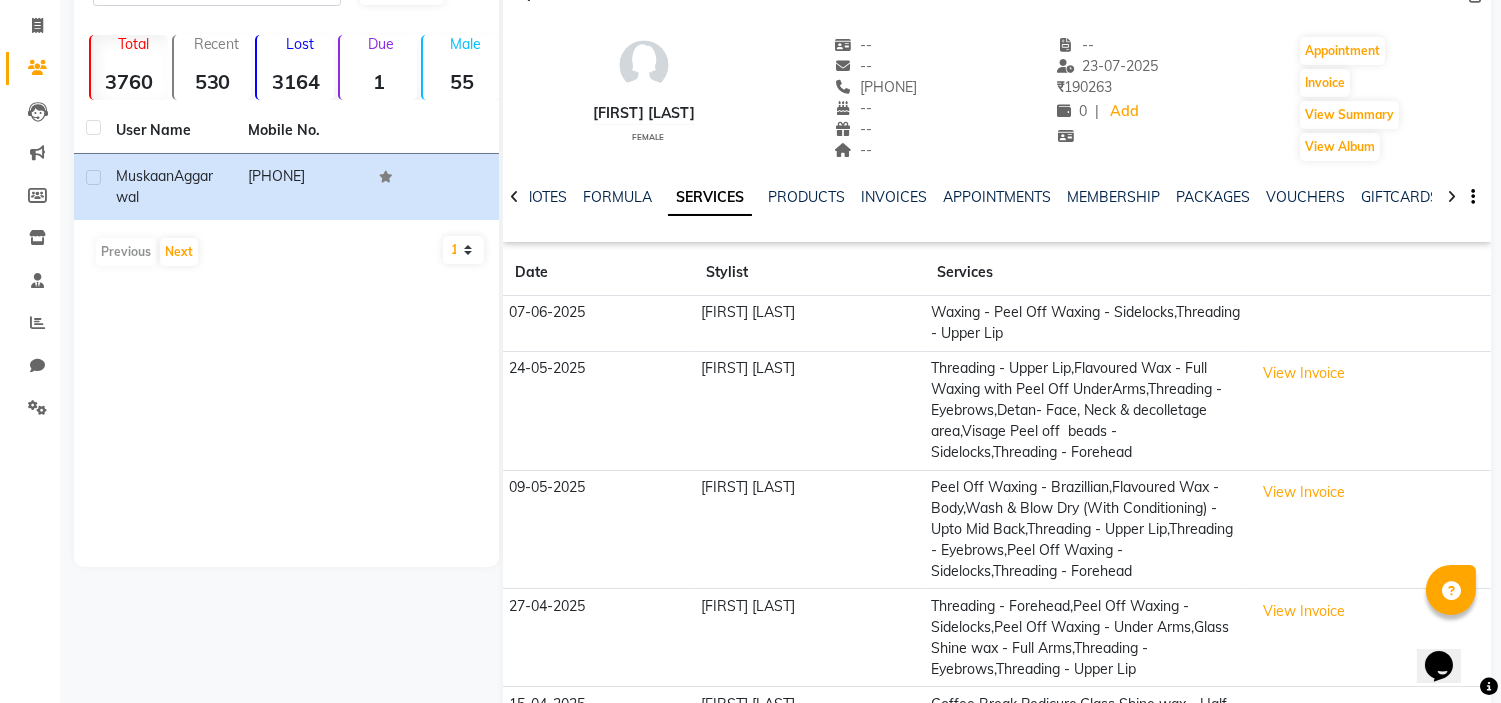 click on "27-04-2025" 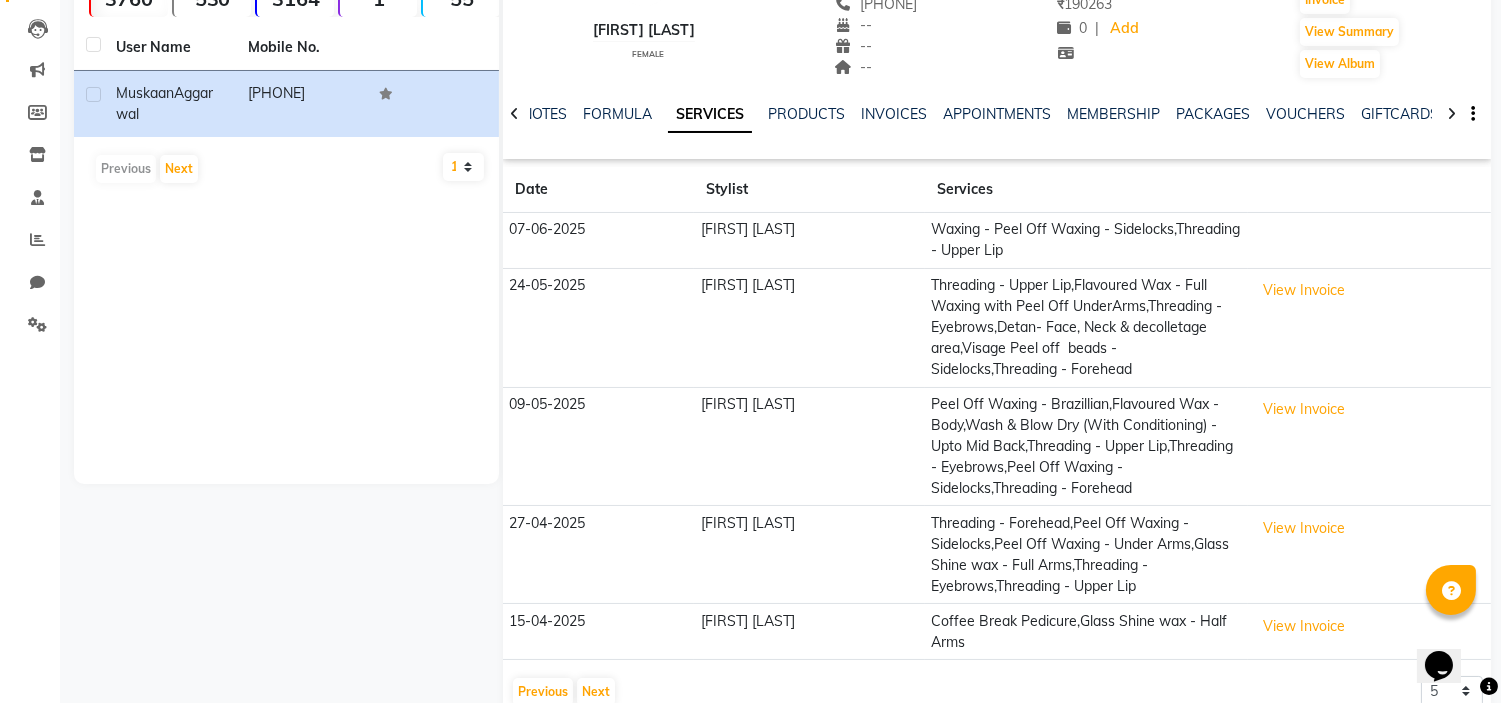 scroll, scrollTop: 208, scrollLeft: 0, axis: vertical 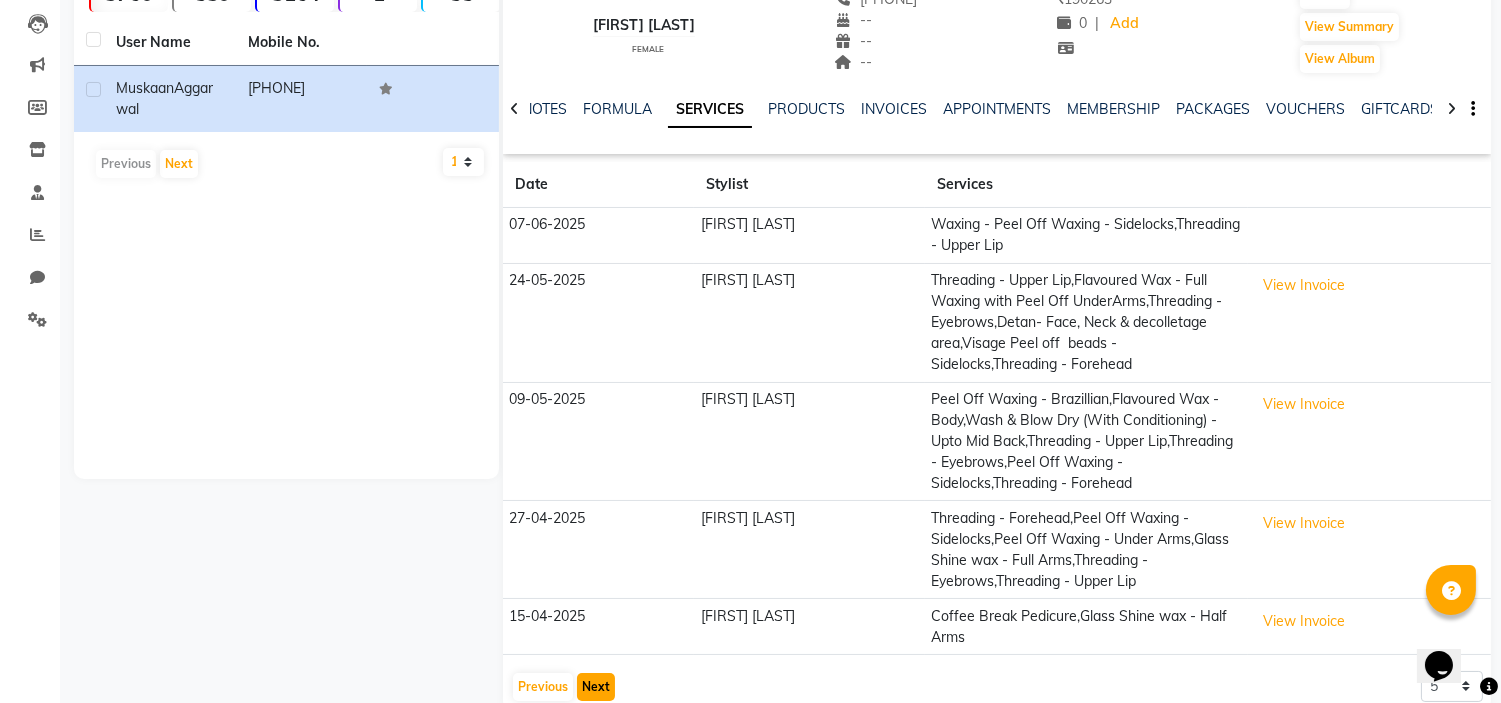 click on "Next" 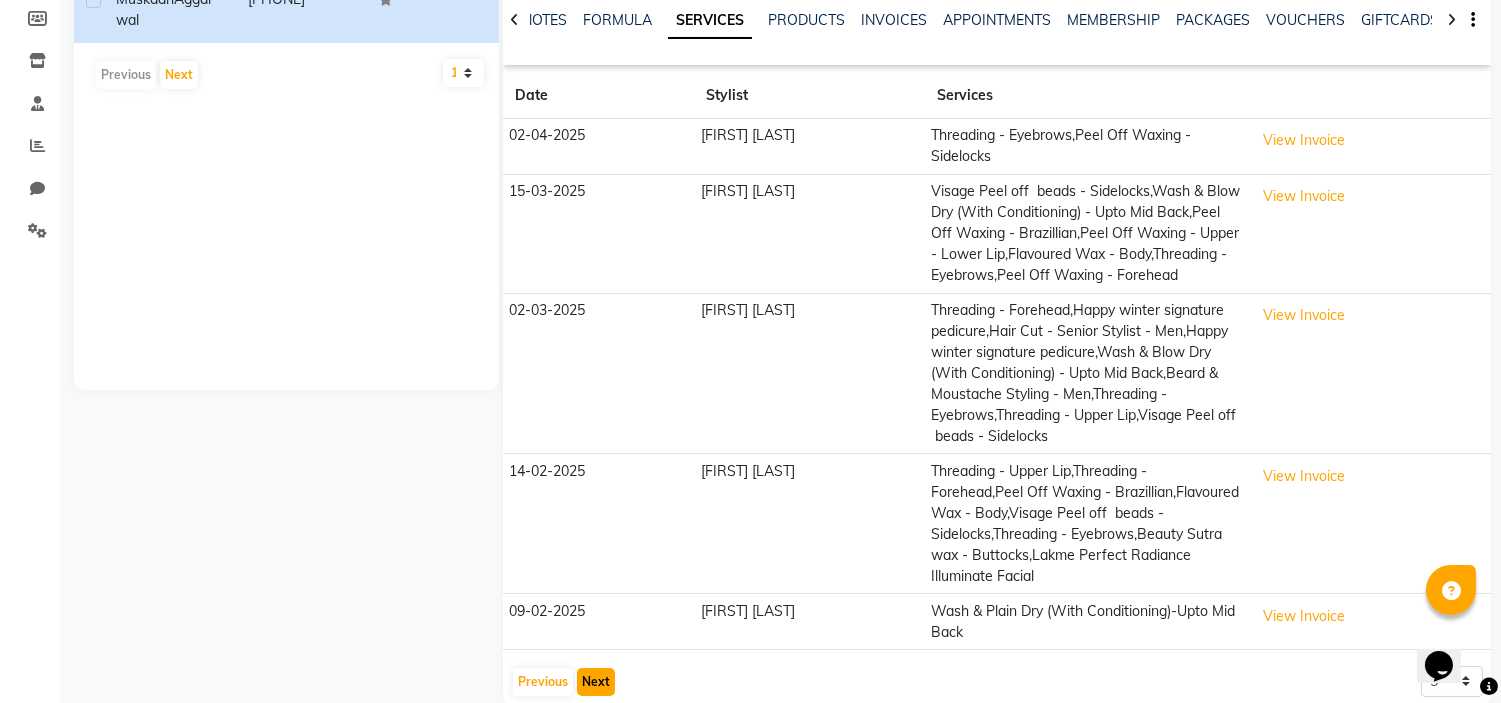 scroll, scrollTop: 342, scrollLeft: 0, axis: vertical 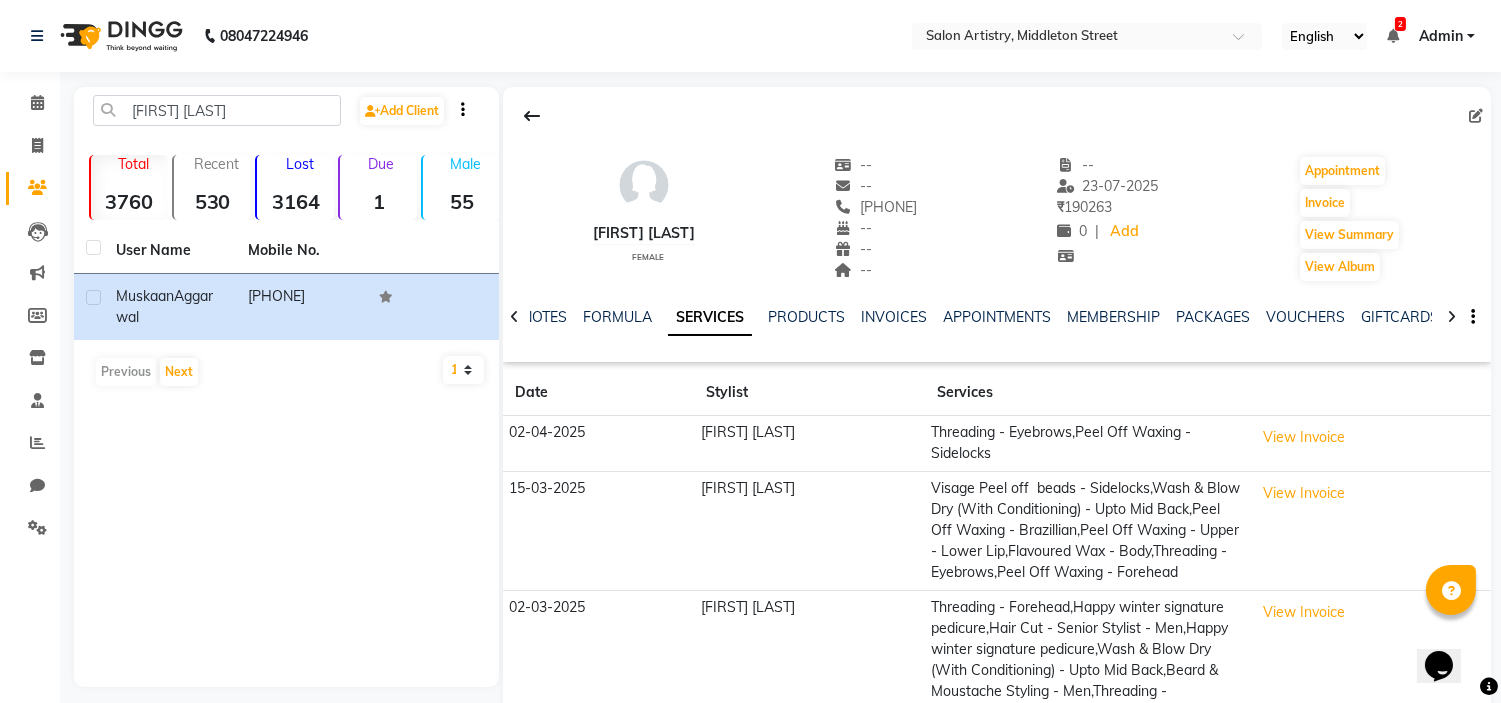 click on "[FIRST] [LAST]  Add Client  Total  3760  Recent  530  Lost  3164  Due  1  Male  55  Female  188  Member  79 User Name Mobile No. [FIRST] [LAST]   [PHONE]   Previous   Next   10   50   100" 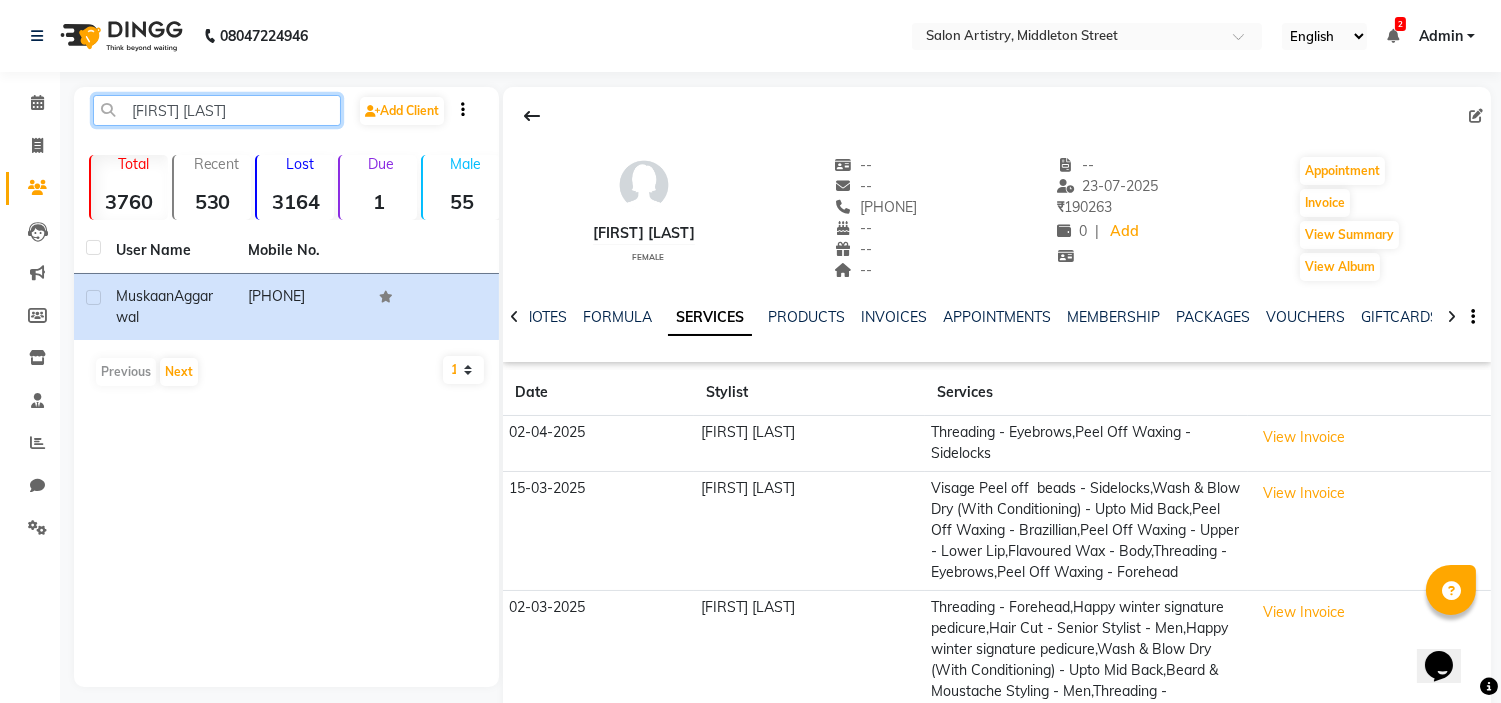 click on "[FIRST] [LAST]" 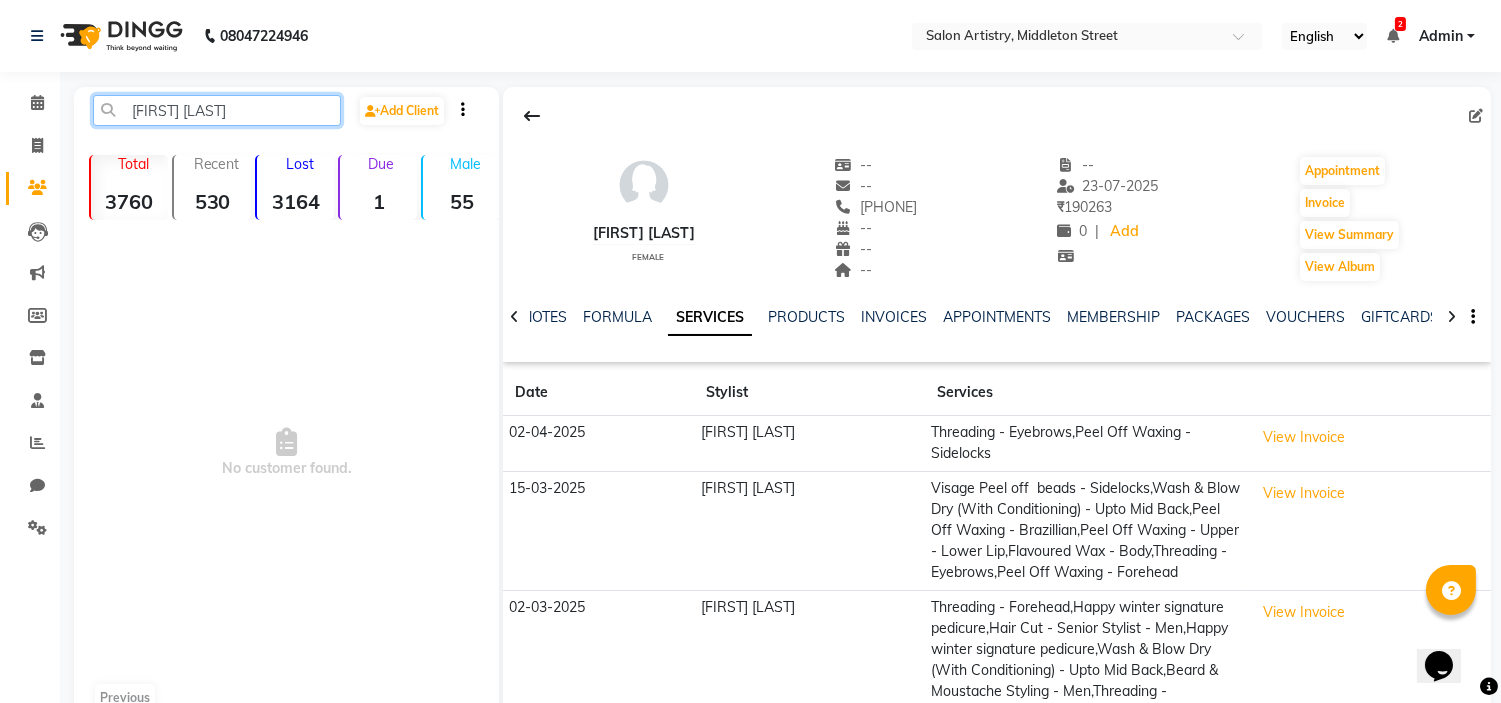 click on "[FIRST] [LAST]" 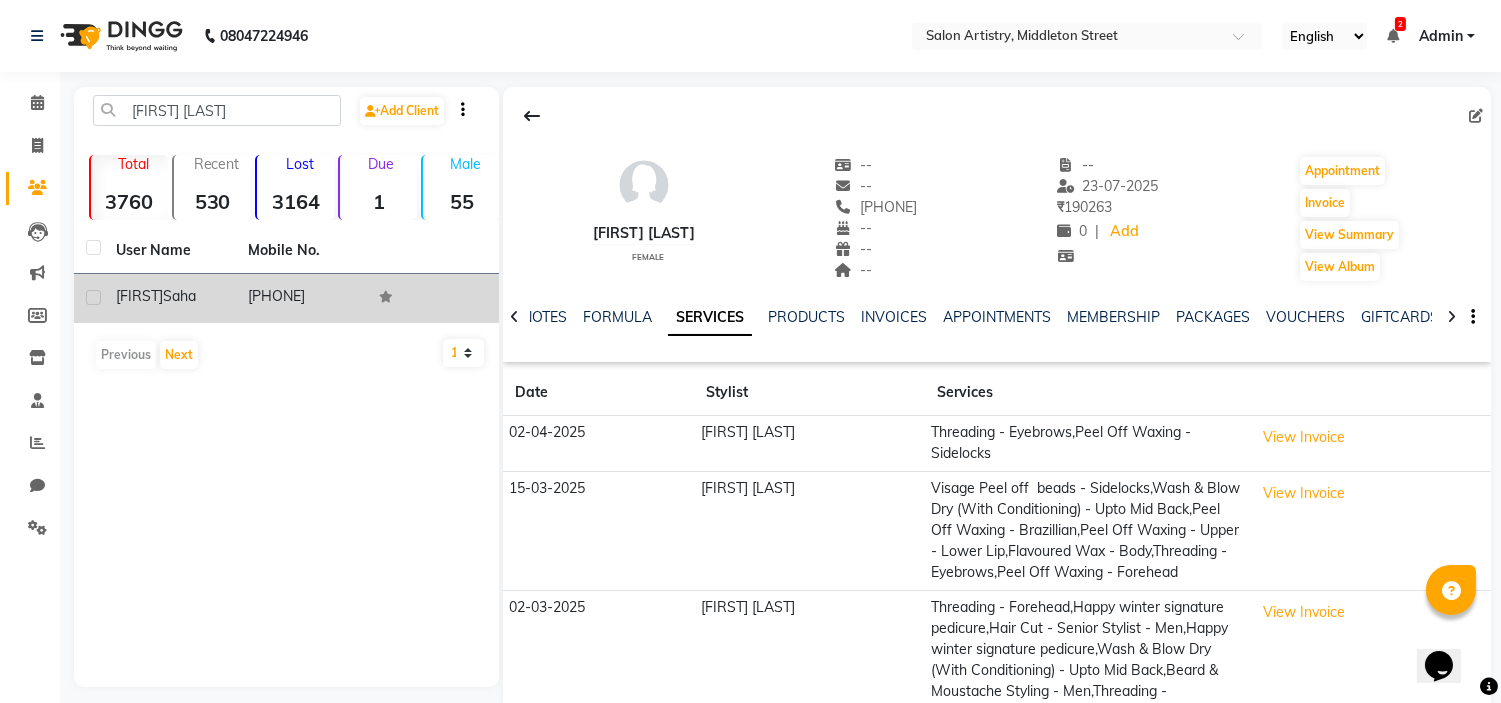 click on "Saha" 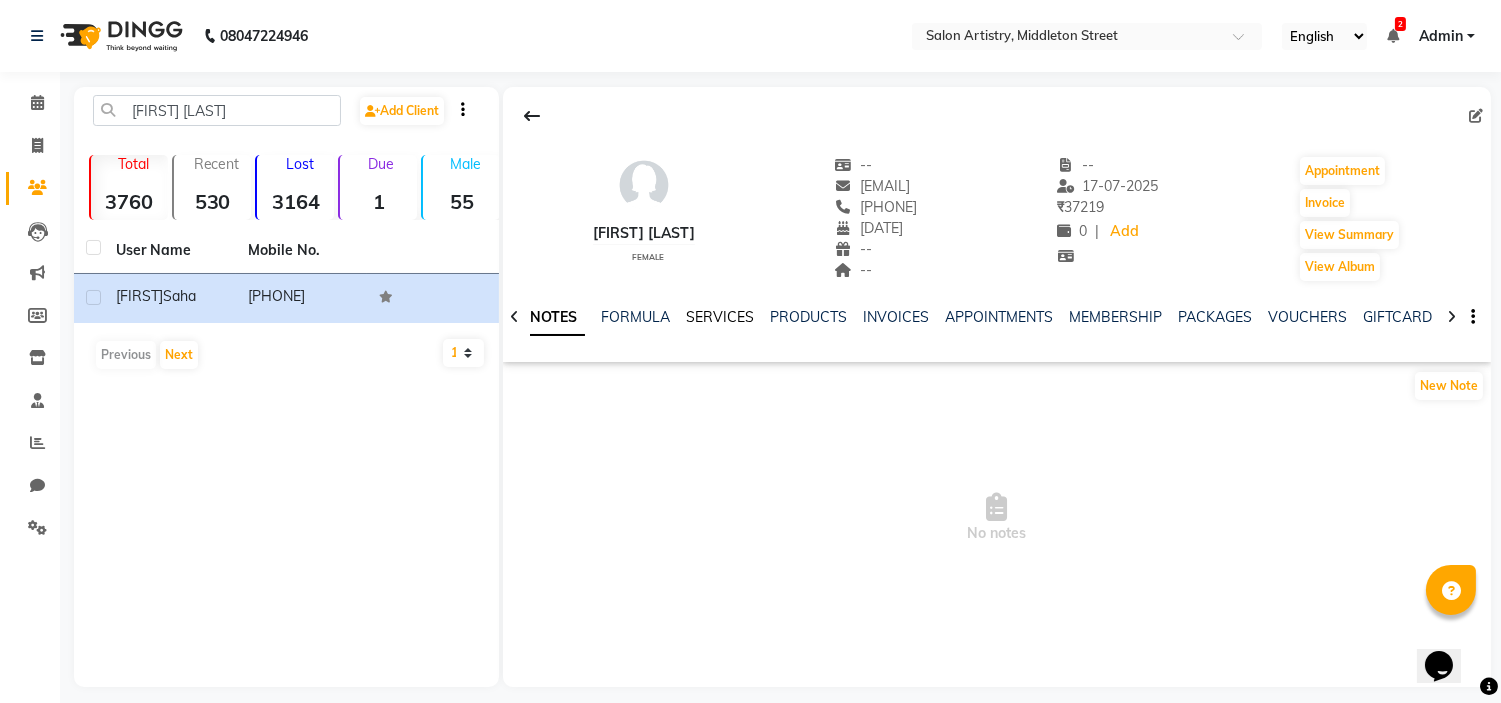 click on "SERVICES" 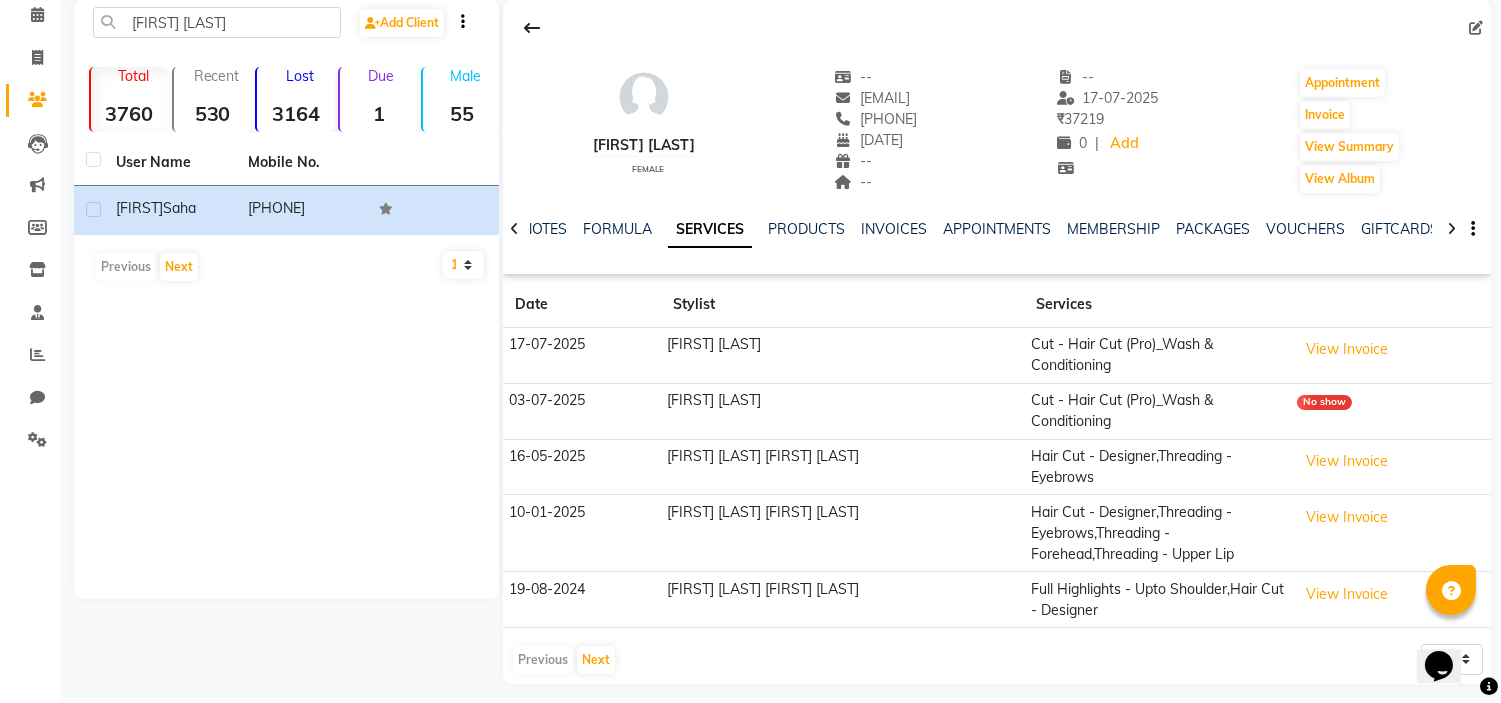 scroll, scrollTop: 98, scrollLeft: 0, axis: vertical 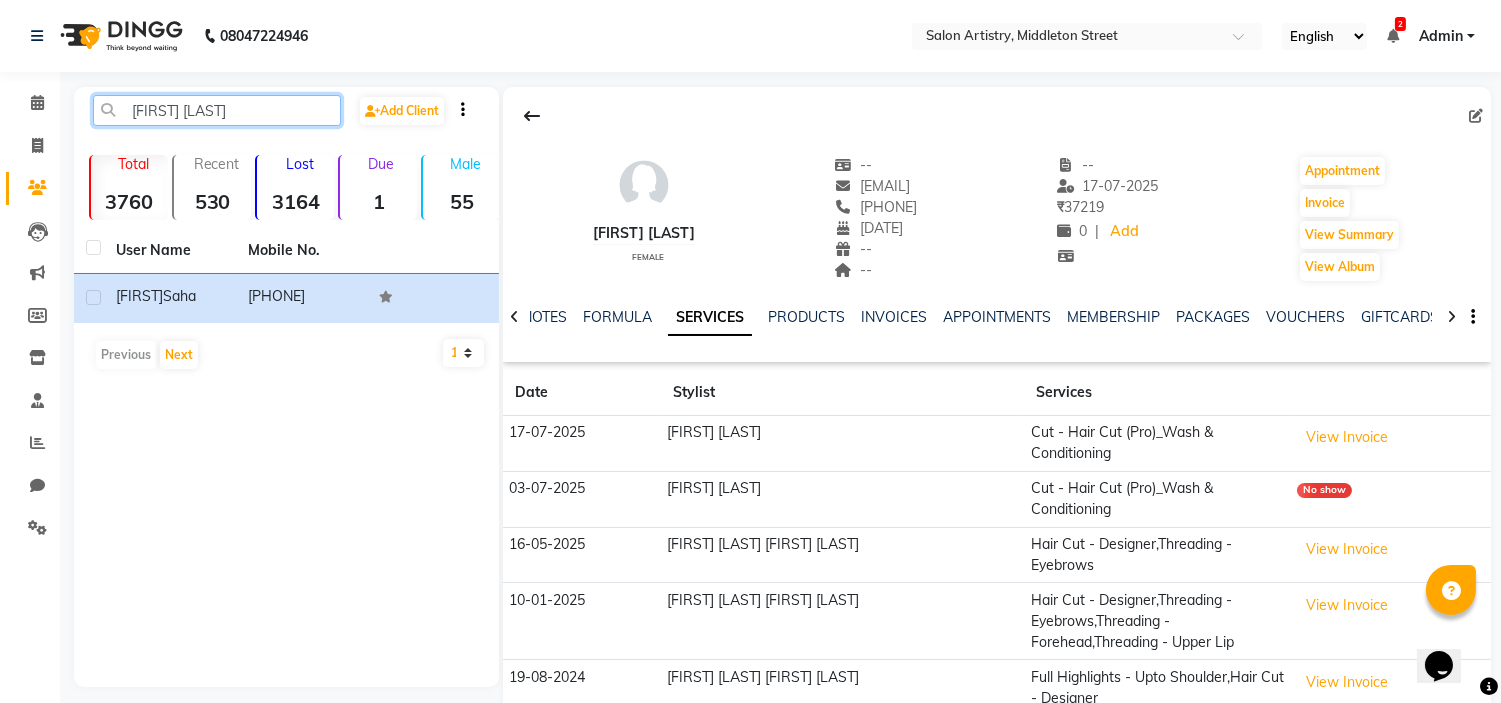 click on "[FIRST] [LAST]" 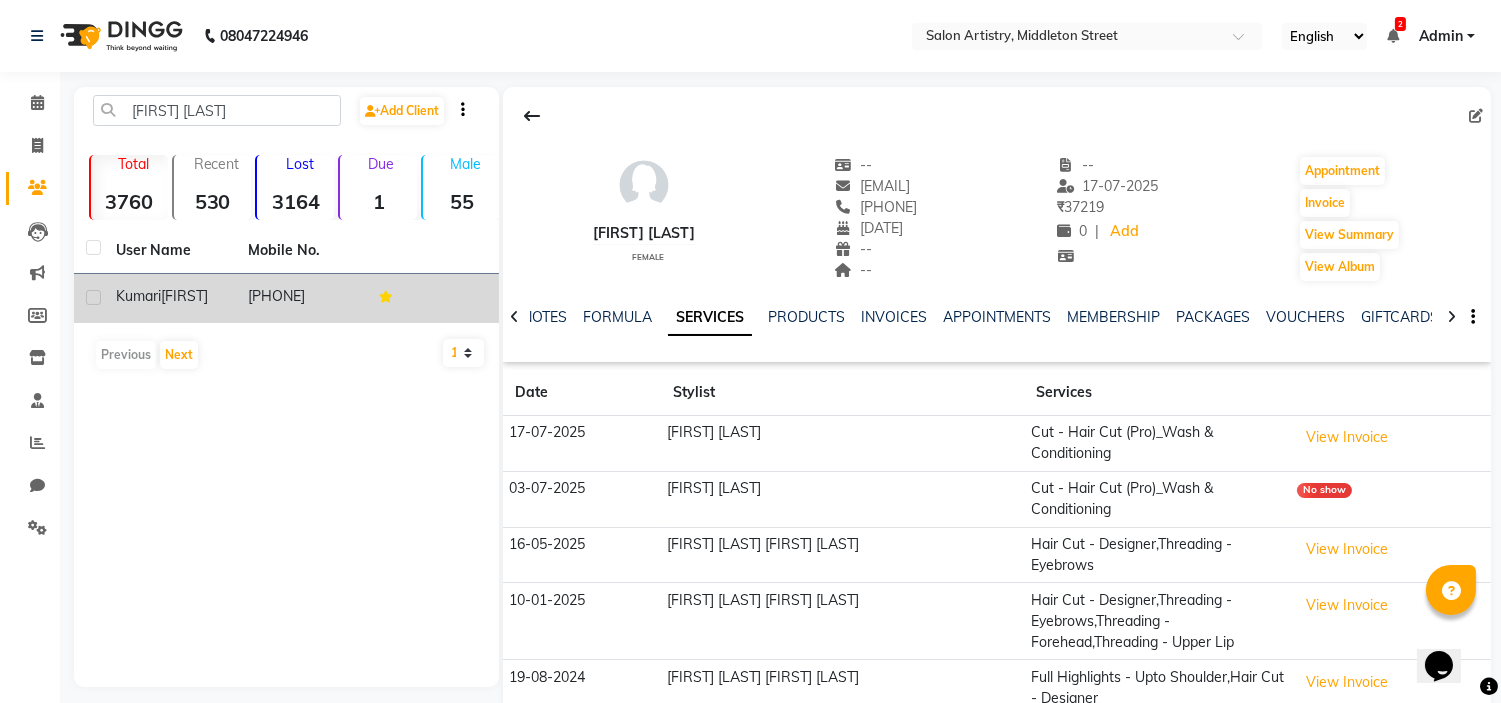 click on "Kumari" 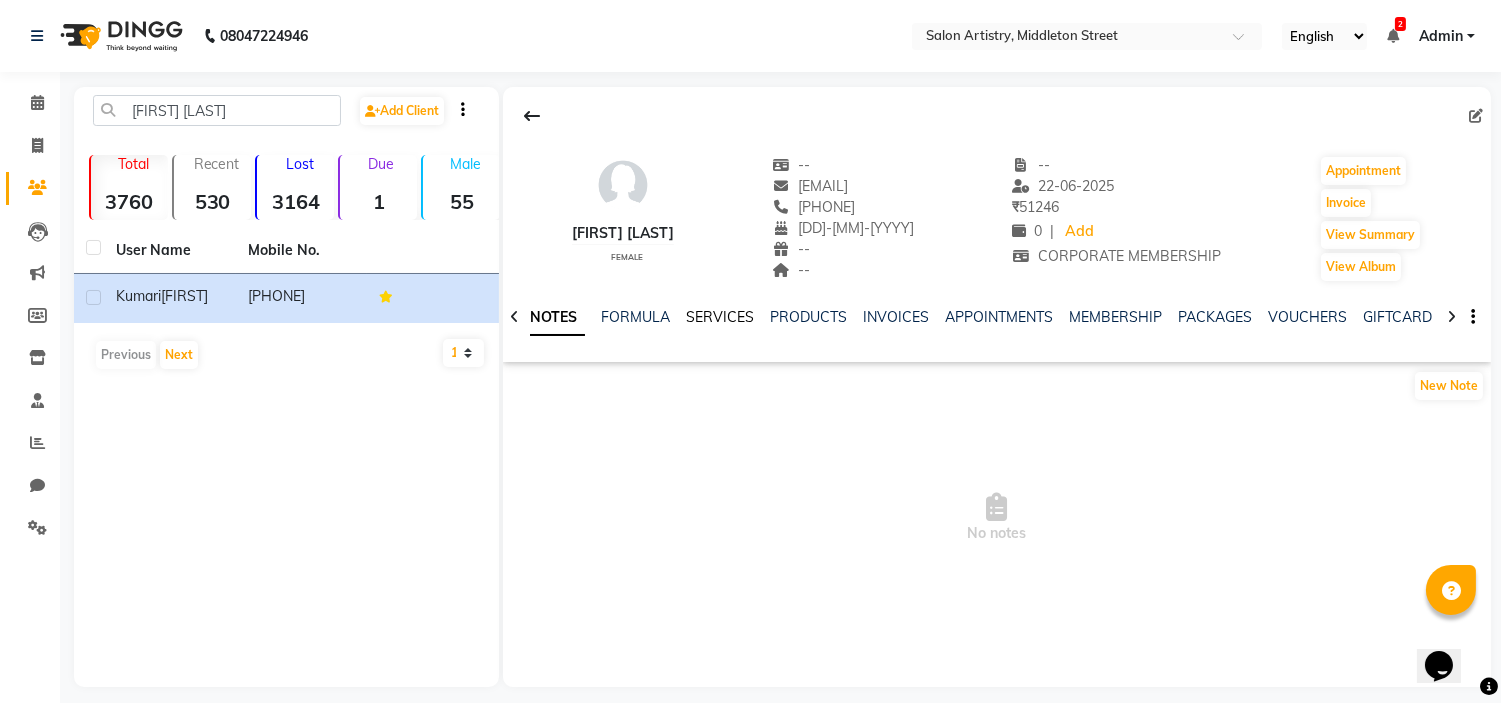 click on "SERVICES" 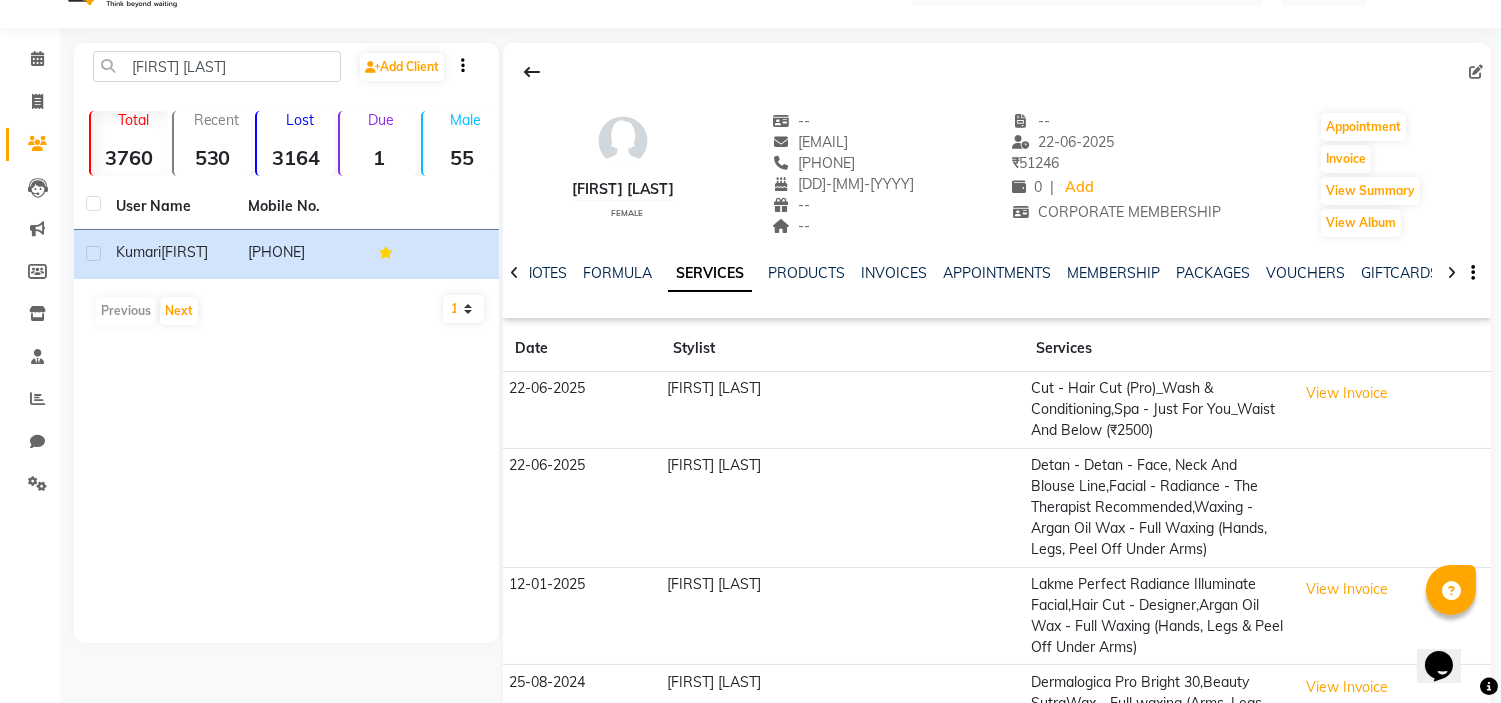 scroll, scrollTop: 88, scrollLeft: 0, axis: vertical 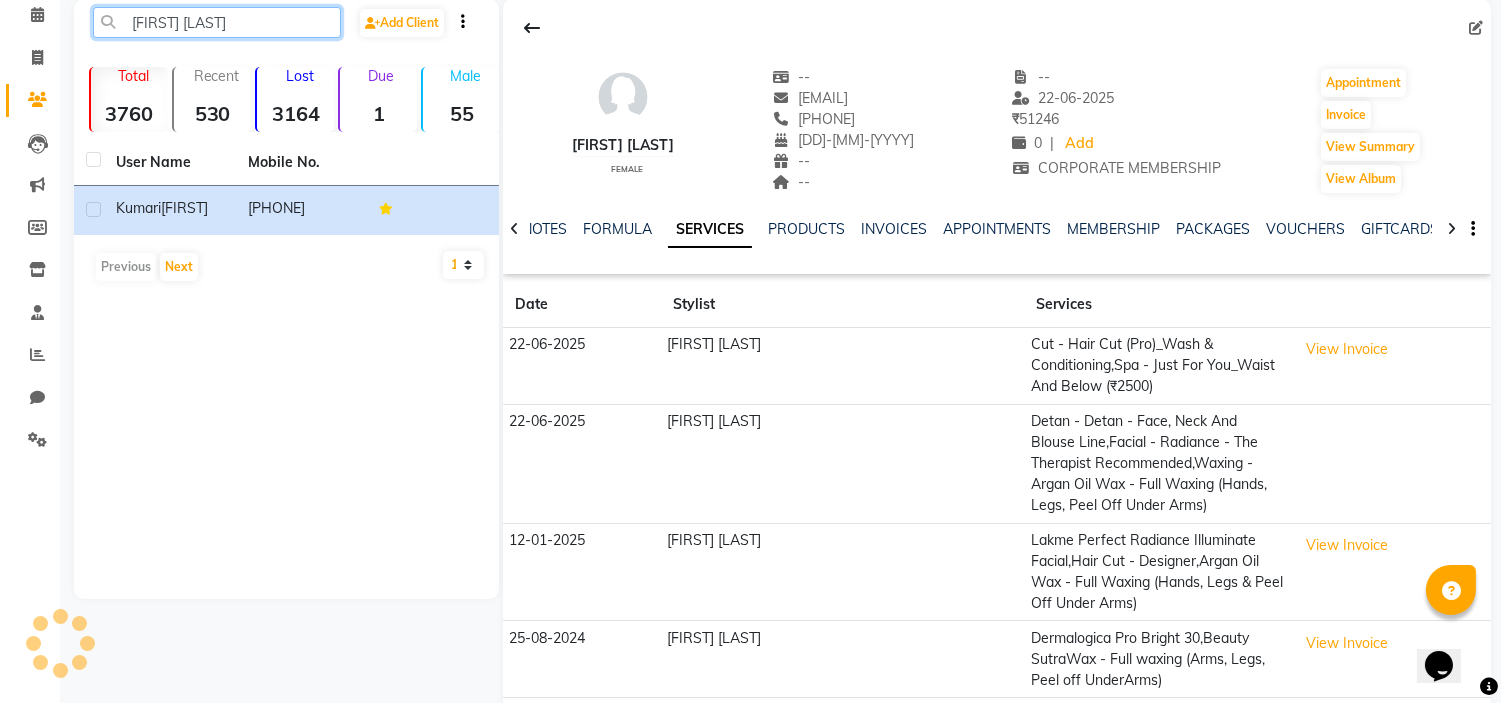 click on "[FIRST] [LAST]" 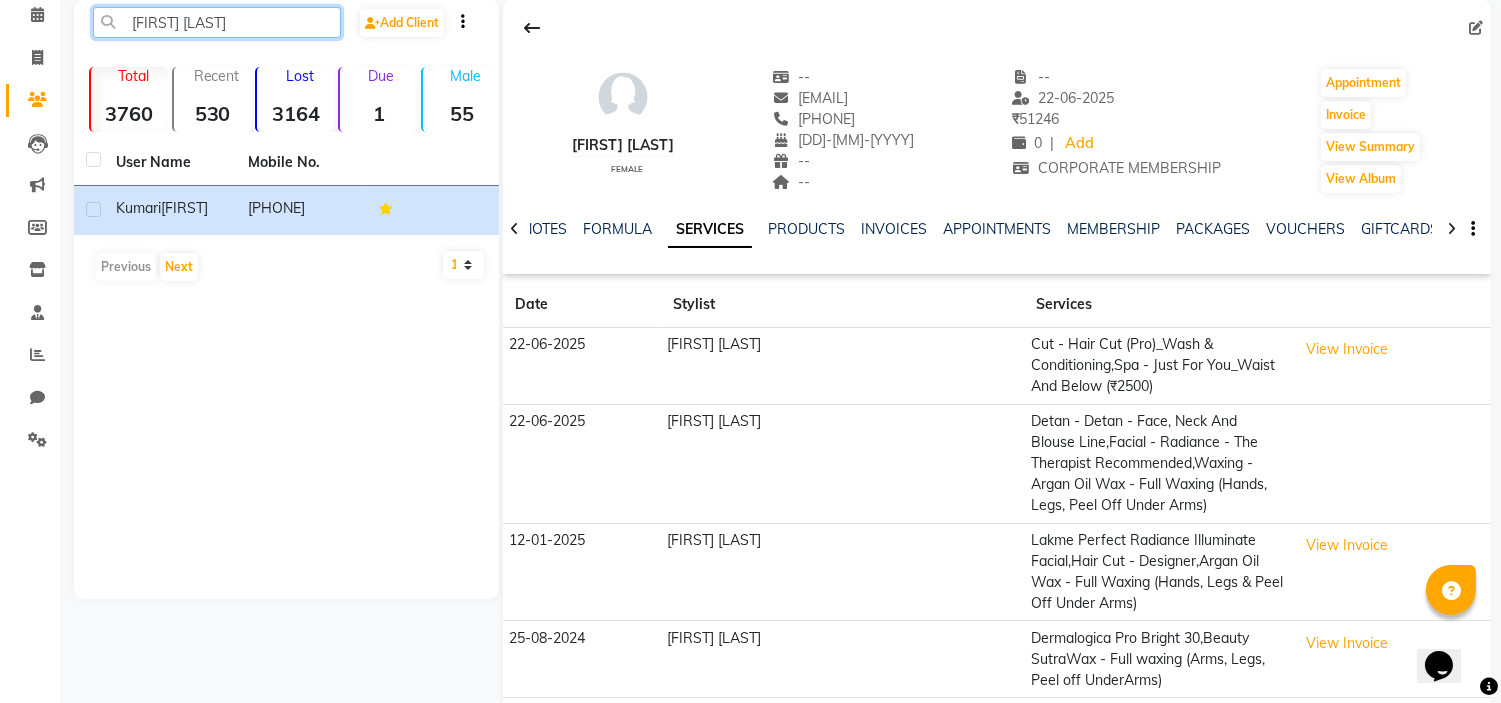 click on "[FIRST] [LAST]" 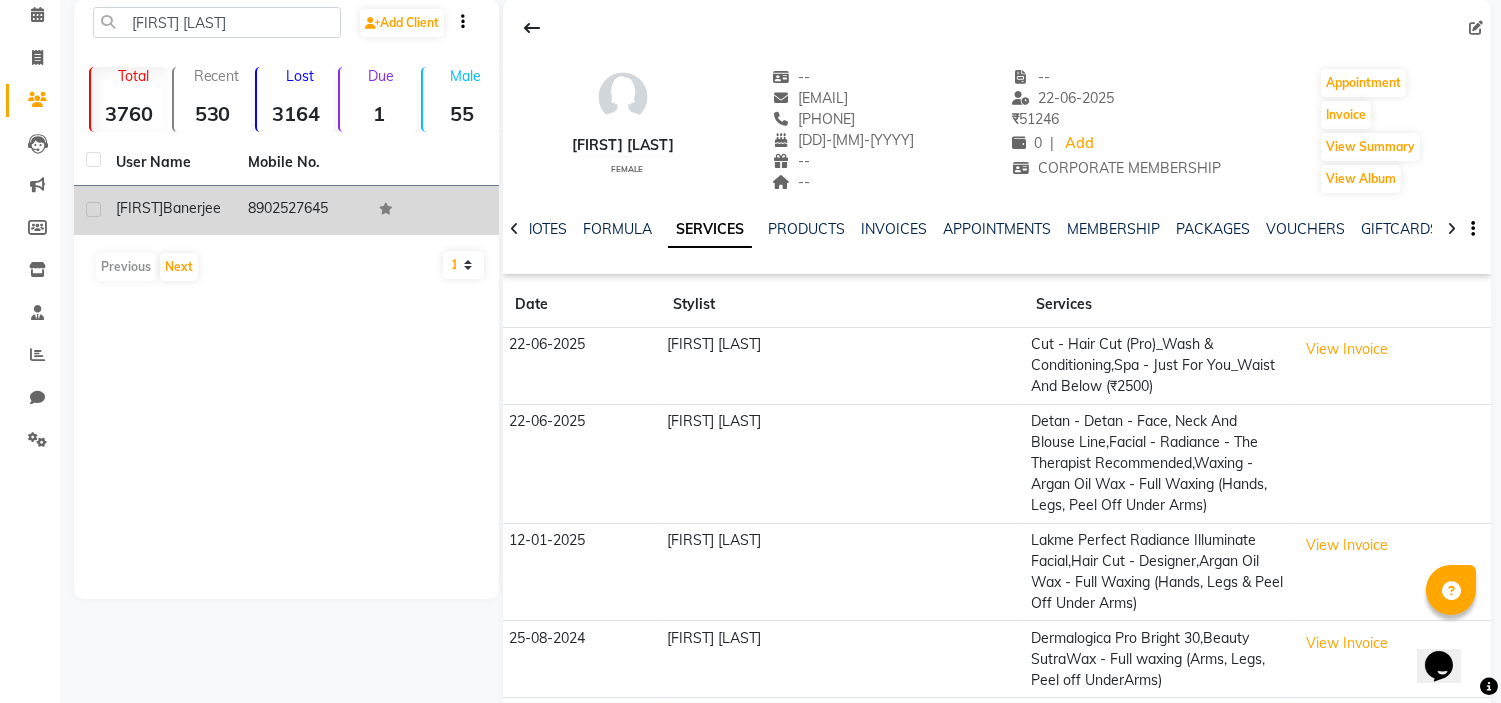 click on "[FIRST]" 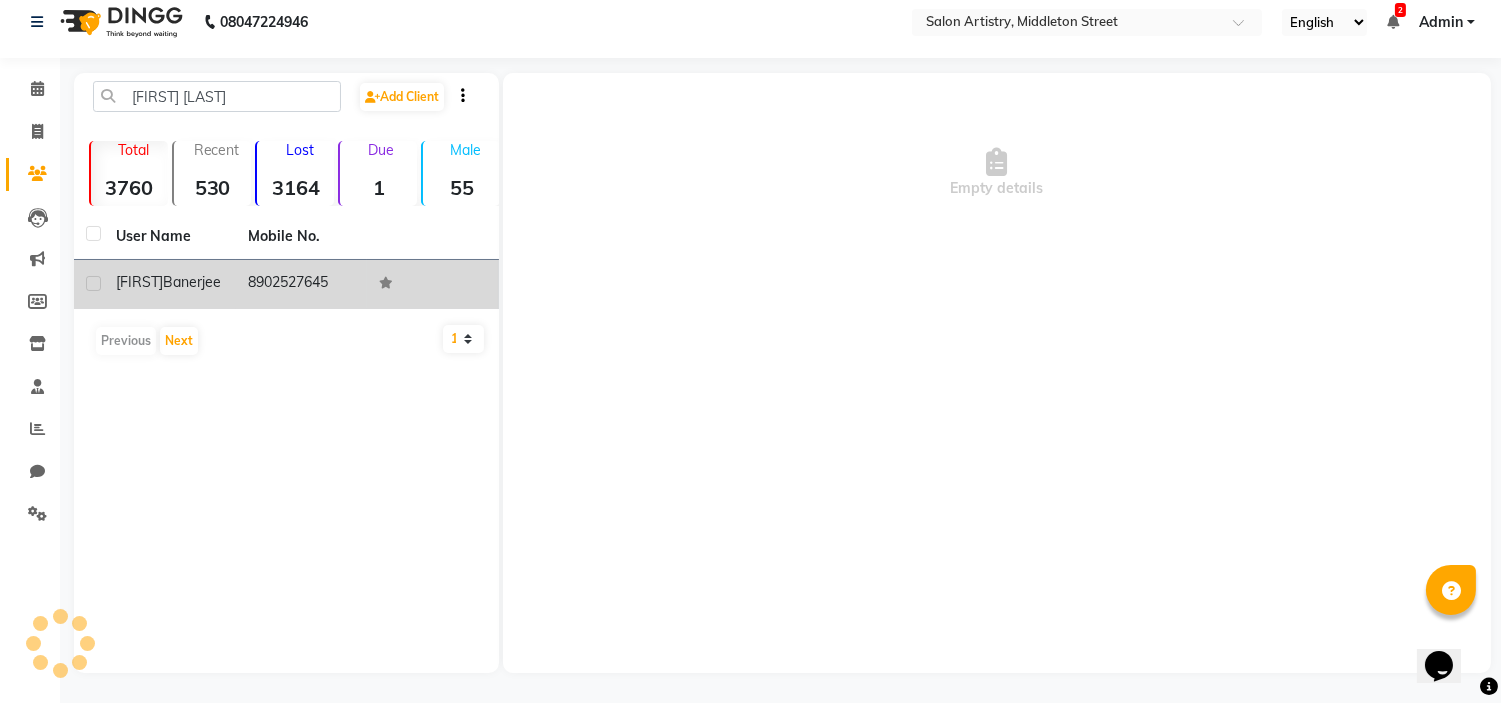 scroll, scrollTop: 13, scrollLeft: 0, axis: vertical 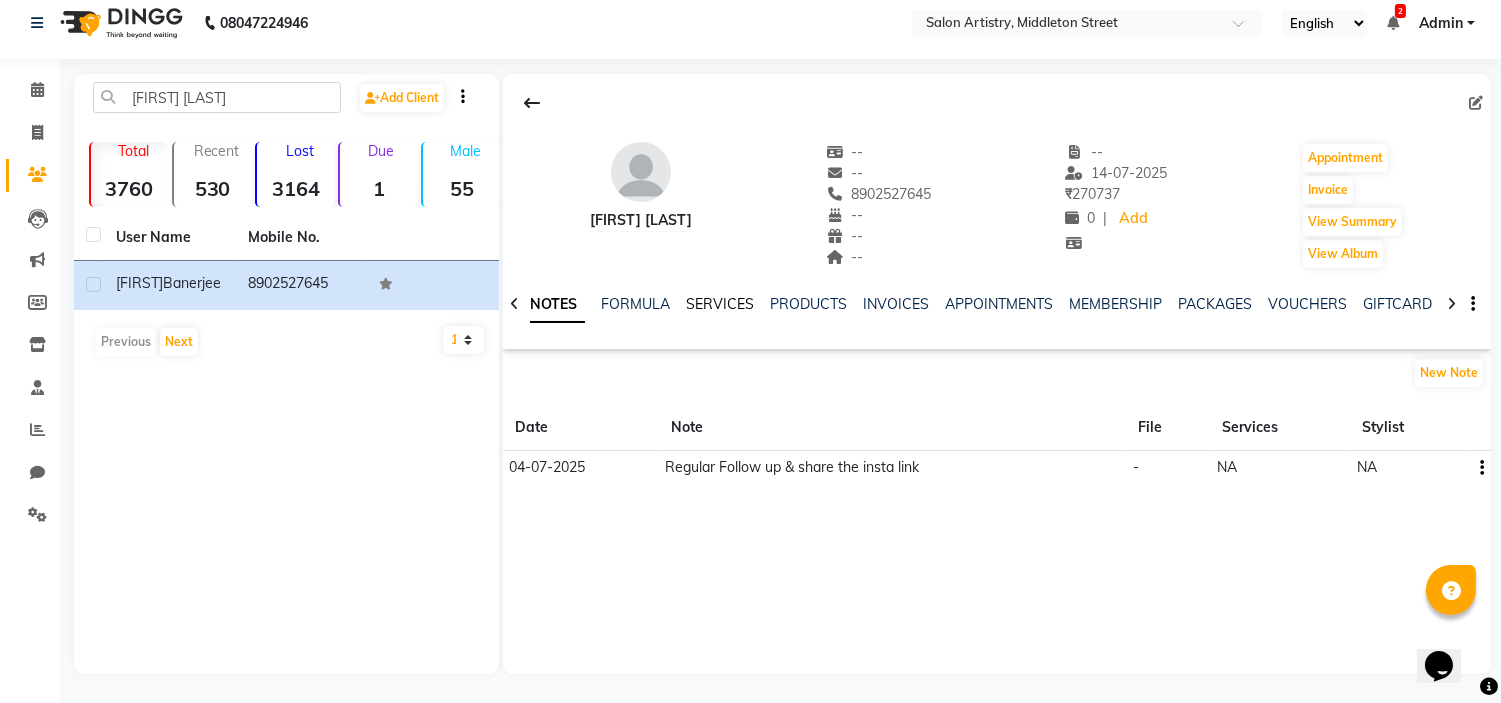 click on "SERVICES" 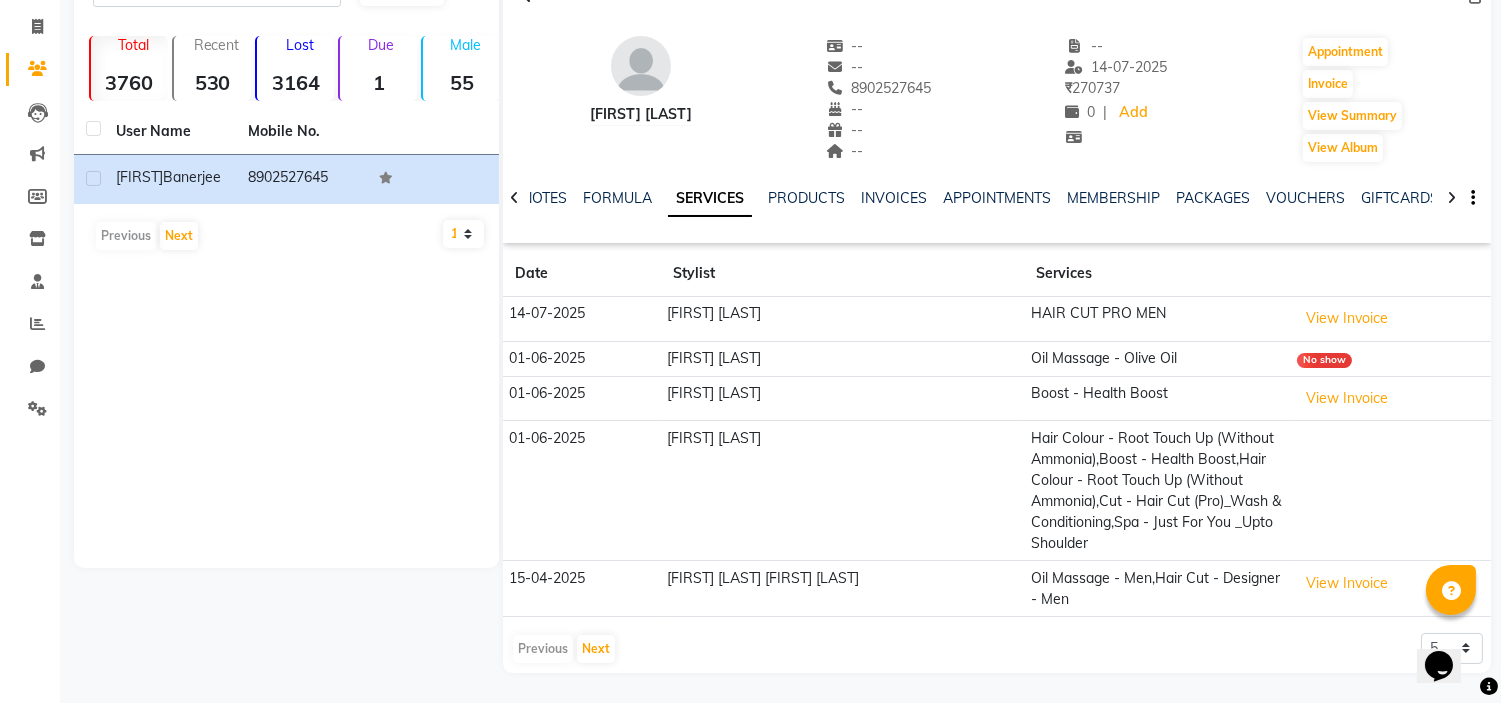scroll, scrollTop: 140, scrollLeft: 0, axis: vertical 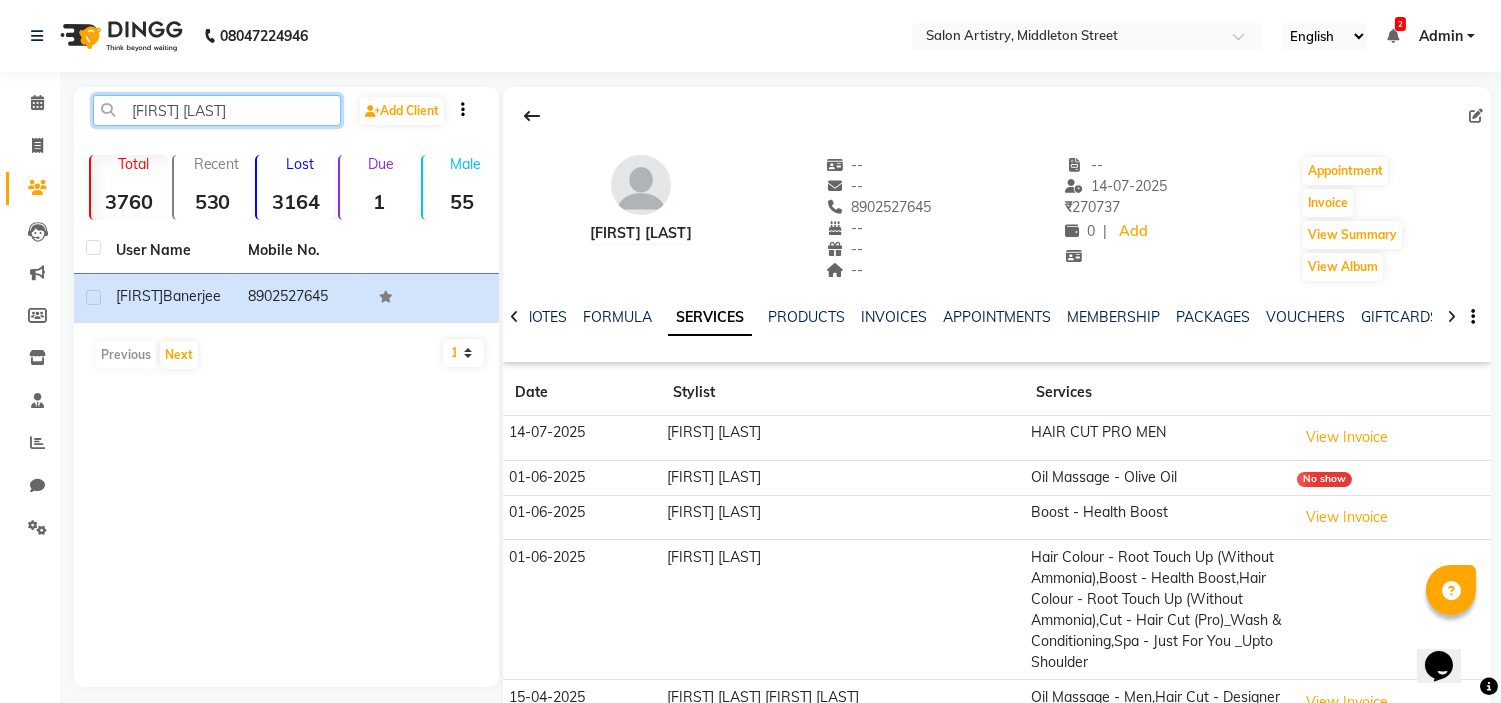click on "[FIRST] [LAST]" 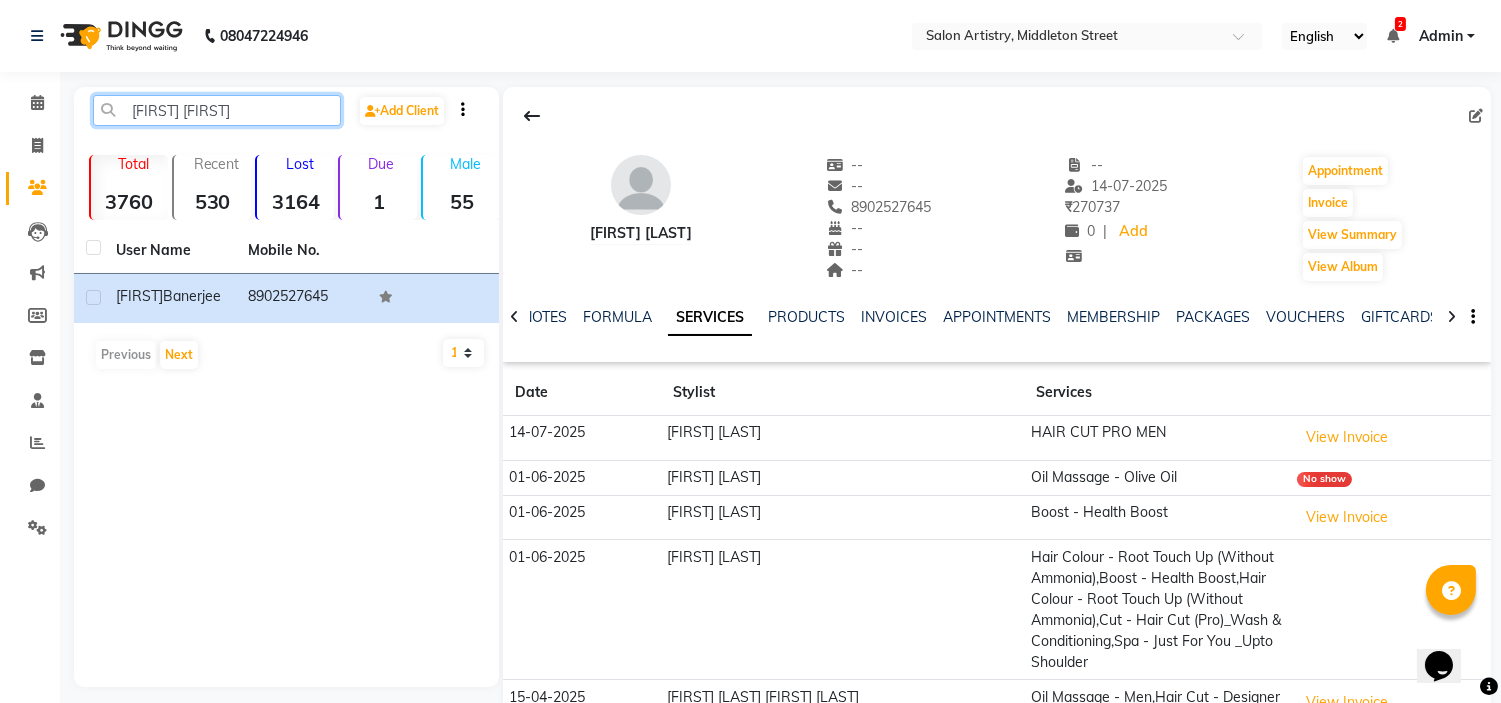 click on "[FIRST] [FIRST]" 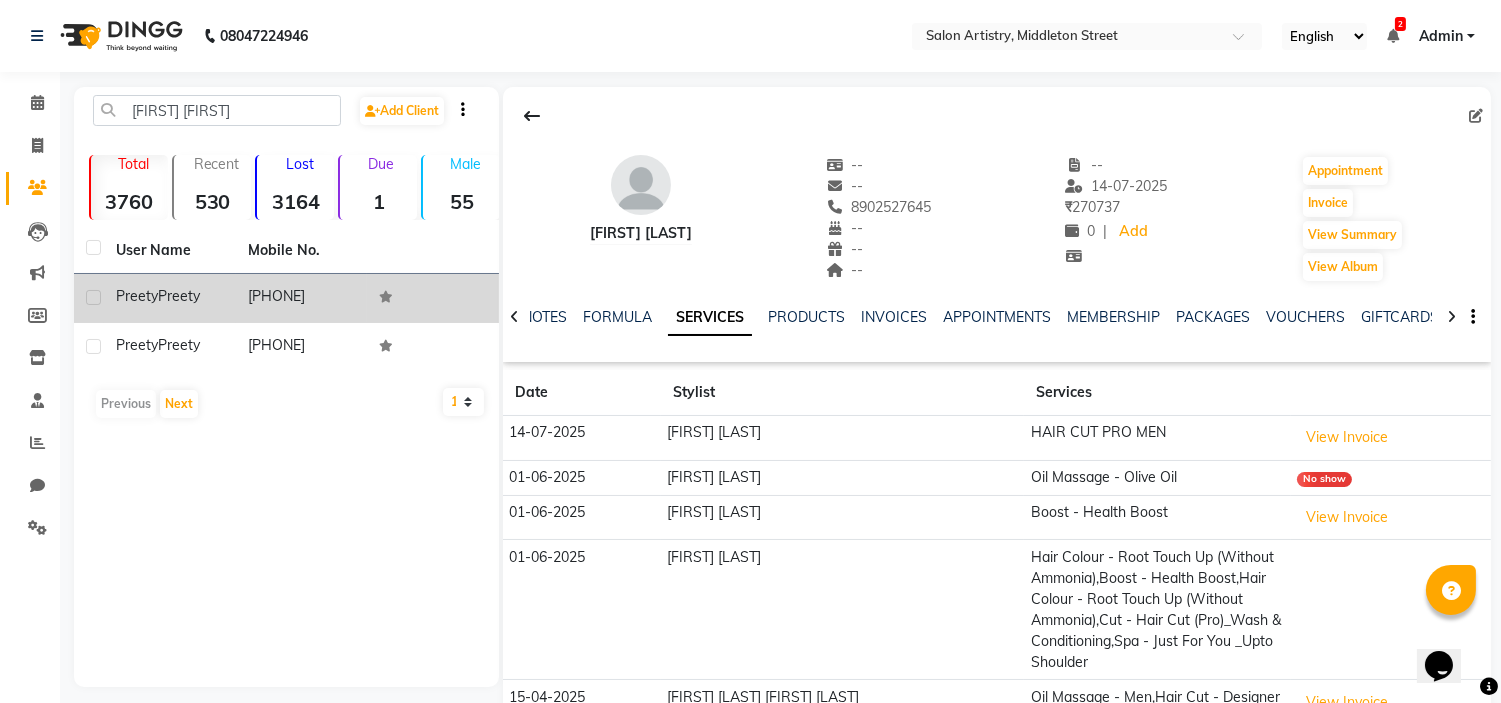 click on "Preety" 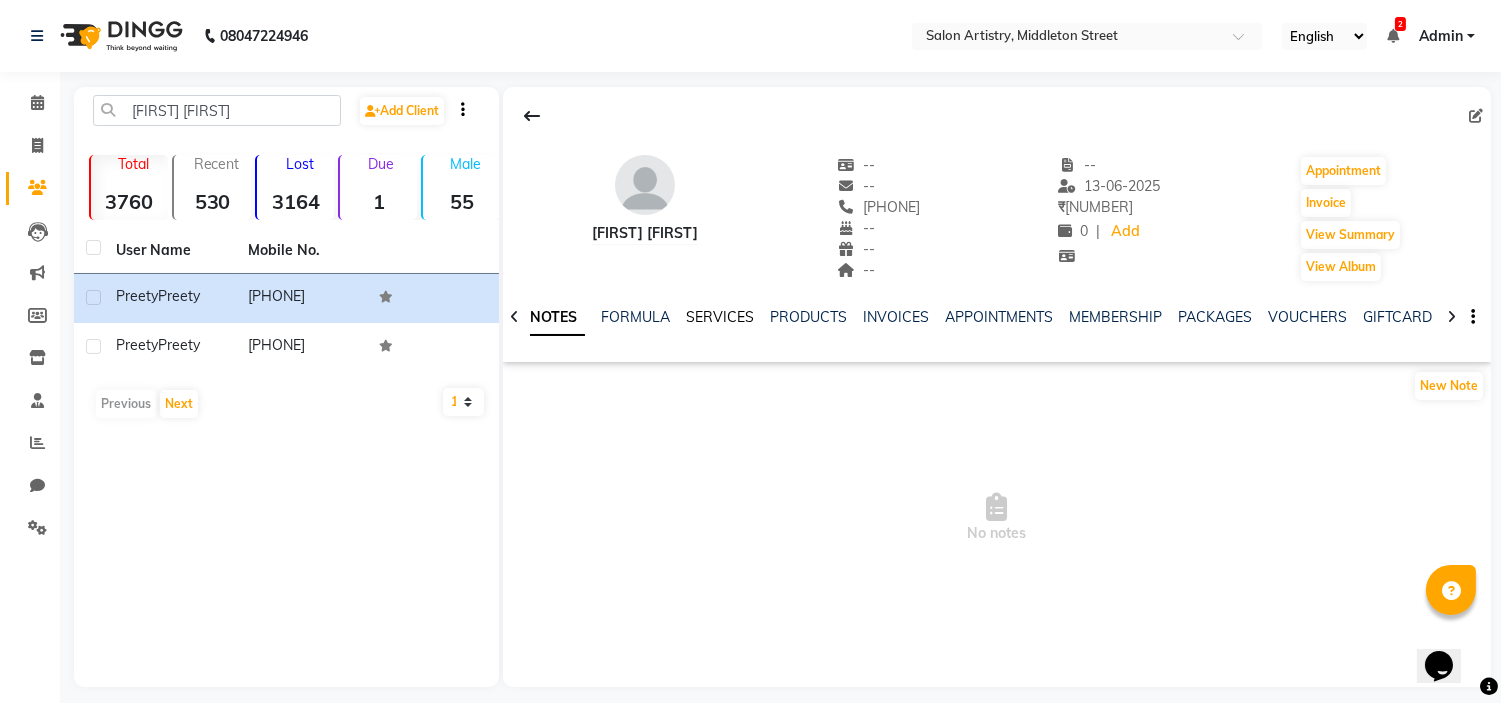 click on "SERVICES" 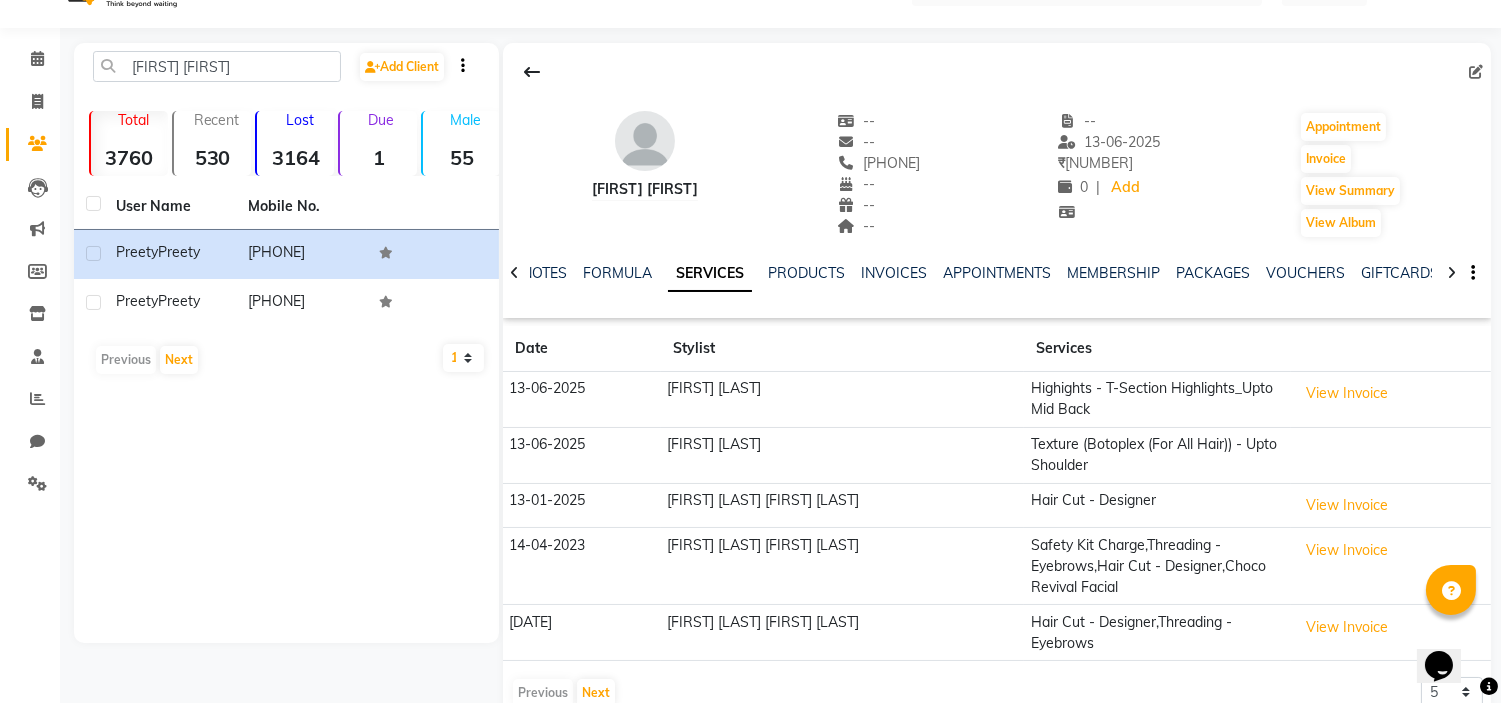scroll, scrollTop: 87, scrollLeft: 0, axis: vertical 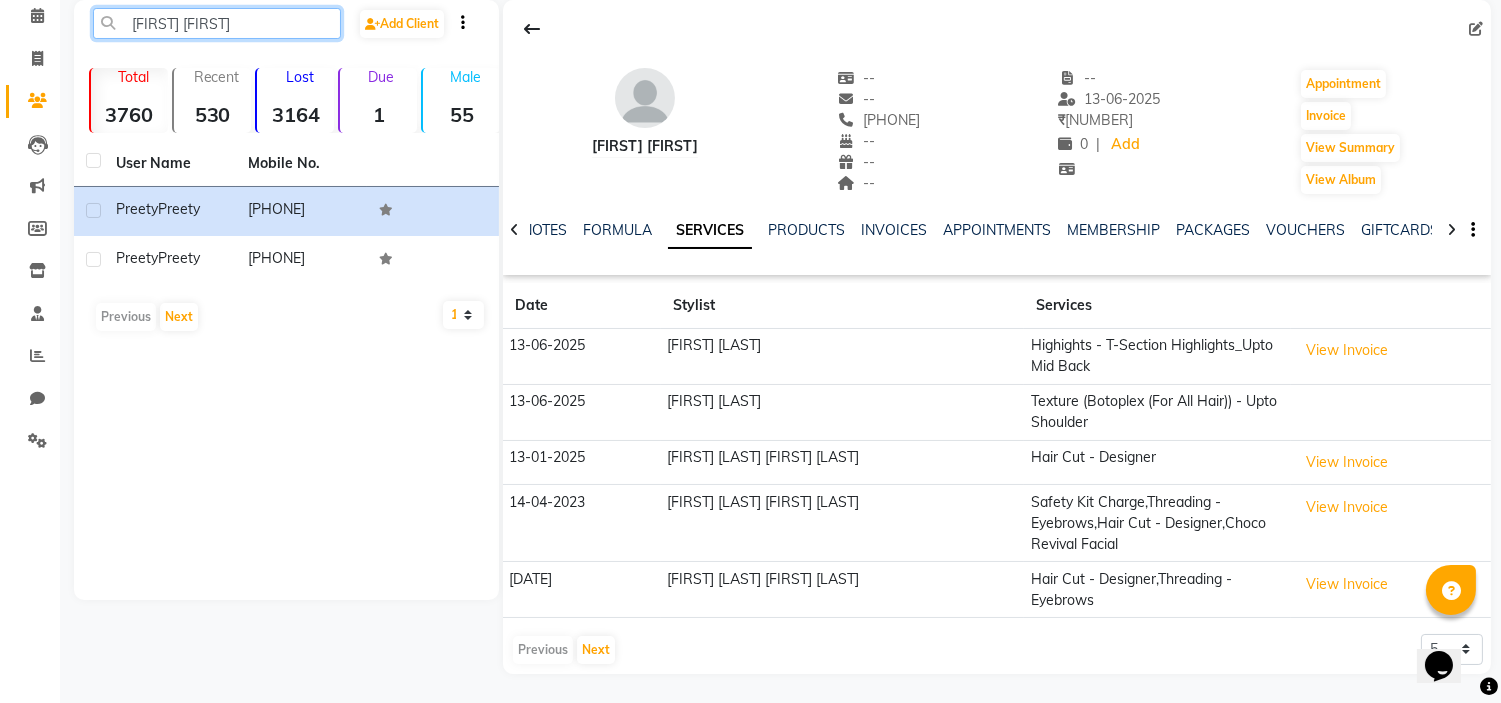 click on "[FIRST] [FIRST]" 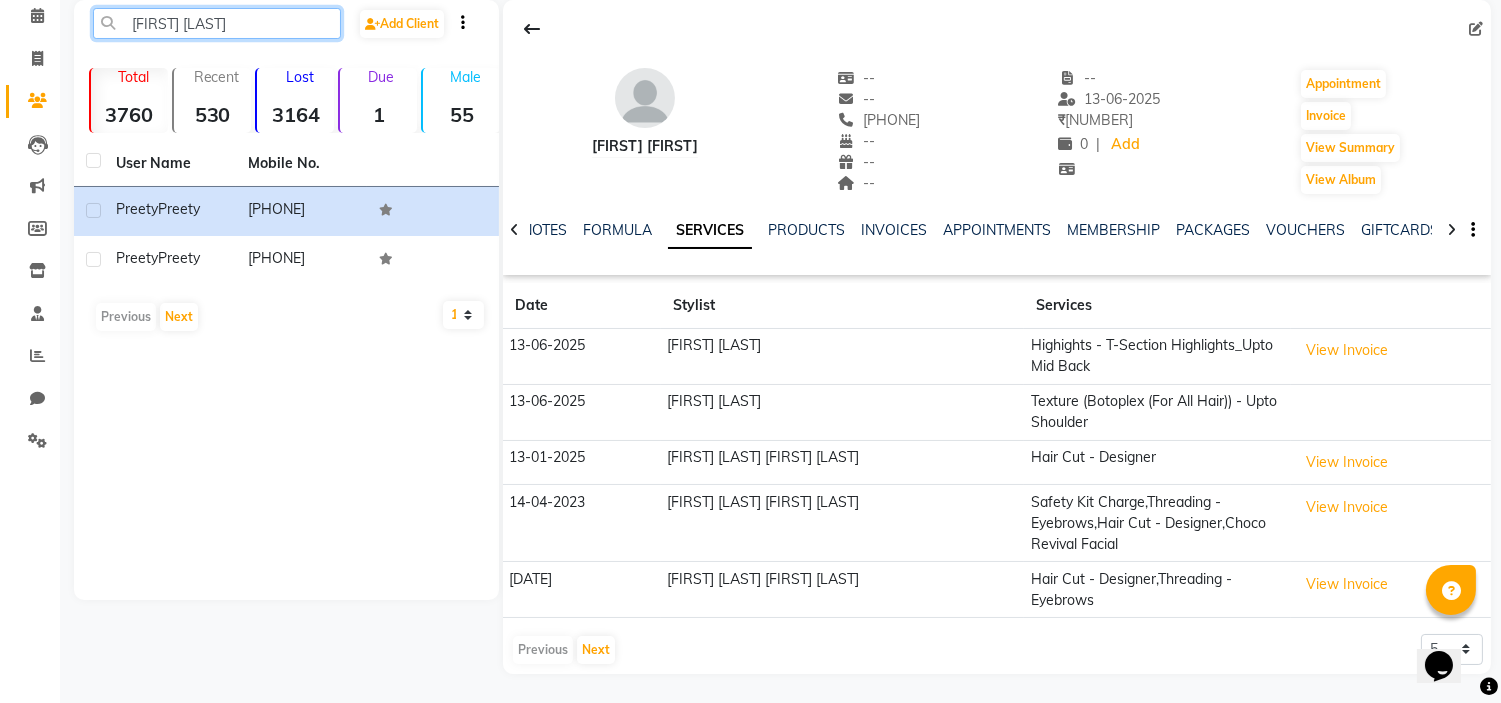 click on "[FIRST] [LAST]" 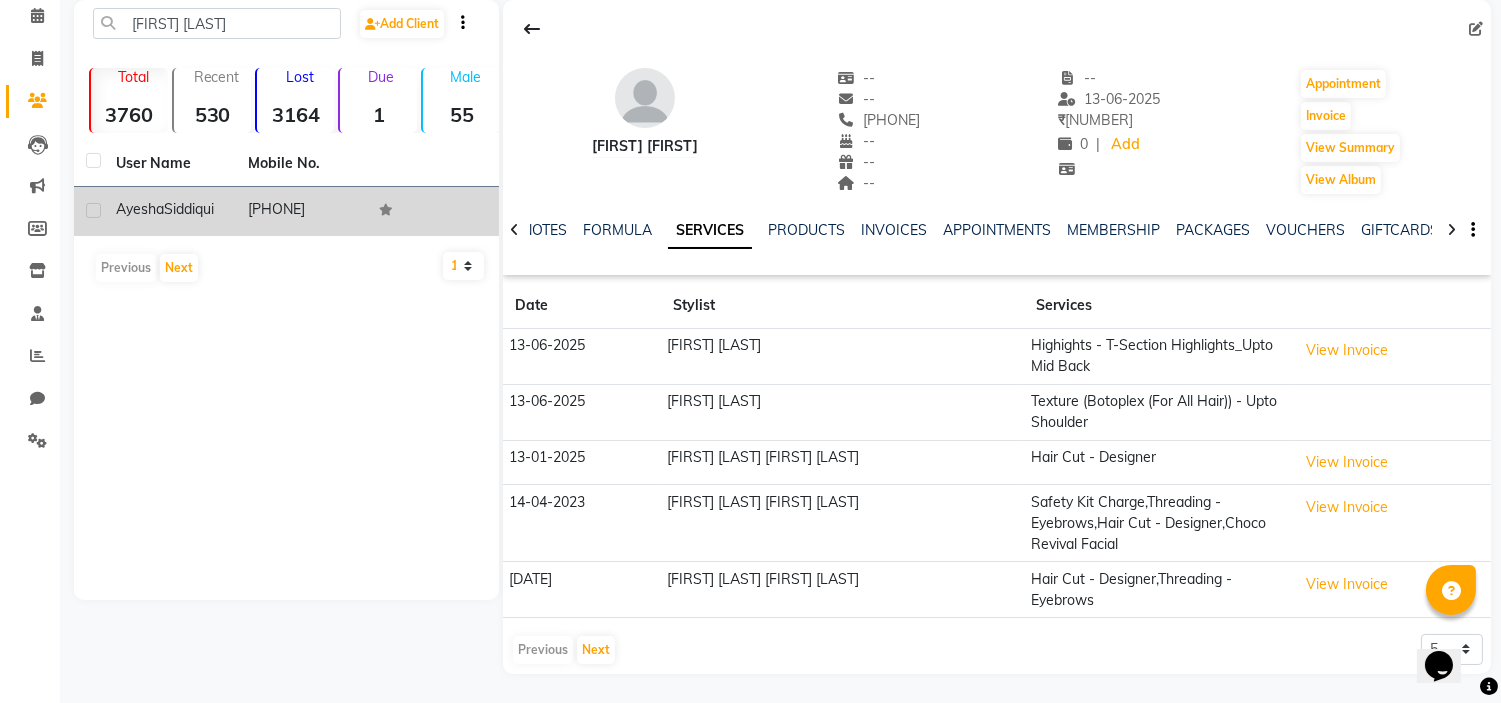 click on "Siddiqui" 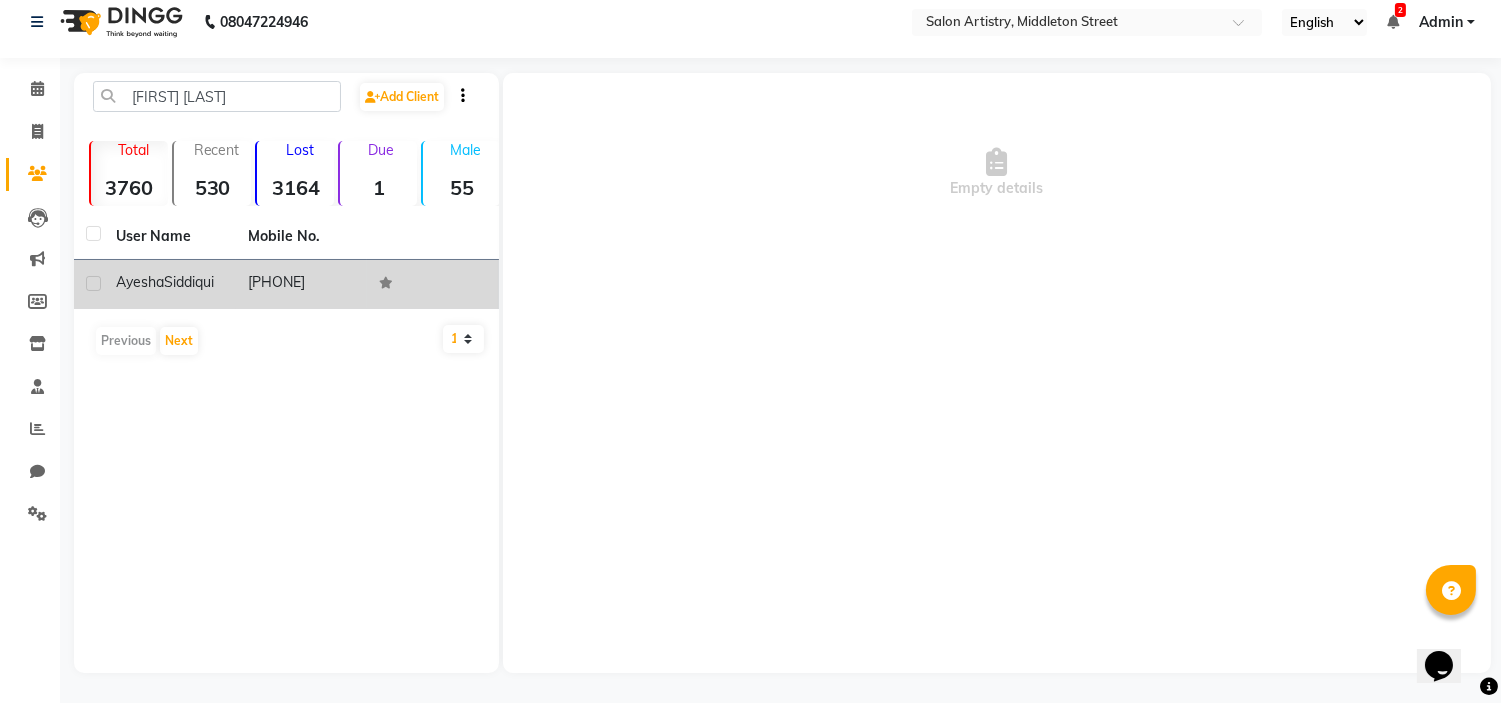 scroll, scrollTop: 13, scrollLeft: 0, axis: vertical 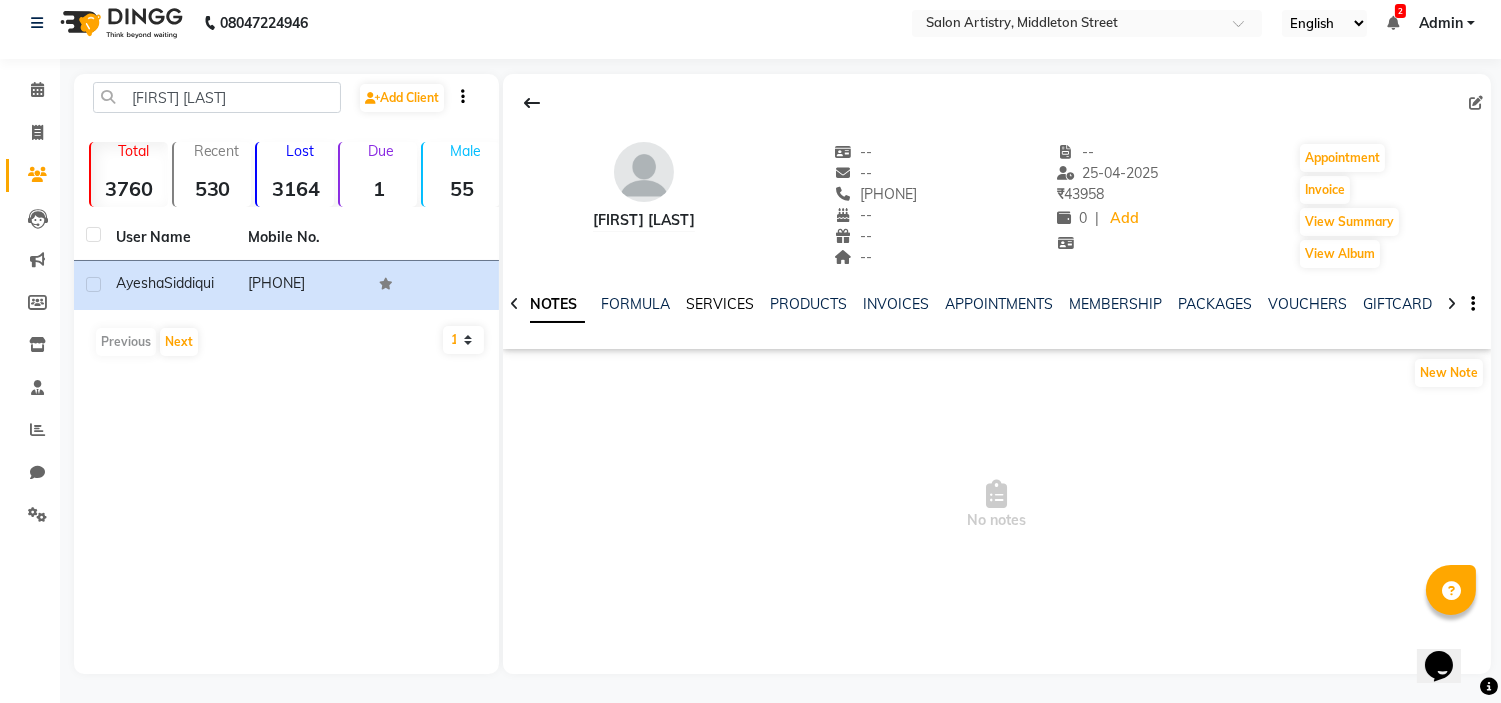 click on "SERVICES" 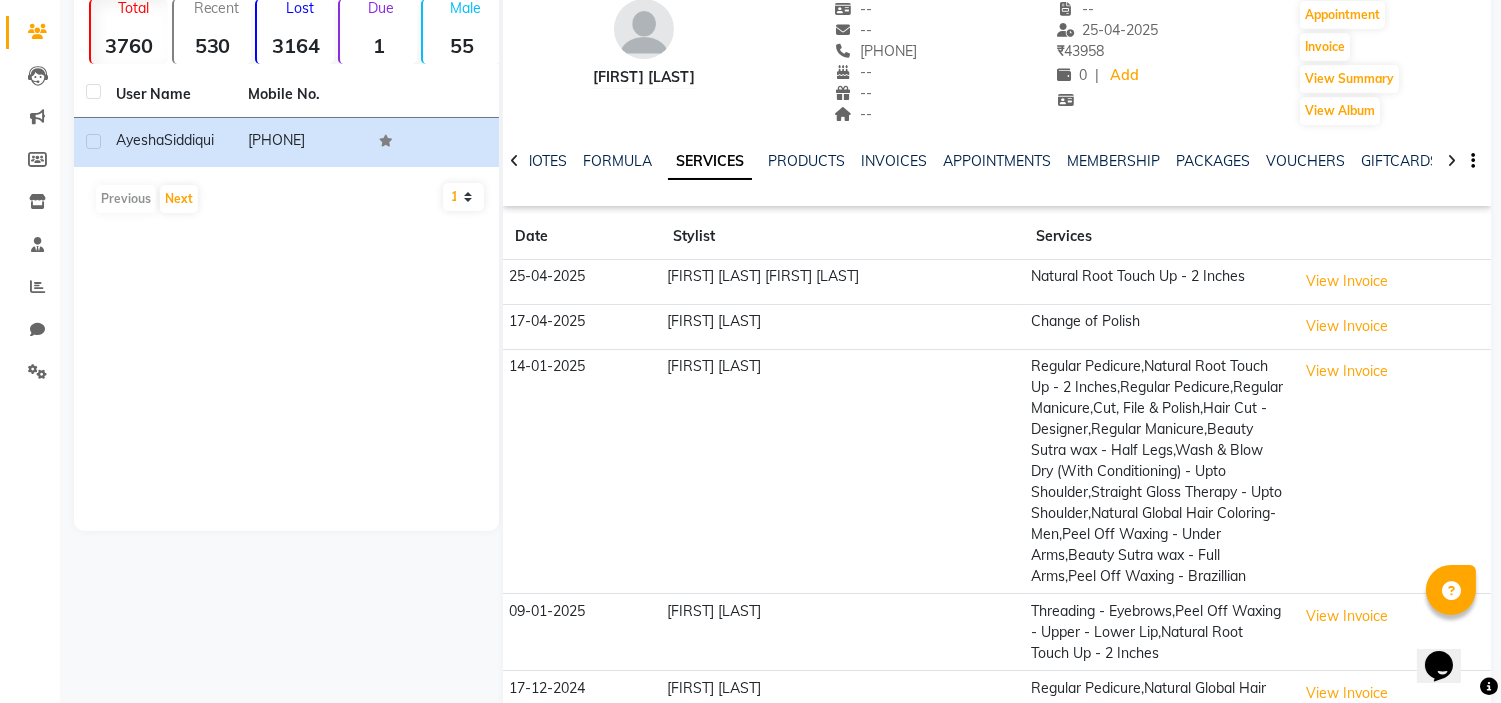 scroll, scrollTop: 191, scrollLeft: 0, axis: vertical 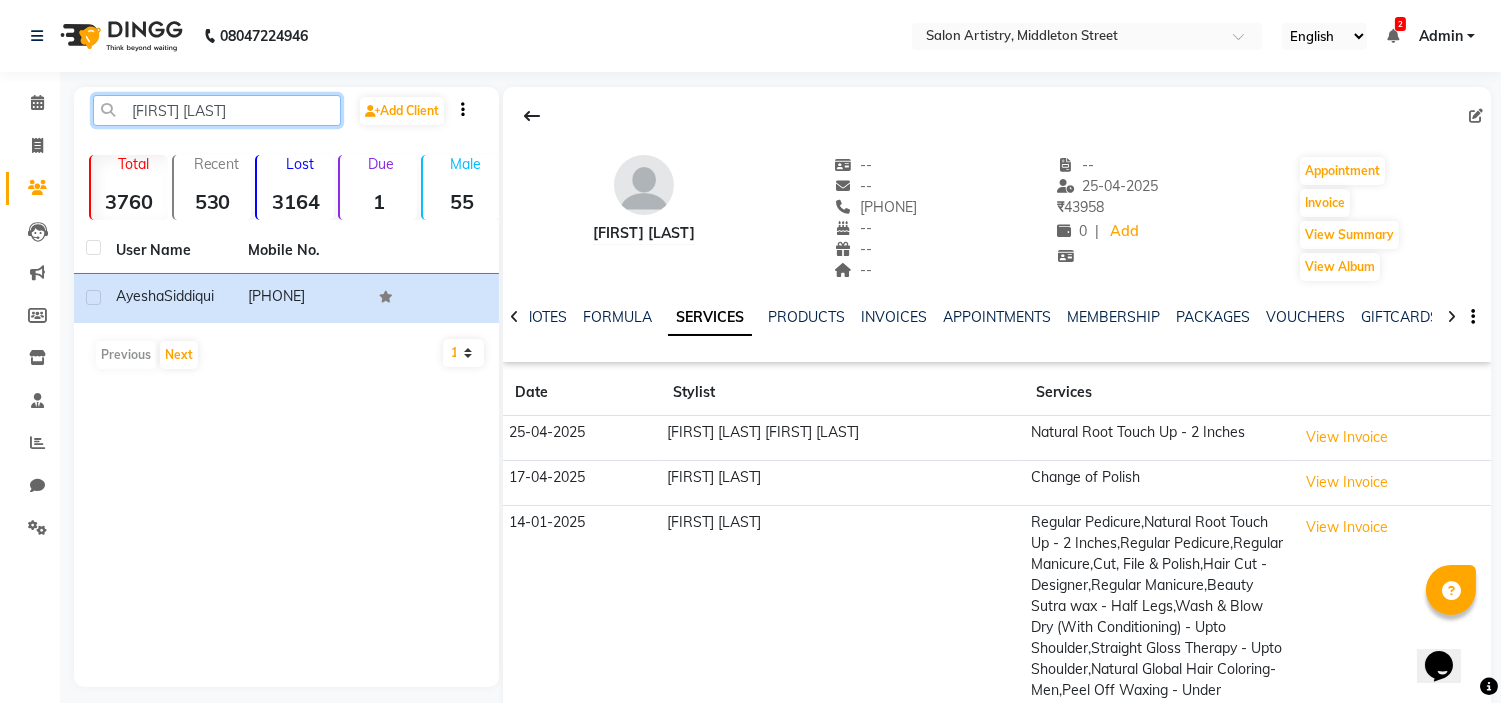 click on "[FIRST] [LAST]" 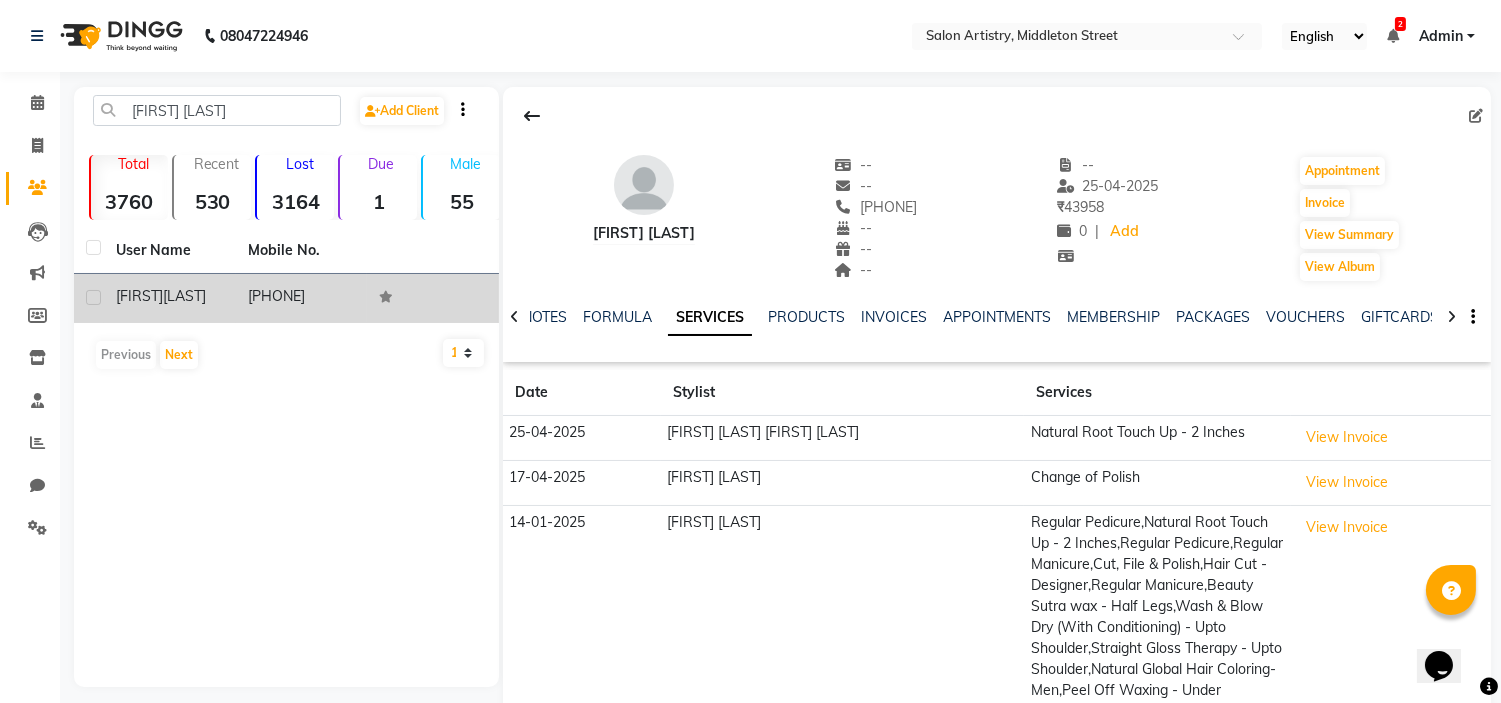 click on "[LAST]" 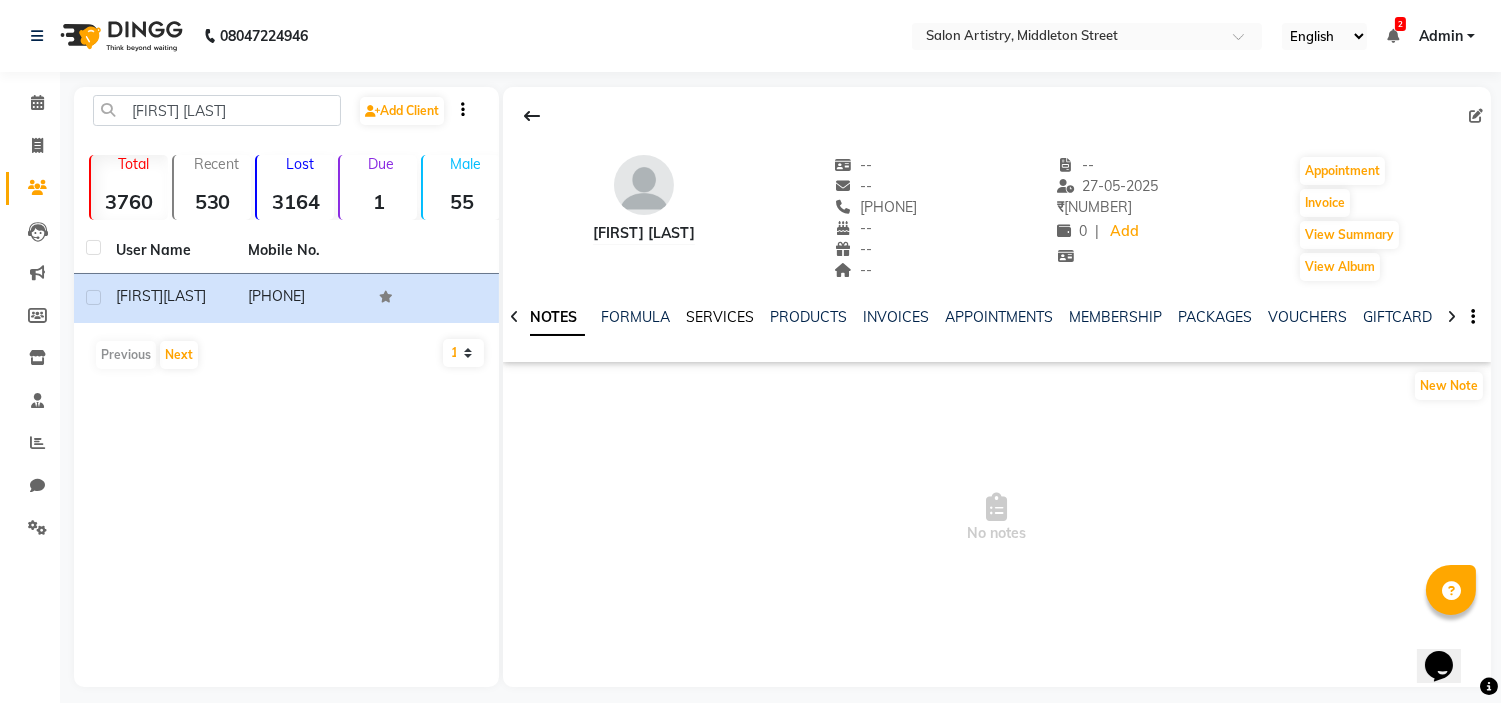 click on "SERVICES" 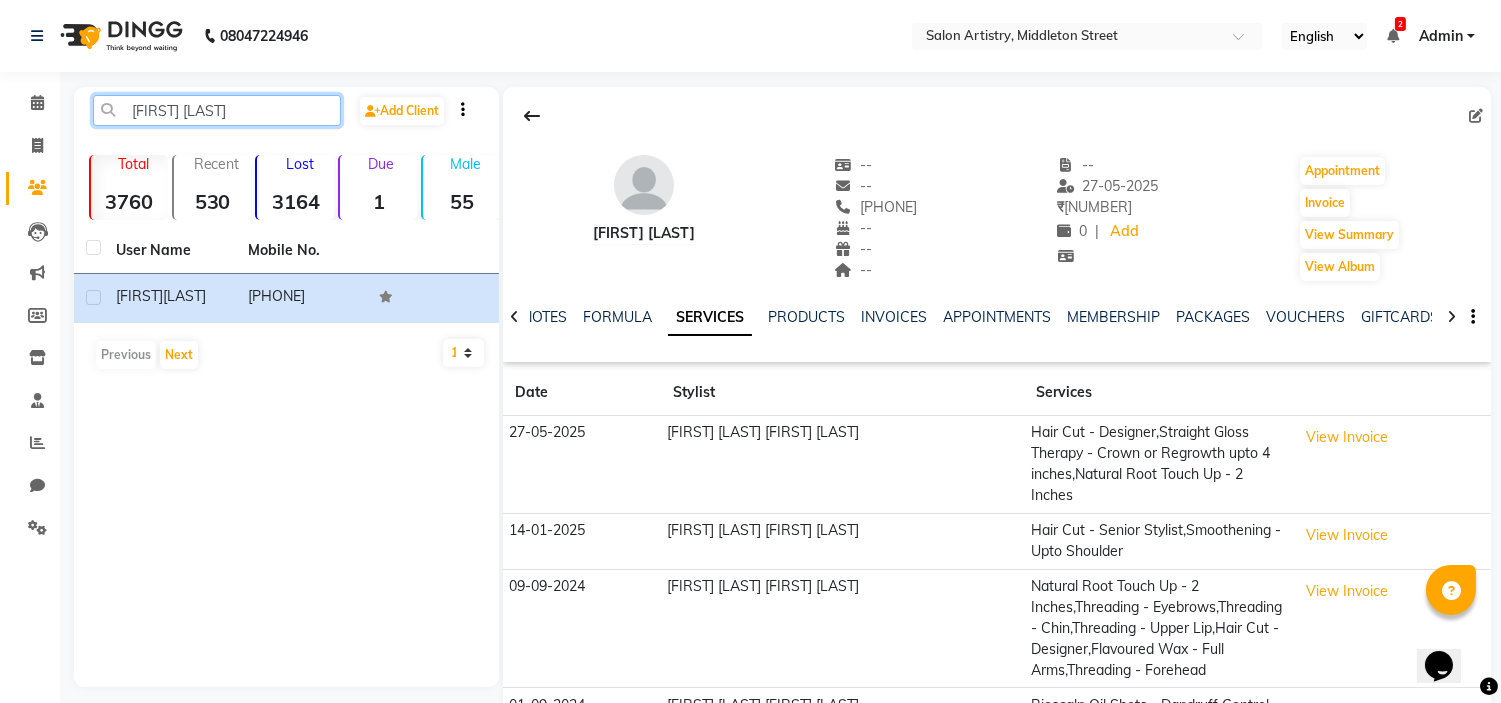 click on "[FIRST] [LAST]" 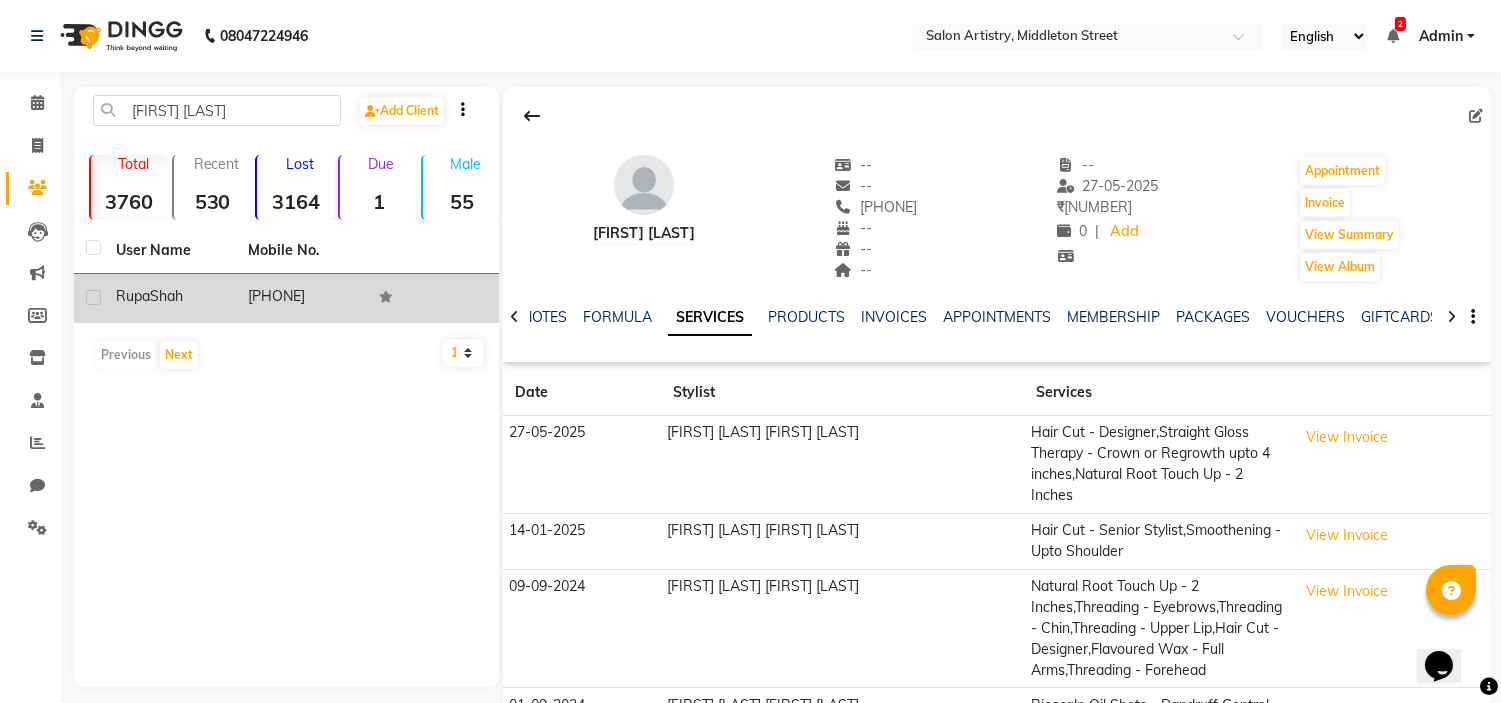 click on "Shah" 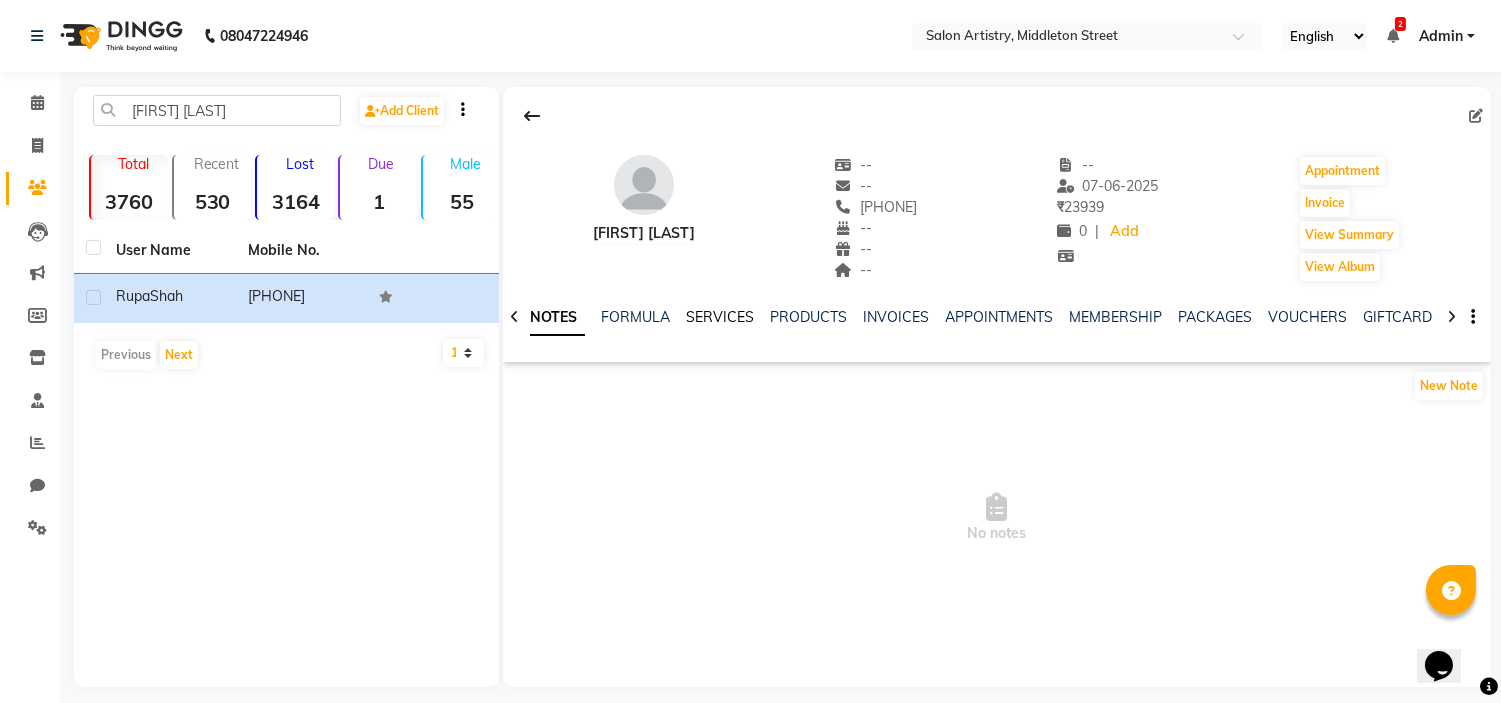 click on "SERVICES" 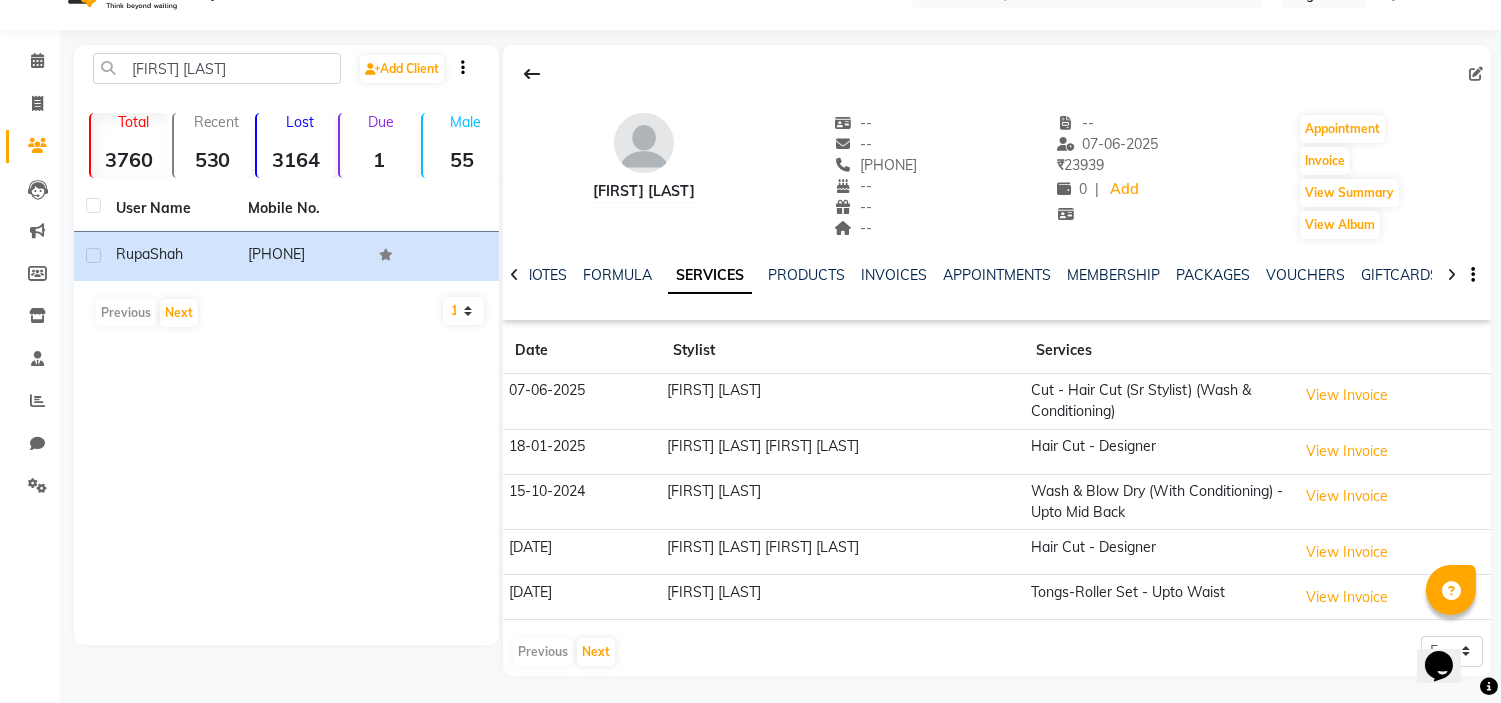 scroll, scrollTop: 44, scrollLeft: 0, axis: vertical 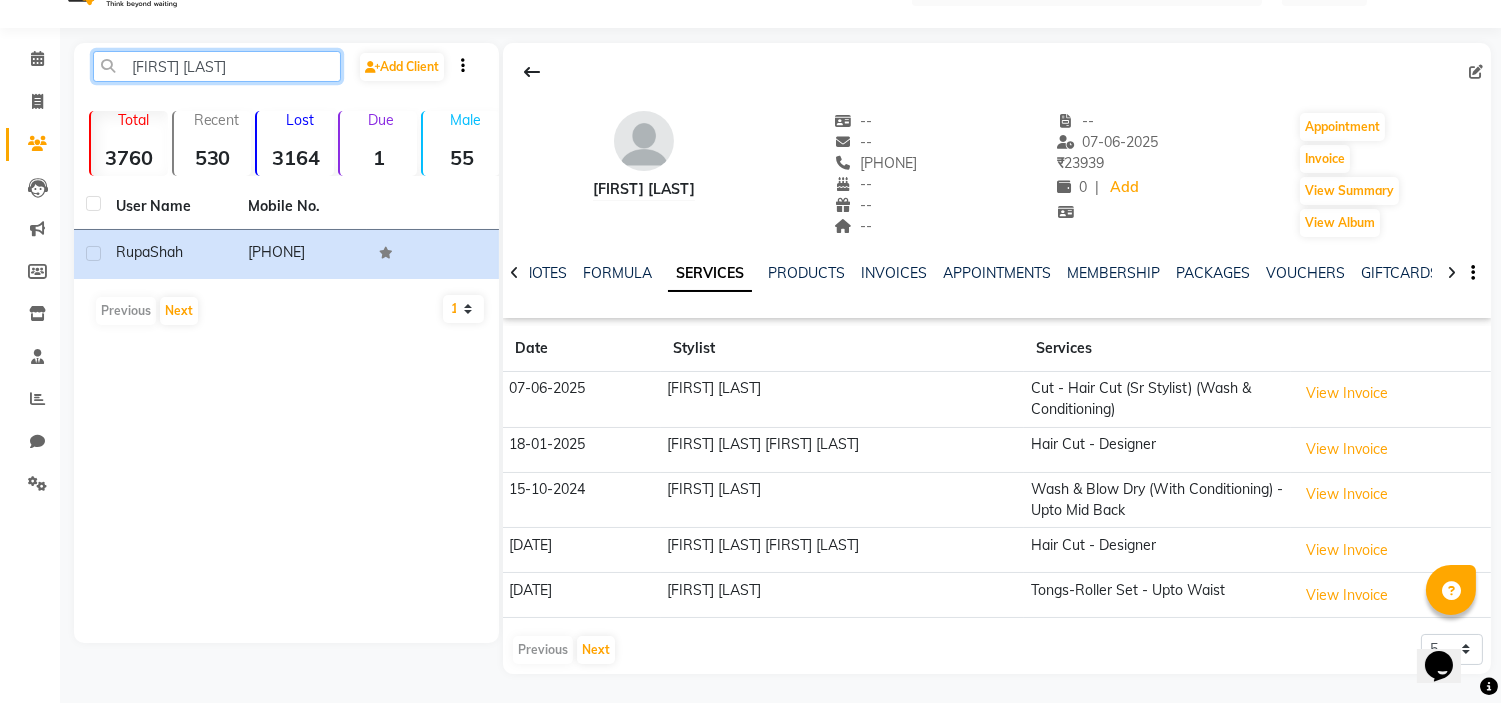 click on "[FIRST] [LAST]" 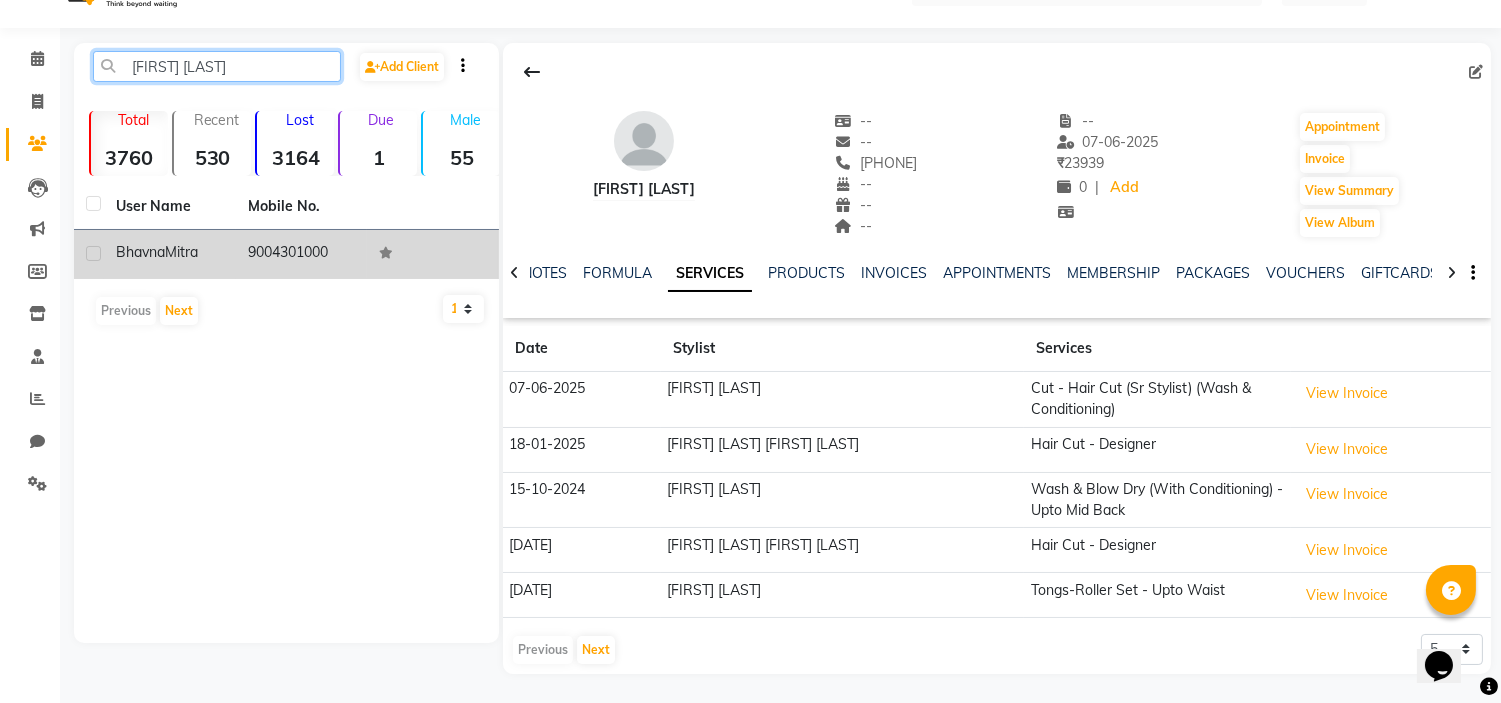type on "[FIRST] [LAST]" 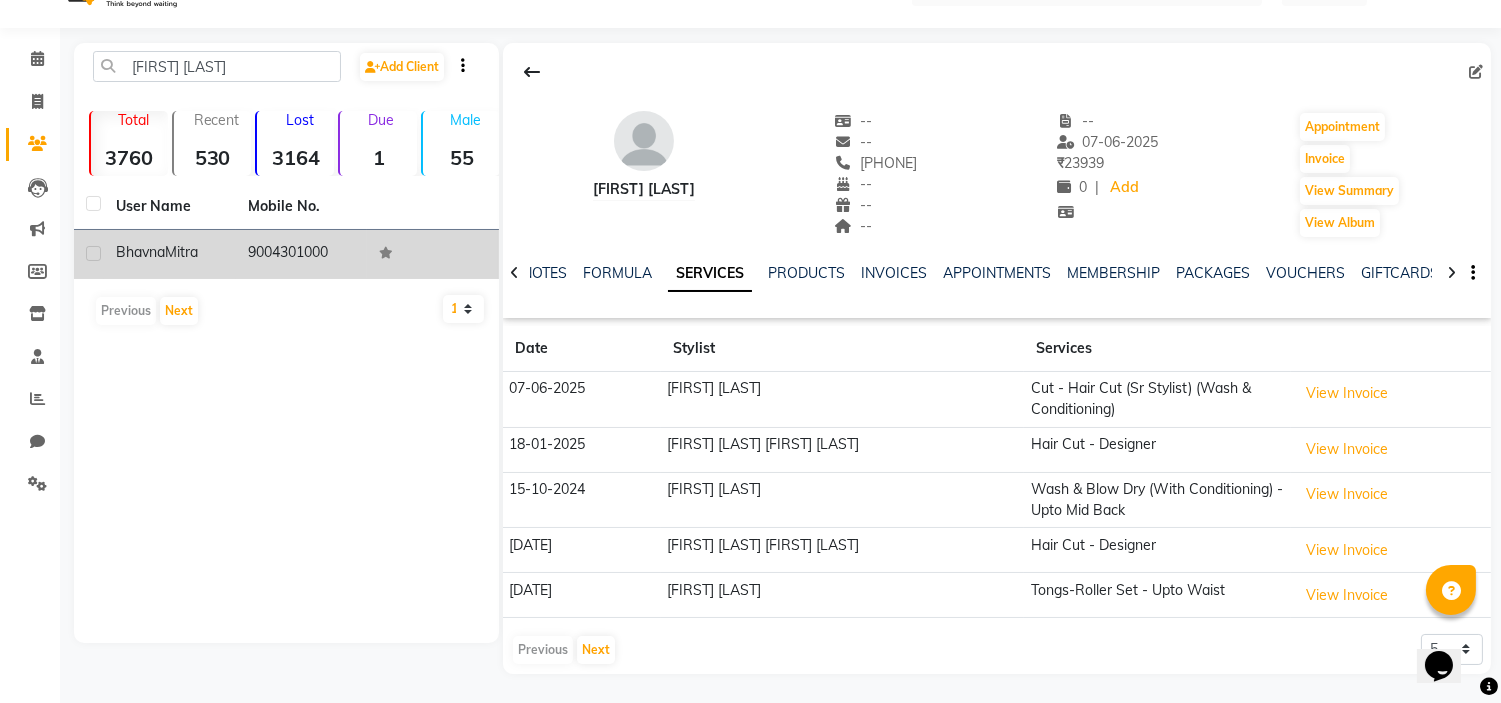 click on "Bhavna" 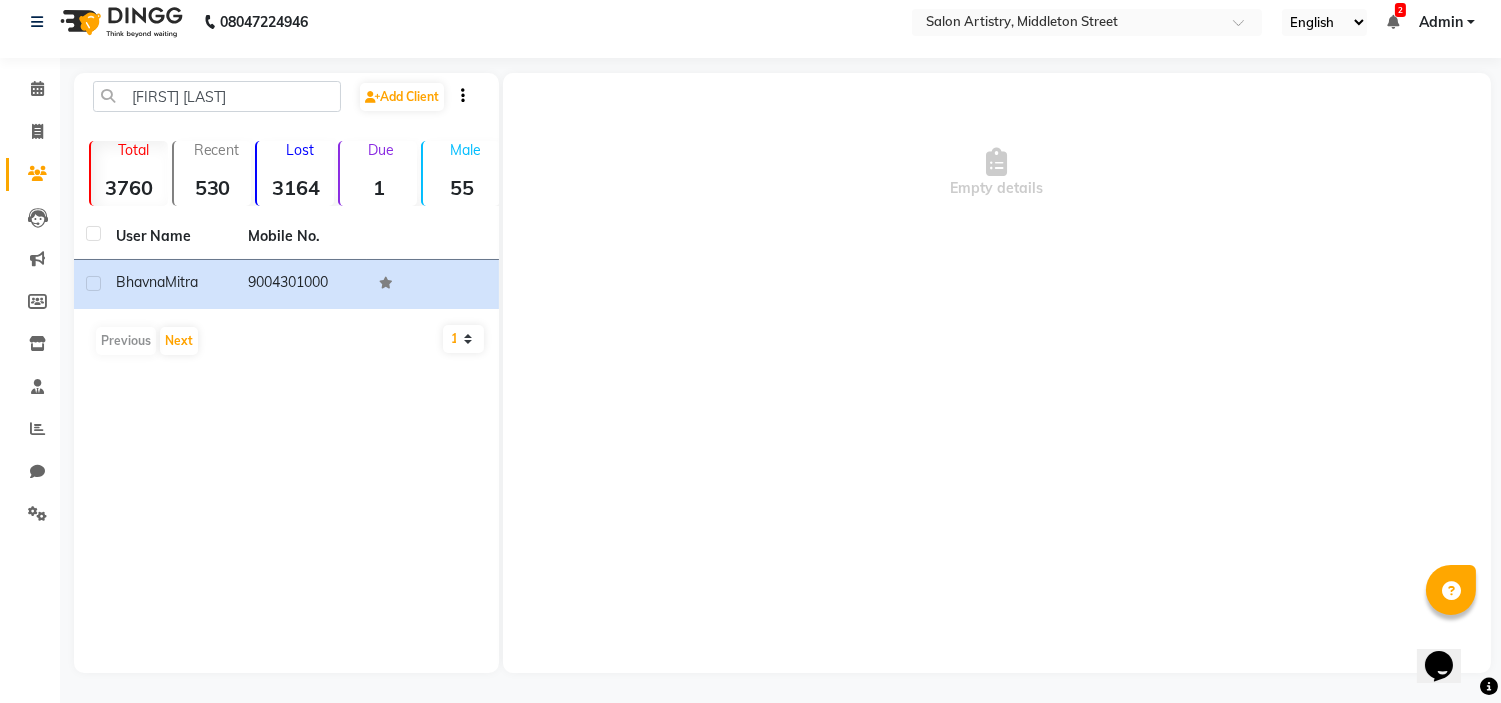 scroll, scrollTop: 13, scrollLeft: 0, axis: vertical 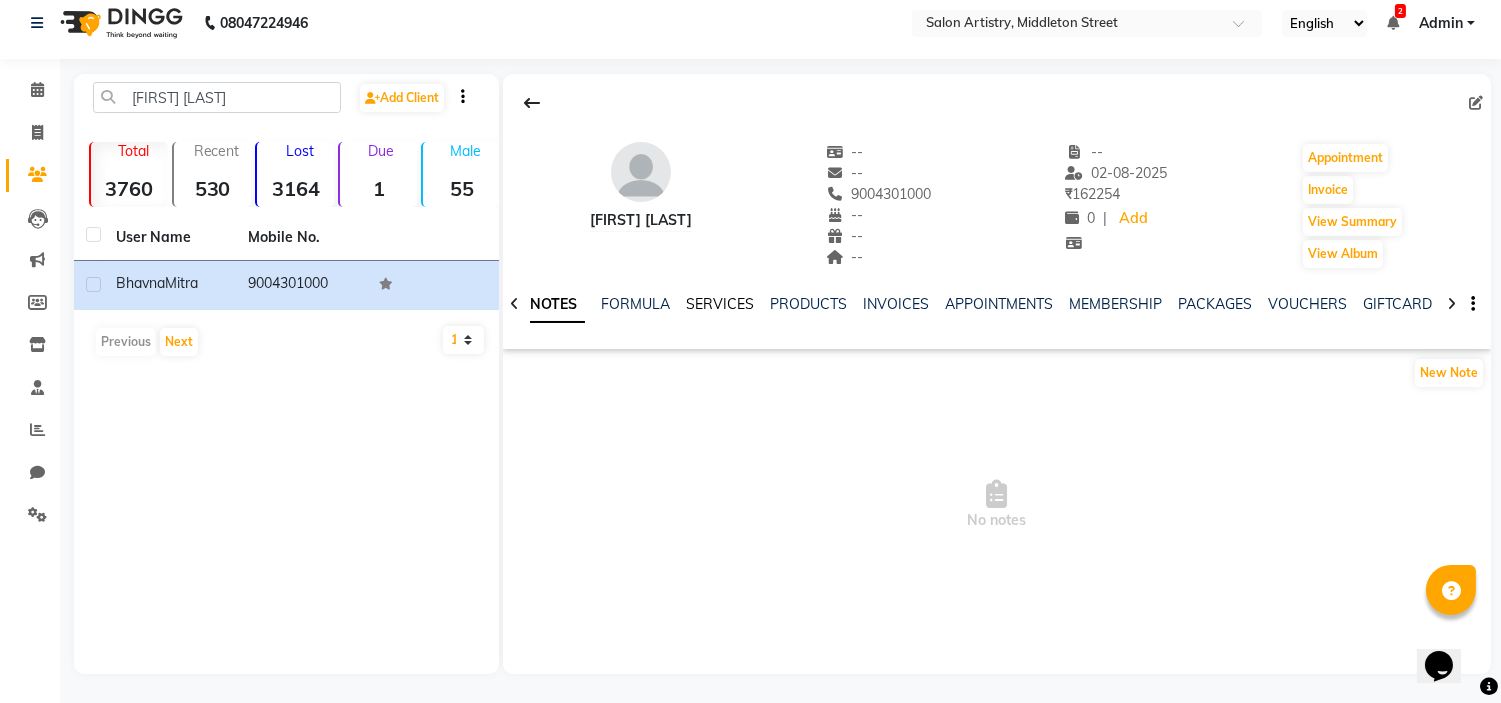 click on "SERVICES" 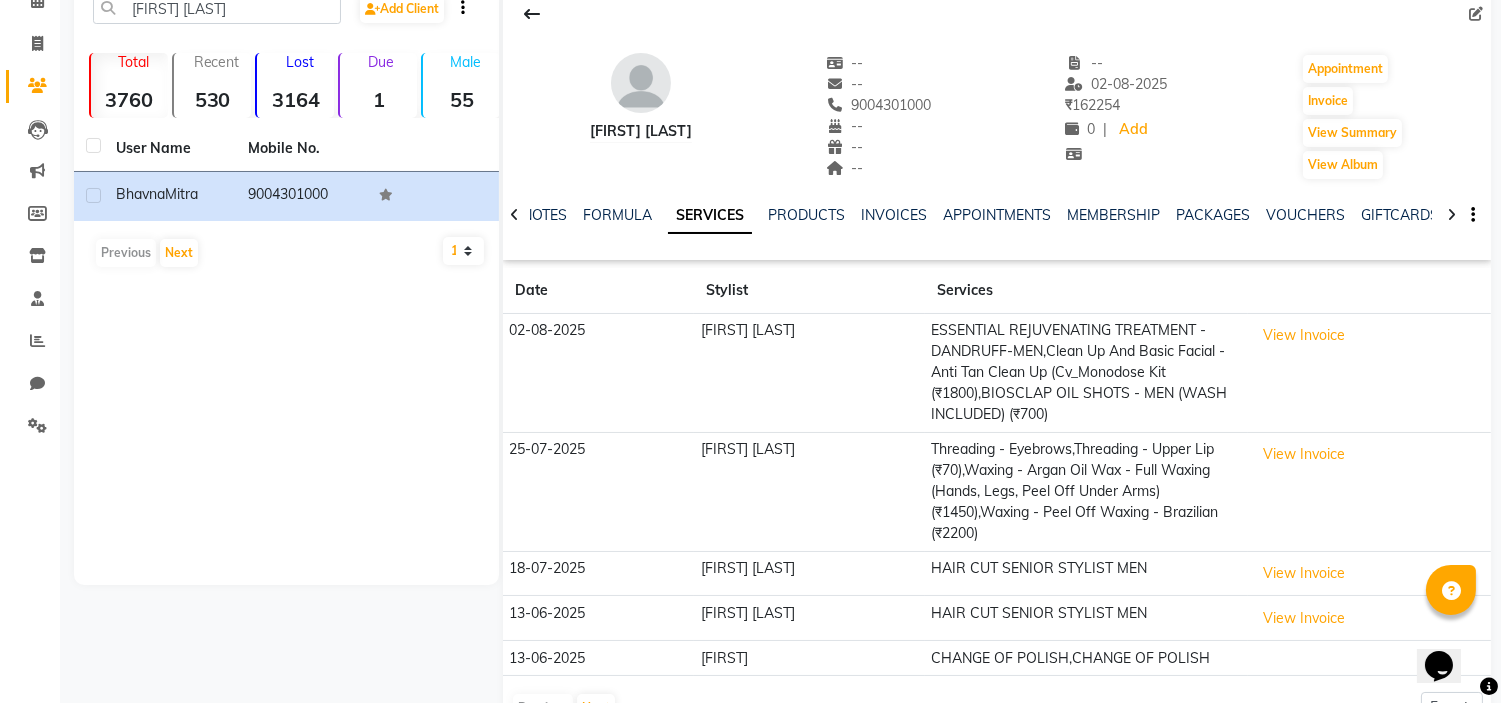 scroll, scrollTop: 146, scrollLeft: 0, axis: vertical 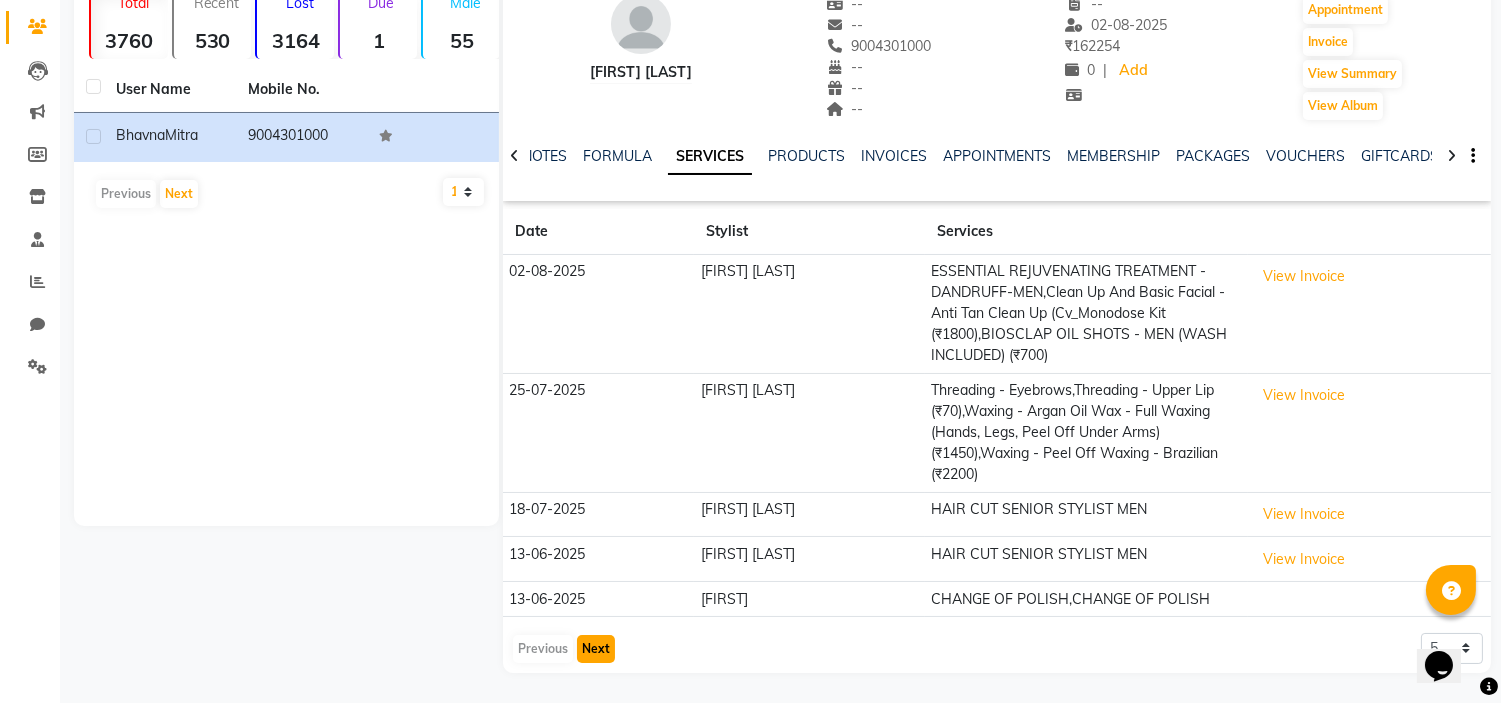 click on "Next" 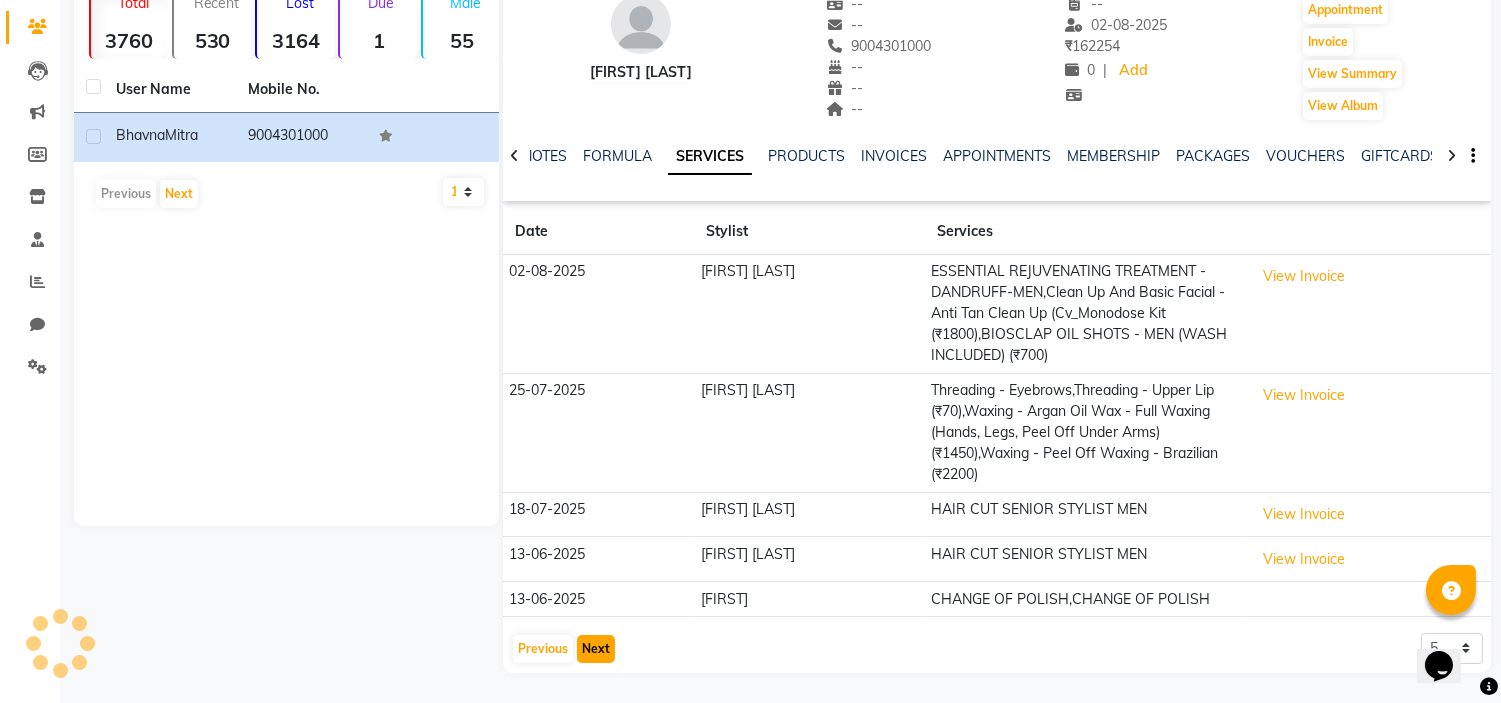 scroll, scrollTop: 130, scrollLeft: 0, axis: vertical 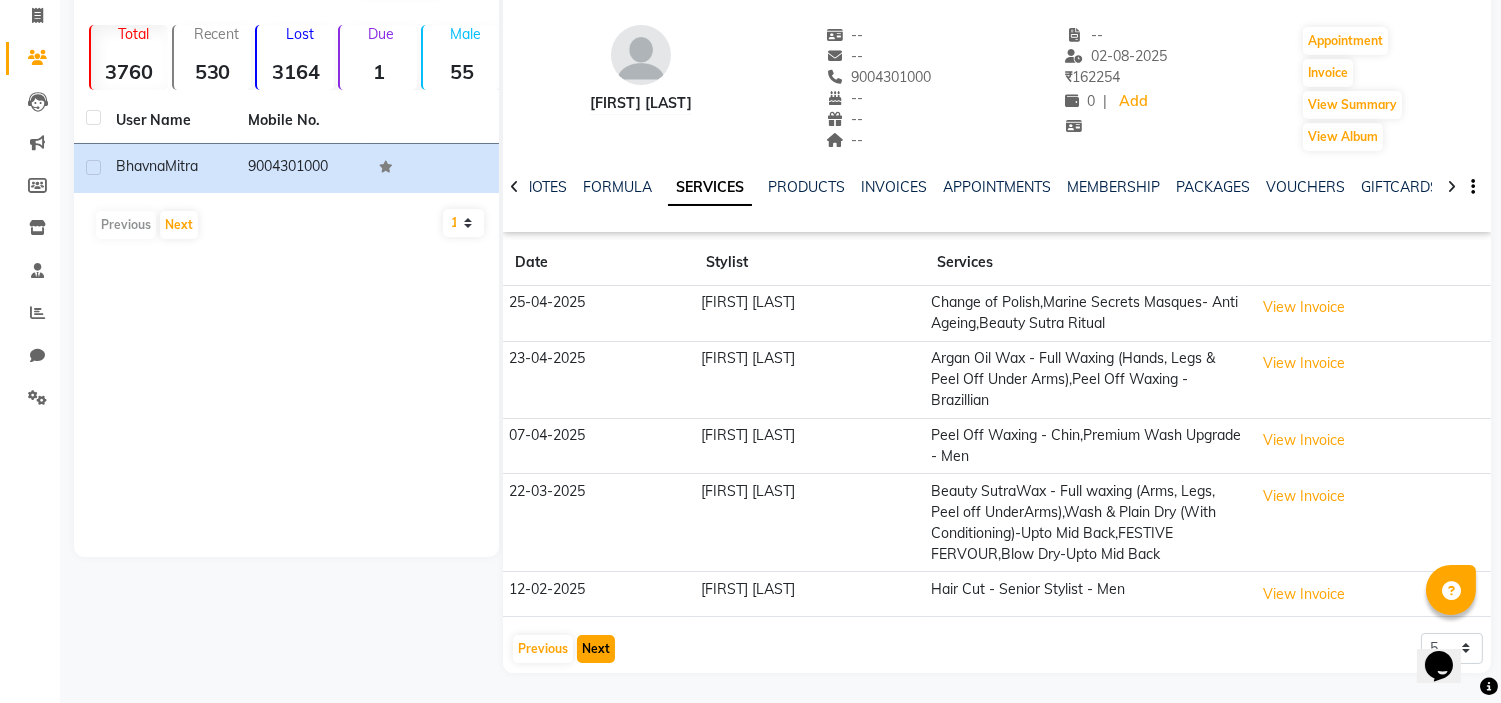 type 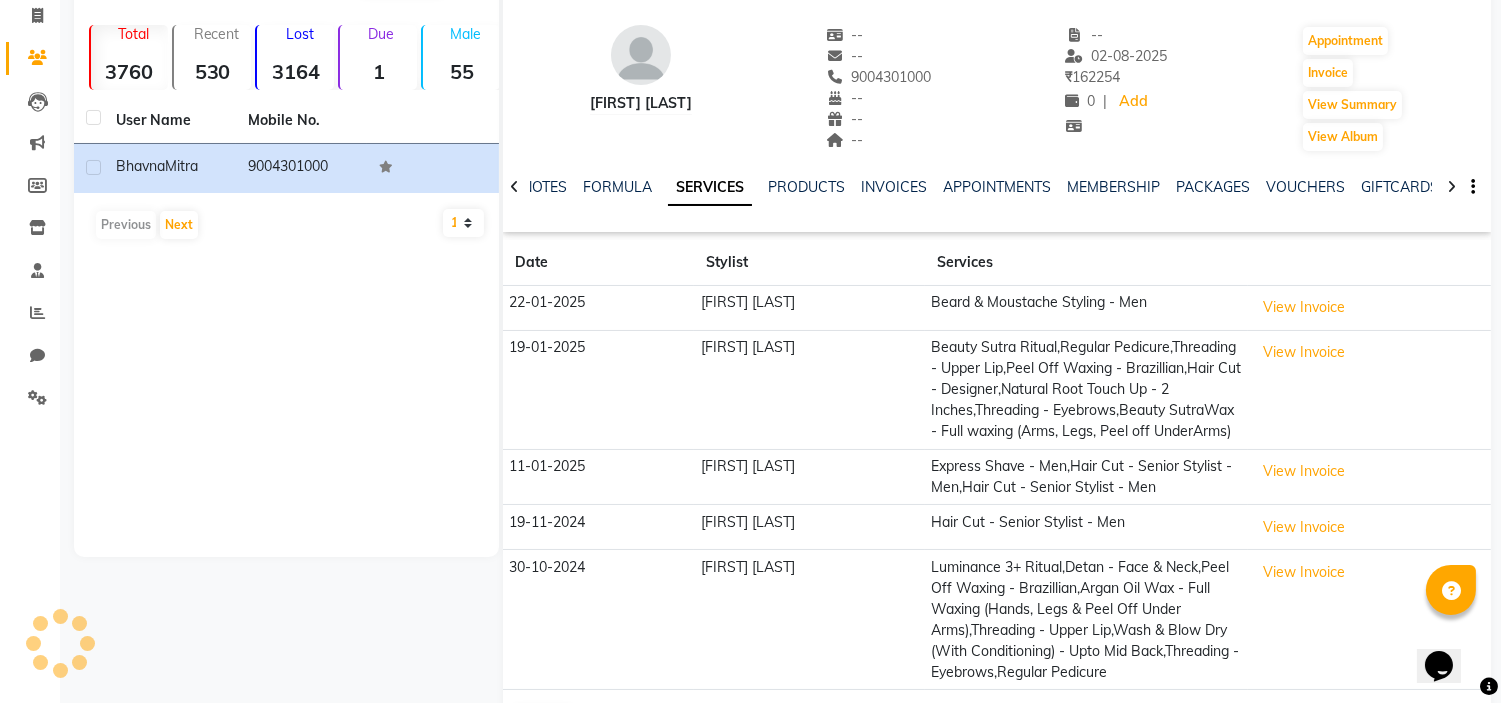 scroll, scrollTop: 161, scrollLeft: 0, axis: vertical 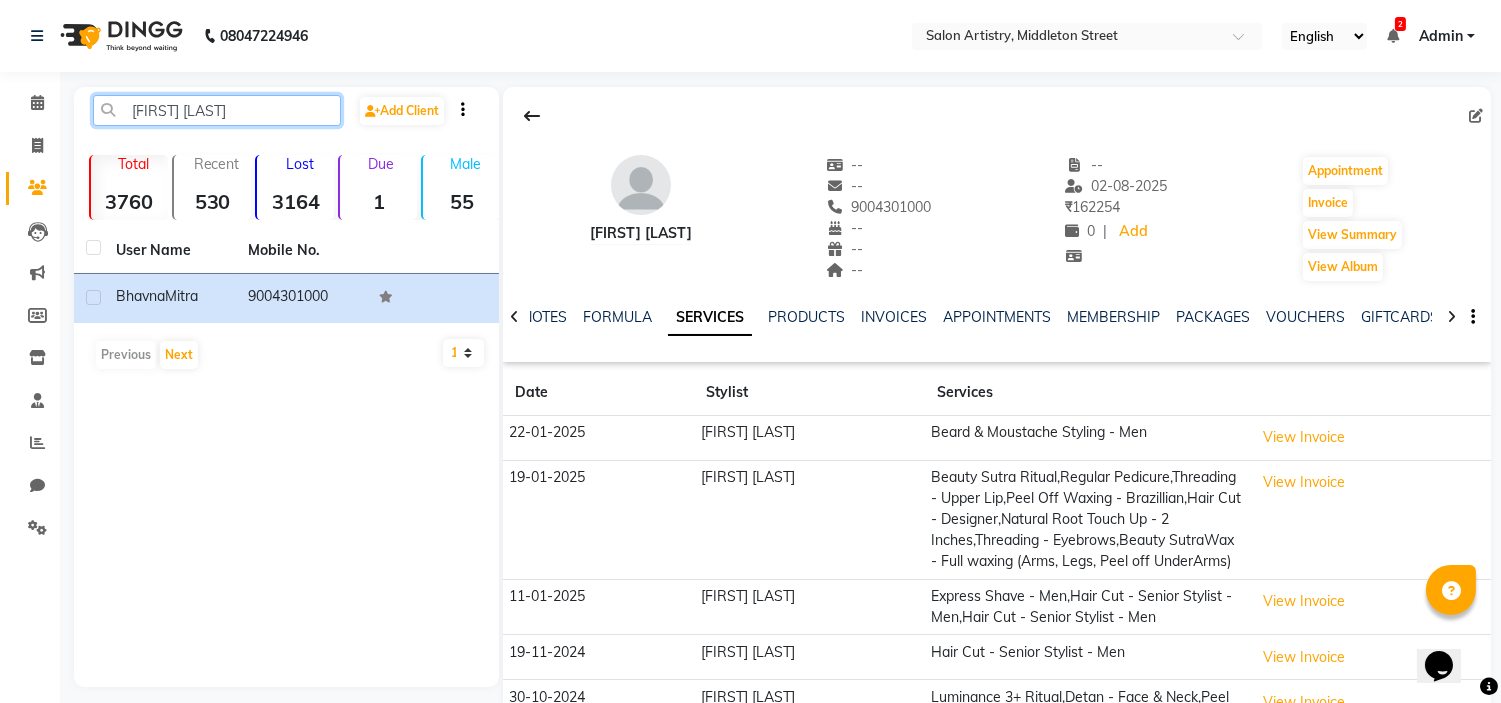 click on "[FIRST] [LAST]" 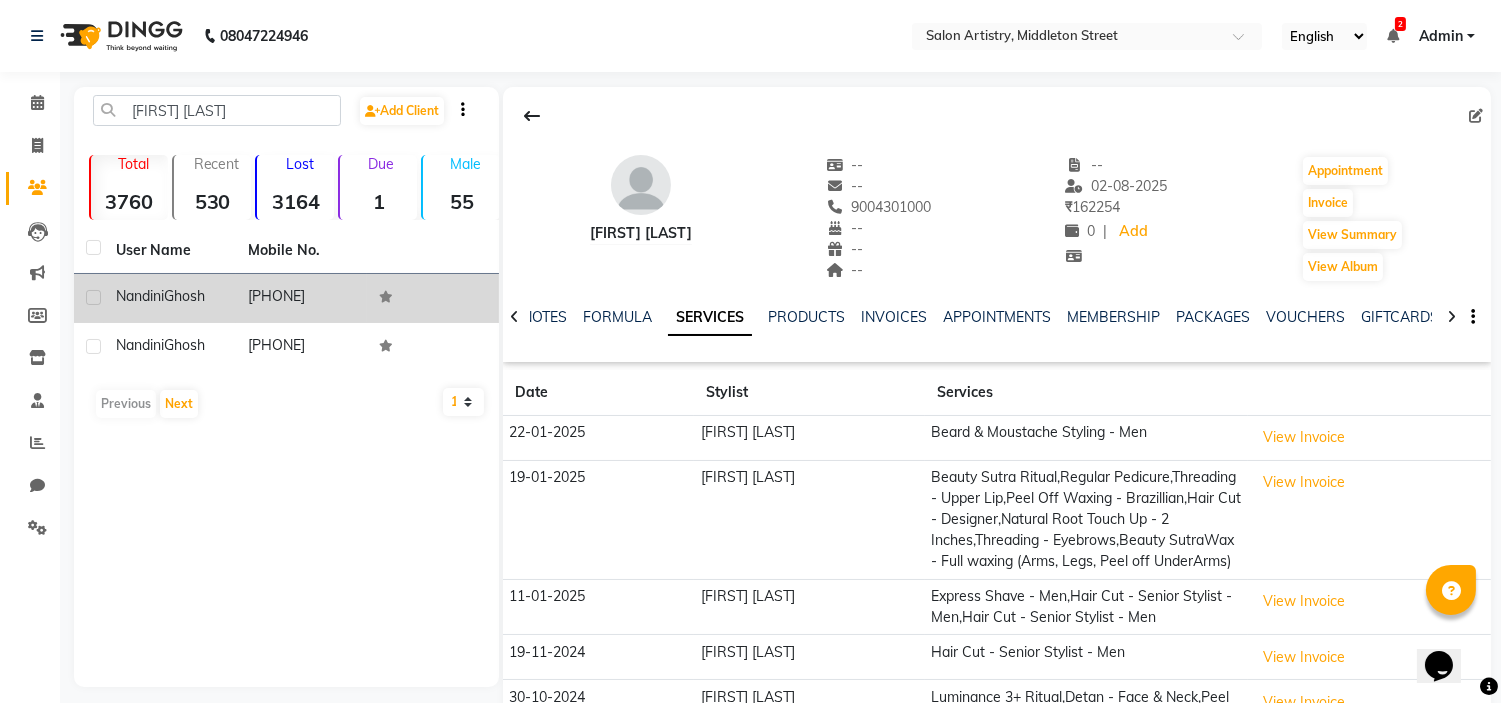 click on "Ghosh" 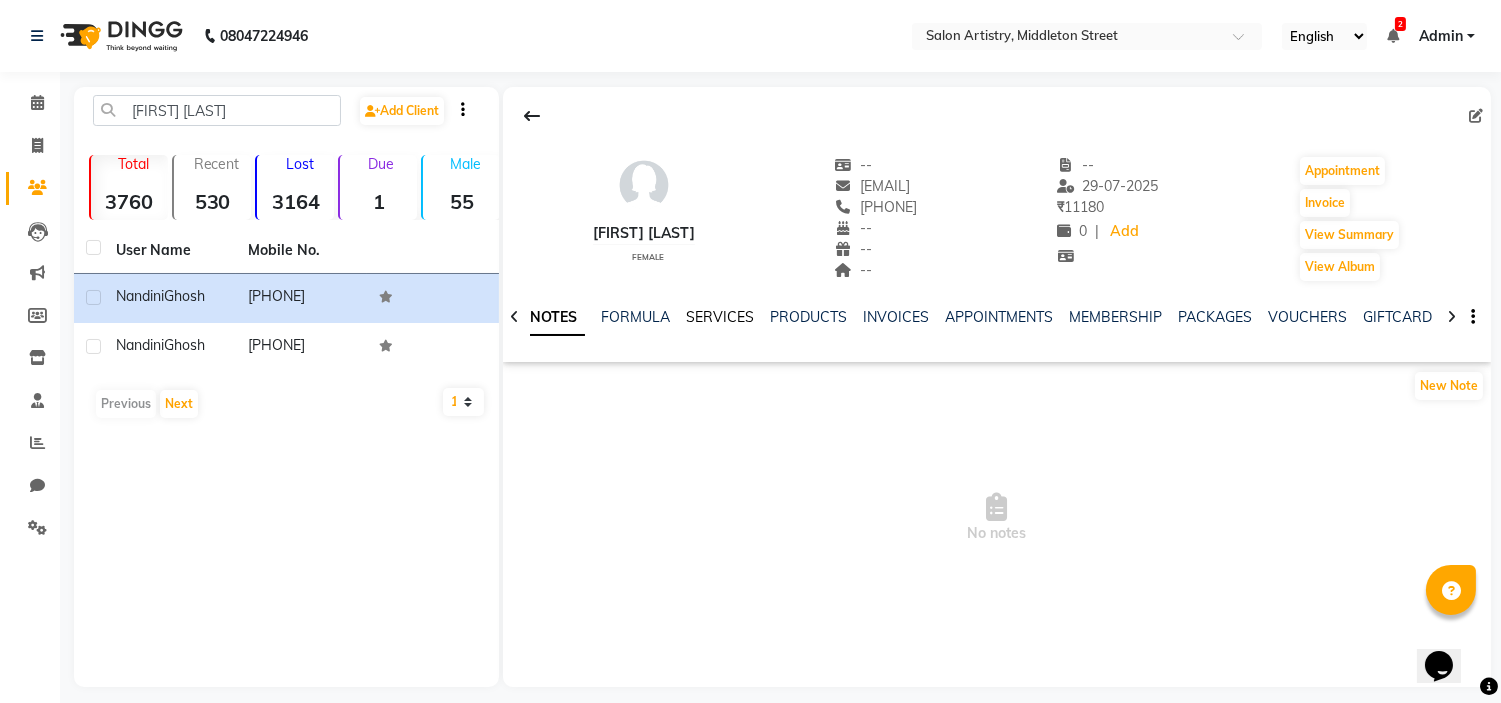 click on "SERVICES" 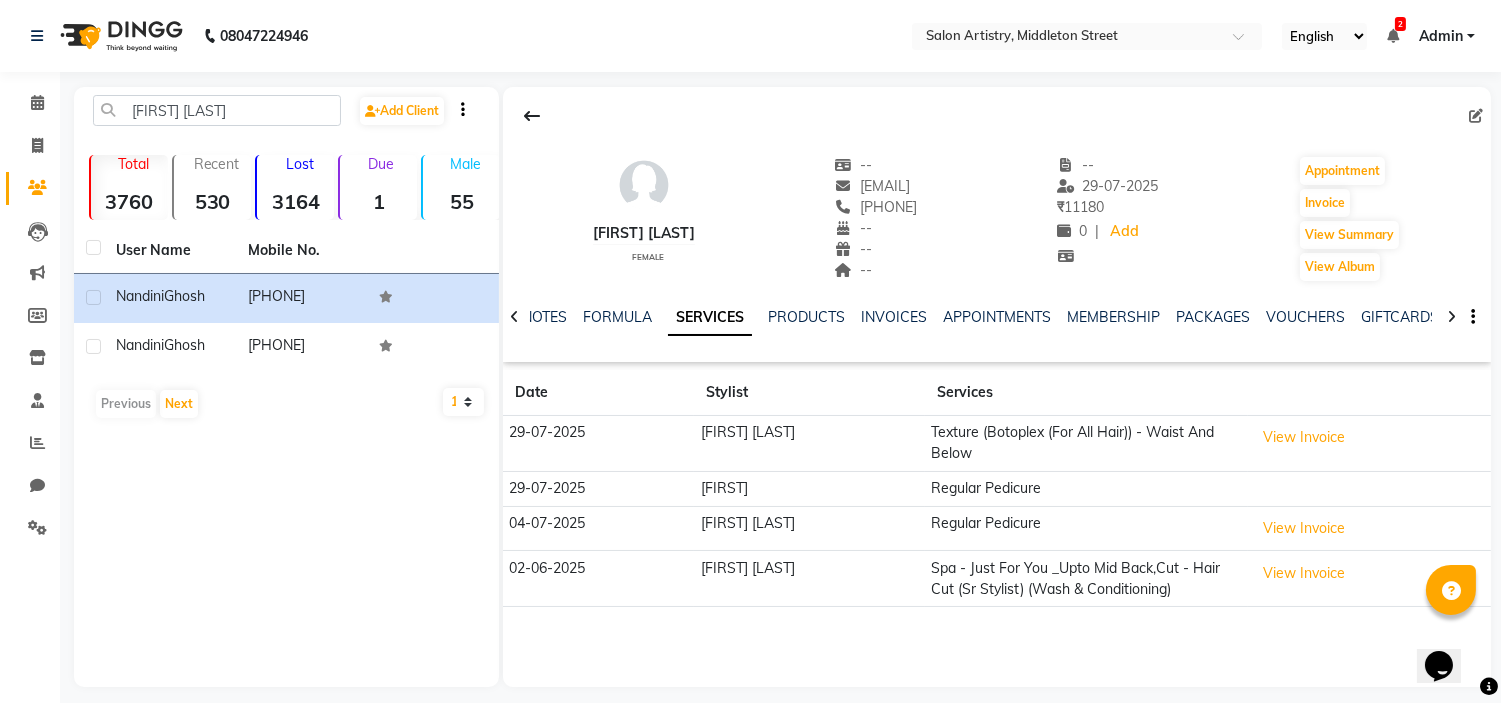 scroll, scrollTop: 13, scrollLeft: 0, axis: vertical 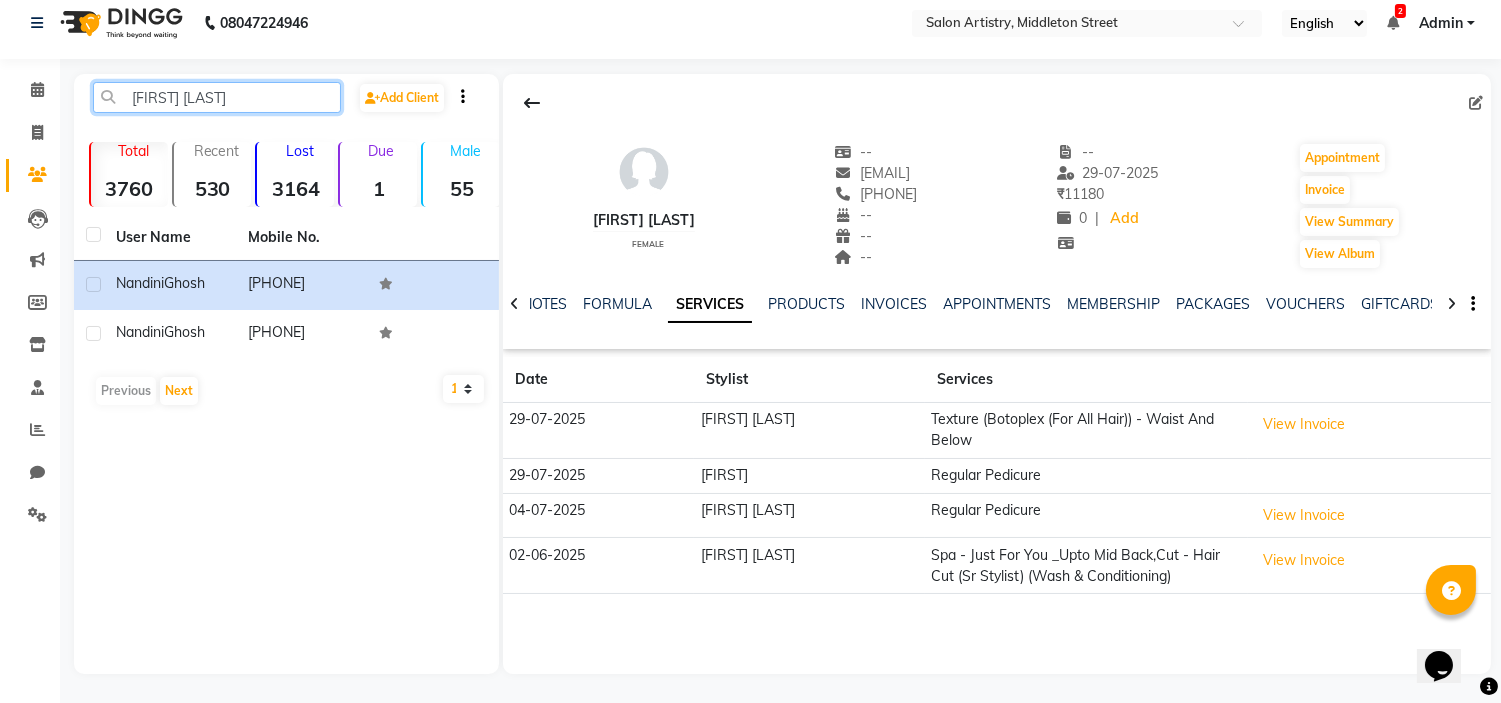 click on "[FIRST] [LAST]" 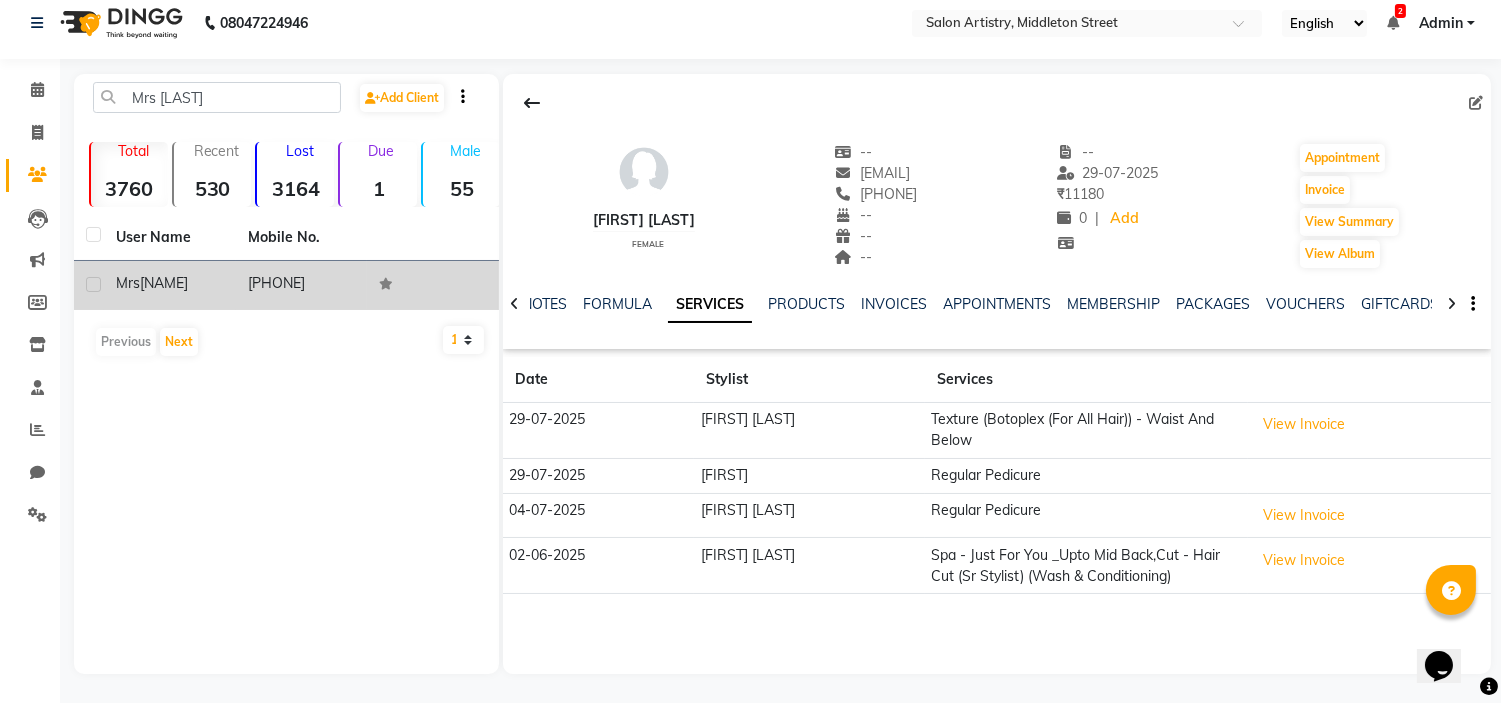 click on "[NAME]" 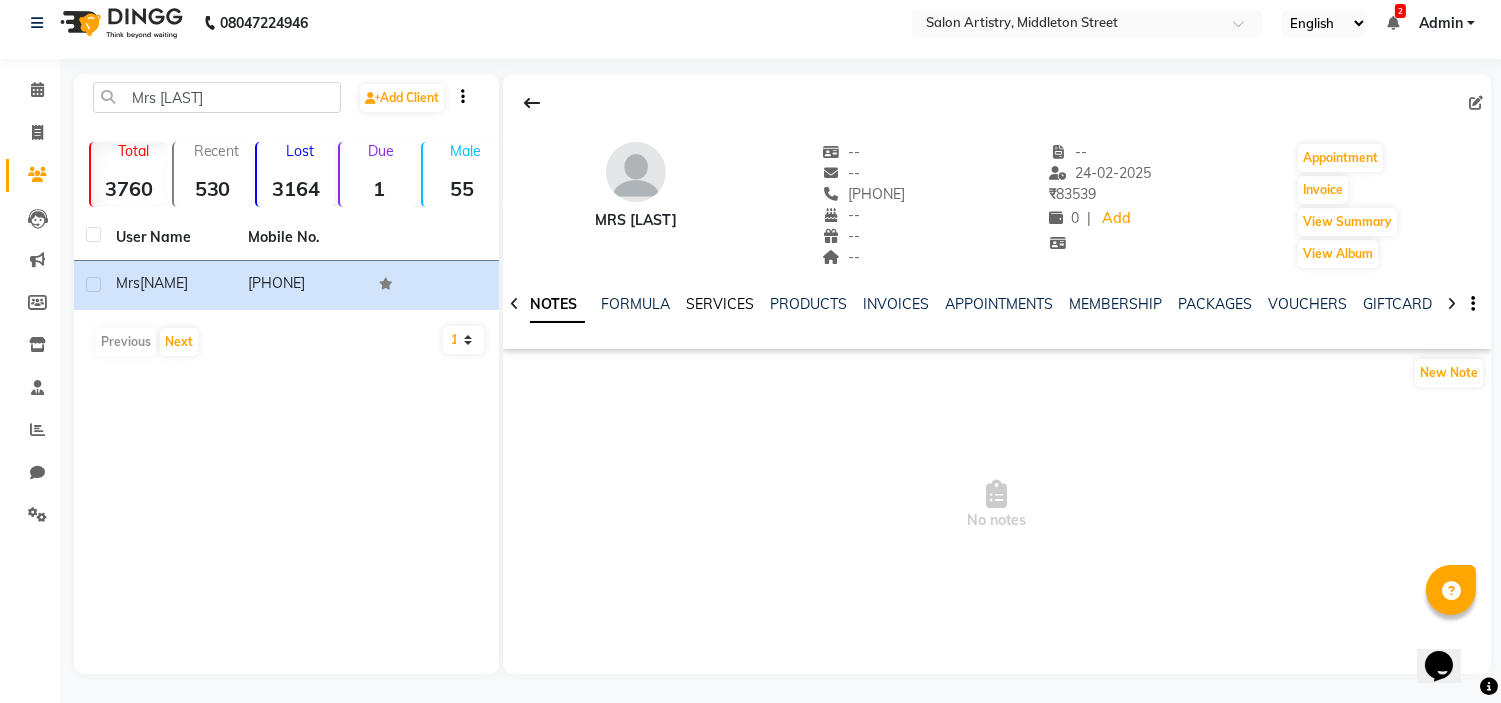 click on "SERVICES" 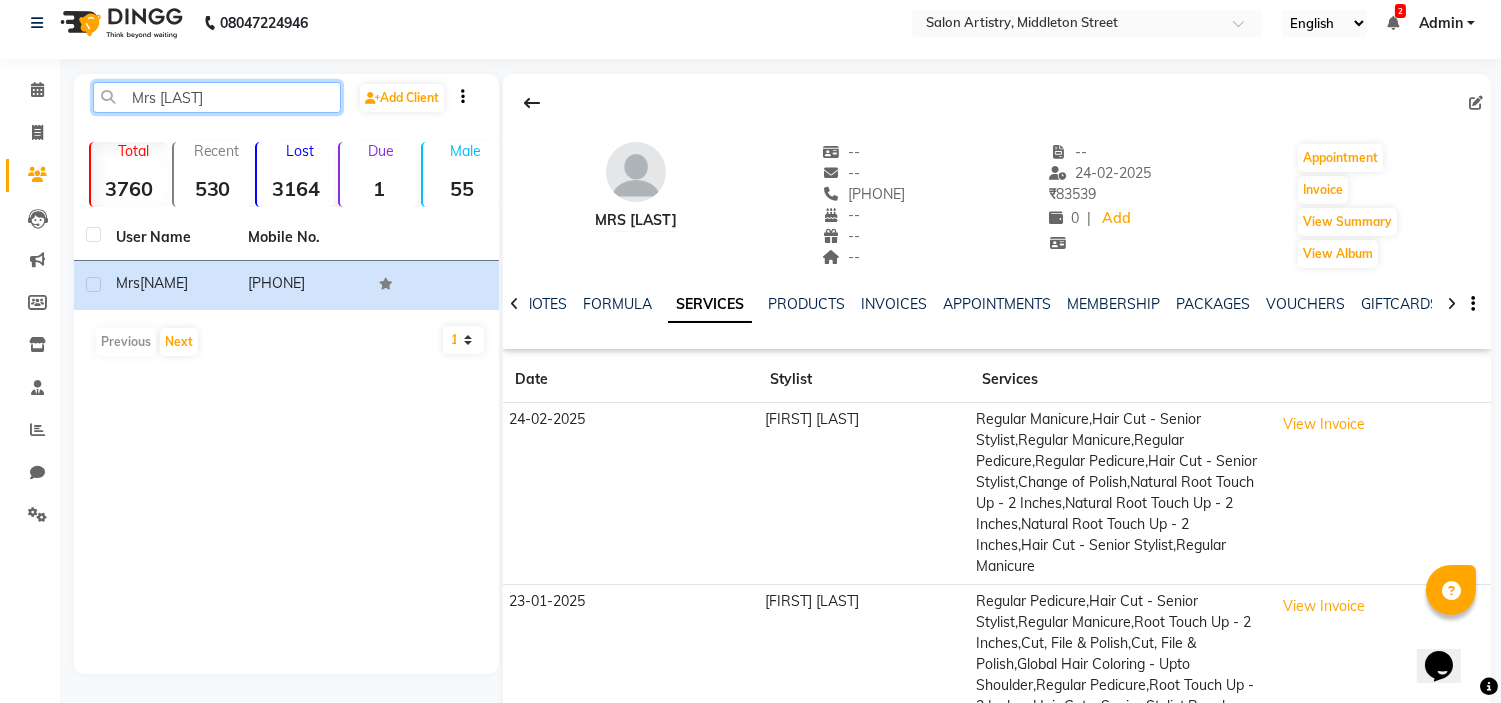 click on "Mrs [LAST]" 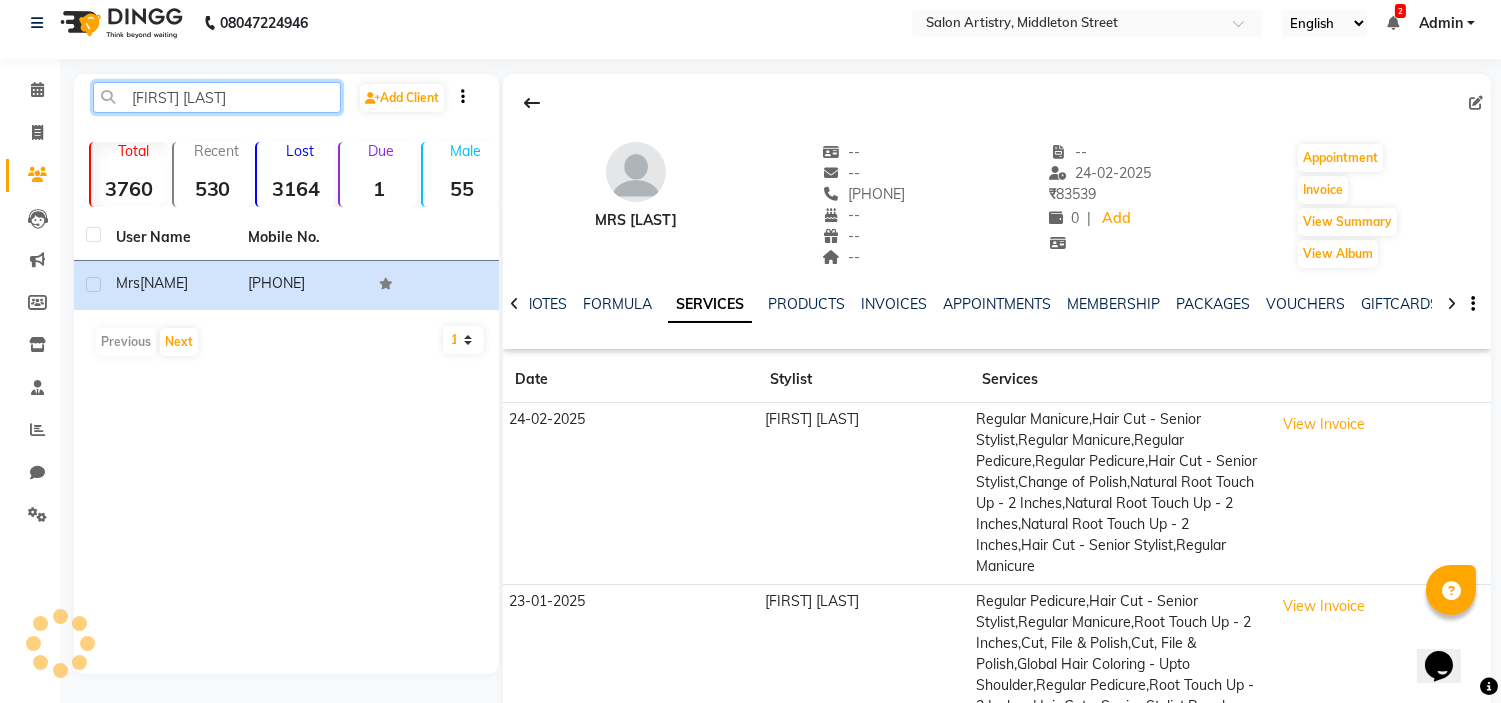 click on "[FIRST] [LAST]" 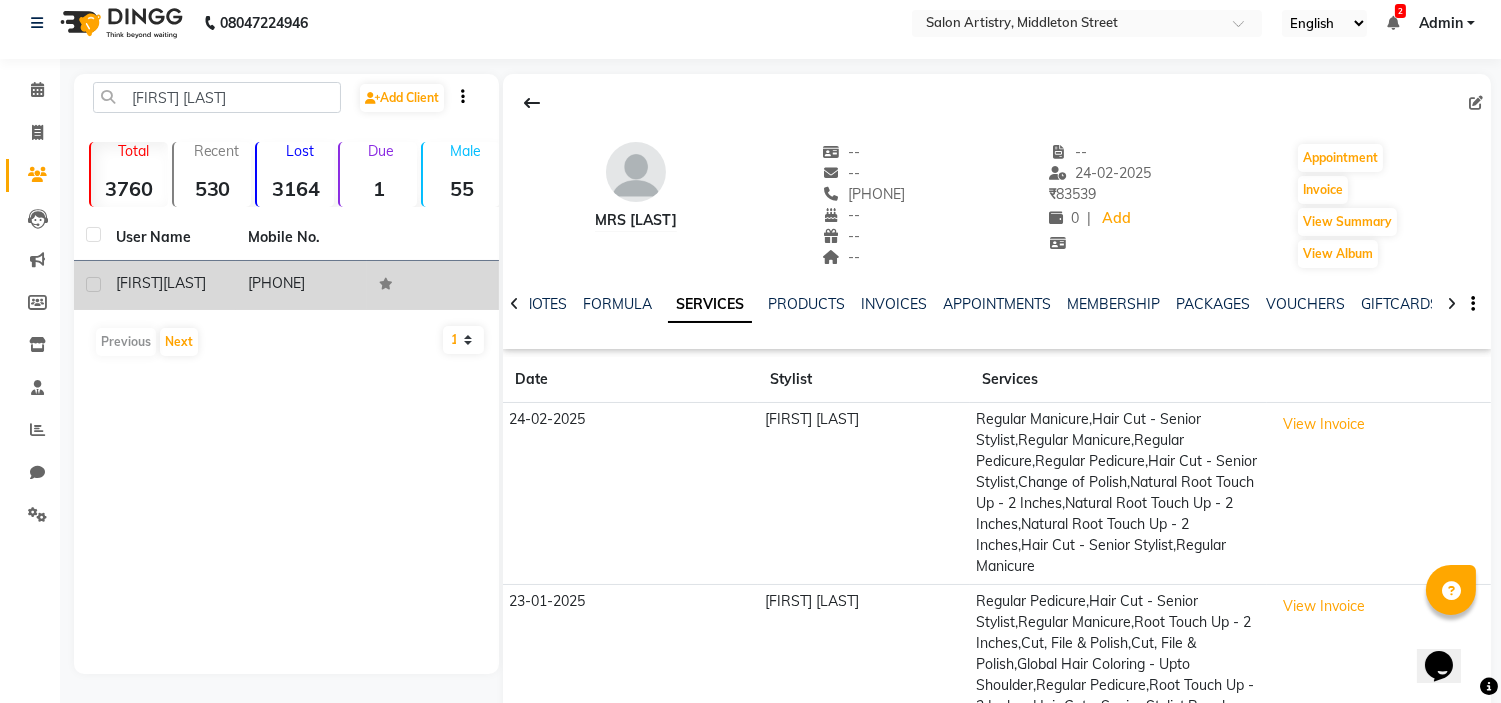 click on "[LAST]" 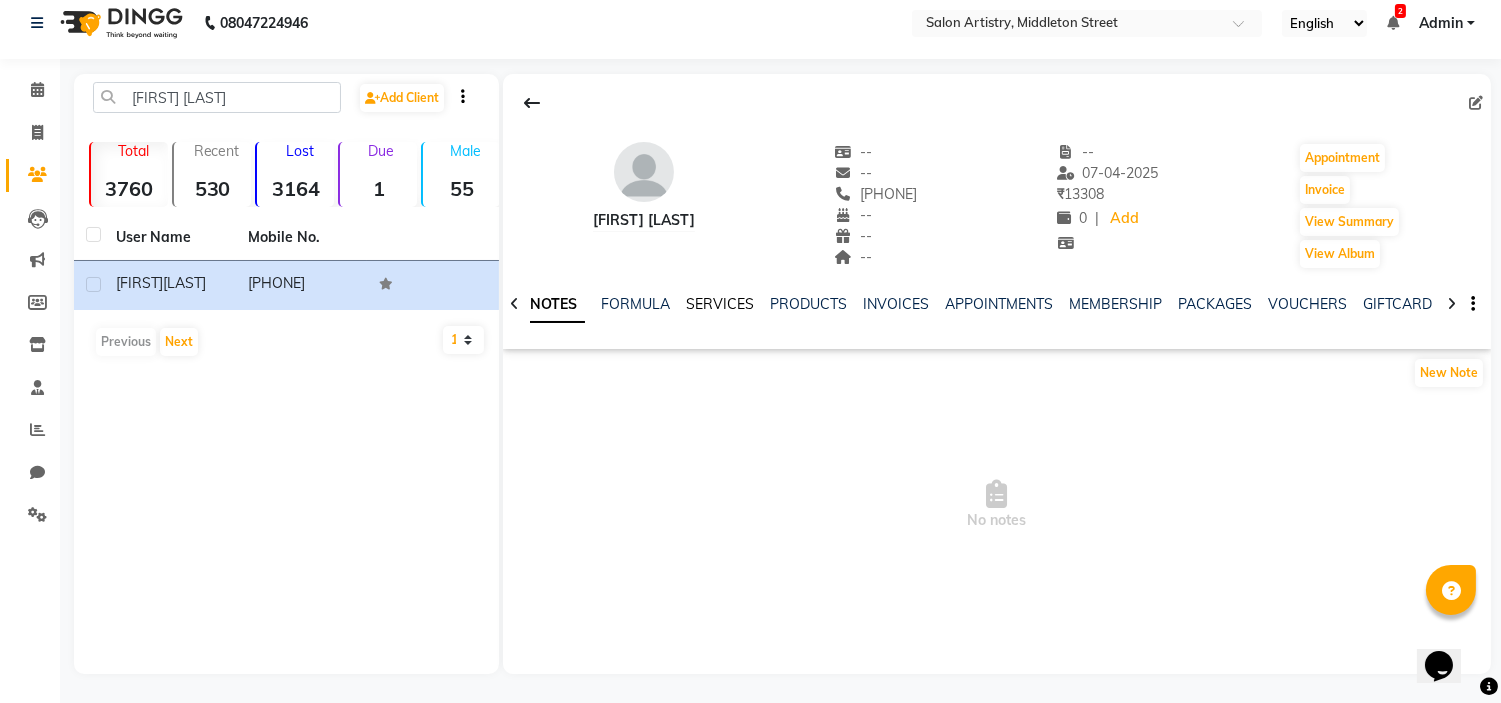 click on "SERVICES" 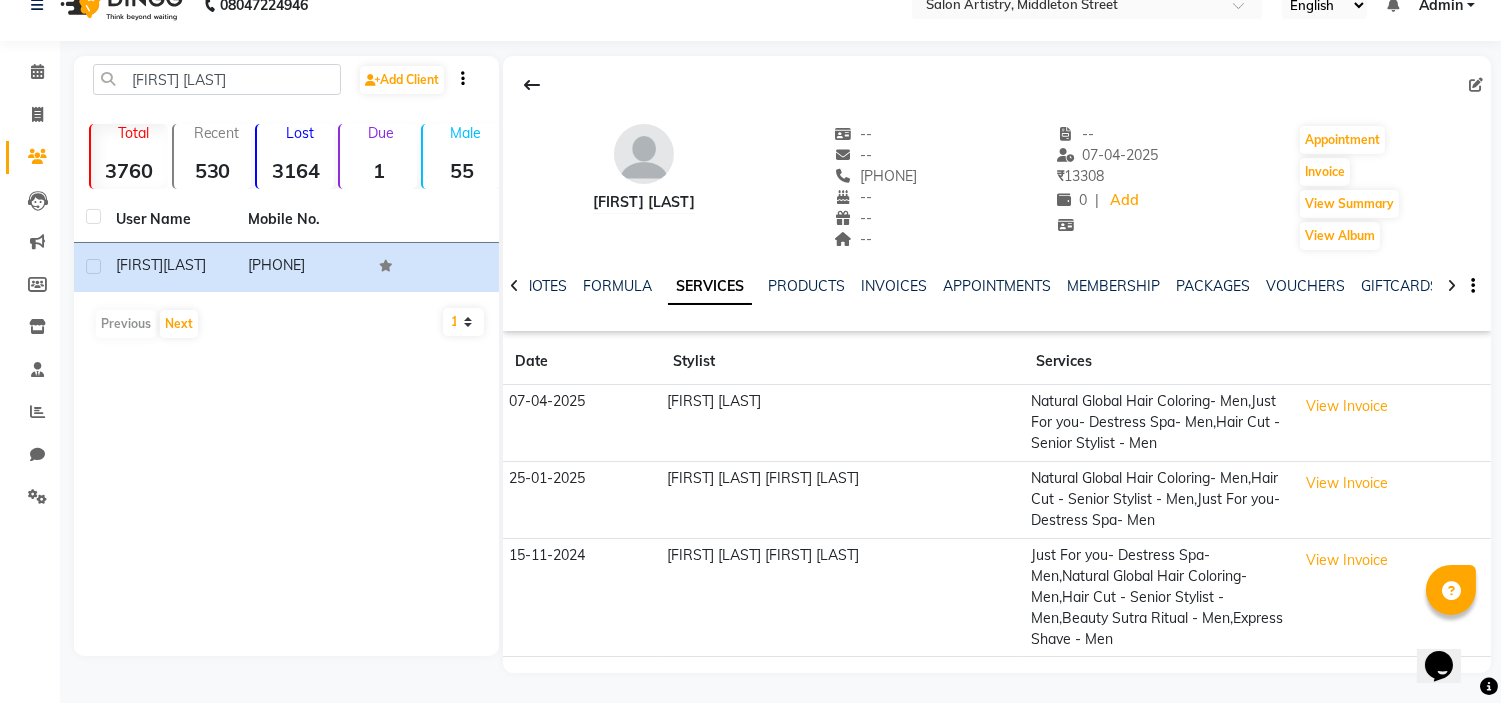 scroll, scrollTop: 73, scrollLeft: 0, axis: vertical 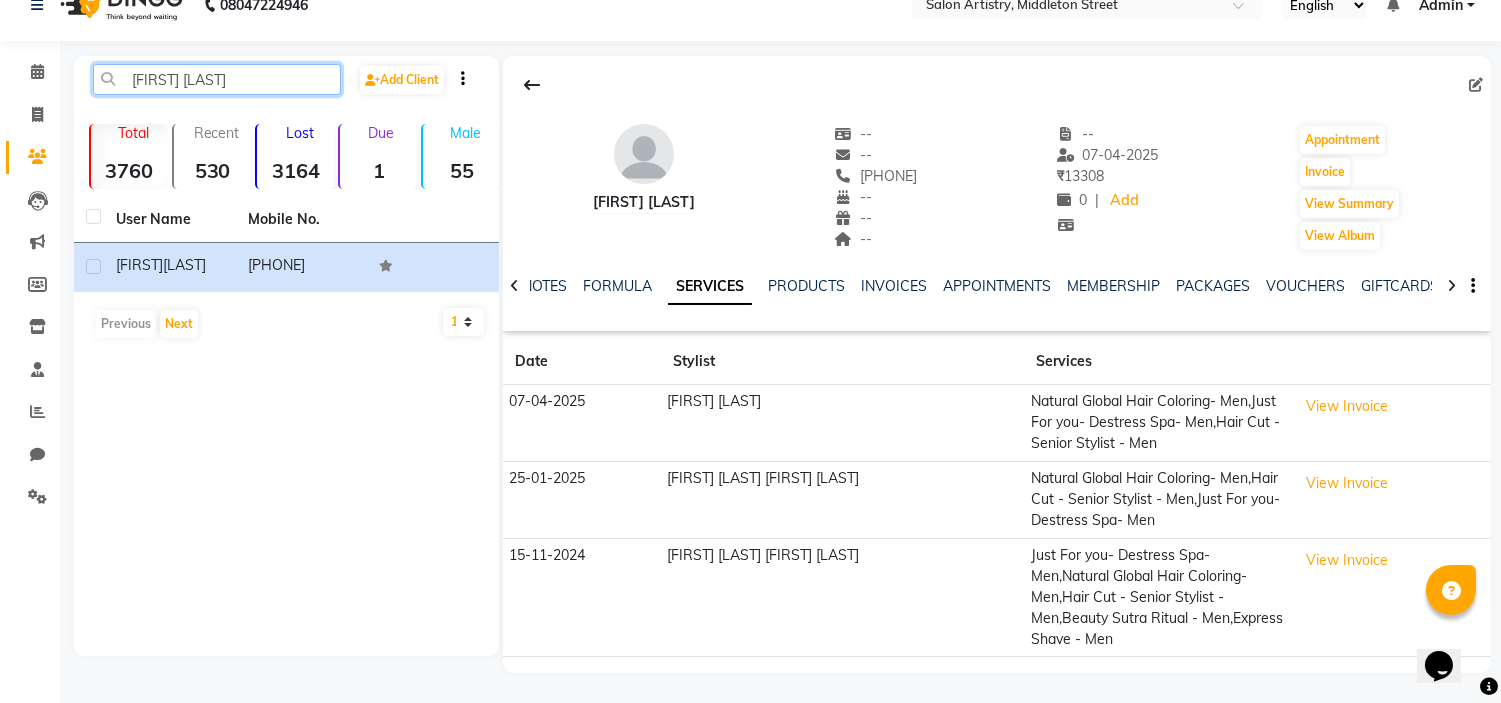 click on "[FIRST] [LAST]" 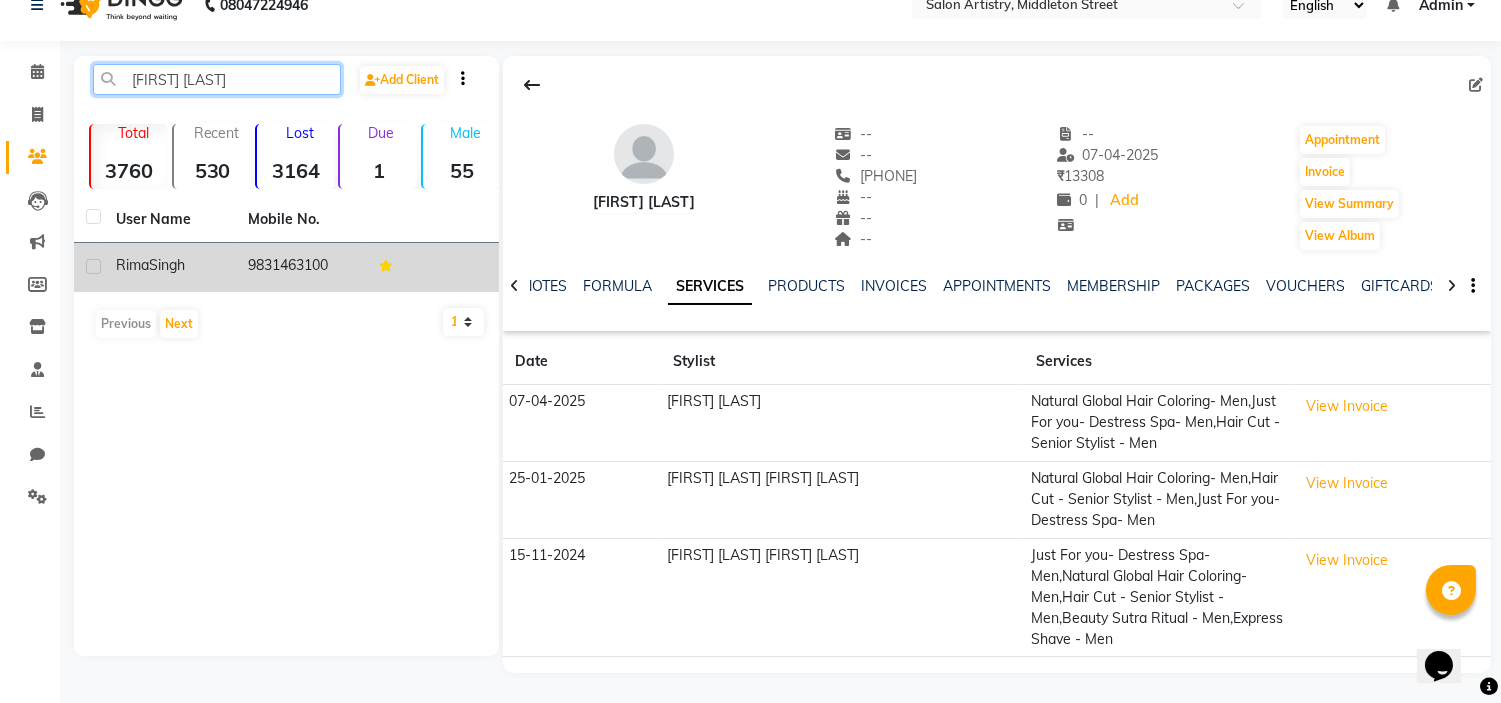 type on "[FIRST] [LAST]" 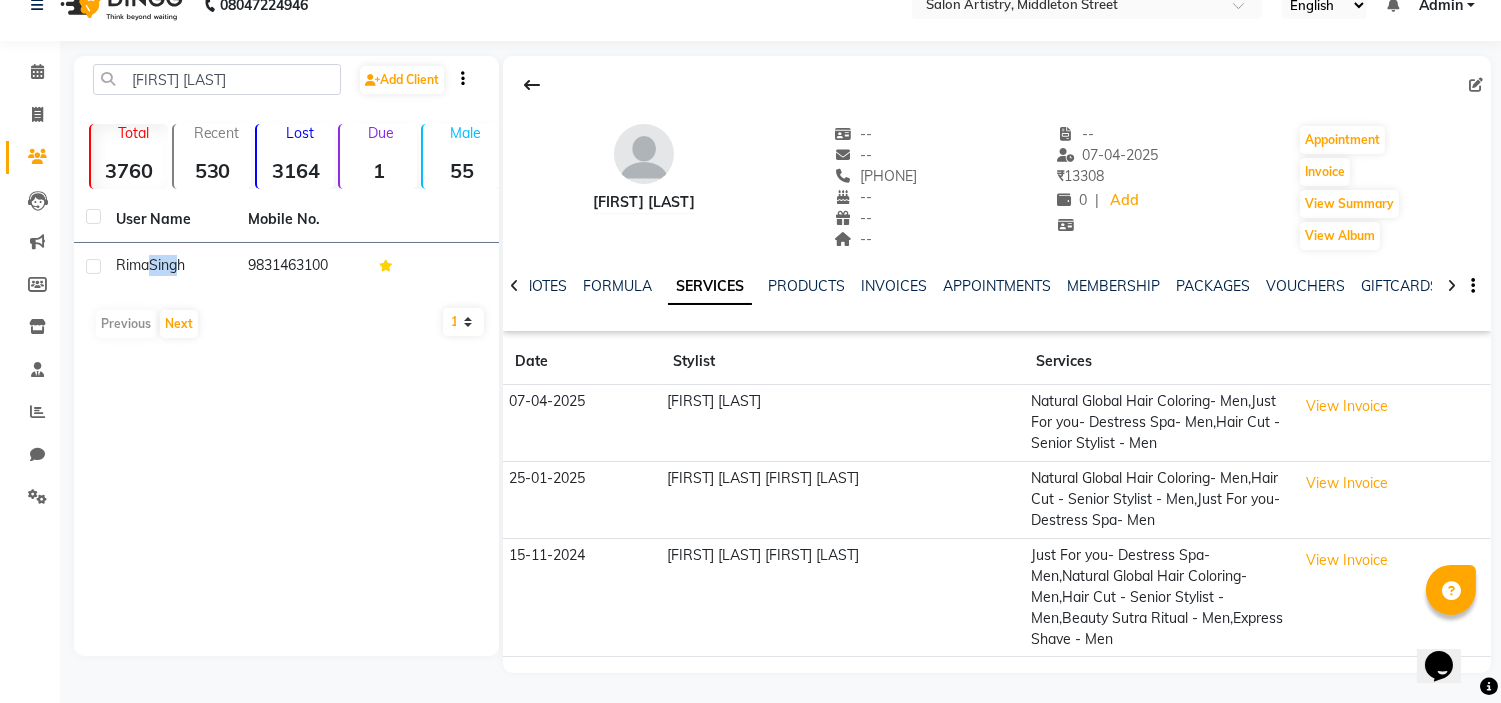 drag, startPoint x: 148, startPoint y: 215, endPoint x: 166, endPoint y: 228, distance: 22.203604 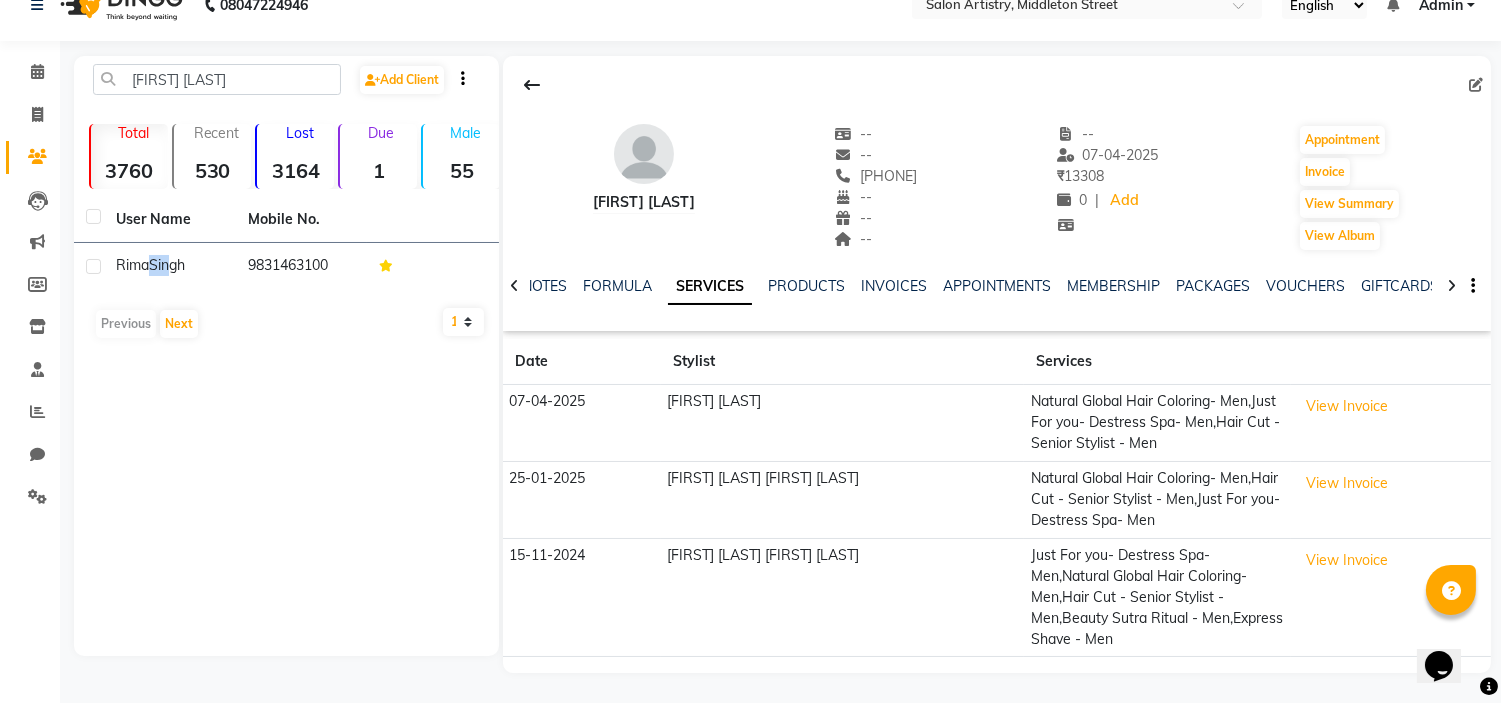 scroll, scrollTop: 13, scrollLeft: 0, axis: vertical 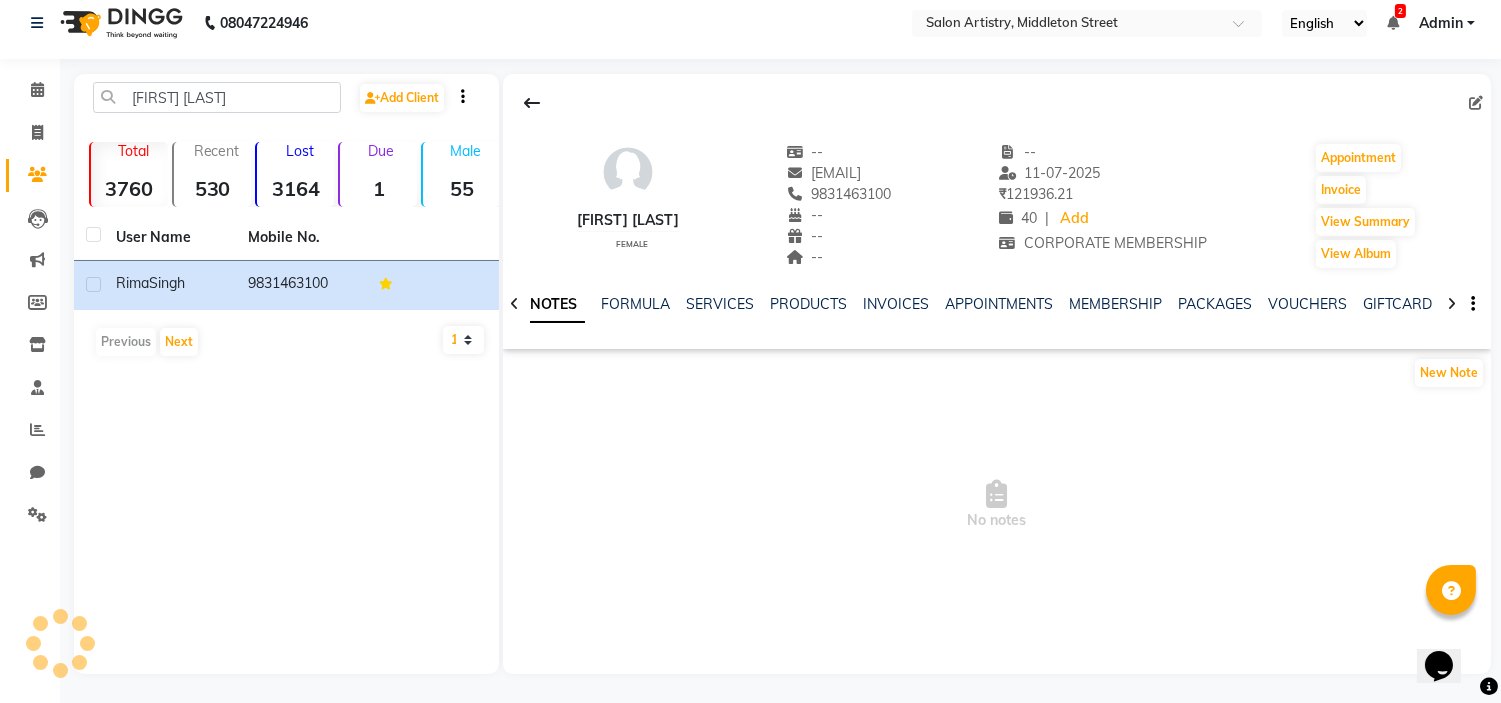 click on "User Name" 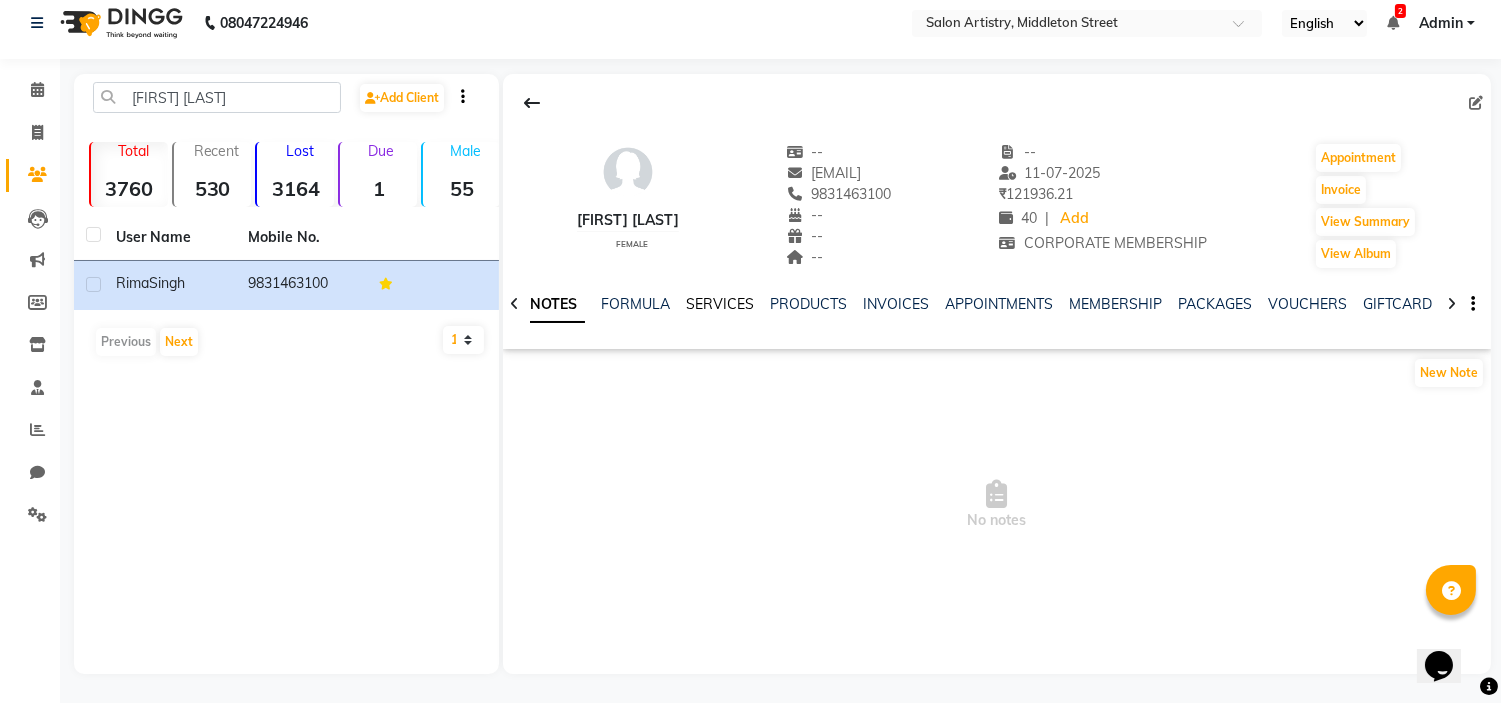 click on "SERVICES" 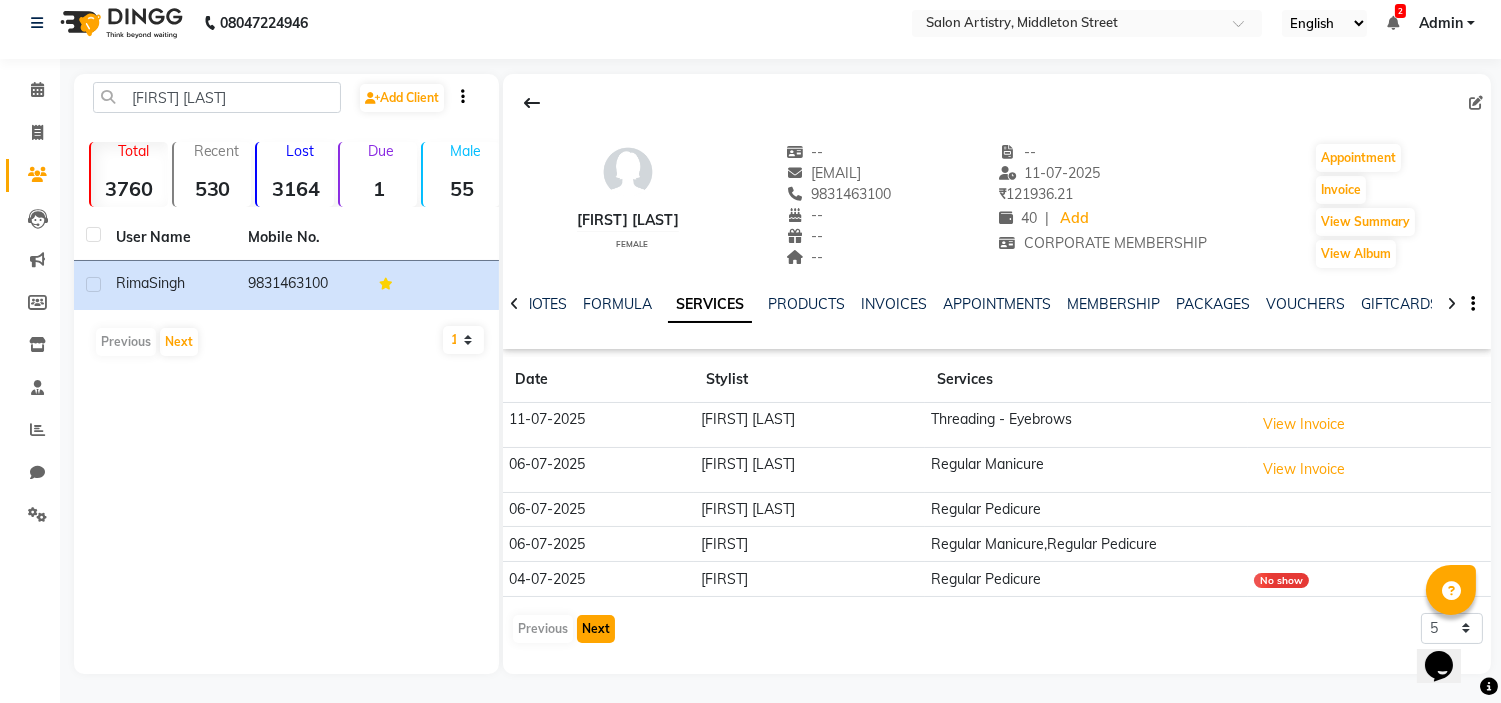 click on "Next" 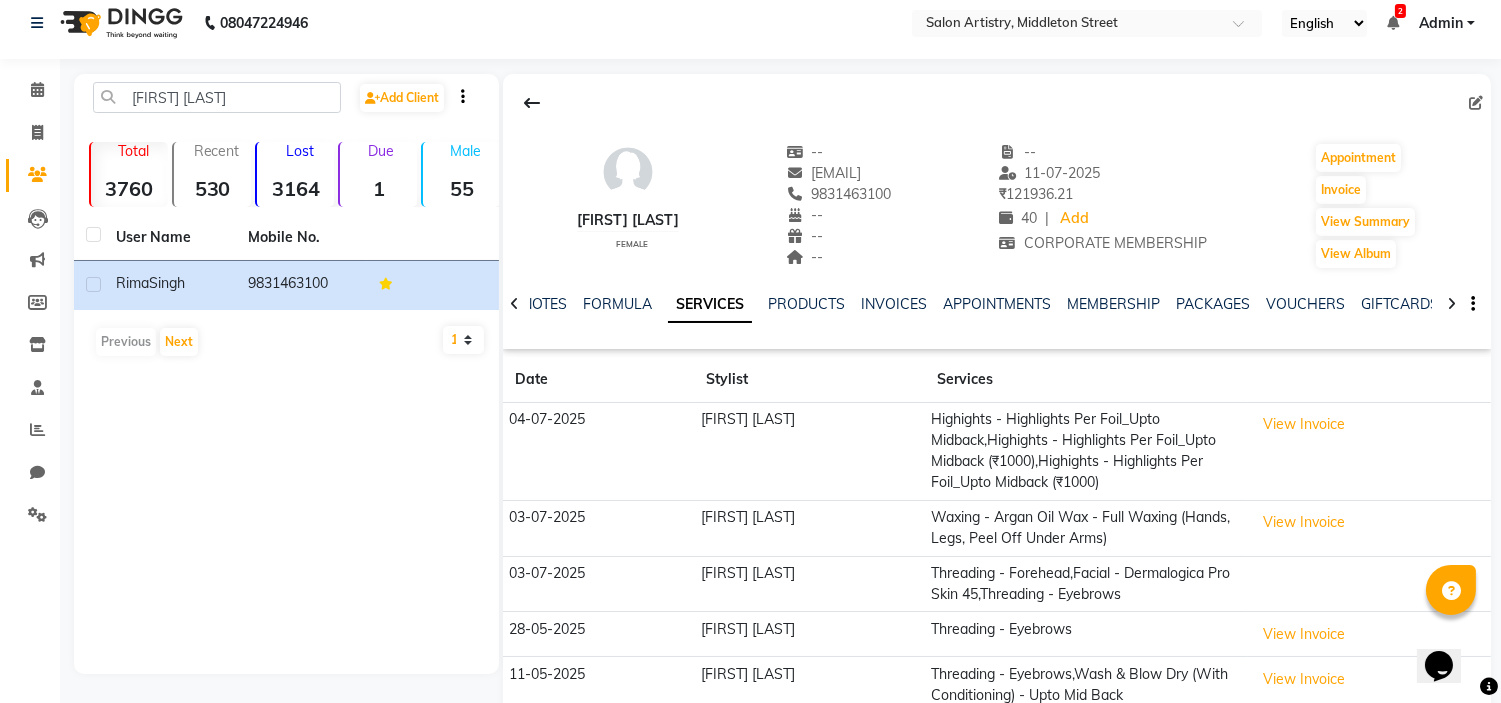 type 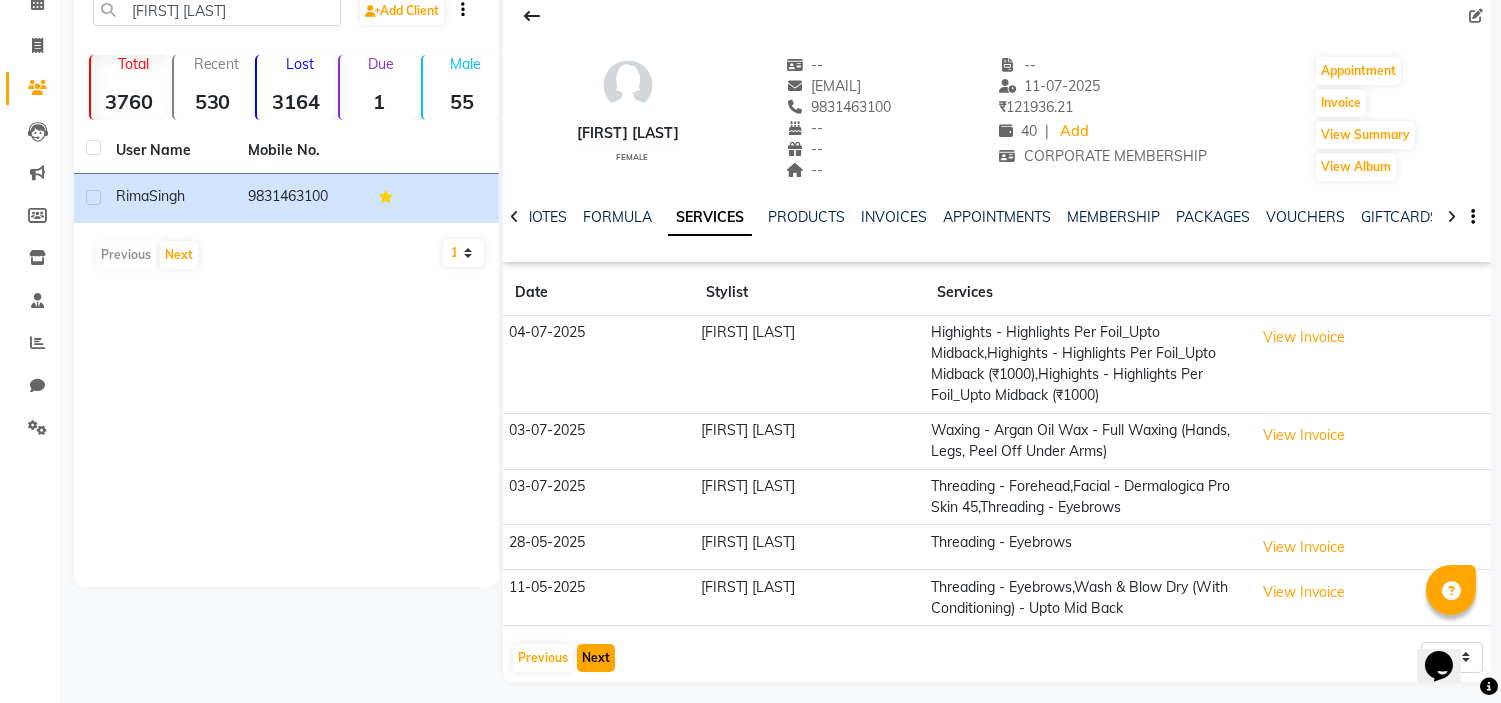 scroll, scrollTop: 102, scrollLeft: 0, axis: vertical 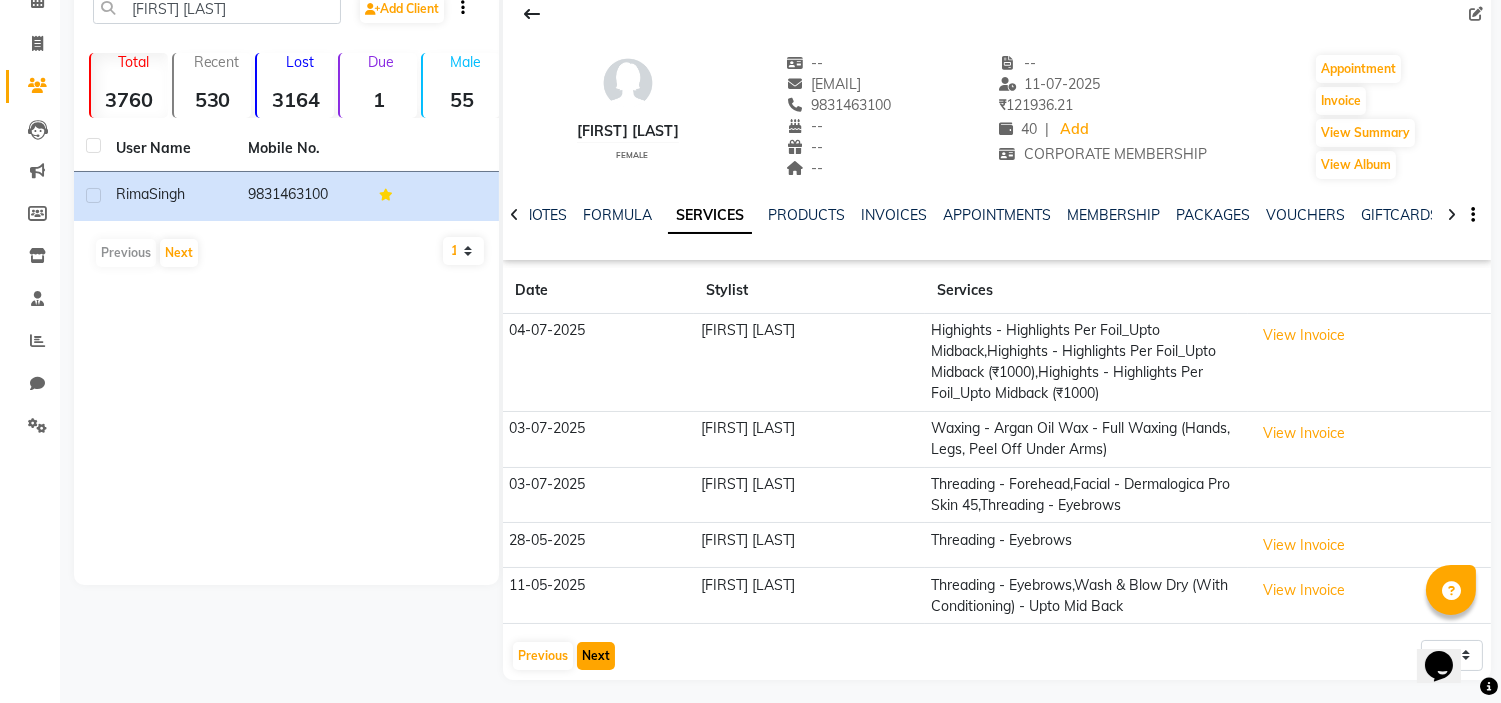 click on "Next" 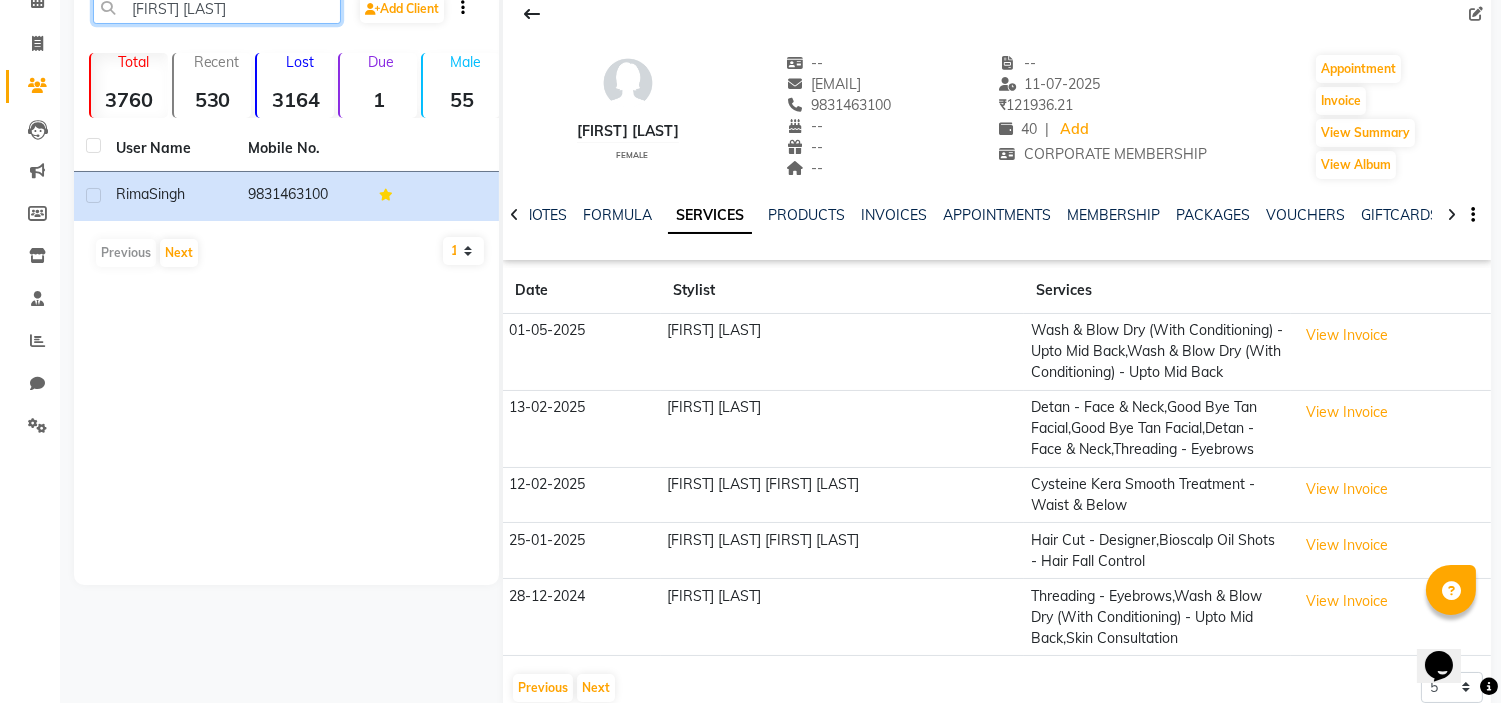 click on "[FIRST] [LAST]" 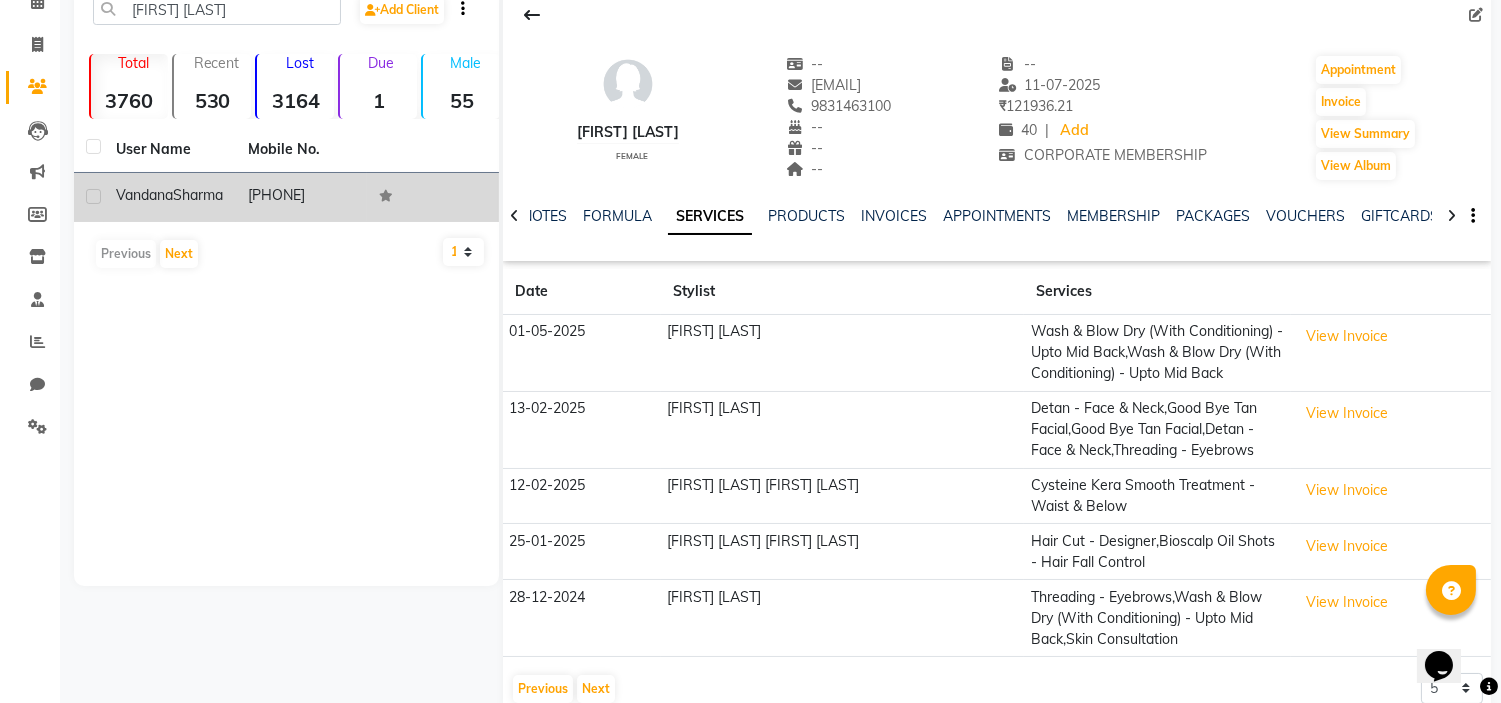 click on "Vandana" 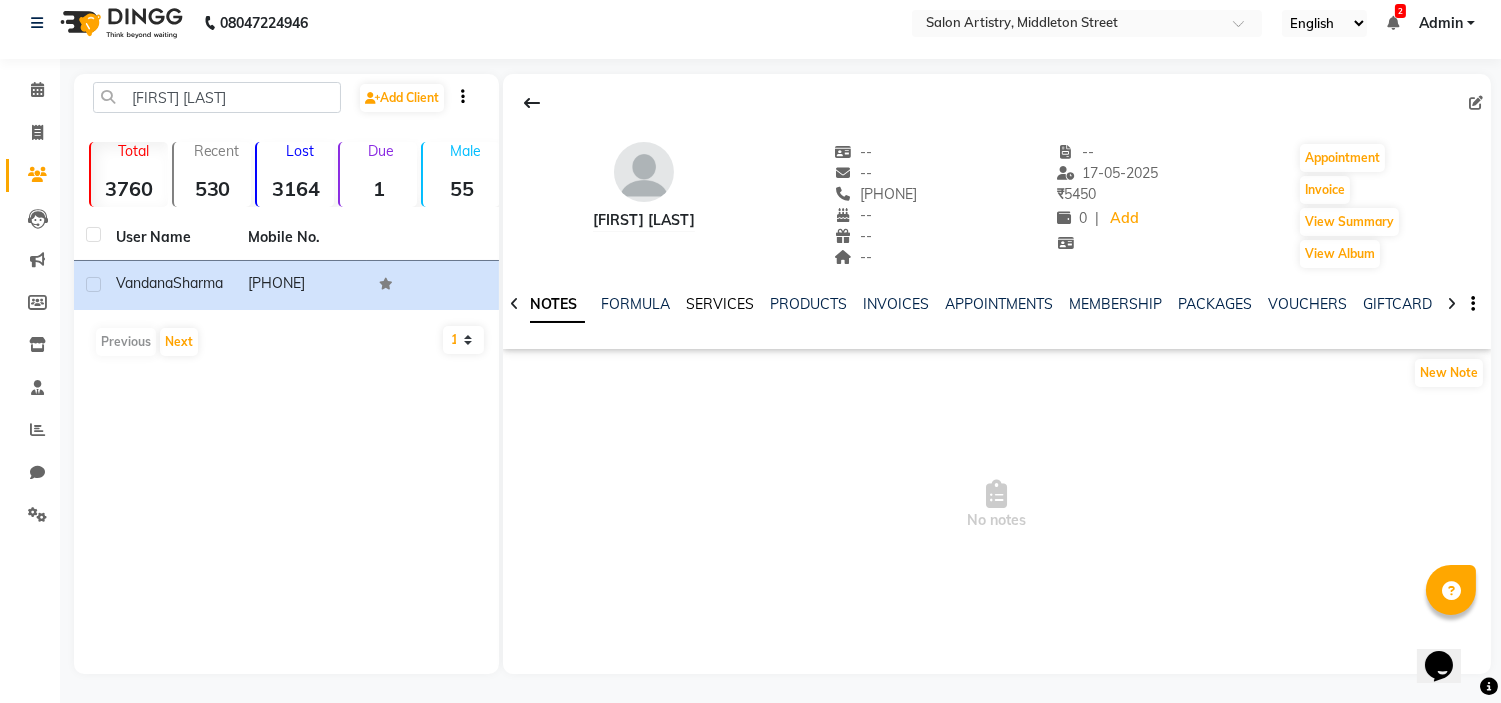 click on "SERVICES" 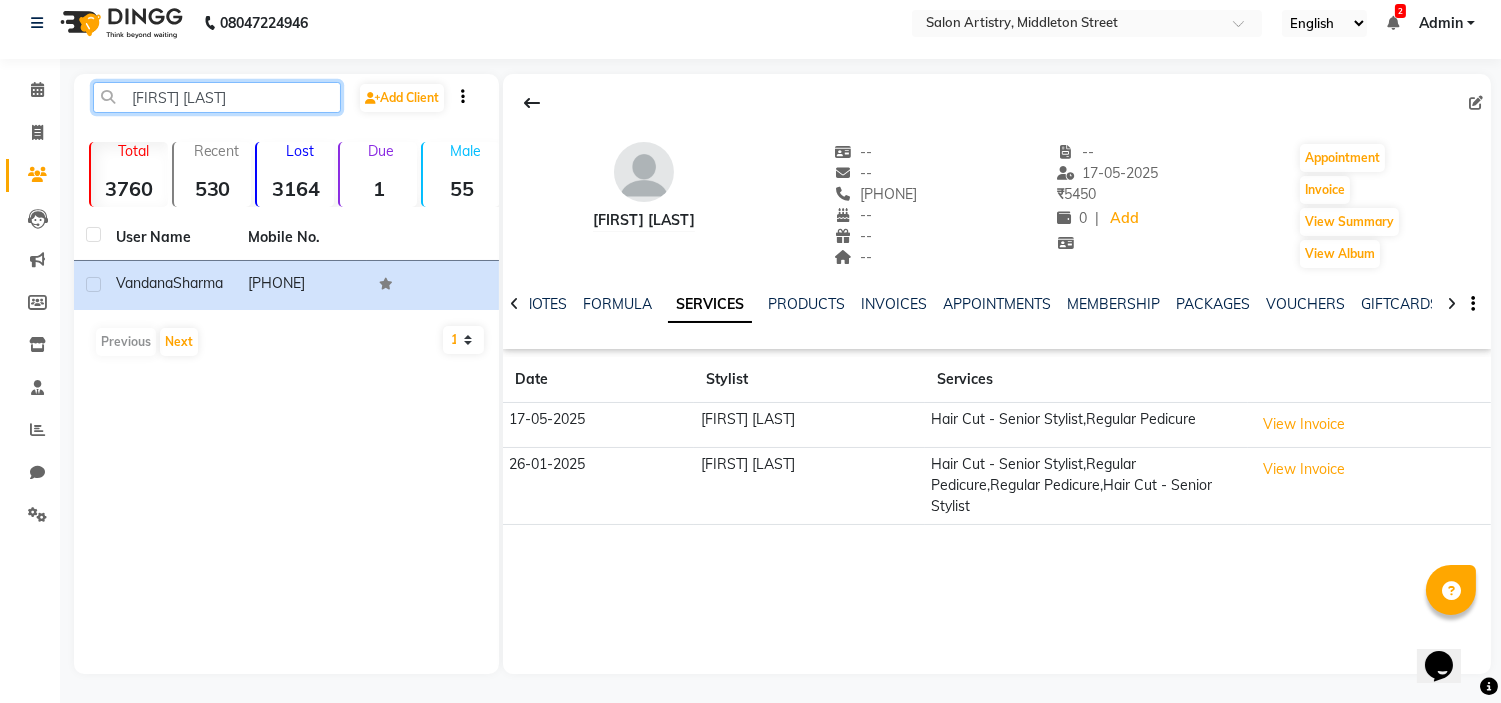 click on "[FIRST] [LAST]" 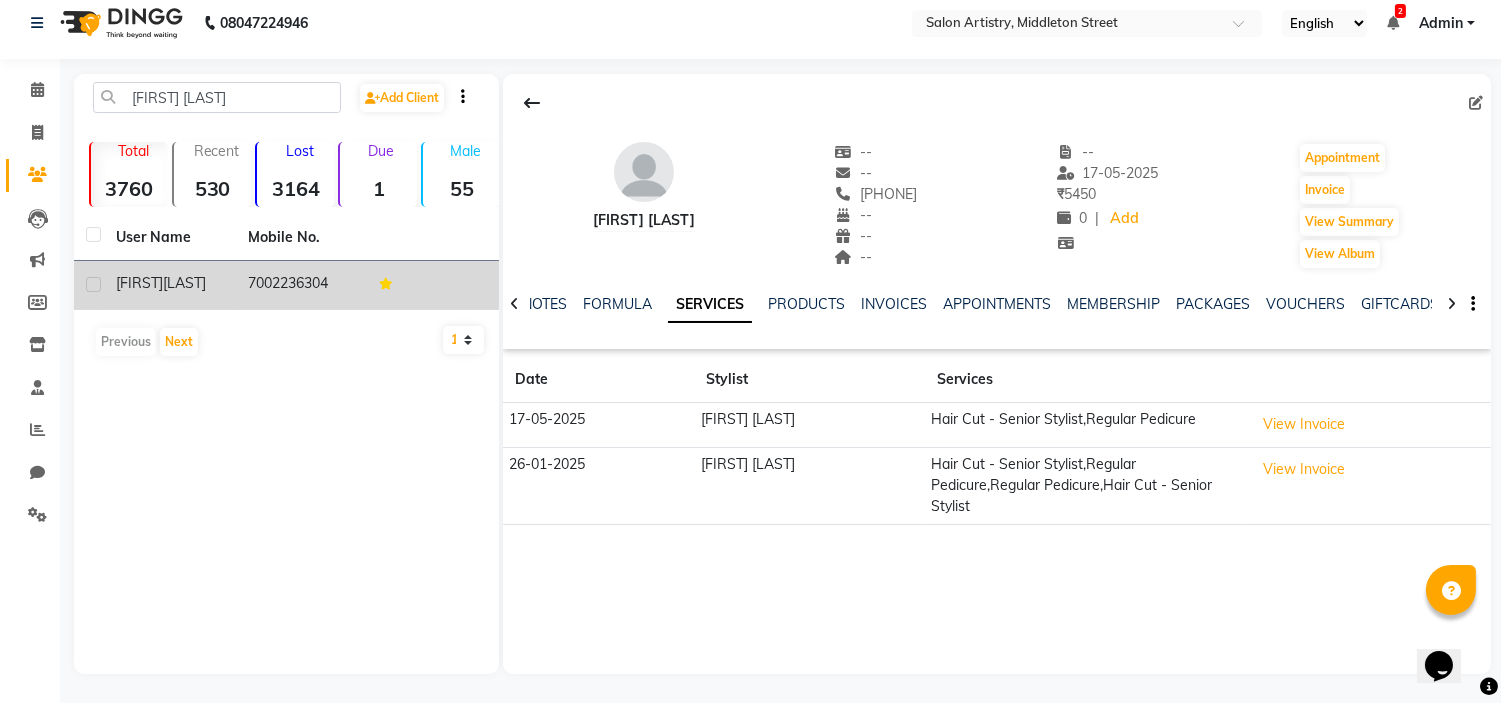 click on "[LAST]" 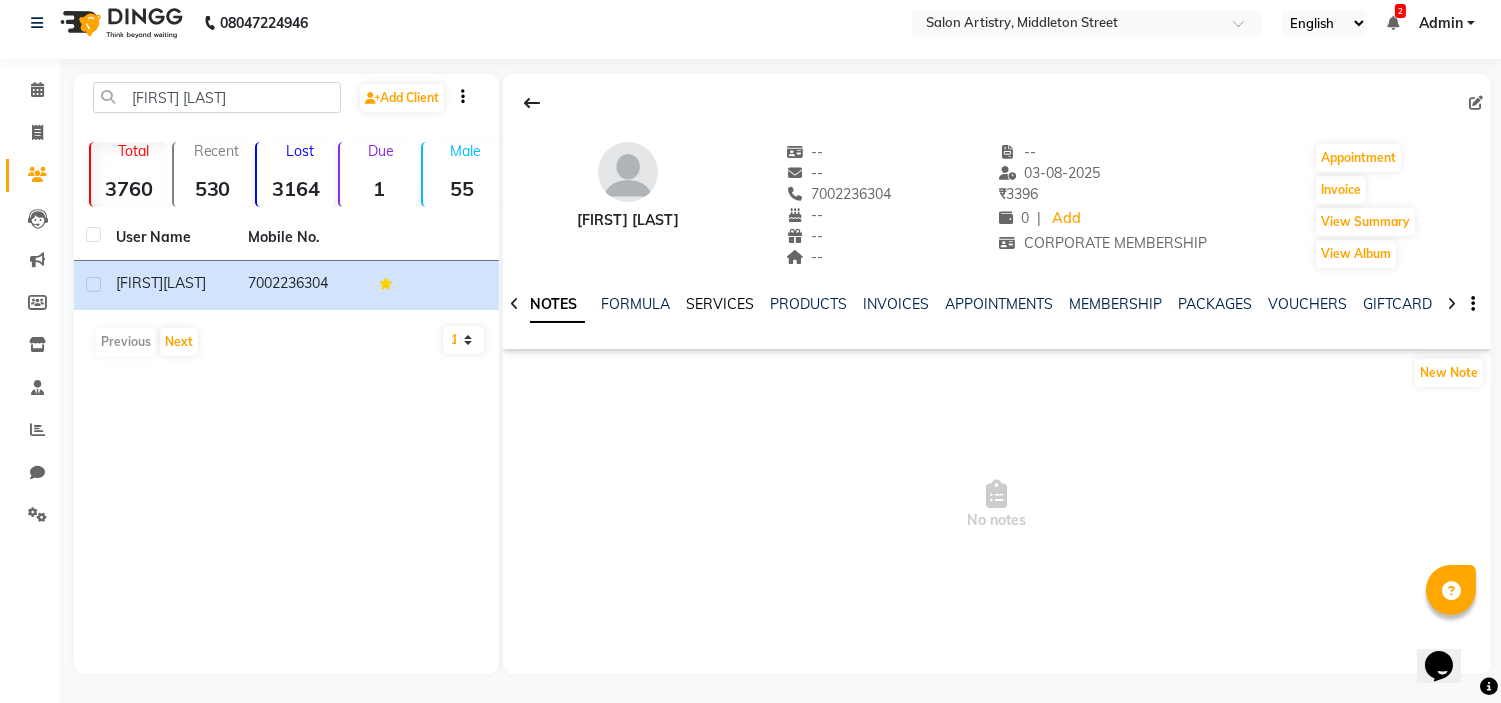 click on "SERVICES" 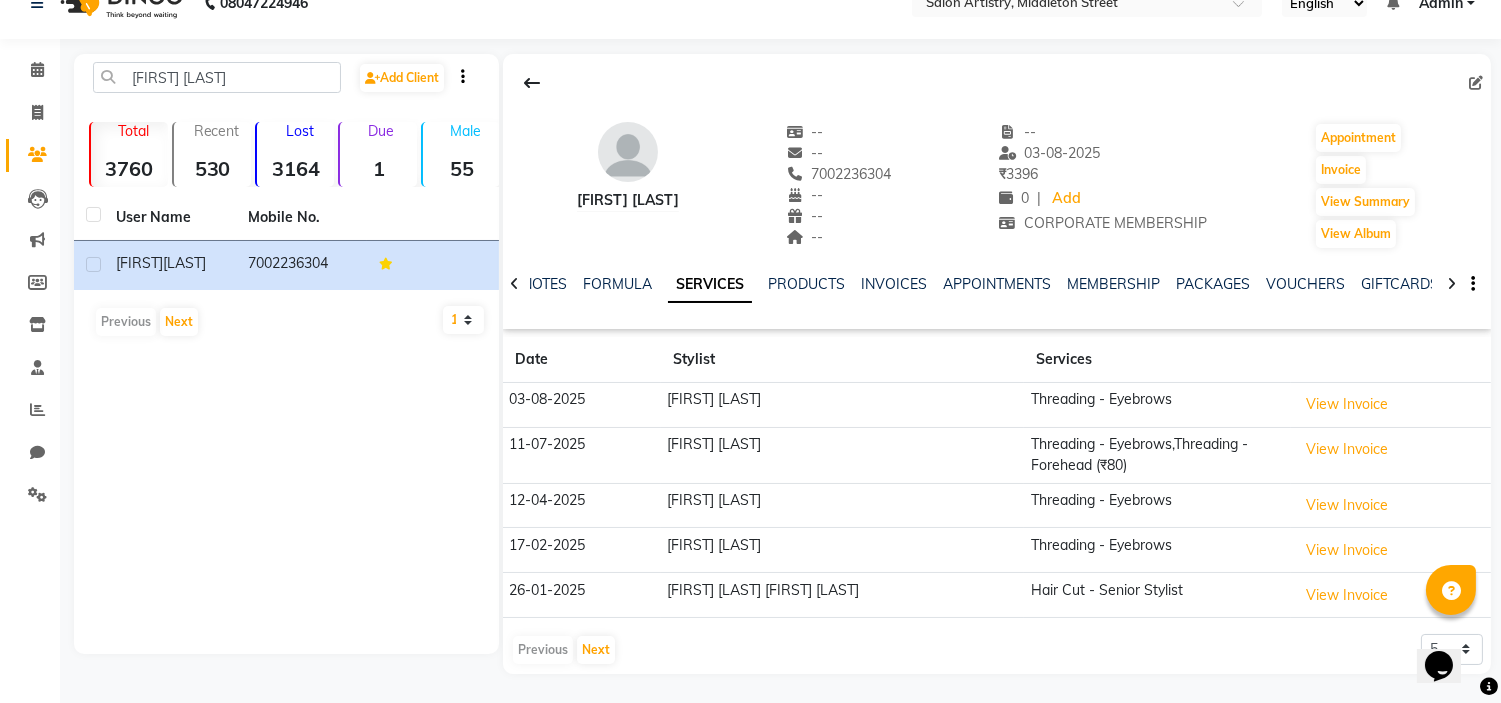 scroll, scrollTop: 34, scrollLeft: 0, axis: vertical 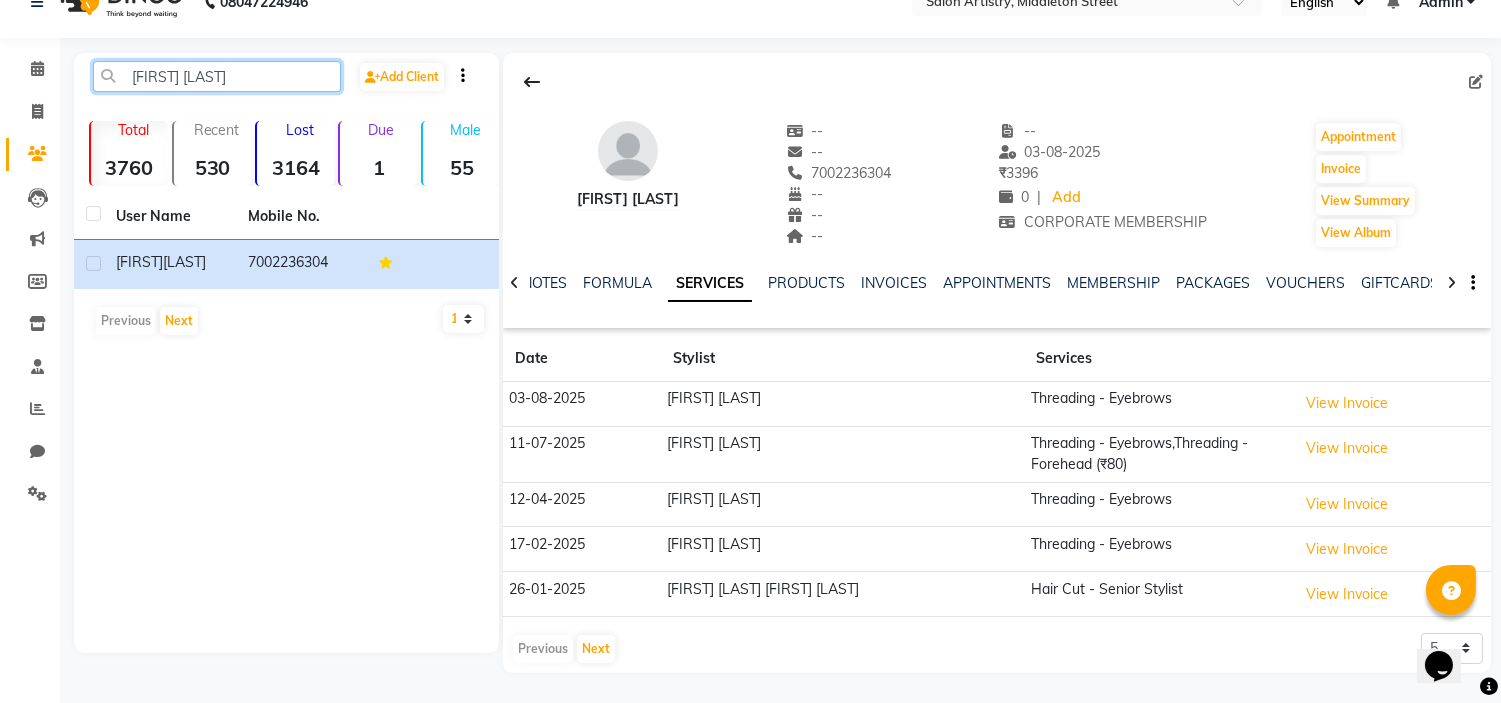 click on "[FIRST] [LAST]" 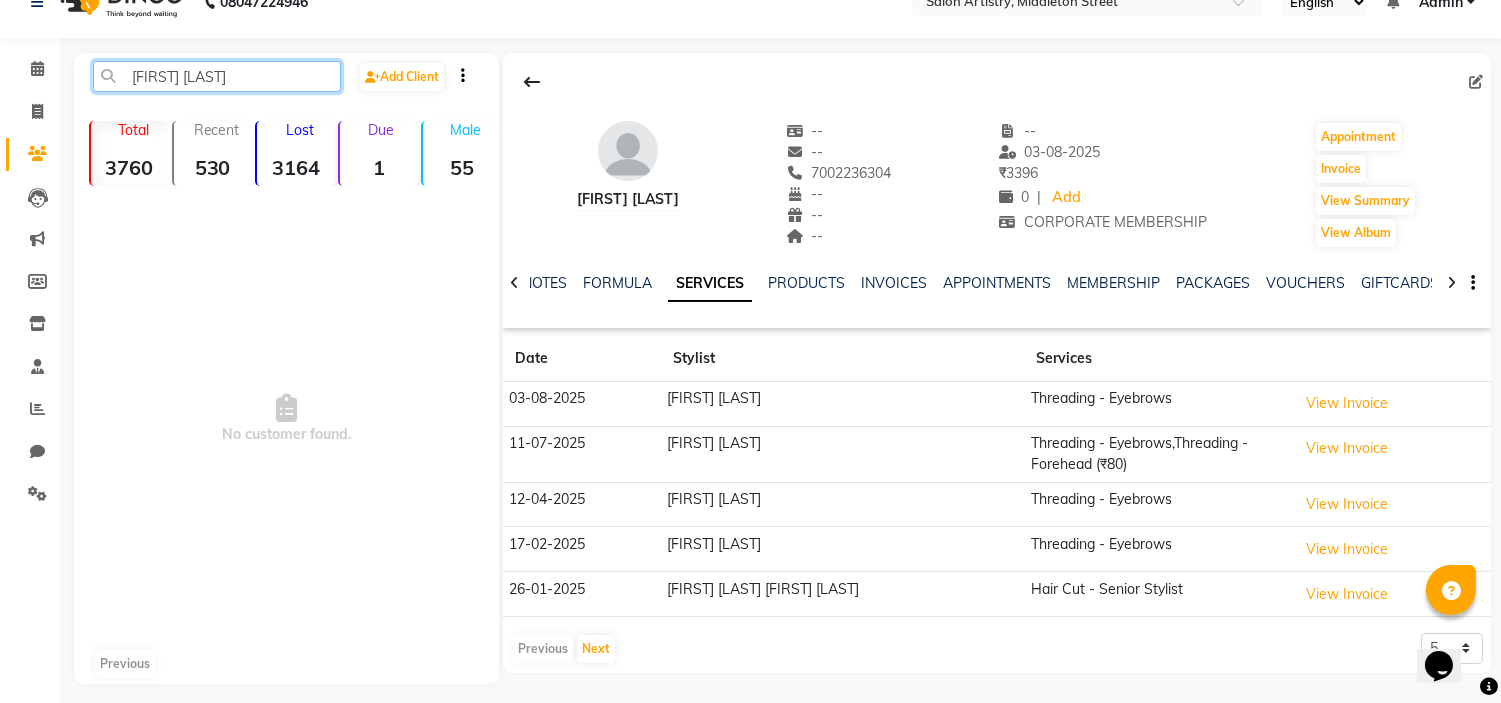 click on "[FIRST] [LAST]" 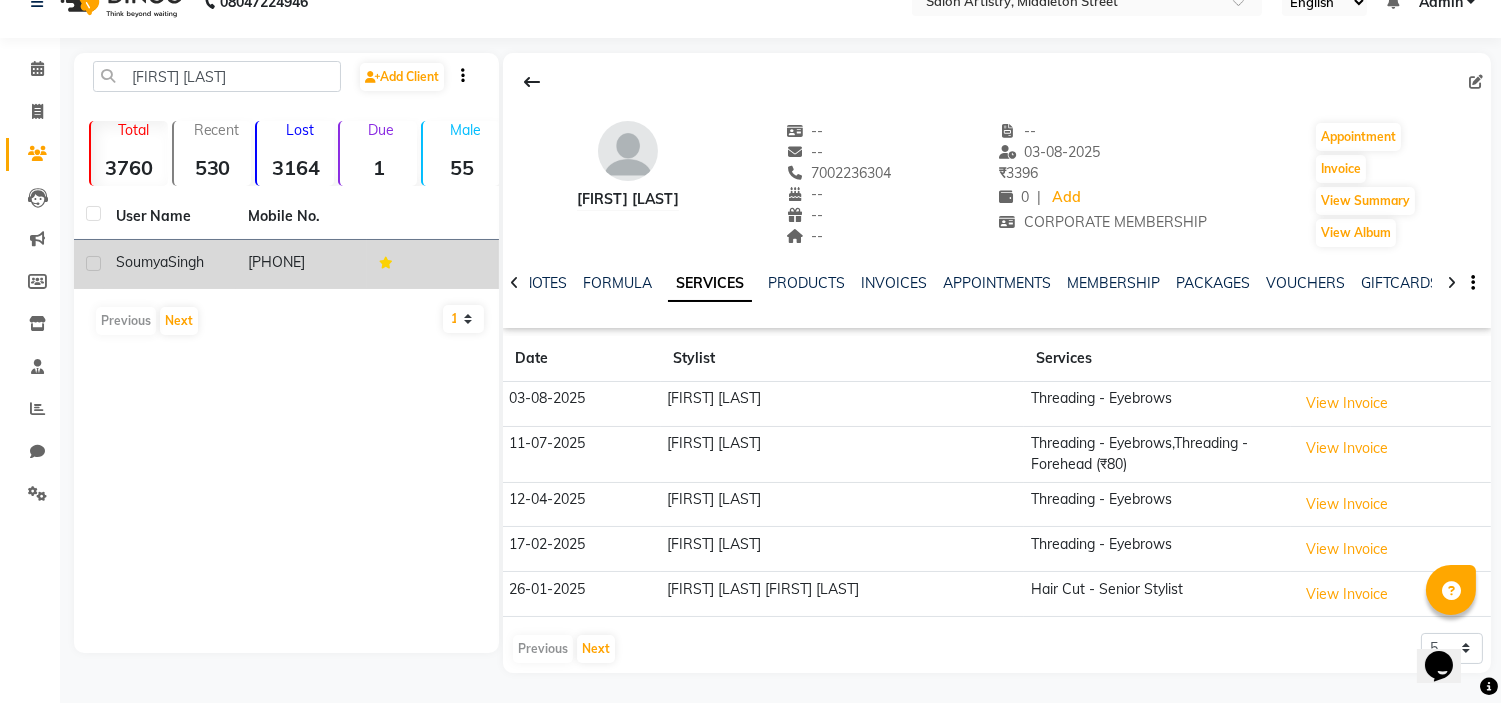 click on "Singh" 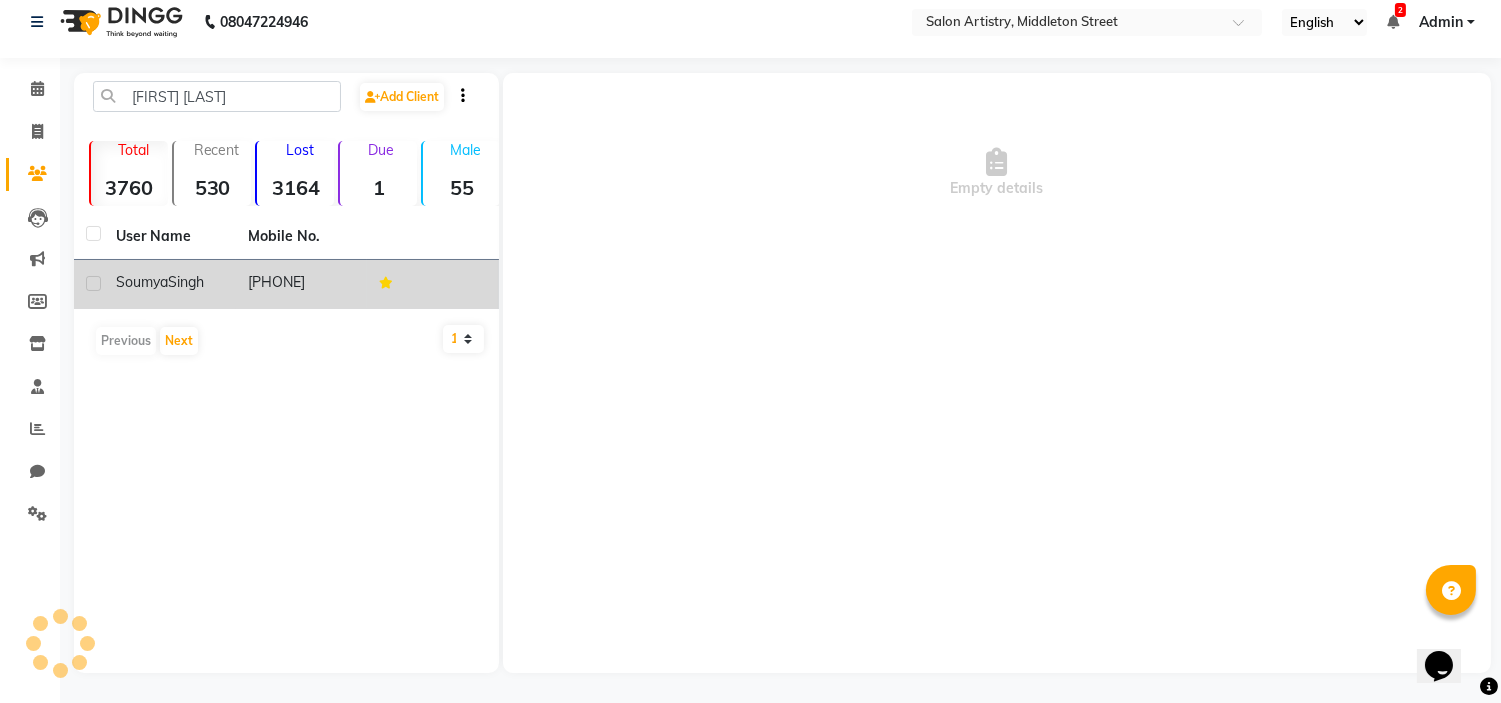 scroll, scrollTop: 13, scrollLeft: 0, axis: vertical 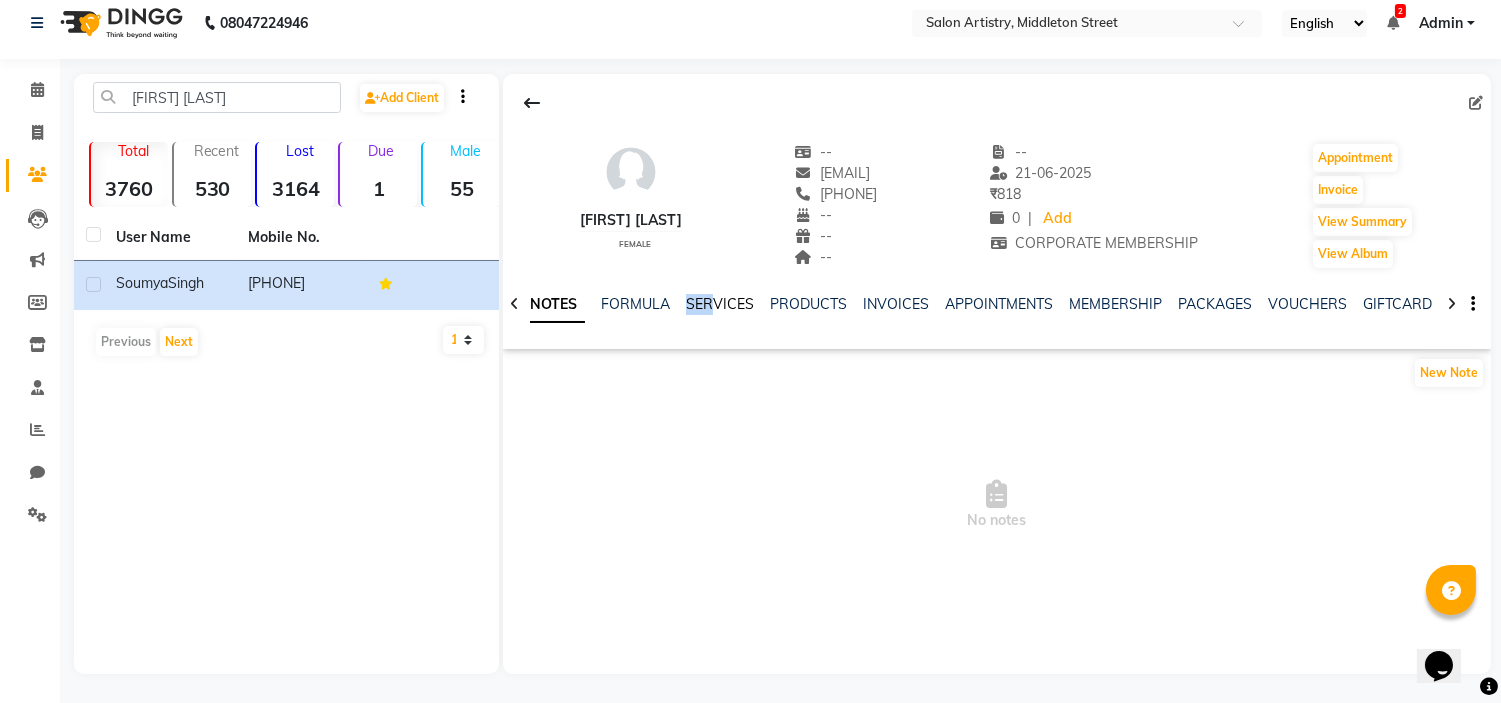 drag, startPoint x: 700, startPoint y: 288, endPoint x: 710, endPoint y: 306, distance: 20.59126 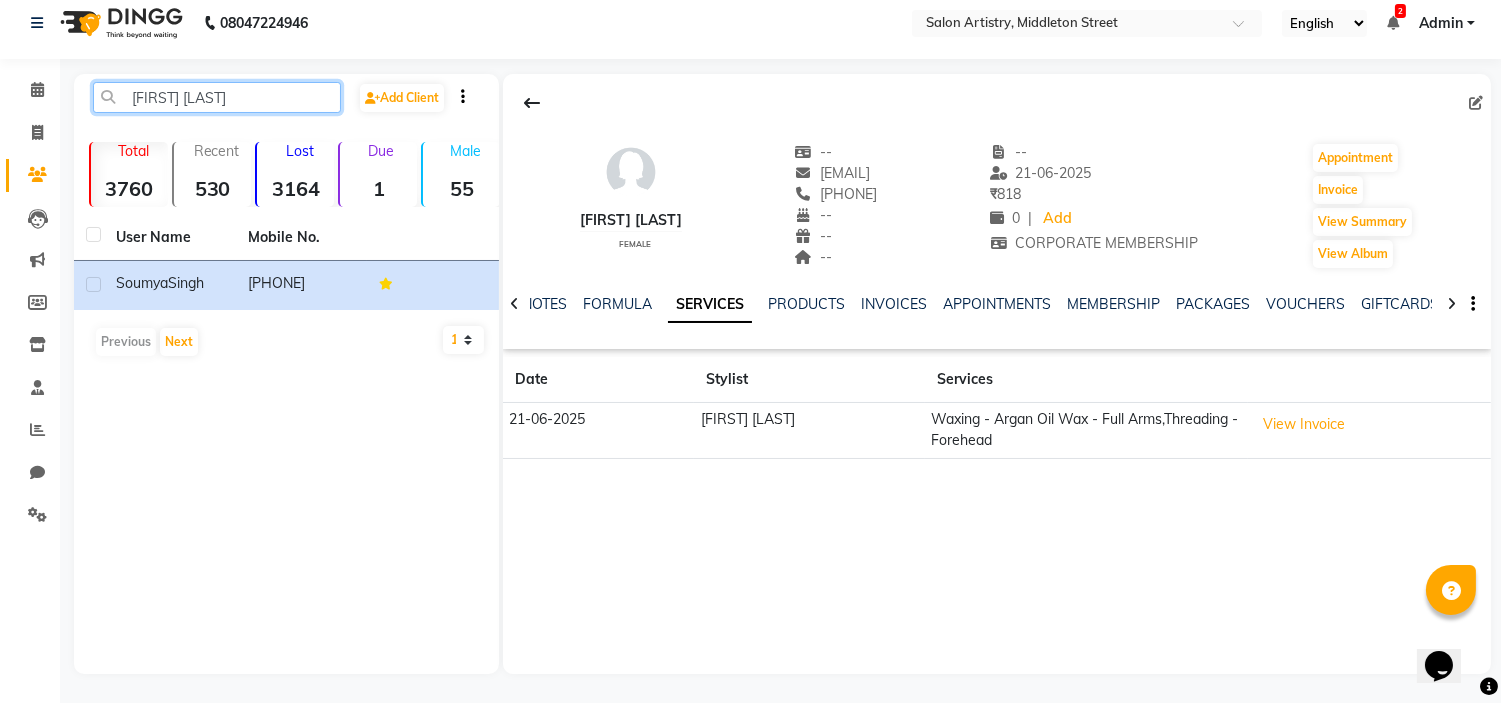 click on "[FIRST] [LAST]" 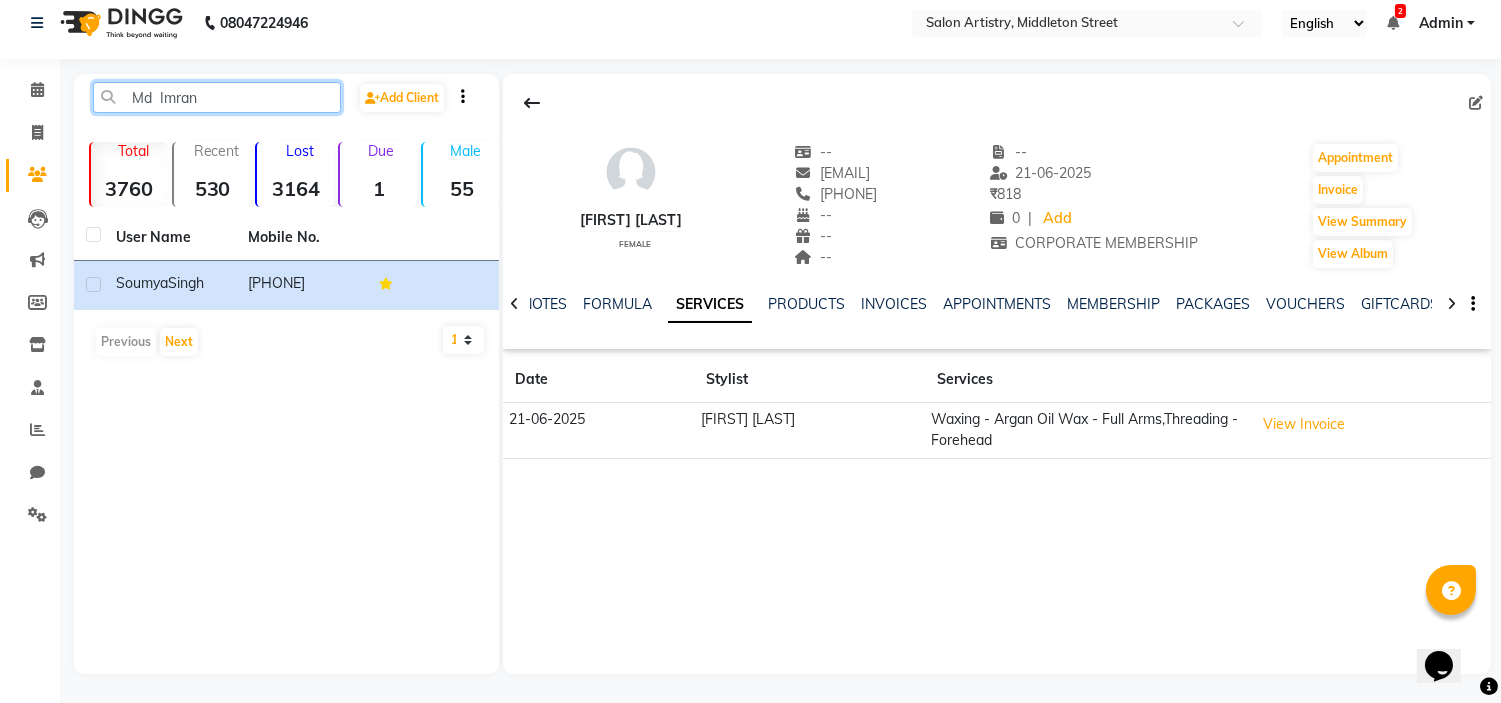 click on "Md  Imran" 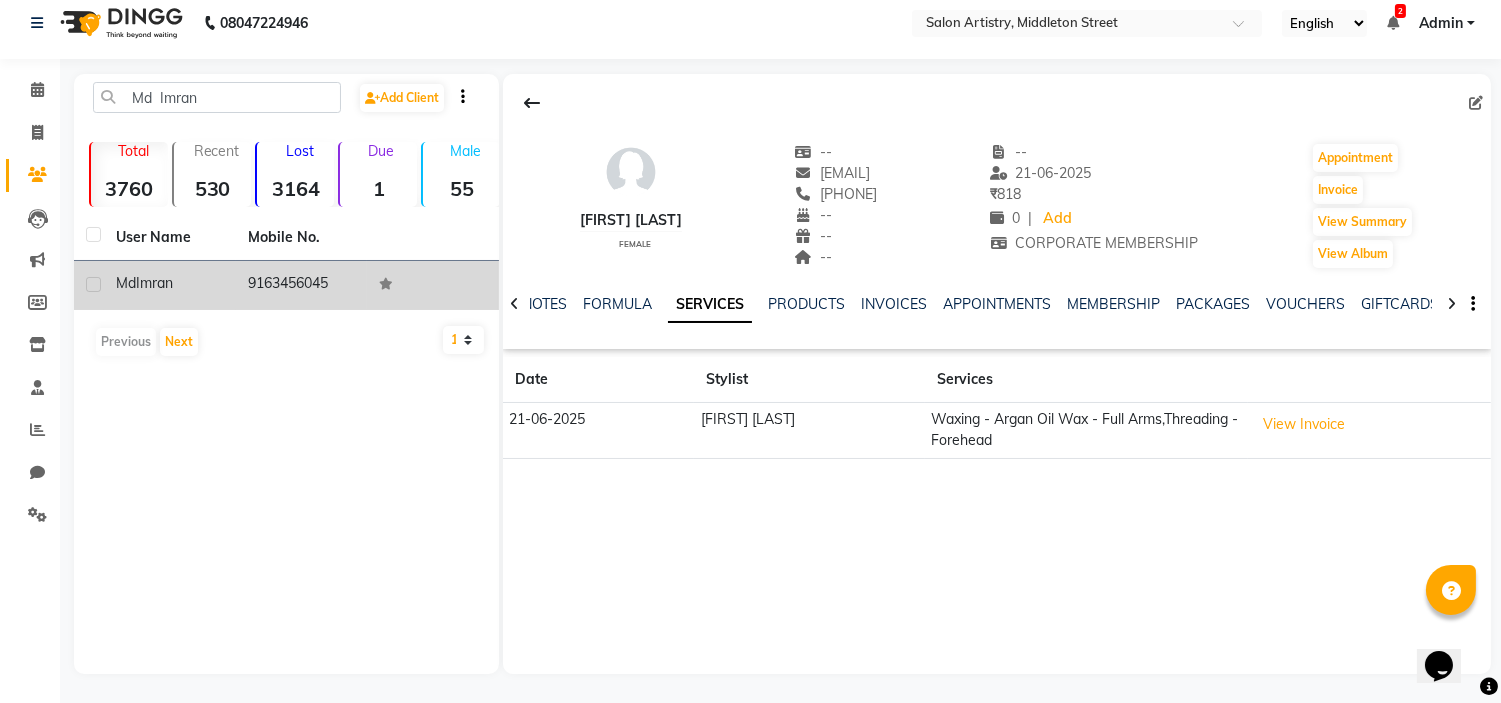 click on "Imran" 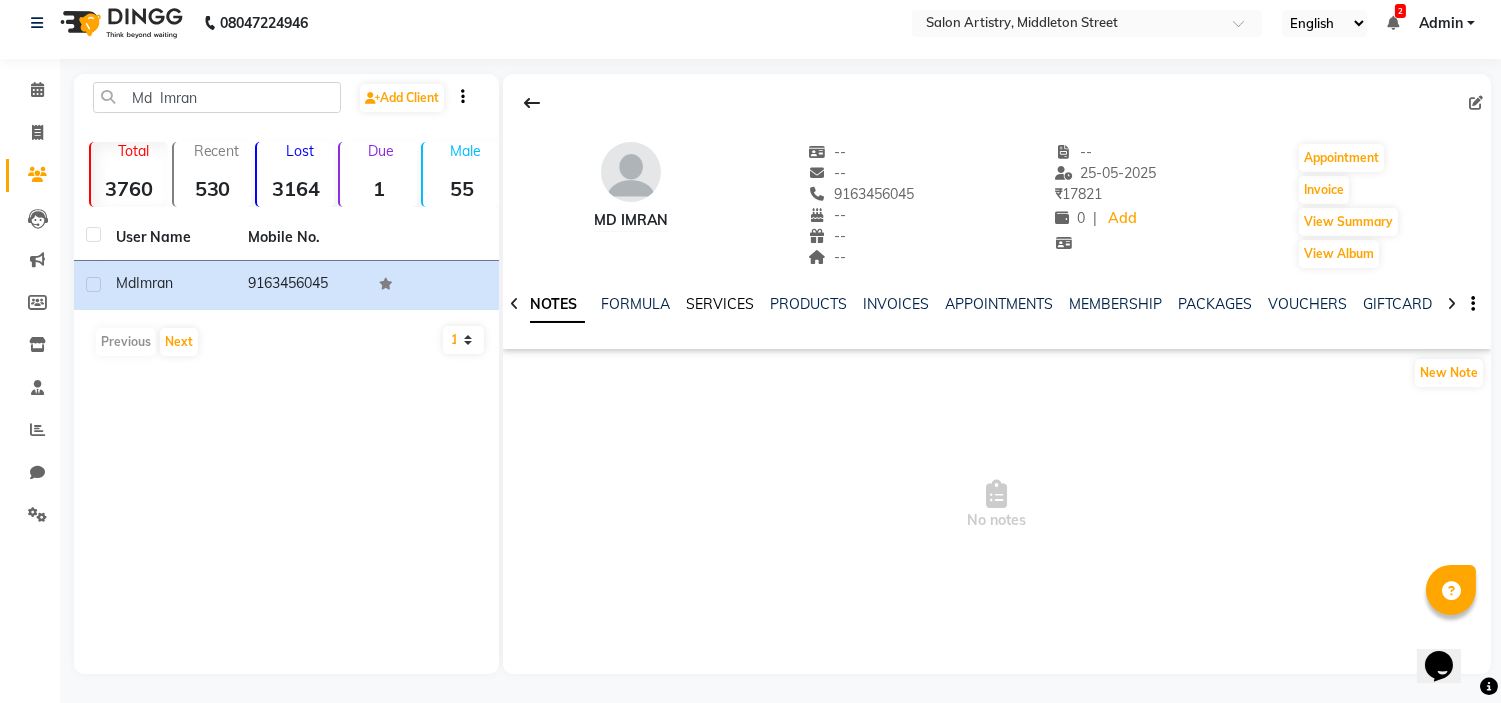 click on "SERVICES" 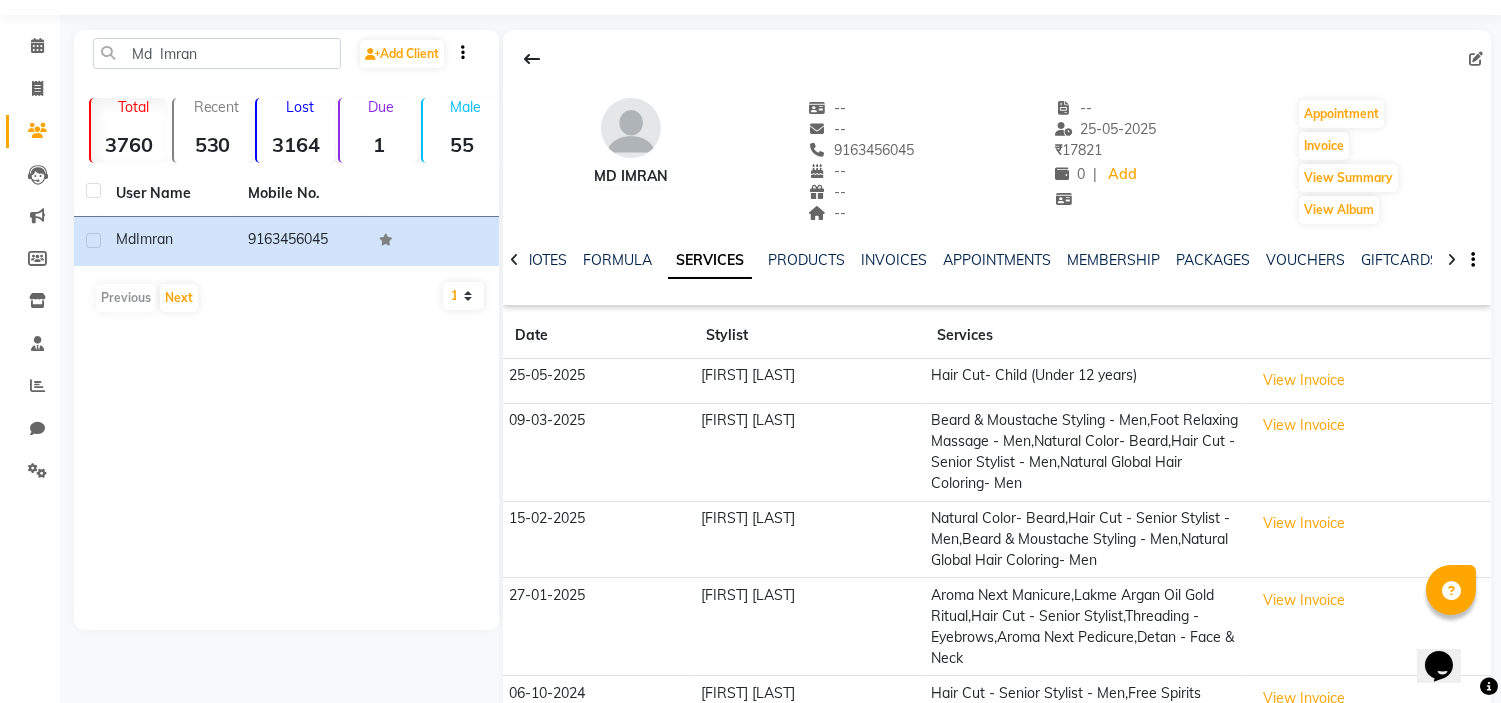 scroll, scrollTop: 102, scrollLeft: 0, axis: vertical 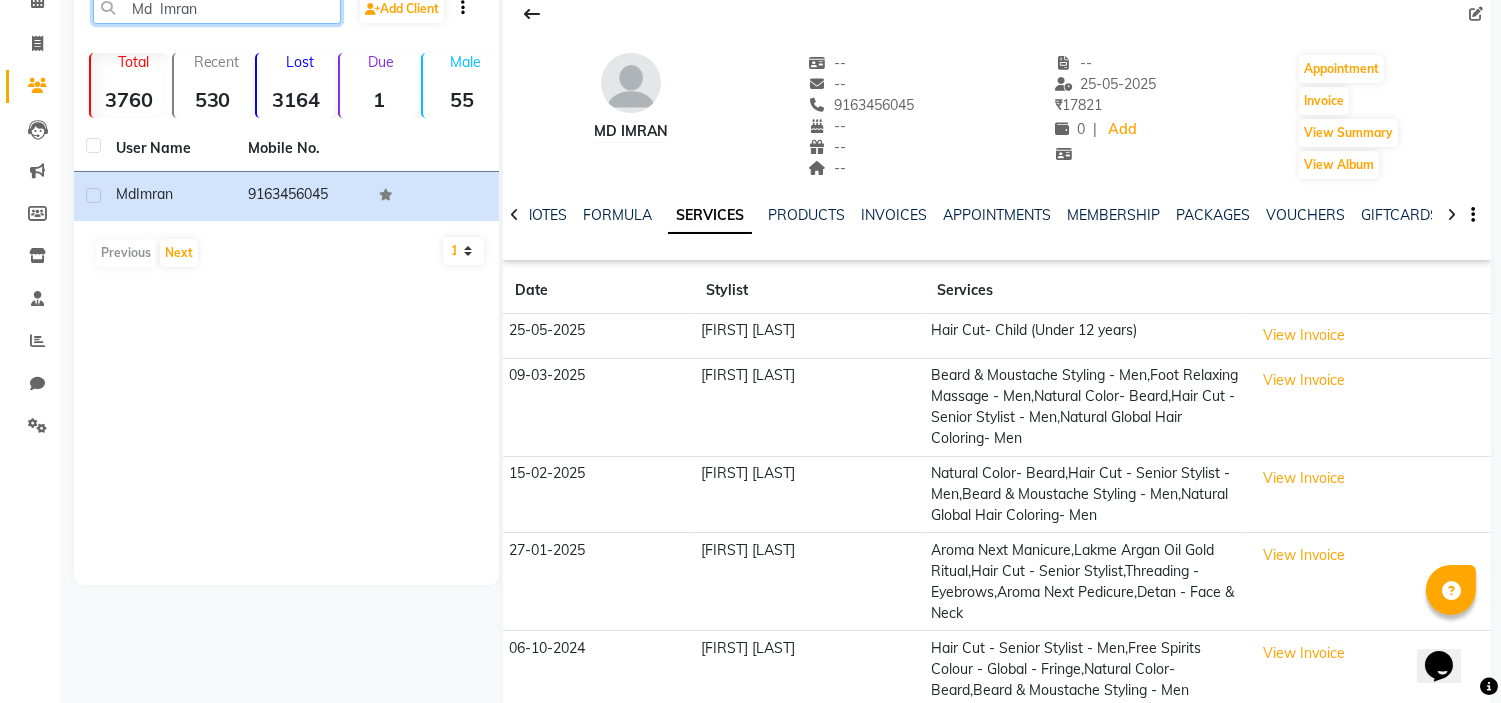 click on "Md  Imran" 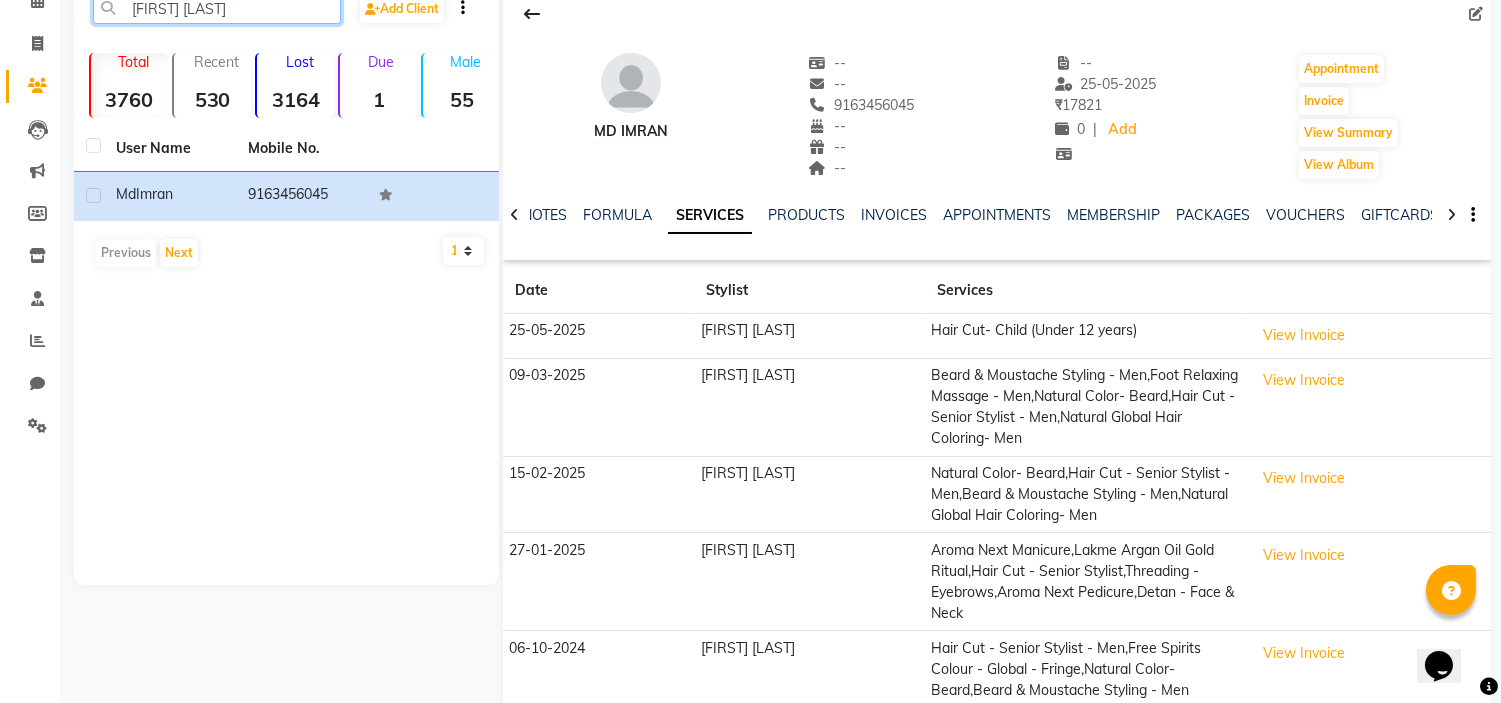 click on "[FIRST] [LAST]" 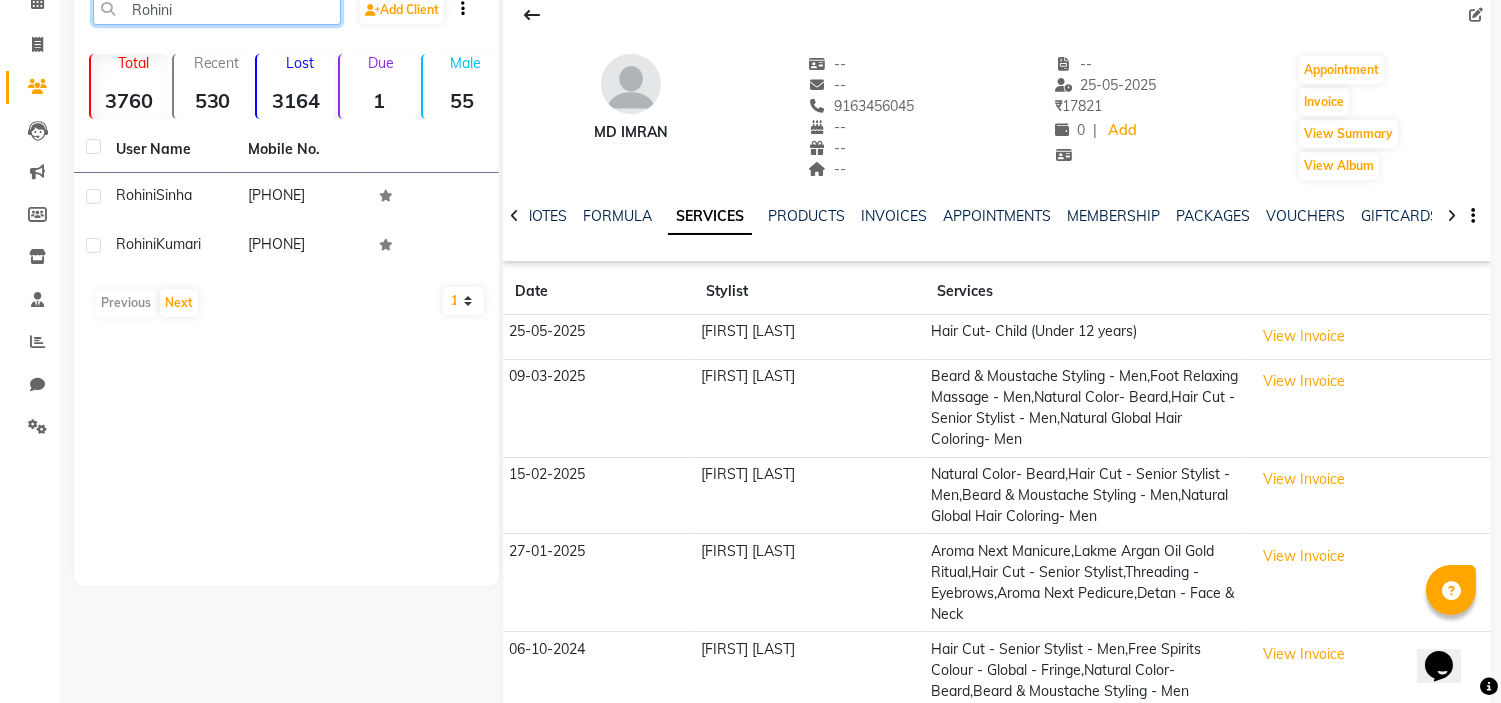 click on "Rohini" 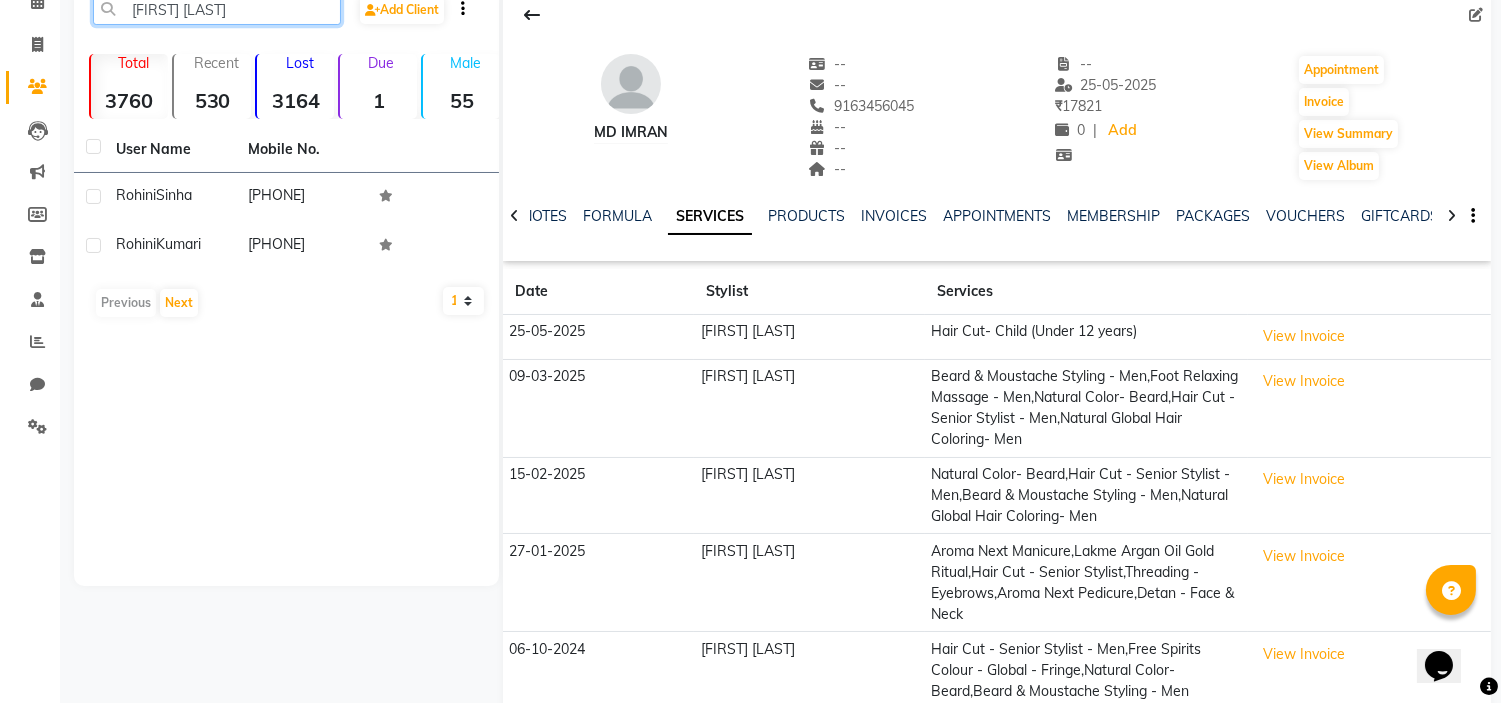click on "[FIRST] [LAST]" 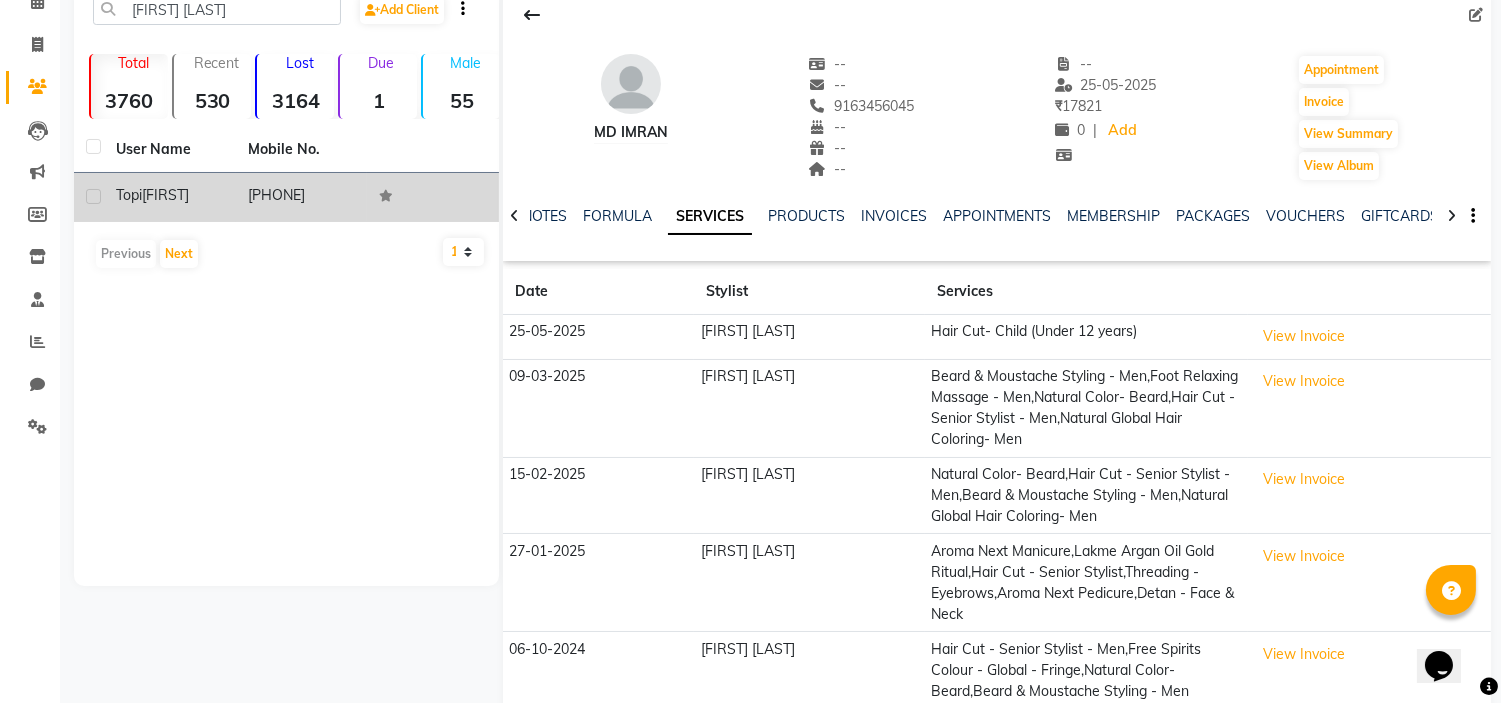 click on "[FIRST]" 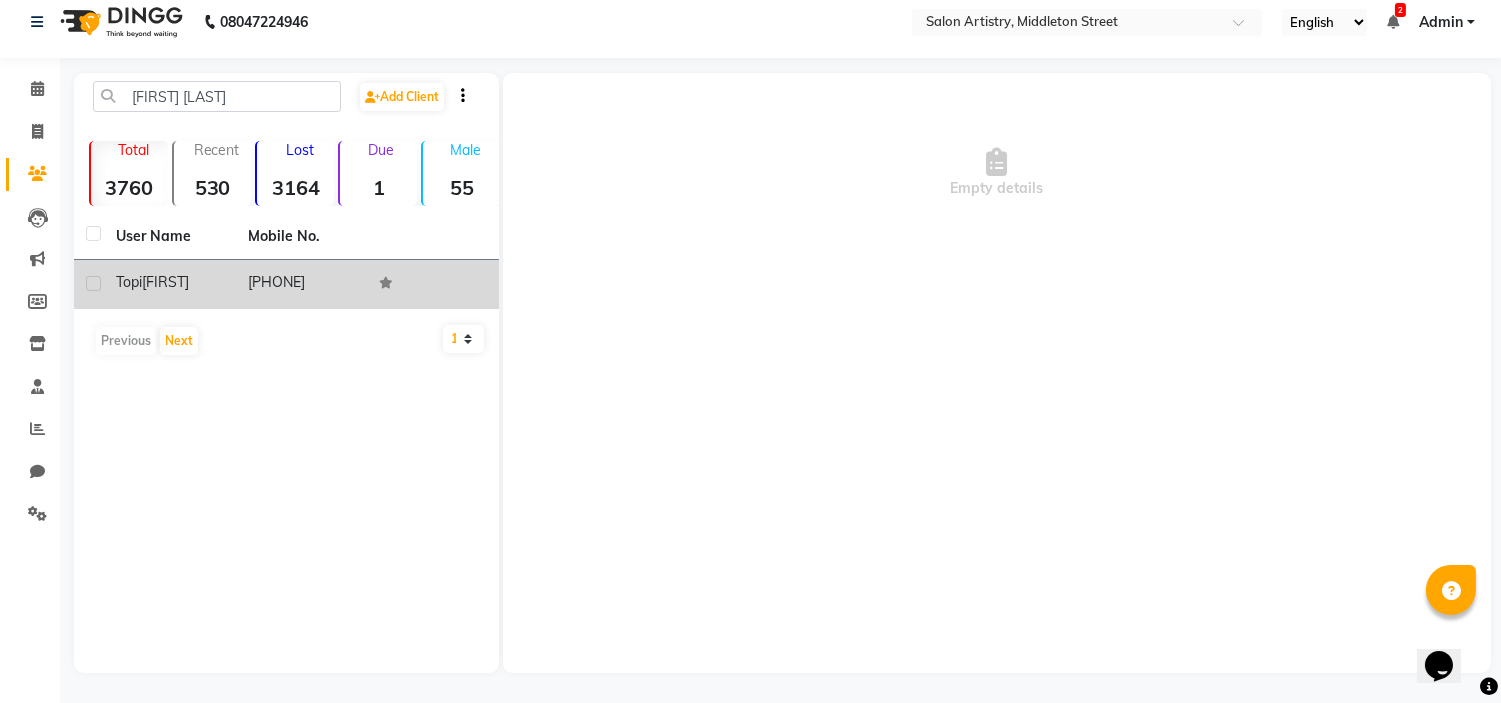scroll, scrollTop: 13, scrollLeft: 0, axis: vertical 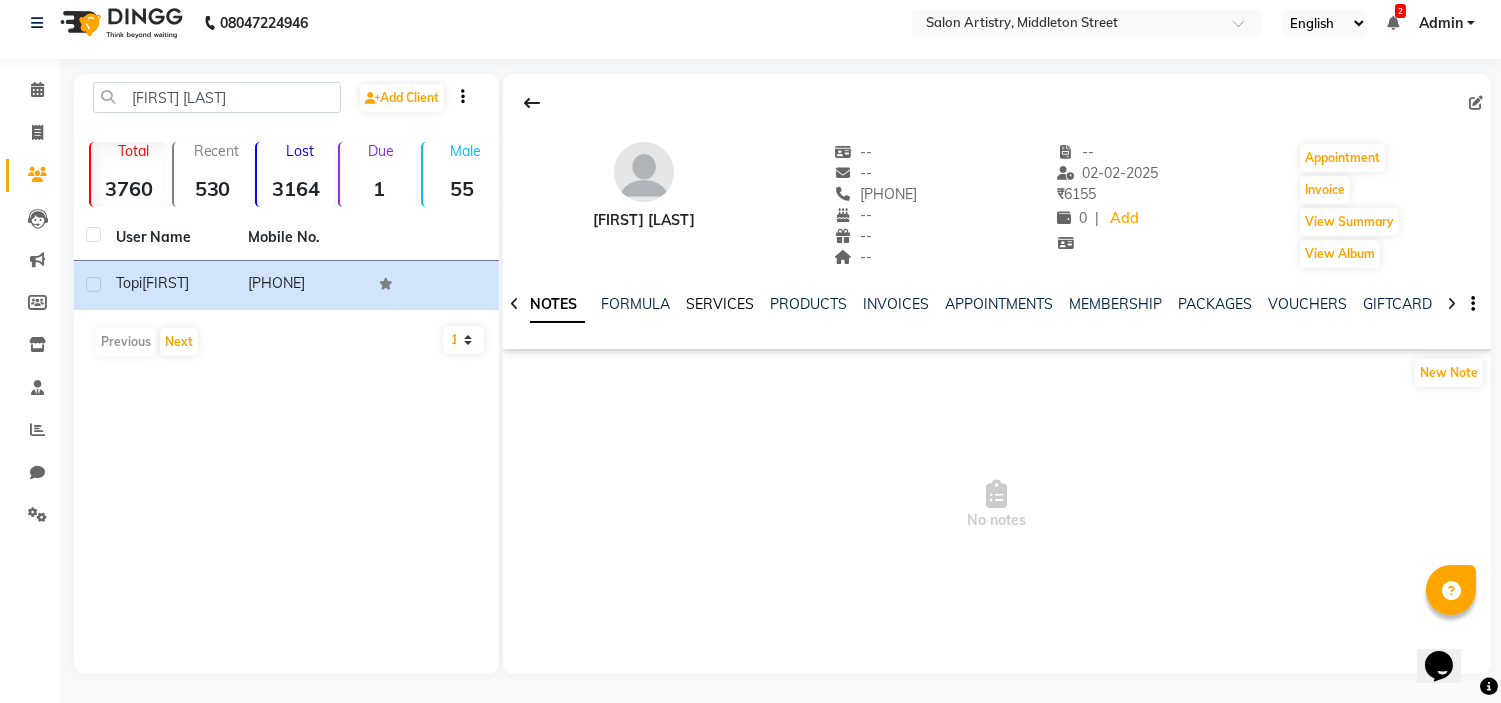 click on "SERVICES" 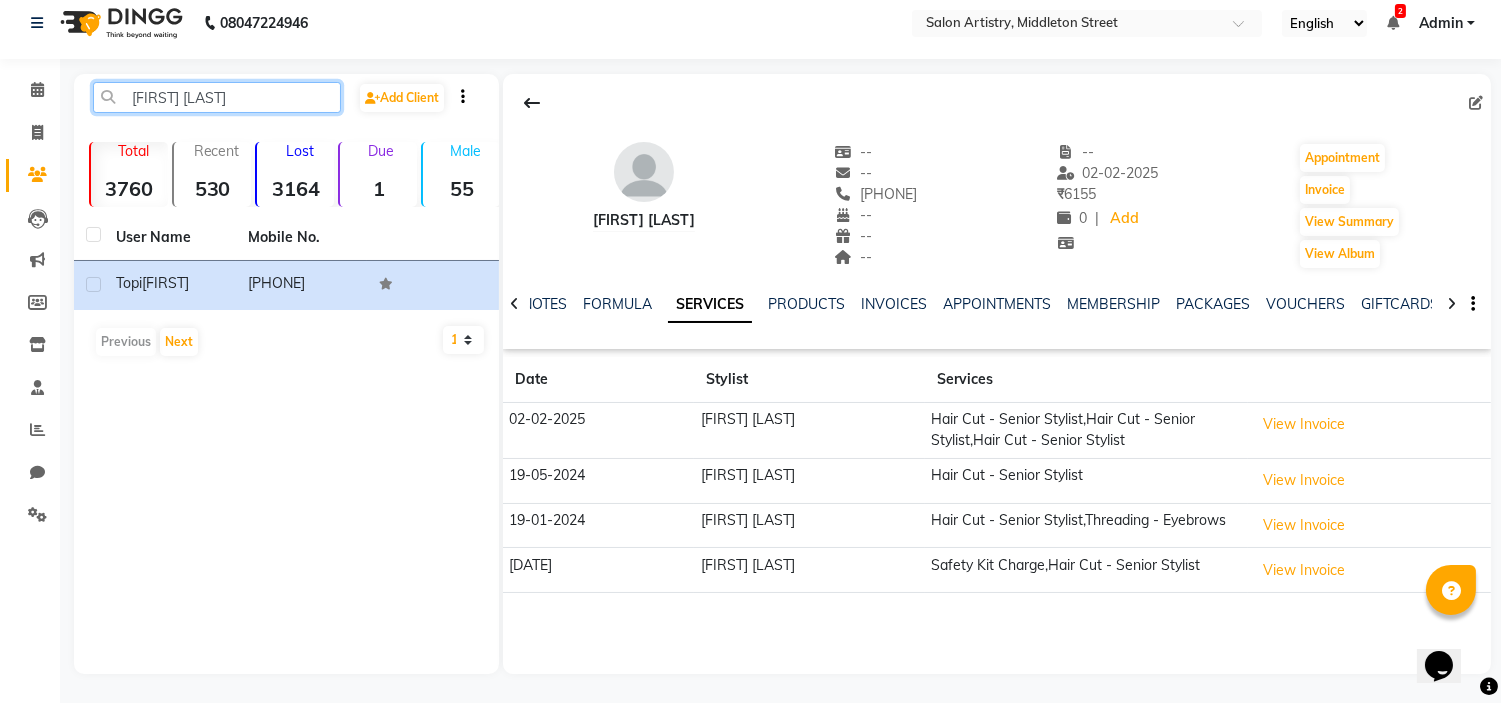 click on "[FIRST] [LAST]" 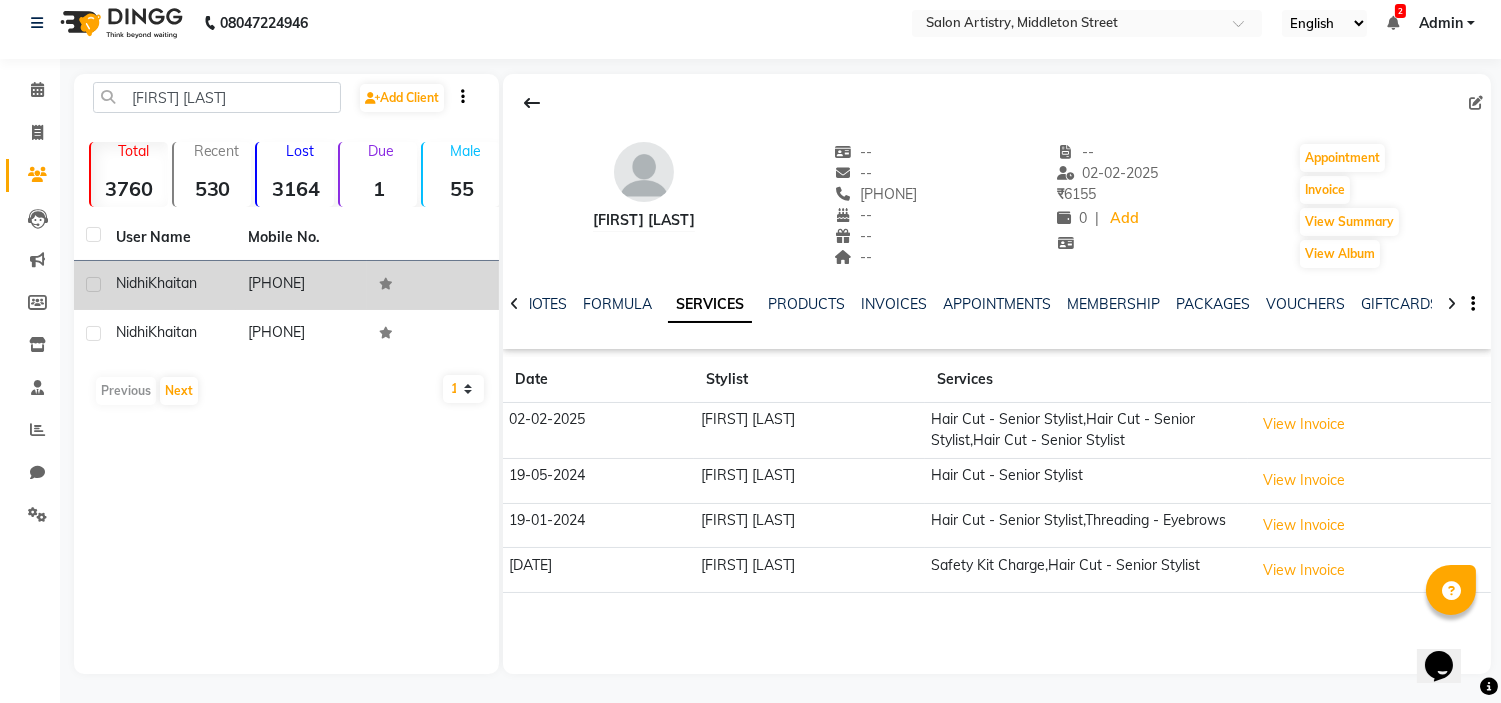click on "Khaitan" 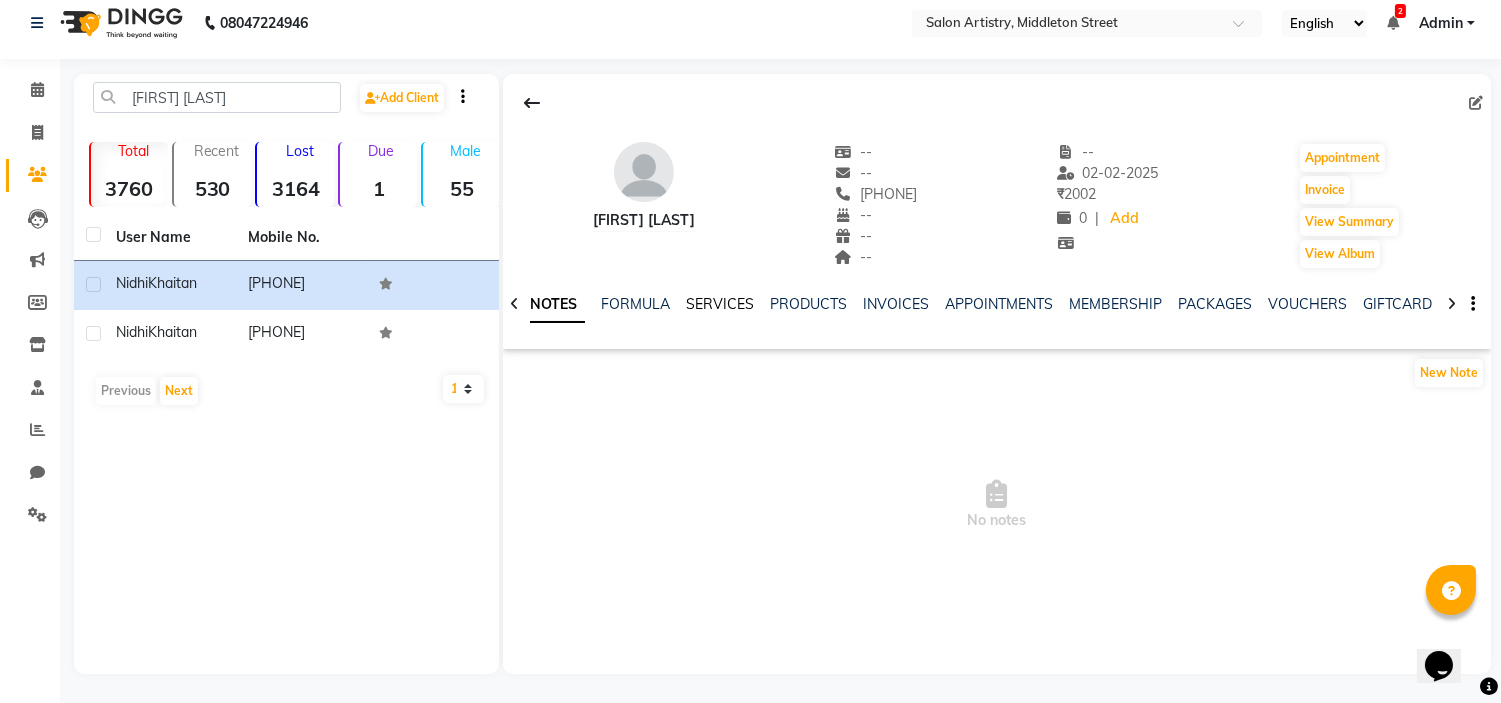click on "SERVICES" 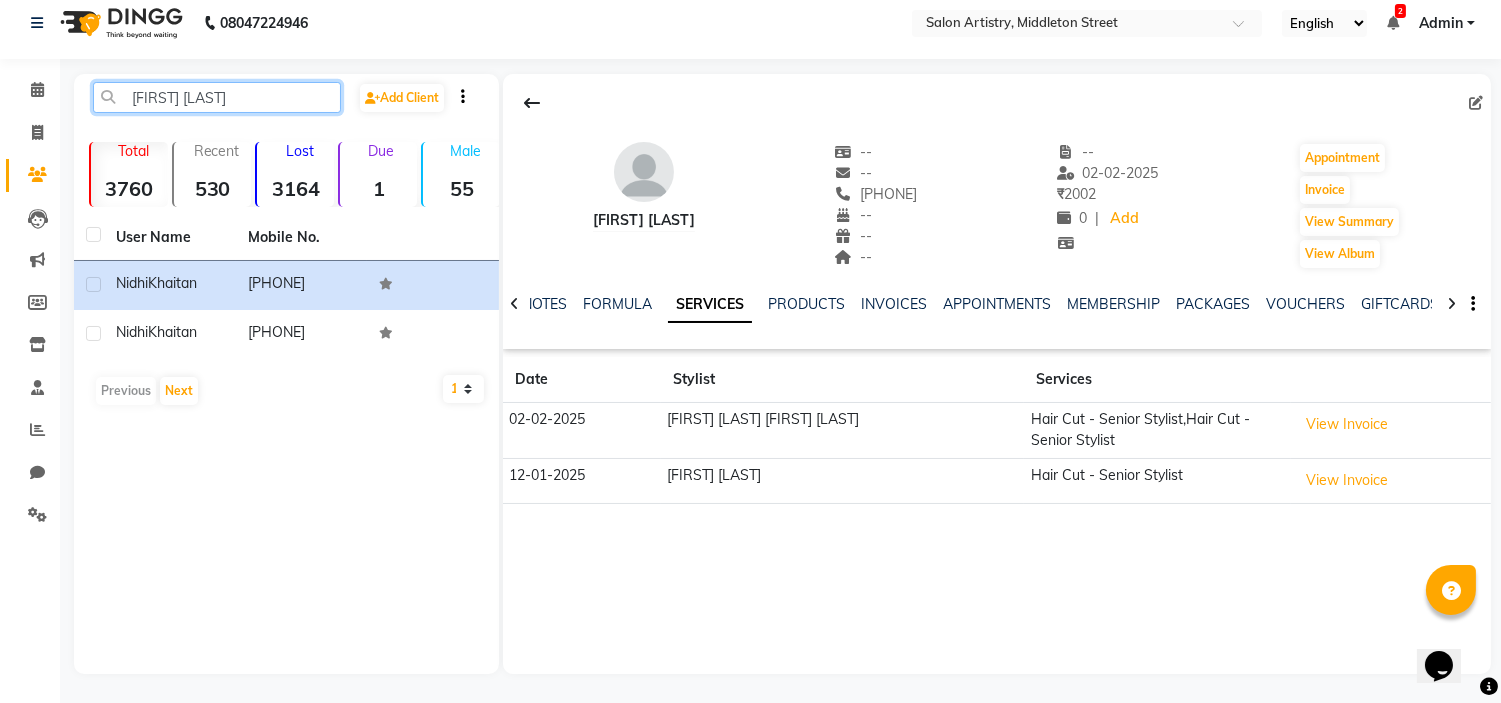 click on "[FIRST] [LAST]" 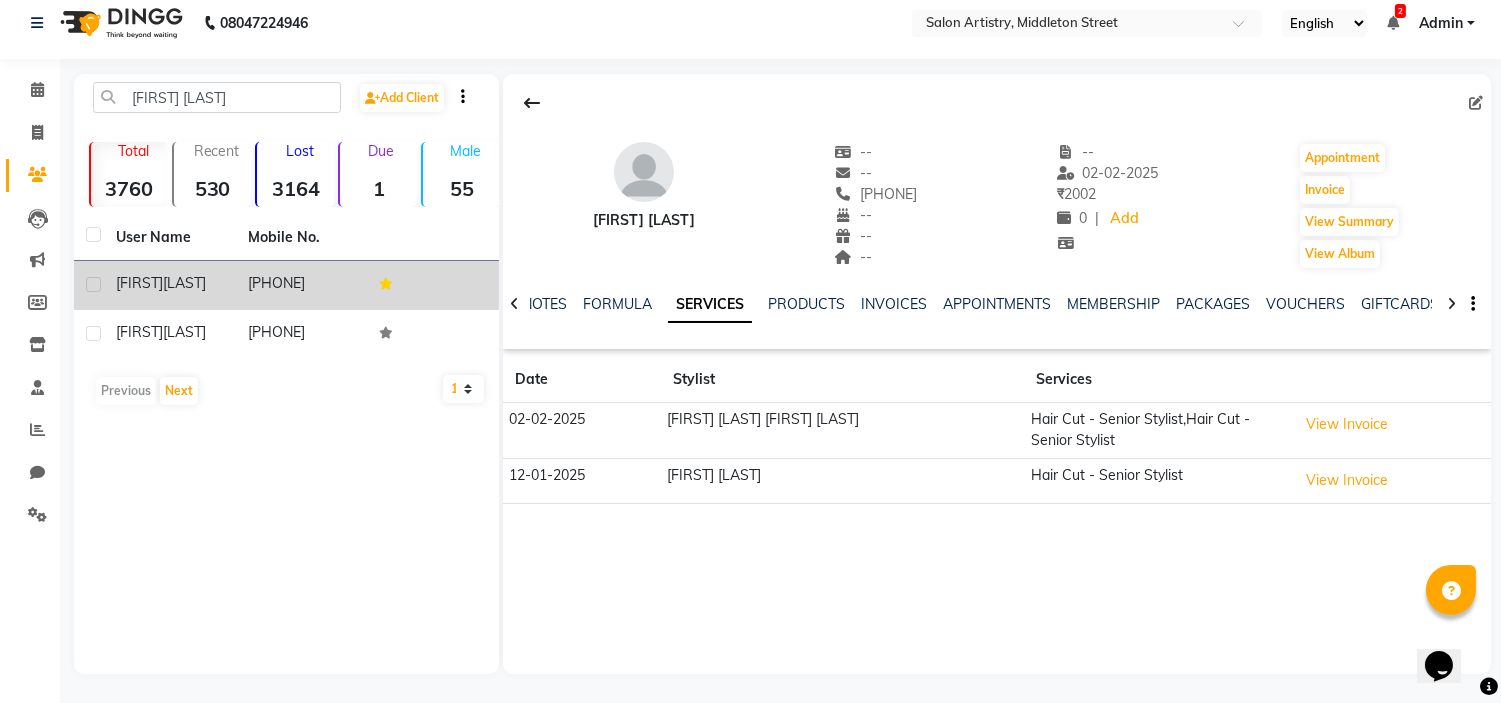 click on "[LAST]" 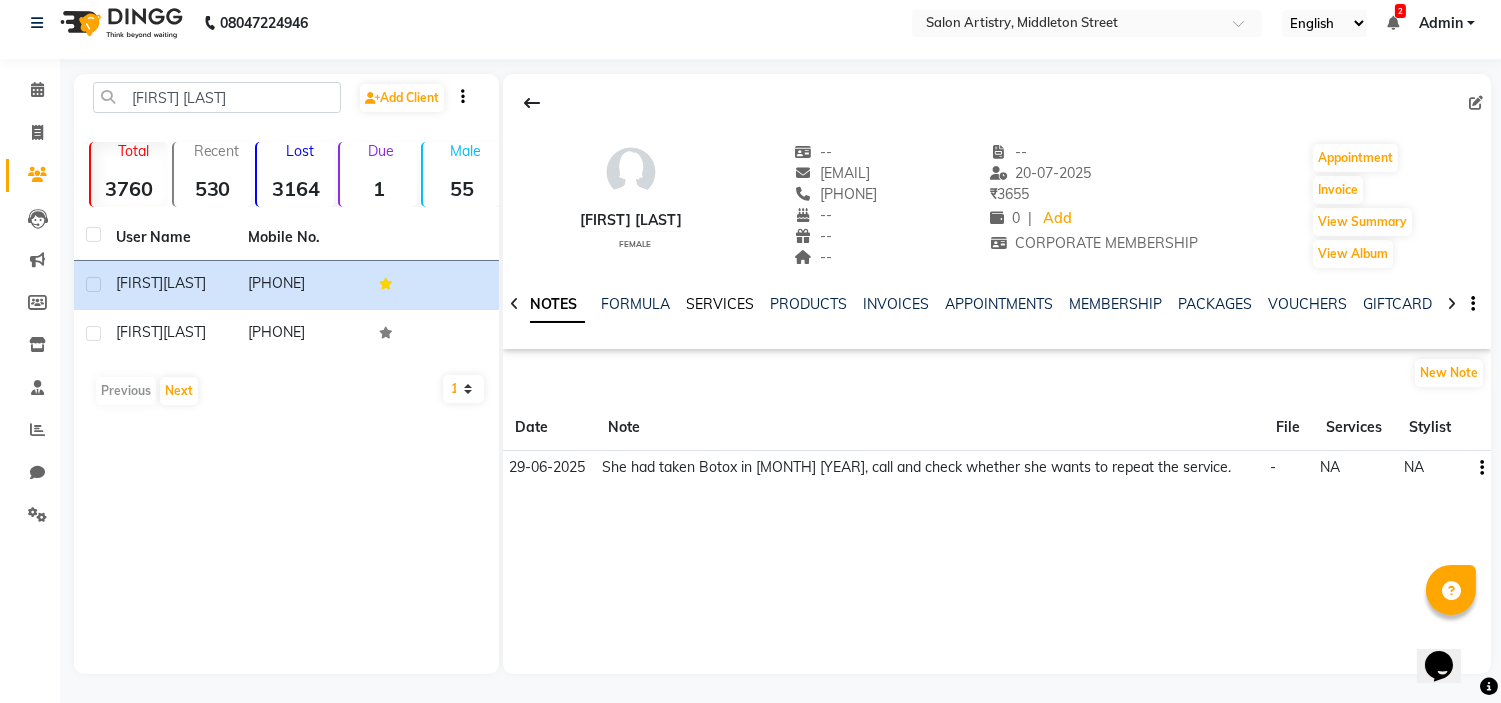click on "SERVICES" 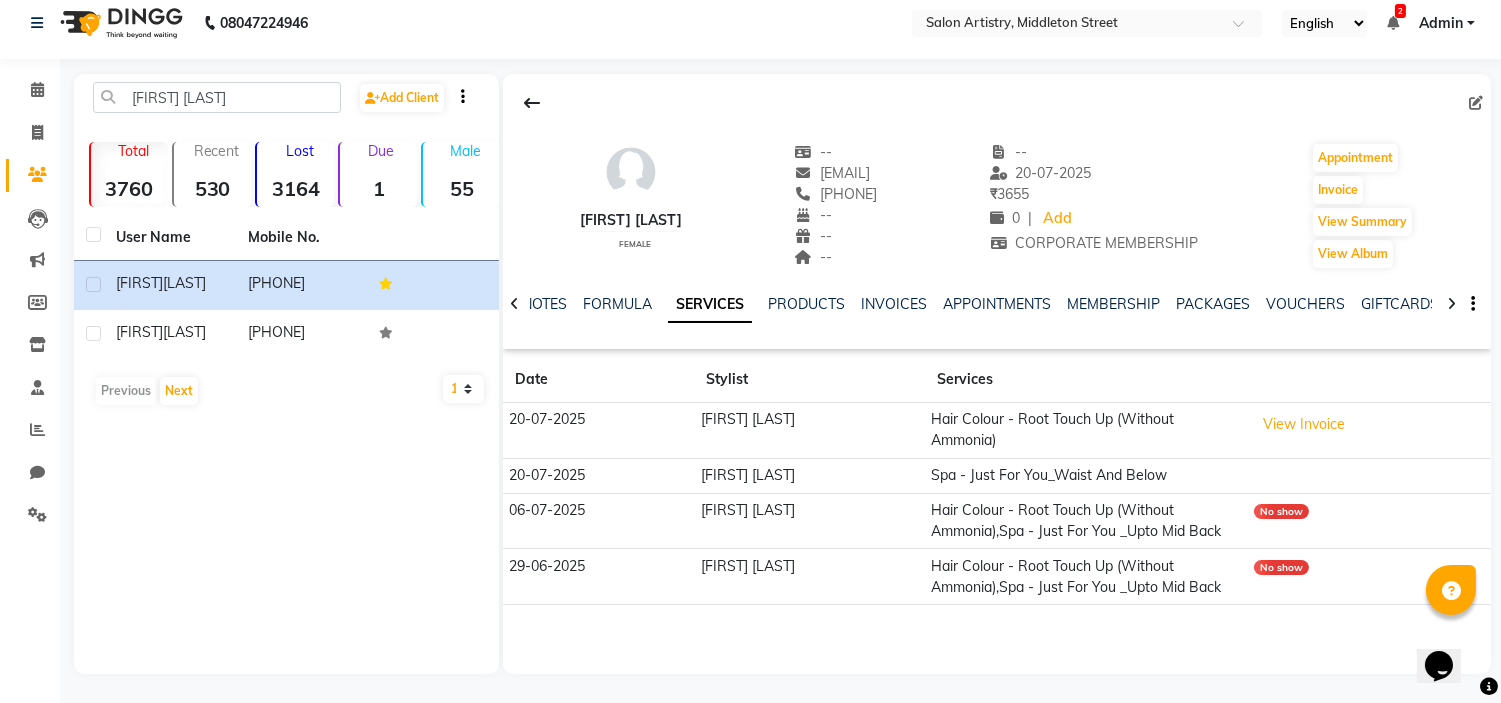 click on "[FIRST] [LAST]" 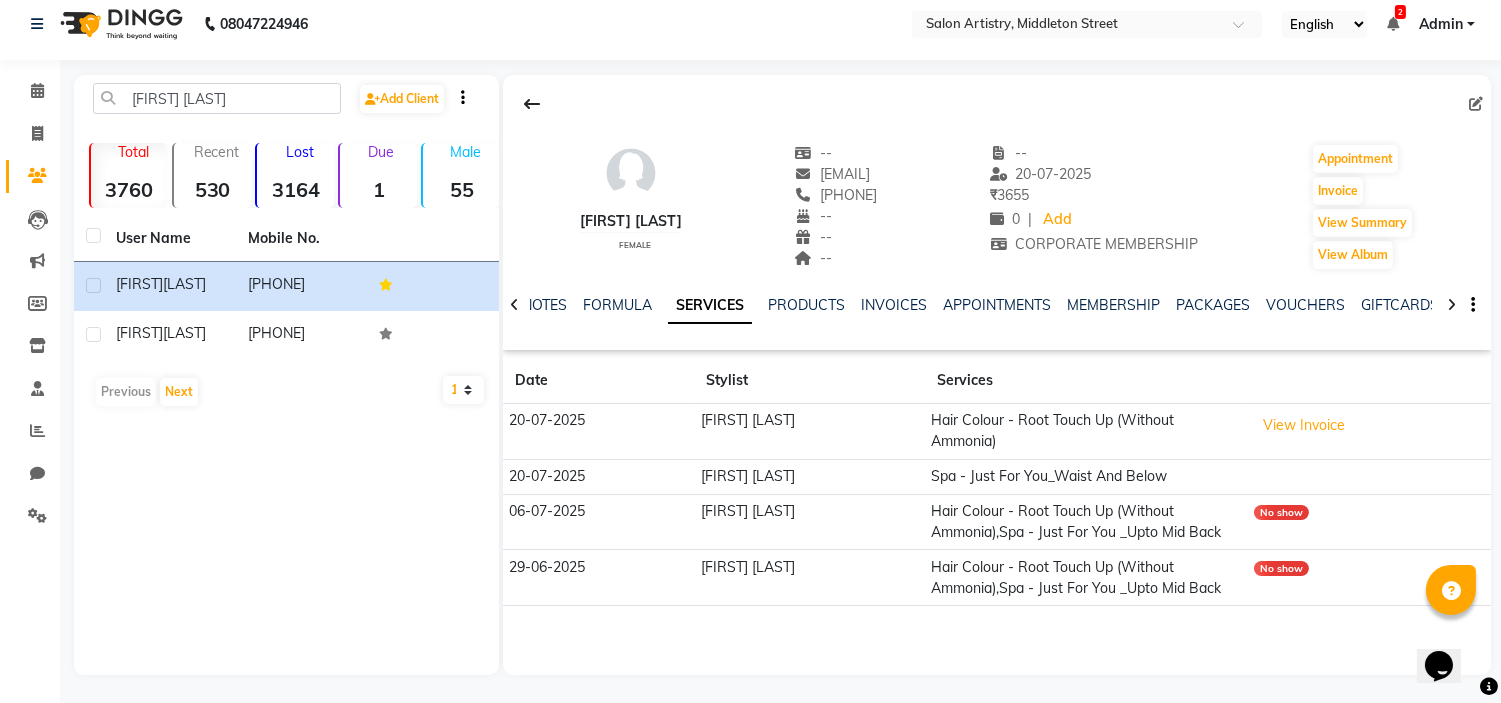 scroll, scrollTop: 13, scrollLeft: 0, axis: vertical 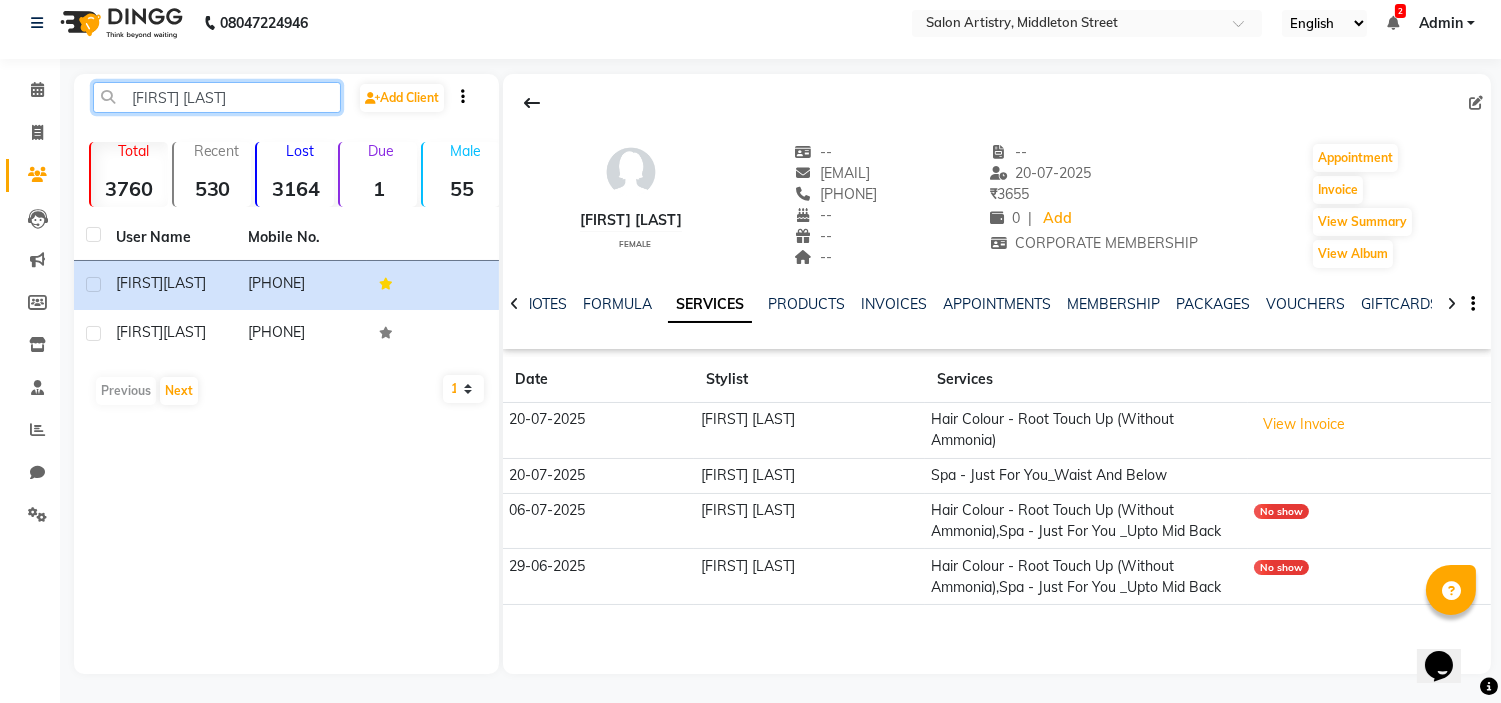 click on "[FIRST] [LAST]" 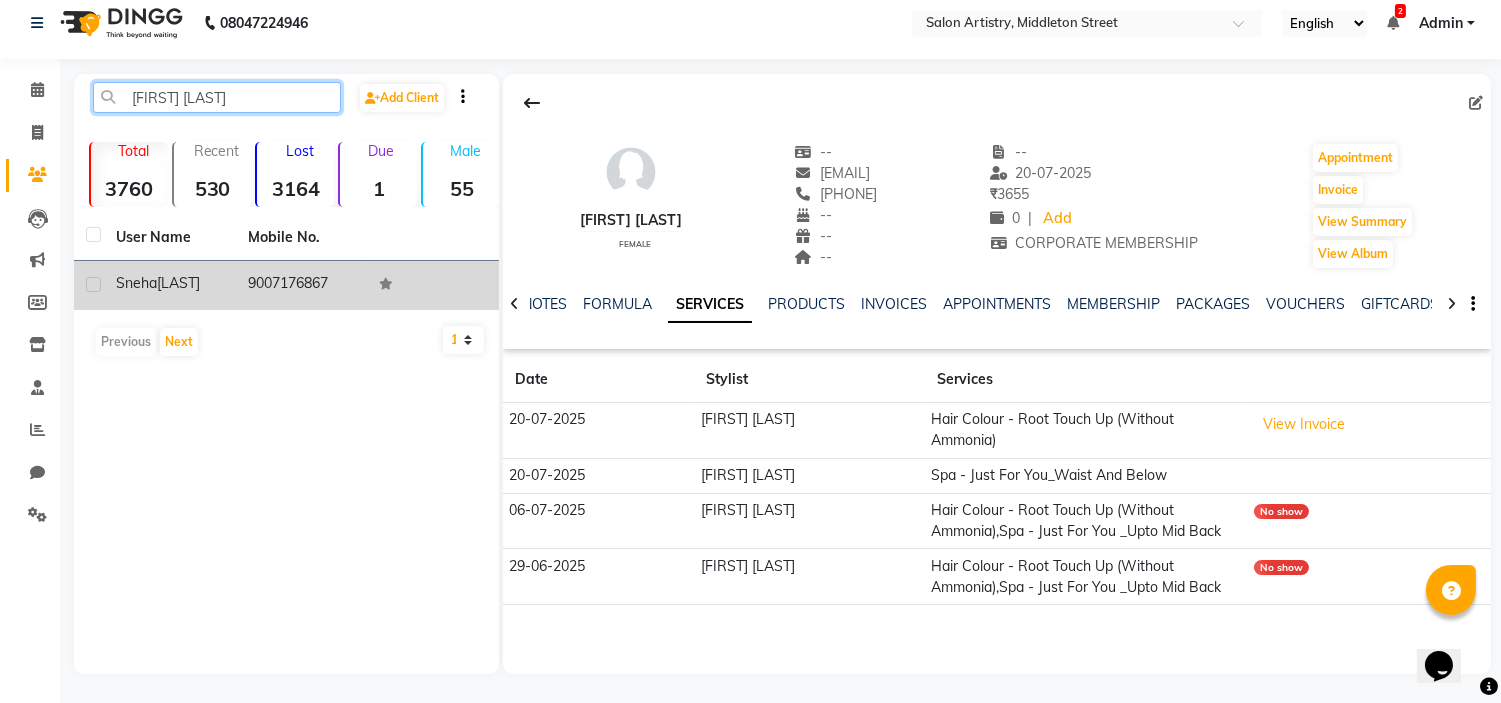 type on "[FIRST] [LAST]" 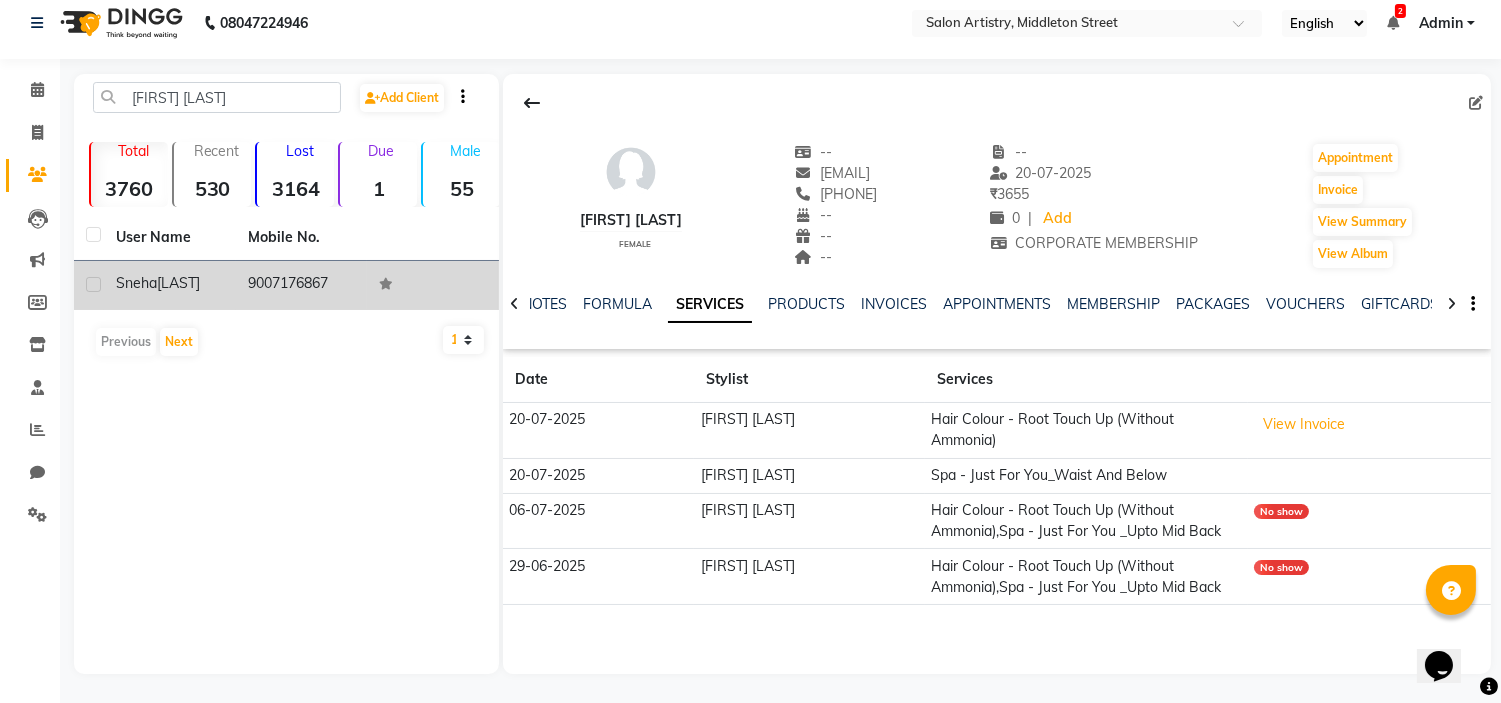 click on "Sneha" 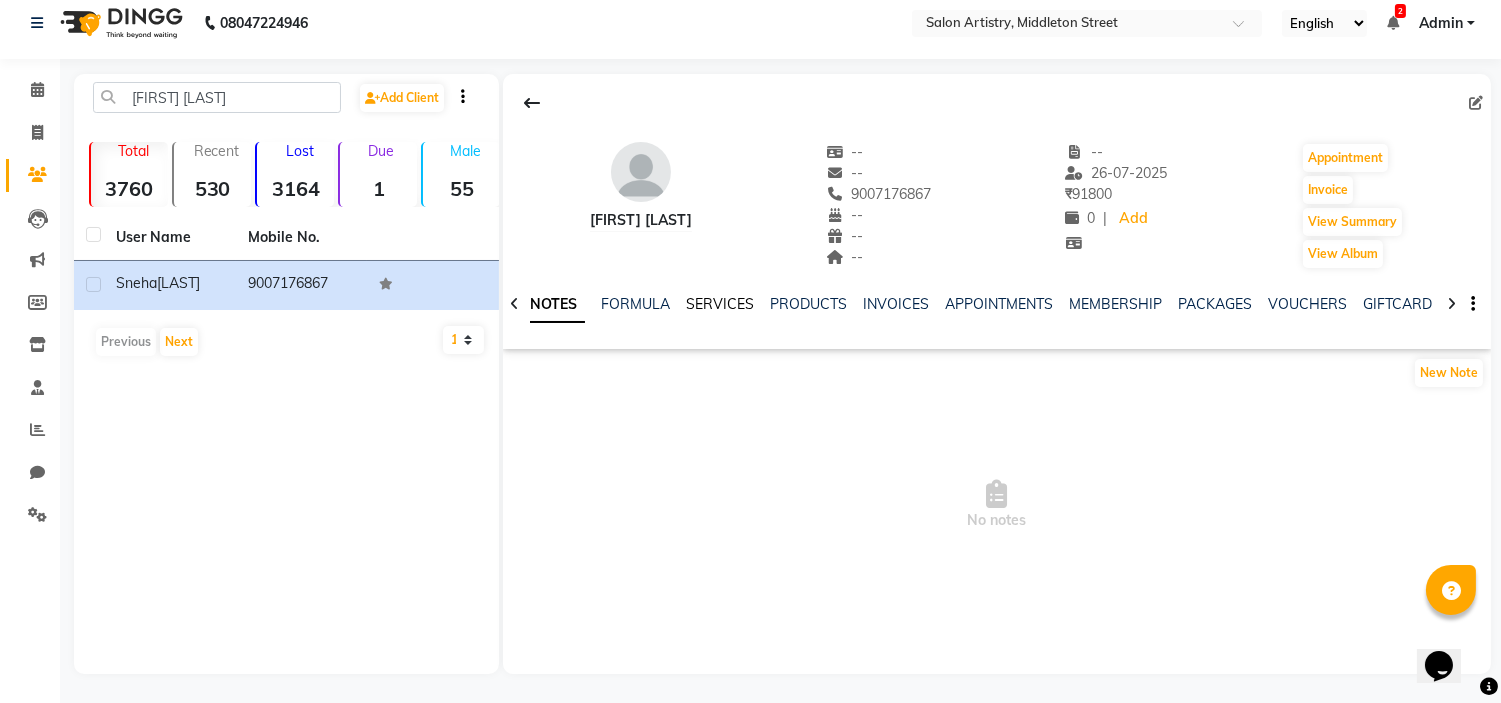 click on "SERVICES" 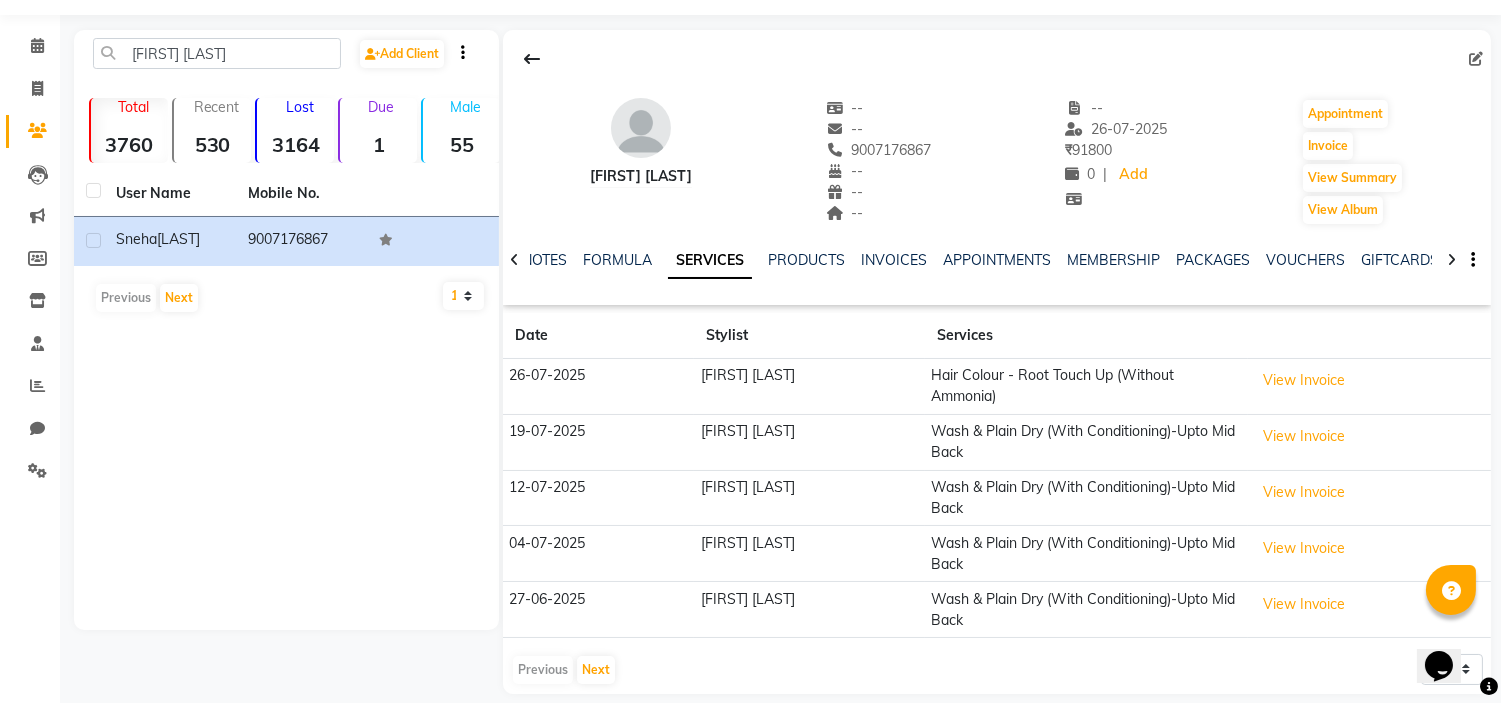 scroll, scrollTop: 77, scrollLeft: 0, axis: vertical 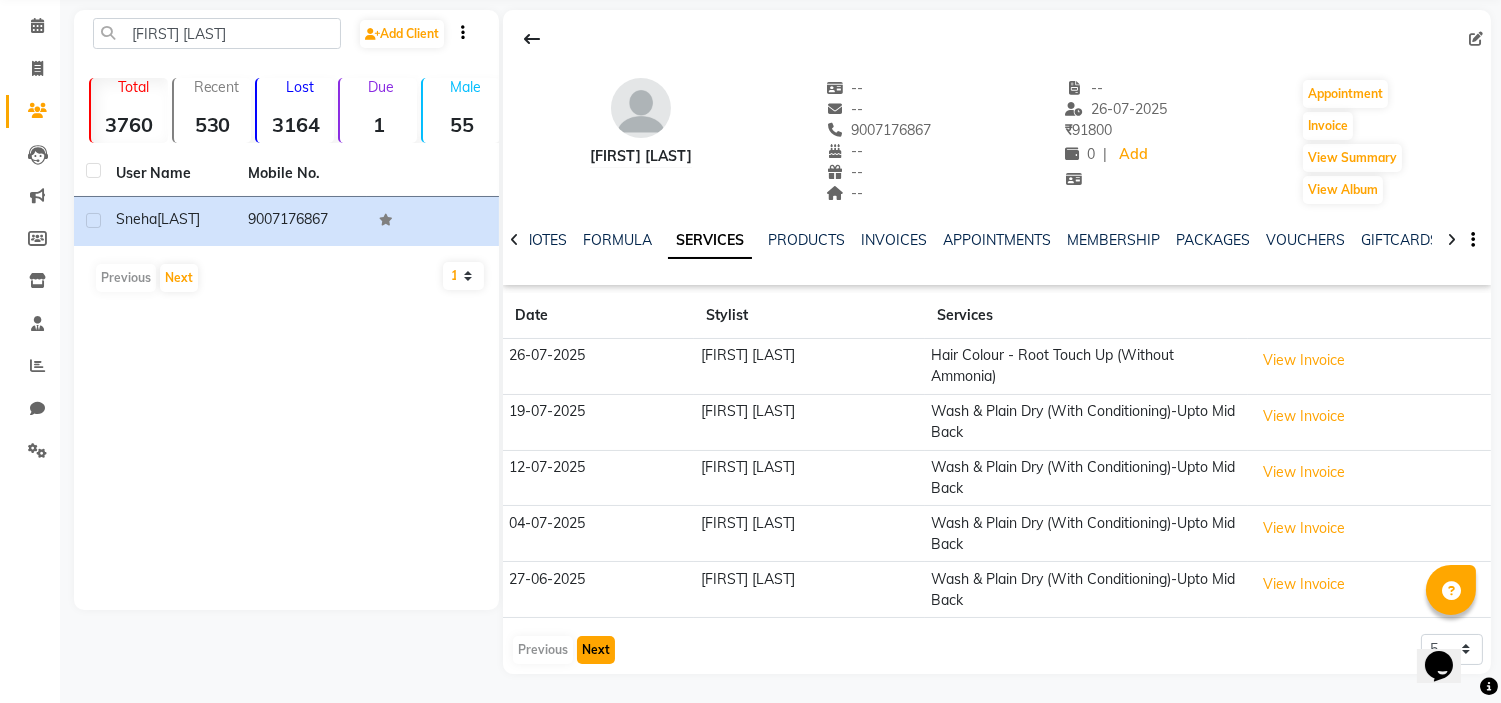 click on "Next" 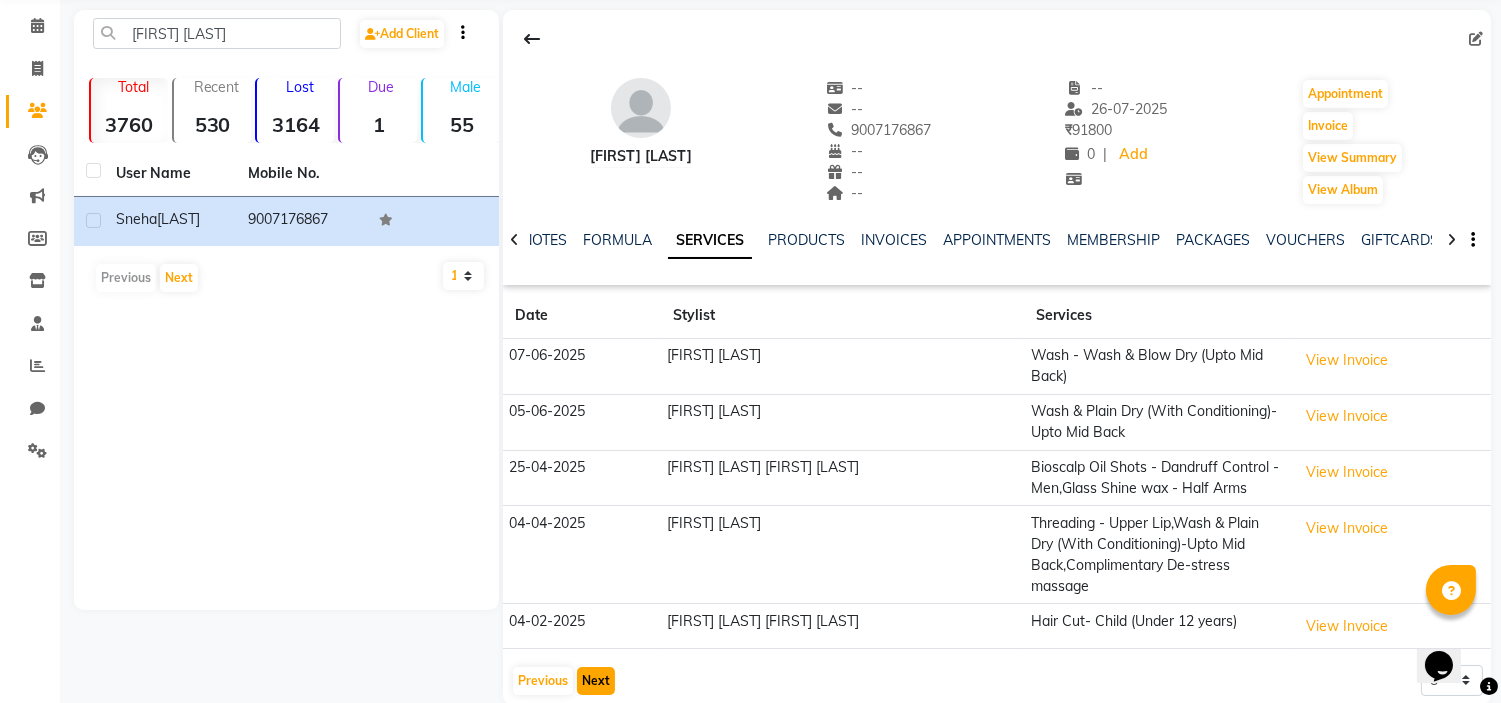 type 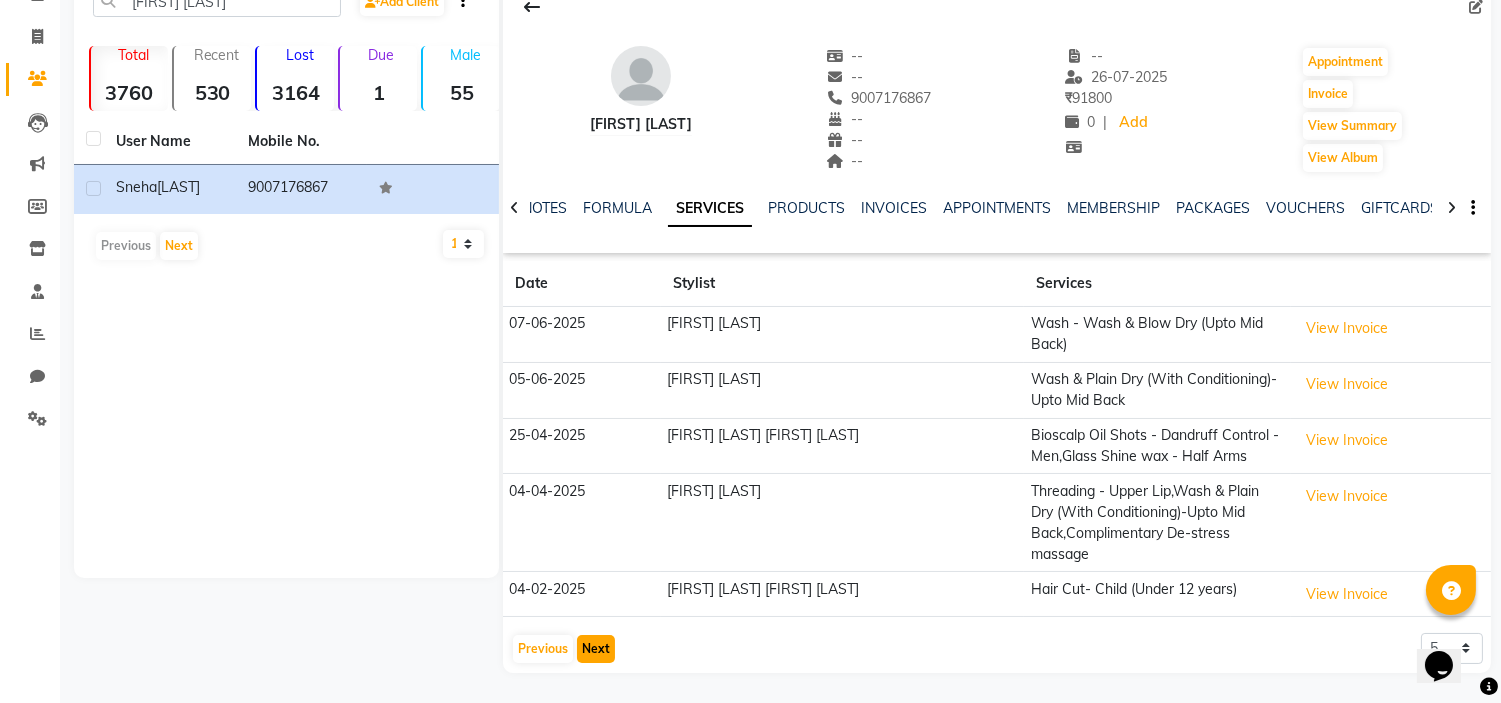 scroll, scrollTop: 122, scrollLeft: 0, axis: vertical 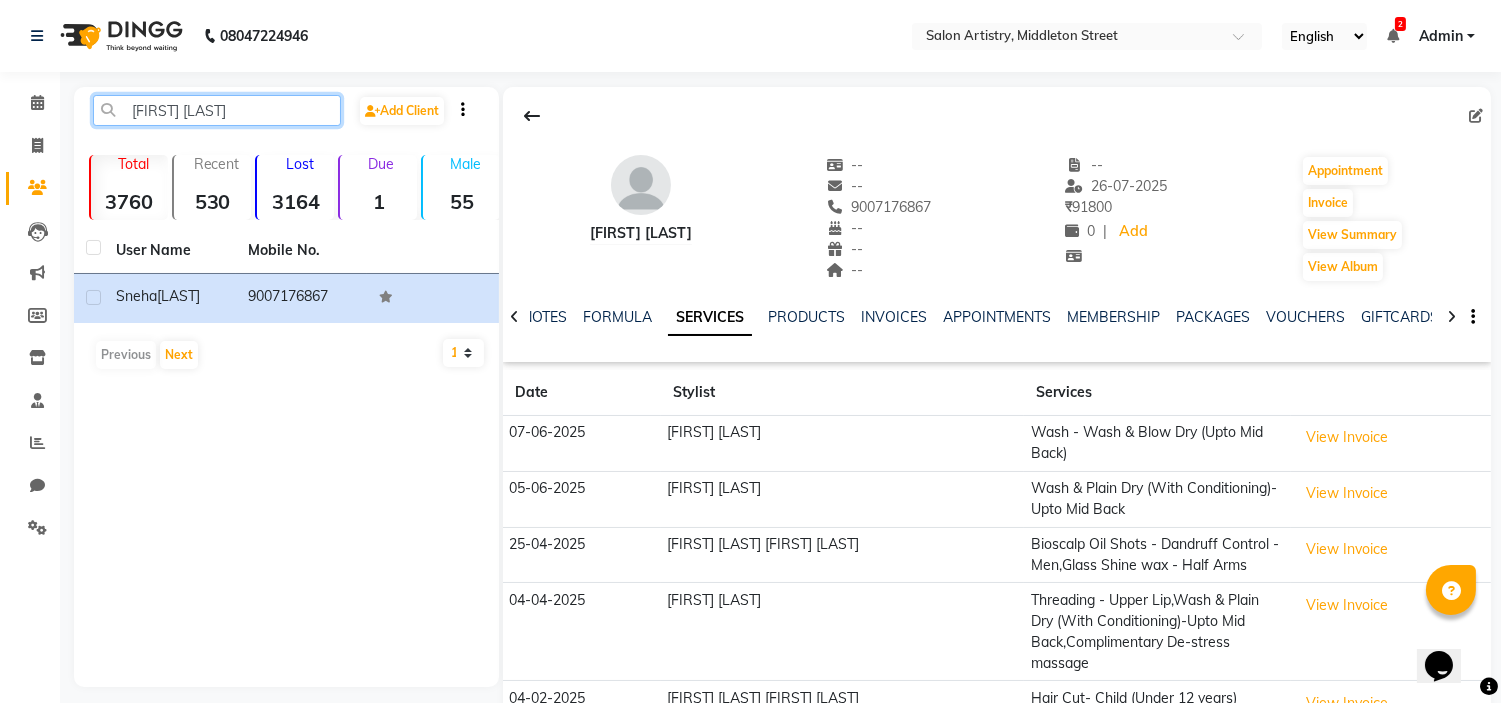 click on "[FIRST] [LAST]" 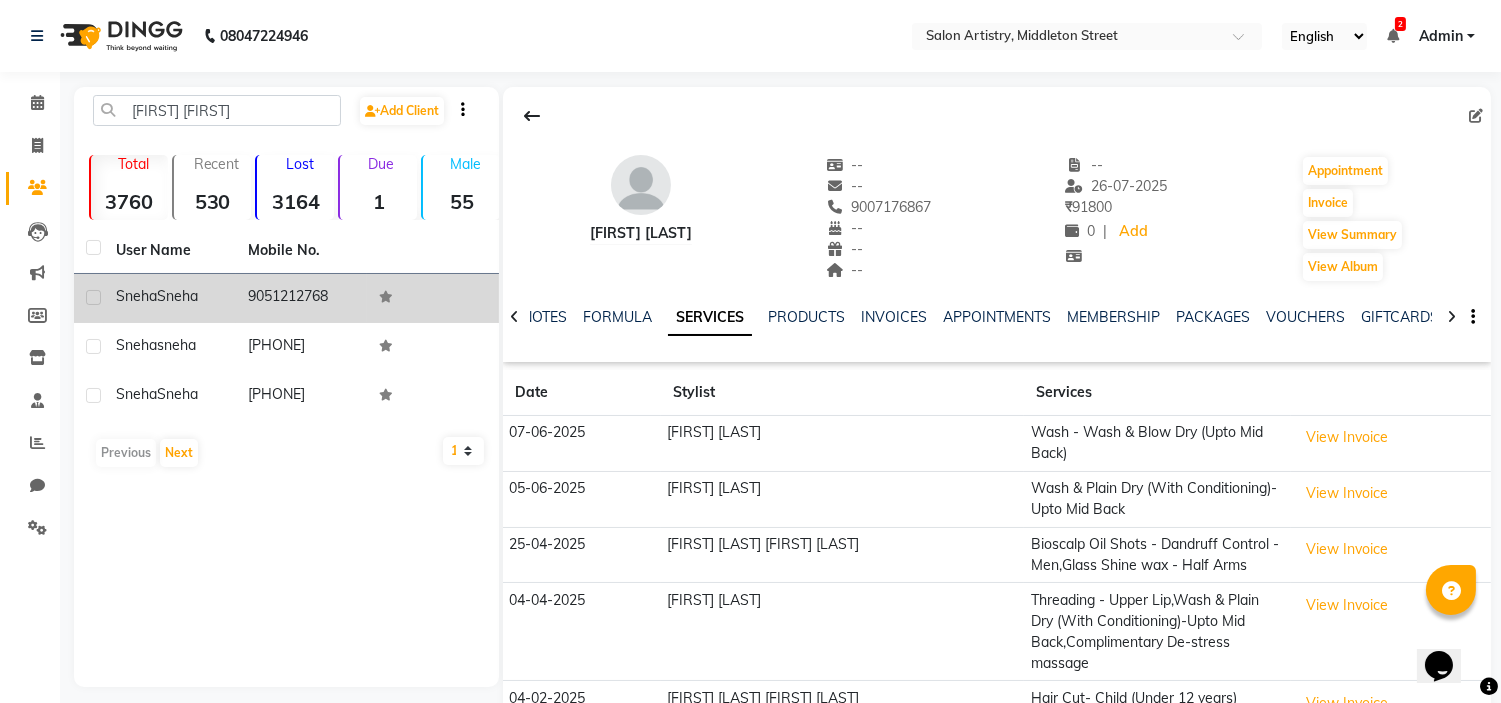 click on "Sneha" 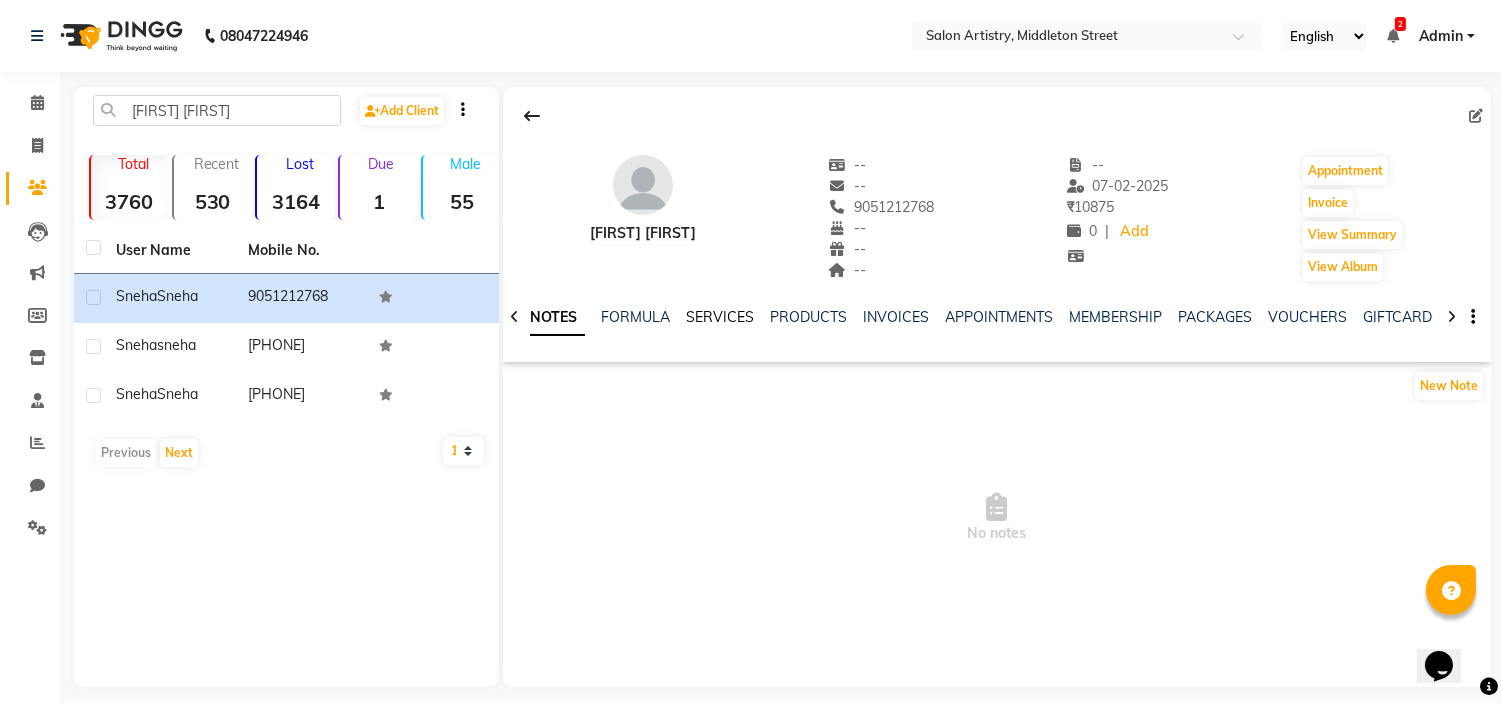 click on "SERVICES" 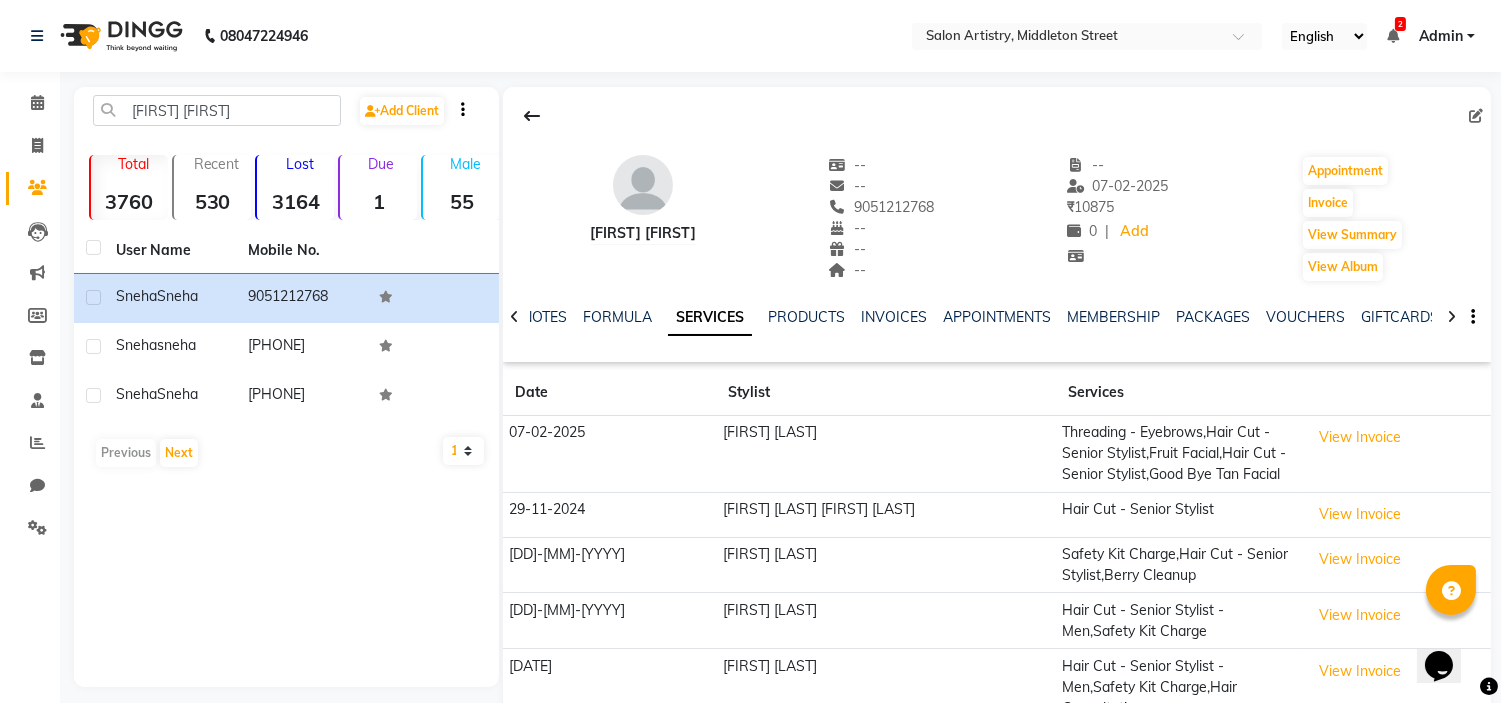 drag, startPoint x: 256, startPoint y: 128, endPoint x: 255, endPoint y: 111, distance: 17.029387 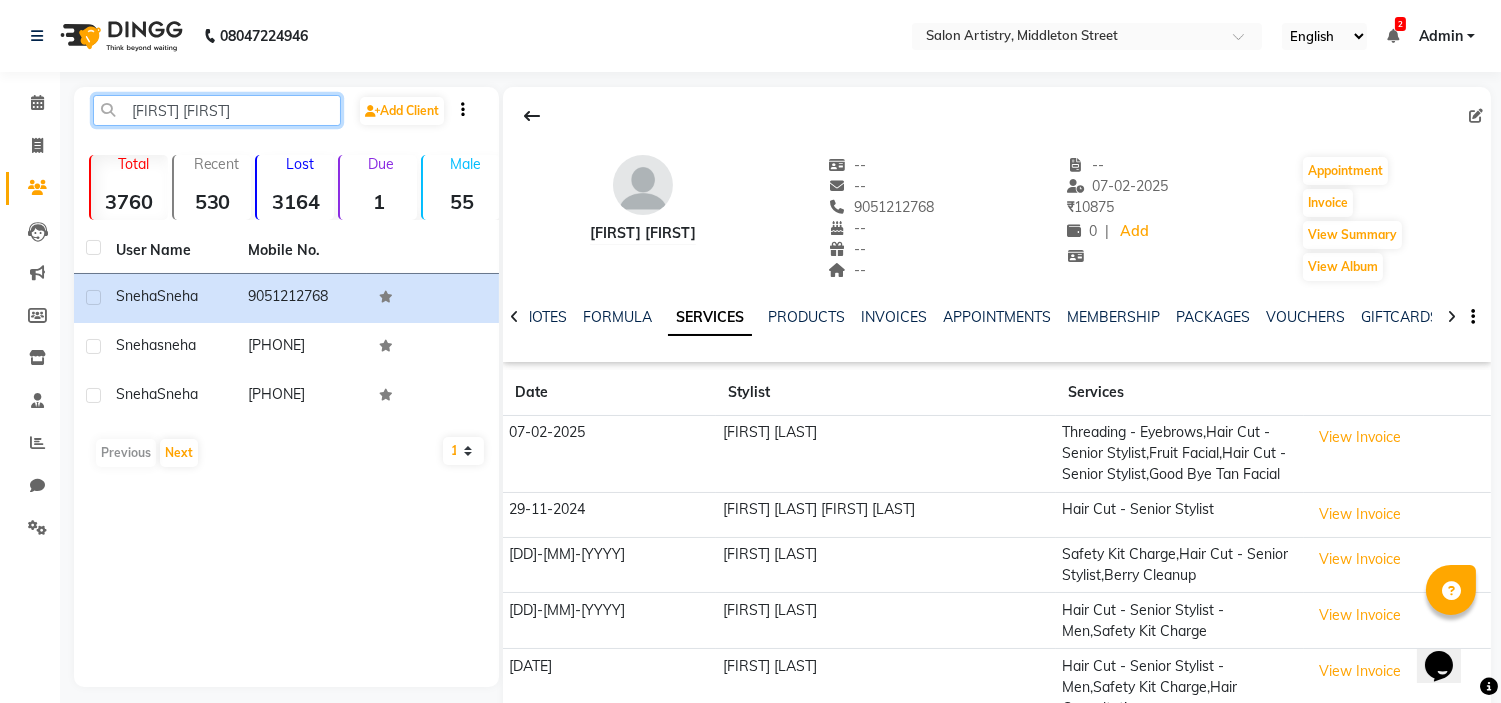 click on "[FIRST] [FIRST]" 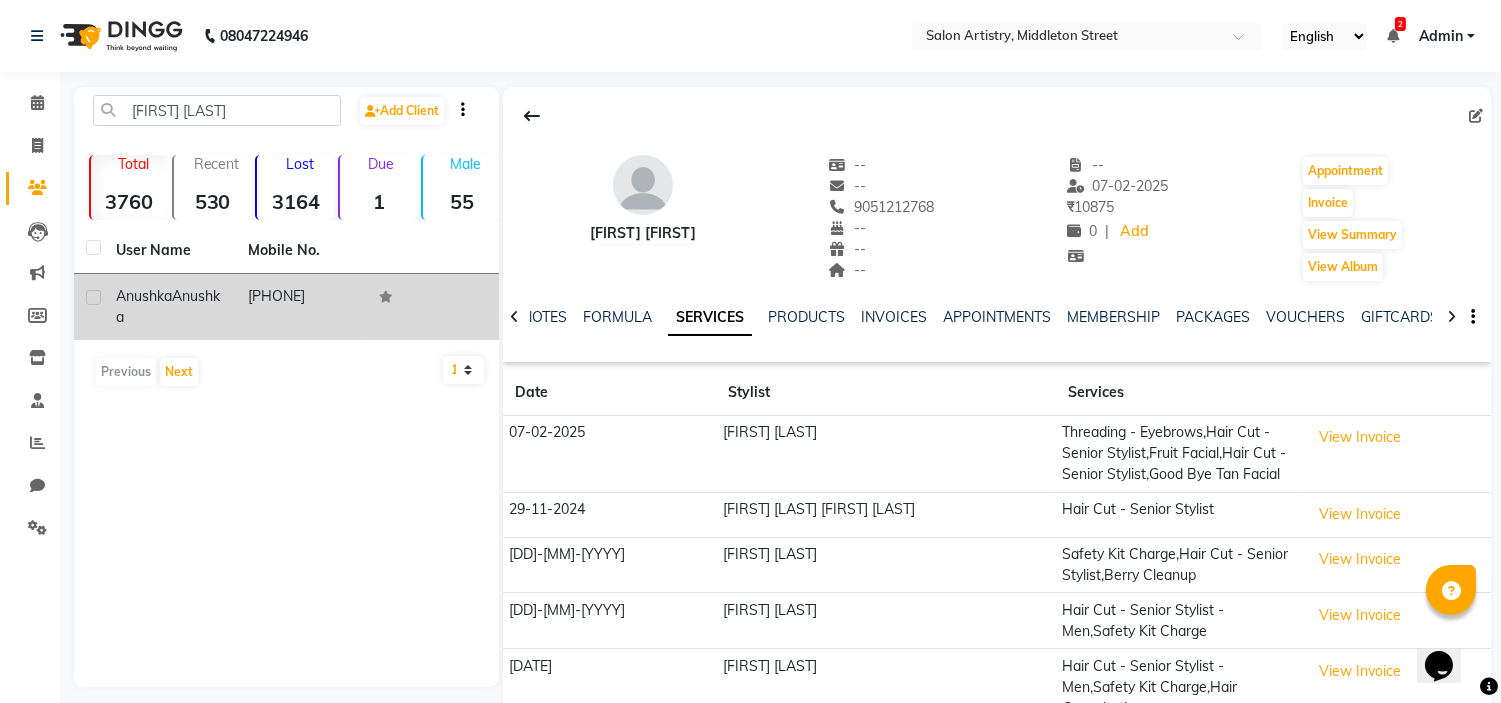 click on "Anushka" 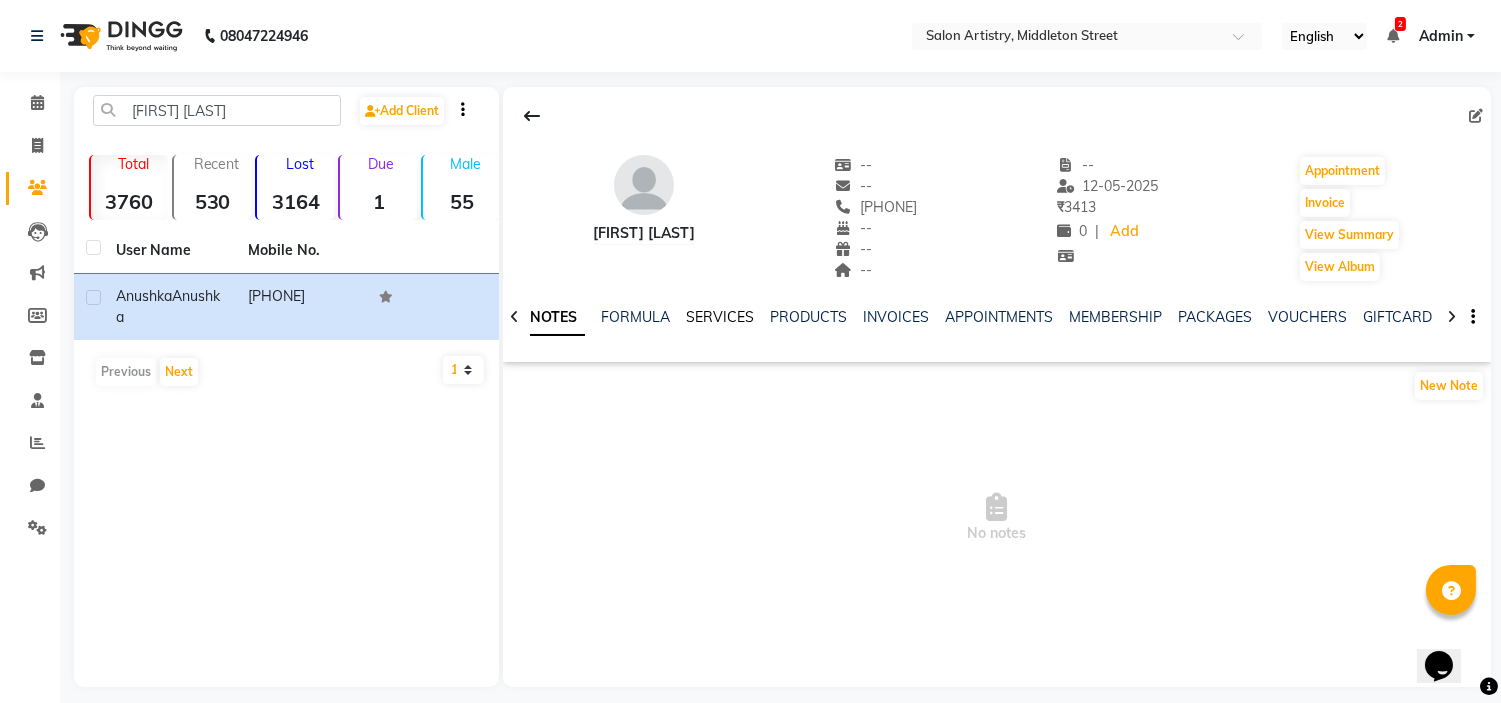 click on "SERVICES" 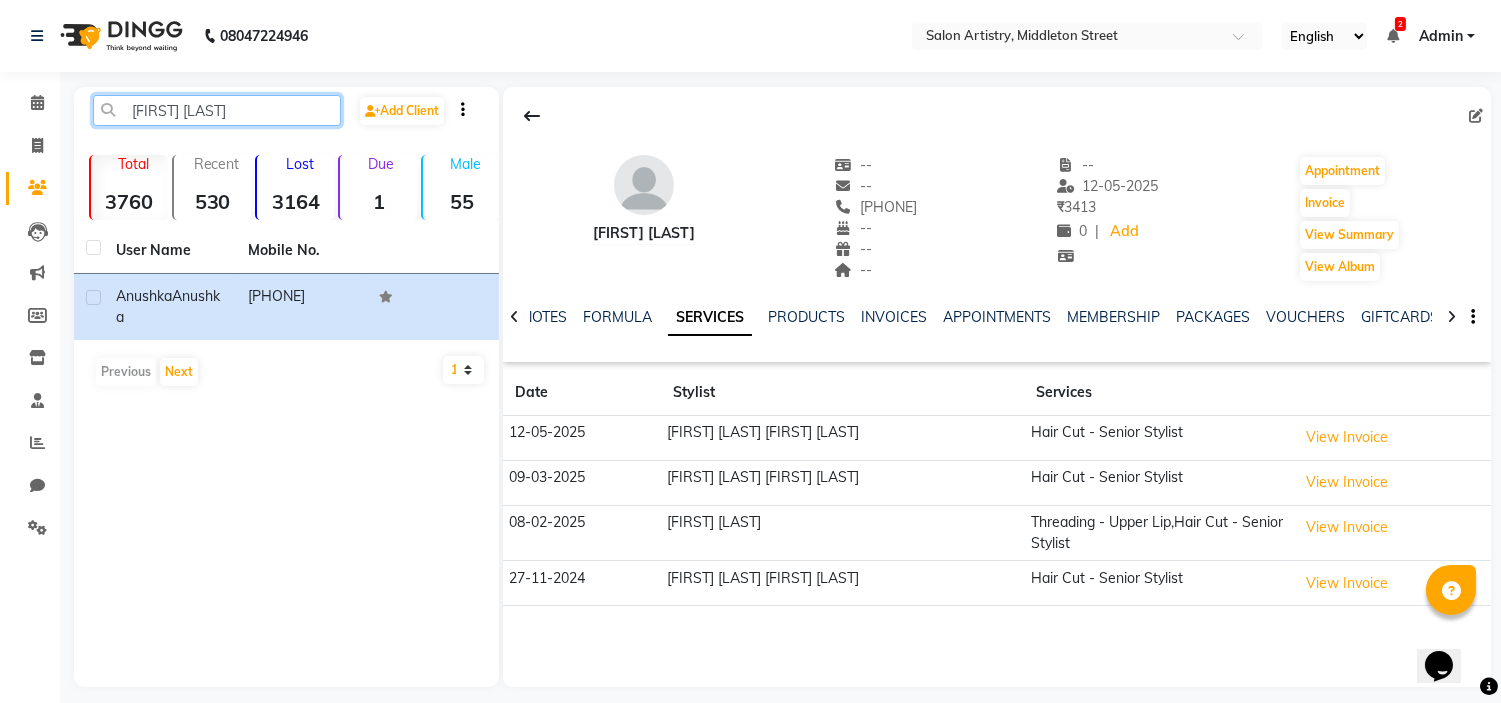 click on "[FIRST] [LAST]" 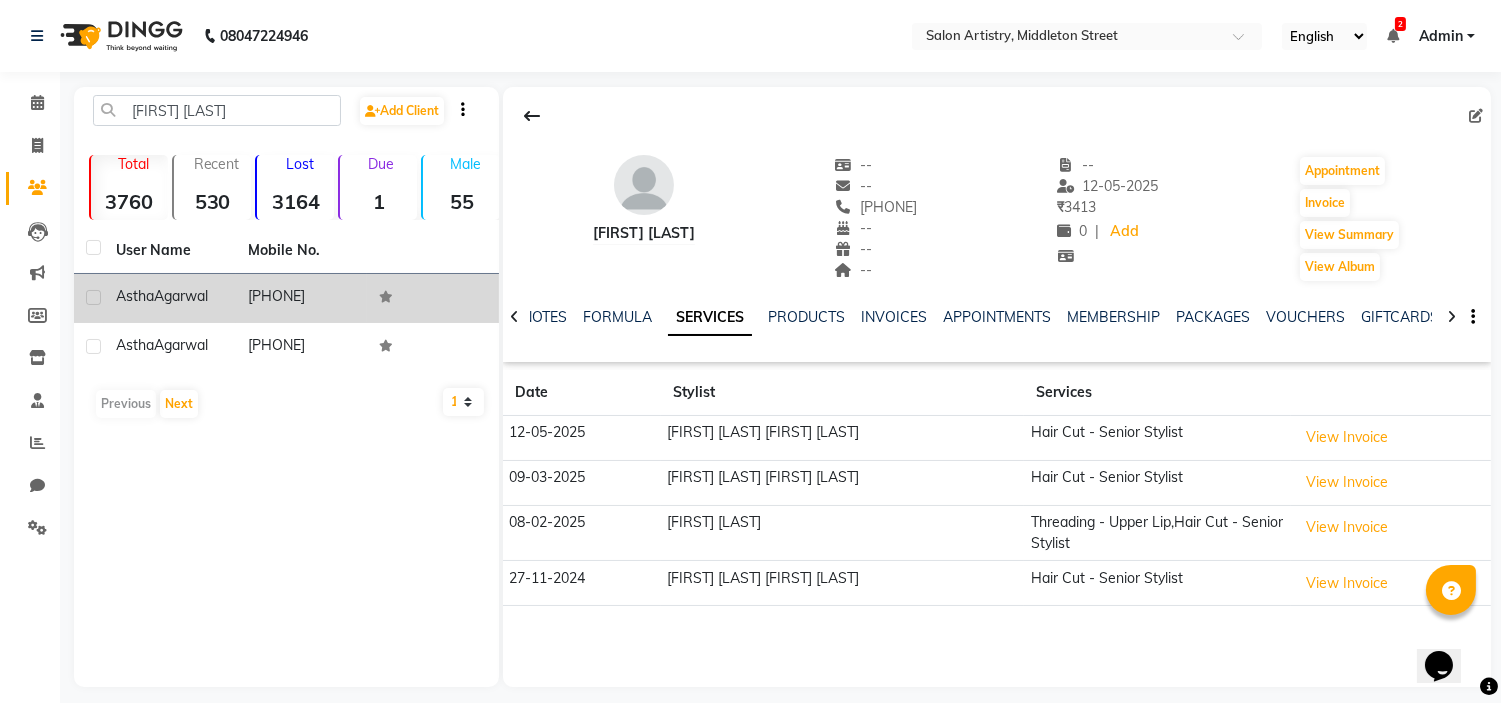 click on "Agarwal" 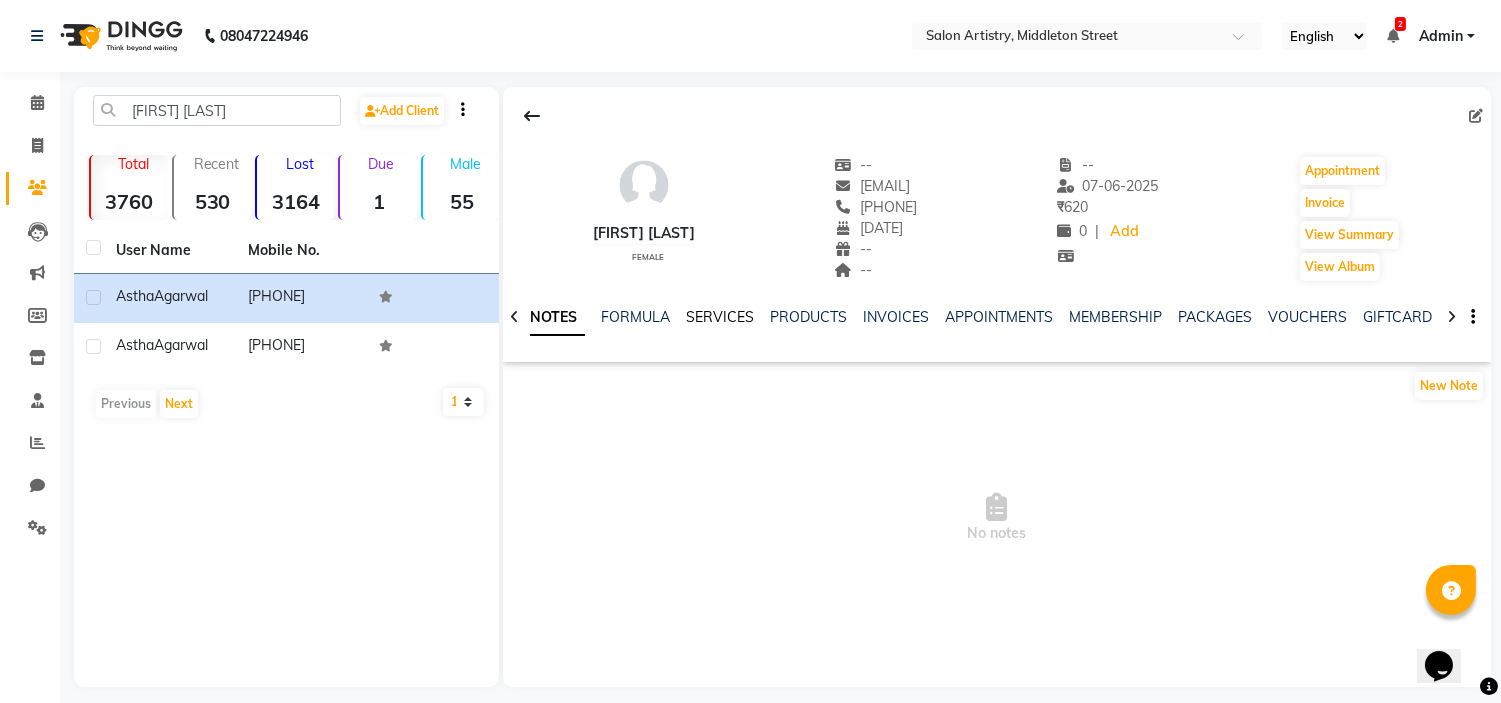click on "SERVICES" 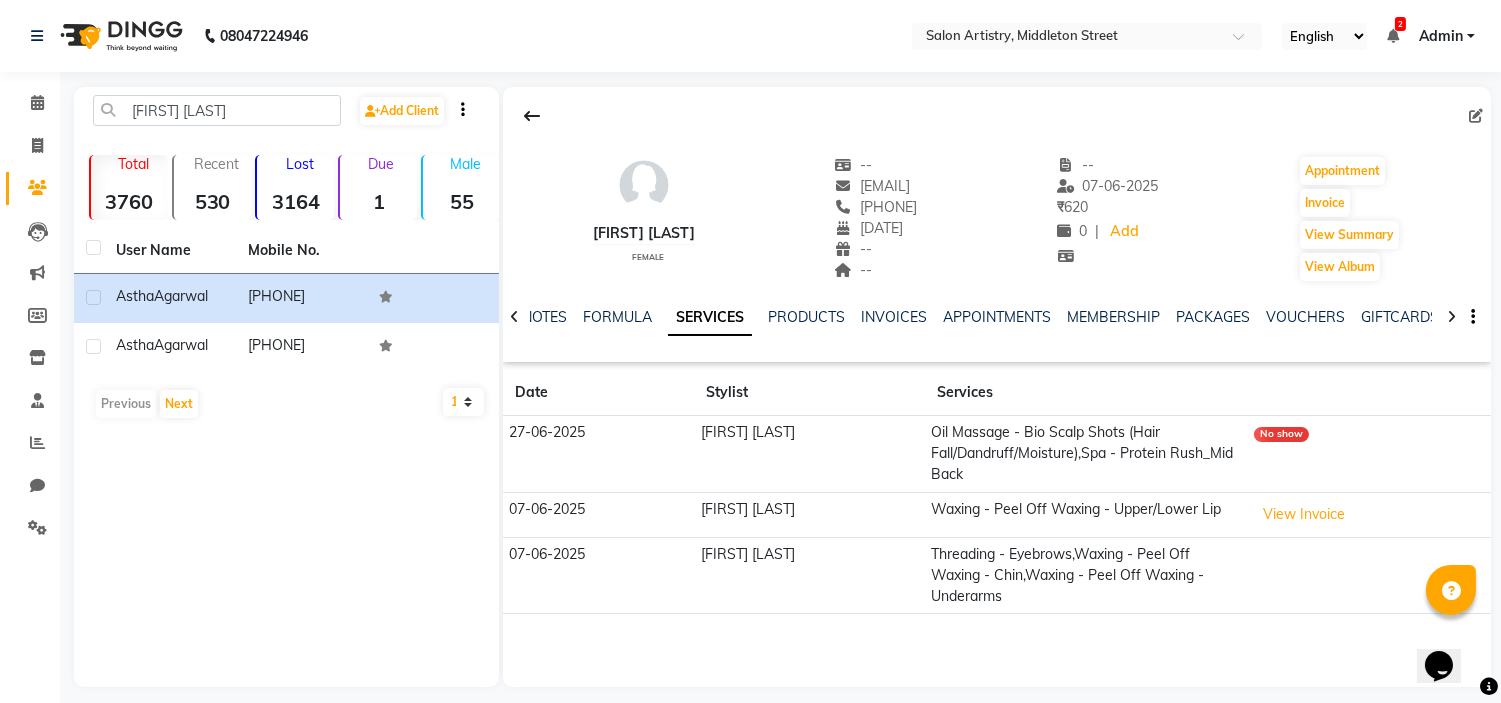 scroll, scrollTop: 13, scrollLeft: 0, axis: vertical 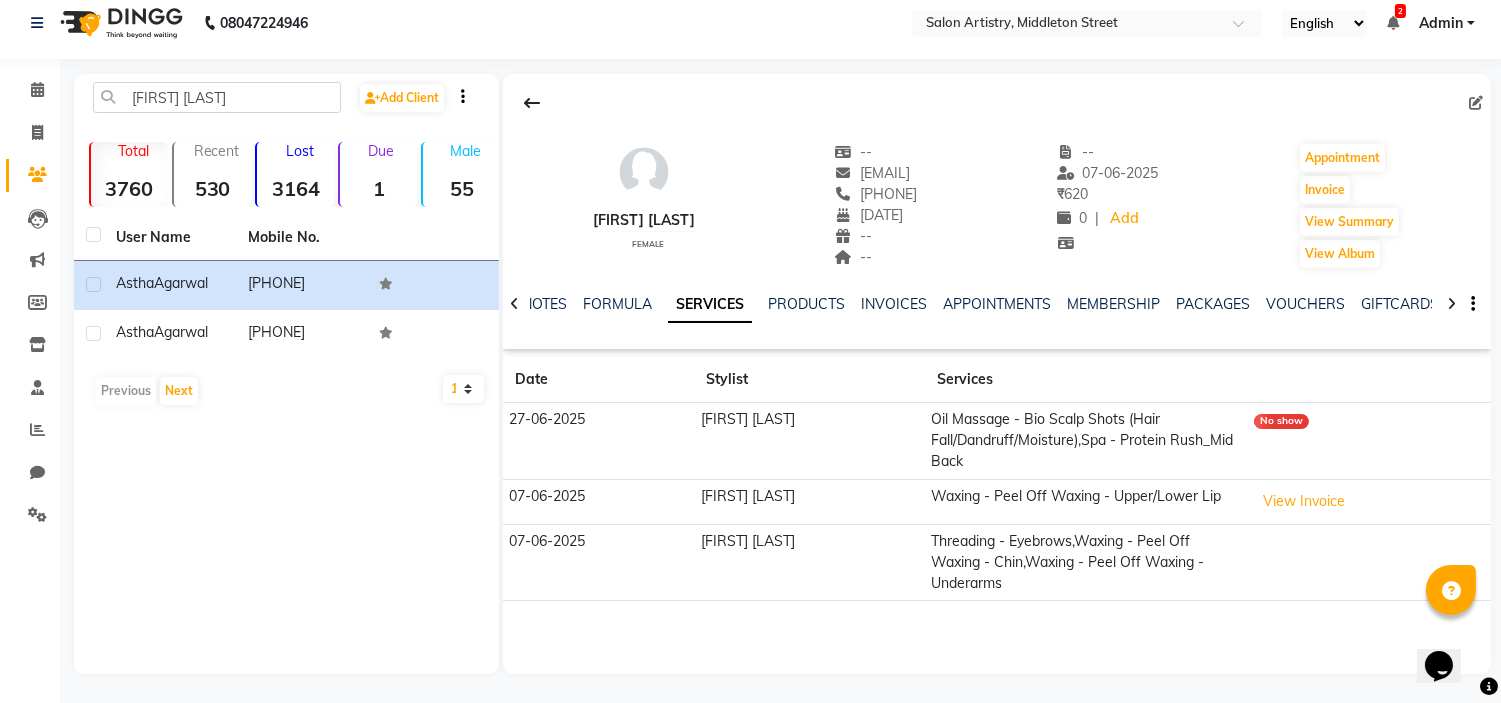 click on "[FIRST] [LAST]   female  --   [EMAIL]   [PHONE]  [DATE]  --  --  -- [DATE] ₹    620 0 |  Add   Appointment   Invoice  View Summary  View Album  NOTES FORMULA SERVICES PRODUCTS INVOICES APPOINTMENTS MEMBERSHIP PACKAGES VOUCHERS GIFTCARDS POINTS FORMS FAMILY CARDS WALLET Date Stylist Services [DATE] [FIRST] [LAST] [SERVICE], [SERVICE] No show 07-06-2025 [FIRST] [LAST] [SERVICE]  View Invoice  07-06-2025 [FIRST] [LAST] [SERVICE], [SERVICE]" 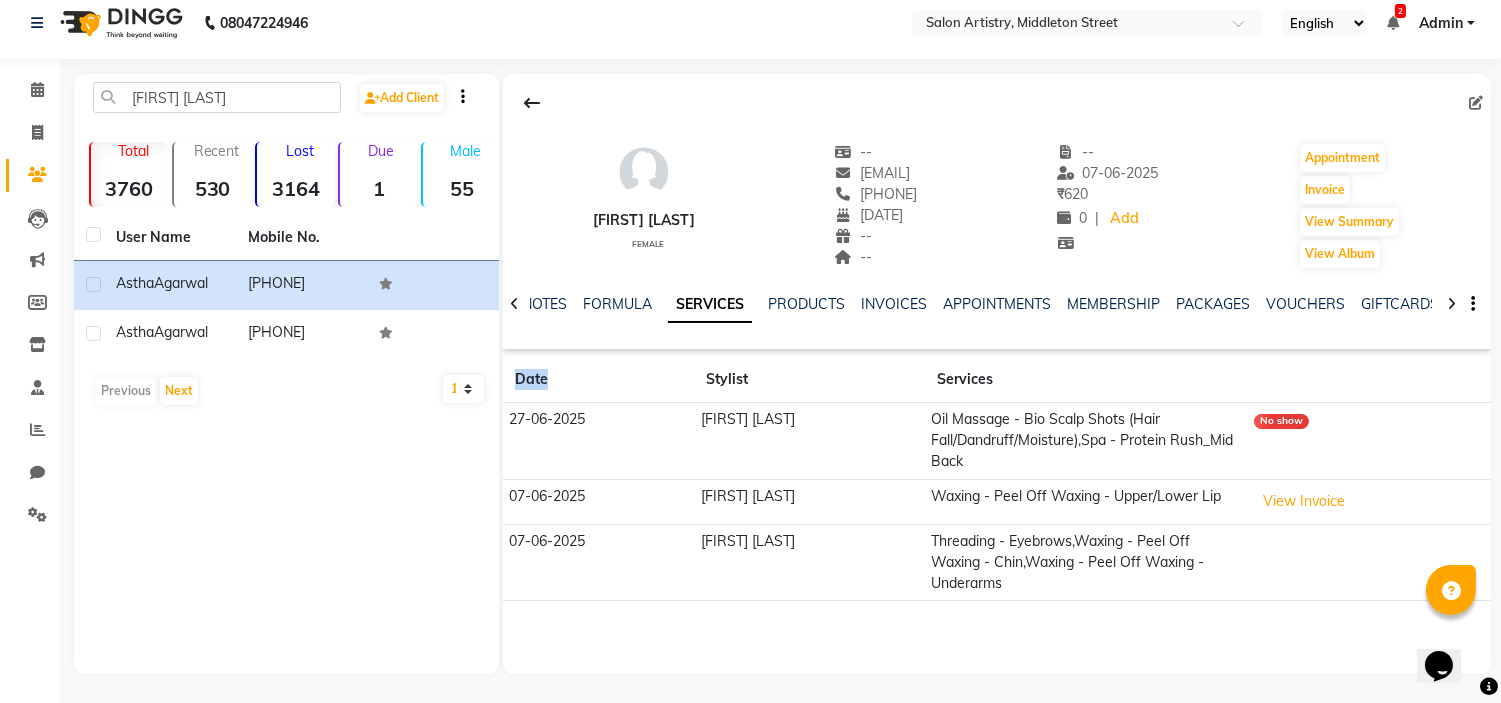 click on "[FIRST] [LAST]   female  --   [EMAIL]   [PHONE]  [DATE]  --  --  -- [DATE] ₹    620 0 |  Add   Appointment   Invoice  View Summary  View Album  NOTES FORMULA SERVICES PRODUCTS INVOICES APPOINTMENTS MEMBERSHIP PACKAGES VOUCHERS GIFTCARDS POINTS FORMS FAMILY CARDS WALLET Date Stylist Services [DATE] [FIRST] [LAST] [SERVICE], [SERVICE] No show 07-06-2025 [FIRST] [LAST] [SERVICE]  View Invoice  07-06-2025 [FIRST] [LAST] [SERVICE], [SERVICE]" 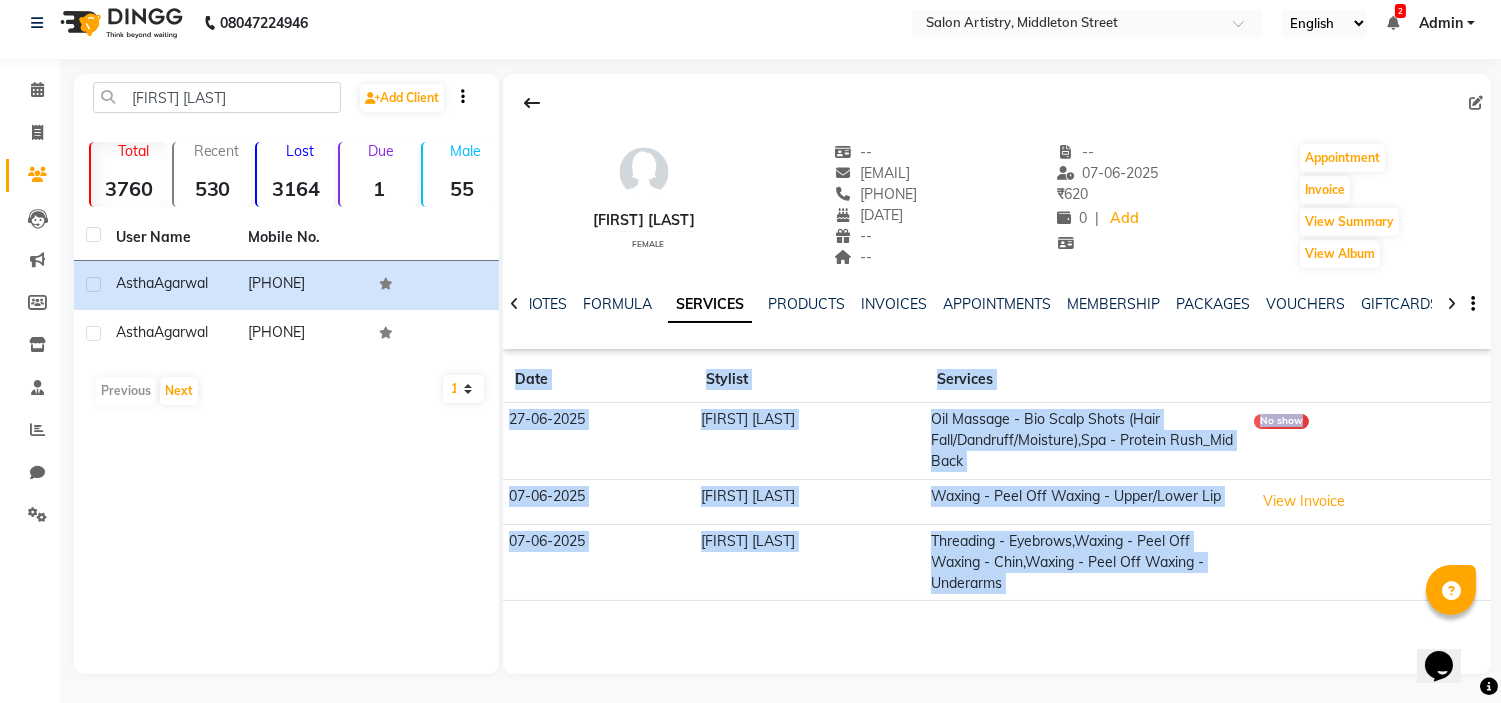 click on "[FIRST] [LAST]   female  --   [EMAIL]   [PHONE]  [DATE]  --  --  -- [DATE] ₹    620 0 |  Add   Appointment   Invoice  View Summary  View Album  NOTES FORMULA SERVICES PRODUCTS INVOICES APPOINTMENTS MEMBERSHIP PACKAGES VOUCHERS GIFTCARDS POINTS FORMS FAMILY CARDS WALLET Date Stylist Services [DATE] [FIRST] [LAST] [SERVICE], [SERVICE] No show 07-06-2025 [FIRST] [LAST] [SERVICE]  View Invoice  07-06-2025 [FIRST] [LAST] [SERVICE], [SERVICE]" 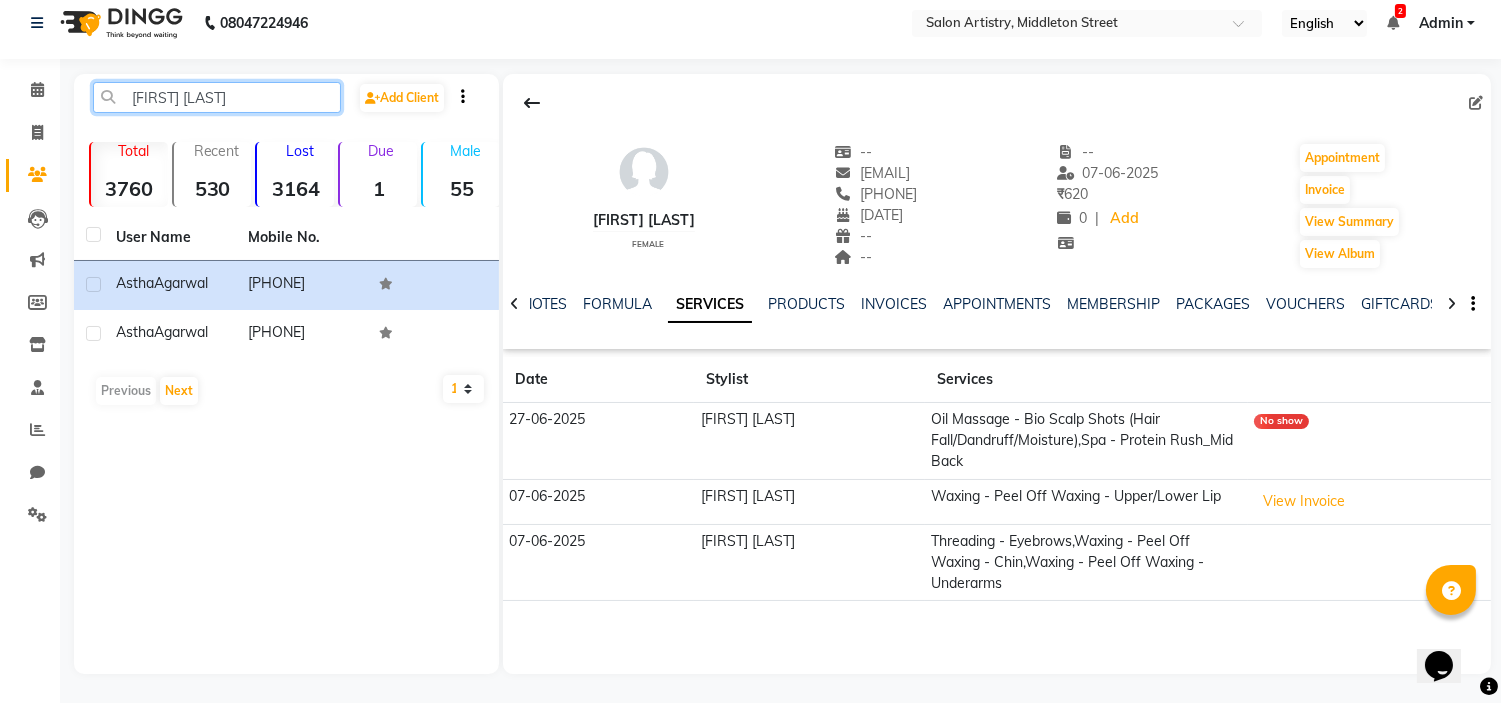 click on "[FIRST] [LAST]" 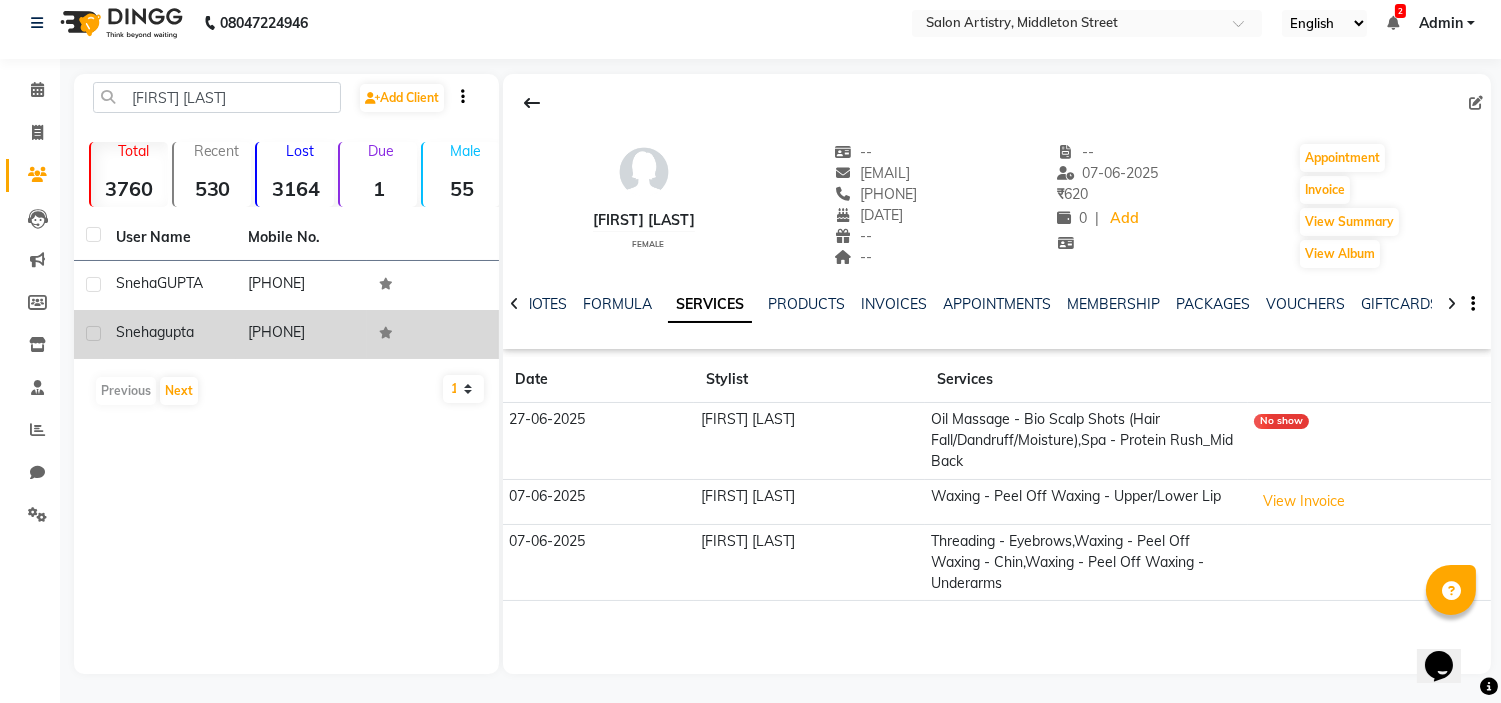 click on "gupta" 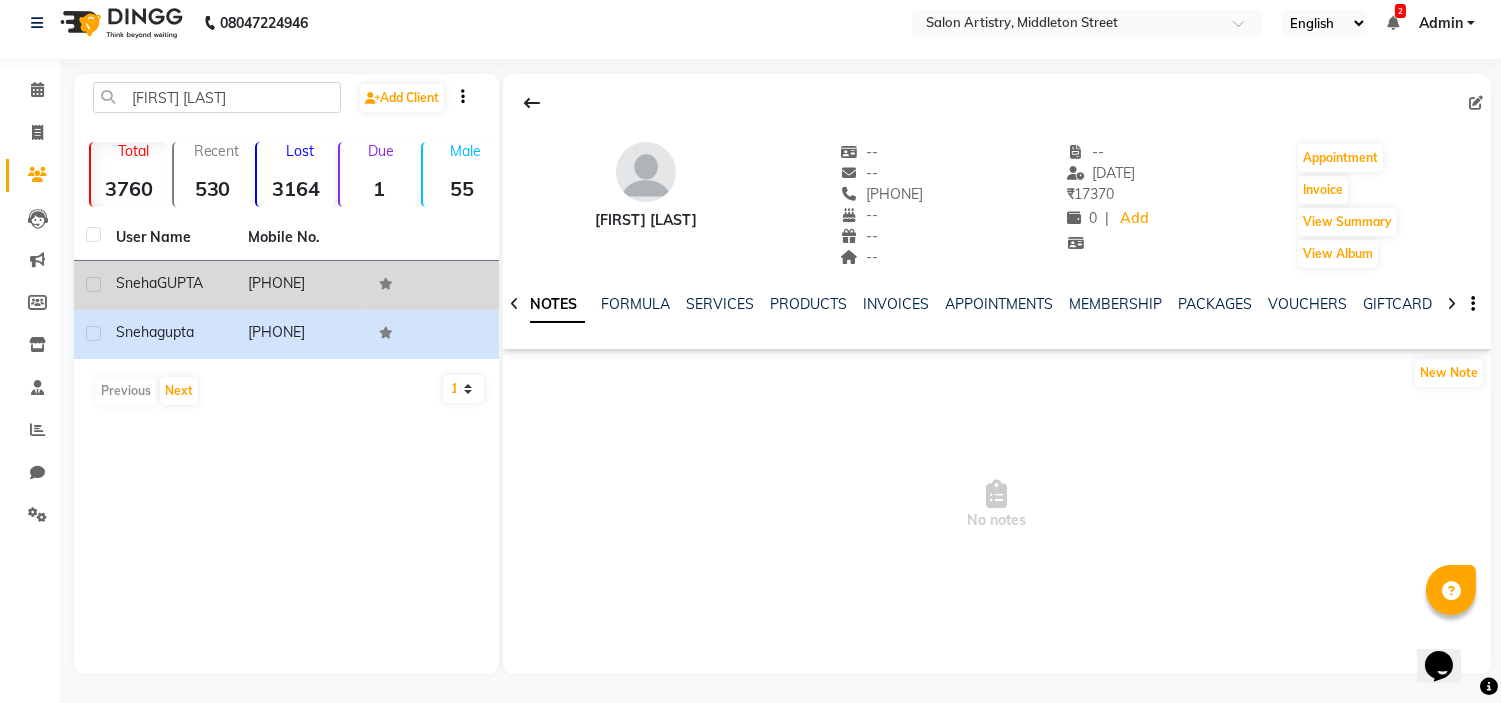 click on "GUPTA" 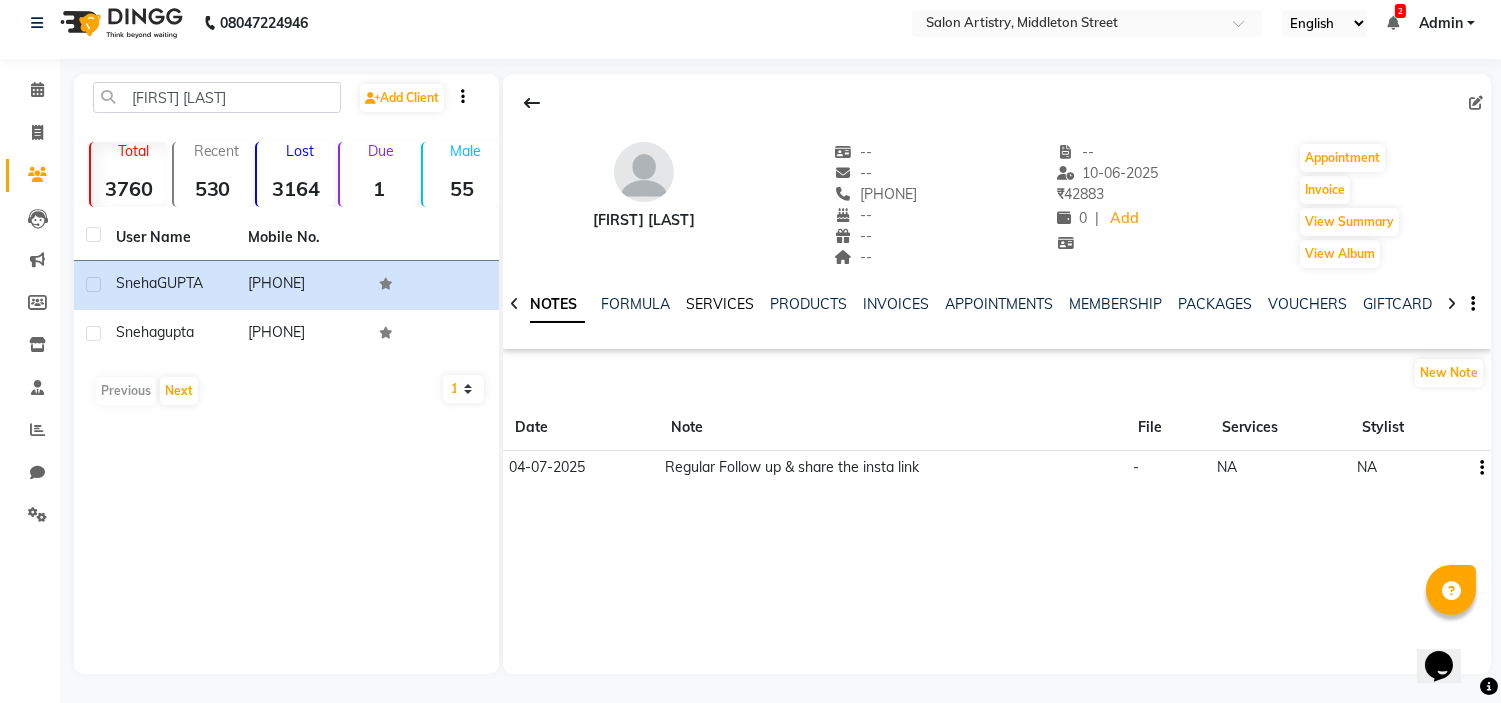 click on "SERVICES" 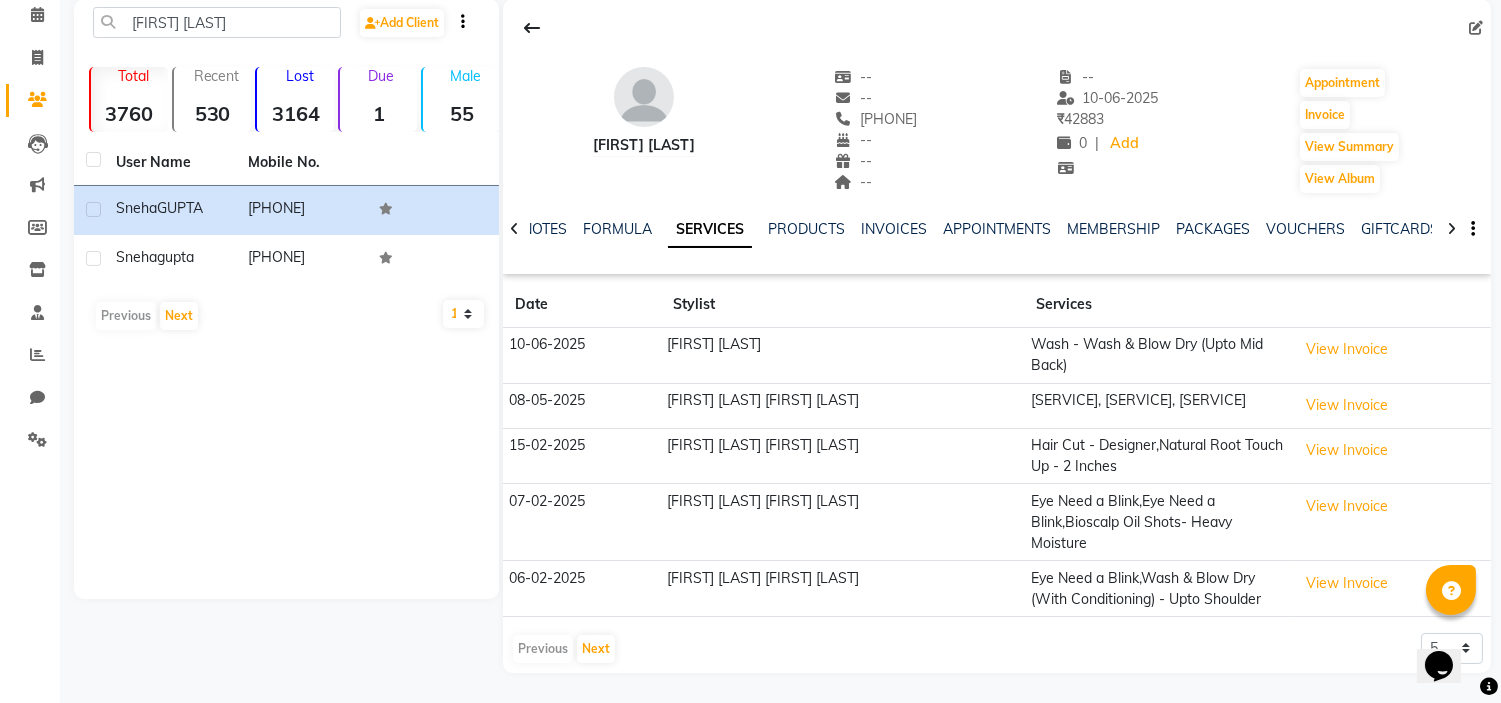 scroll, scrollTop: 146, scrollLeft: 0, axis: vertical 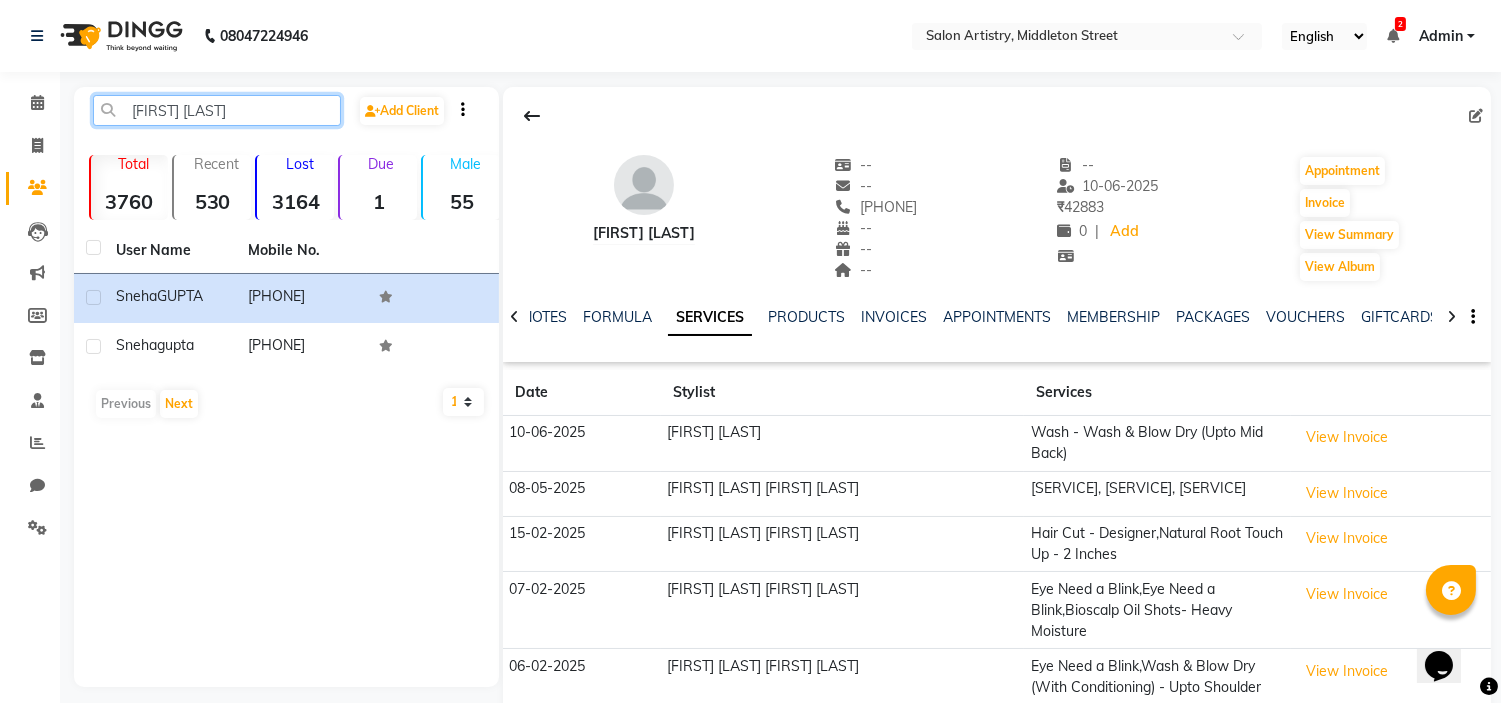 click on "[FIRST] [LAST]" 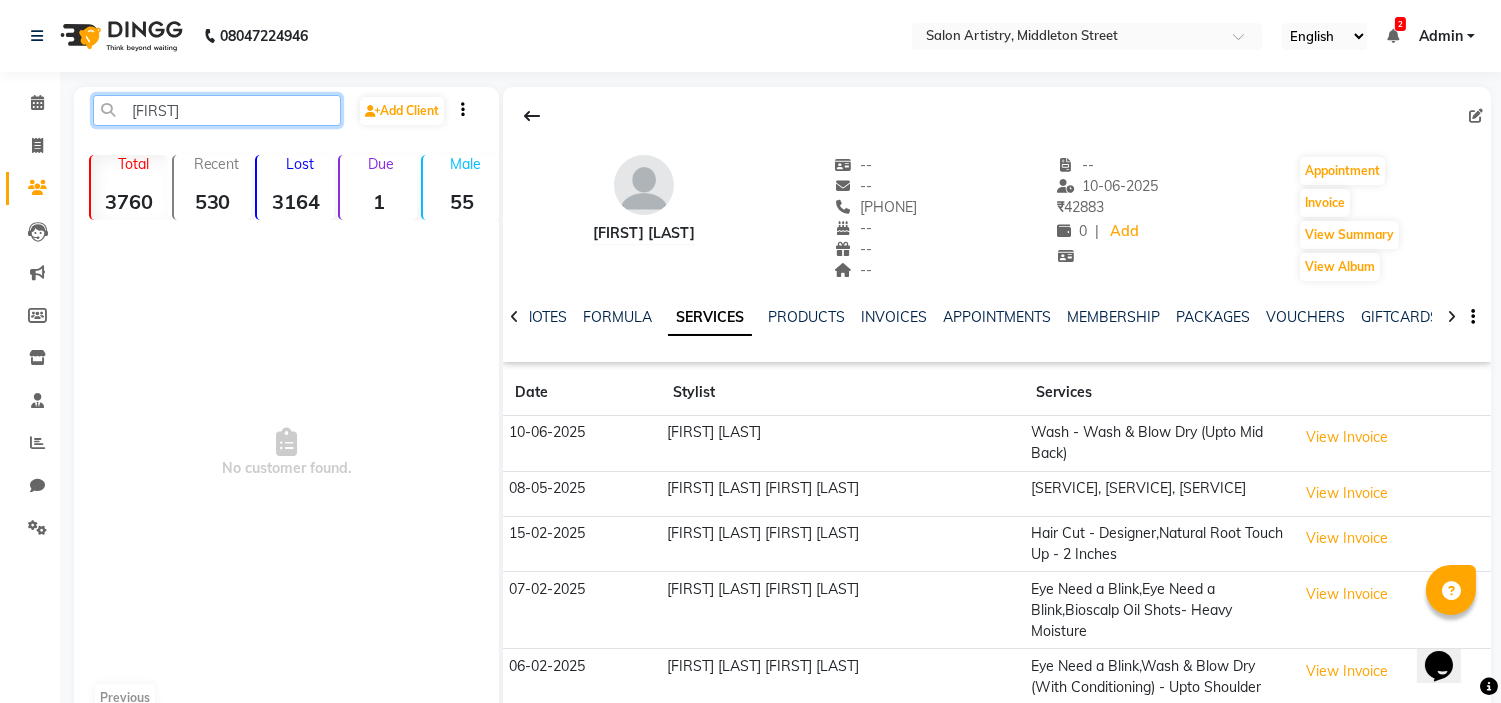 click on "[FIRST]" 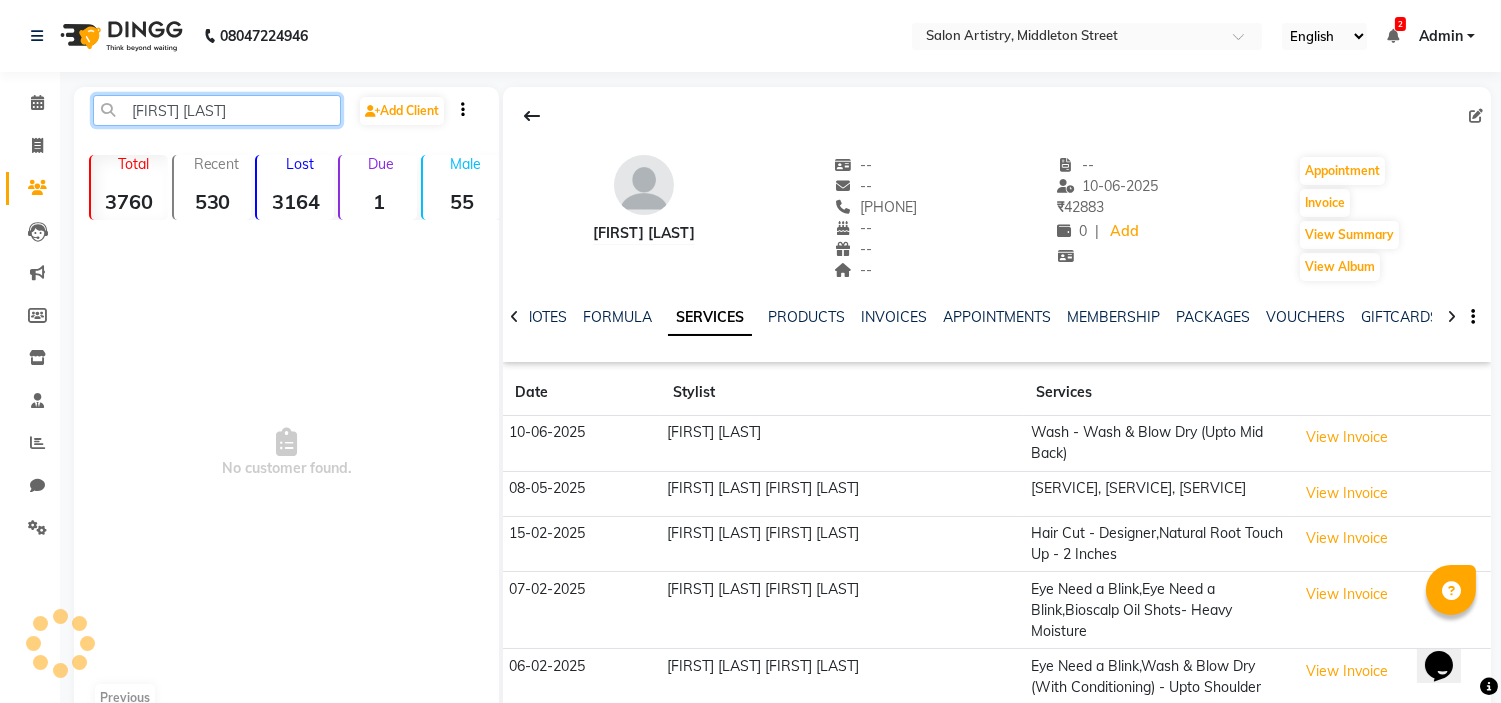 click on "[FIRST] [LAST]" 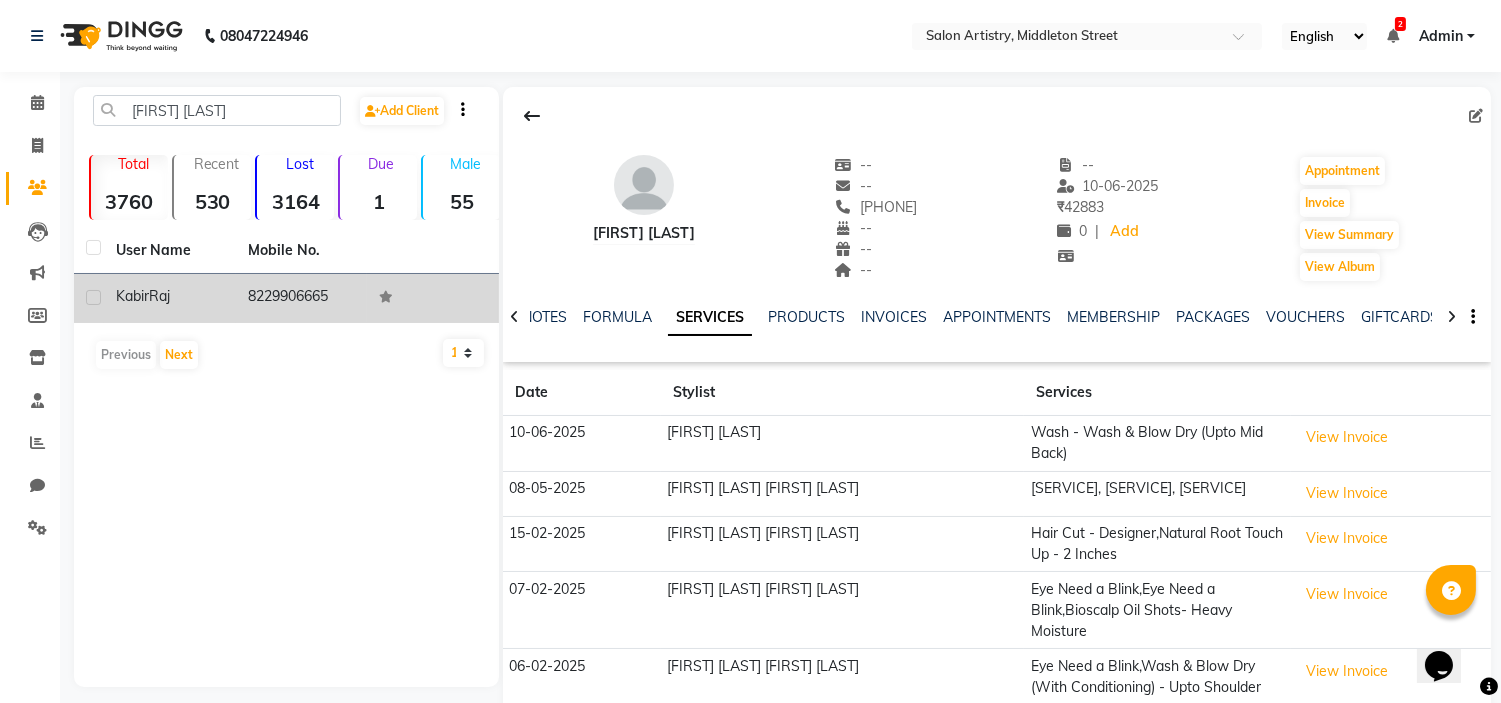 click on "Raj" 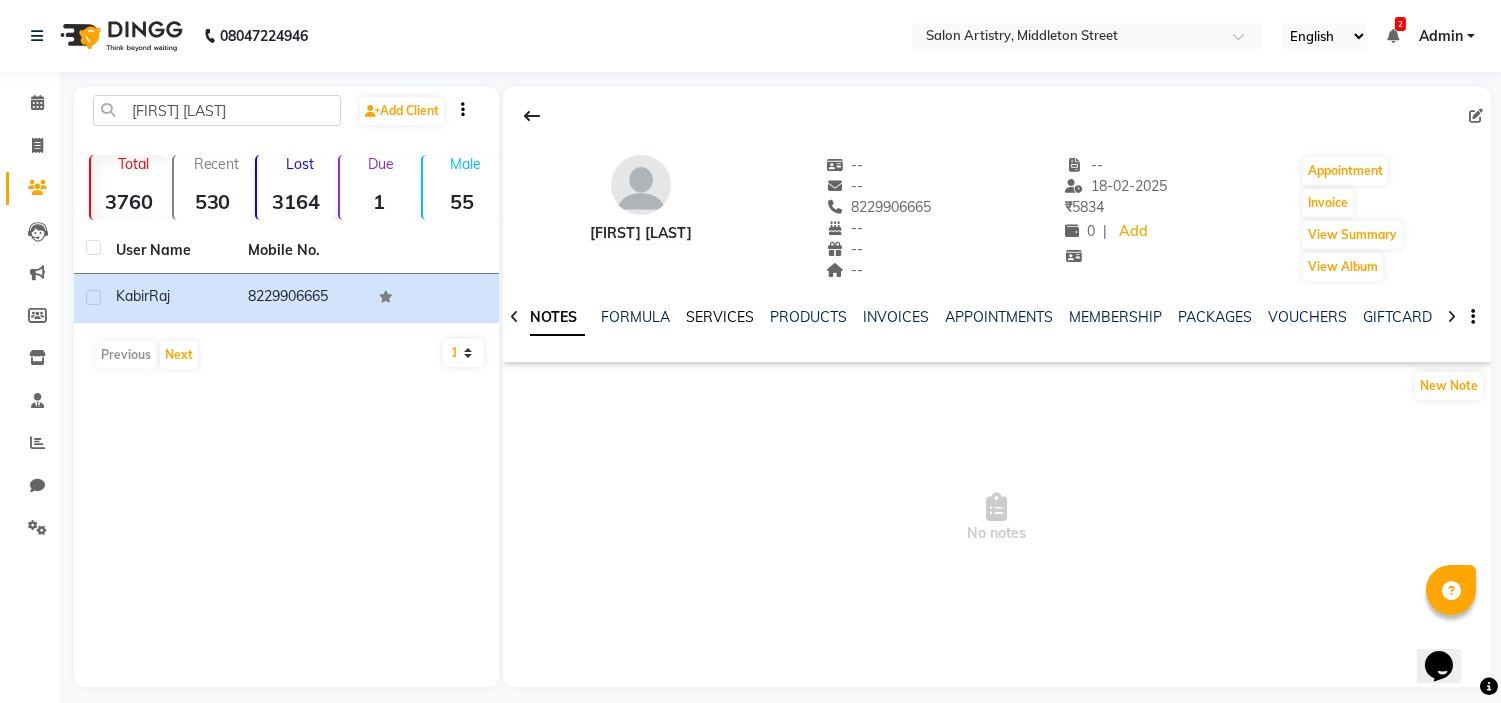 click on "SERVICES" 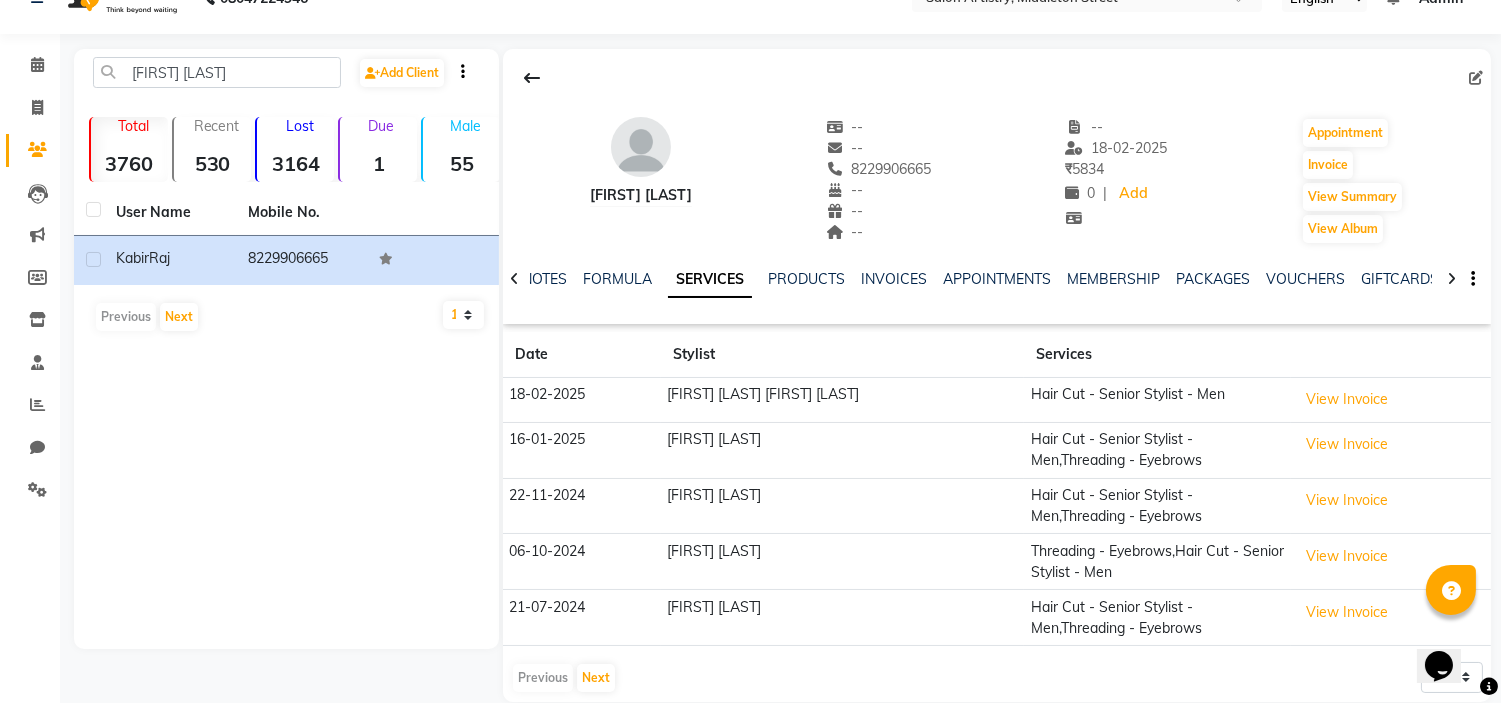 scroll, scrollTop: 44, scrollLeft: 0, axis: vertical 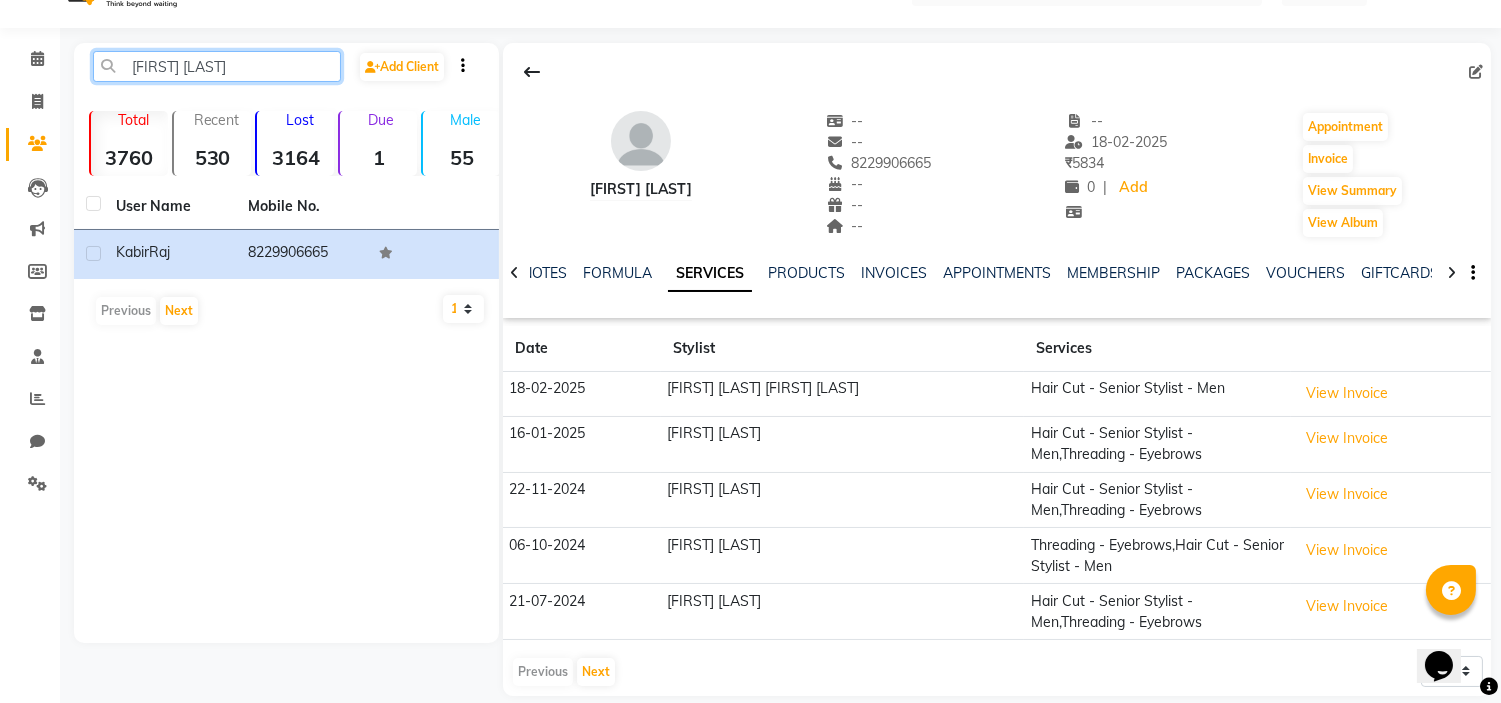 click on "[FIRST] [LAST]" 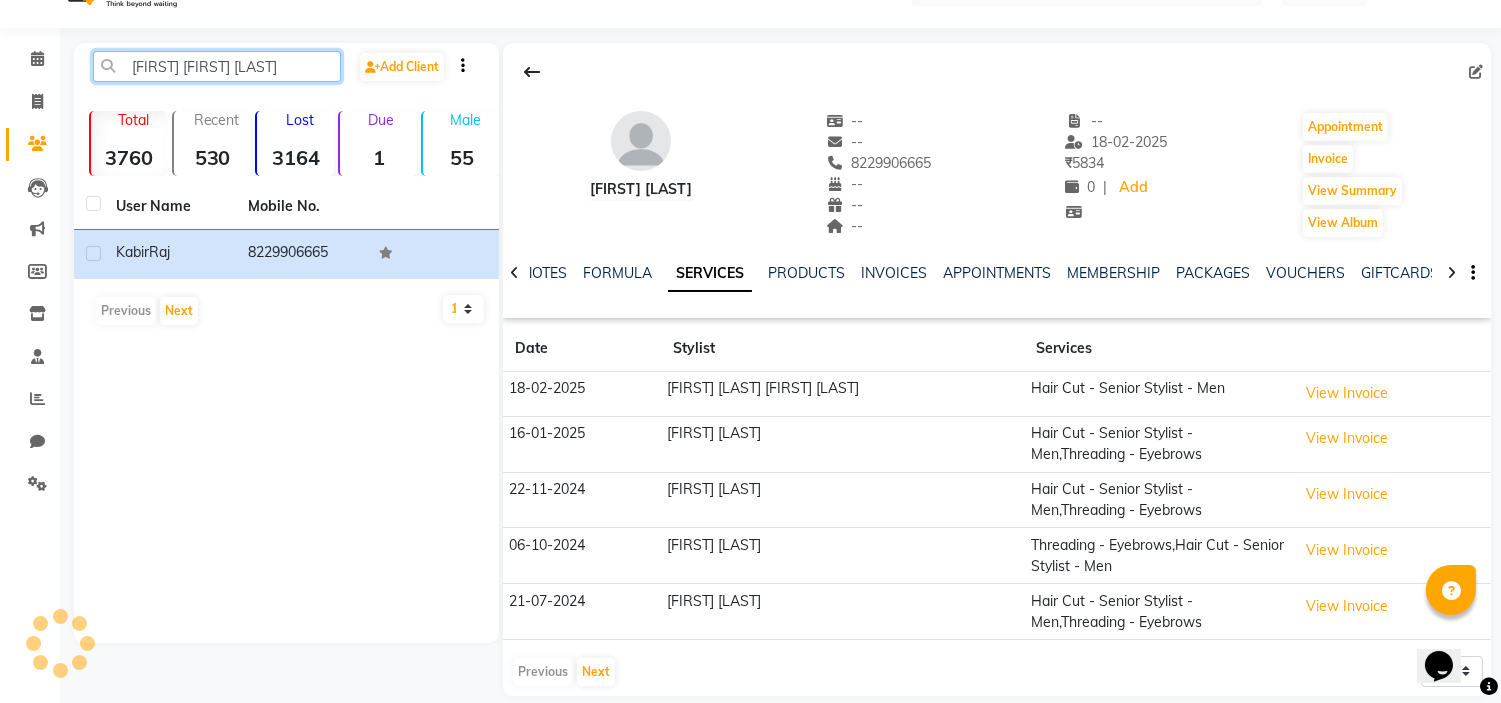 click on "[FIRST] [FIRST] [LAST]" 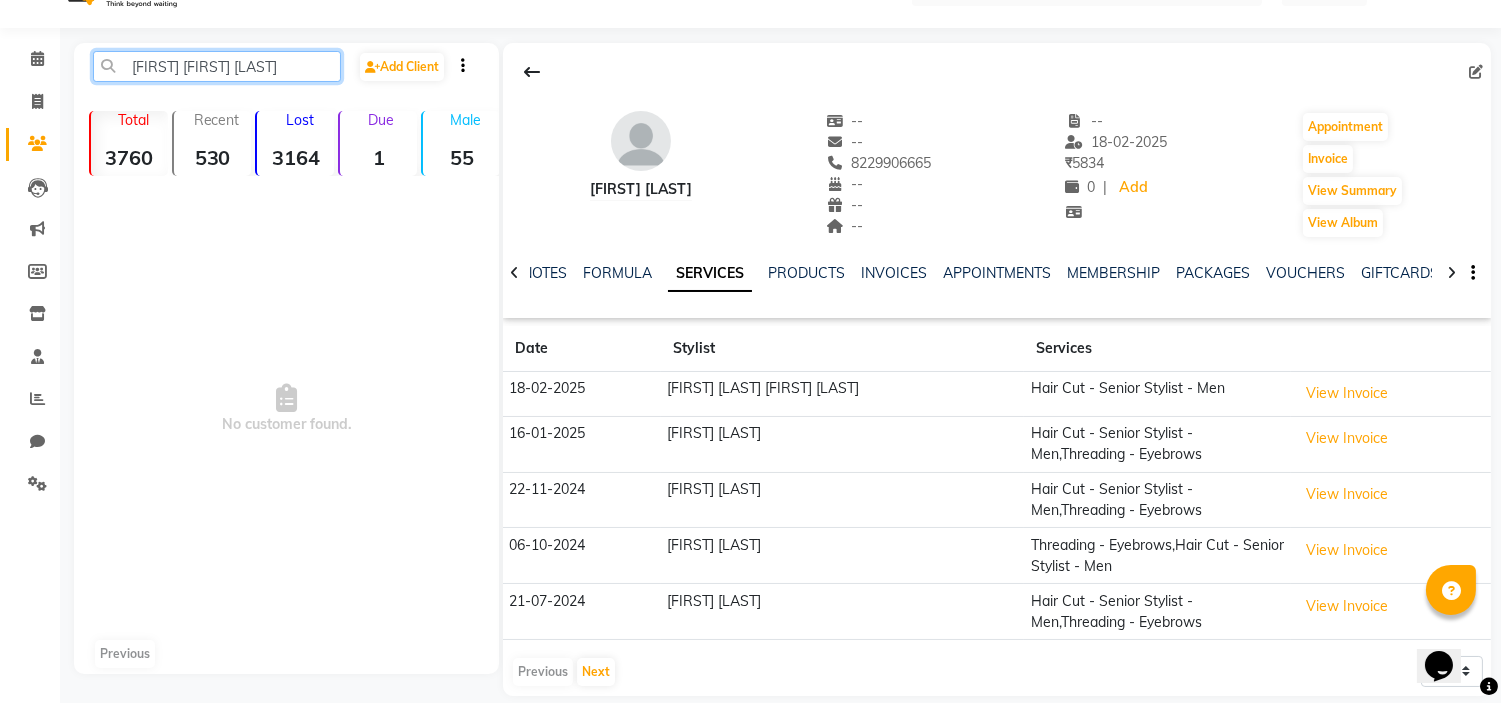 paste 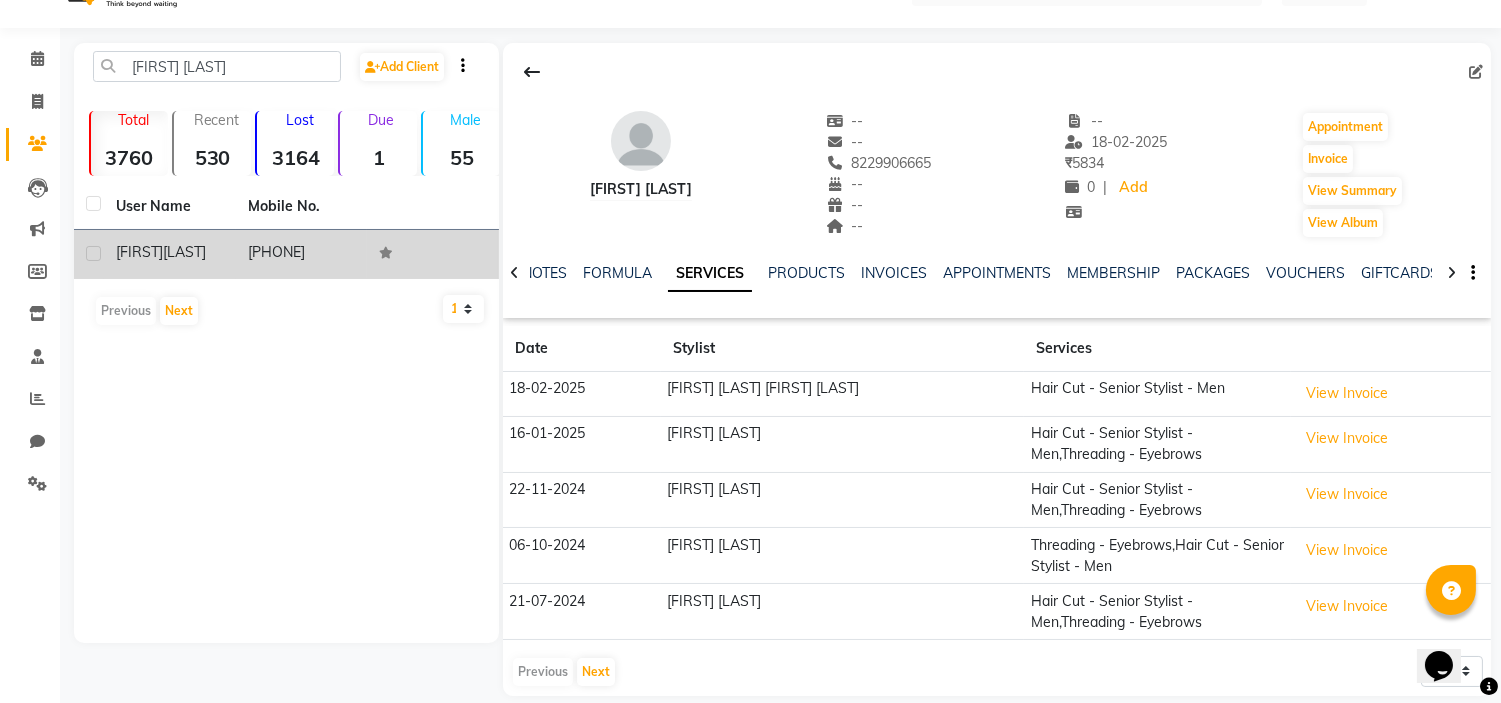 click on "[FIRST]" 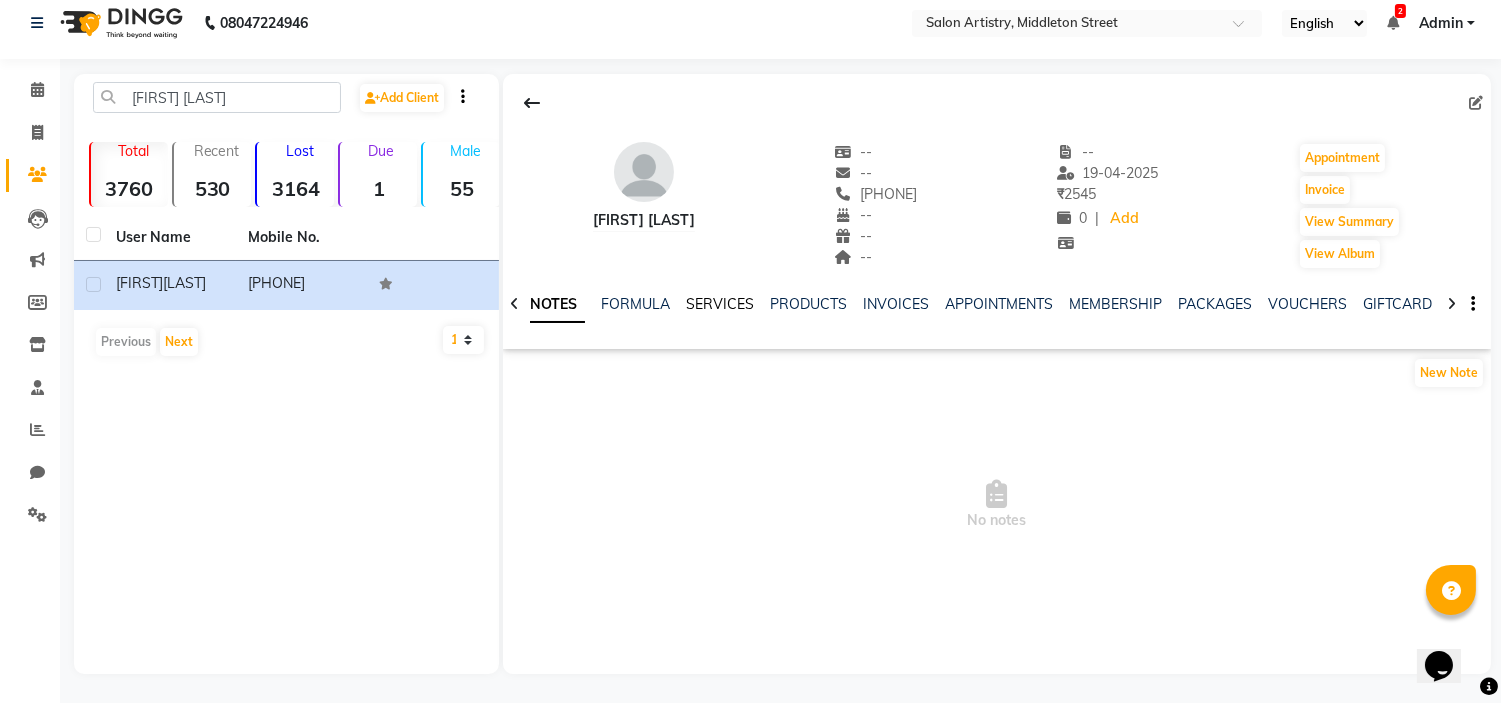 click on "SERVICES" 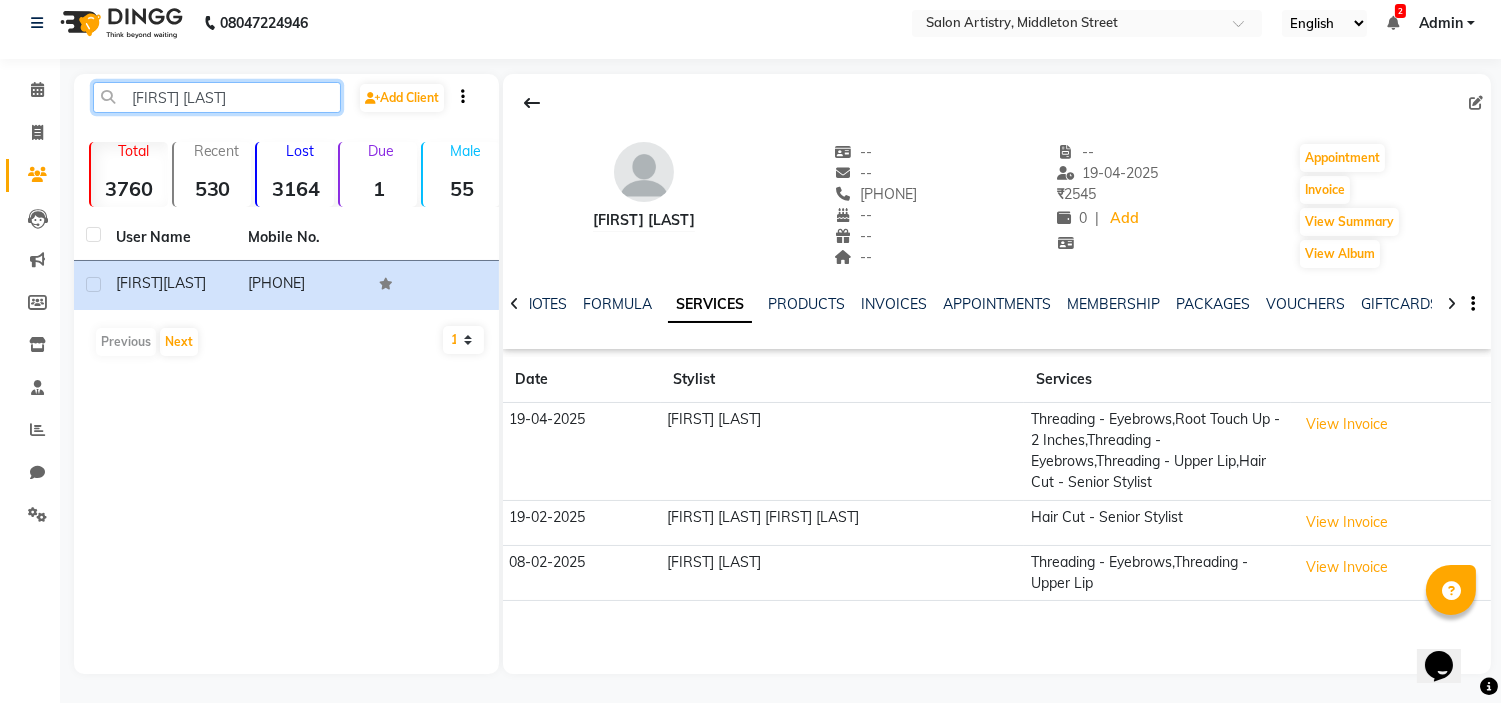 click on "[FIRST] [LAST]" 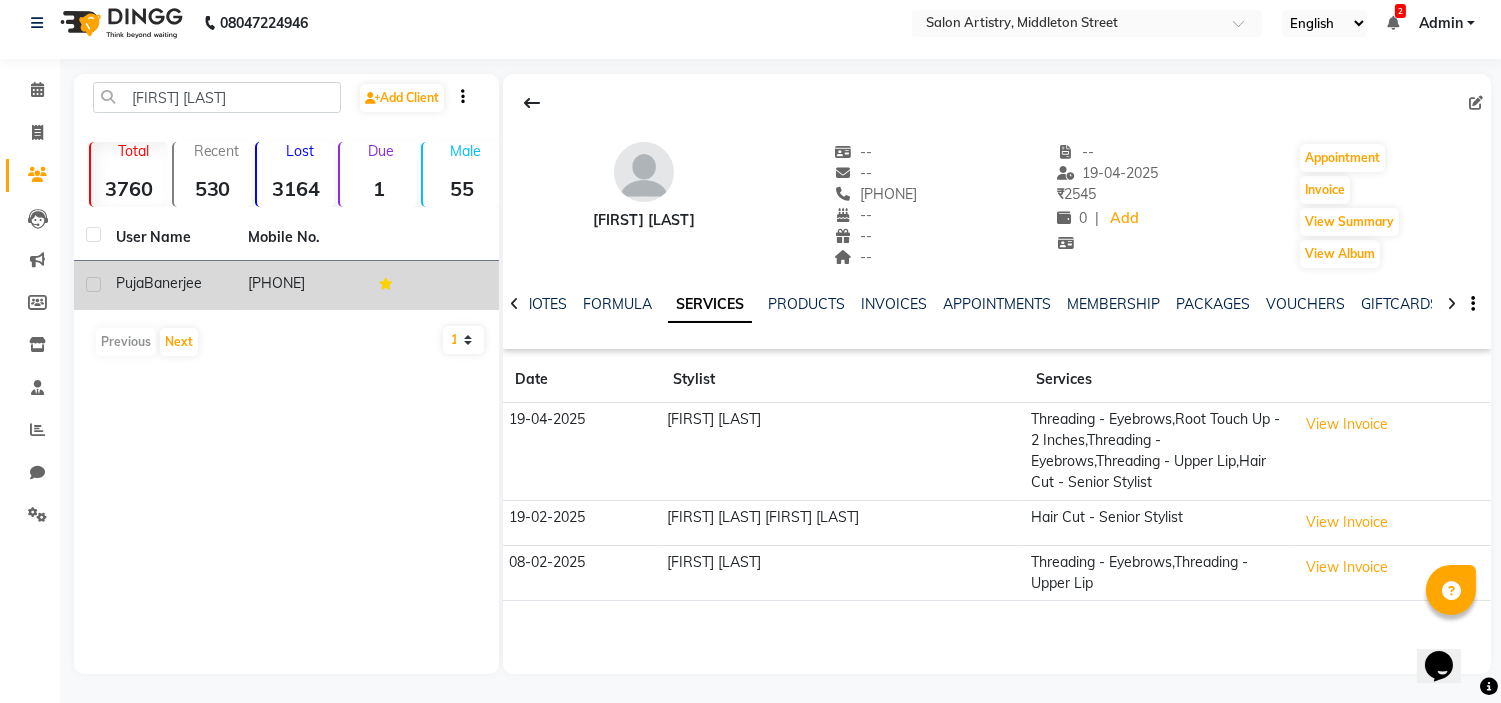 click on "Banerjee" 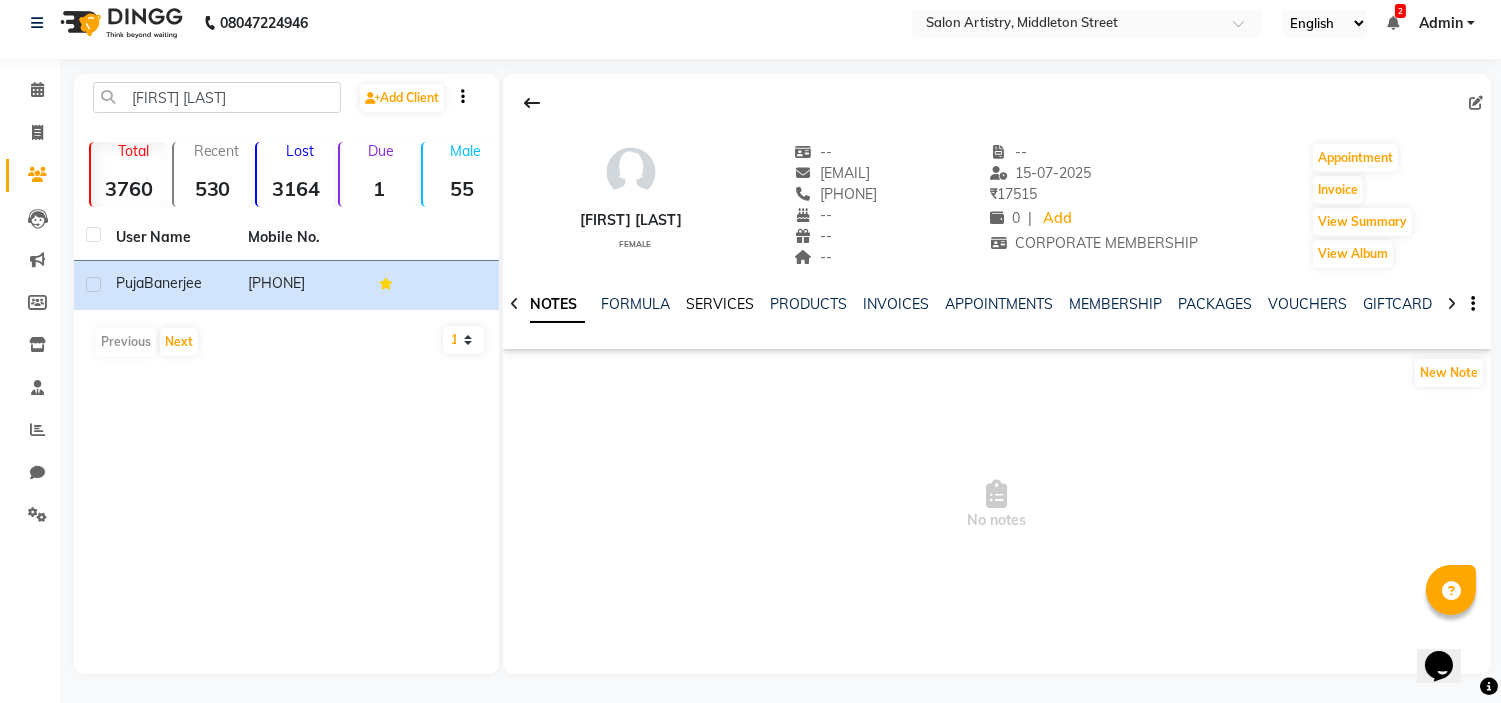 click on "SERVICES" 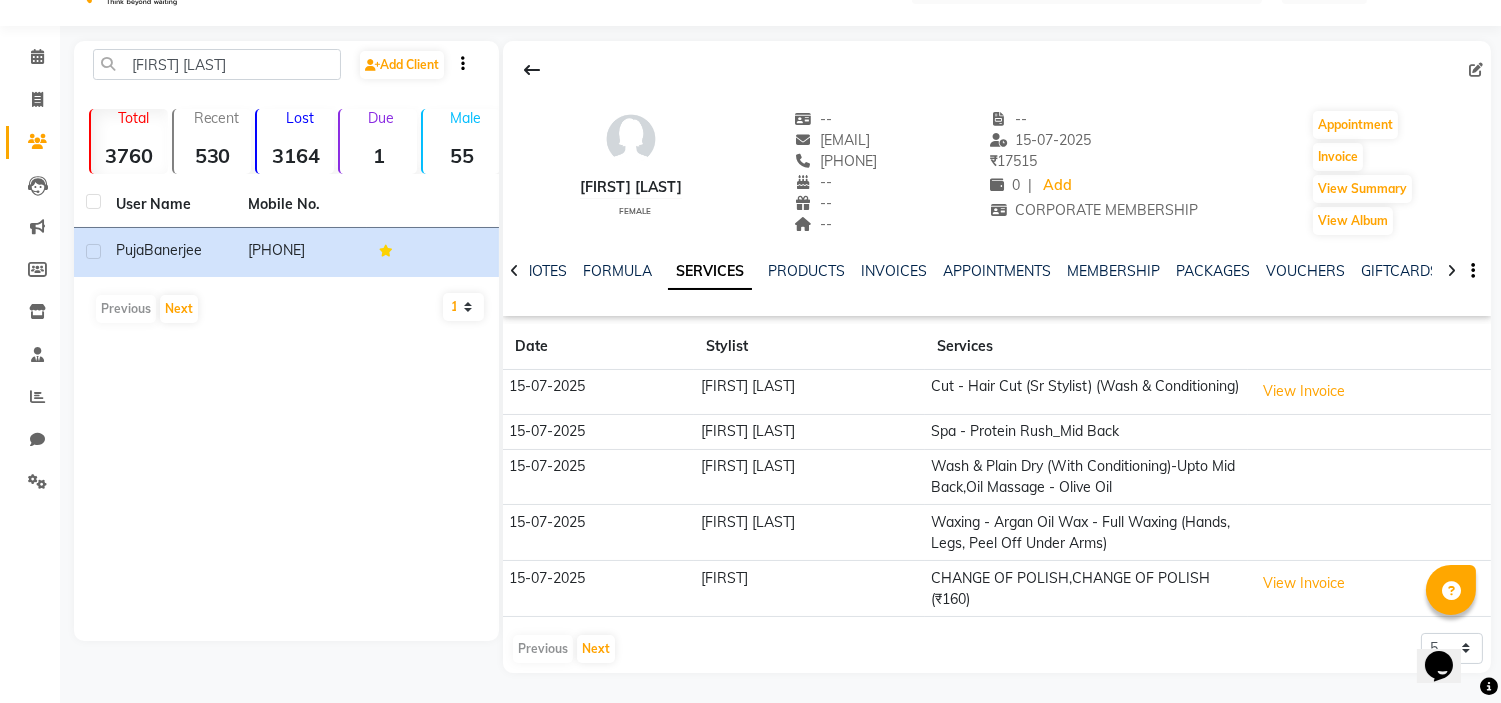 scroll, scrollTop: 56, scrollLeft: 0, axis: vertical 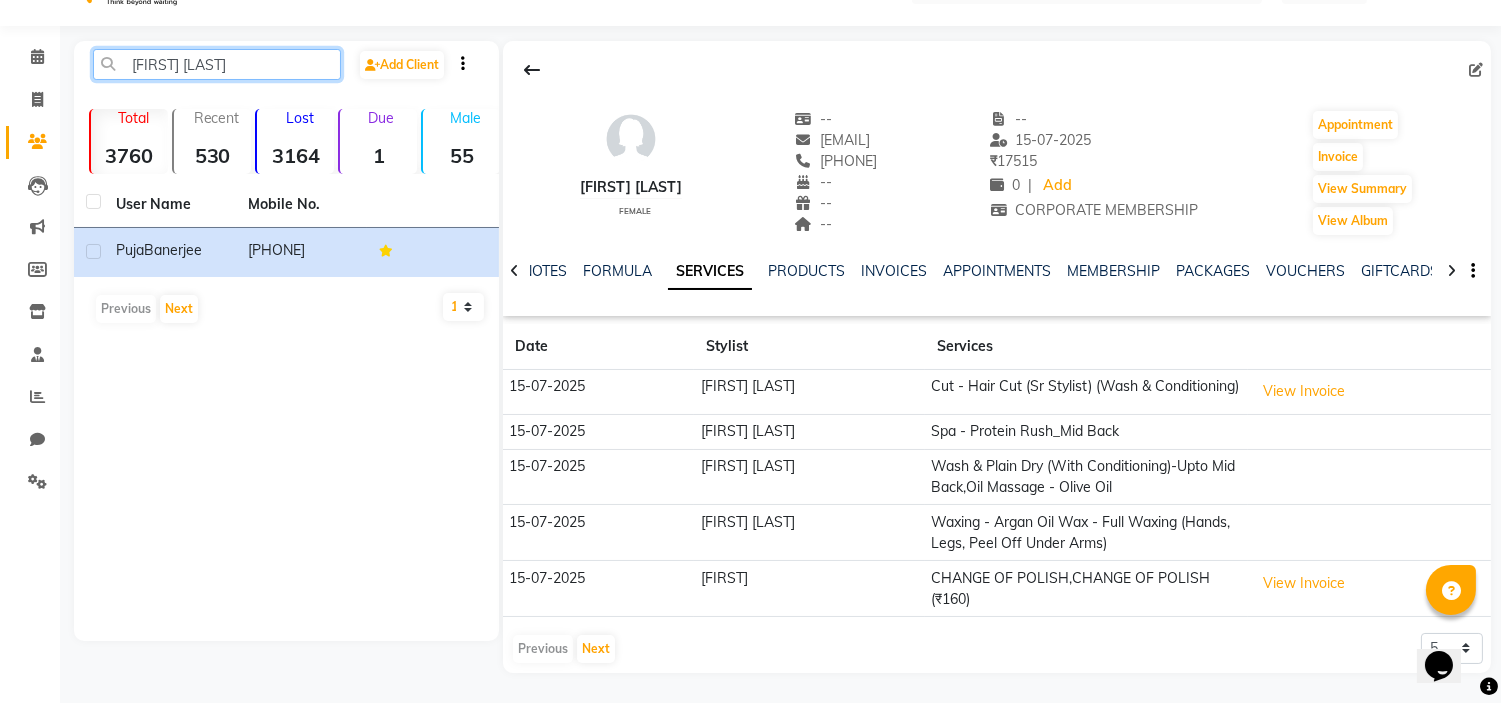click on "[FIRST] [LAST]" 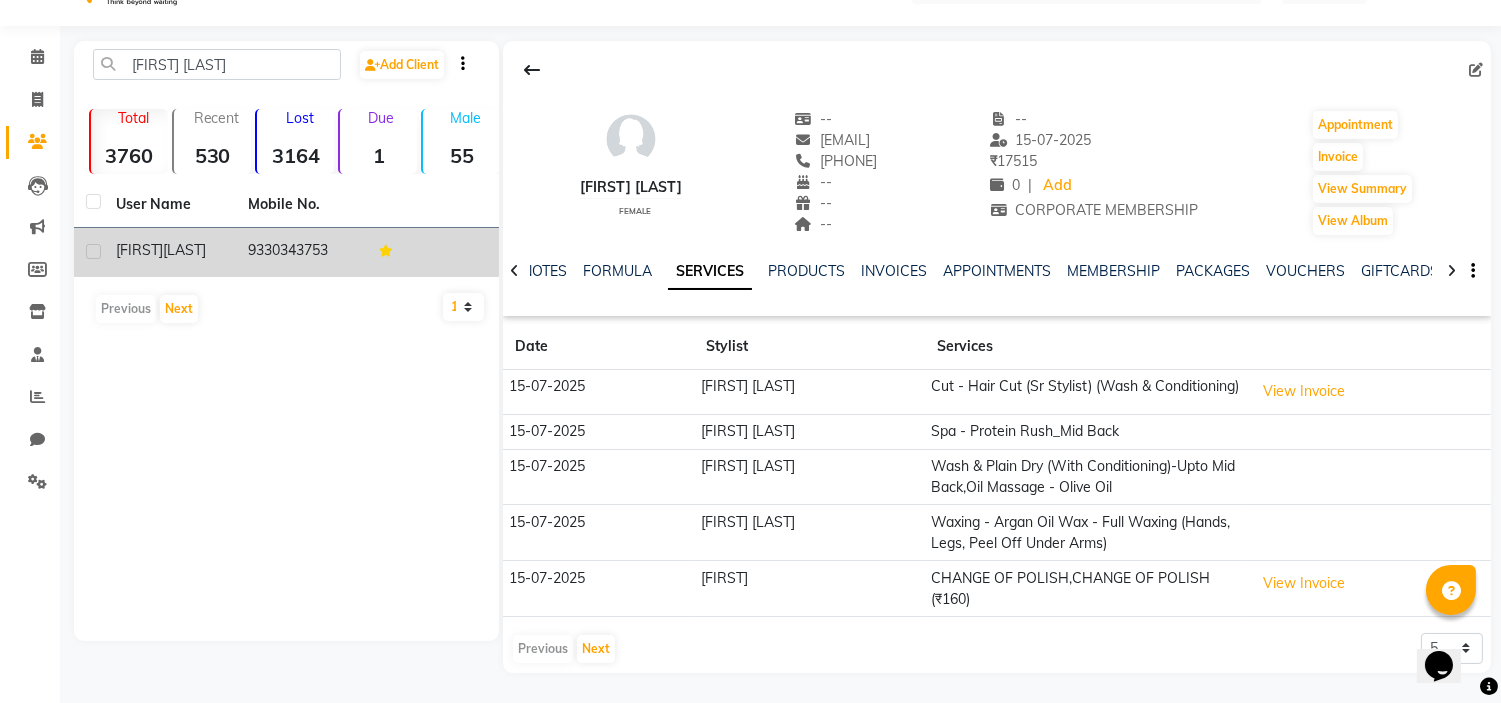 click on "[FIRST] [LAST]" 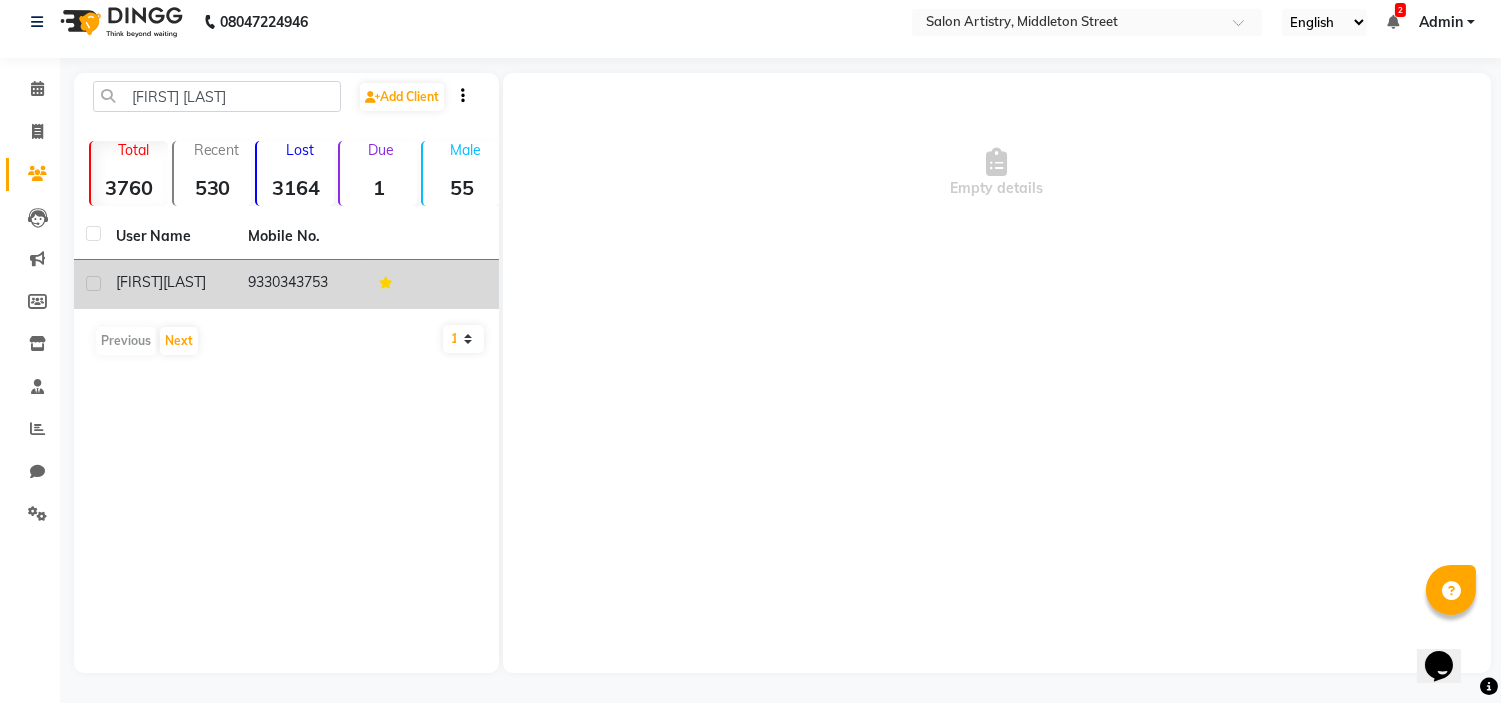 scroll, scrollTop: 13, scrollLeft: 0, axis: vertical 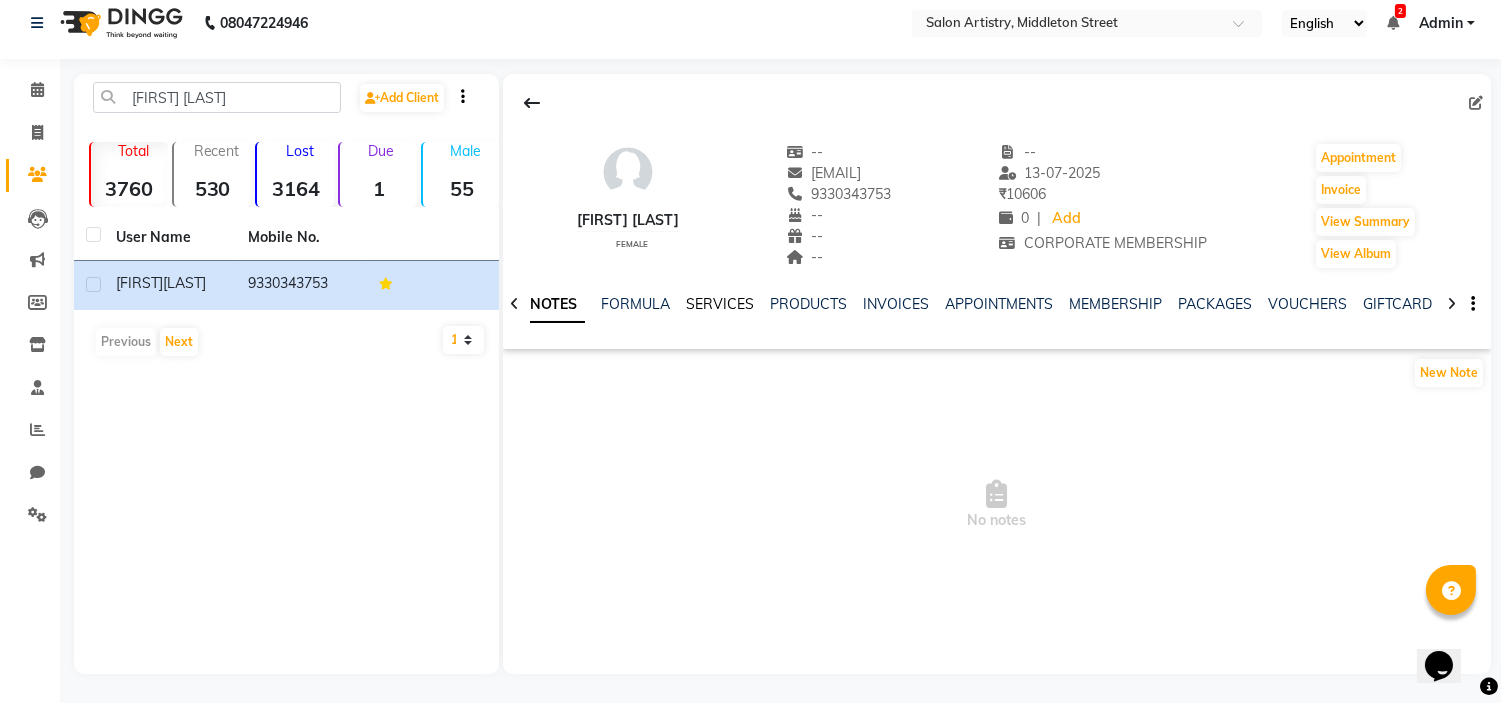 click on "SERVICES" 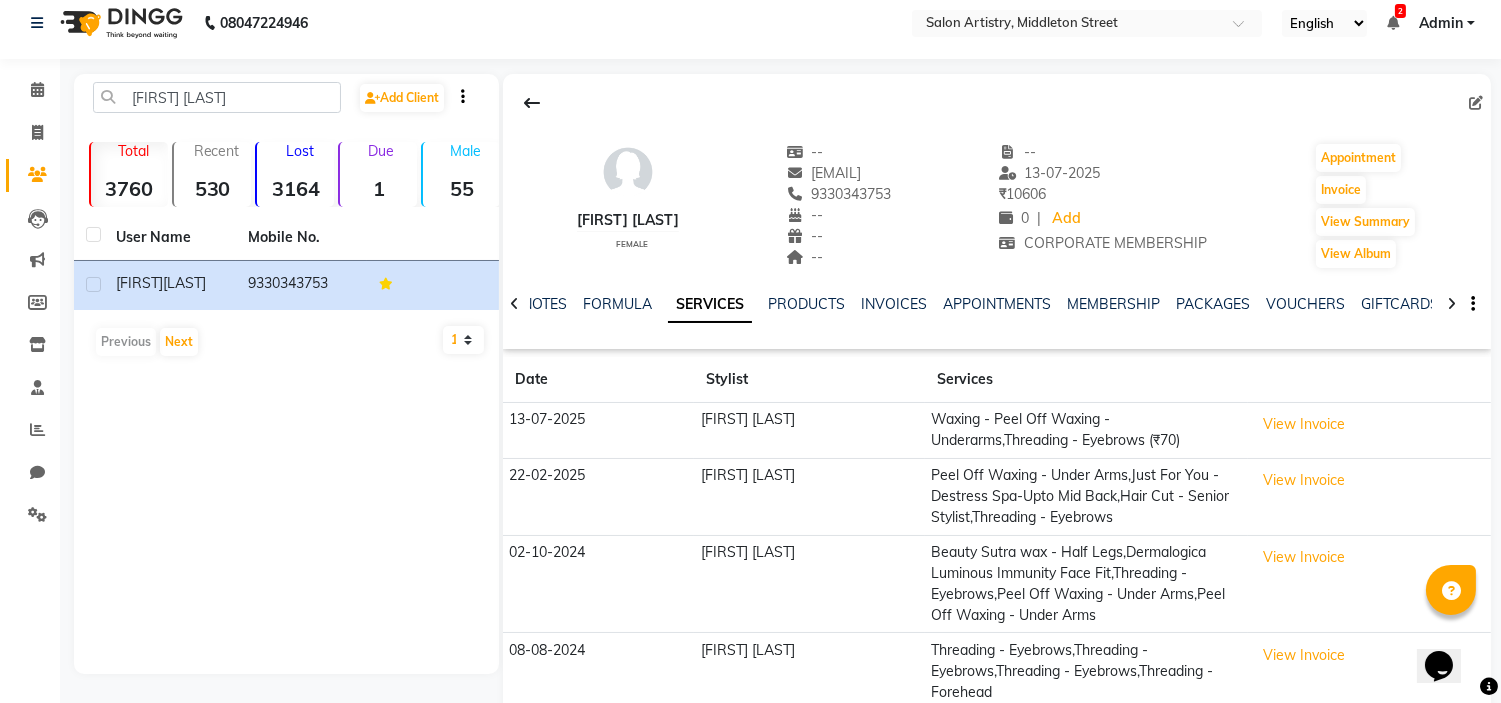 scroll, scrollTop: 57, scrollLeft: 0, axis: vertical 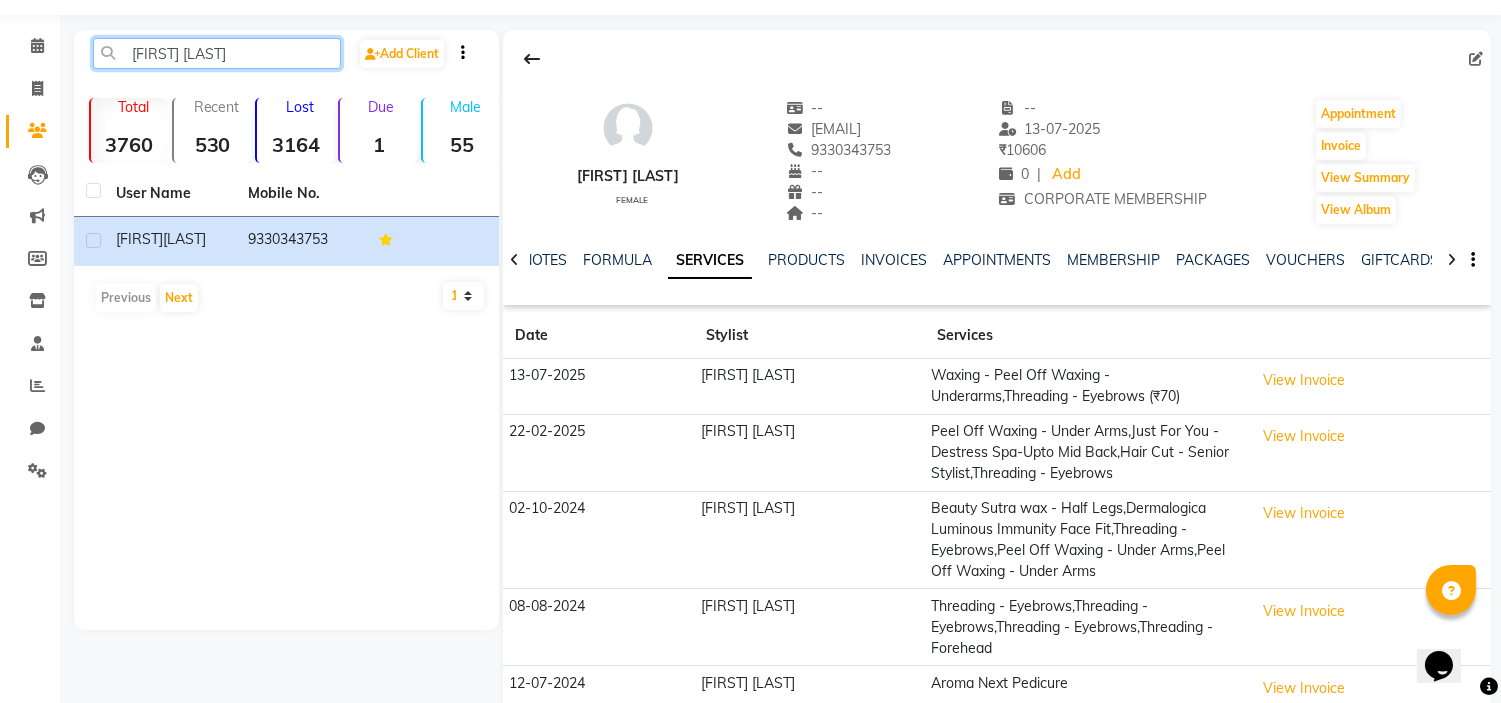 click on "[FIRST] [LAST]" 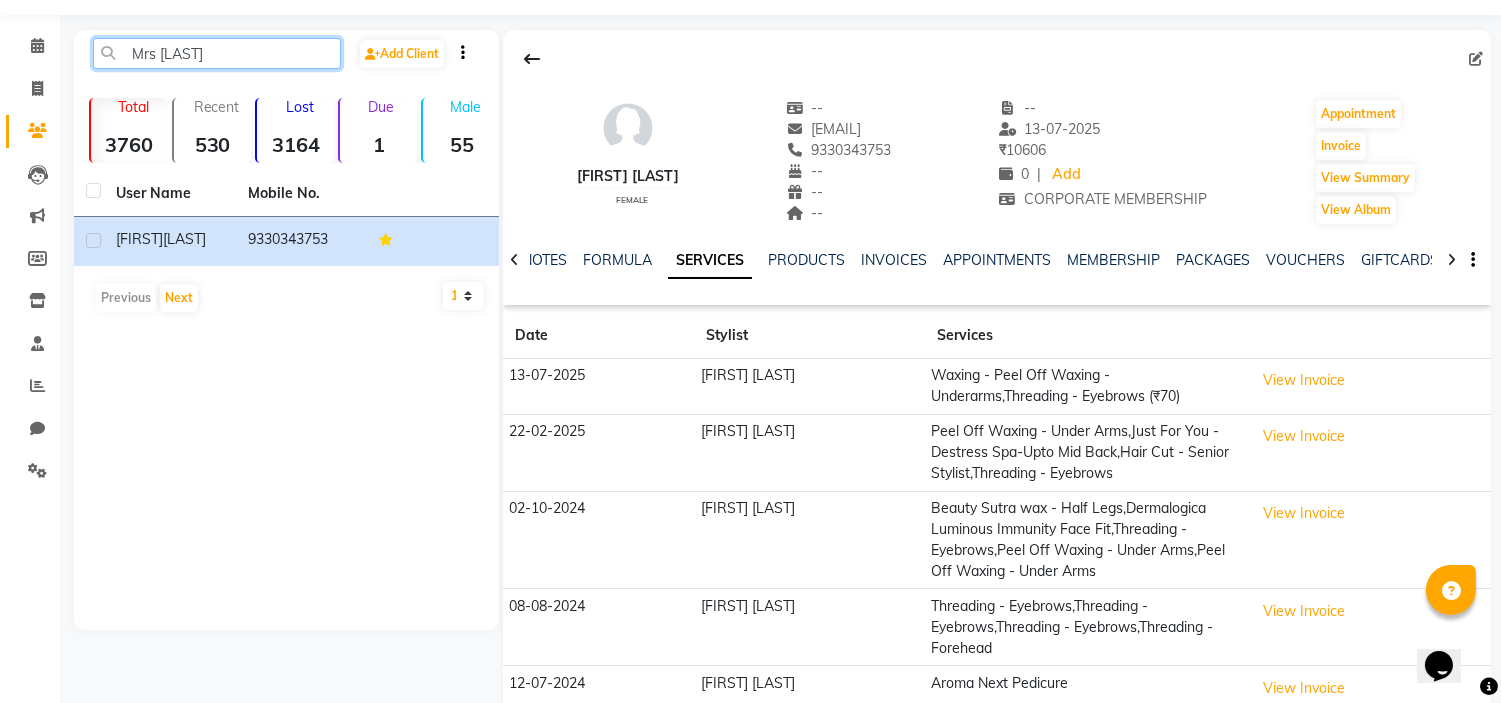 click on "Mrs [LAST]" 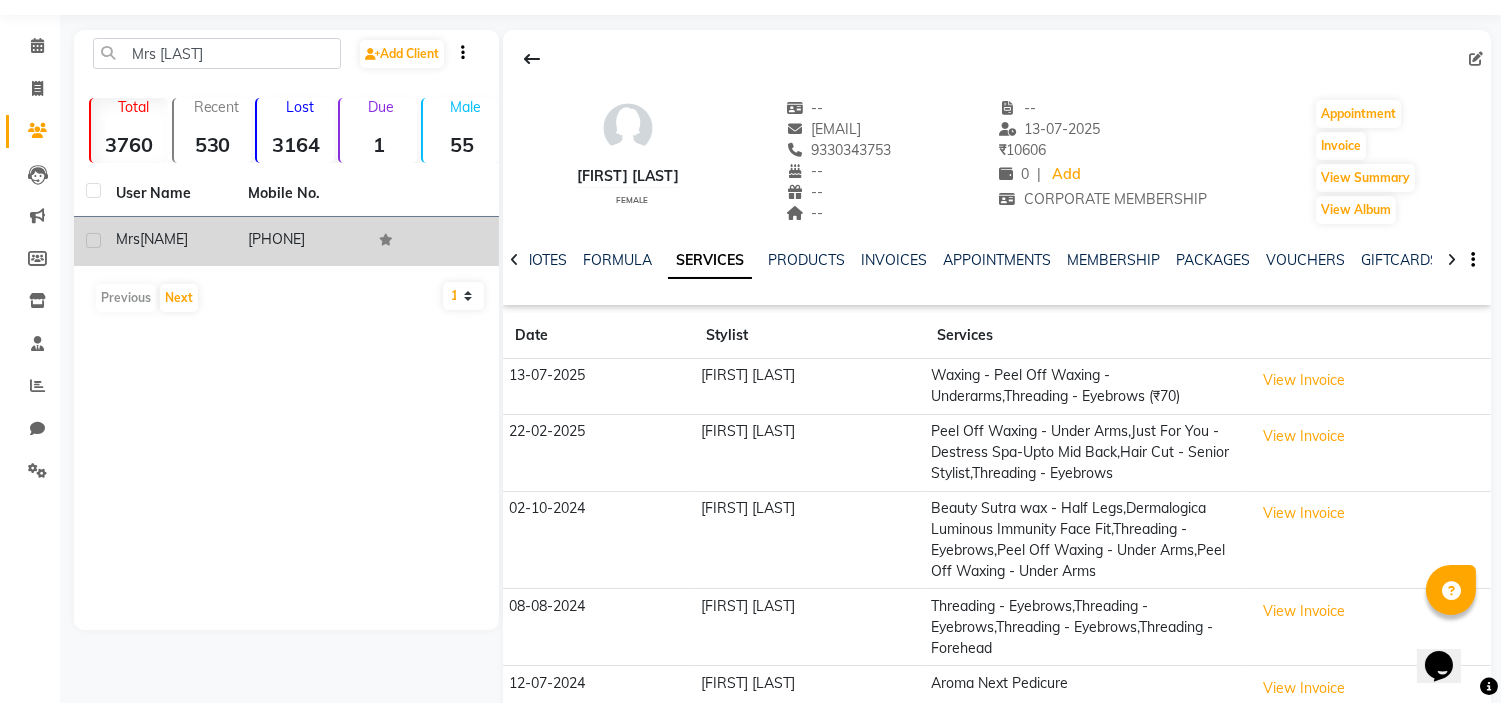 click on "[NAME]" 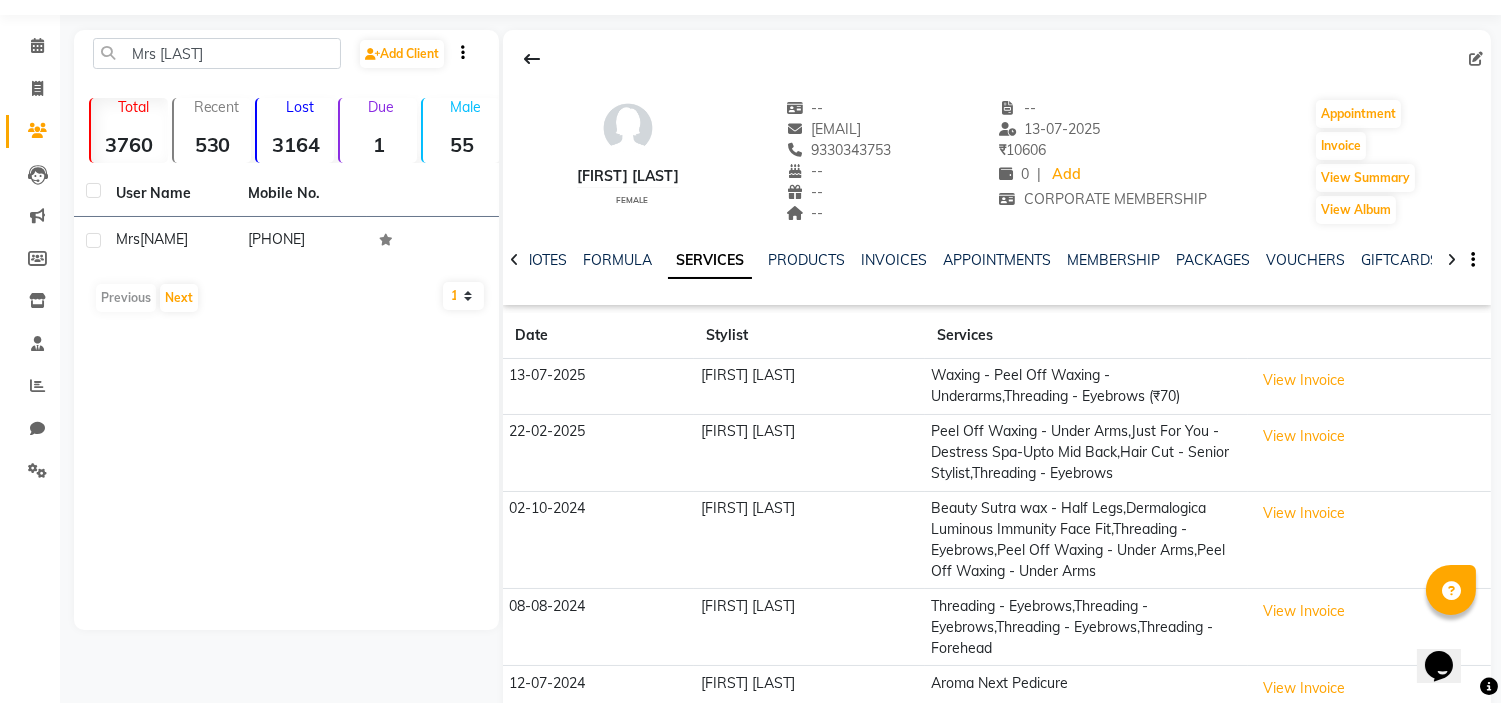 scroll, scrollTop: 13, scrollLeft: 0, axis: vertical 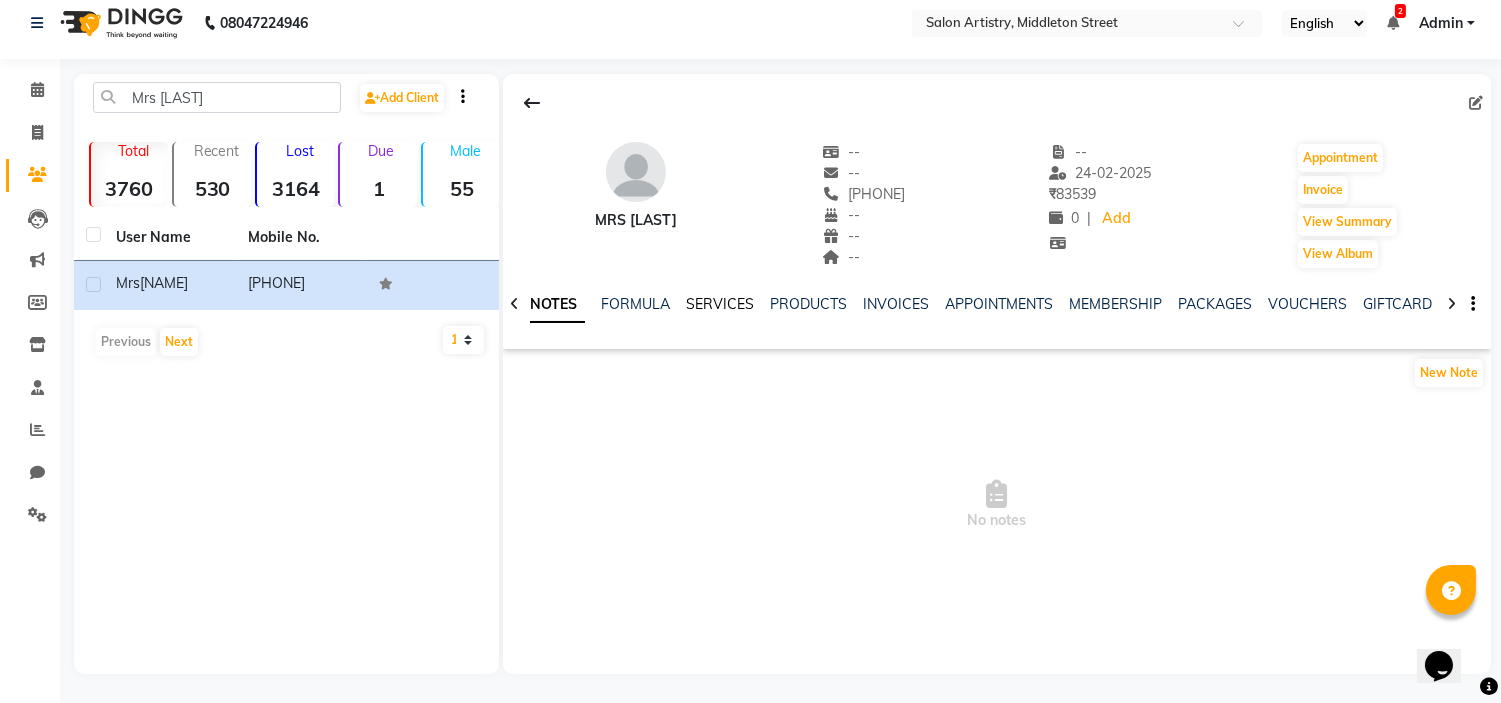click on "SERVICES" 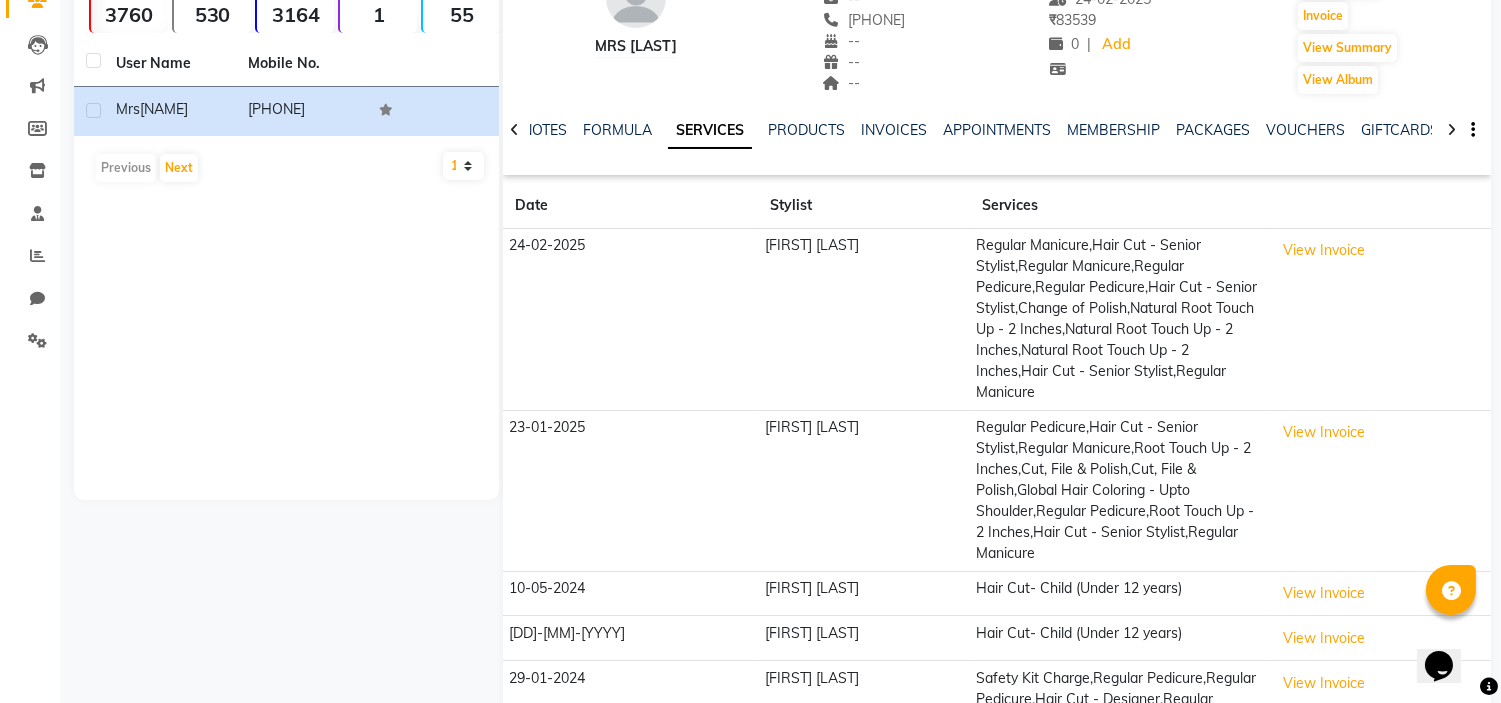 scroll, scrollTop: 191, scrollLeft: 0, axis: vertical 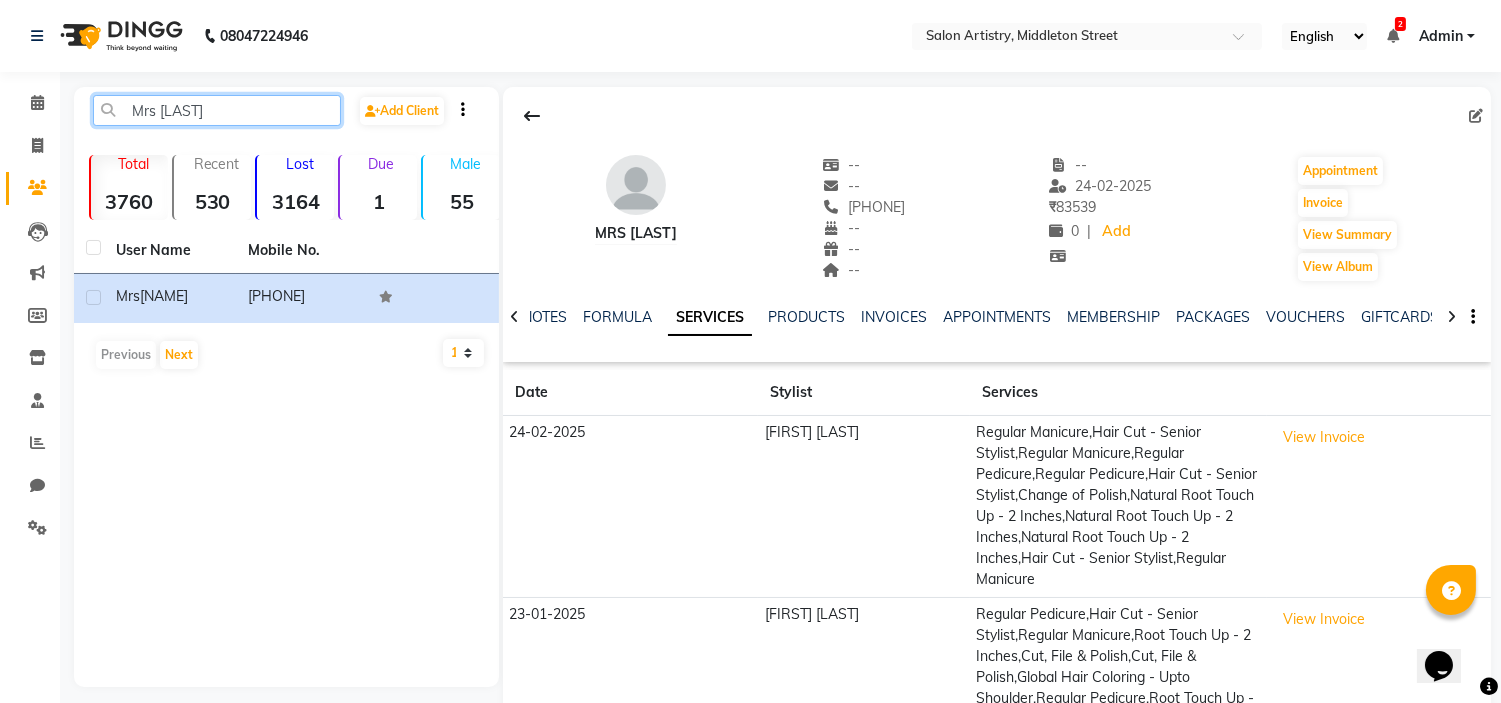 click on "Mrs [LAST]" 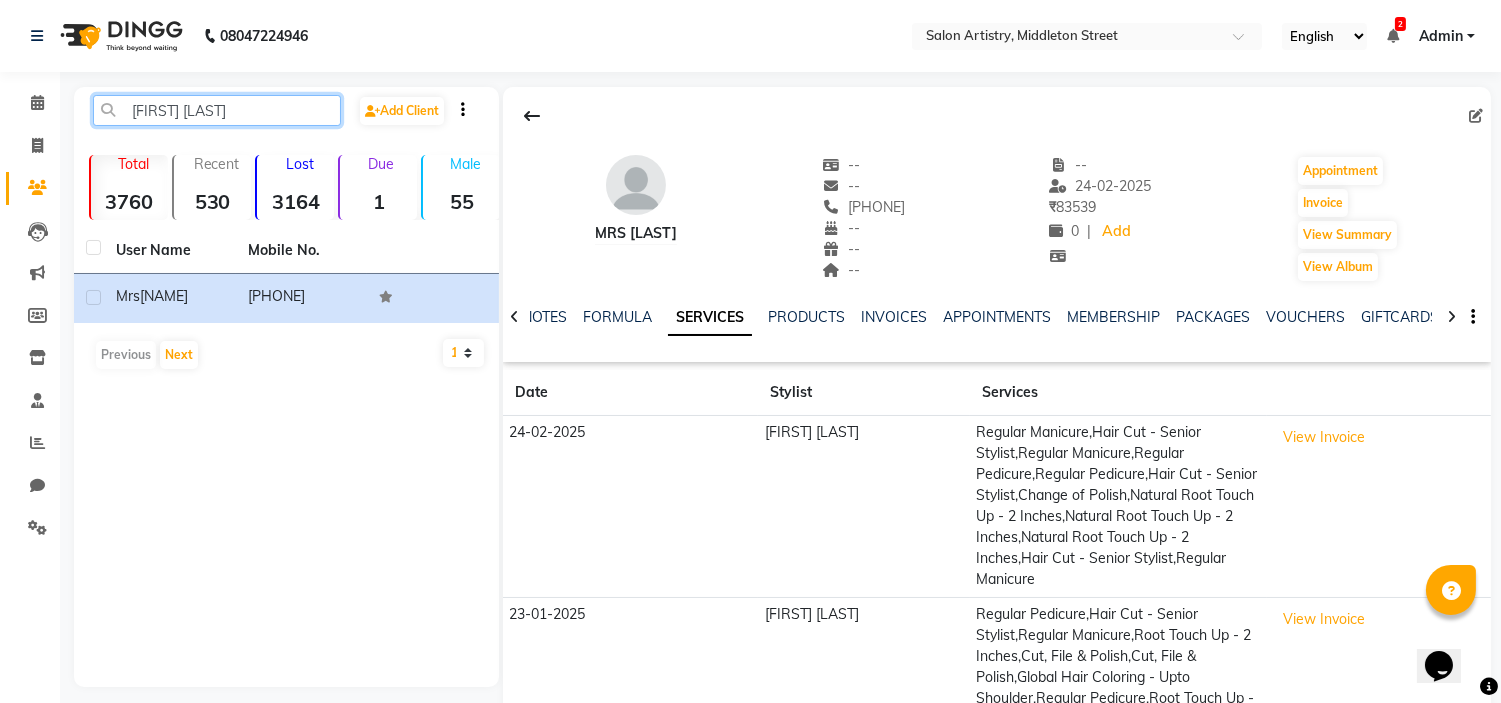 click on "[FIRST] [LAST]" 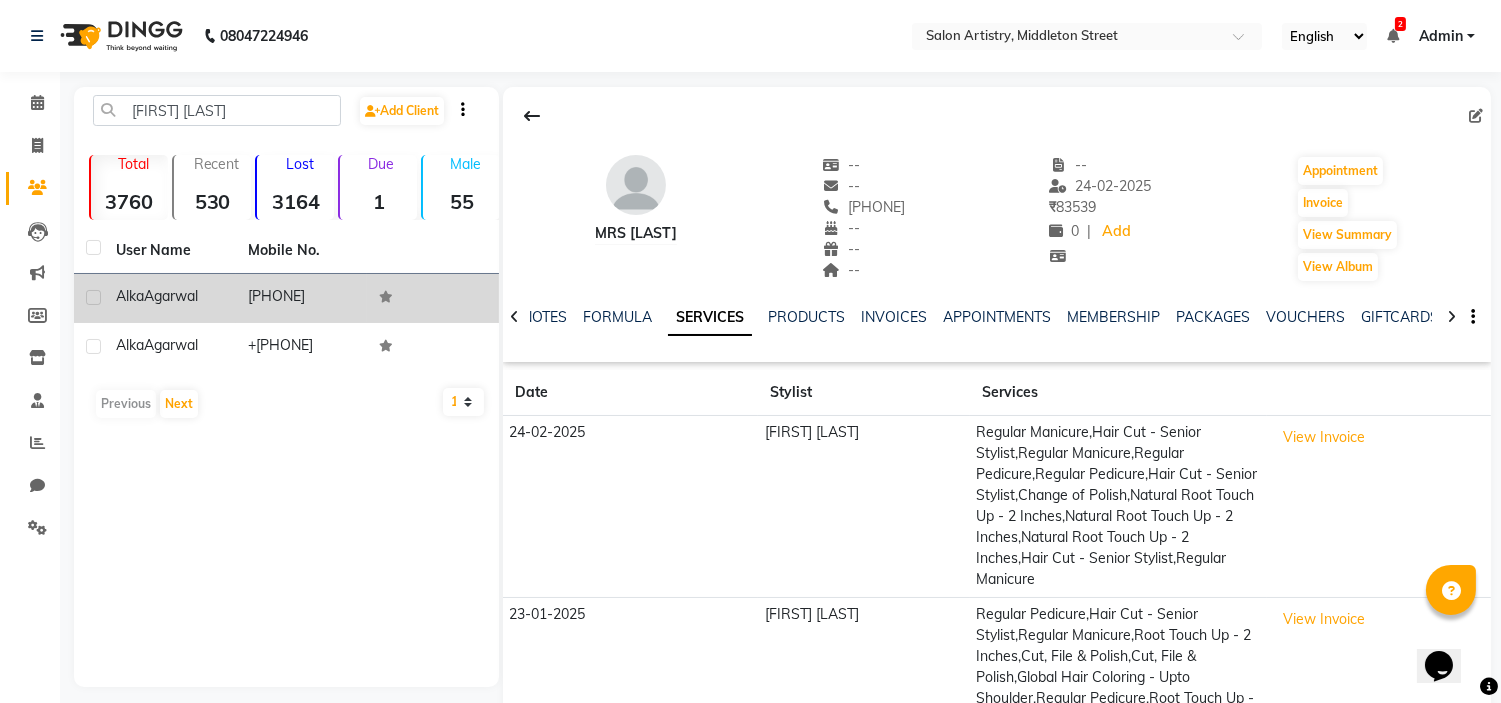 click on "Agarwal" 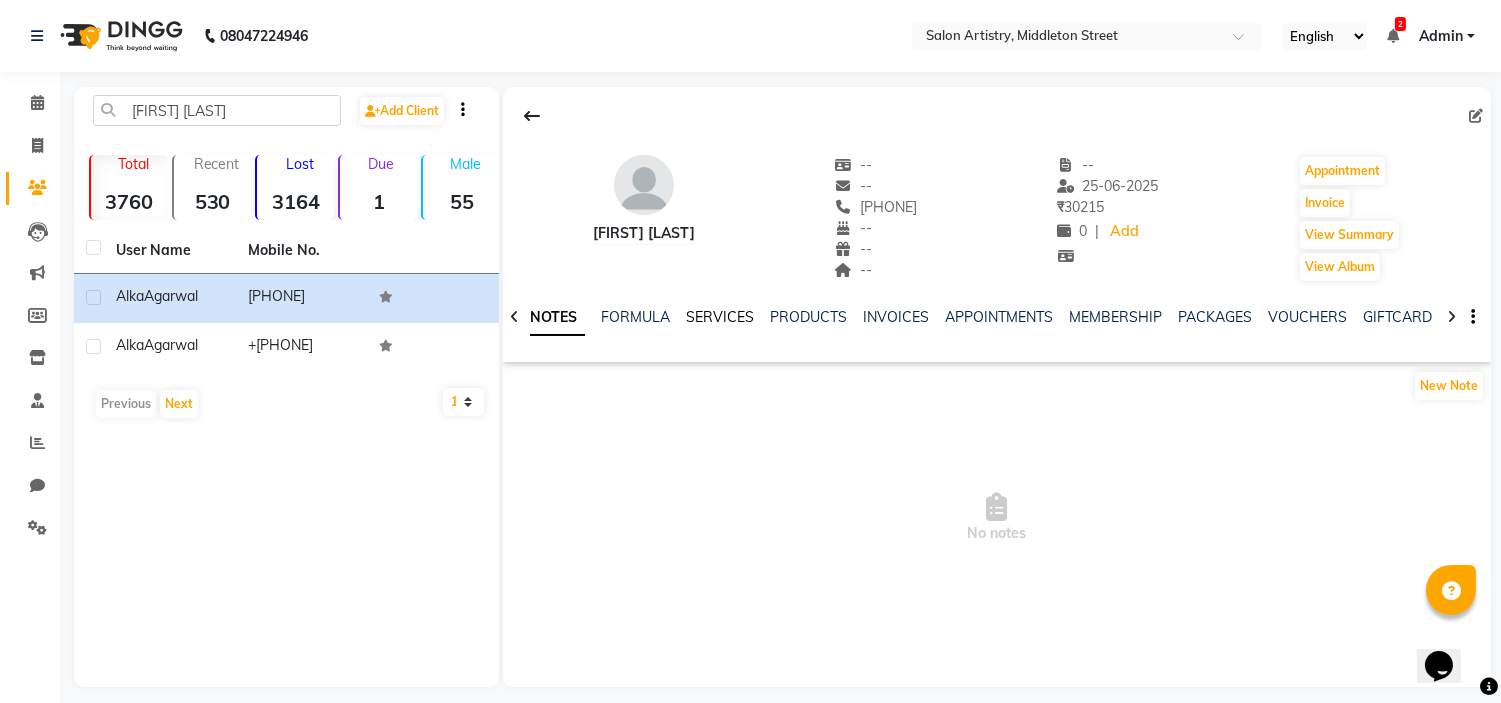click on "SERVICES" 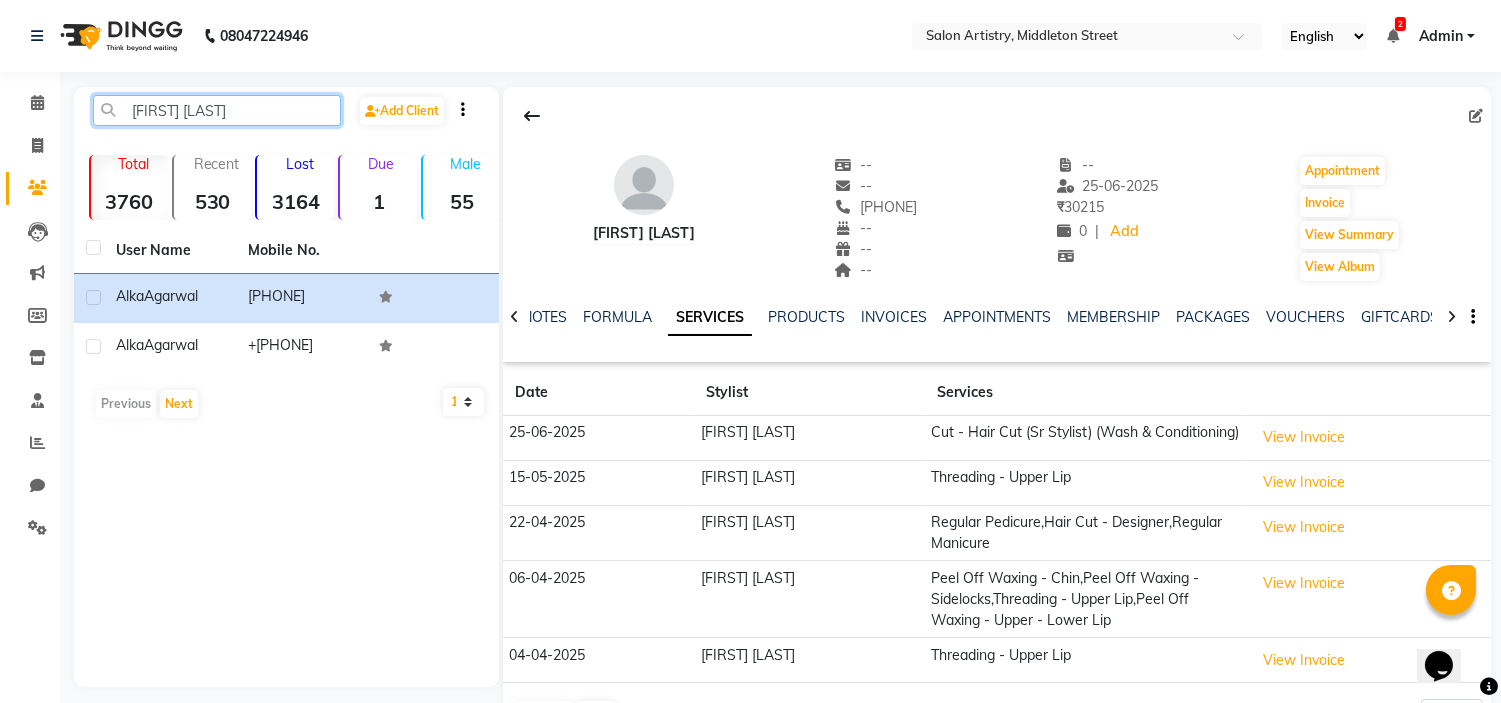 click on "[FIRST] [LAST]" 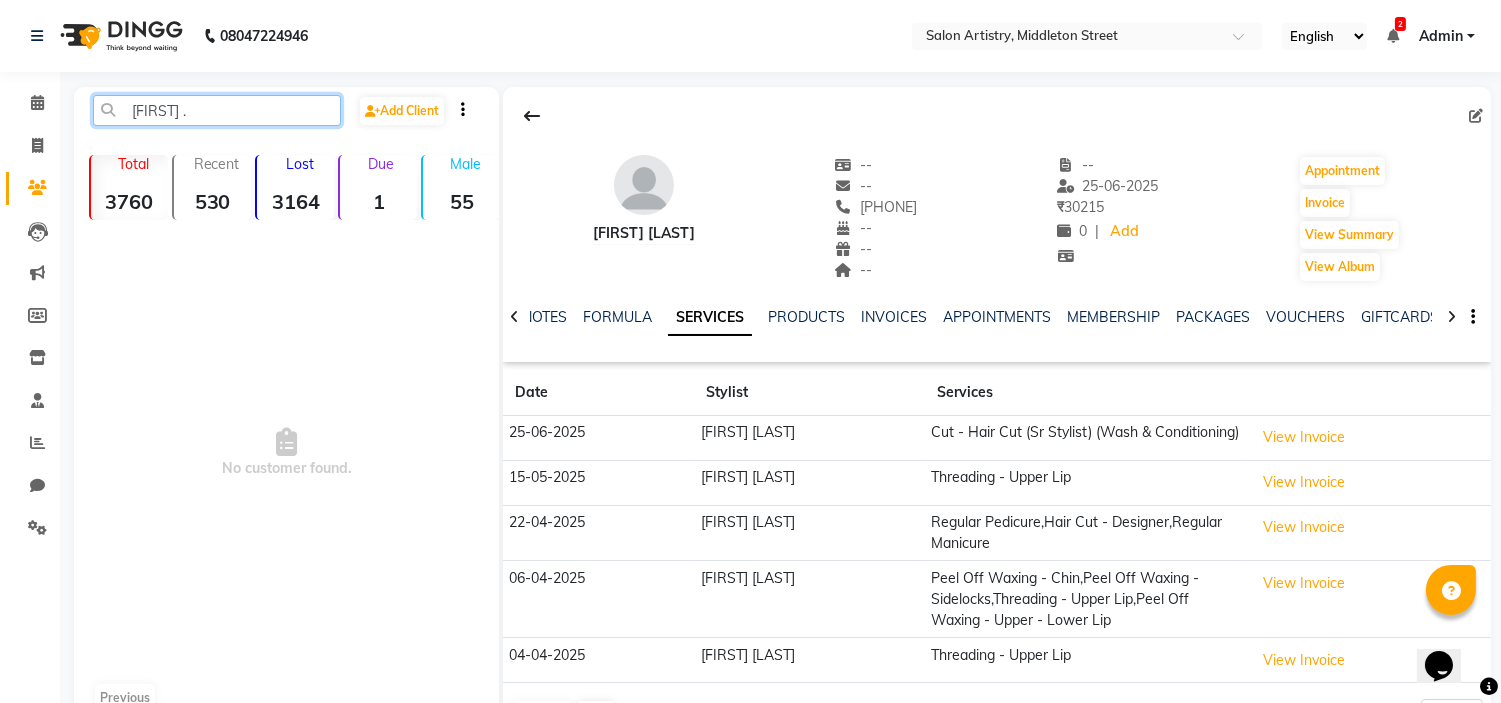 drag, startPoint x: 240, startPoint y: 114, endPoint x: 276, endPoint y: 111, distance: 36.124783 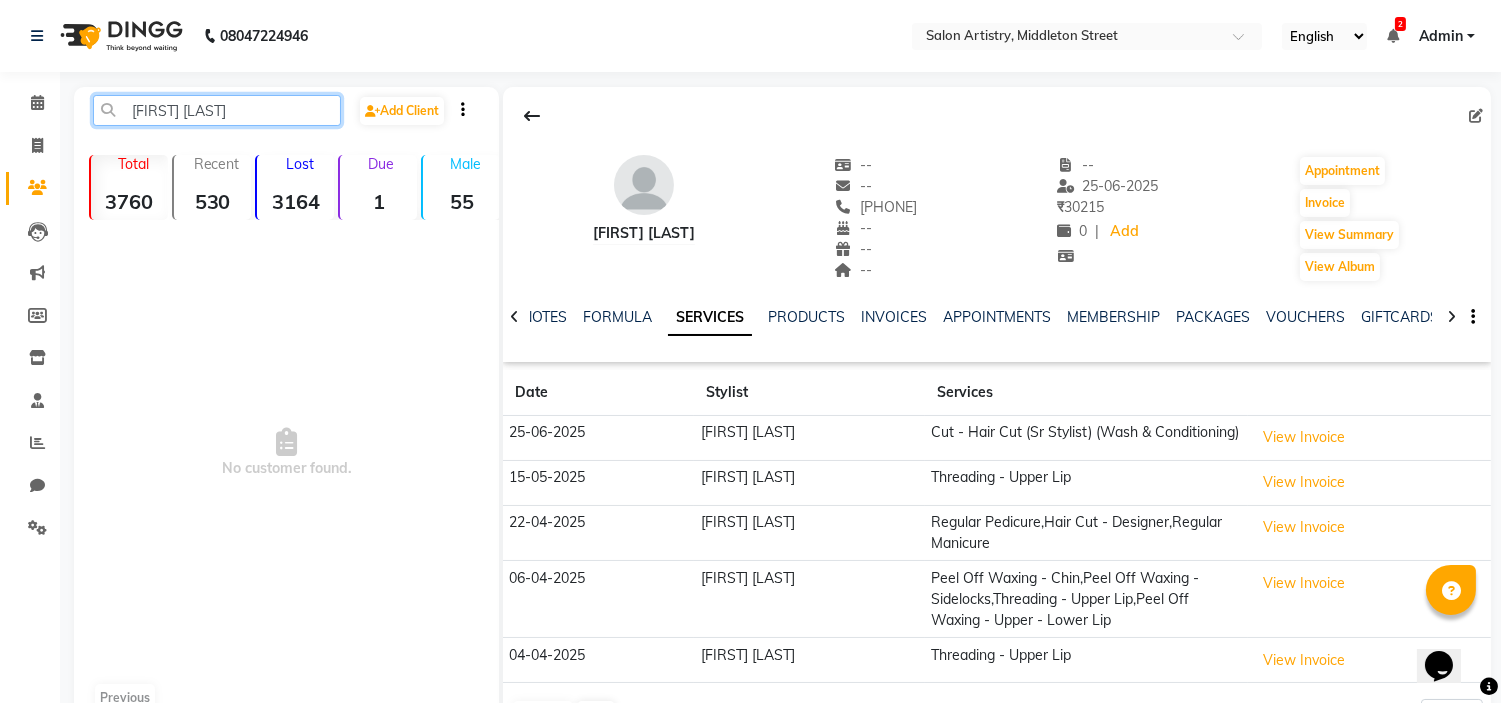 click on "[FIRST] [LAST]" 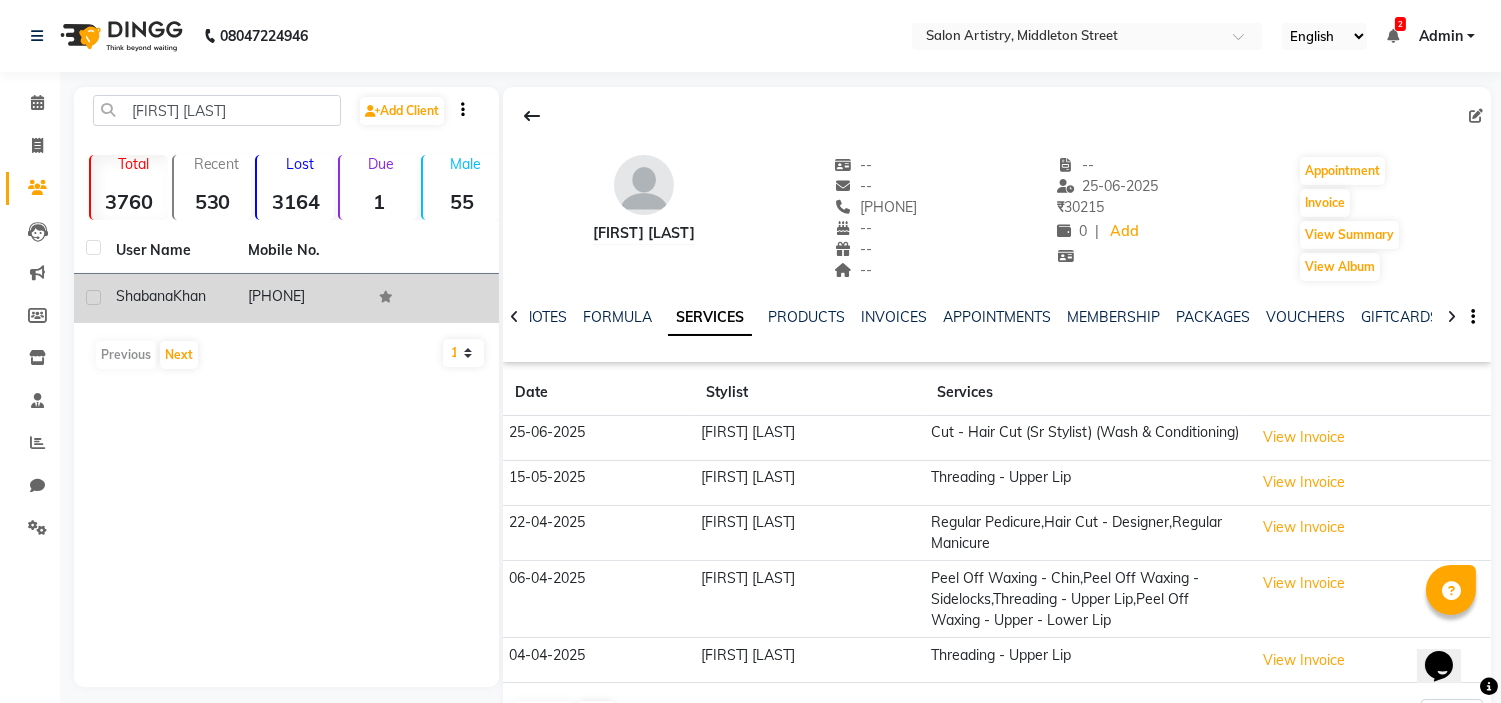 click on "Khan" 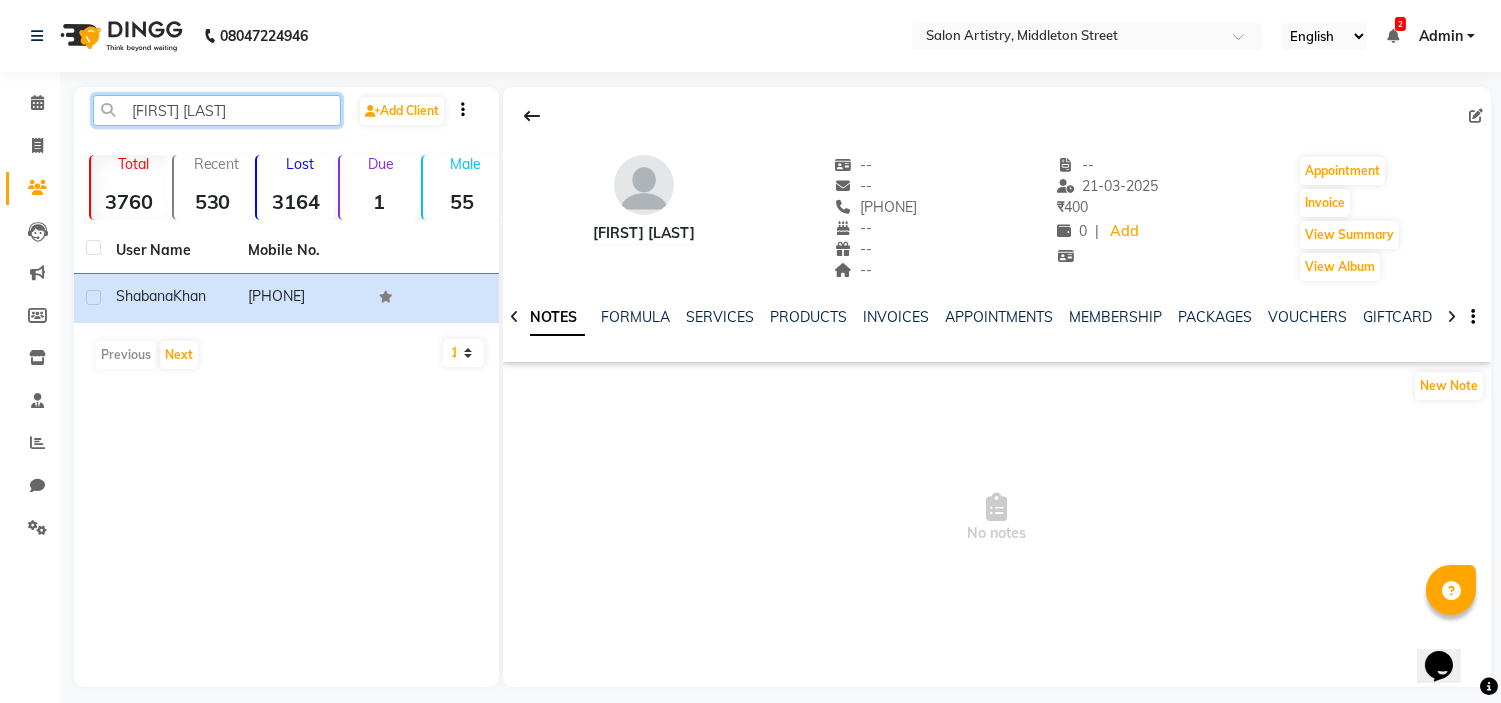click on "[FIRST] [LAST]" 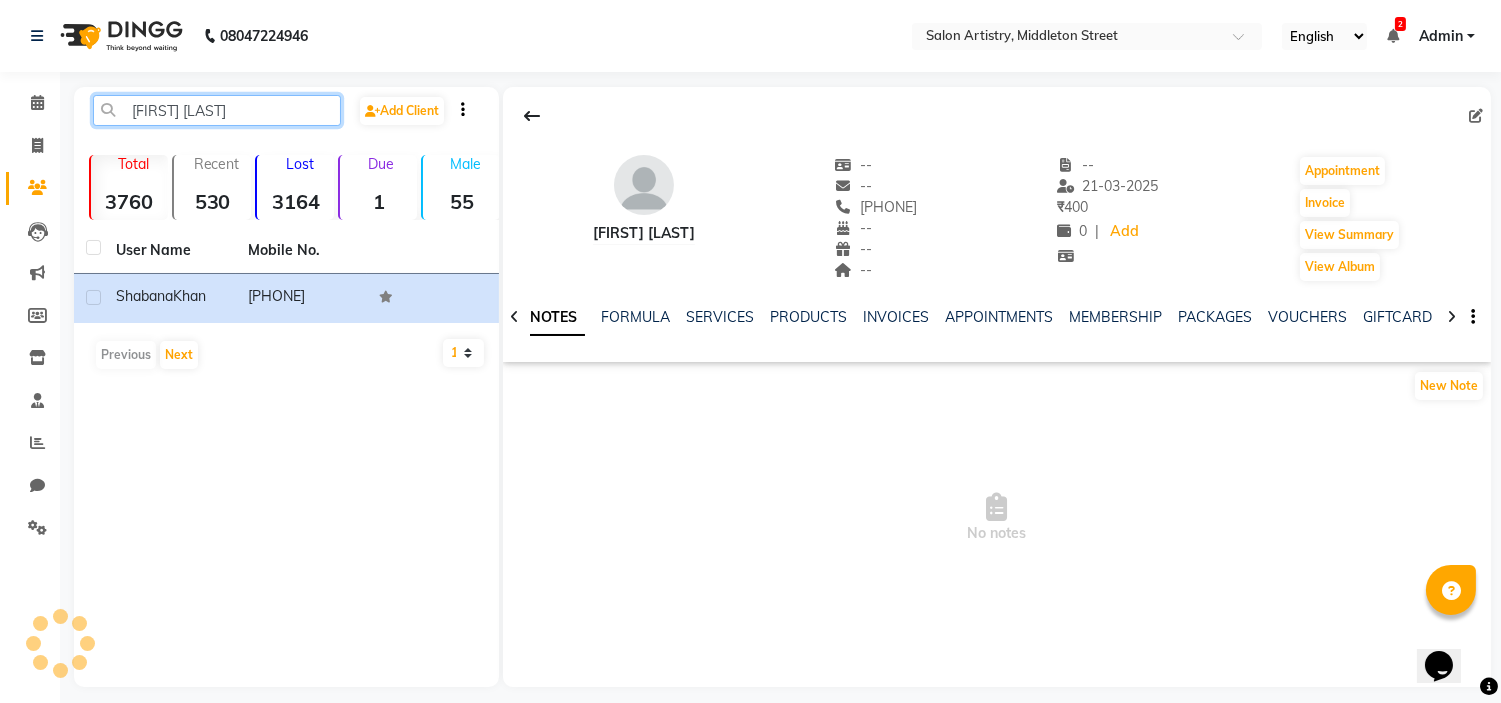 click on "[FIRST] [LAST]" 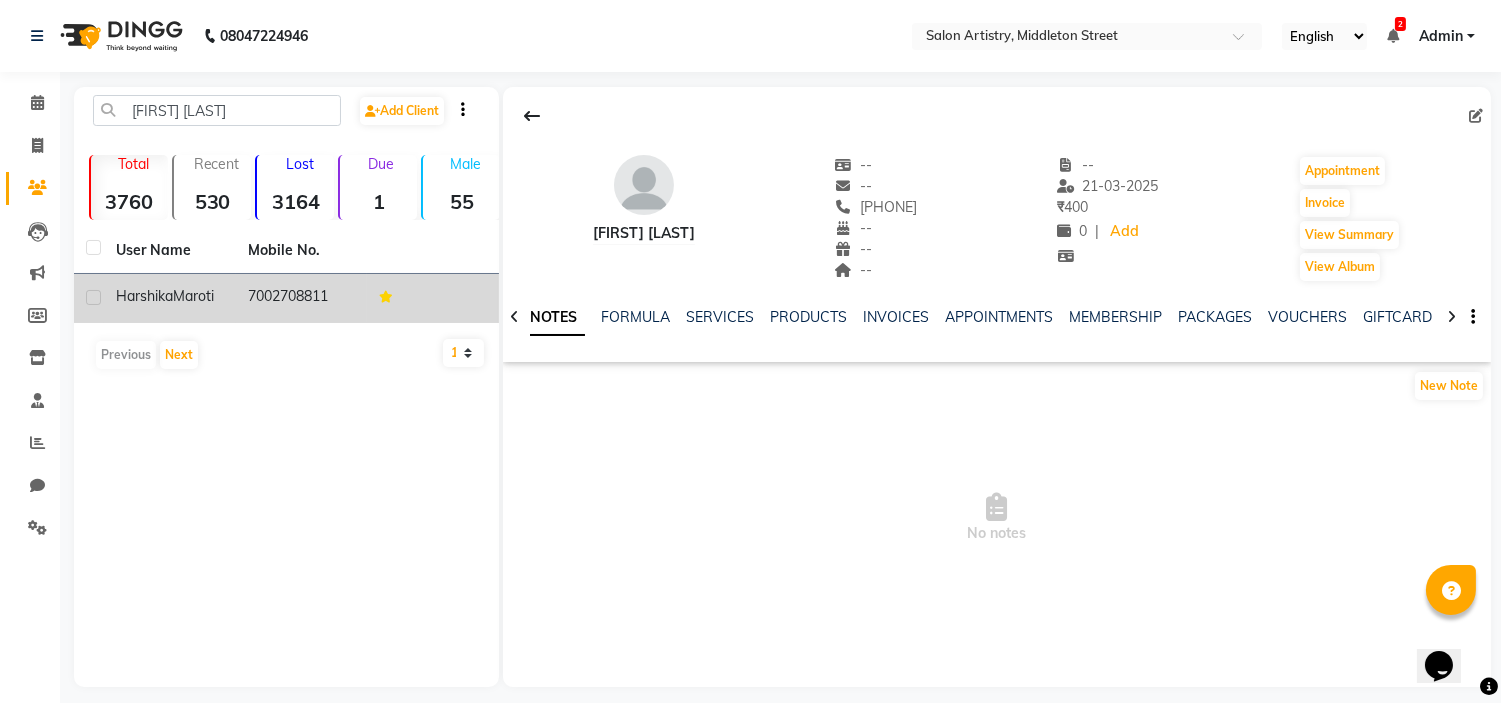 click on "[FIRST] [LAST]" 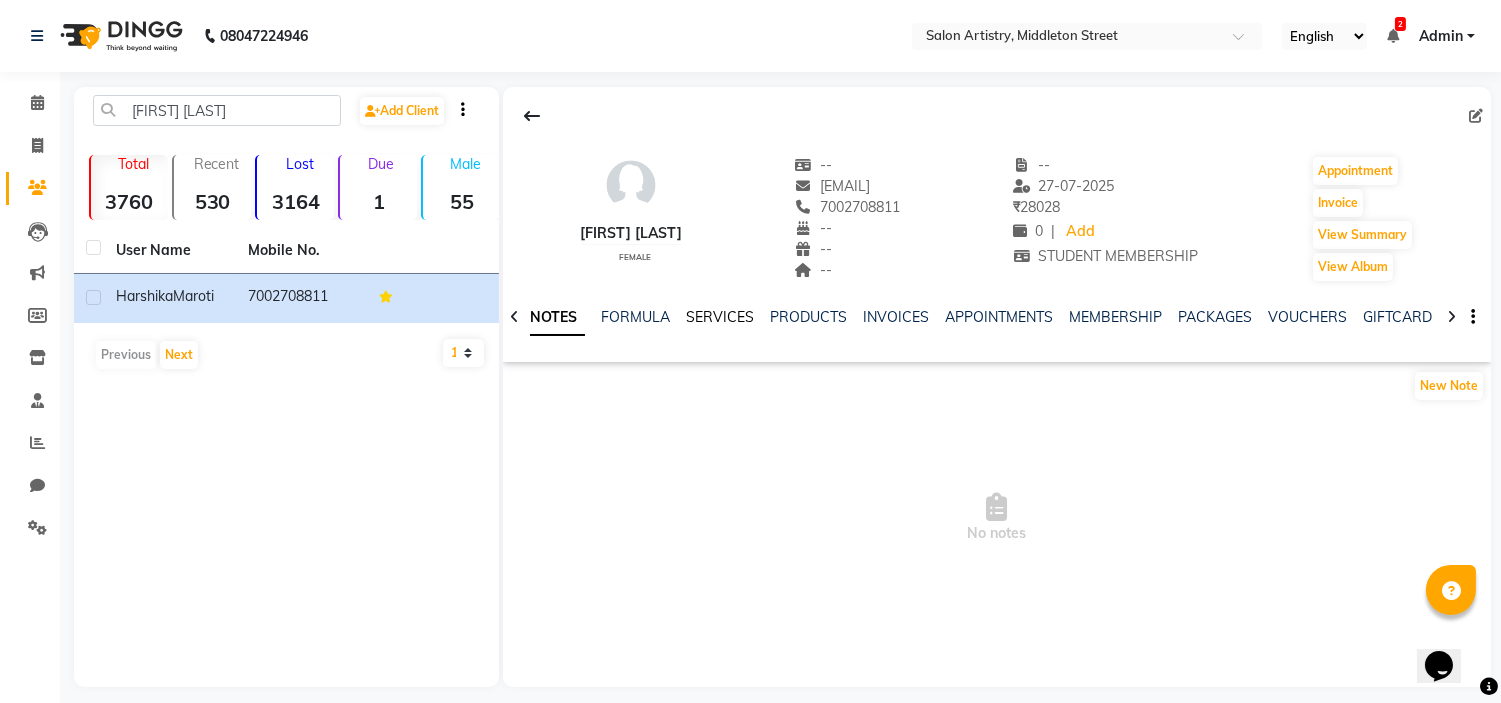 click on "SERVICES" 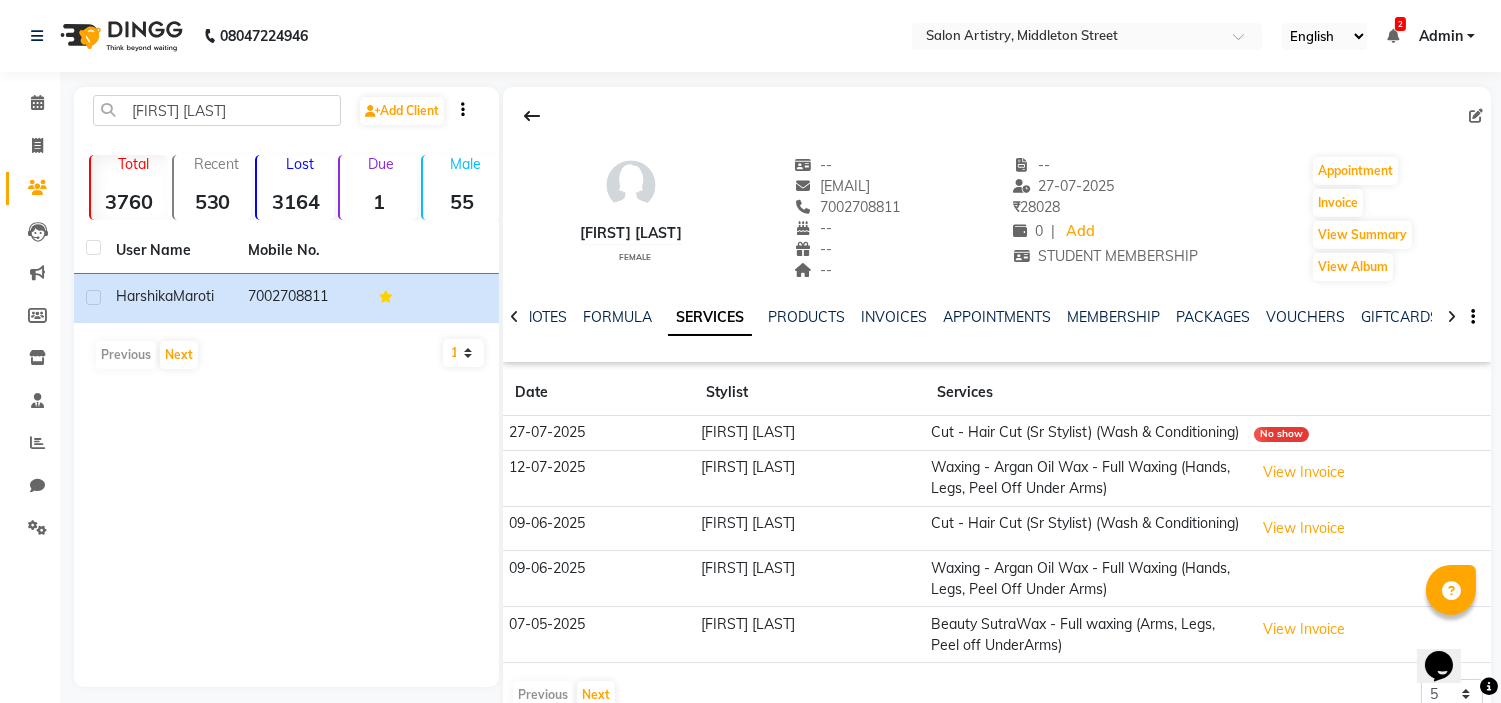 scroll, scrollTop: 44, scrollLeft: 0, axis: vertical 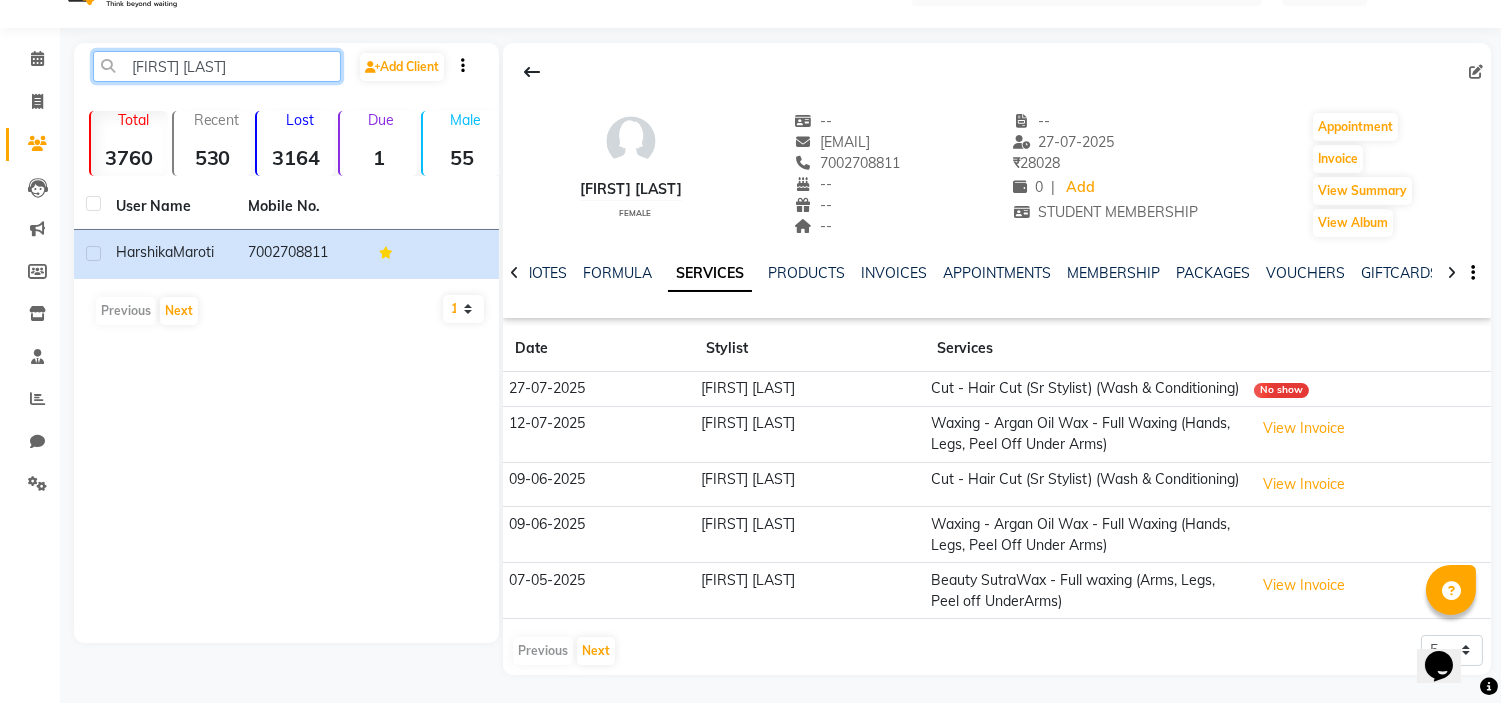 click on "[FIRST] [LAST]" 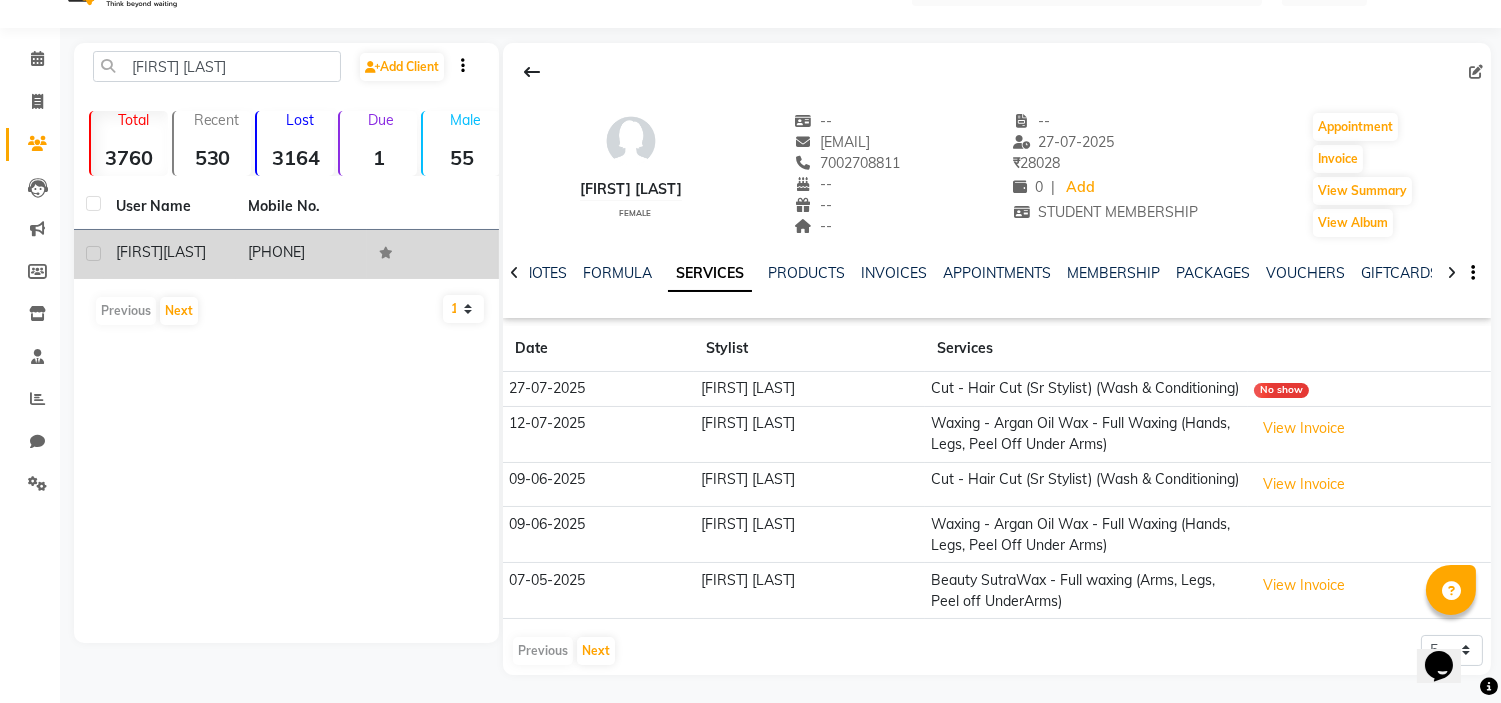 click on "[LAST]" 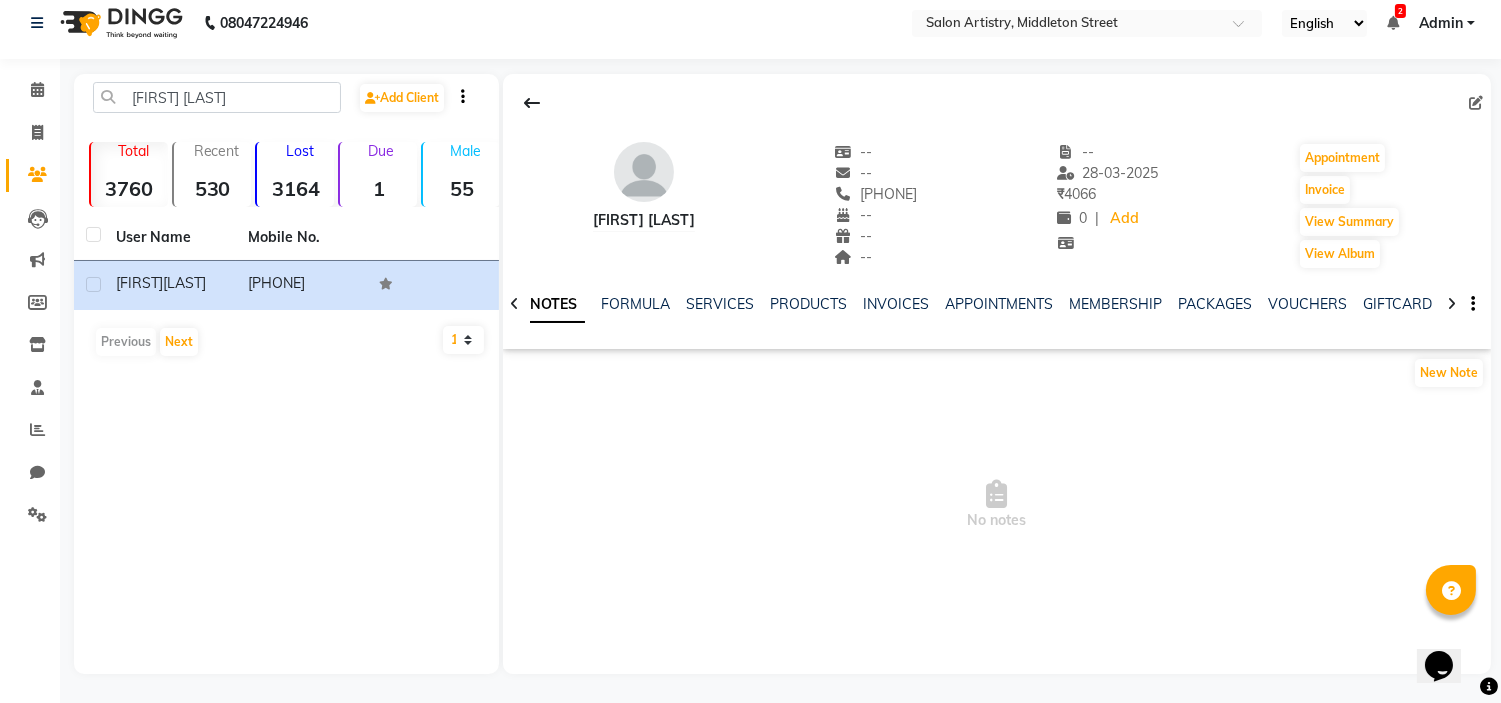 click on "SERVICES" 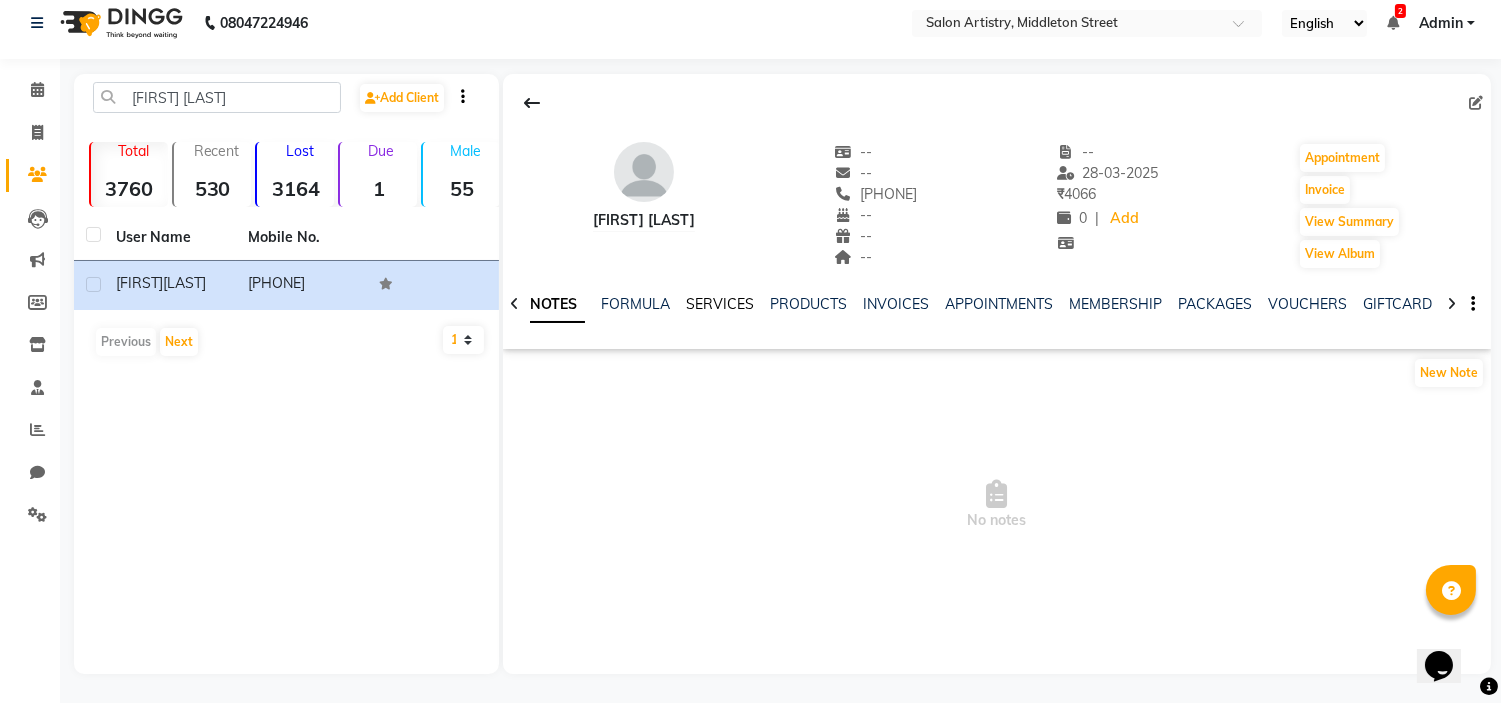 click on "SERVICES" 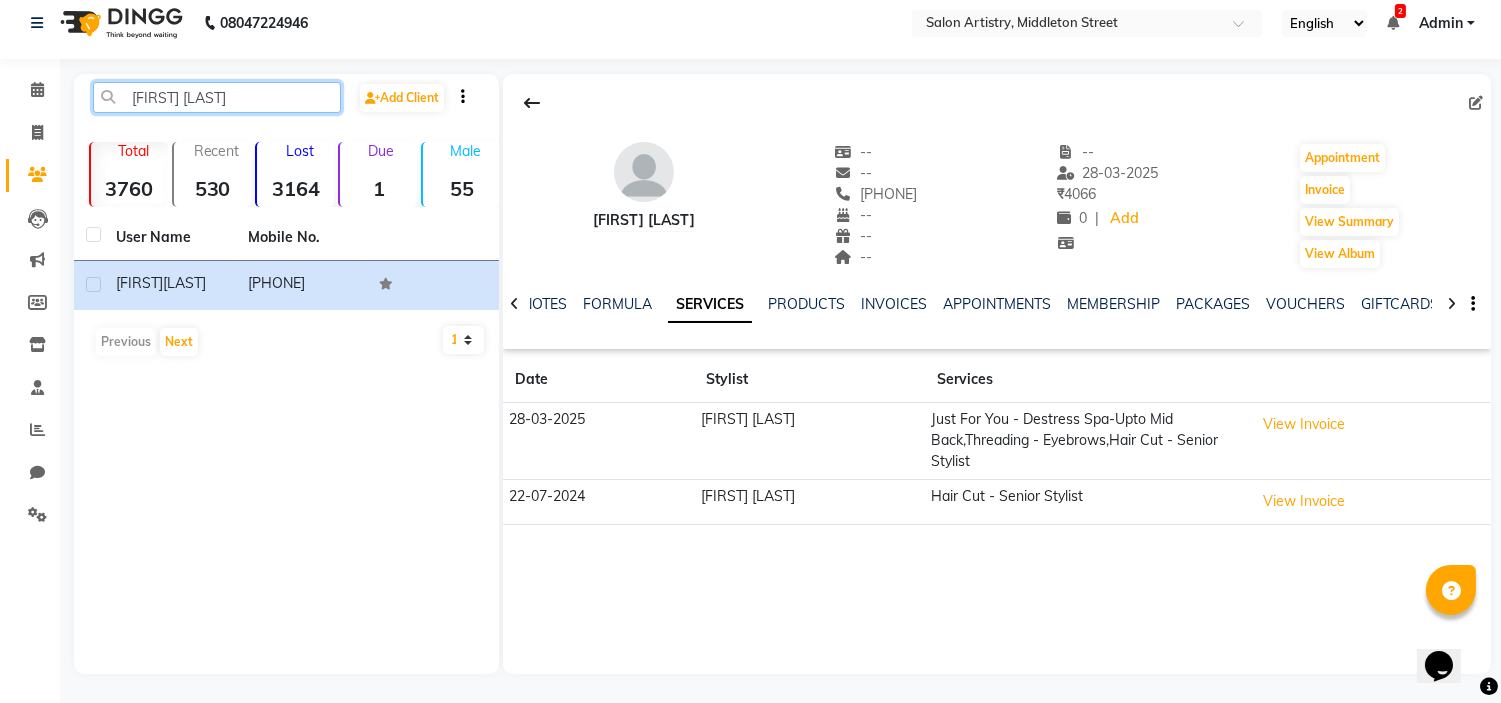 click on "[FIRST] [LAST]" 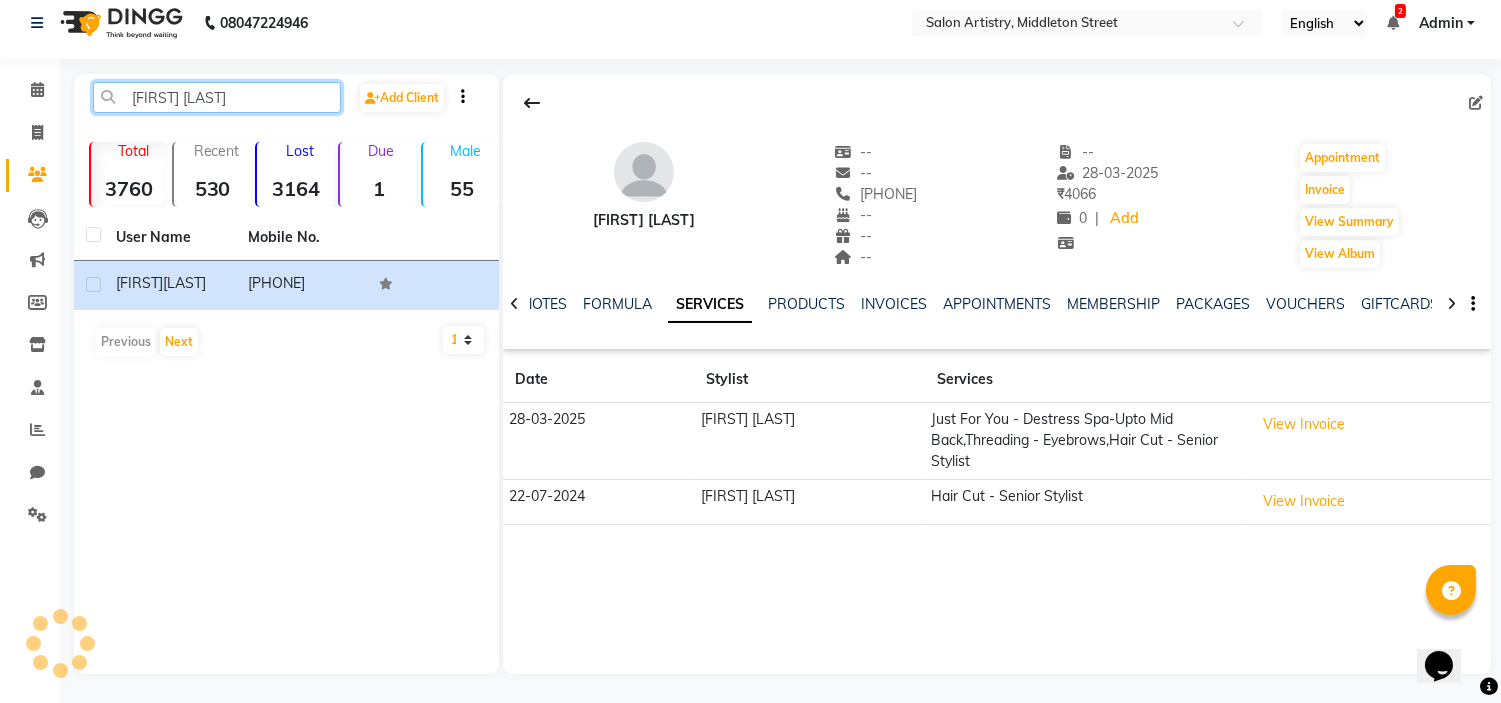 click on "[FIRST] [LAST]" 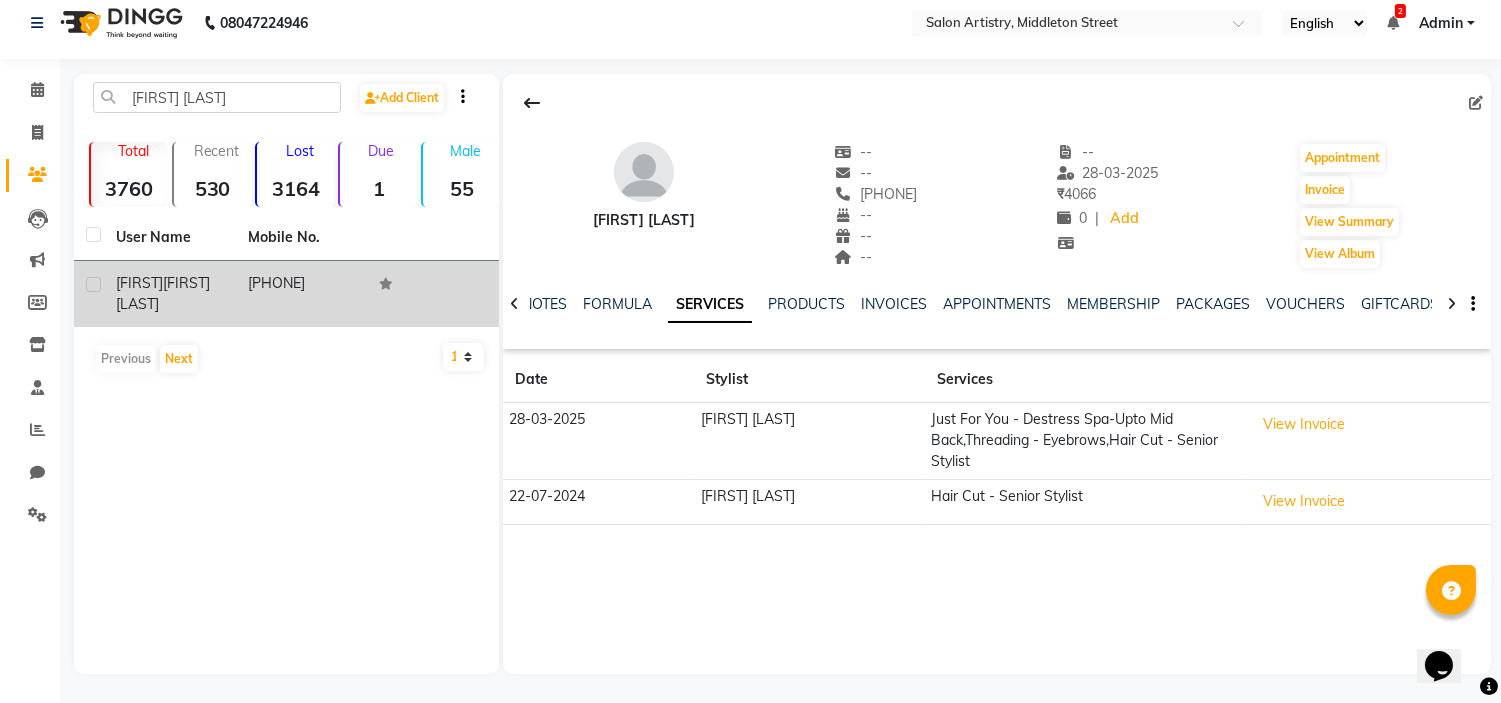 click on "[FIRST]" 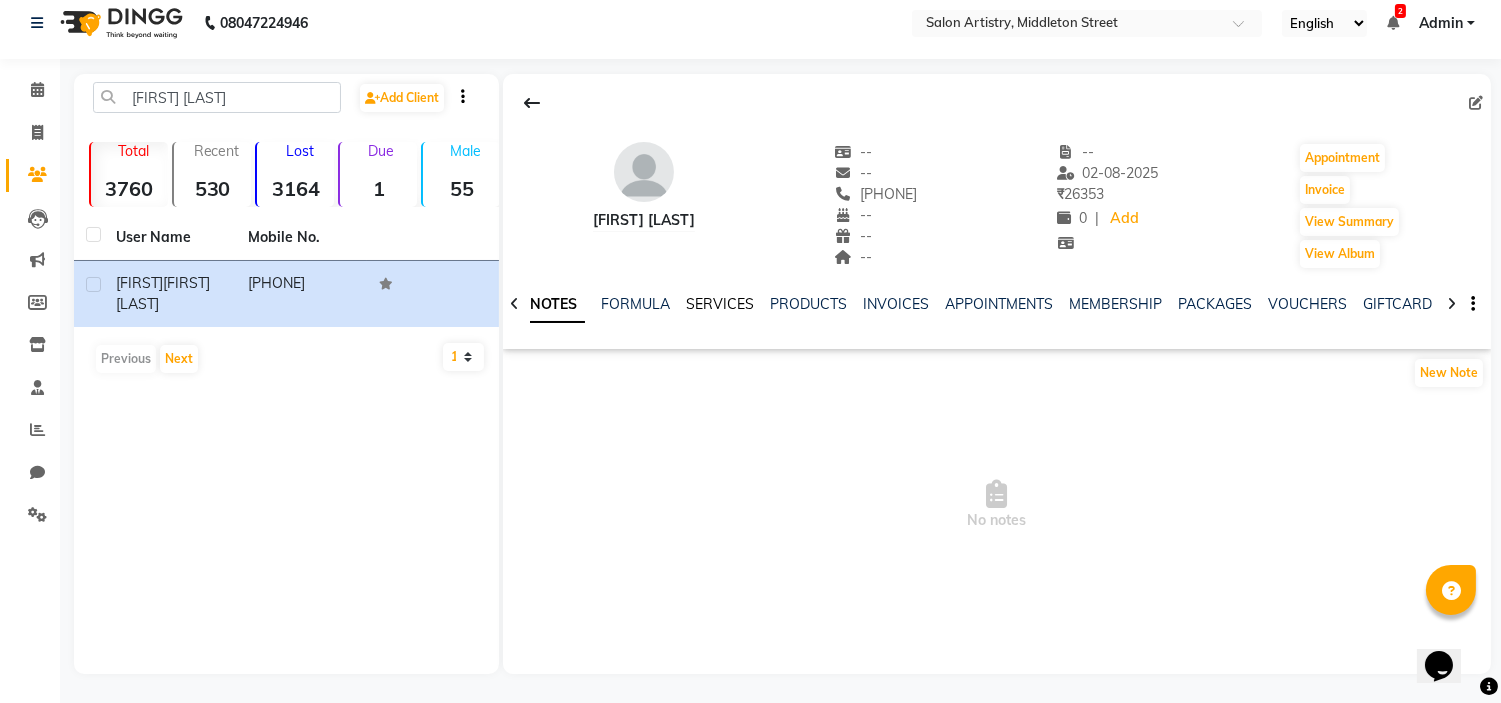 click on "SERVICES" 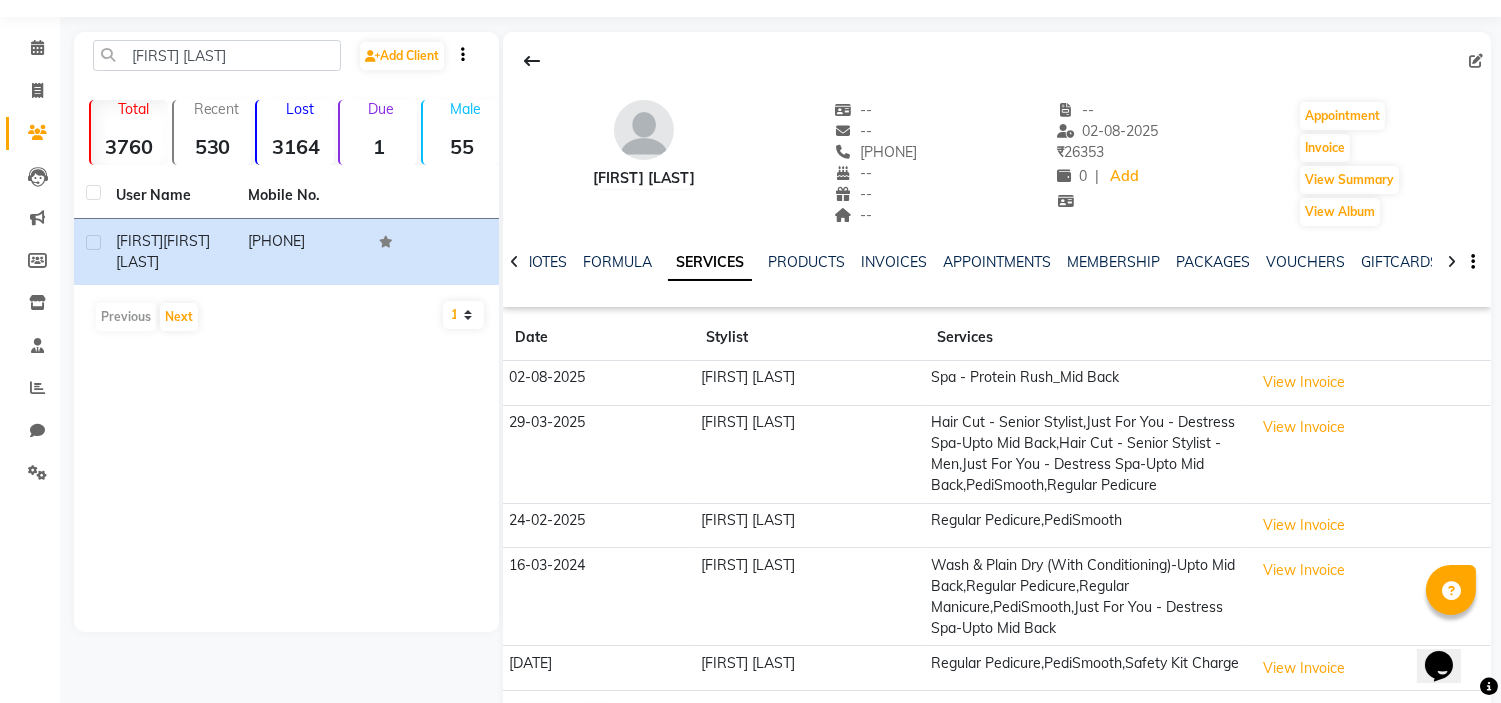 scroll, scrollTop: 57, scrollLeft: 0, axis: vertical 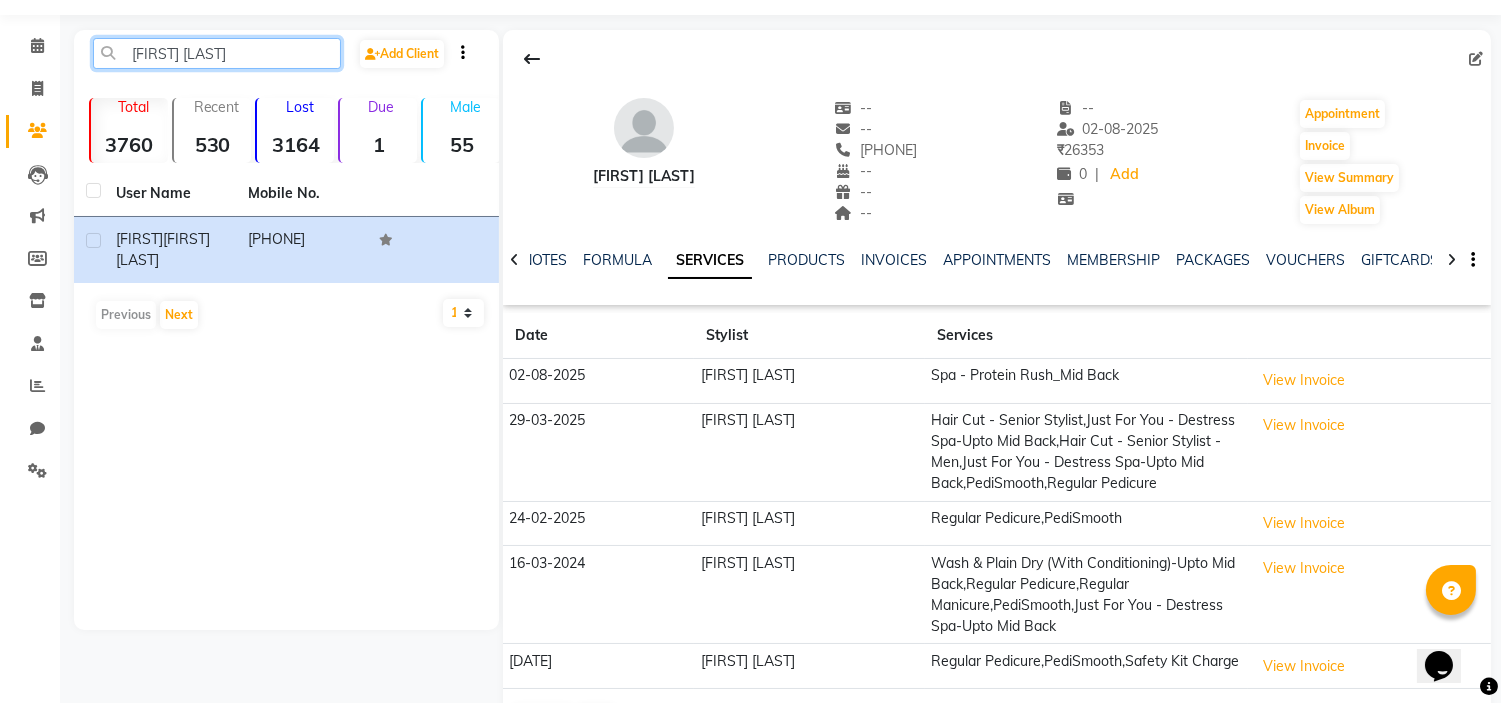 click on "[FIRST] [LAST]" 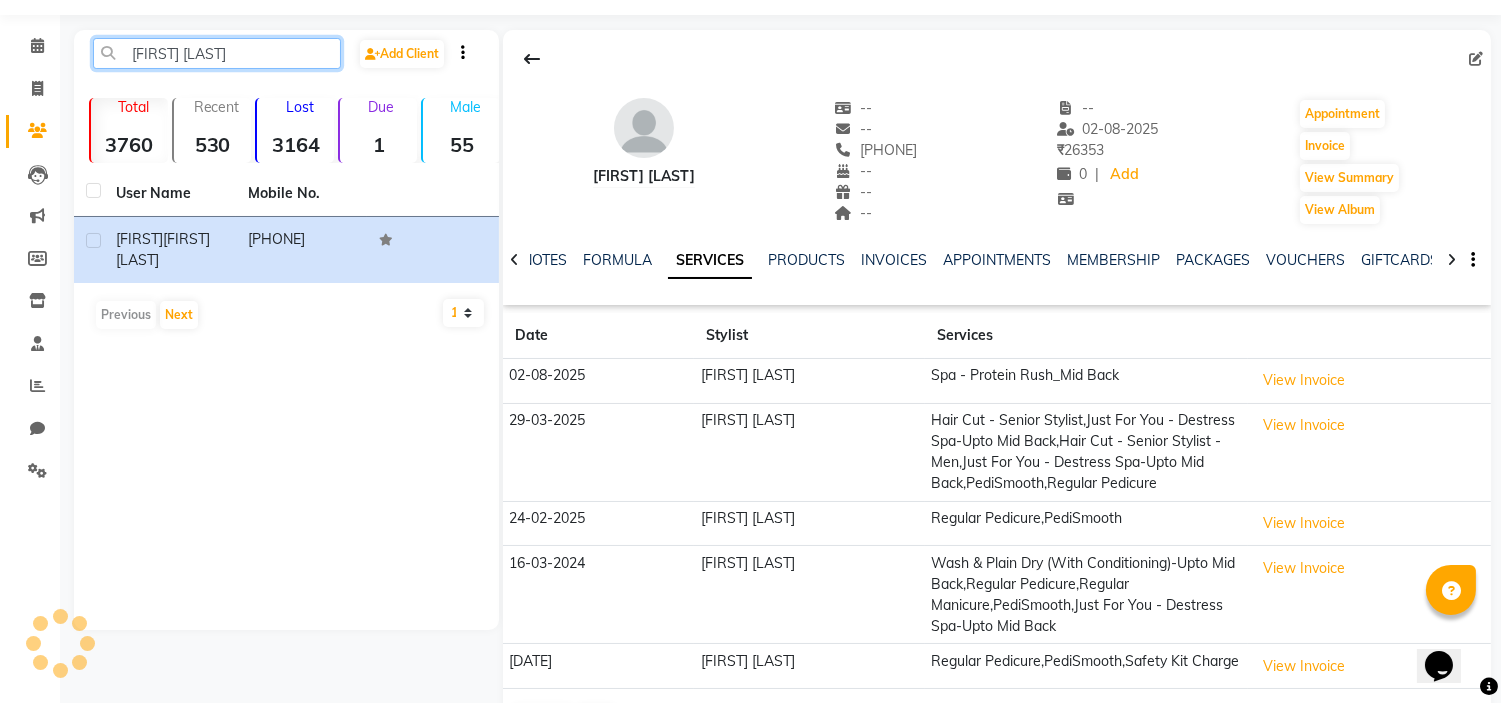 click on "[FIRST] [LAST]" 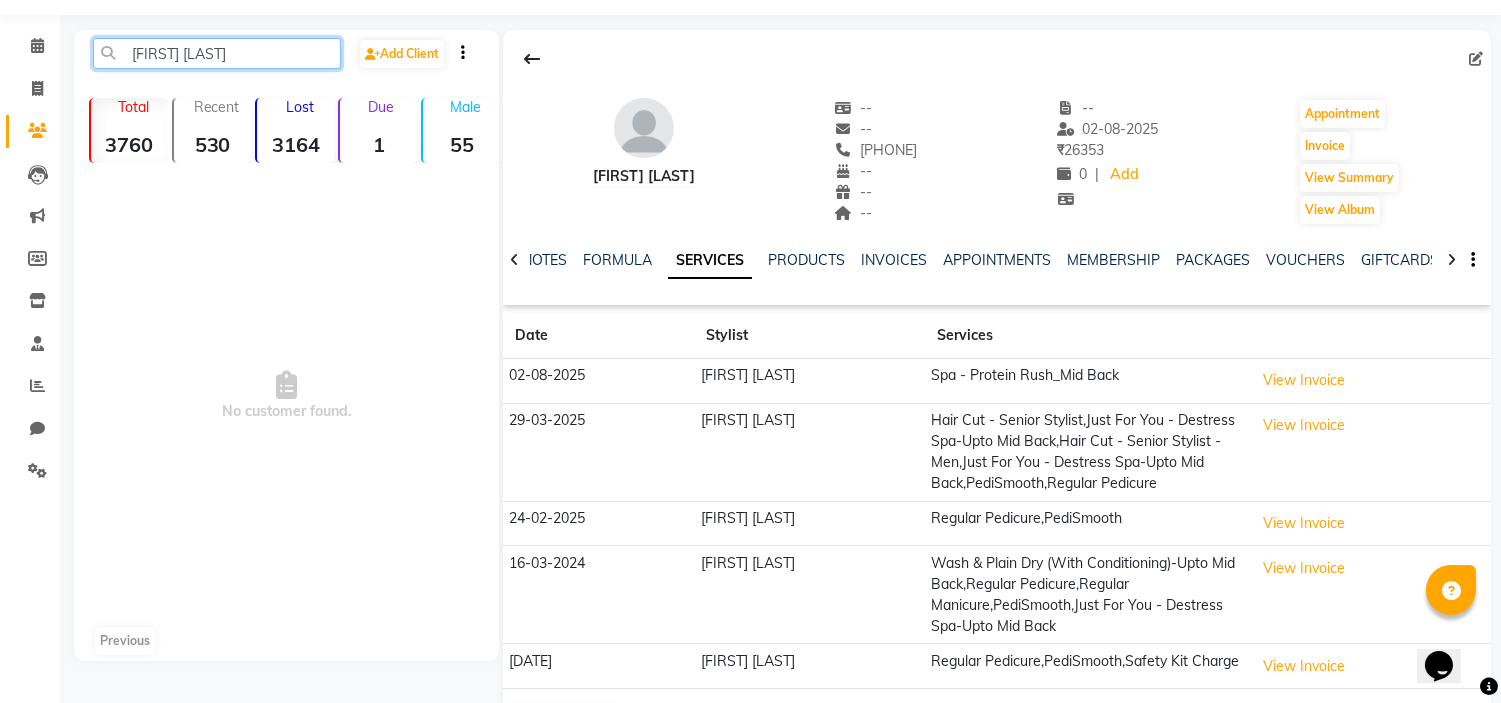 click on "[FIRST] [LAST]" 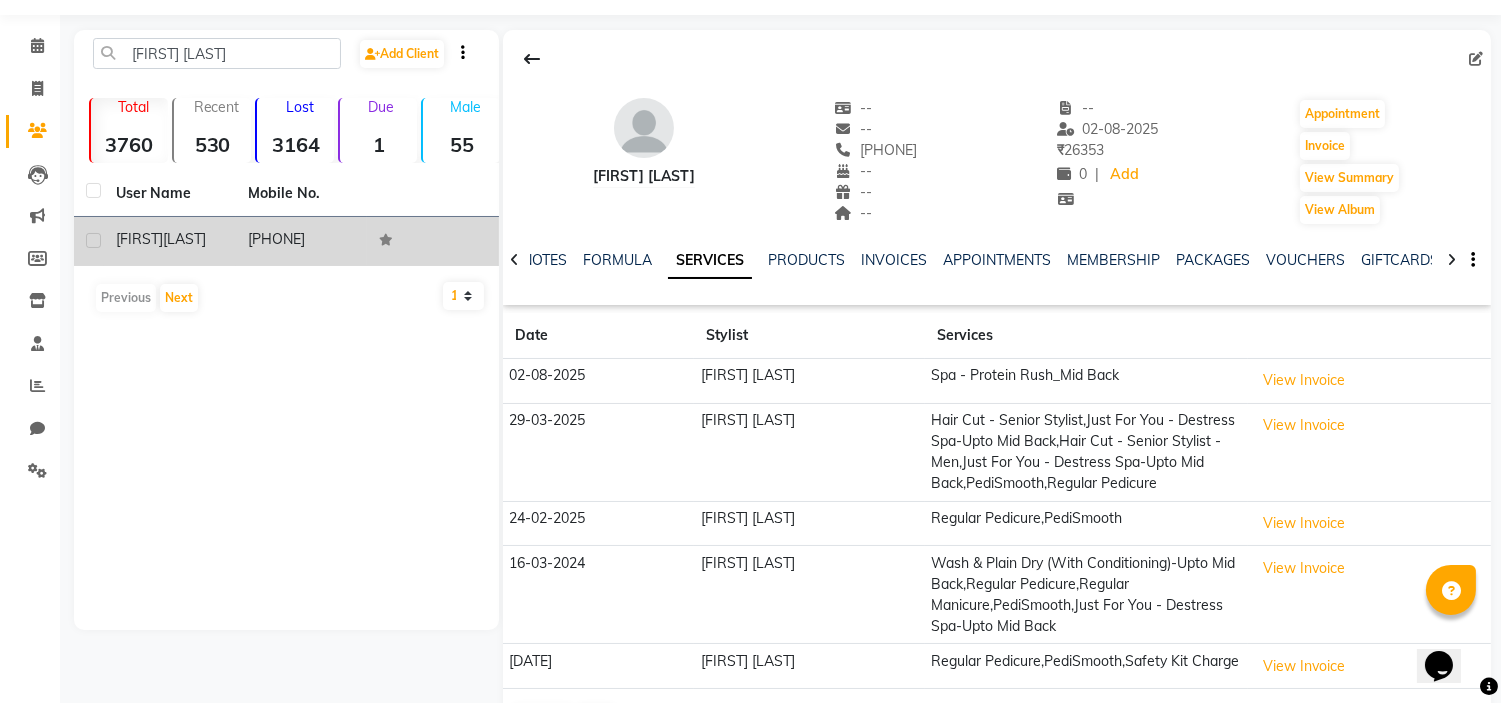 click on "[FIRST] [LAST]" 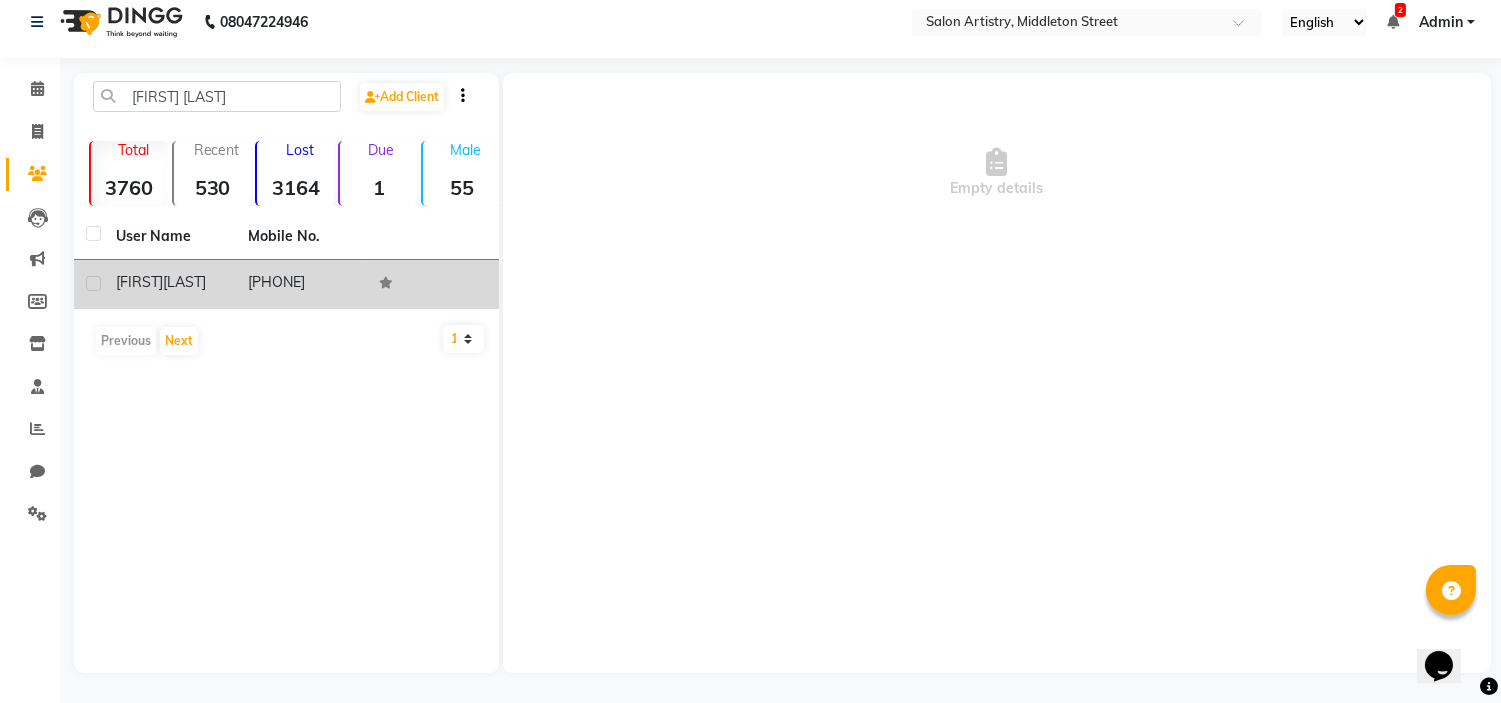 scroll, scrollTop: 13, scrollLeft: 0, axis: vertical 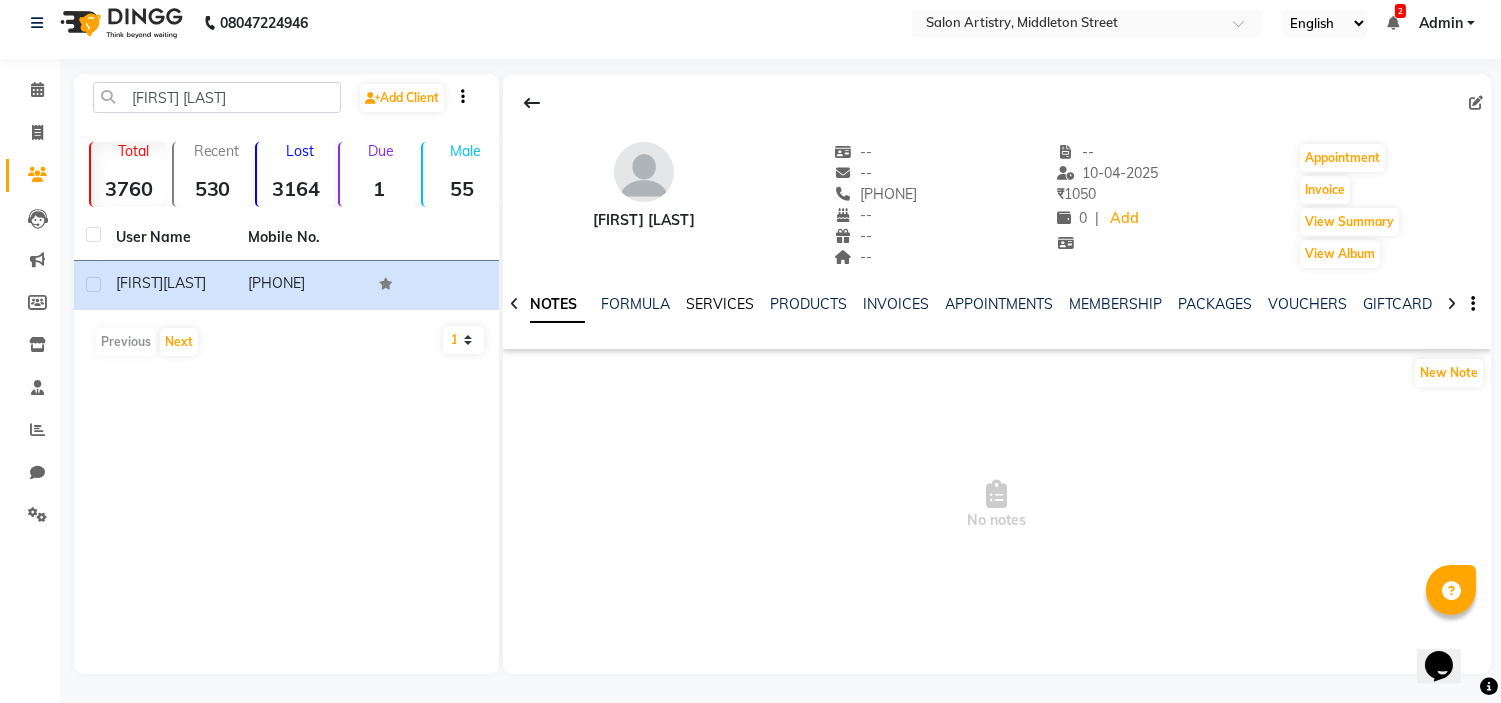 click on "SERVICES" 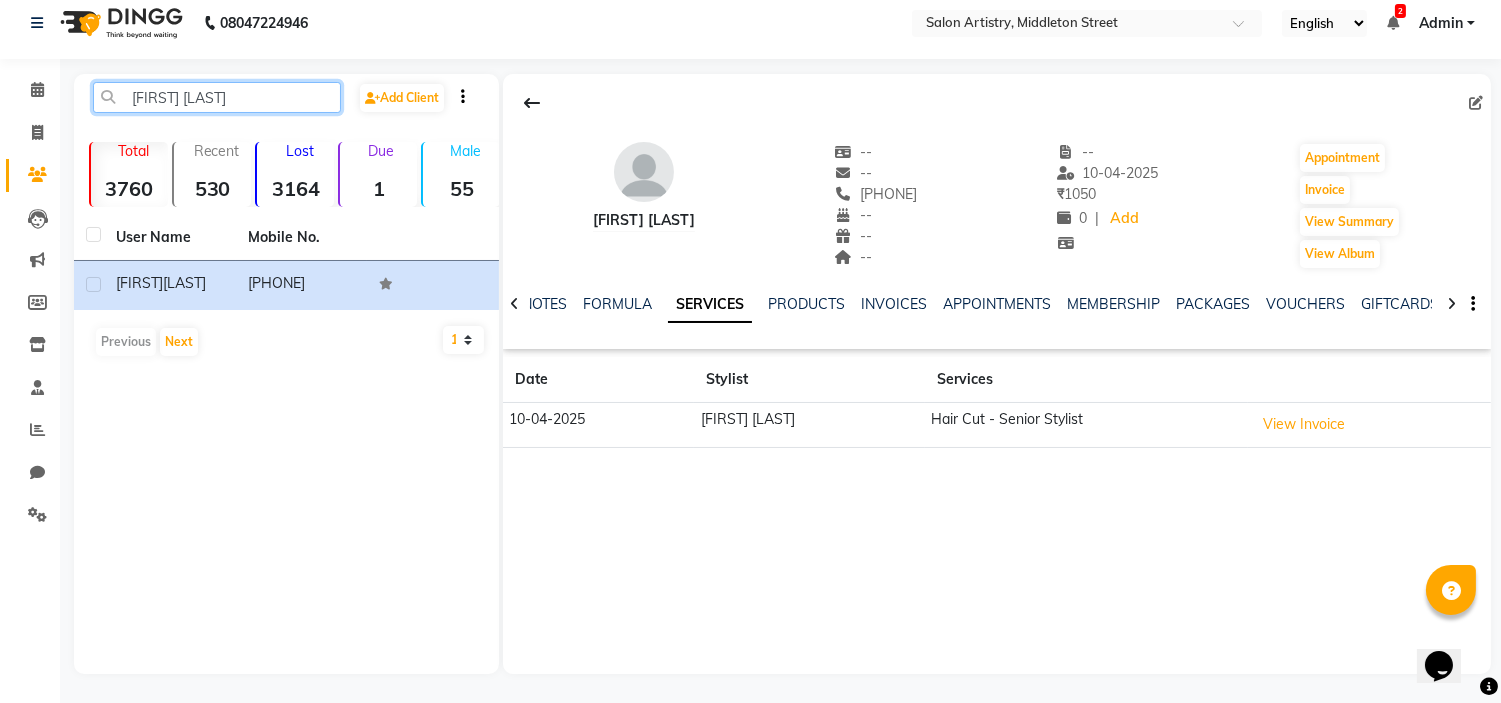 click on "[FIRST] [LAST]" 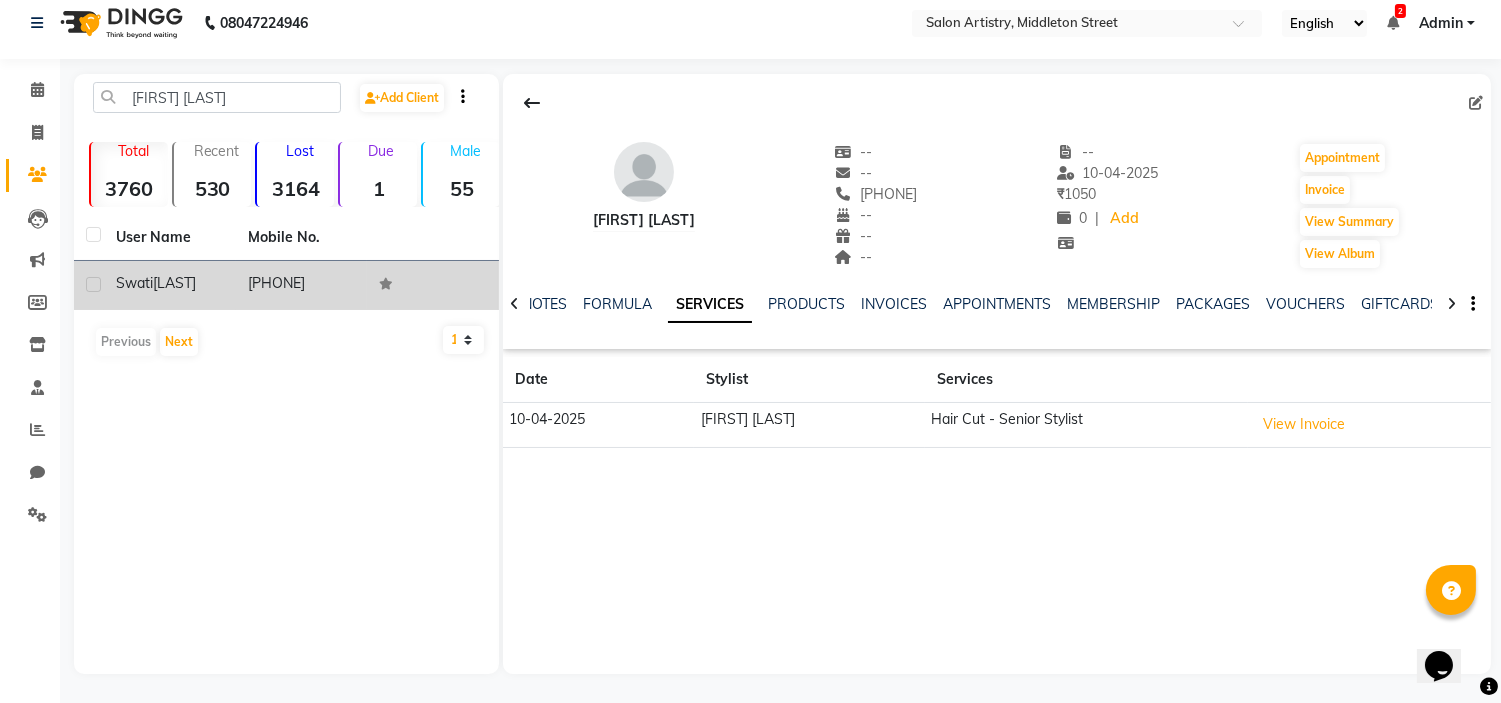 click on "[LAST]" 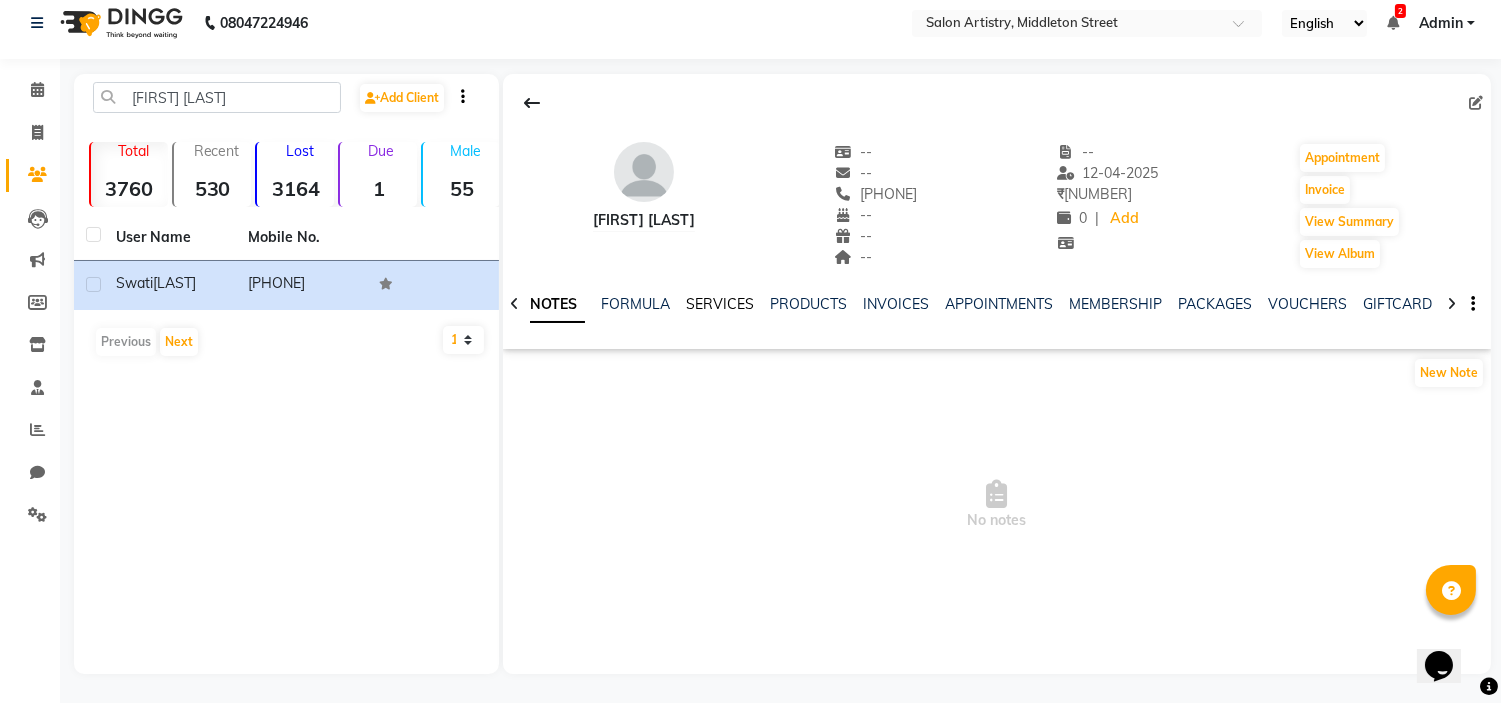 click on "SERVICES" 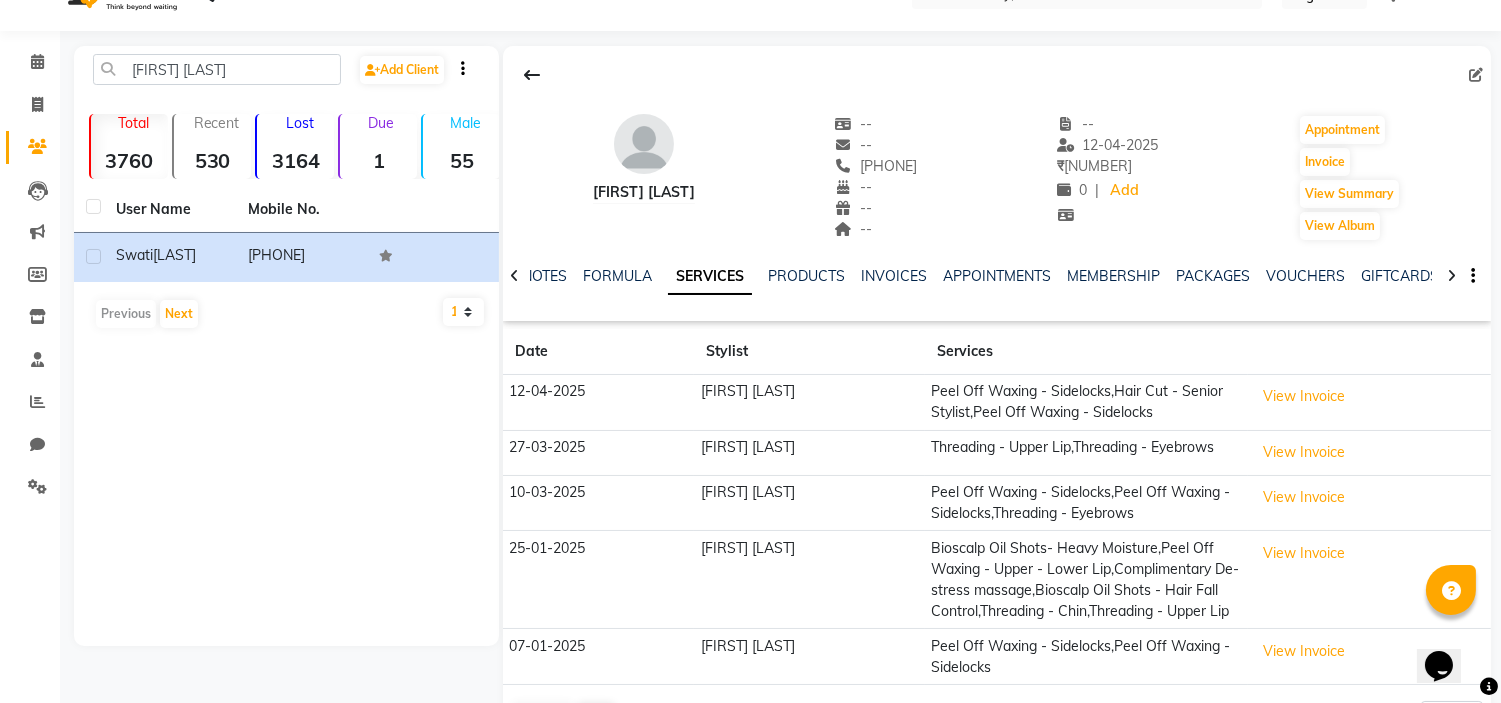 scroll, scrollTop: 0, scrollLeft: 0, axis: both 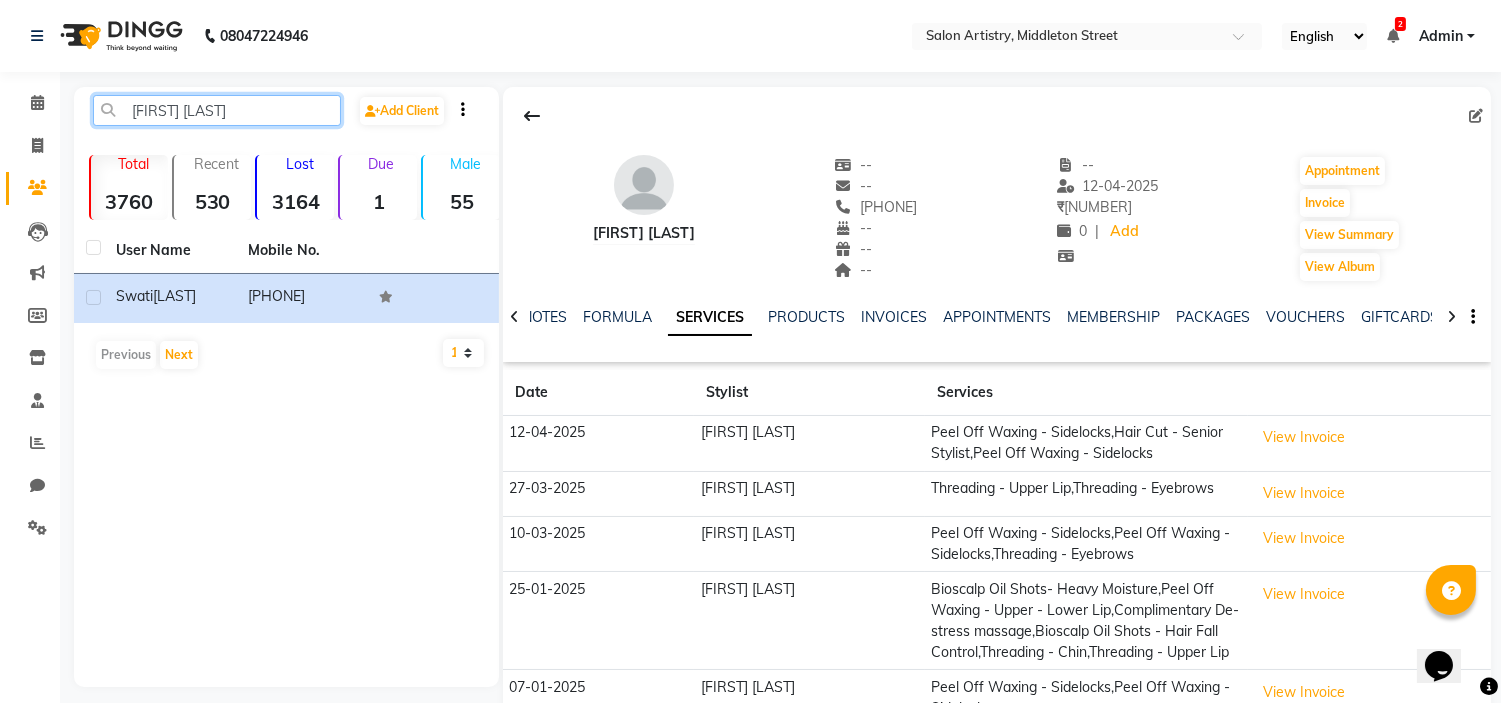 click on "[FIRST] [LAST]" 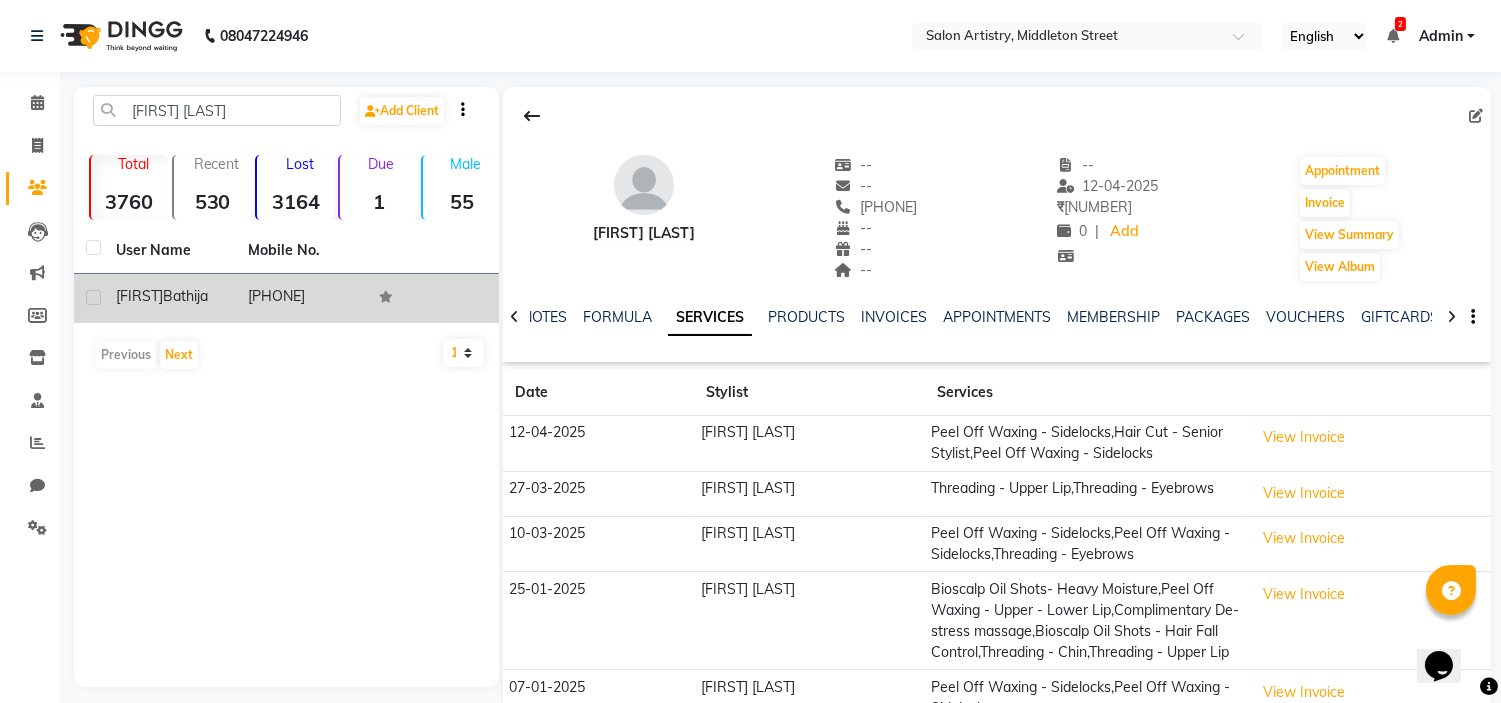 click on "[FIRST] [LAST]" 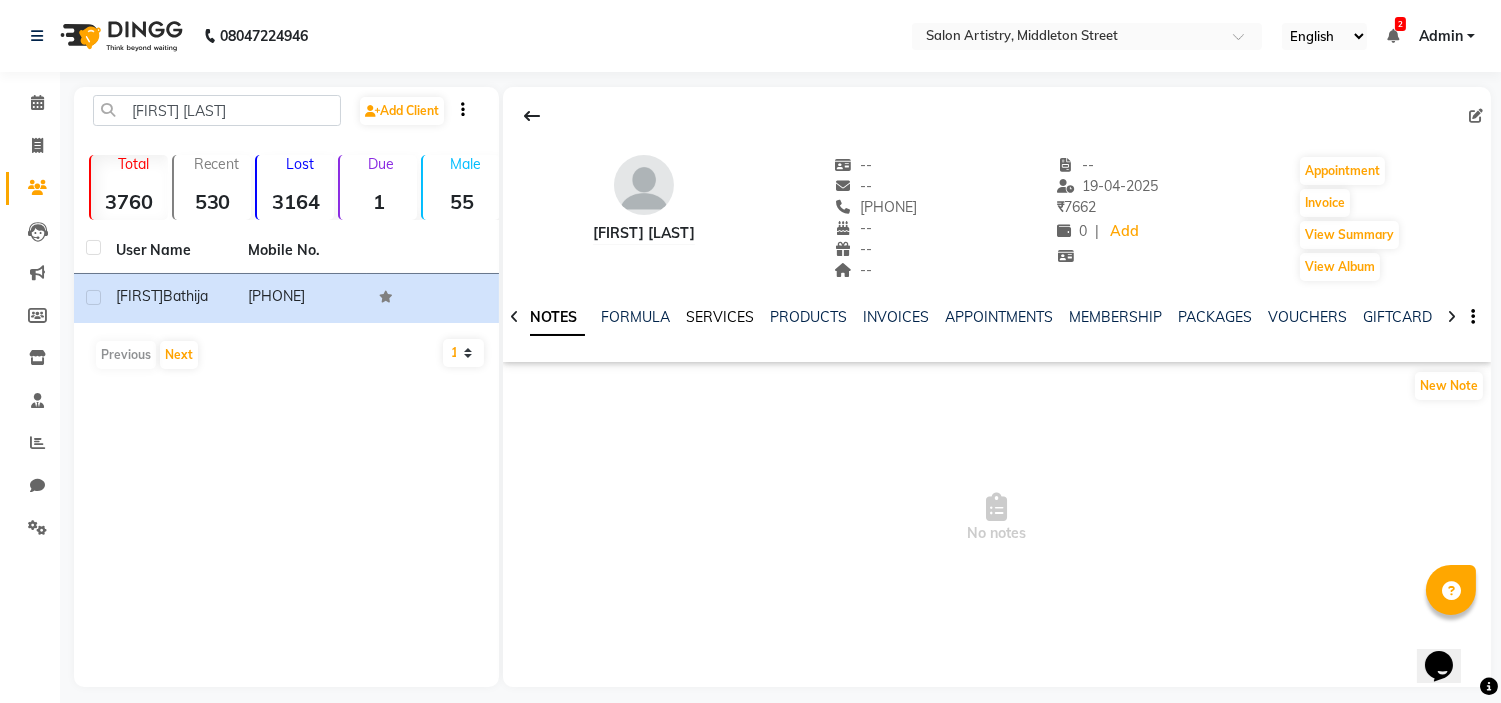 click on "SERVICES" 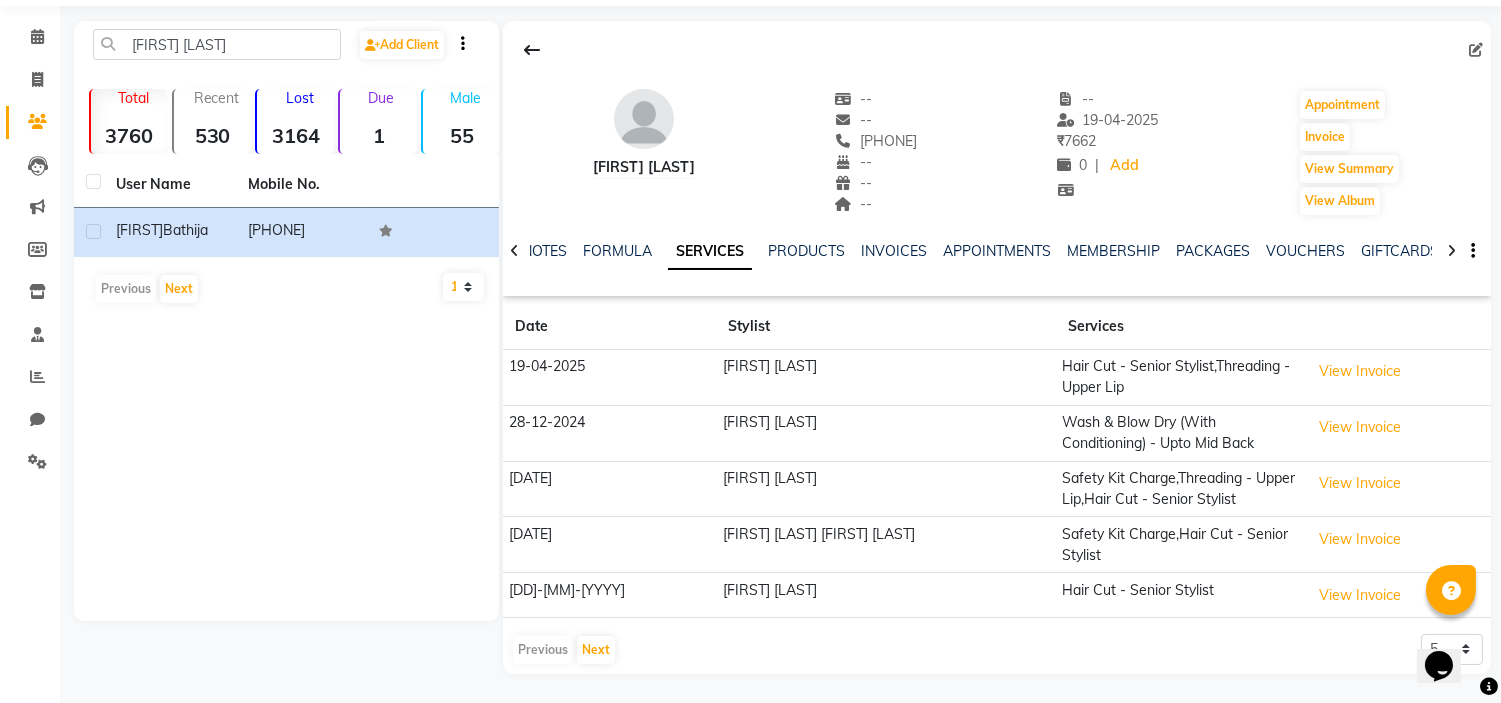 scroll, scrollTop: 67, scrollLeft: 0, axis: vertical 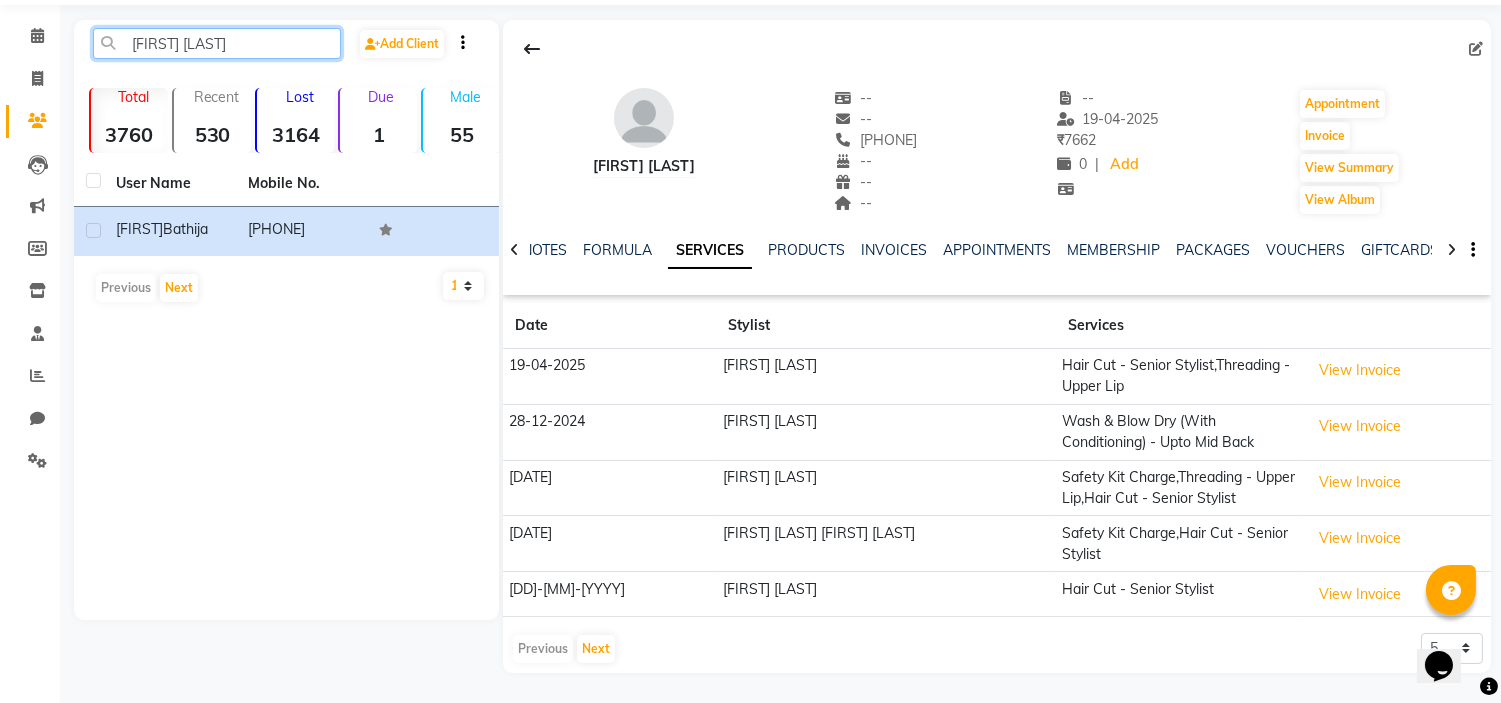 click on "[FIRST] [LAST]" 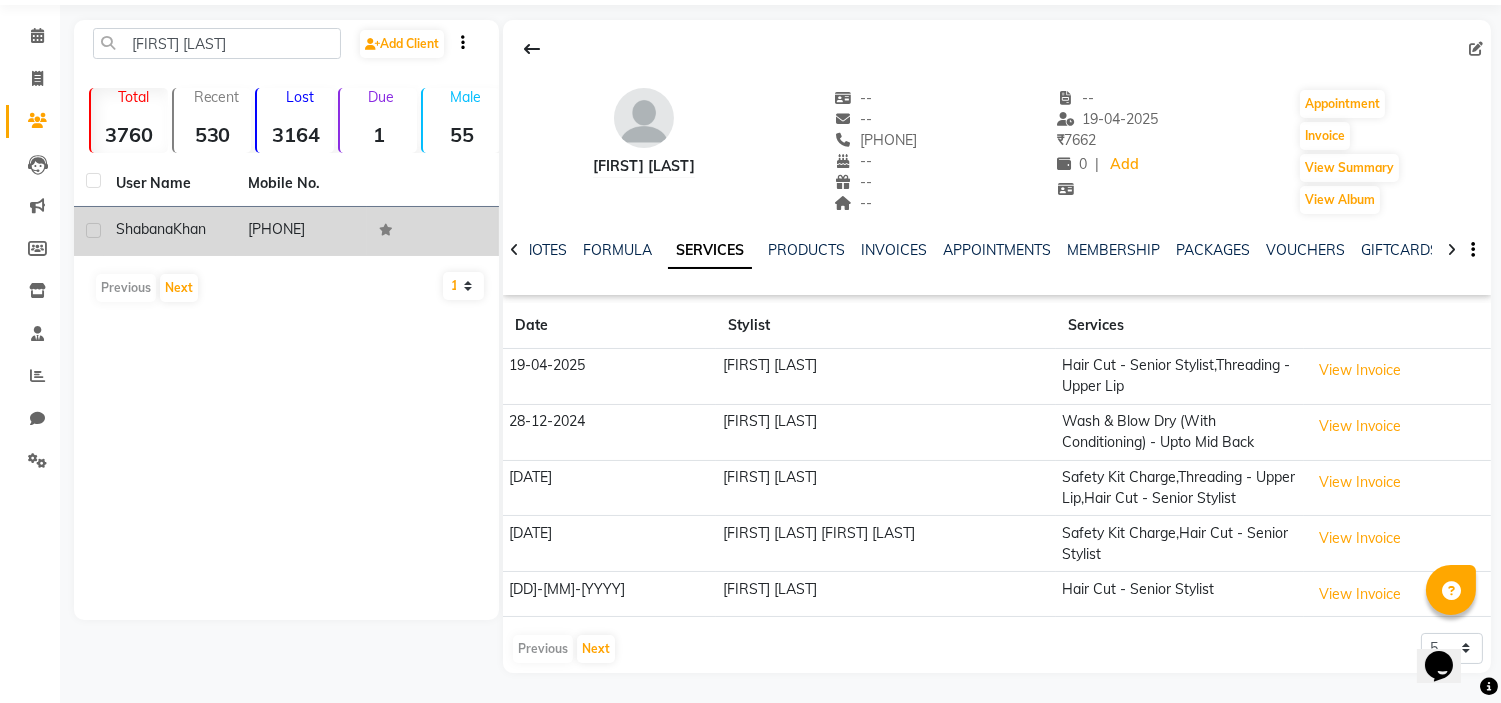 click on "Khan" 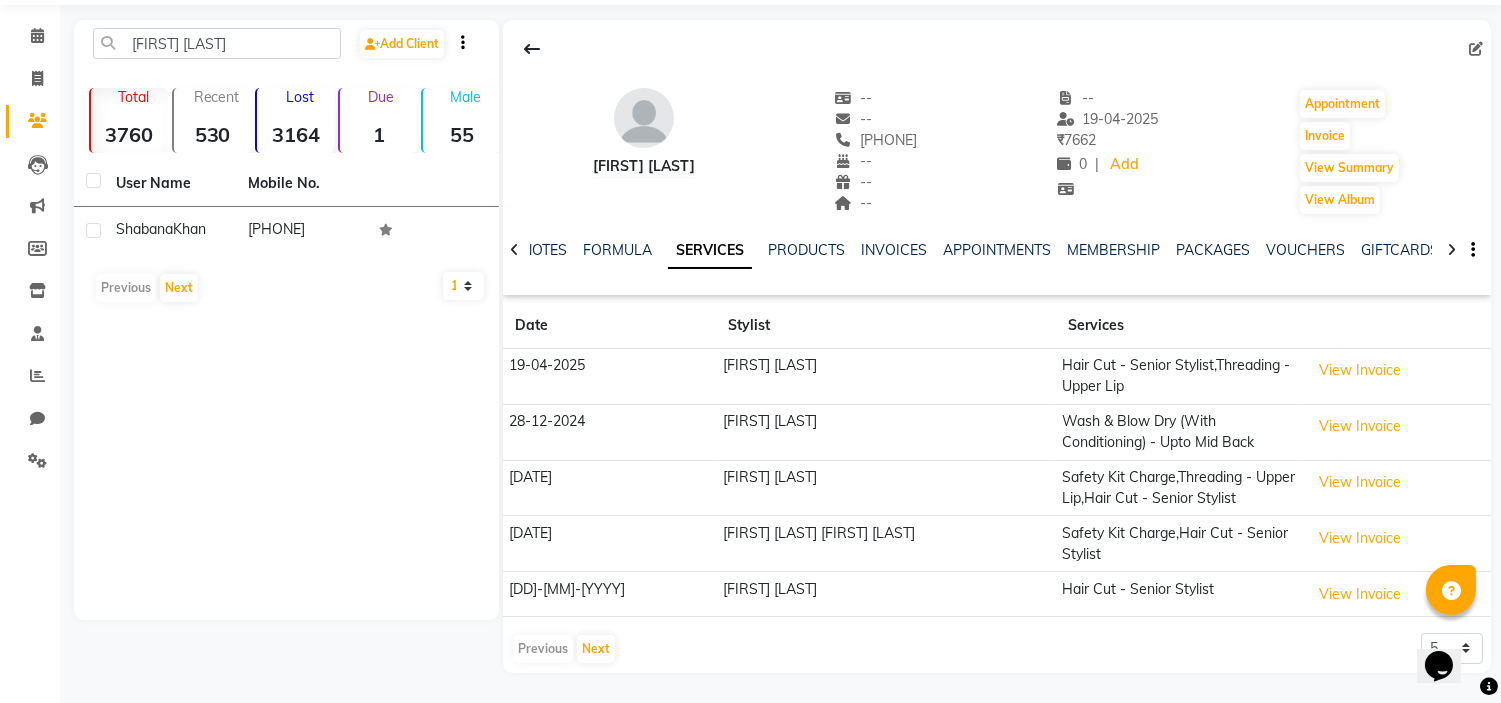 scroll, scrollTop: 13, scrollLeft: 0, axis: vertical 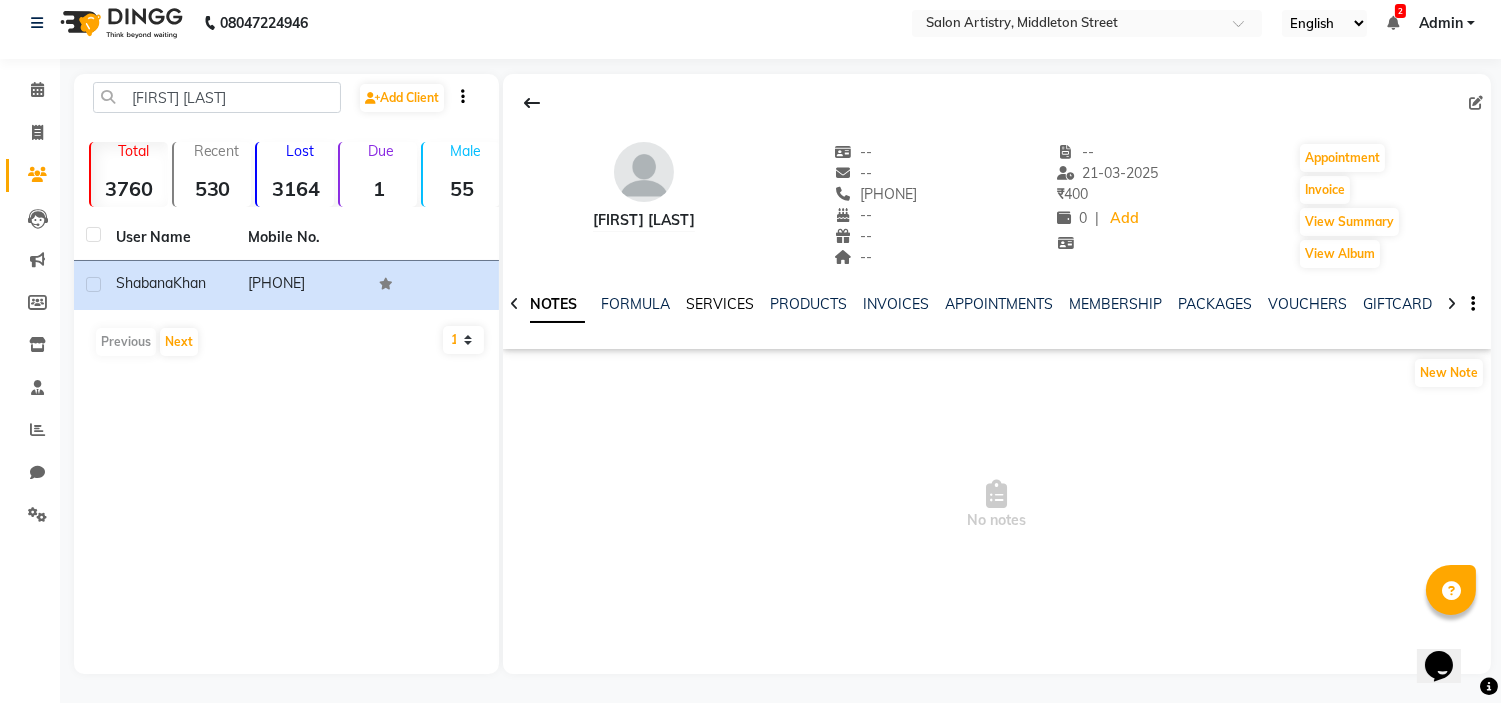 click on "SERVICES" 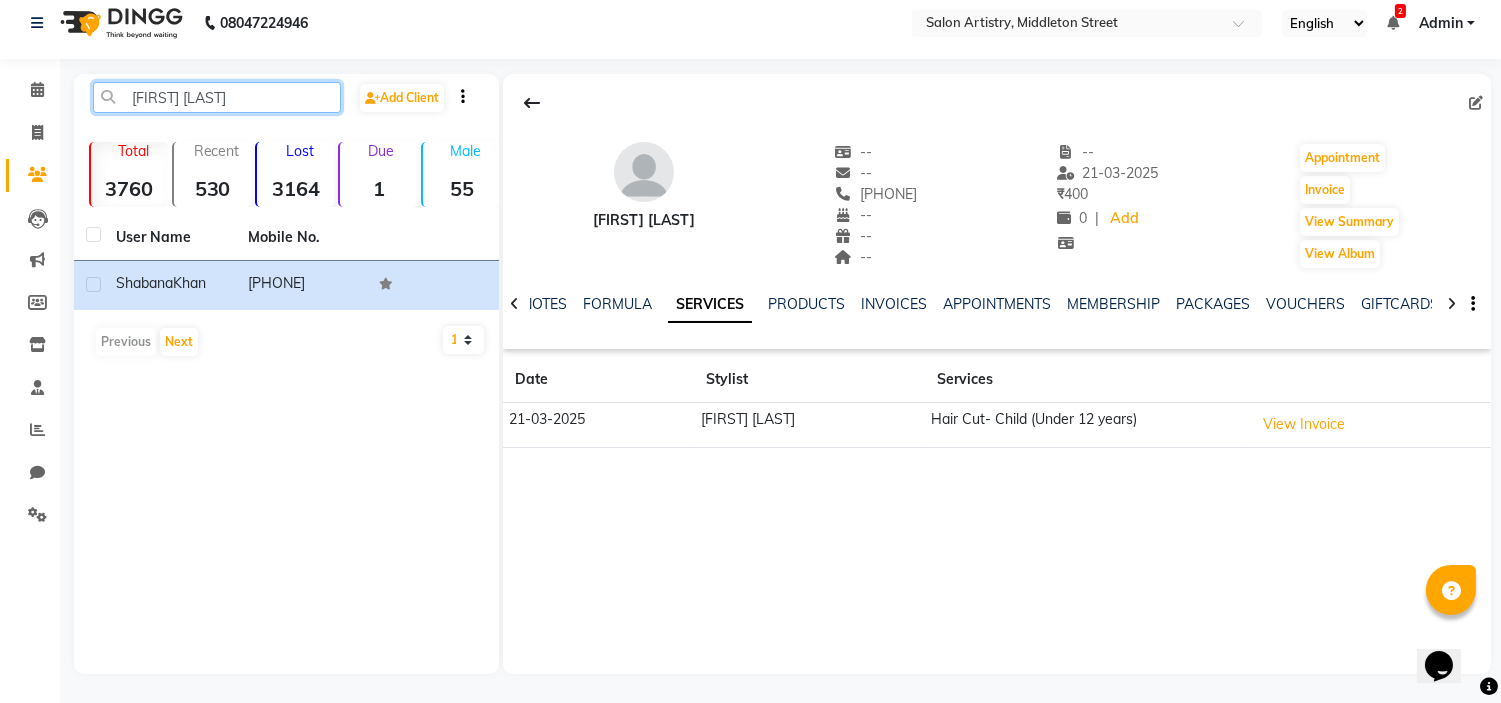 click on "[FIRST] [LAST]" 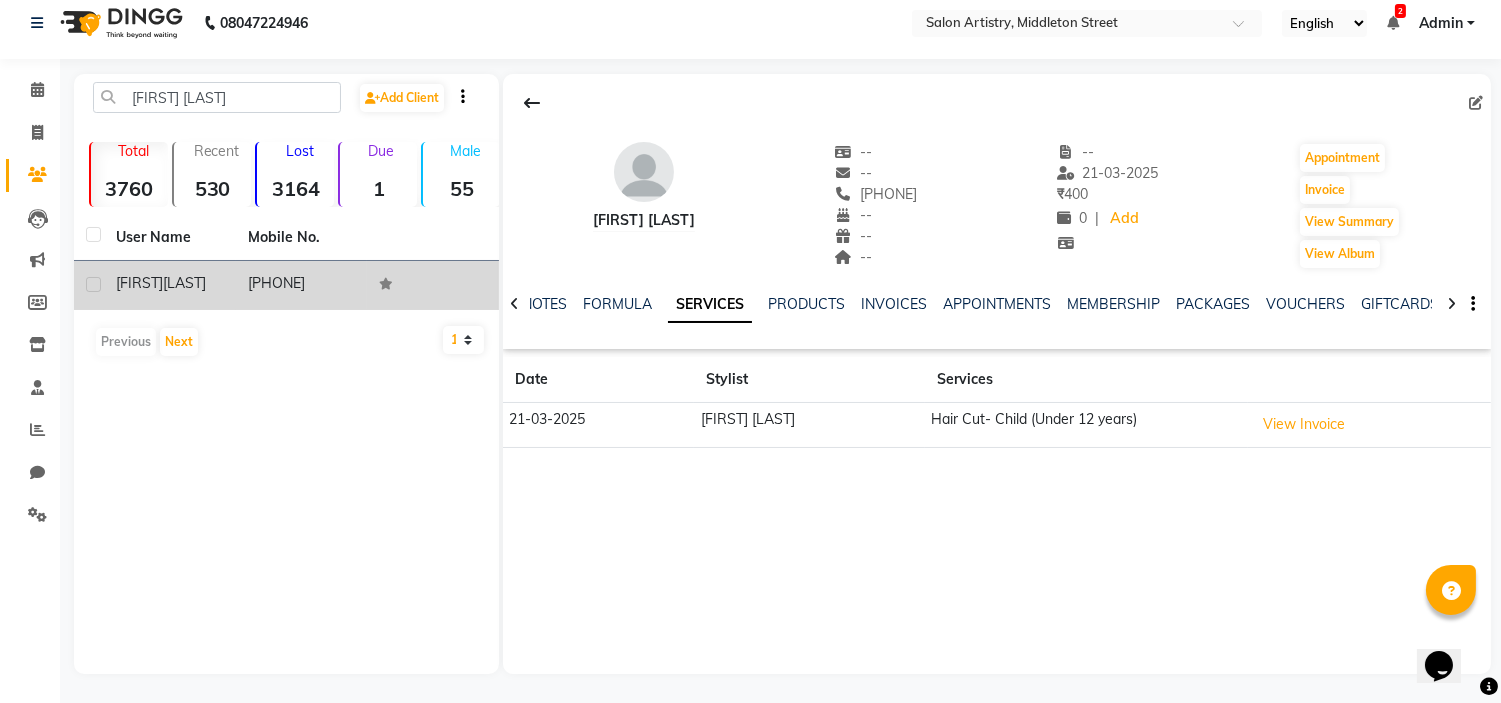 click on "[FIRST] [LAST]" 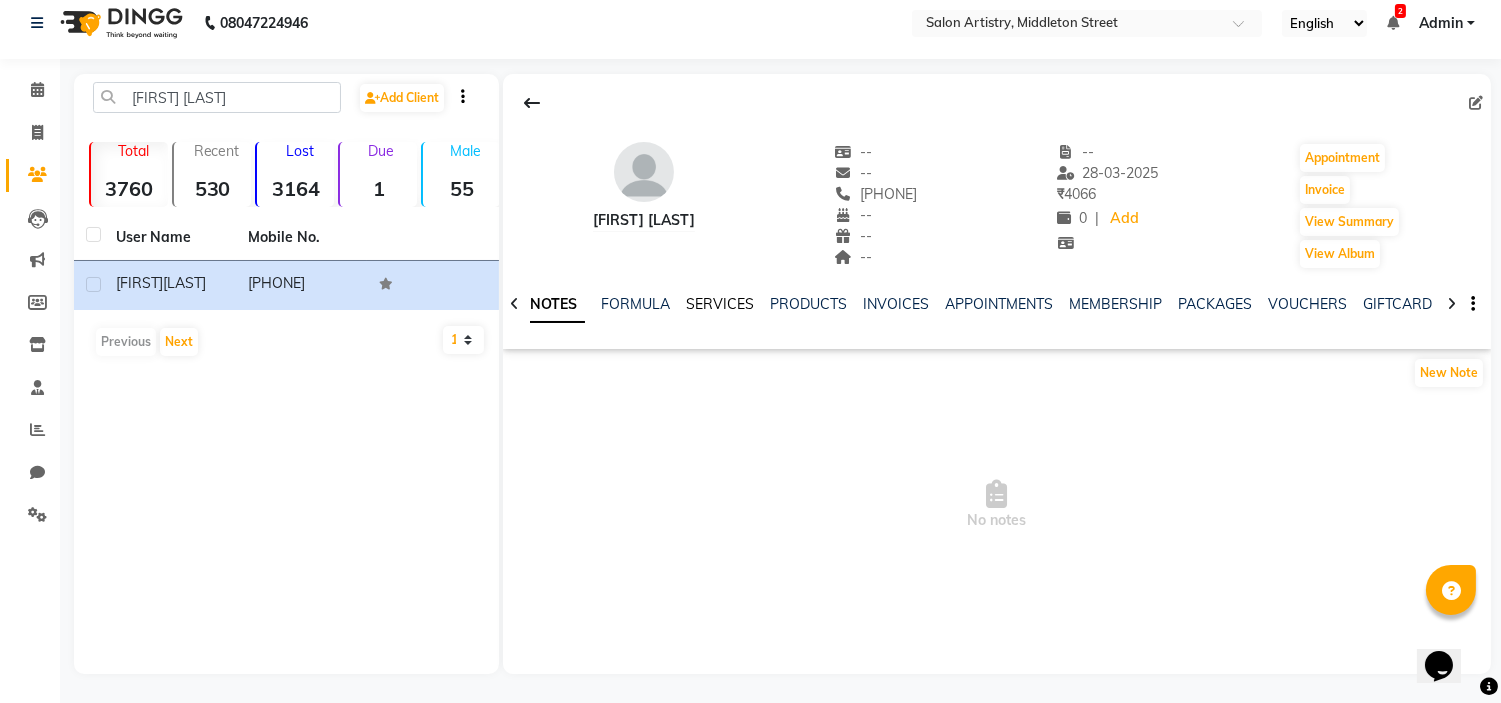 click on "SERVICES" 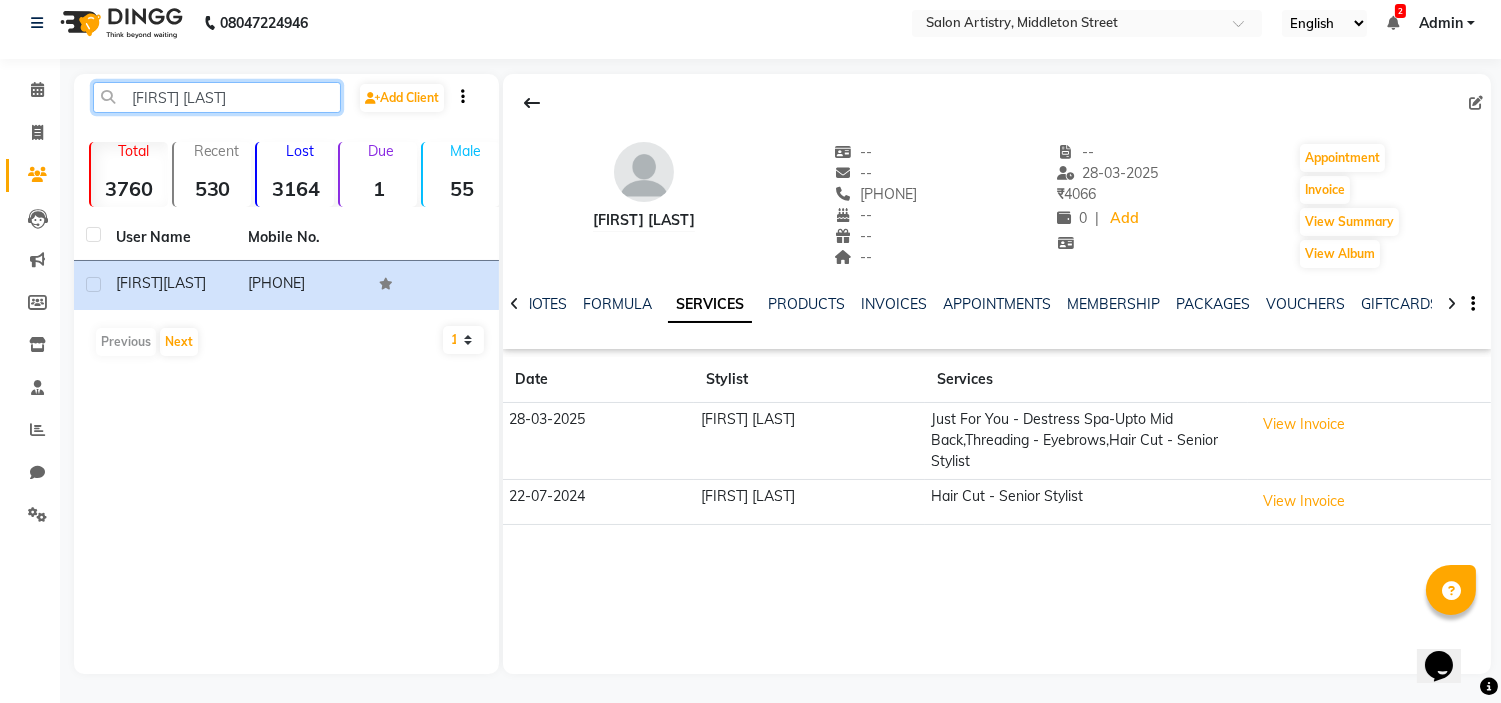 click on "[FIRST] [LAST]" 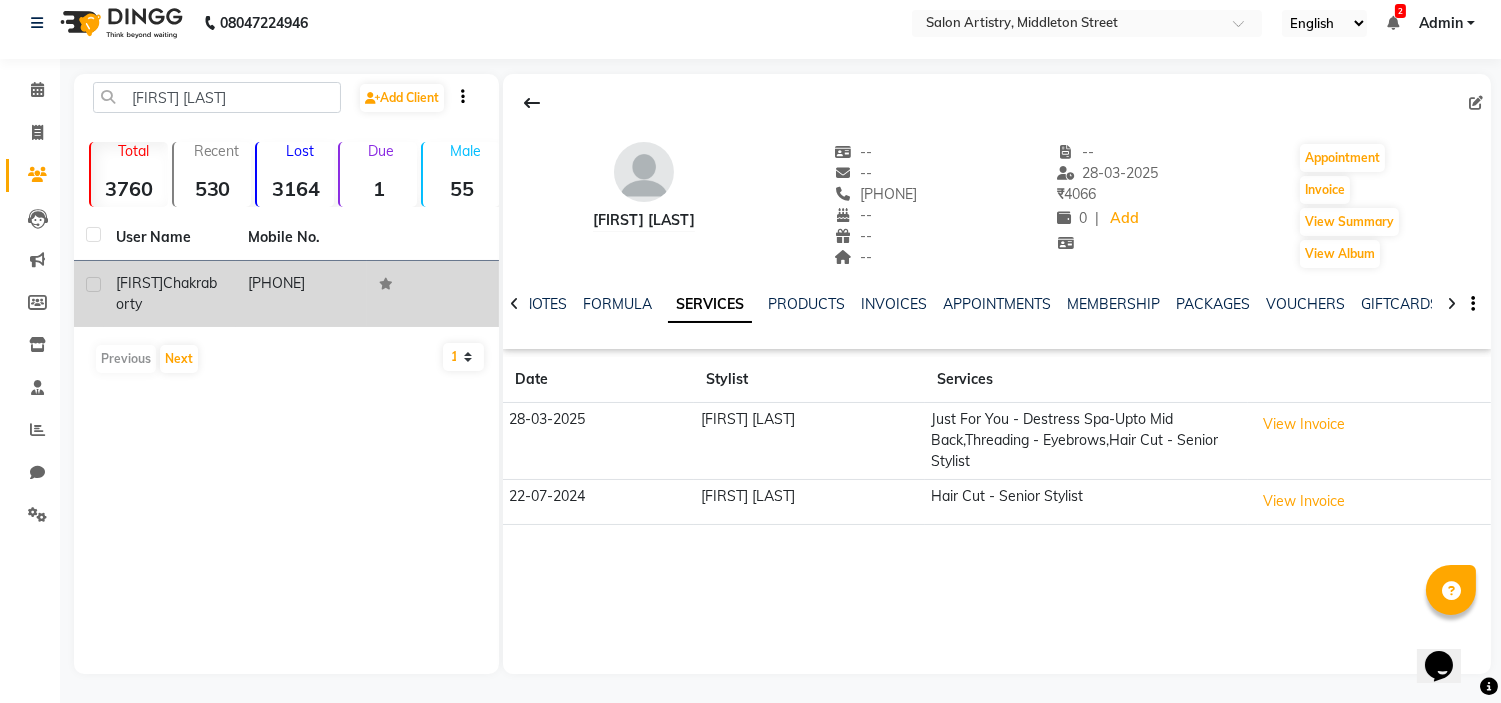 click on "[FIRST] [LAST]" 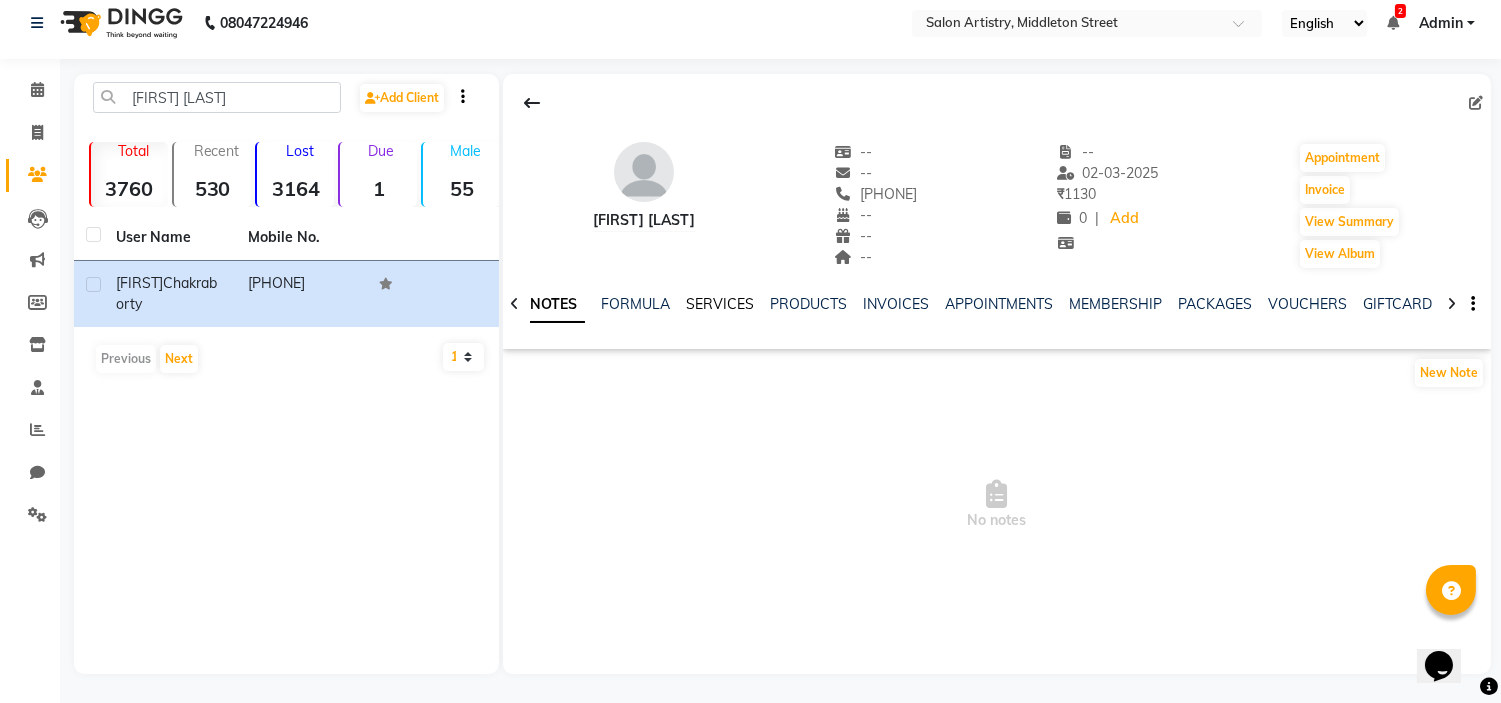 click on "SERVICES" 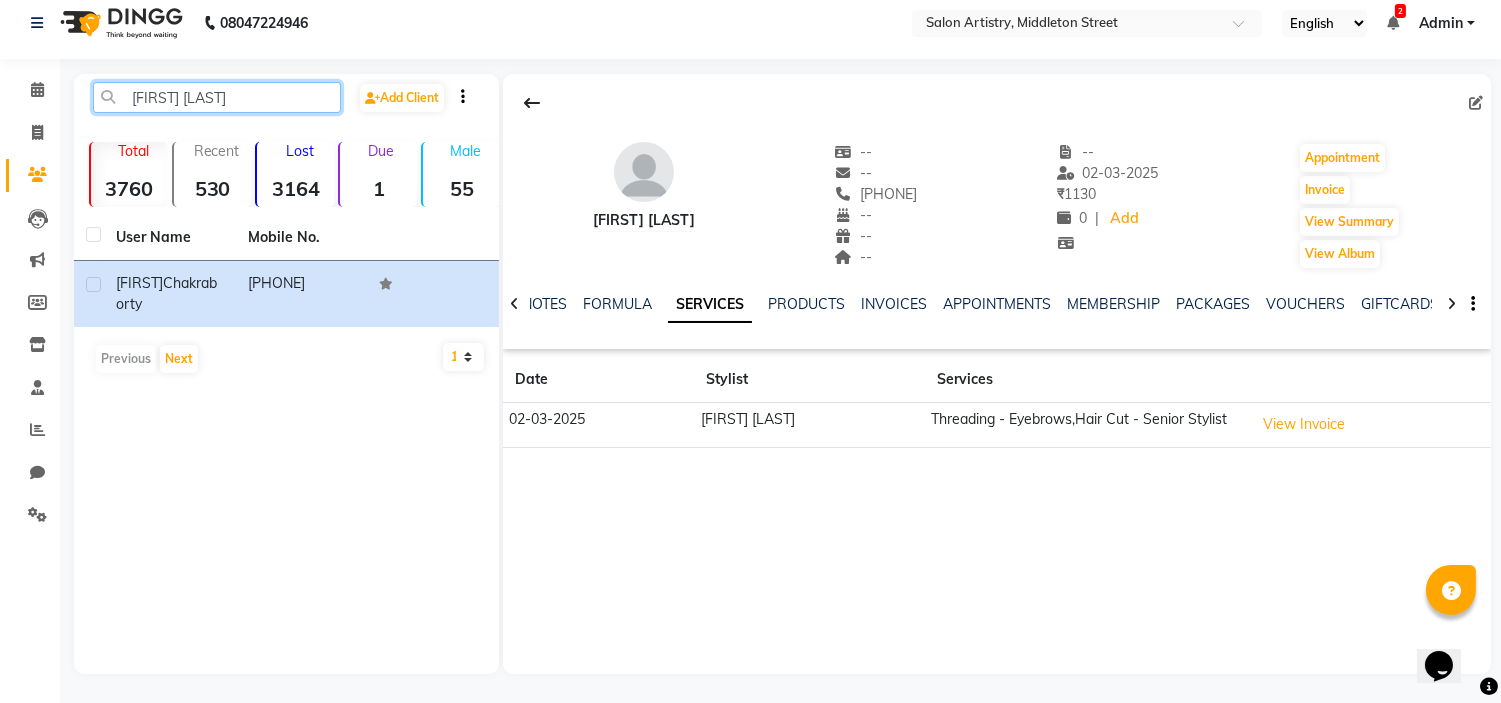 click on "[FIRST] [LAST]" 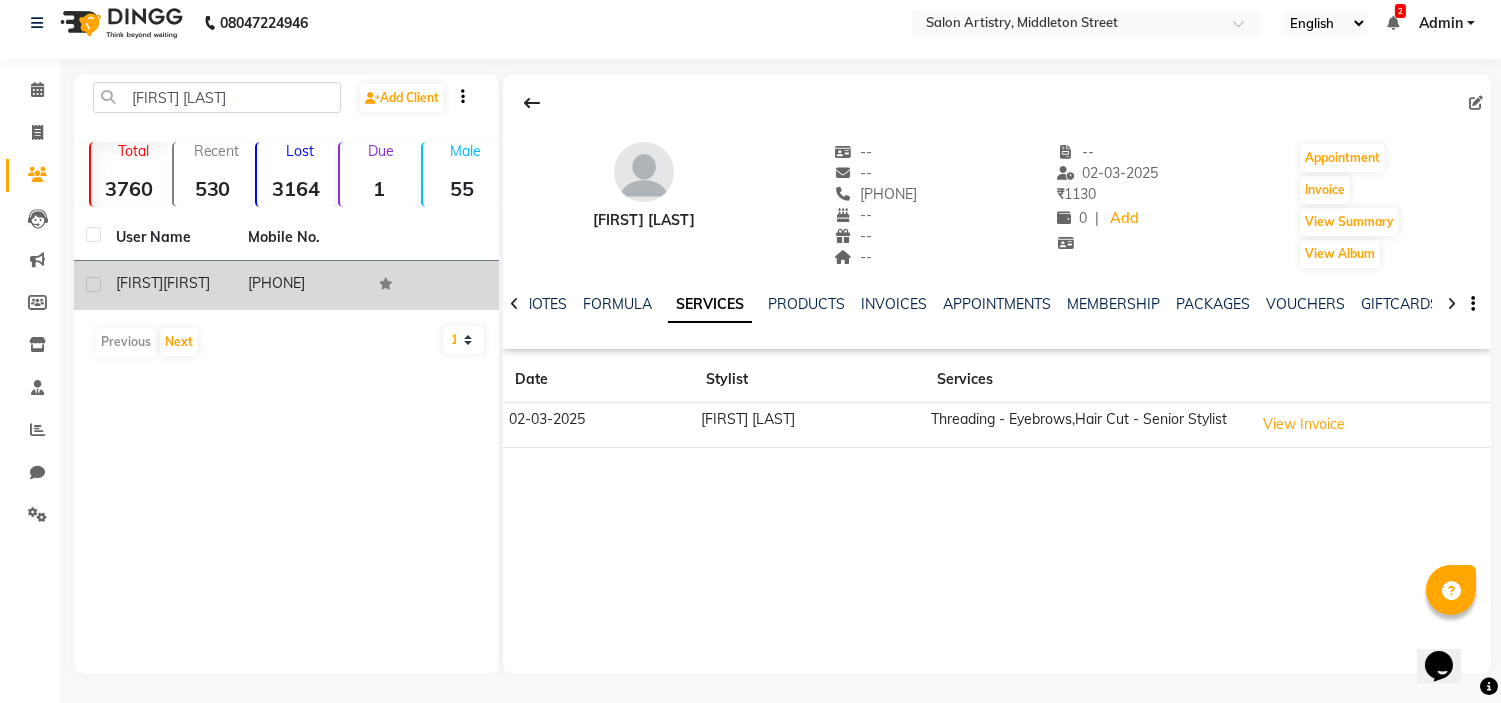 click on "[FIRST]" 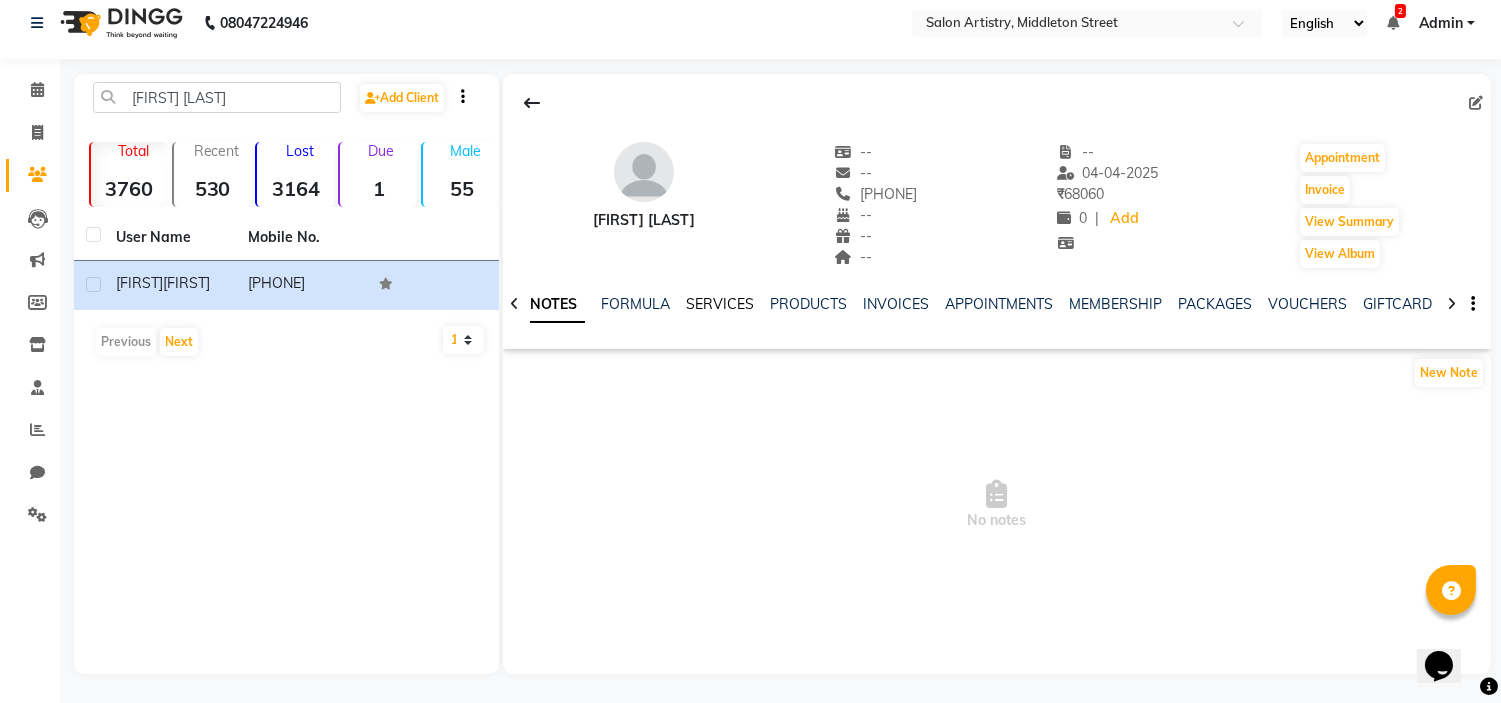 click on "SERVICES" 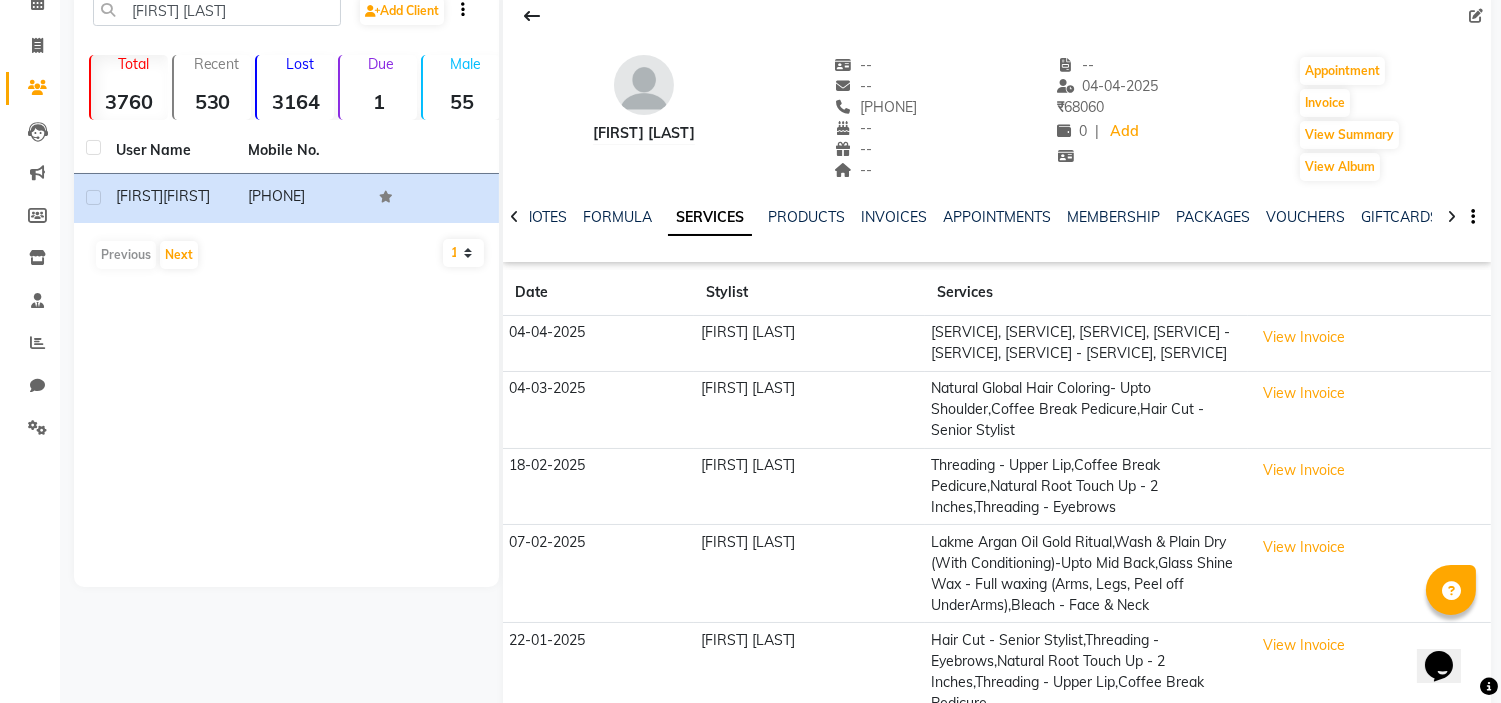 scroll, scrollTop: 102, scrollLeft: 0, axis: vertical 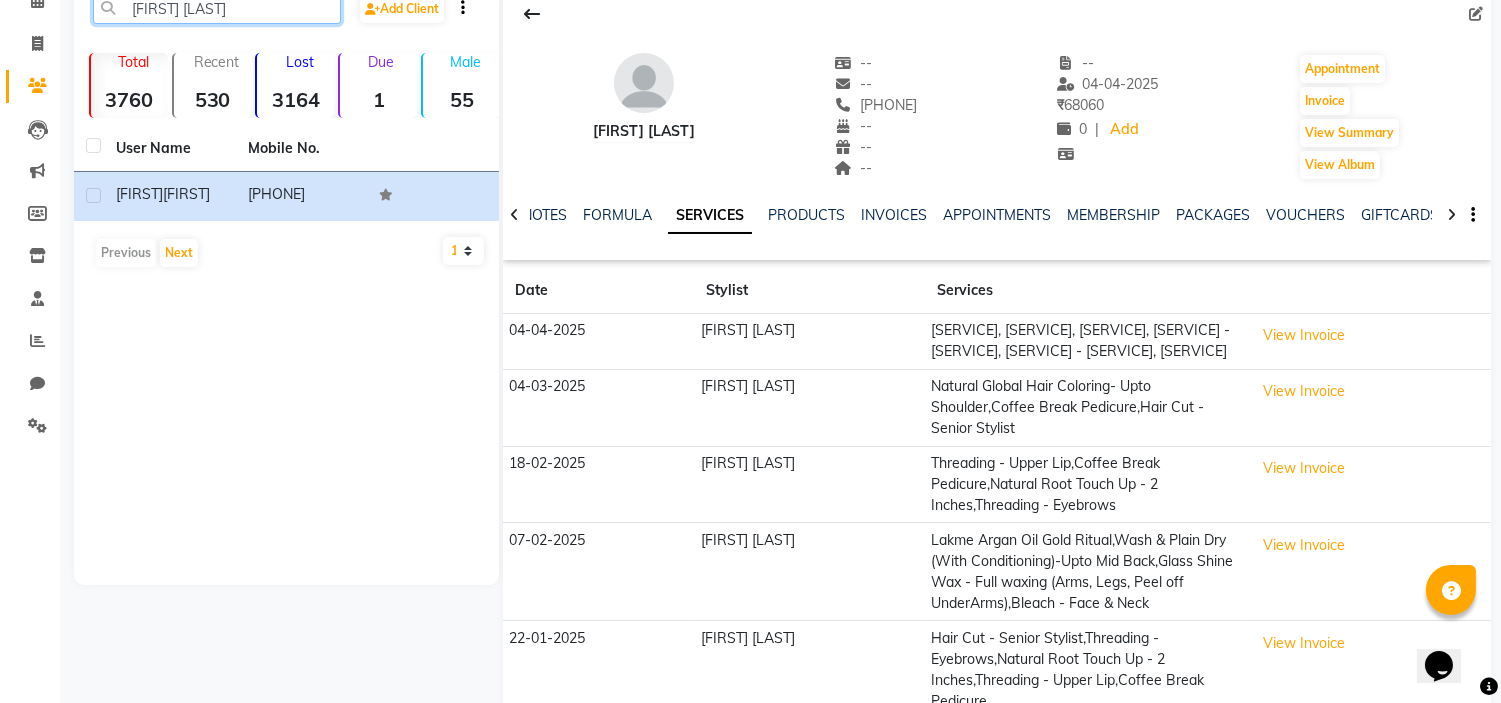 click on "[FIRST] [LAST]" 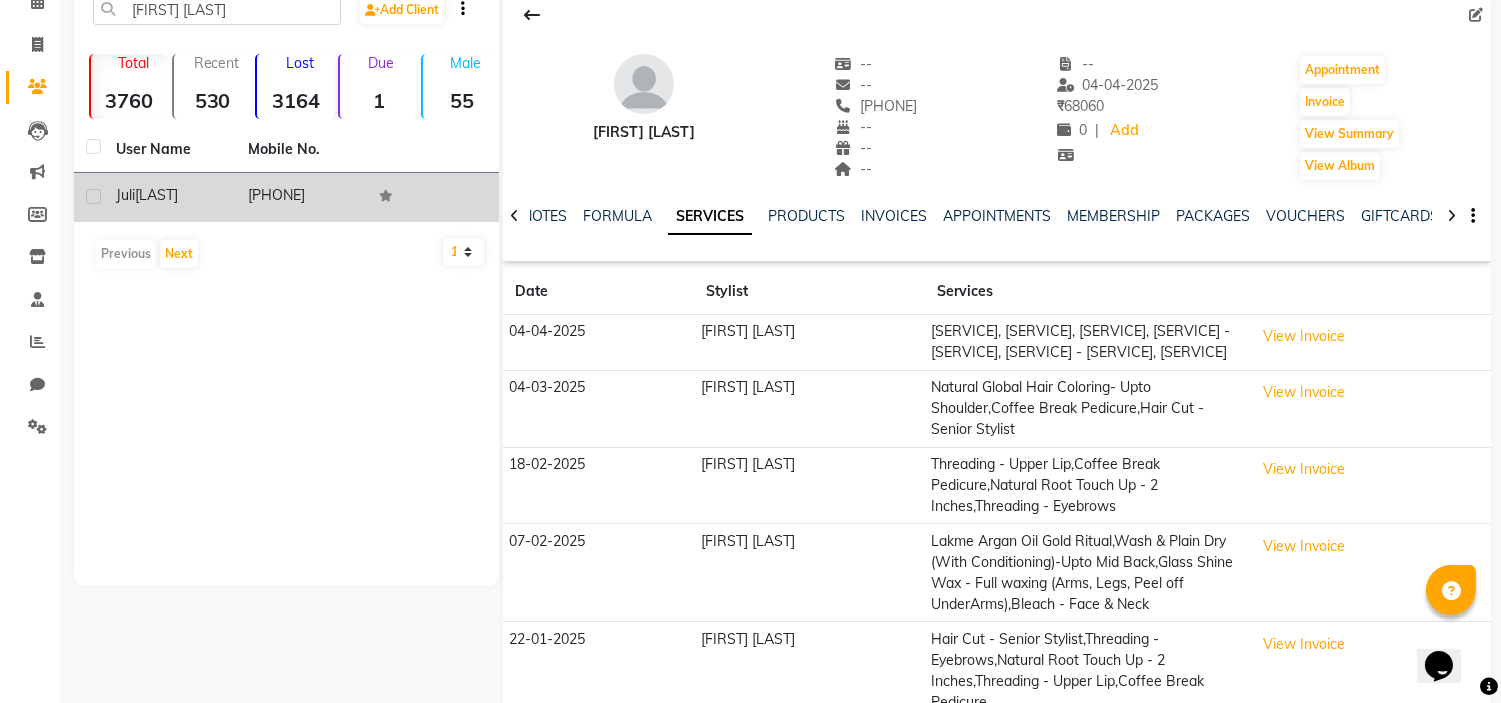 click on "[FIRST] [LAST]" 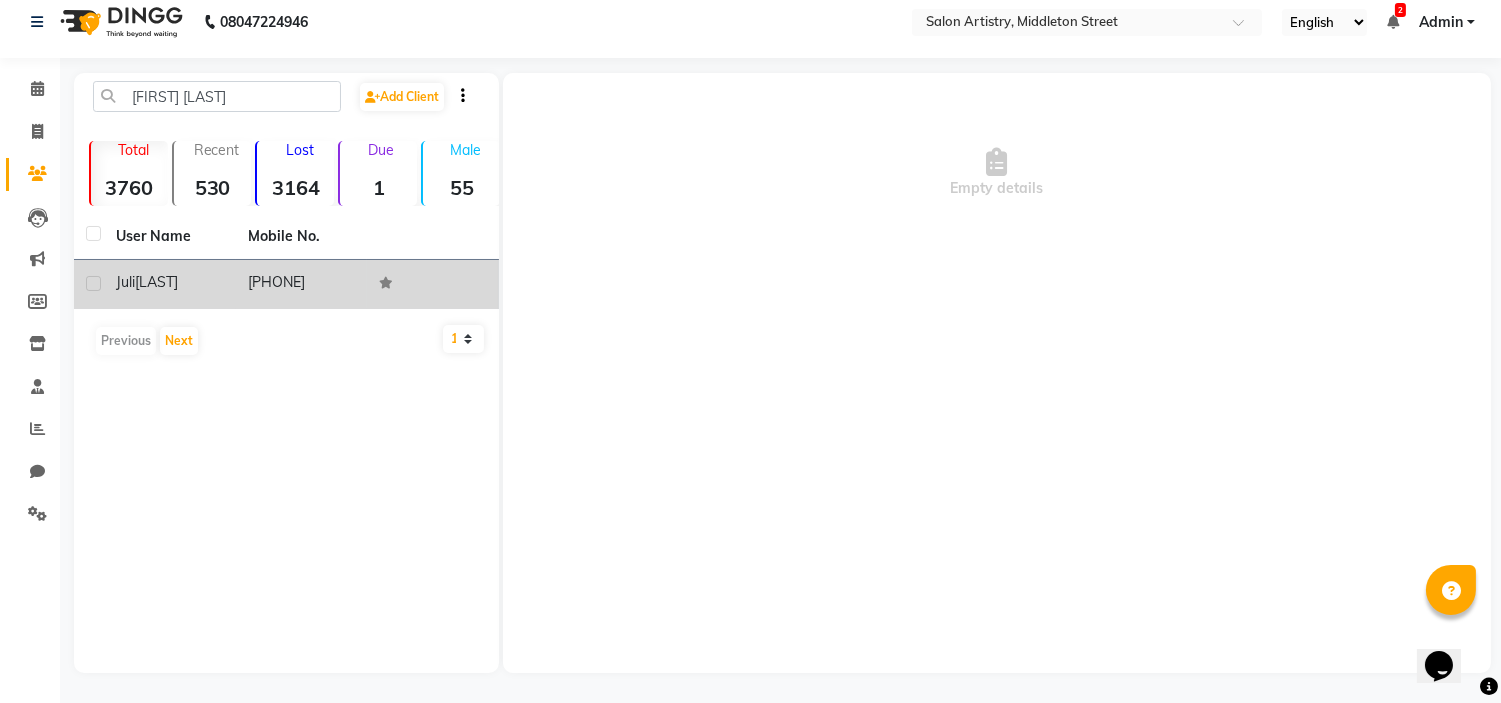scroll, scrollTop: 13, scrollLeft: 0, axis: vertical 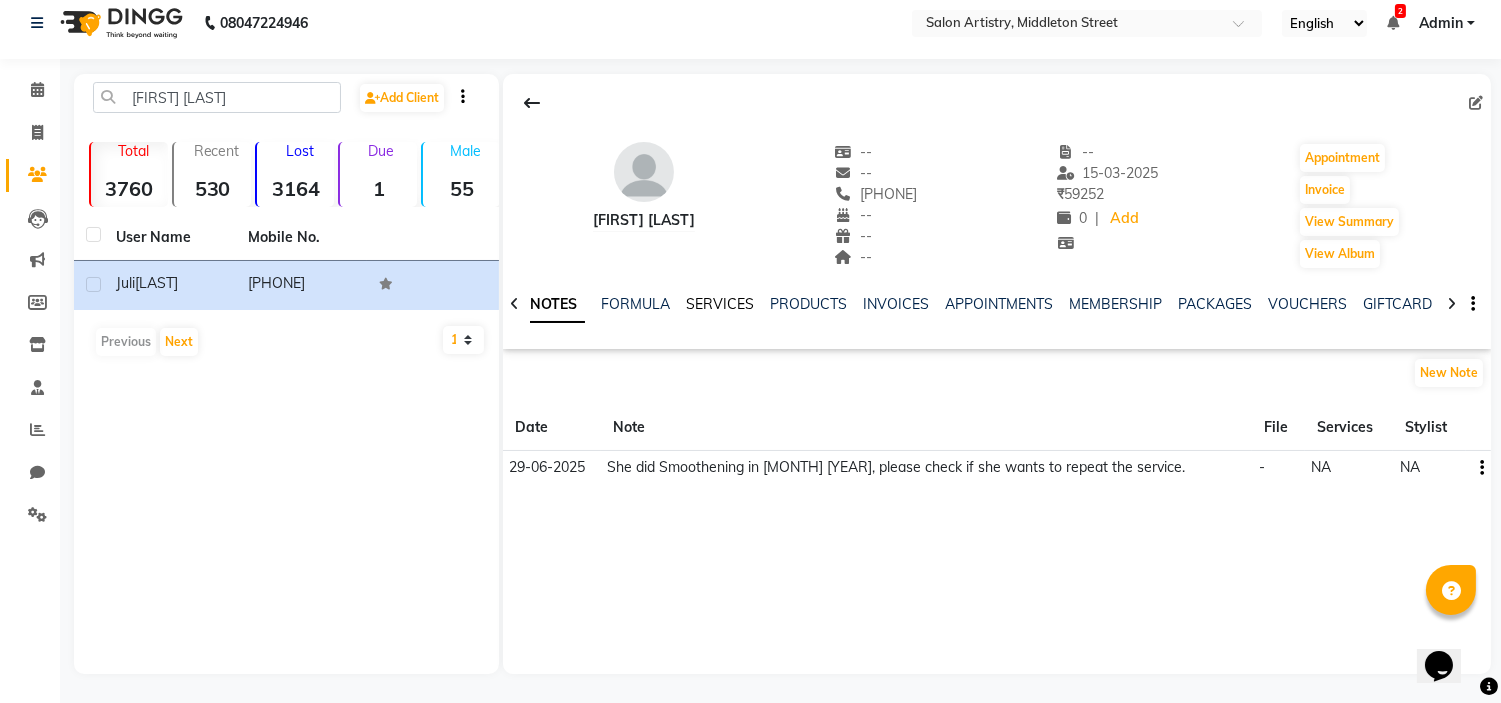 click on "SERVICES" 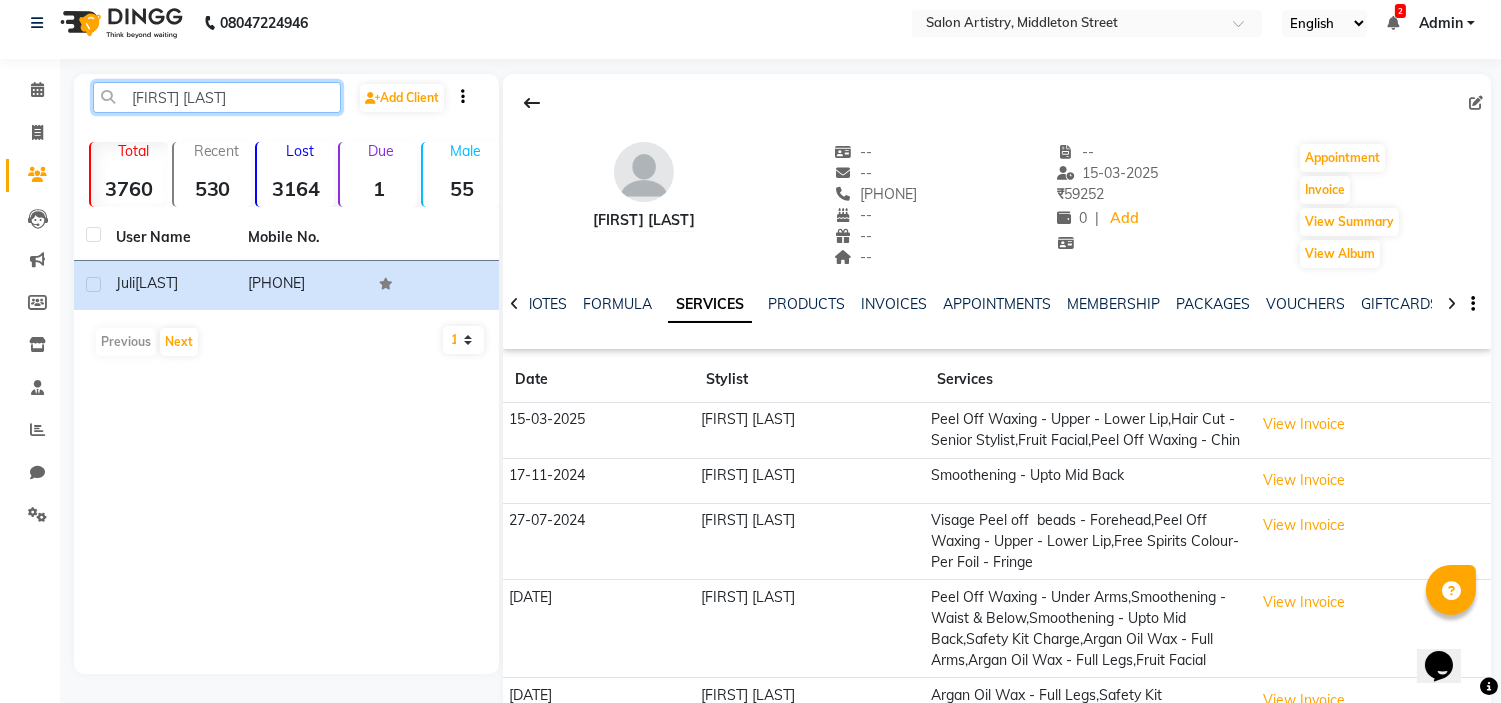 click on "[FIRST] [LAST]" 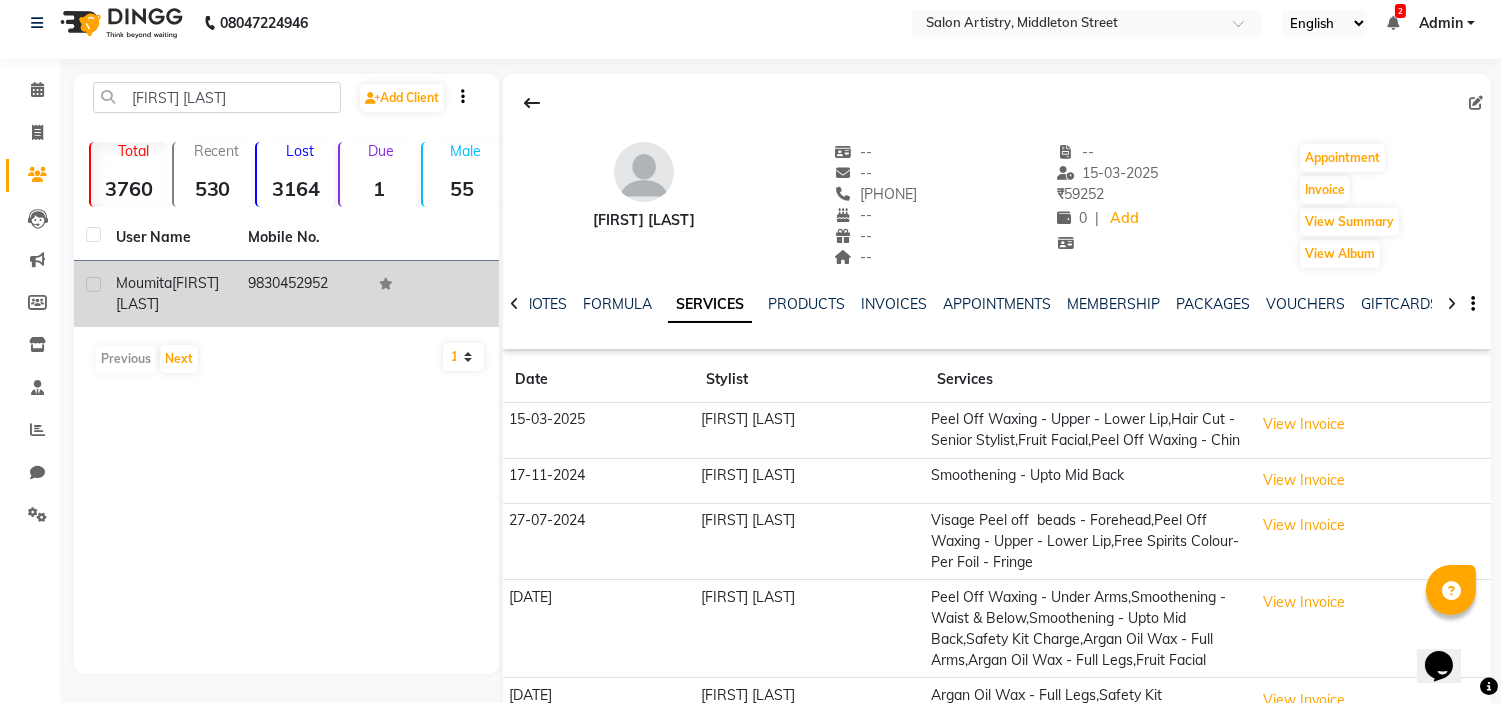 click on "[FIRST] [LAST]" 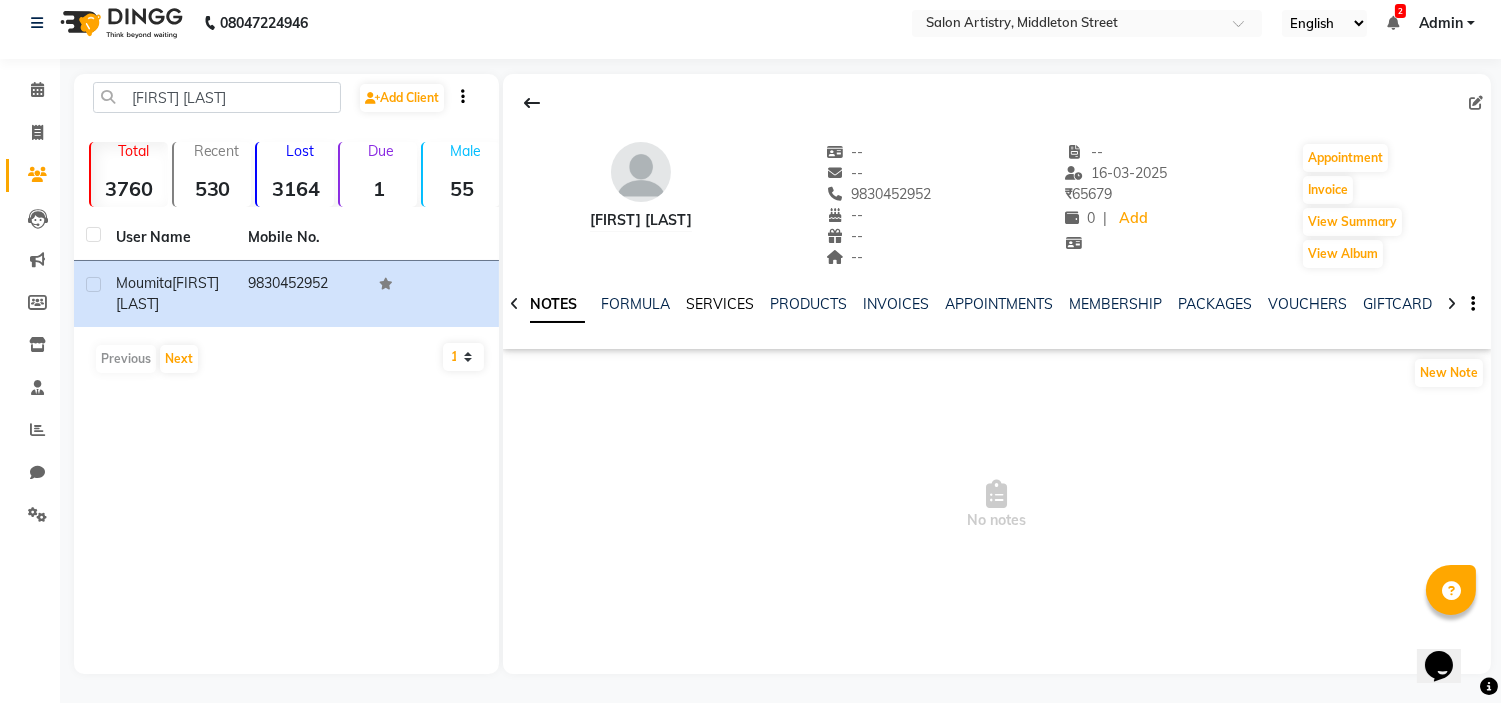 click on "SERVICES" 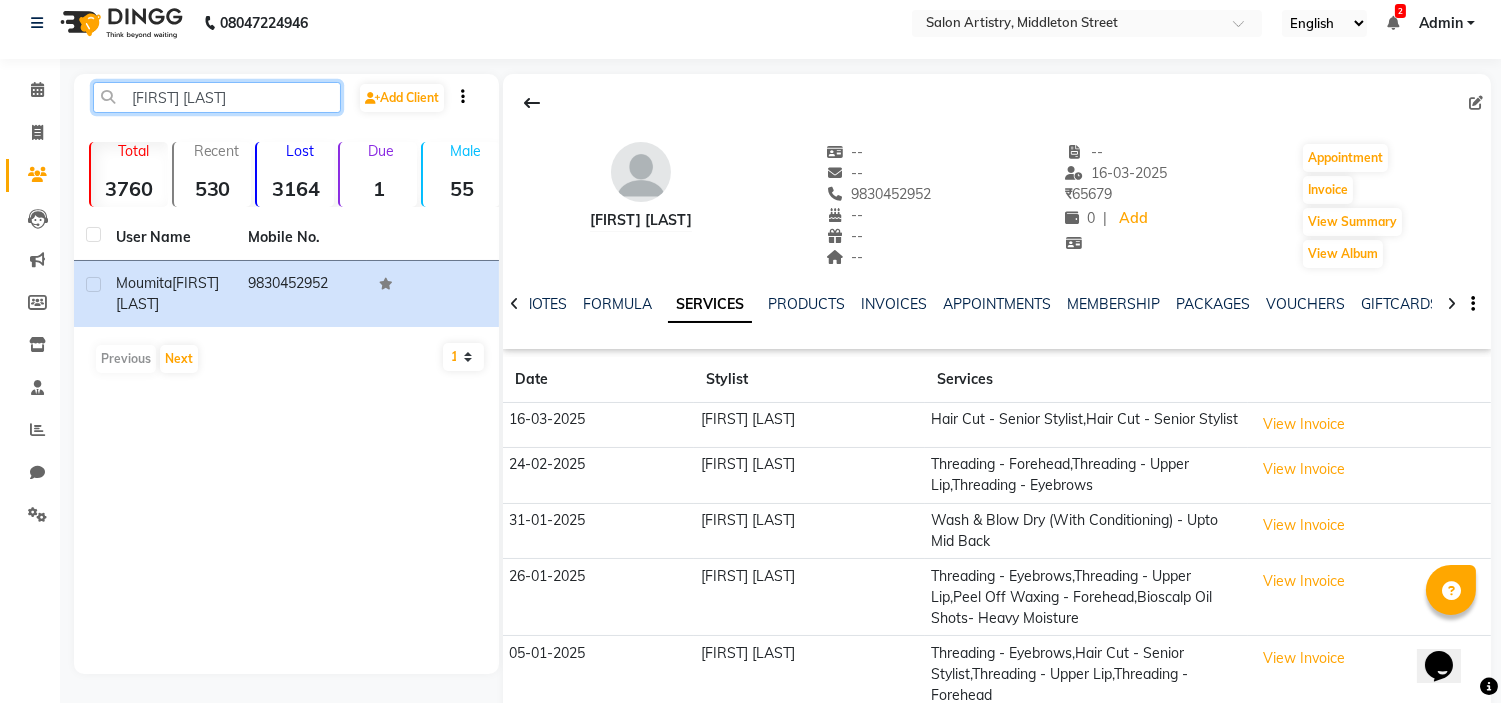 click on "[FIRST] [LAST]" 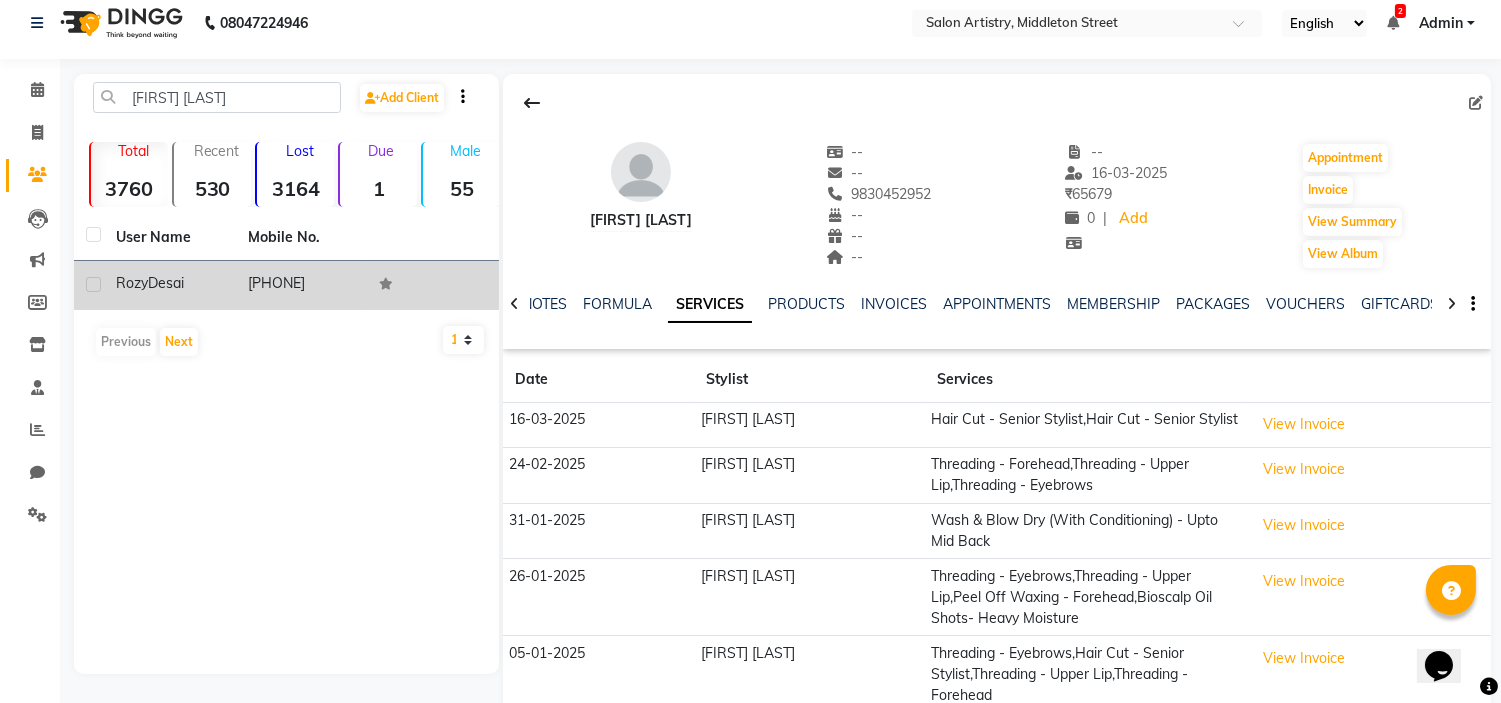 click on "Desai" 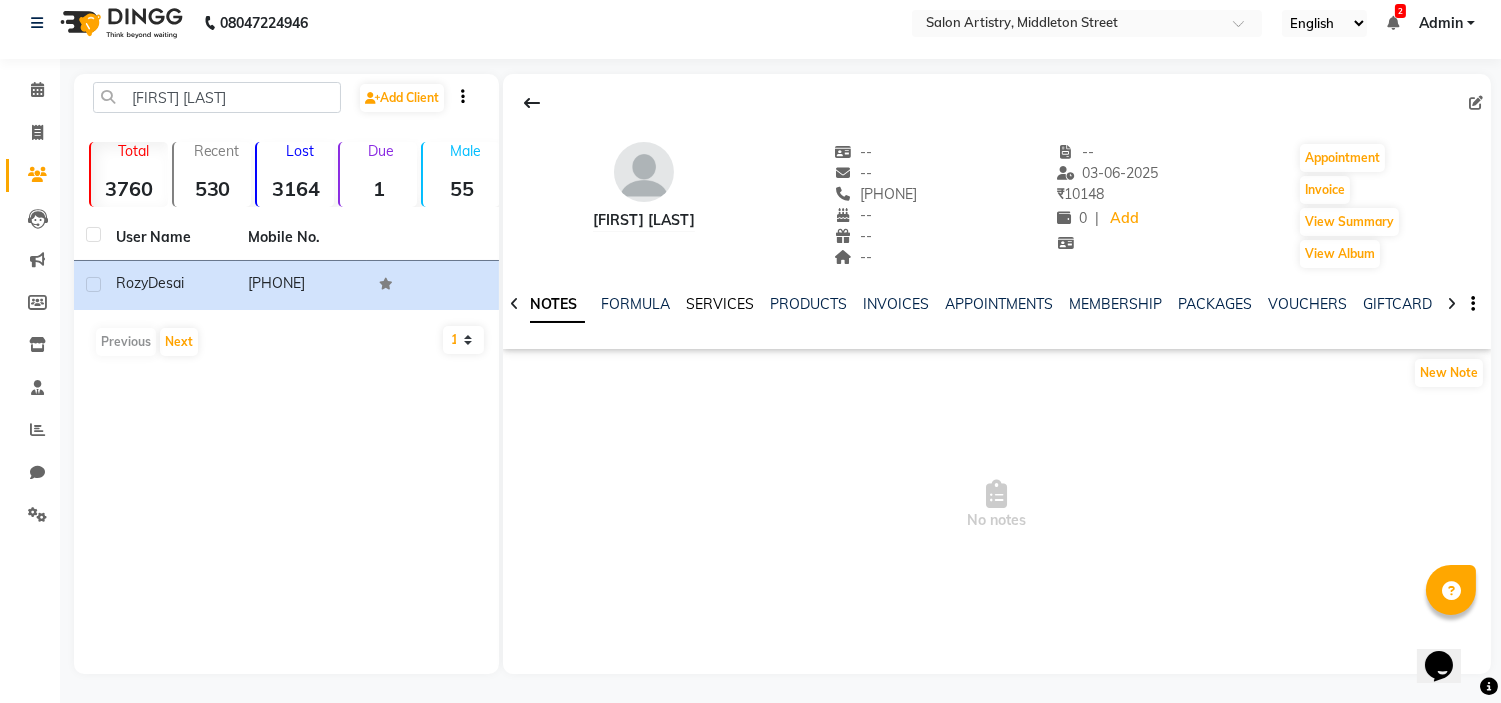 click on "SERVICES" 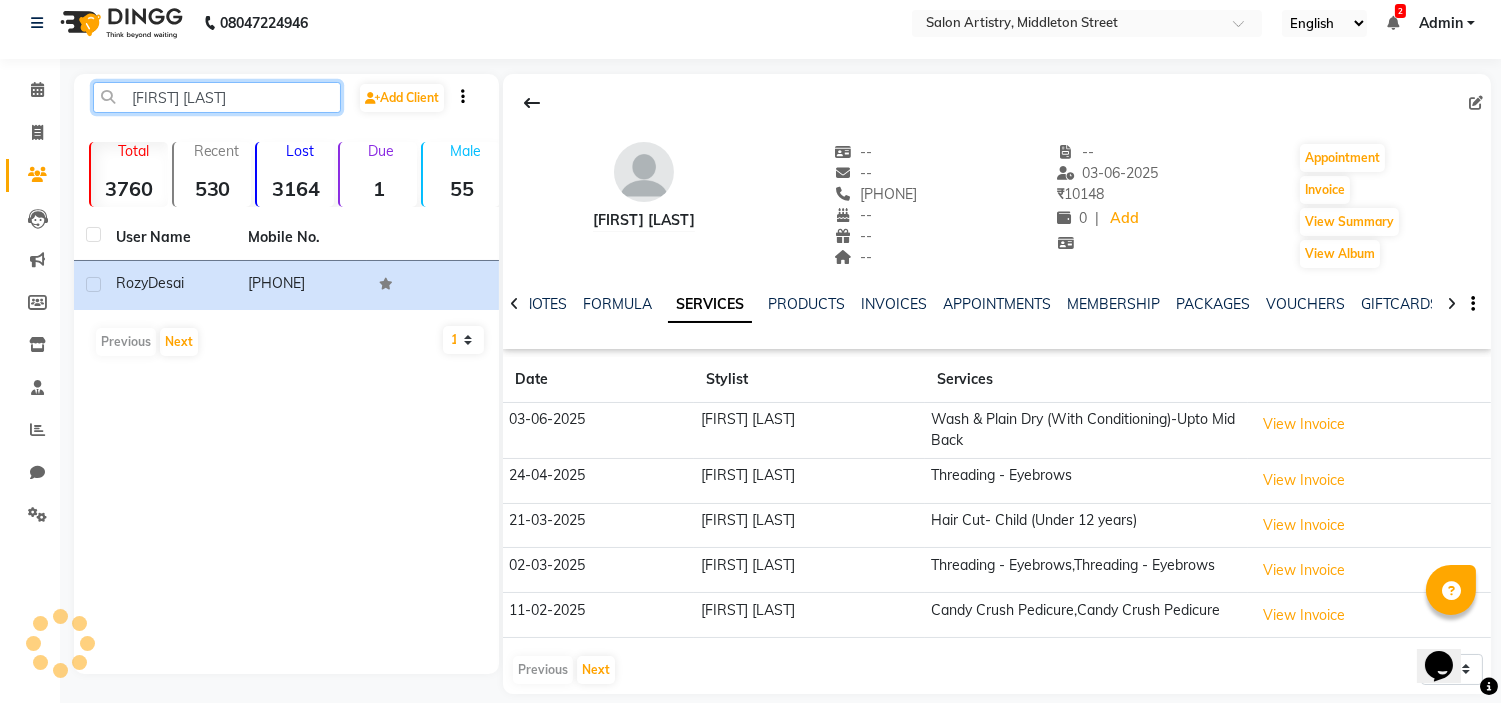 click on "[FIRST] [LAST]" 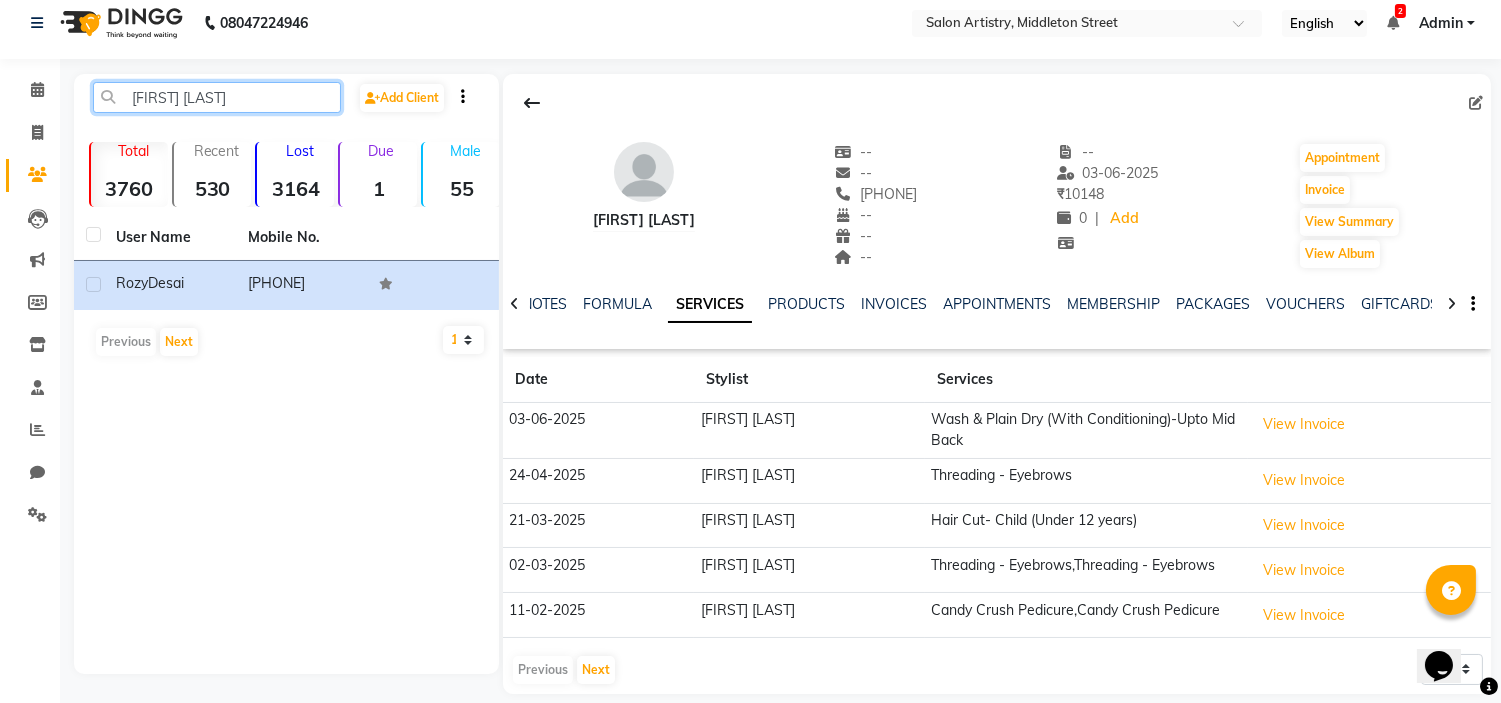 click on "[FIRST] [LAST]" 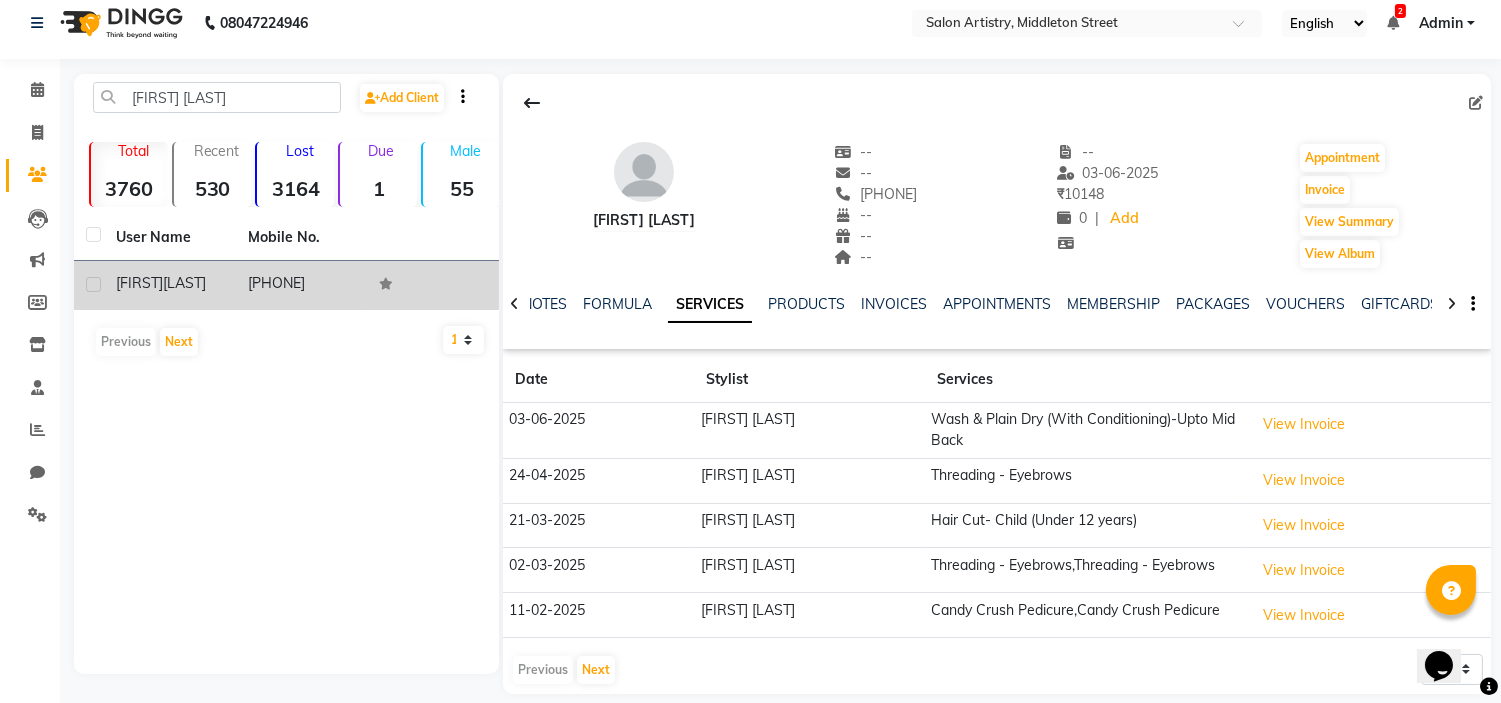 click on "[LAST]" 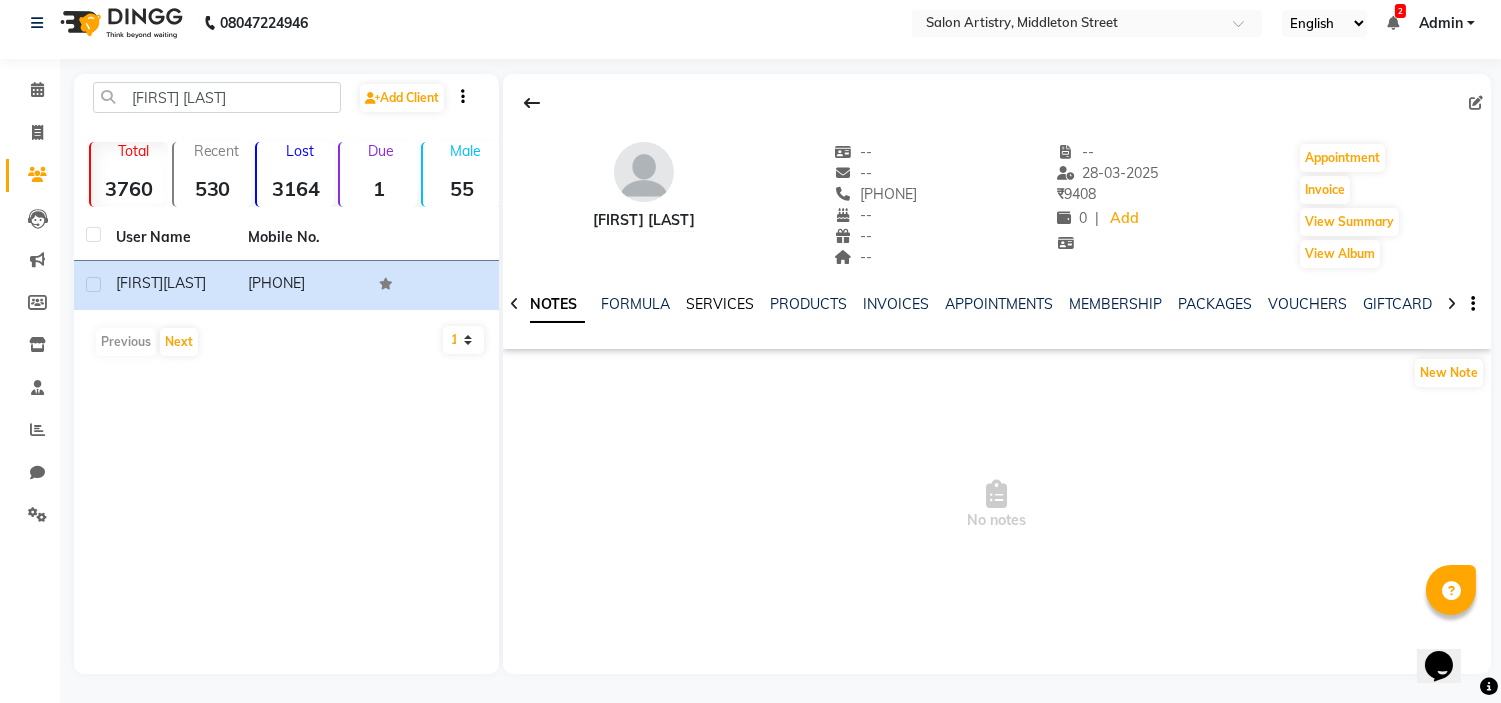 click on "SERVICES" 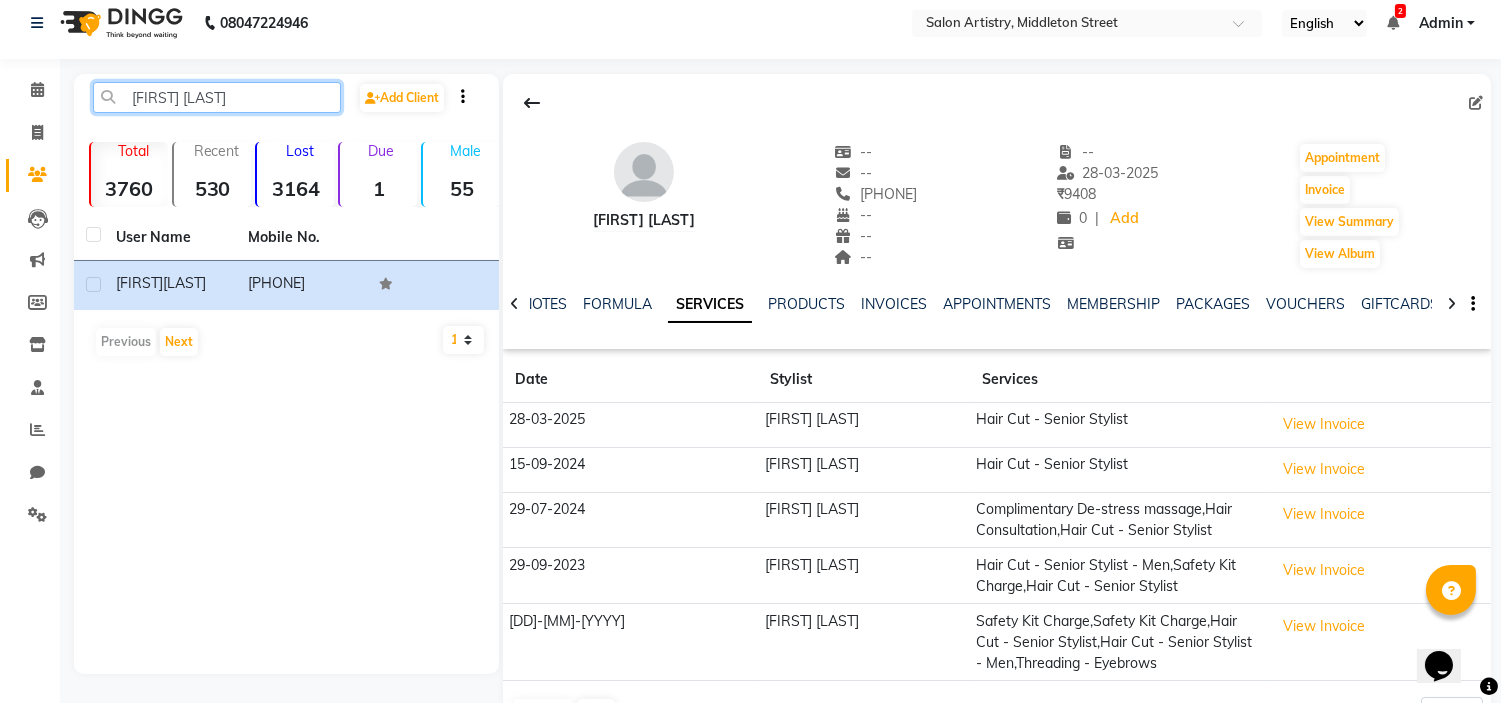 click on "[FIRST] [LAST]" 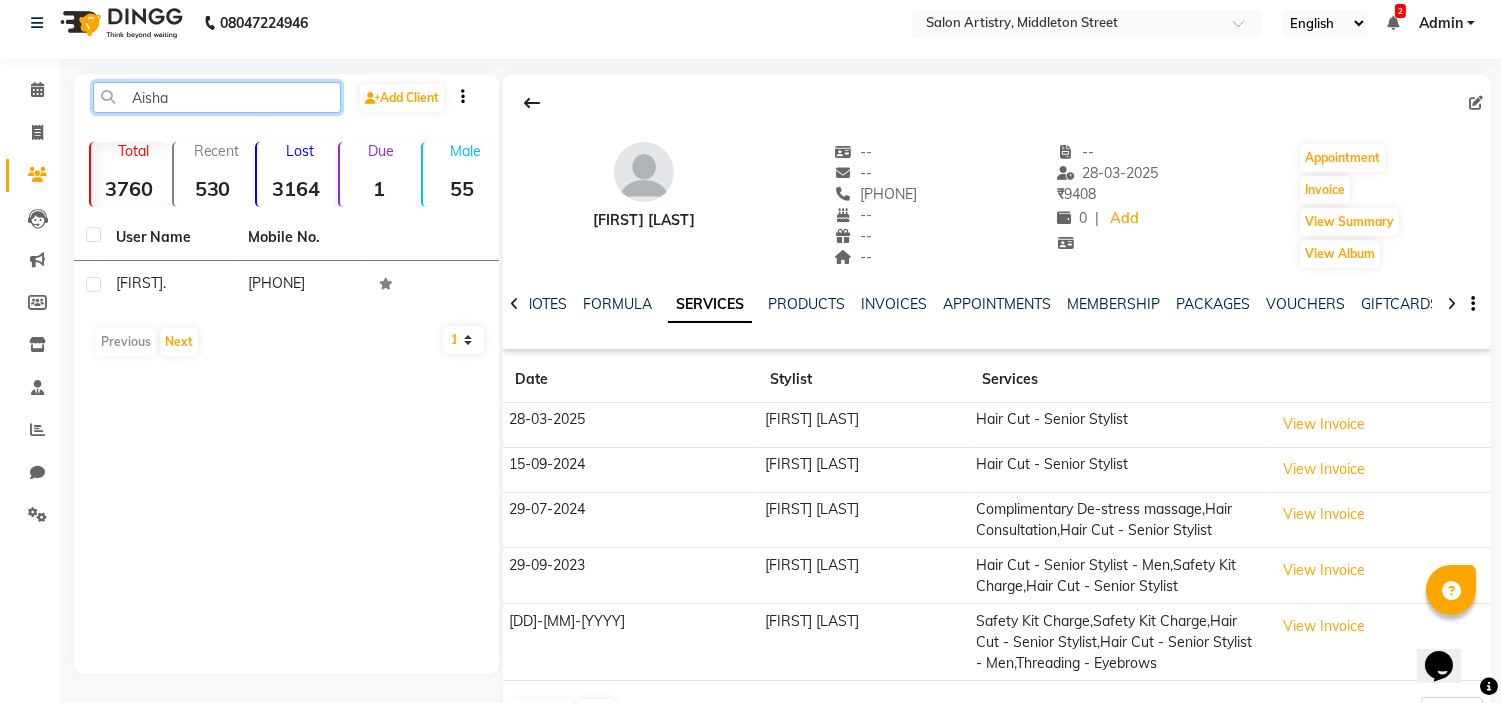 click on "Aisha" 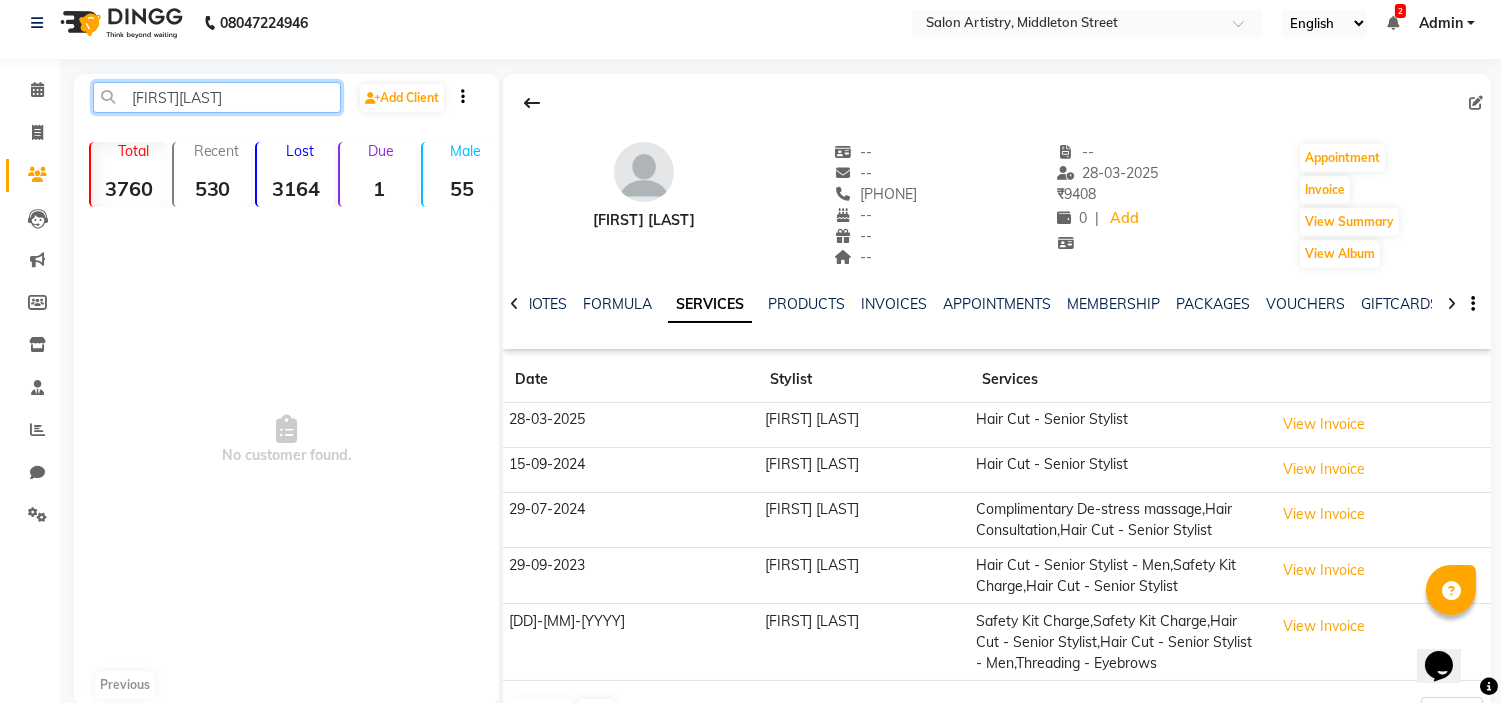 drag, startPoint x: 212, startPoint y: 87, endPoint x: 222, endPoint y: 198, distance: 111.44954 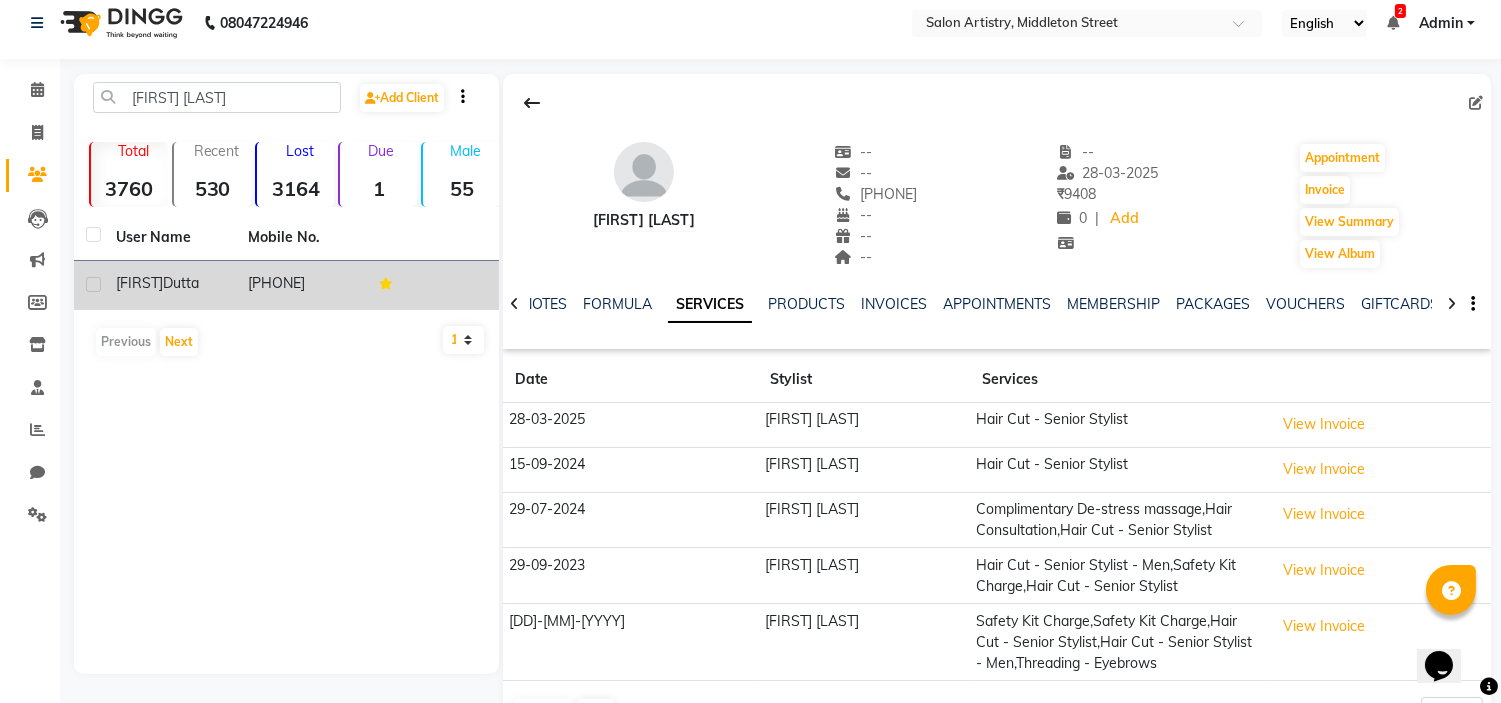 click on "Dutta" 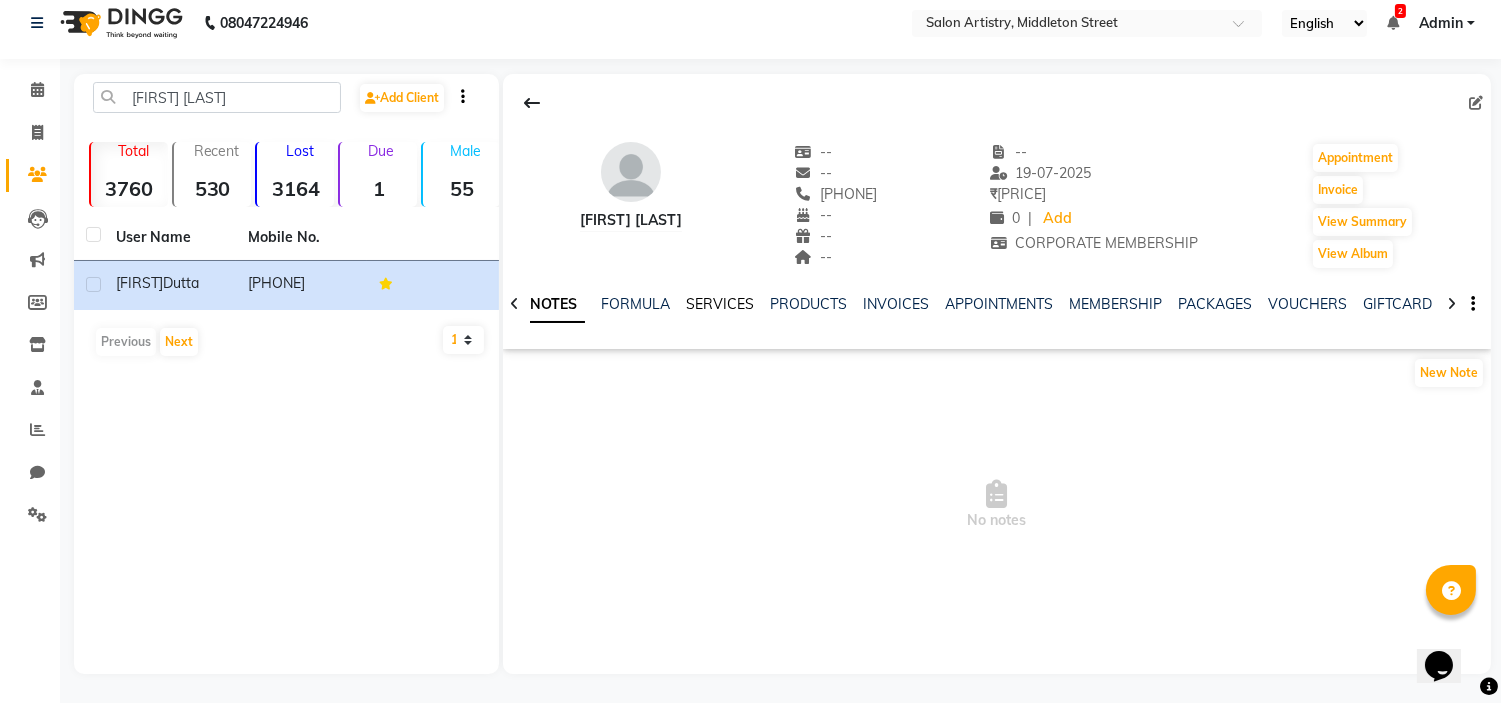 click on "SERVICES" 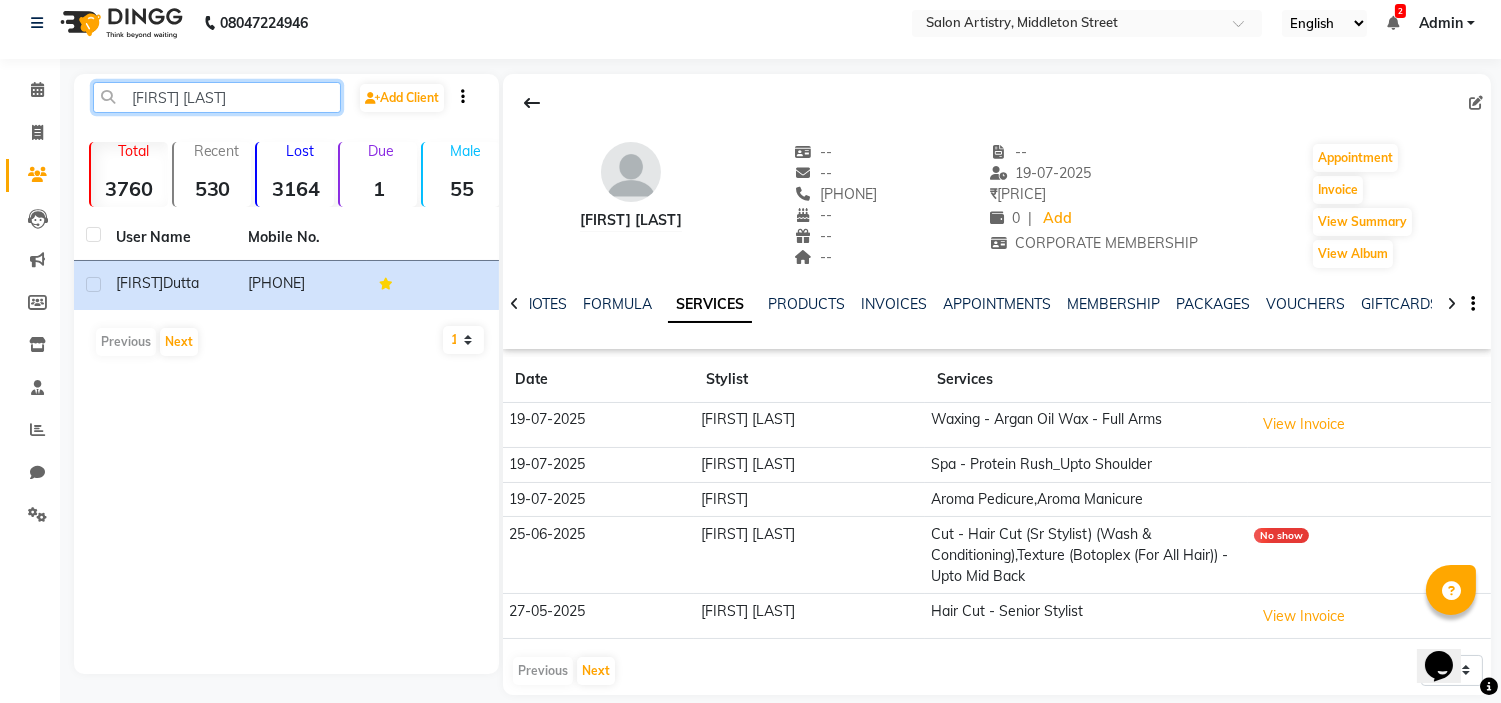 click on "[FIRST] [LAST]" 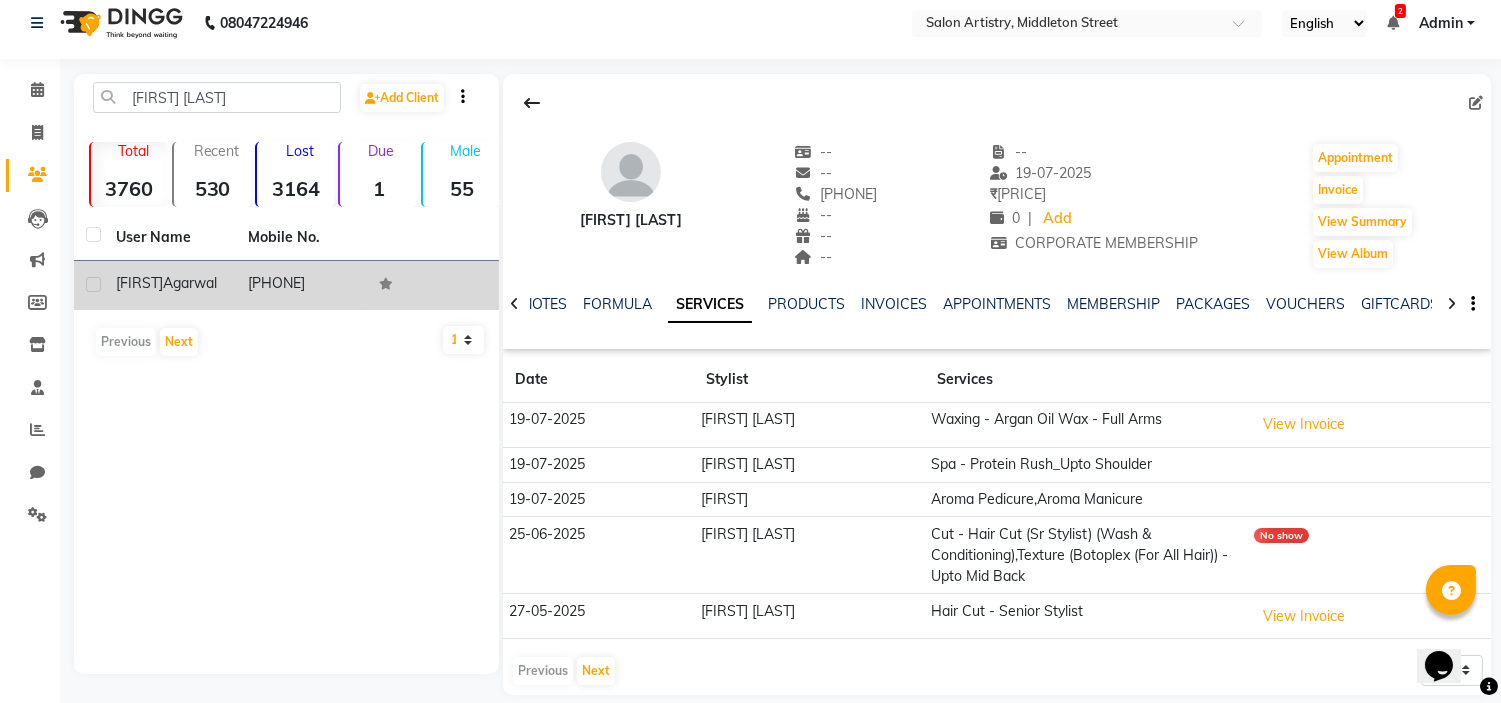 click on "Agarwal" 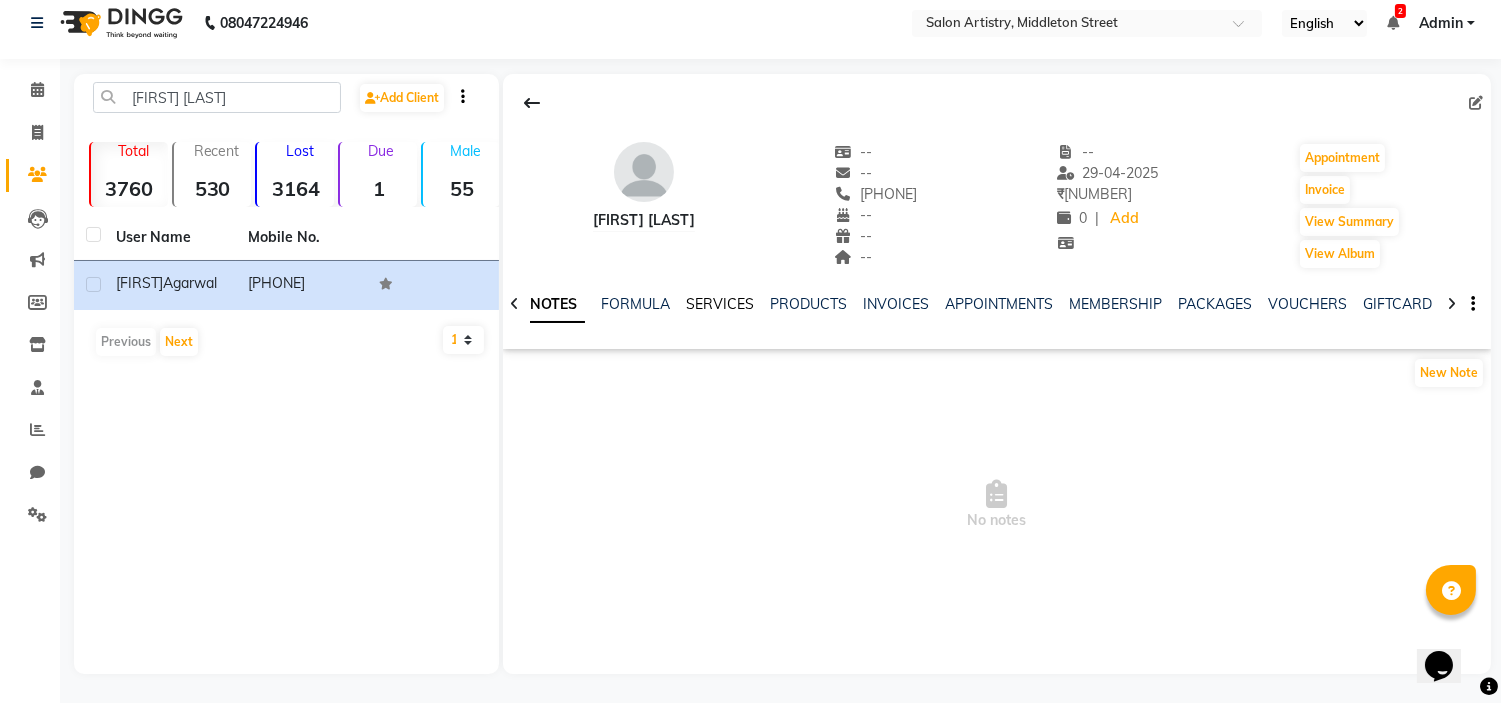 click on "SERVICES" 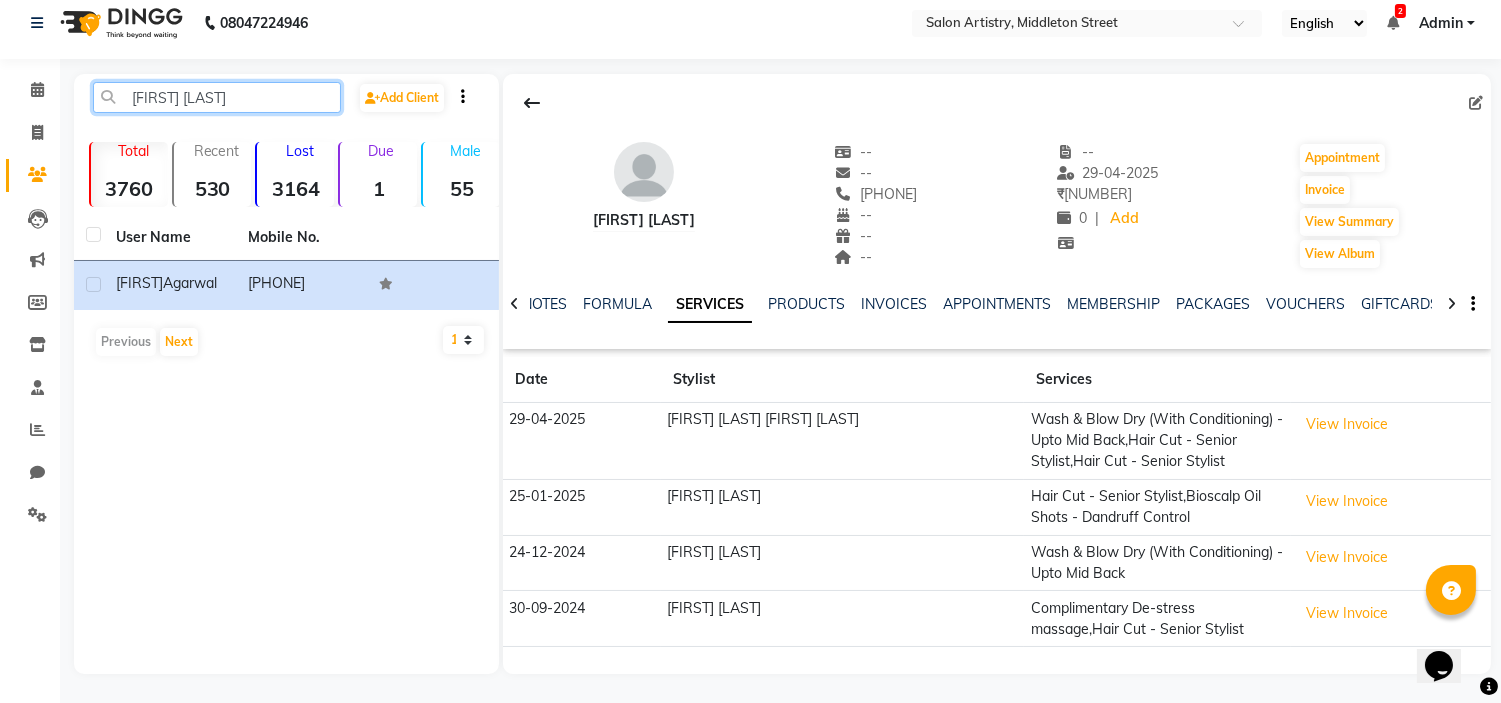 click on "[FIRST] [LAST]" 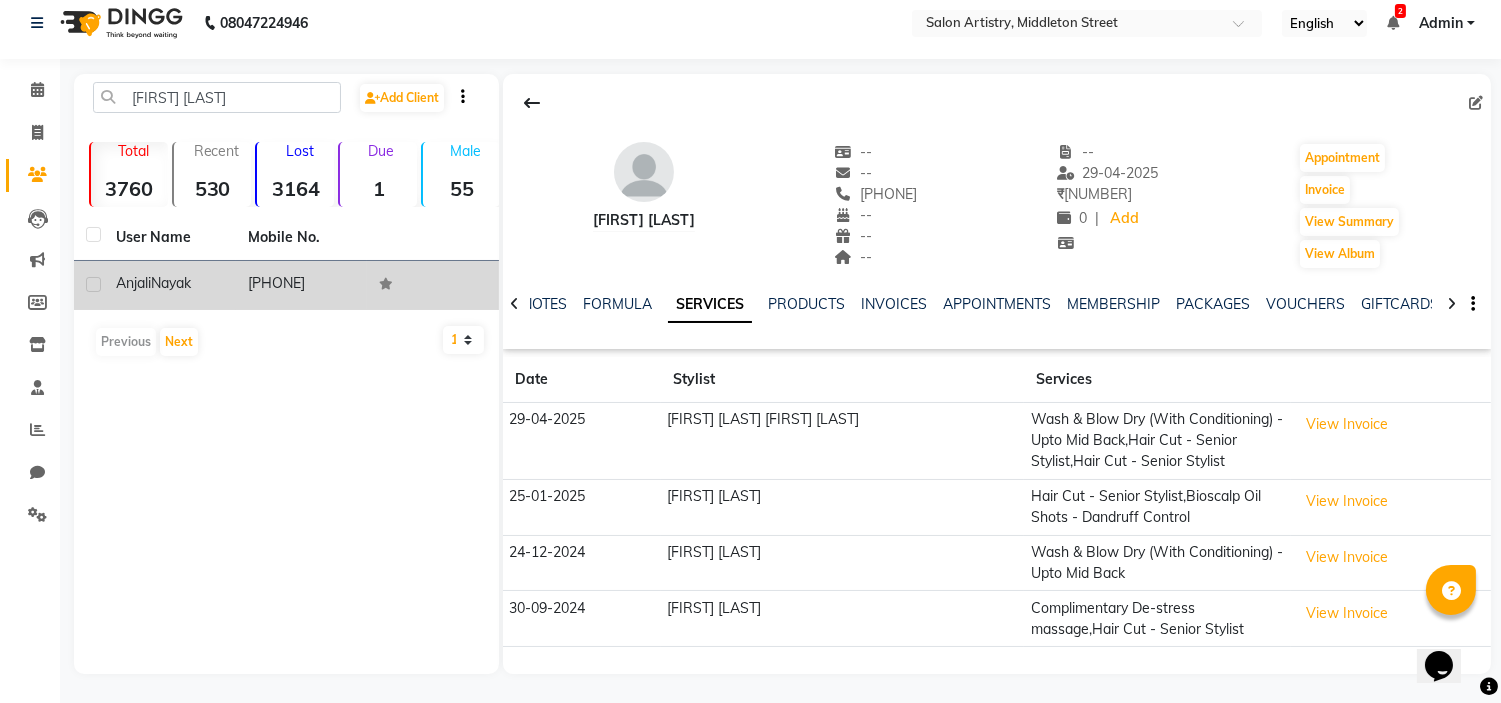 click on "Nayak" 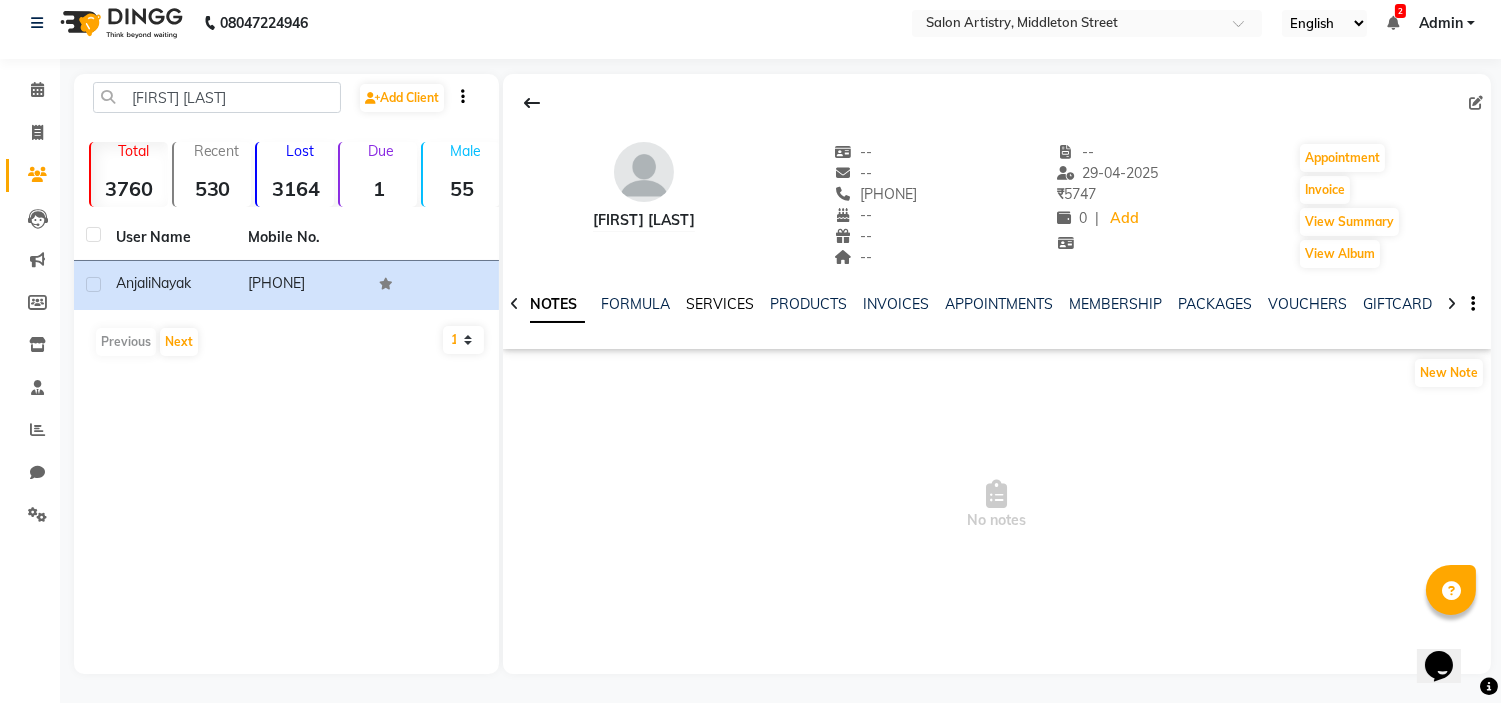 click on "SERVICES" 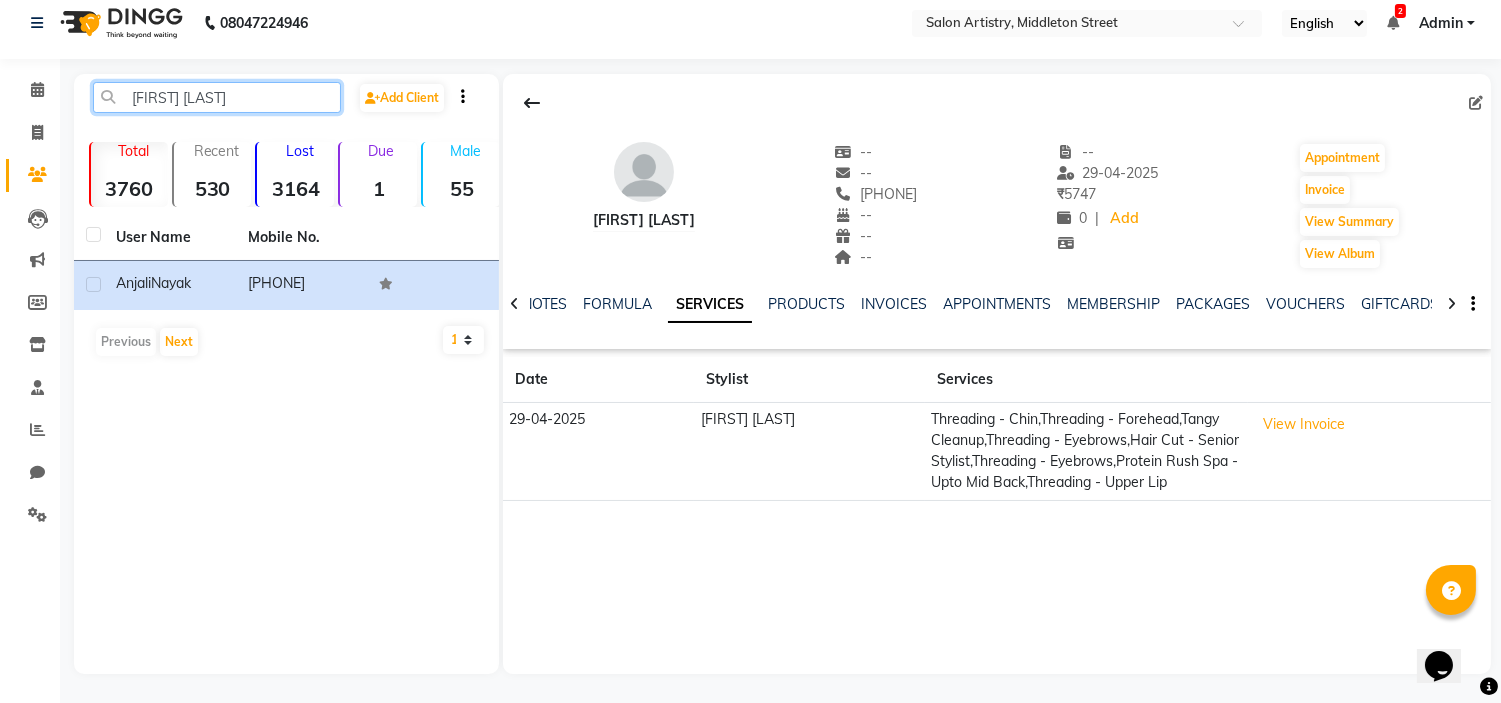 click on "[FIRST] [LAST]" 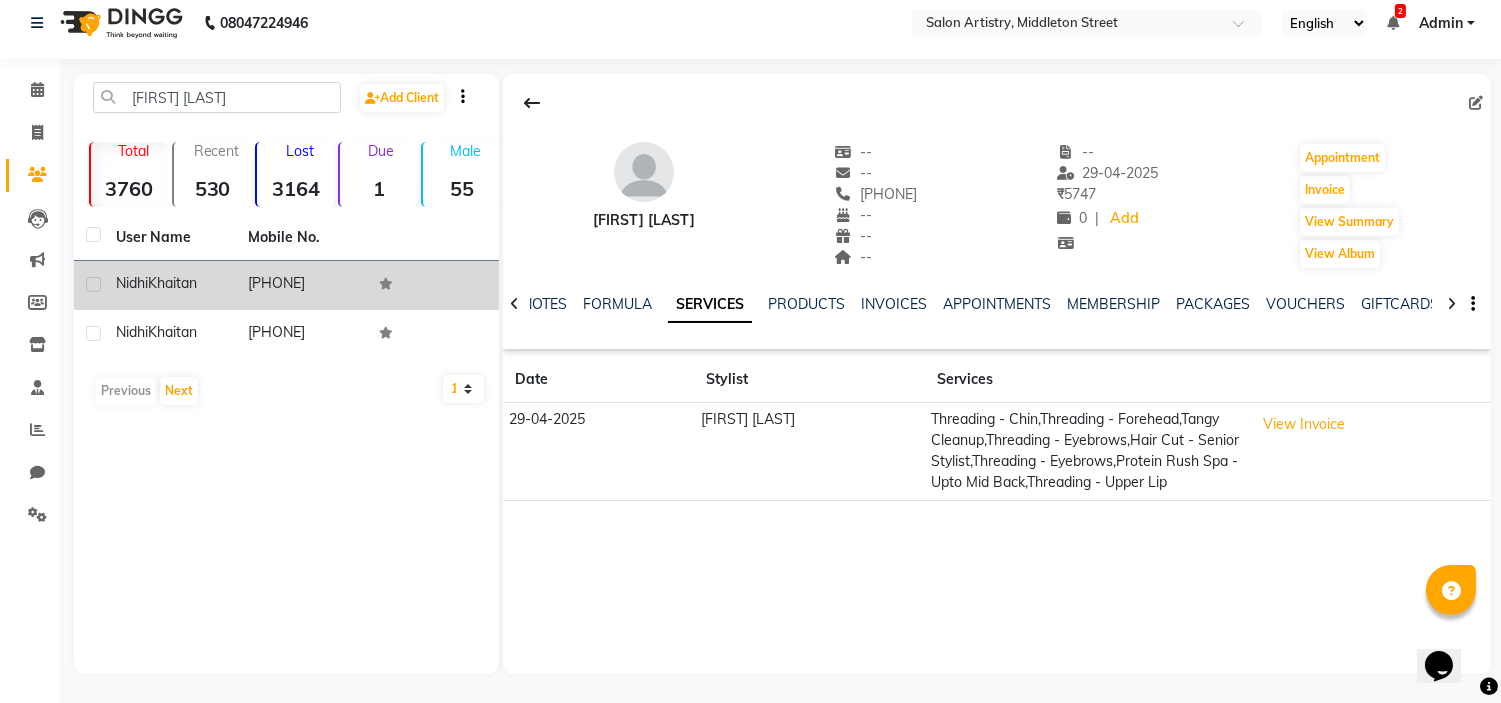 click on "Khaitan" 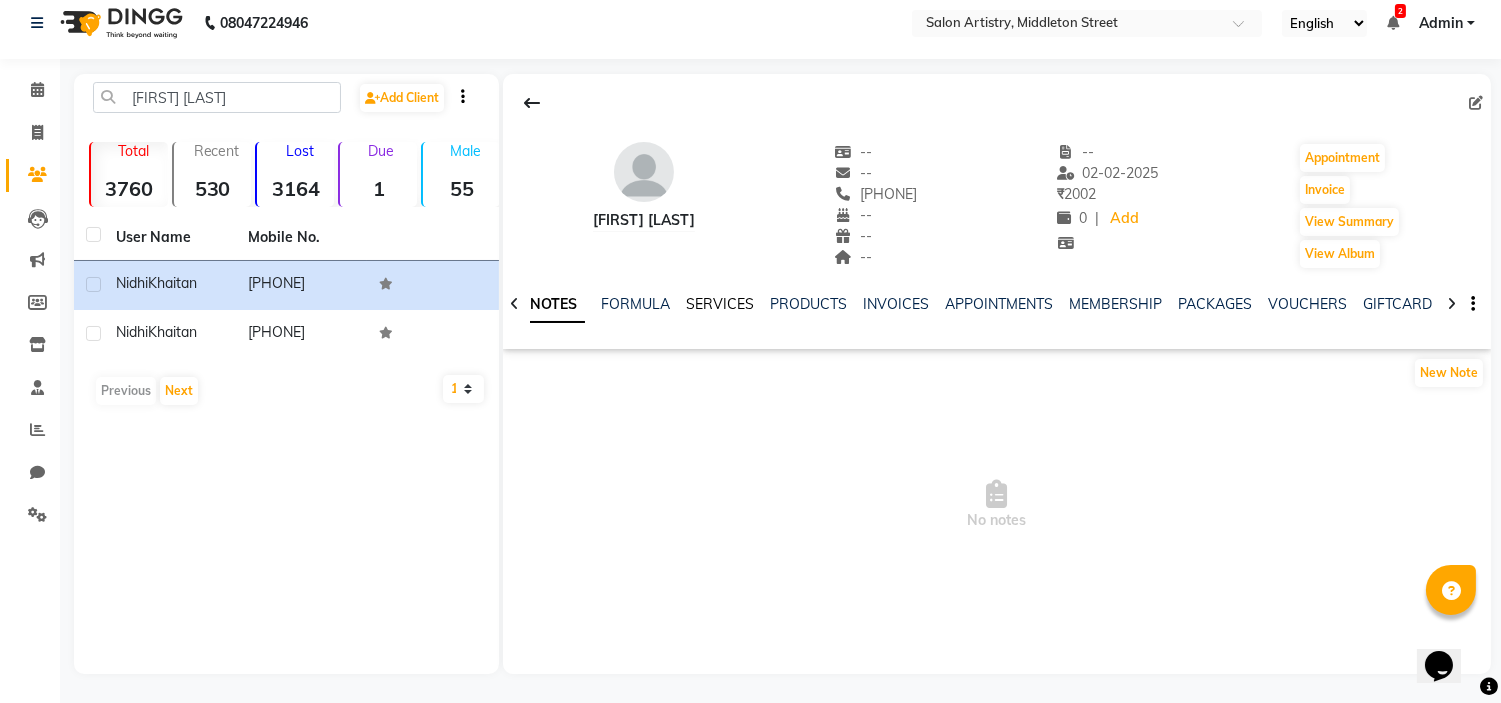 click on "SERVICES" 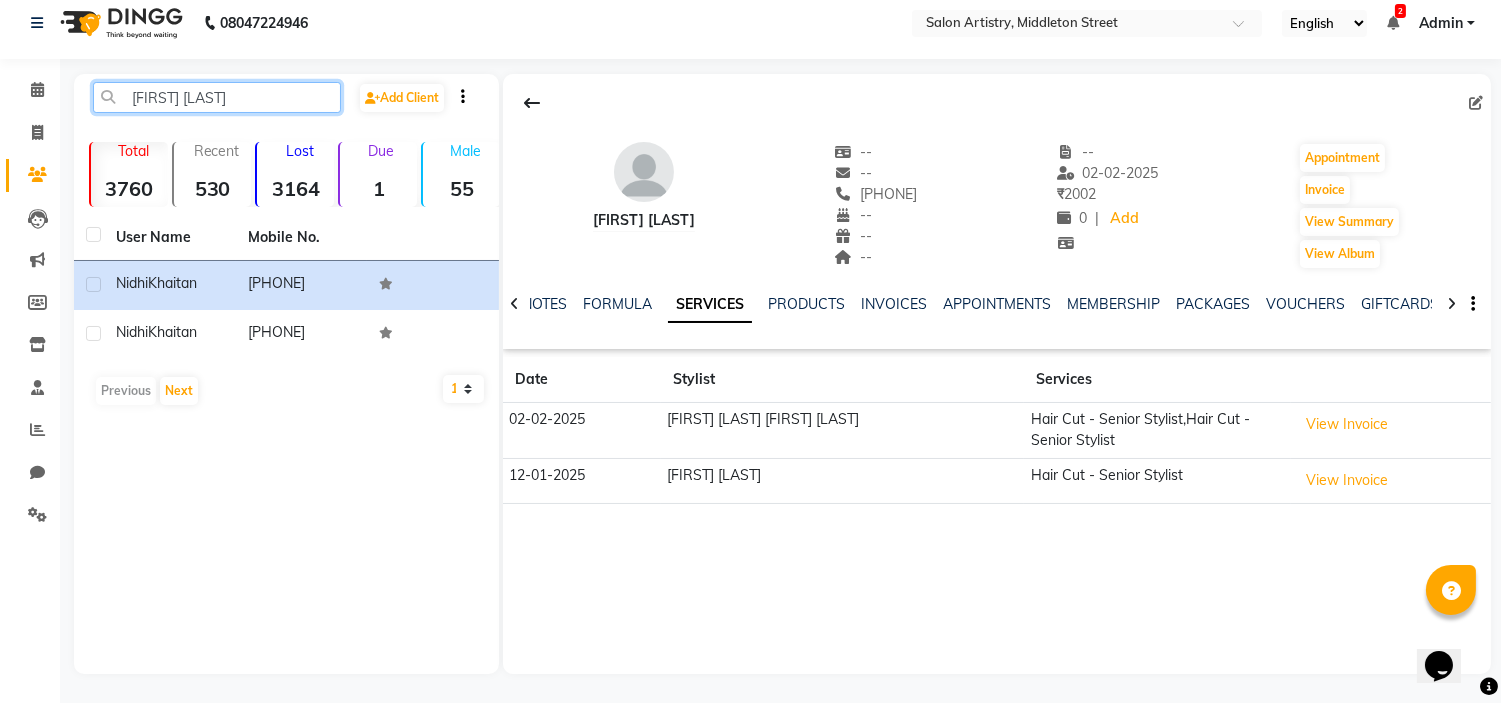 click on "[FIRST] [LAST]" 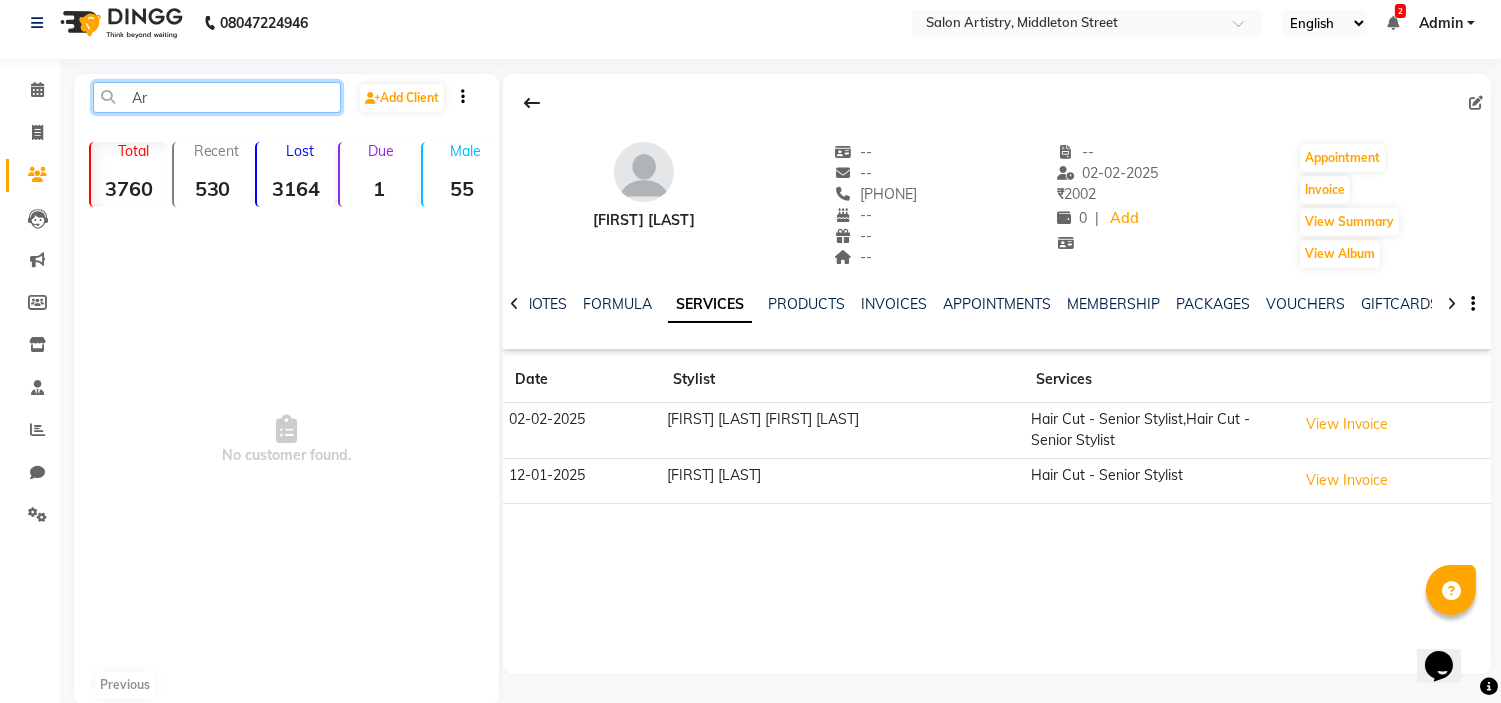 type on "A" 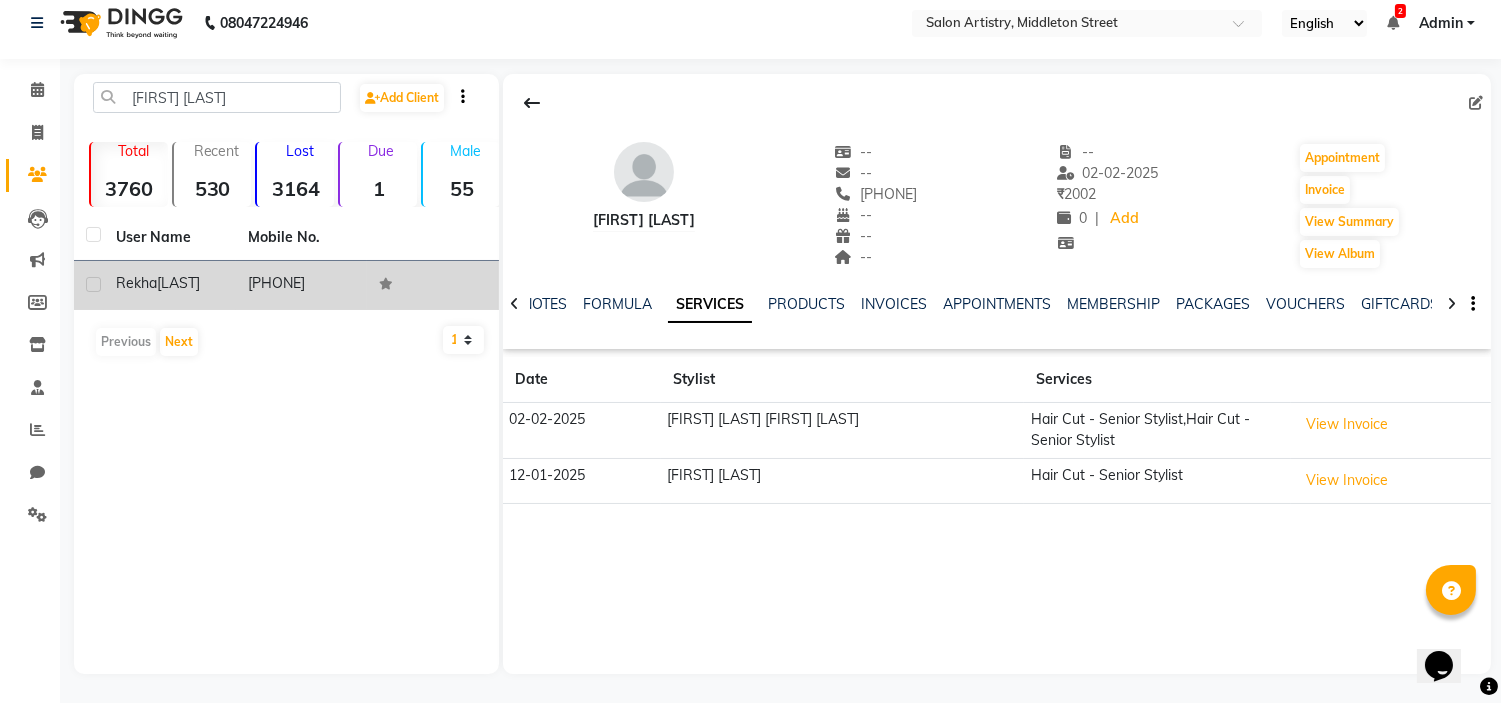 click on "[LAST]" 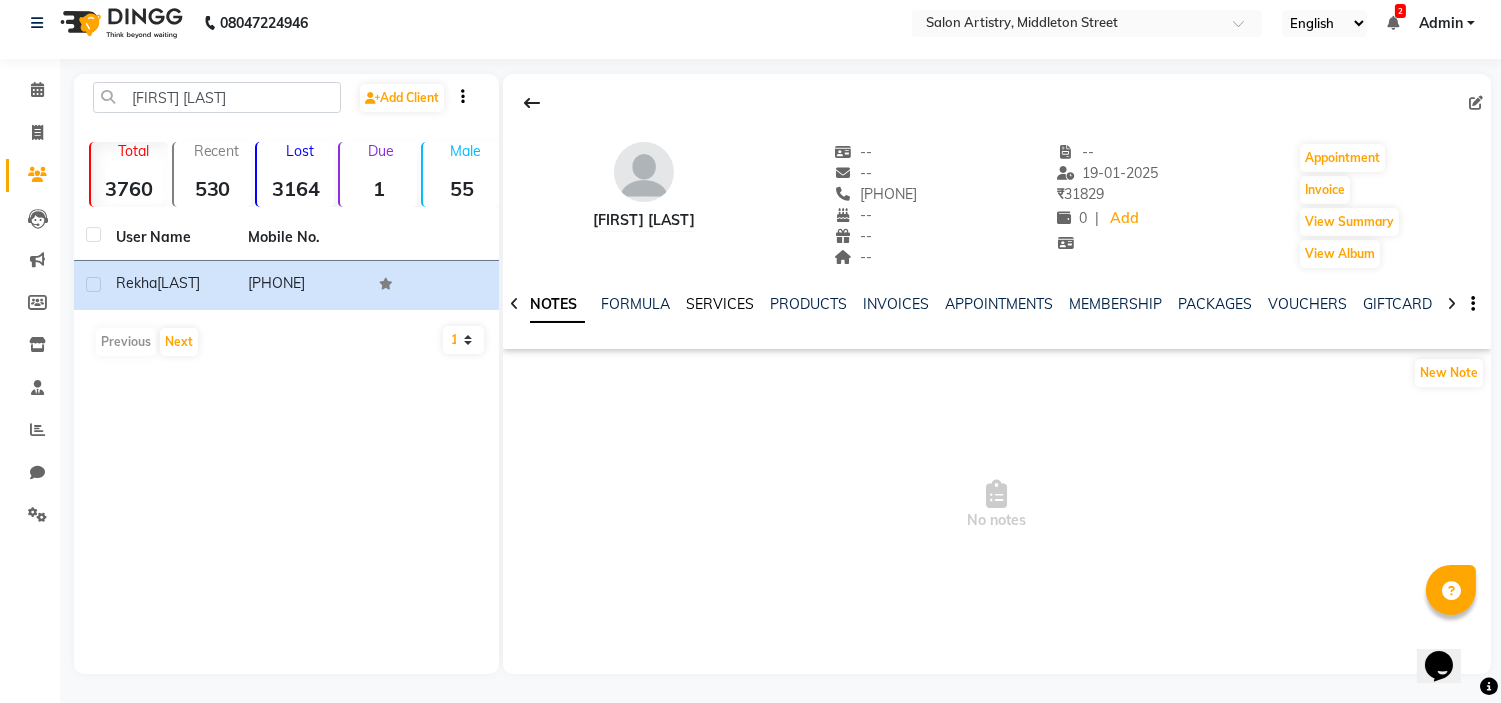click on "SERVICES" 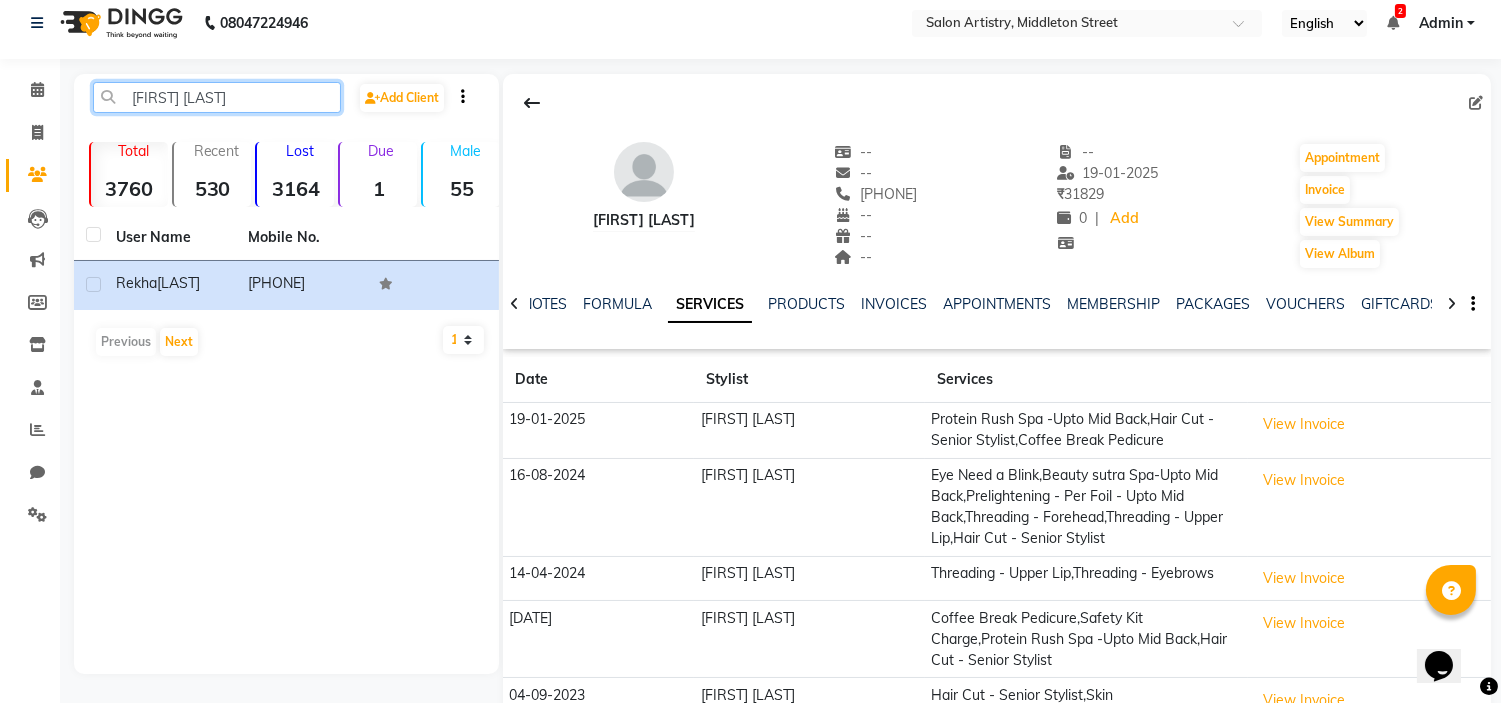 click on "[FIRST] [LAST]" 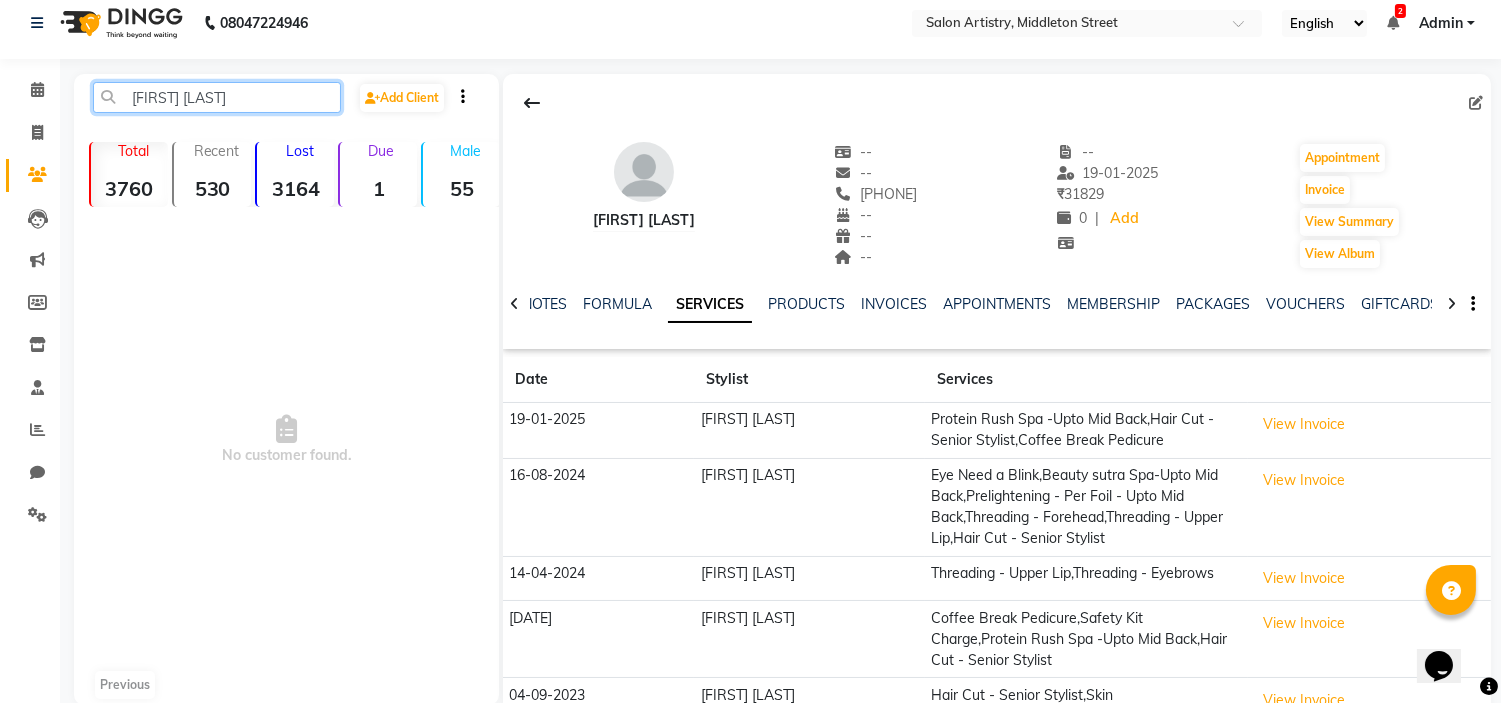 click on "[FIRST] [LAST]" 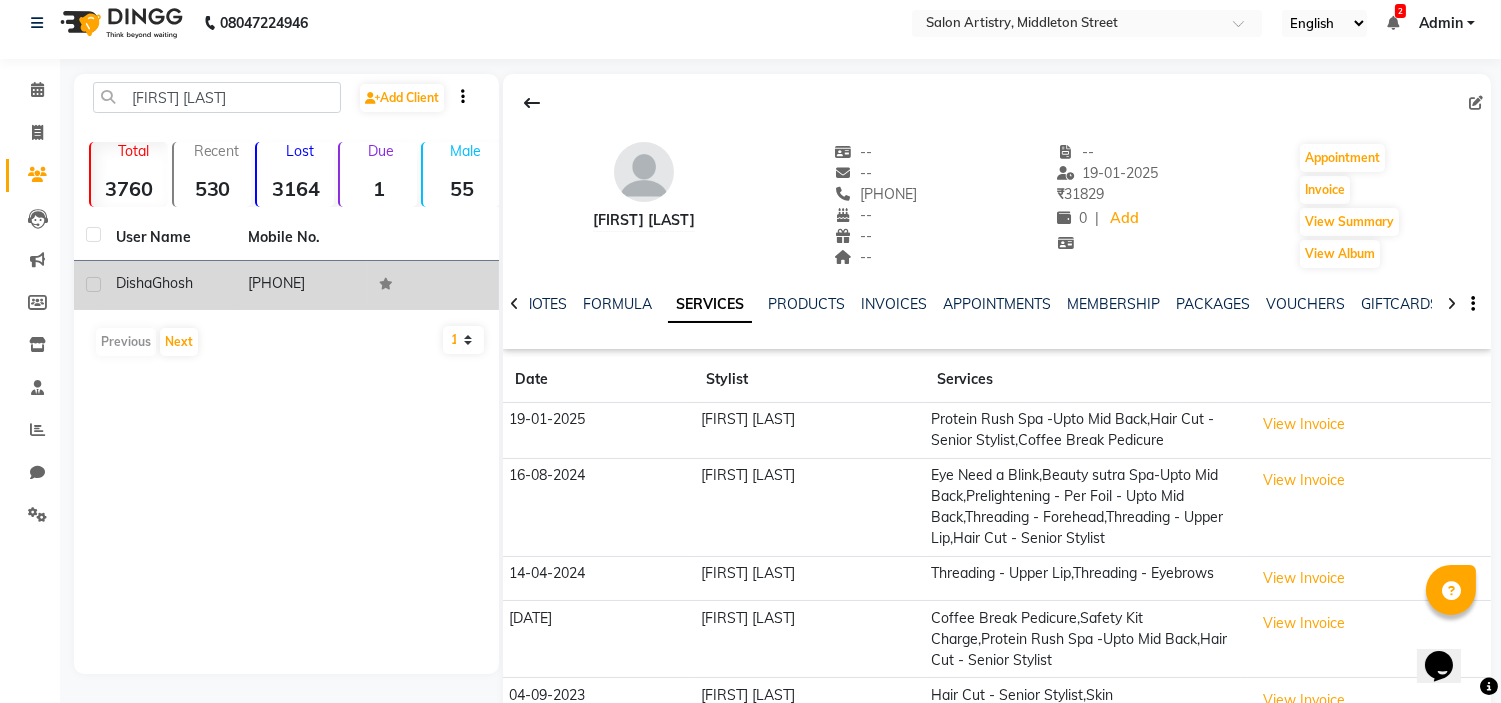 click on "Ghosh" 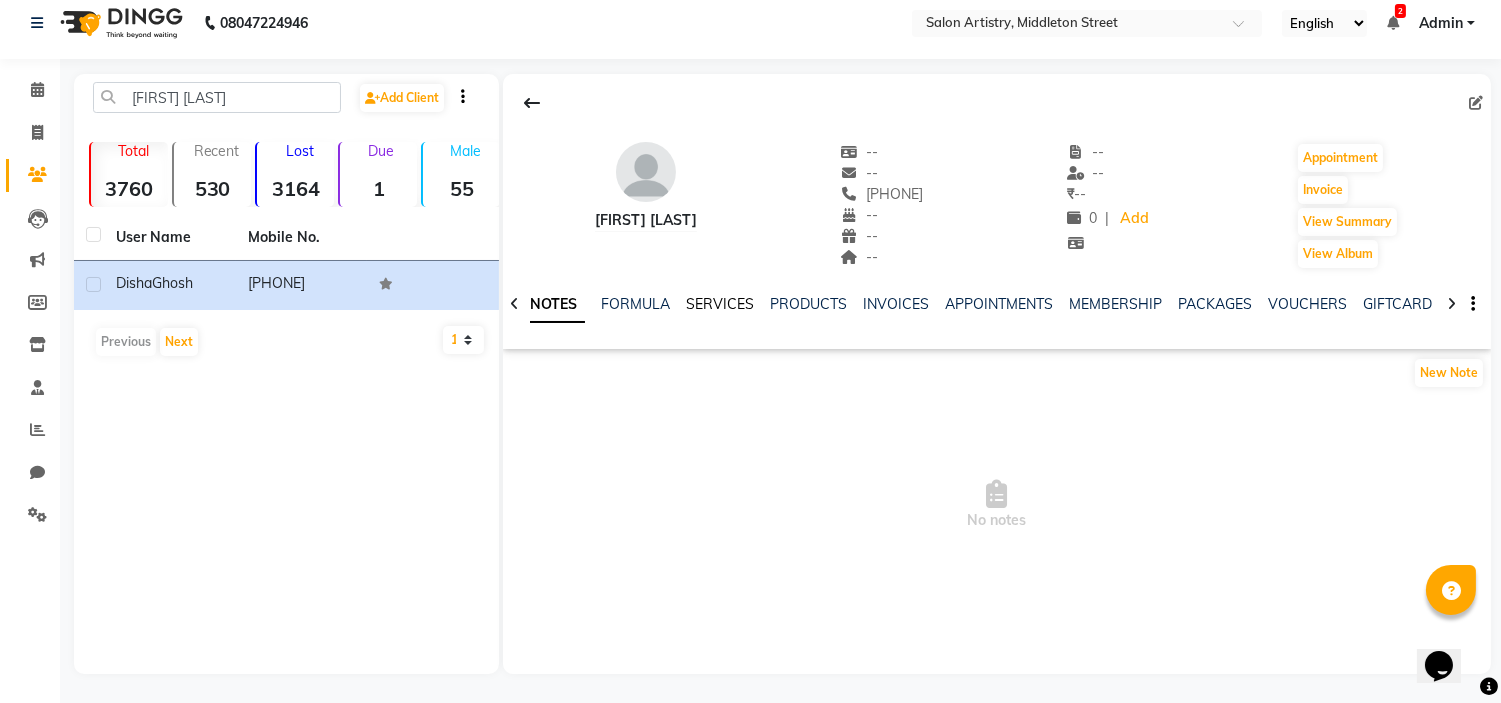 click on "SERVICES" 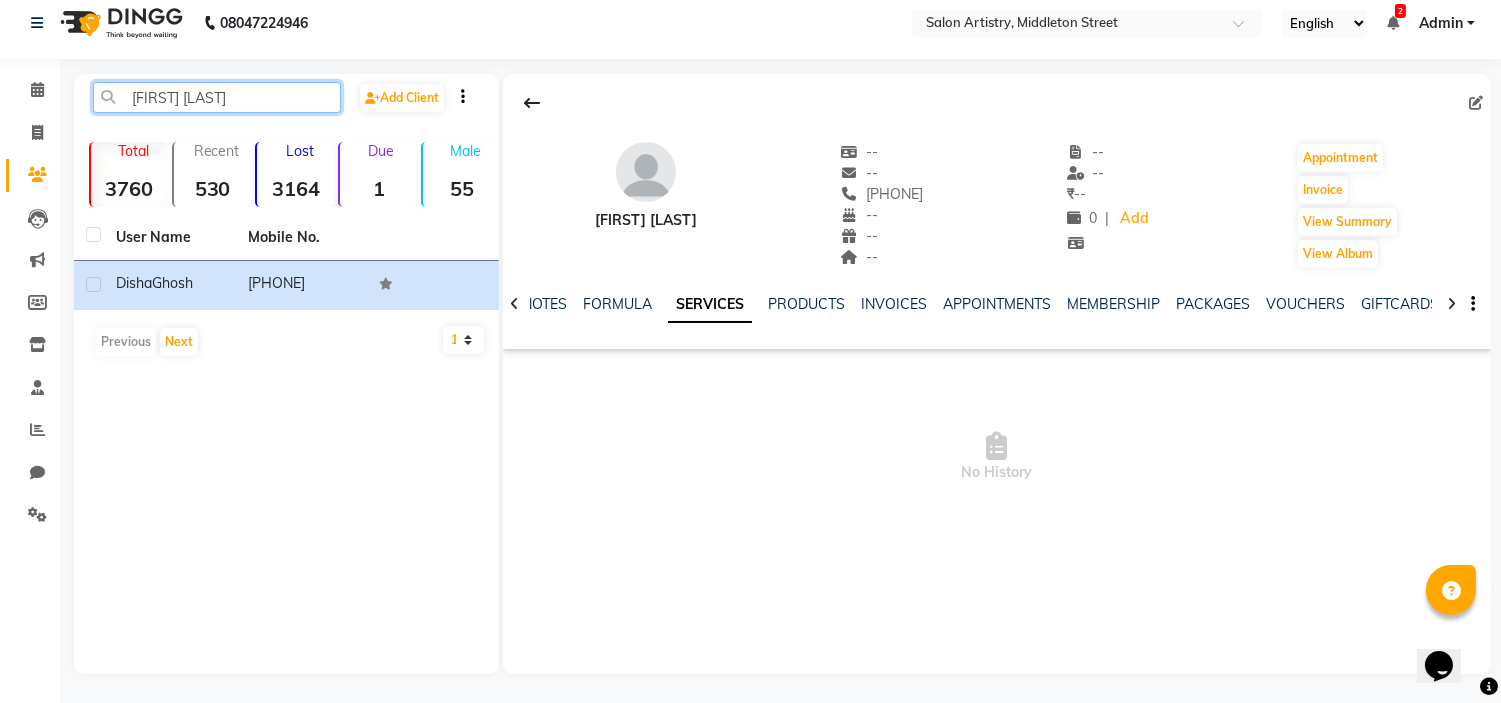 click on "[FIRST] [LAST]" 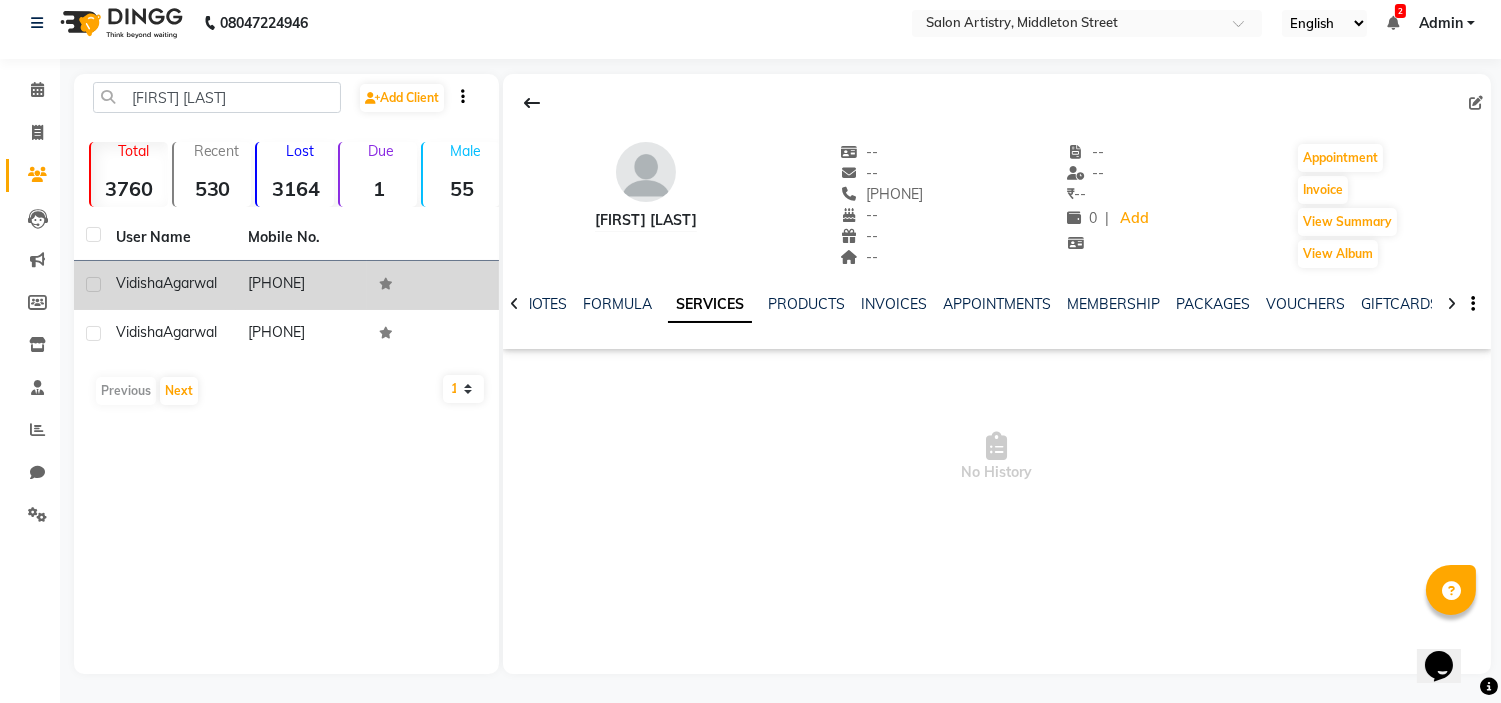 click on "Agarwal" 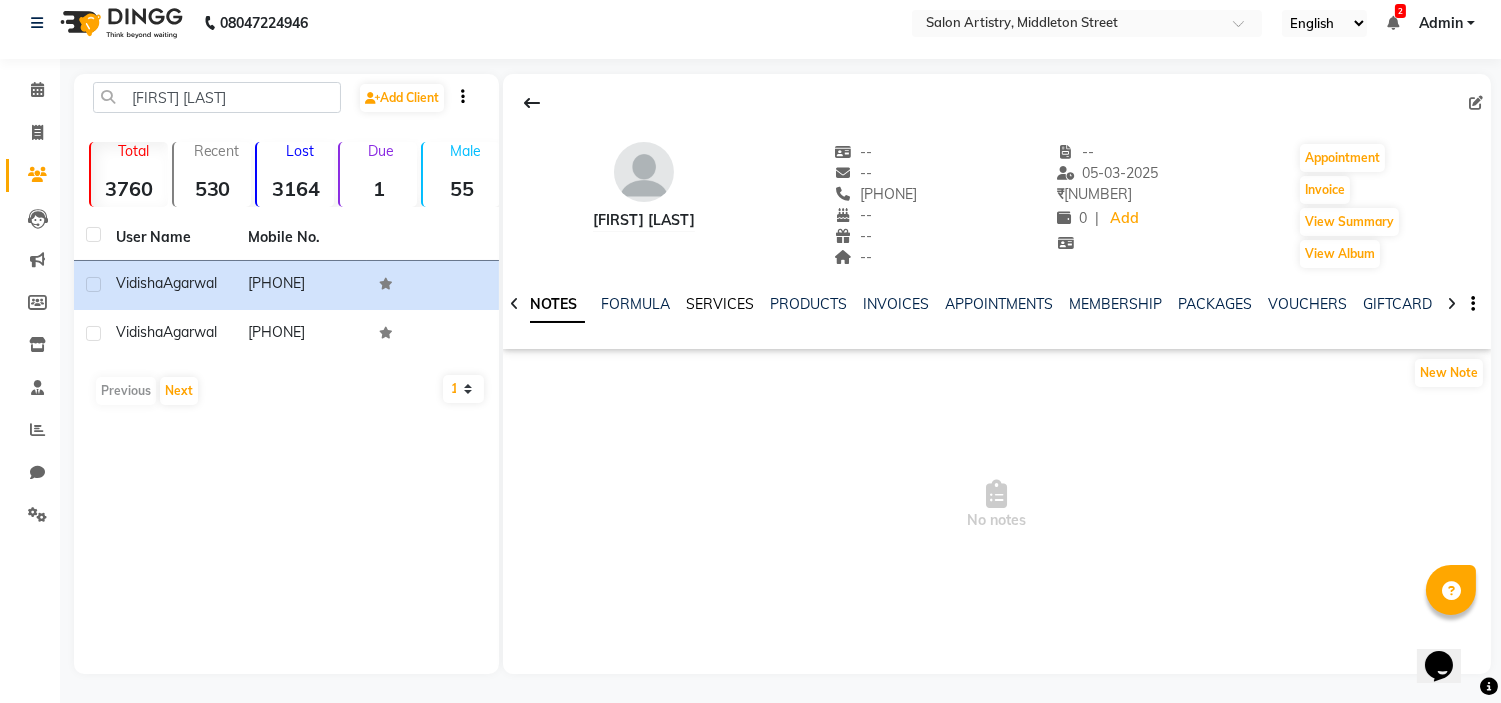 click on "SERVICES" 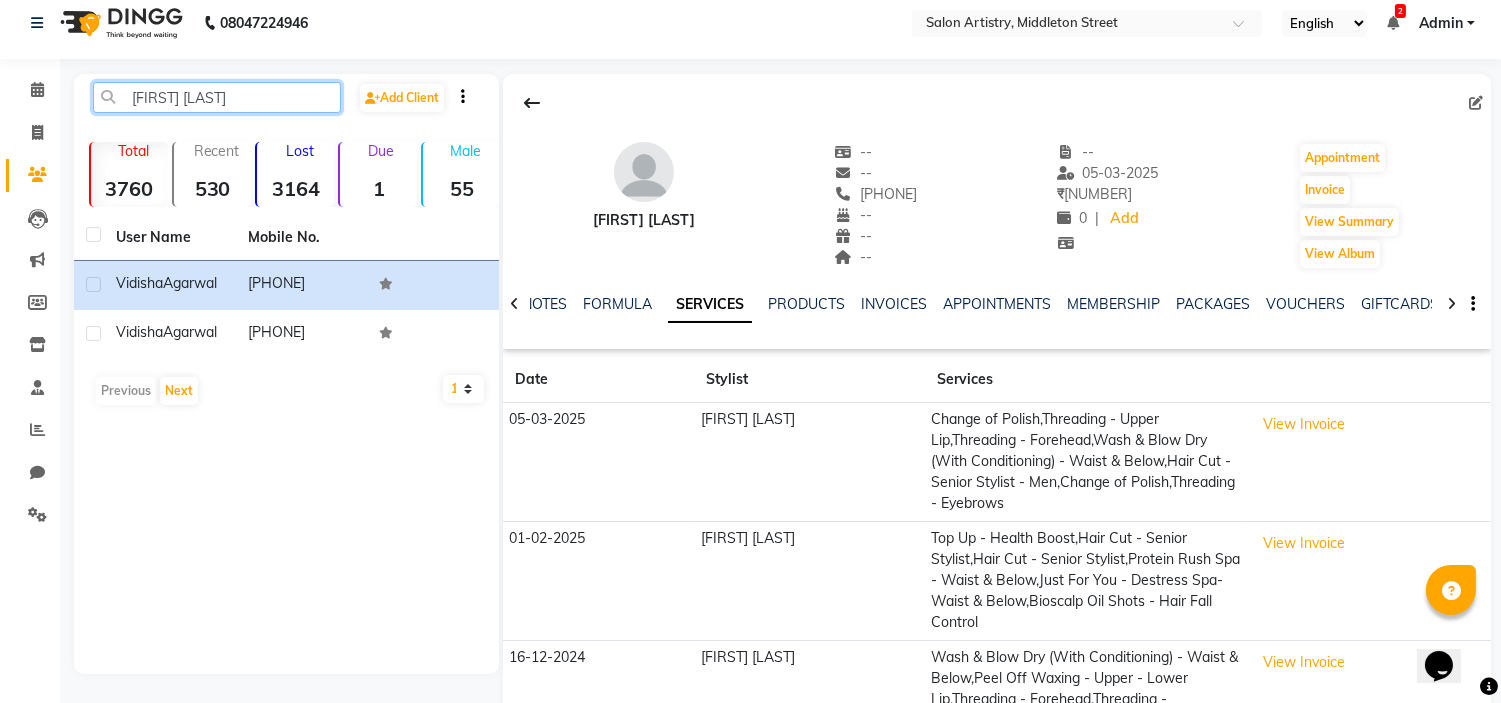 click on "[FIRST] [LAST]" 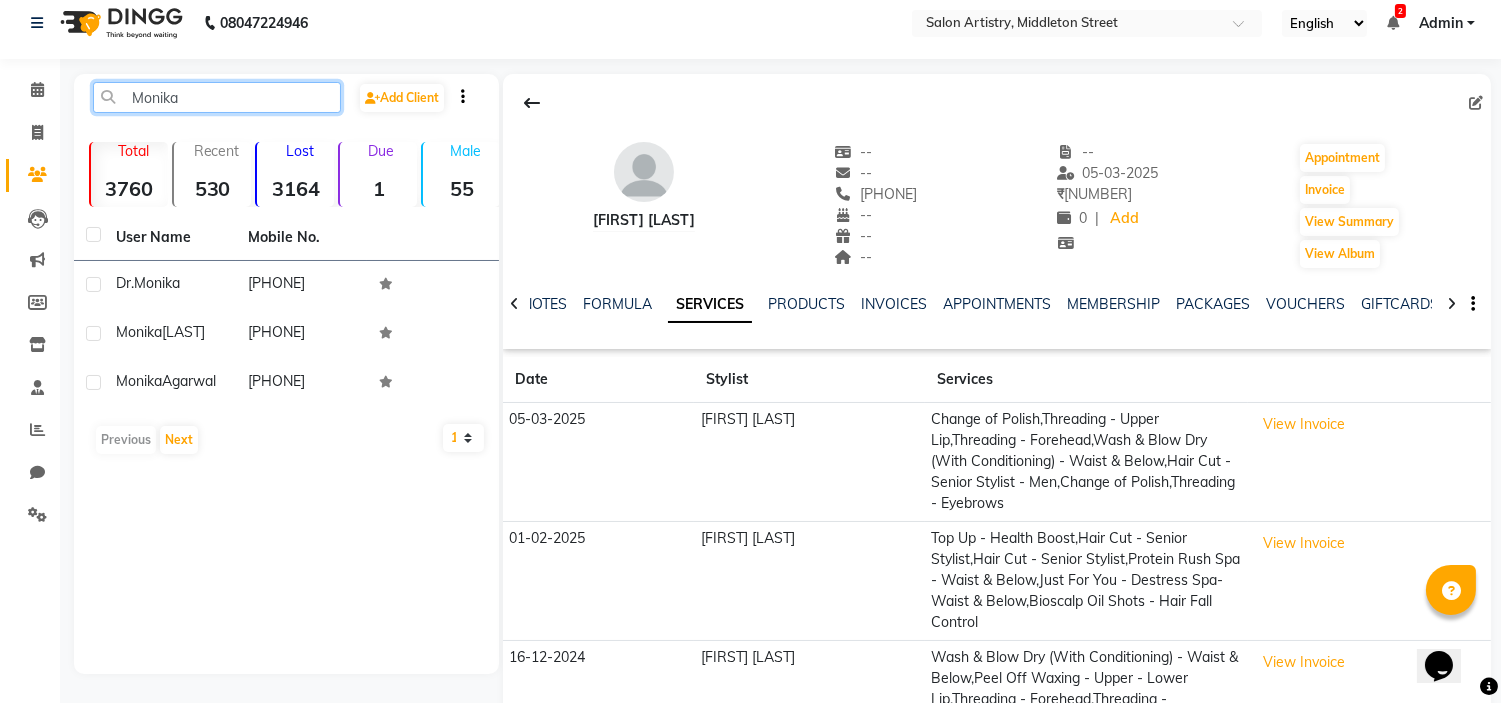 click on "Monika" 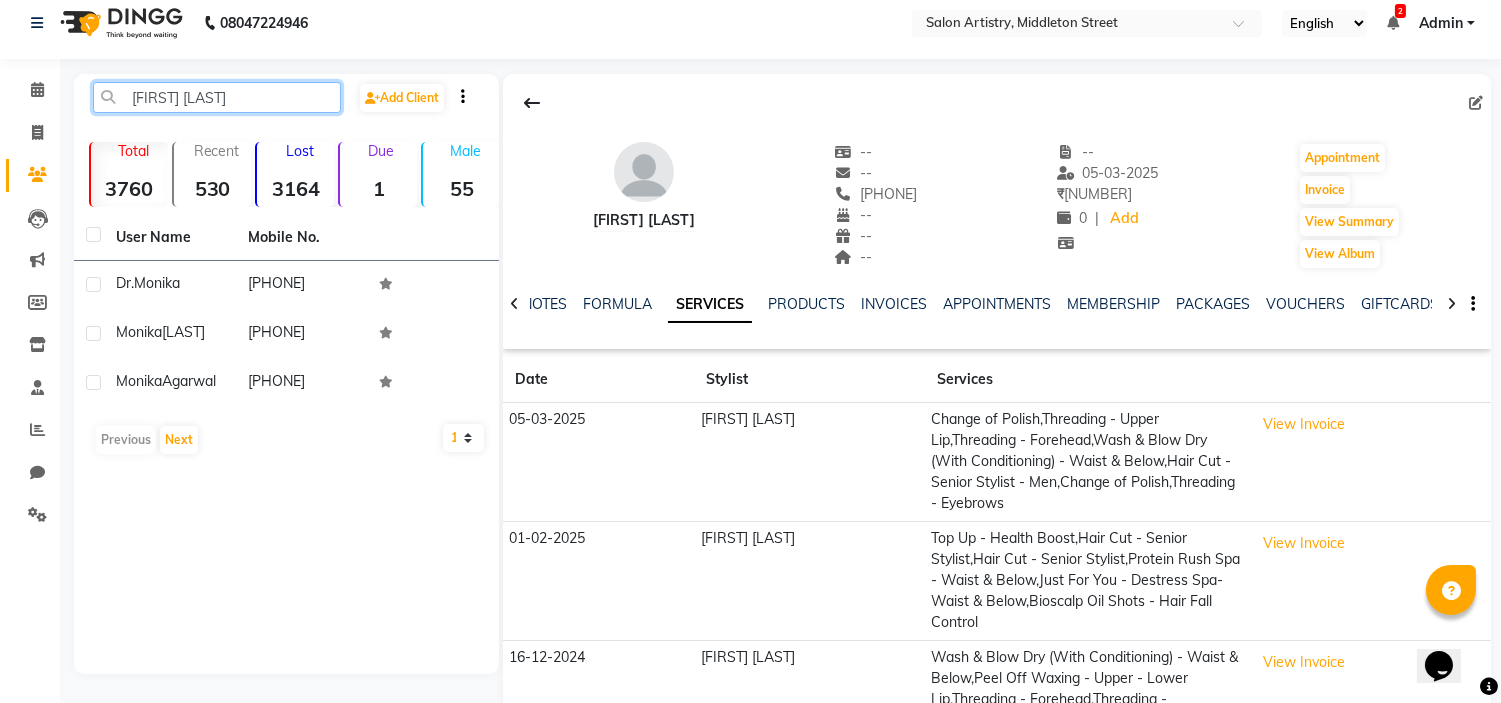 click on "[FIRST] [LAST]" 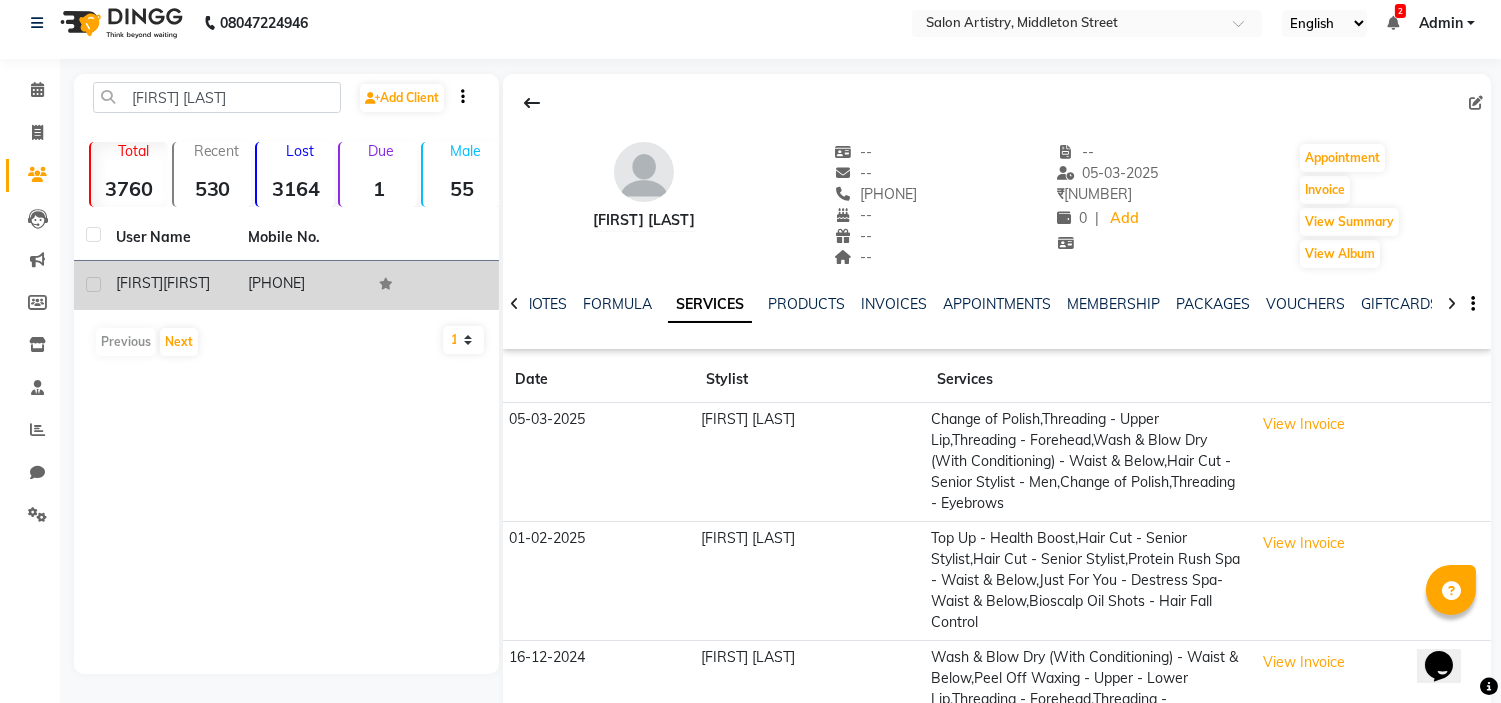 click on "[FIRST]" 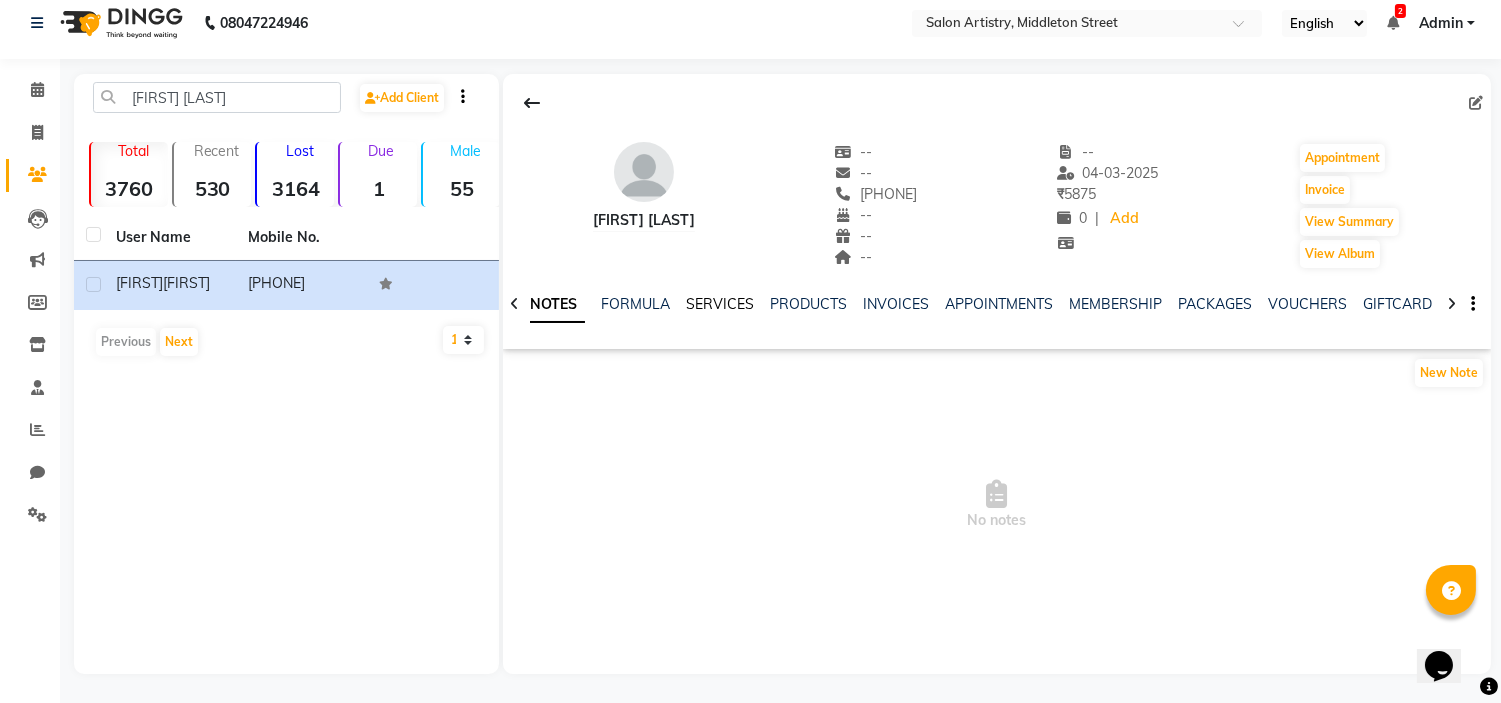 click on "SERVICES" 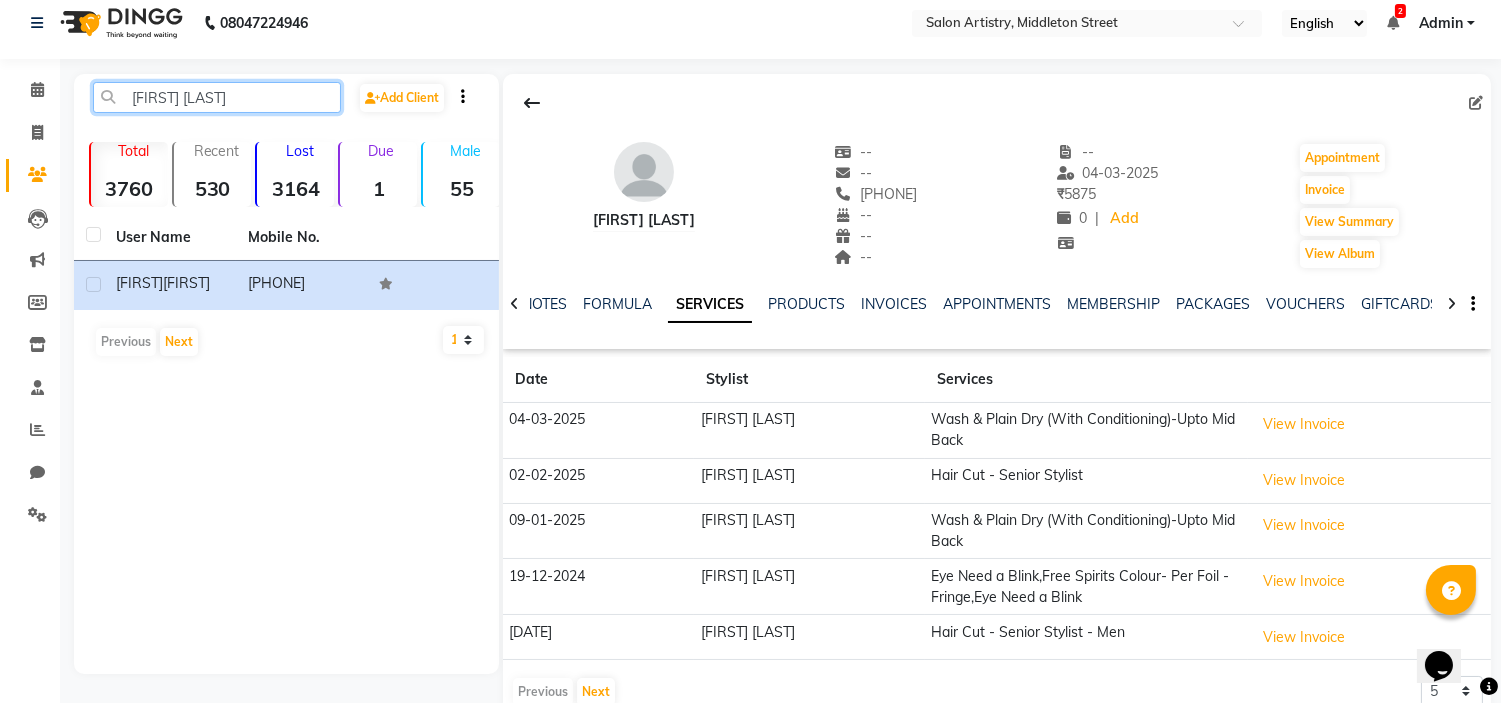 click on "[FIRST] [LAST]" 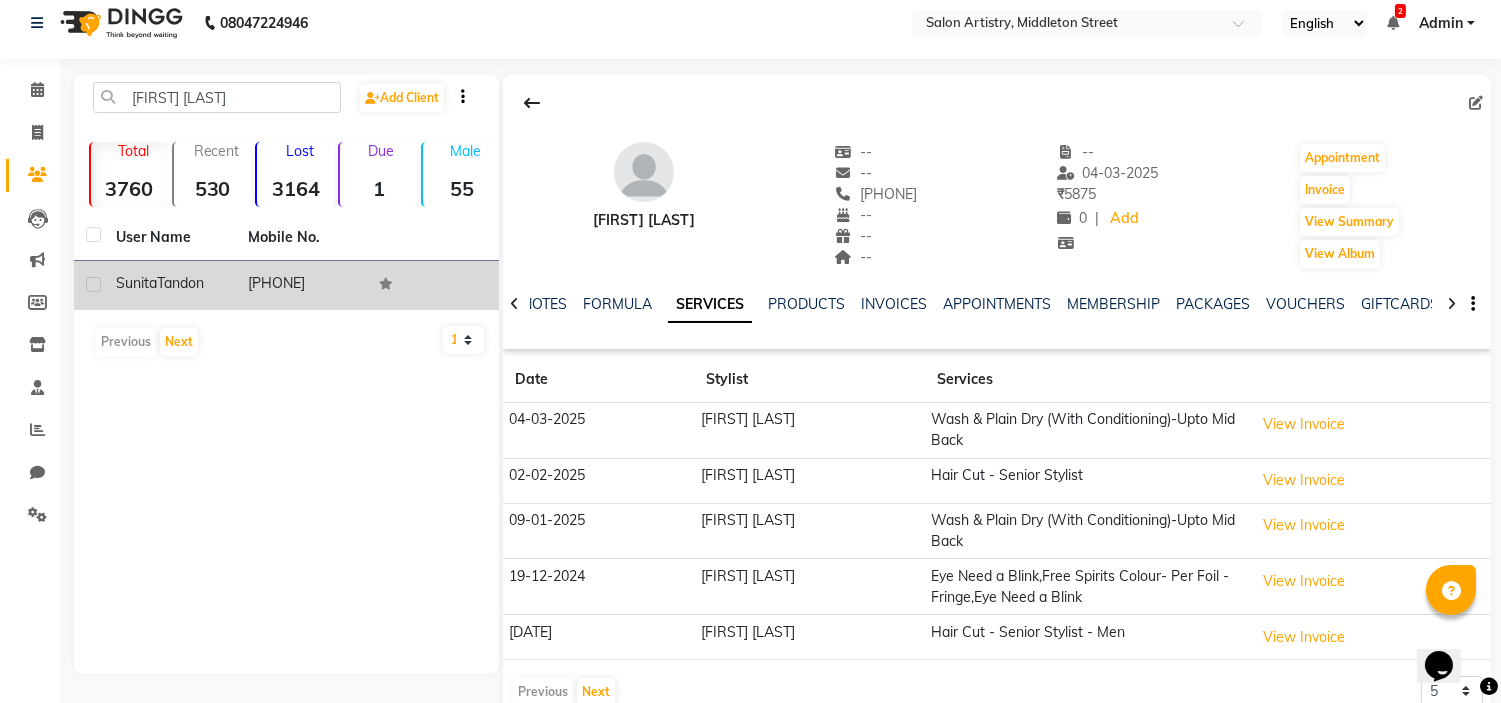 click on "Tandon" 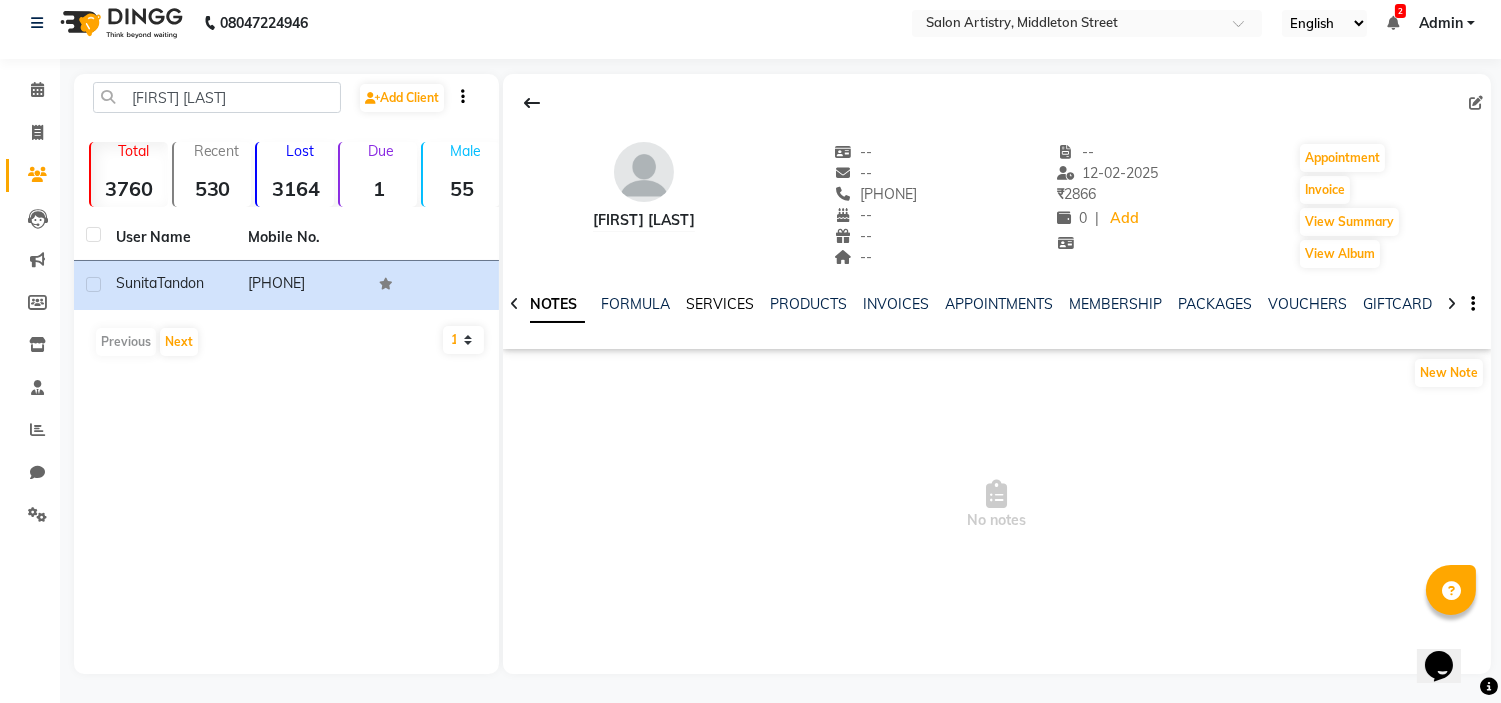 click on "SERVICES" 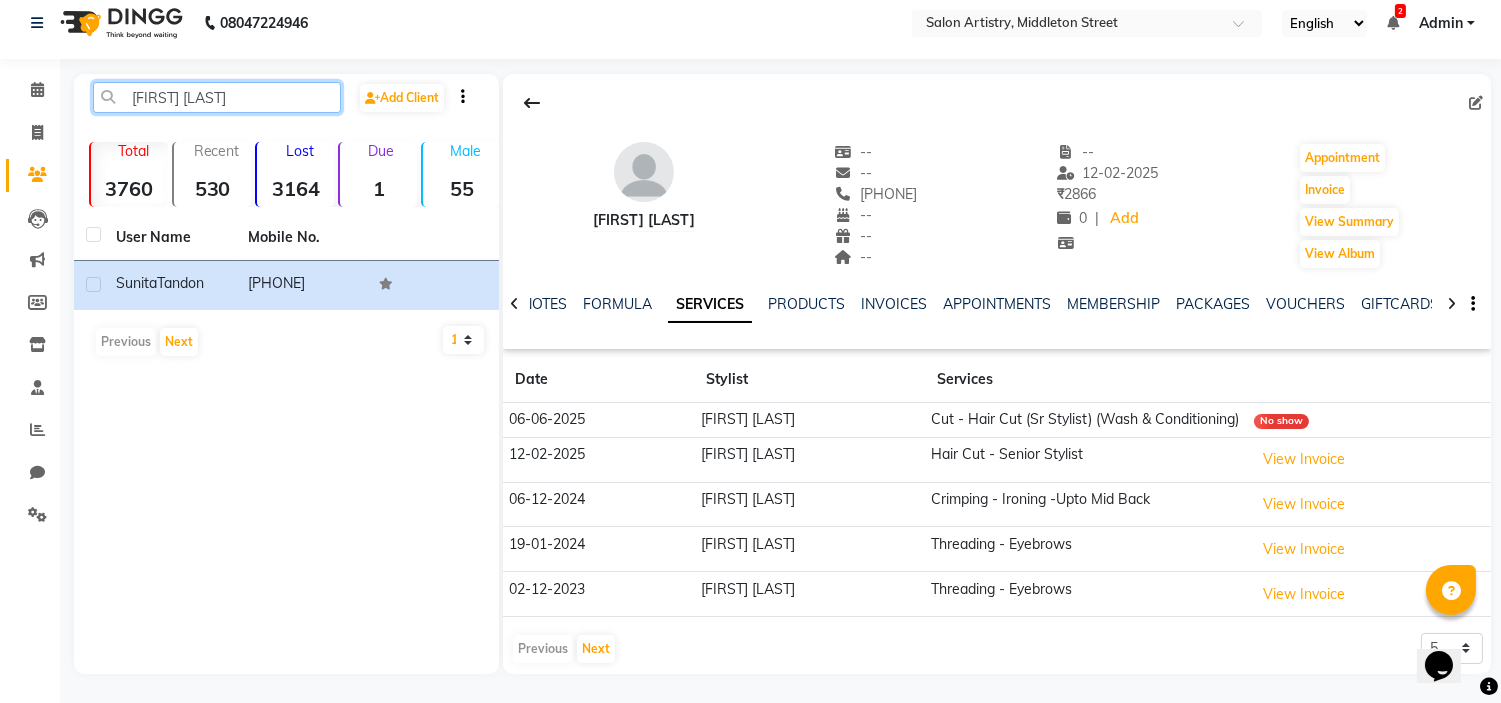 click on "[FIRST] [LAST]" 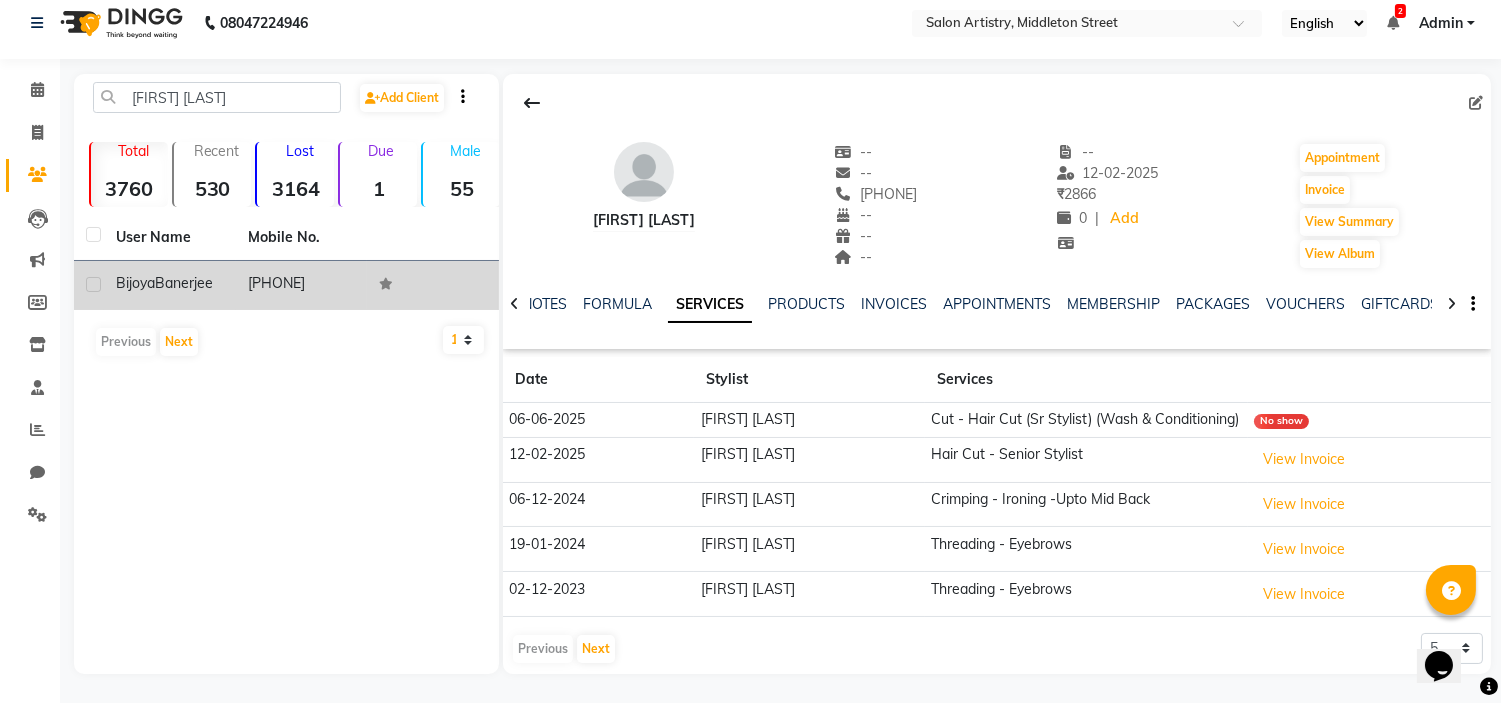 click on "[FIRST] [LAST]" 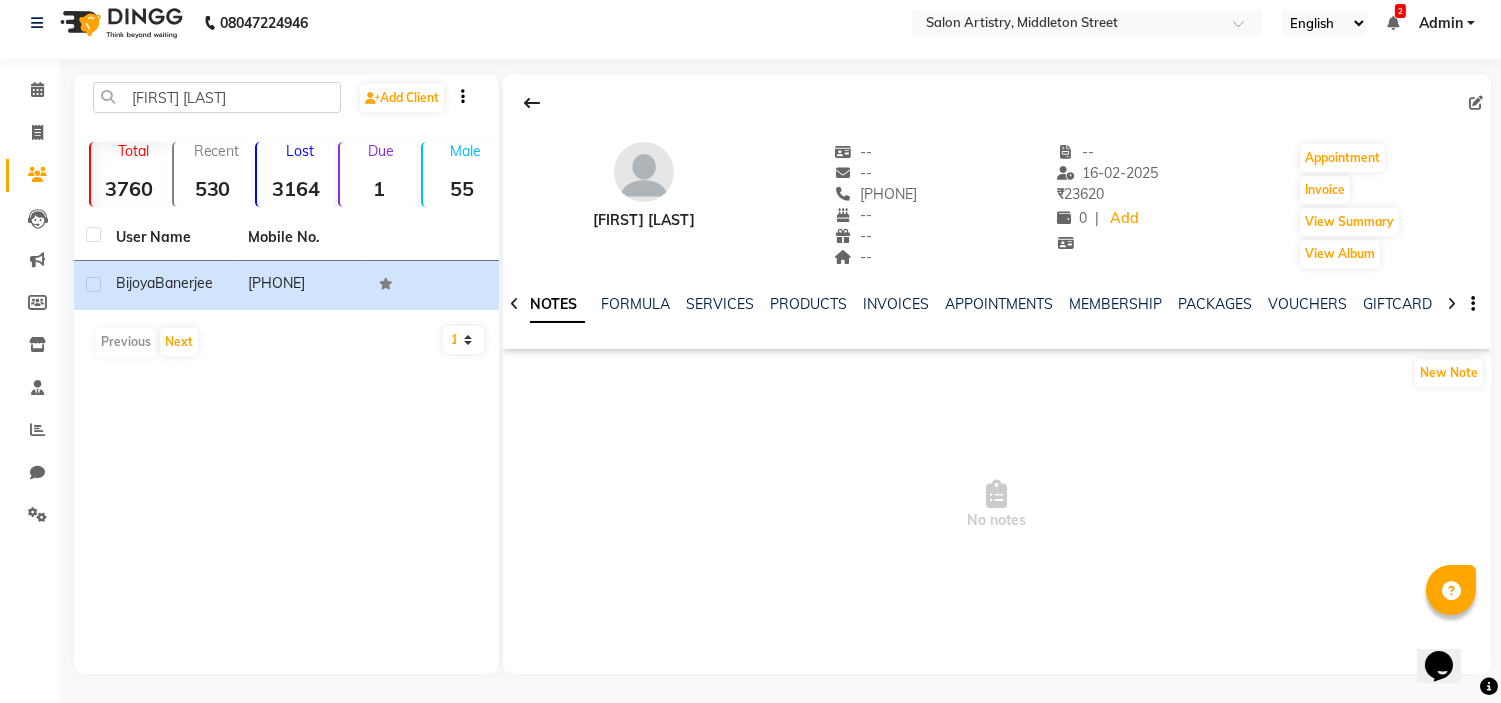 click on "SERVICES" 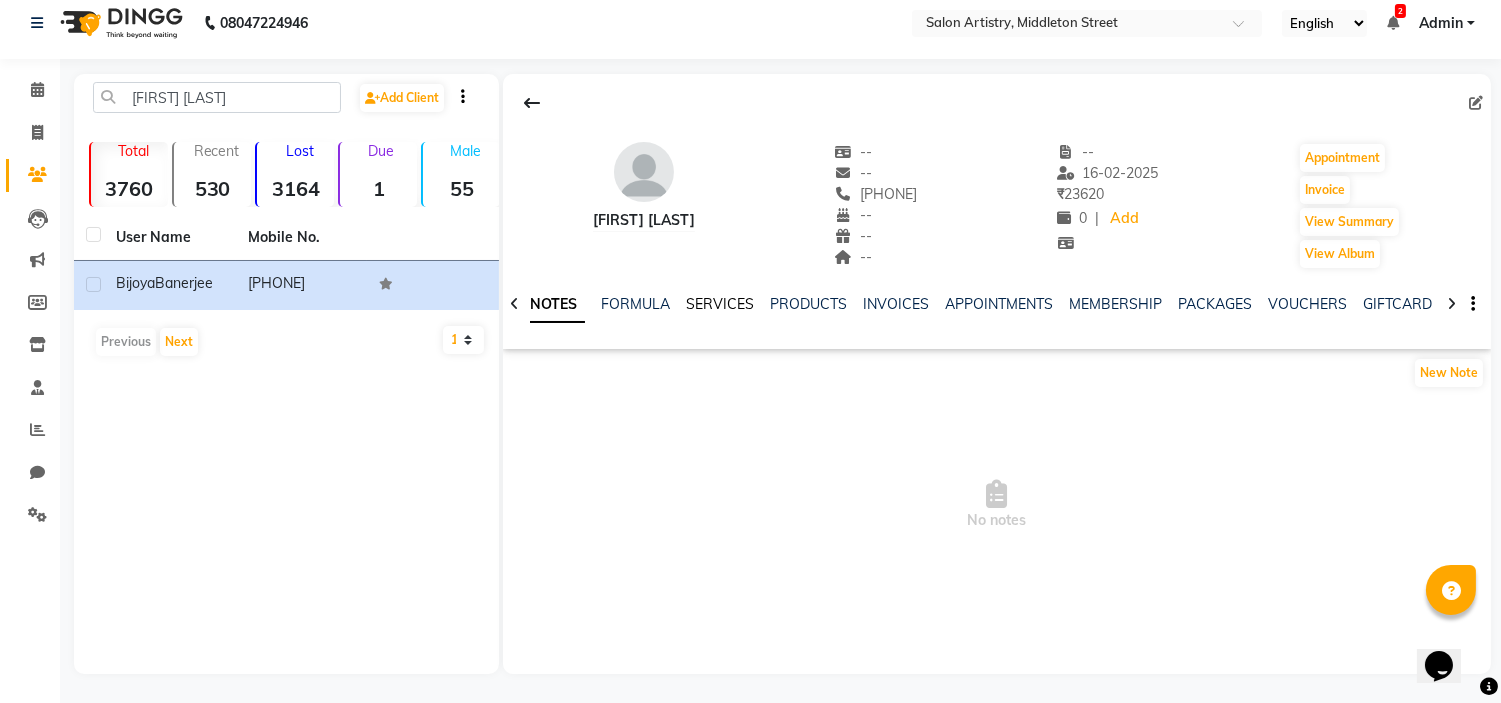 click on "SERVICES" 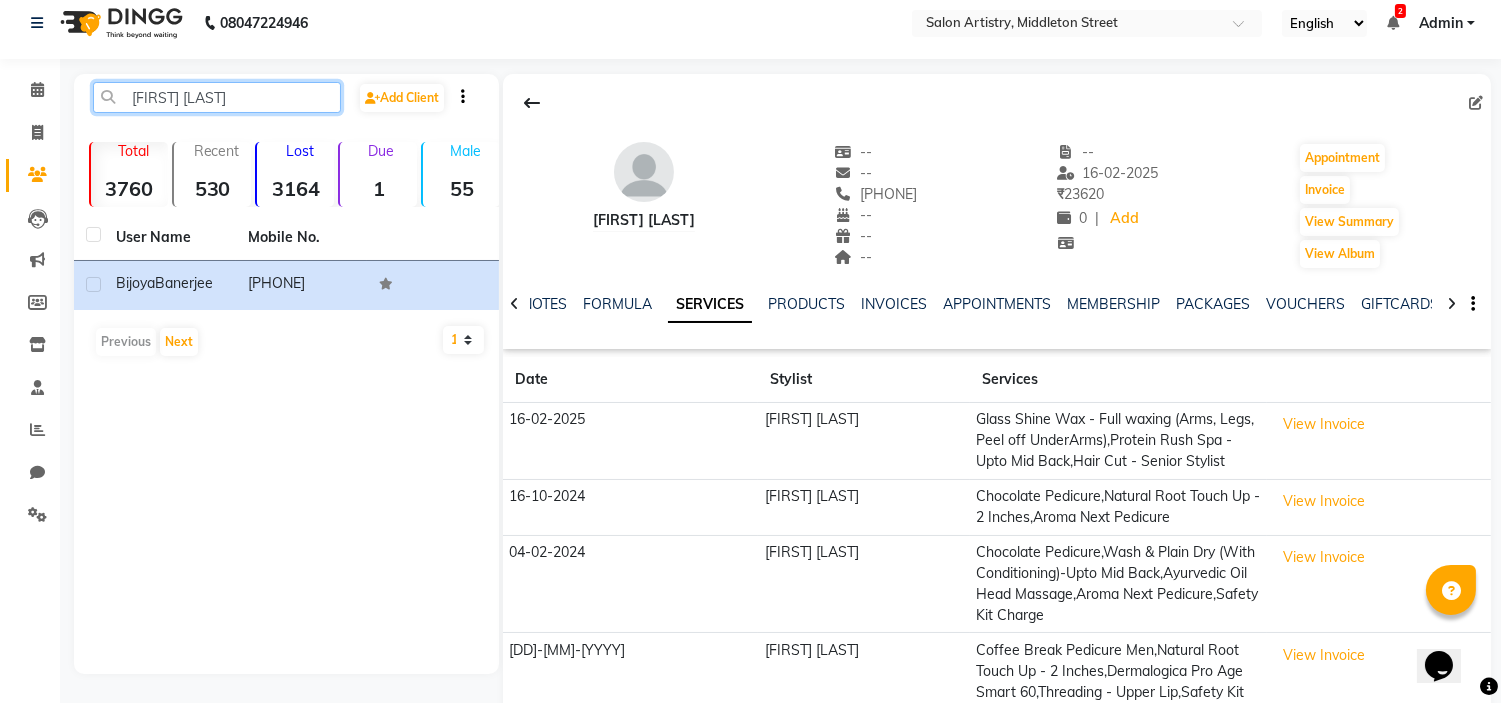 click on "[FIRST] [LAST]" 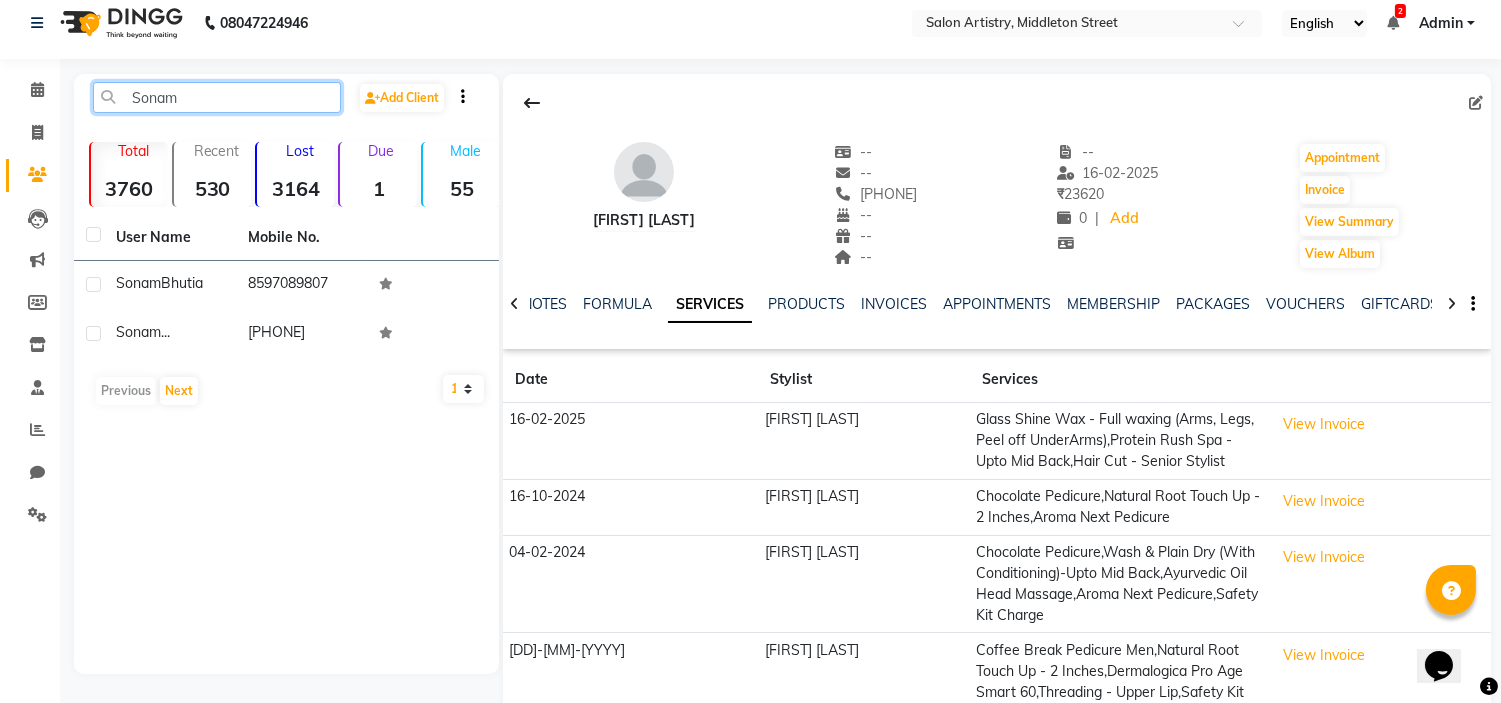click on "Sonam" 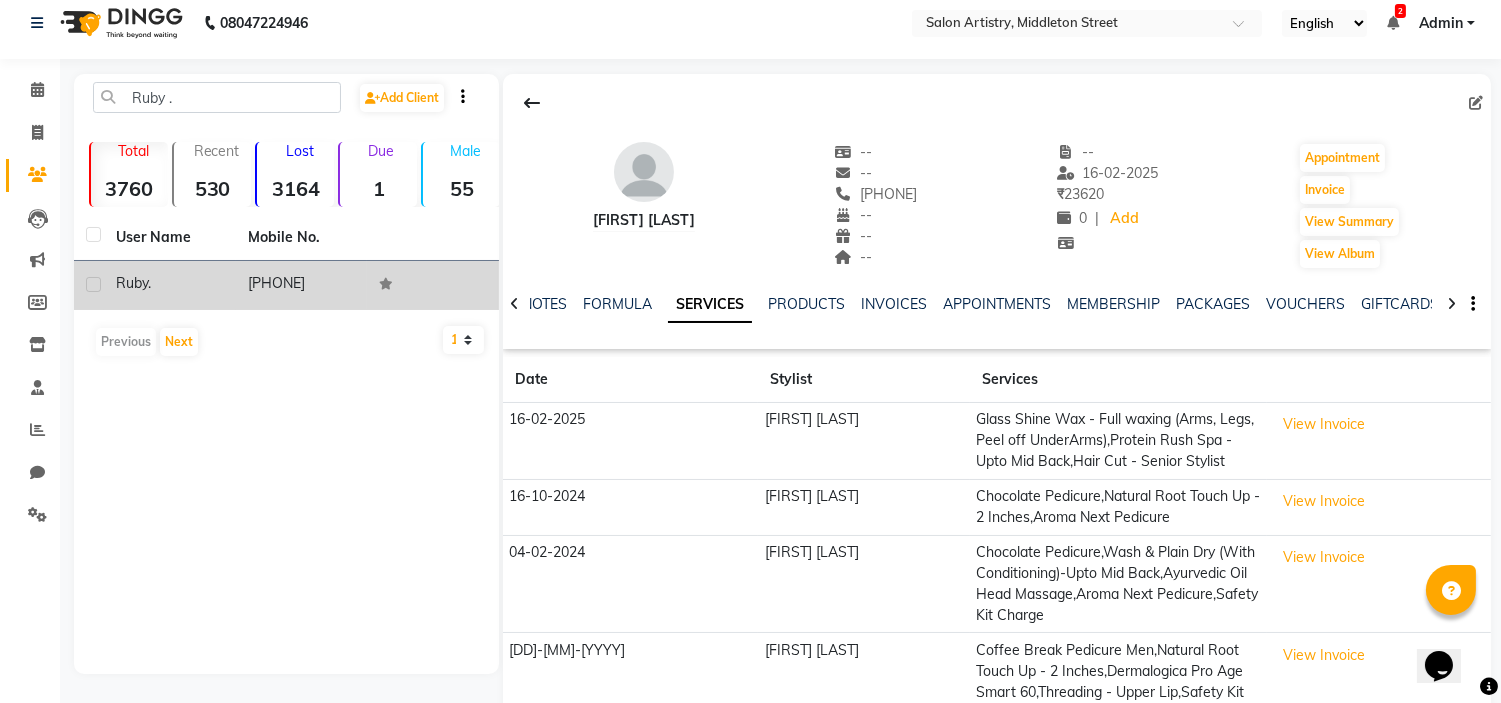 click on "Ruby" 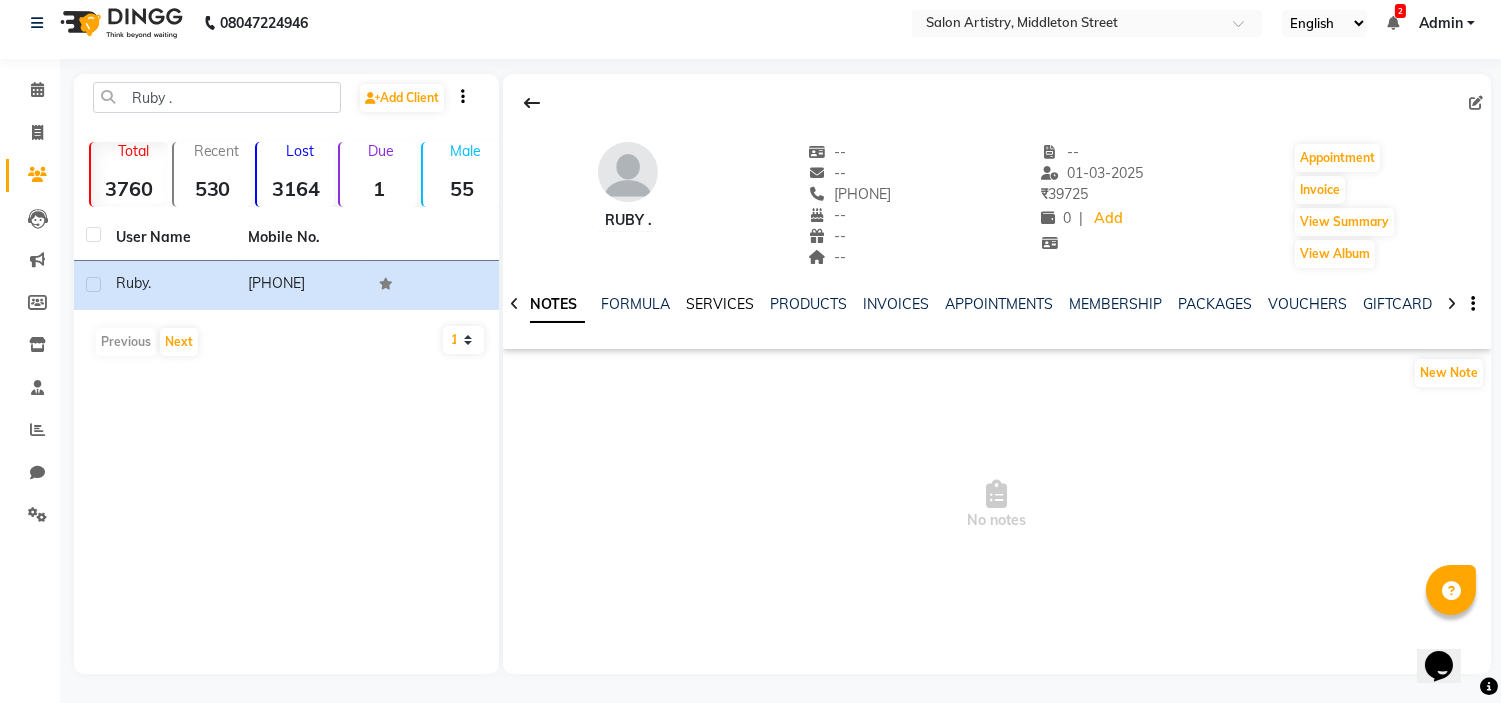 click on "SERVICES" 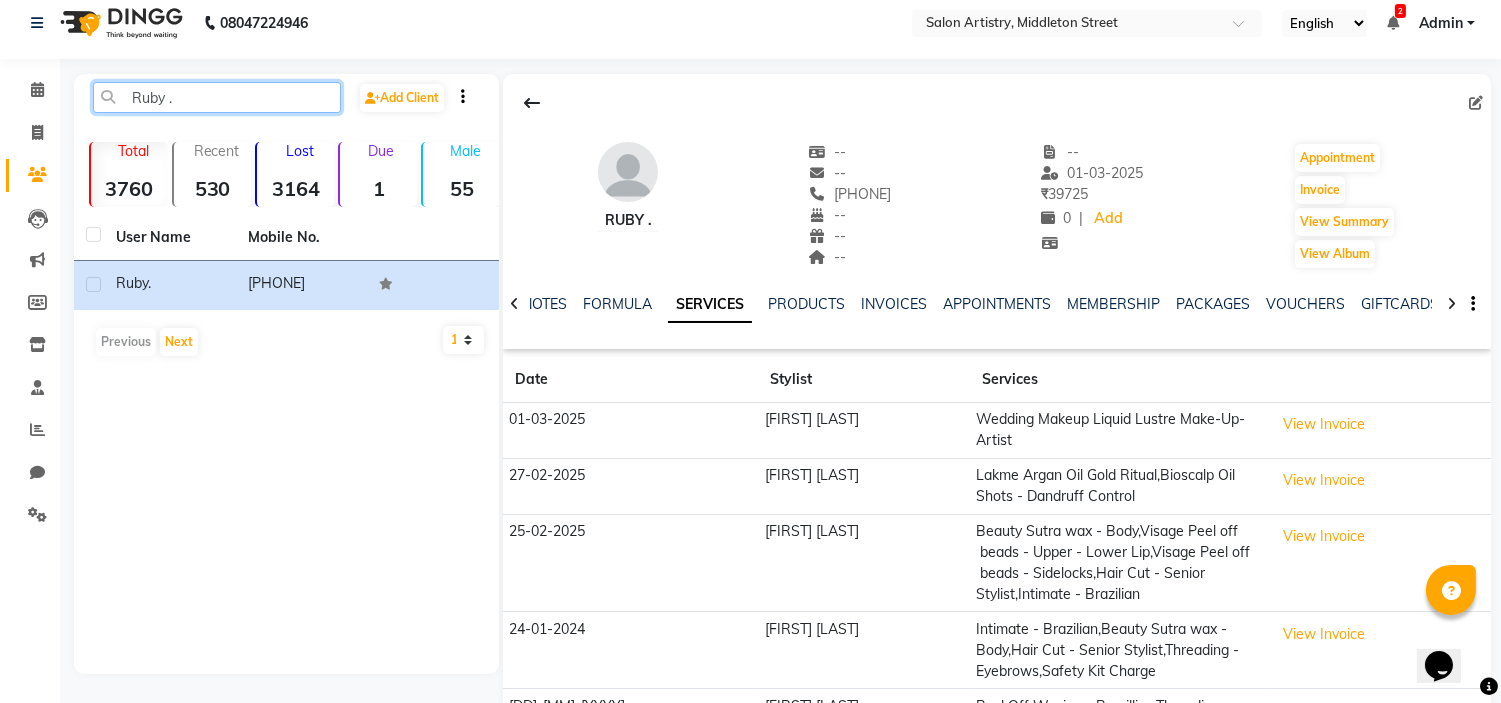 click on "Ruby ." 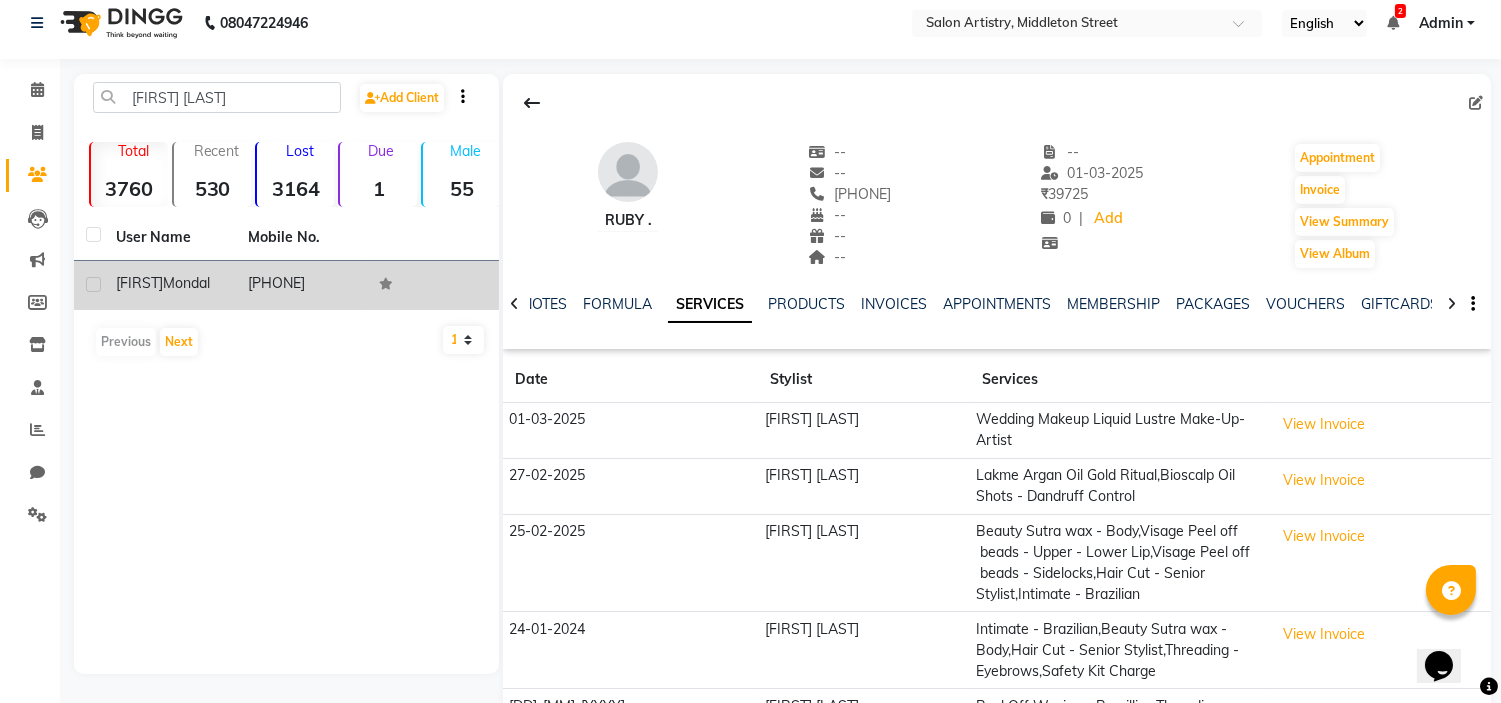 click on "[FIRST]" 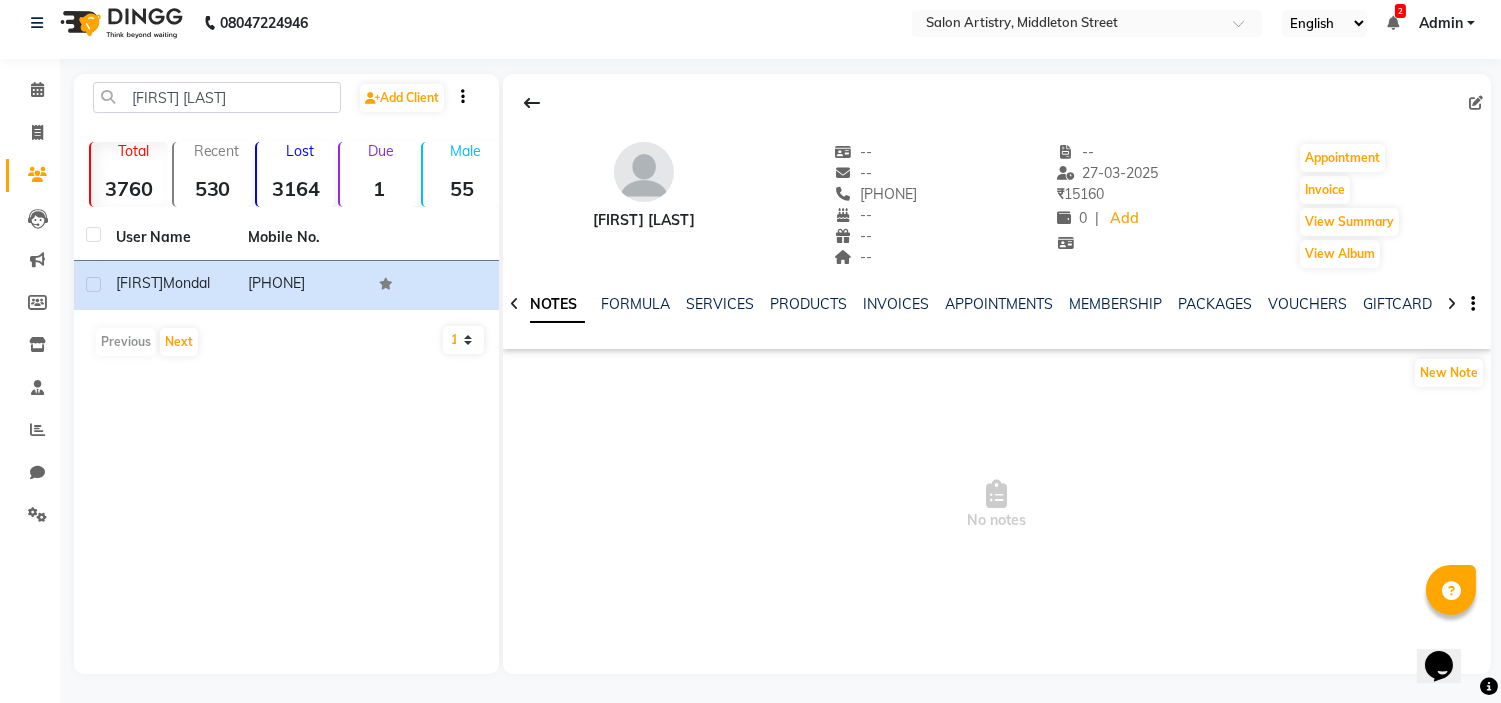 click on "SERVICES" 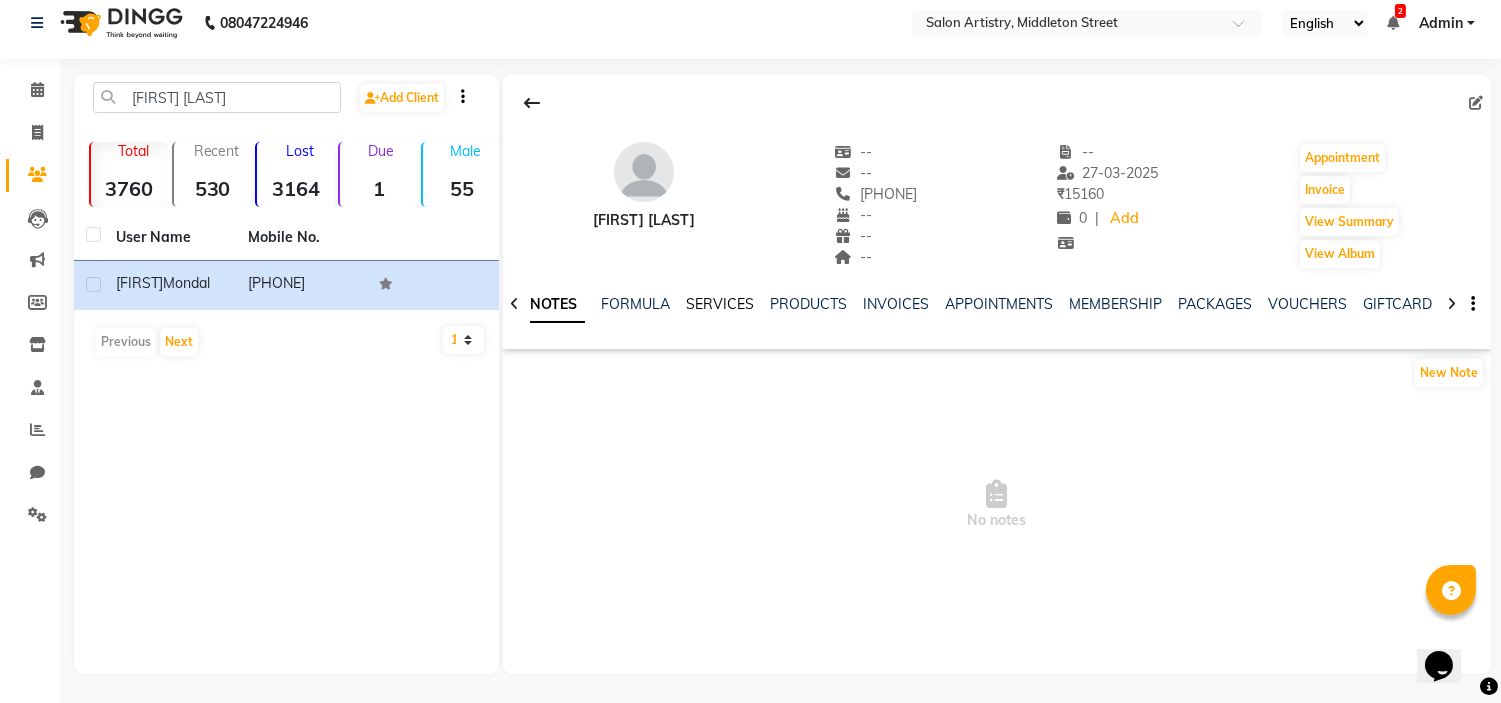 click on "SERVICES" 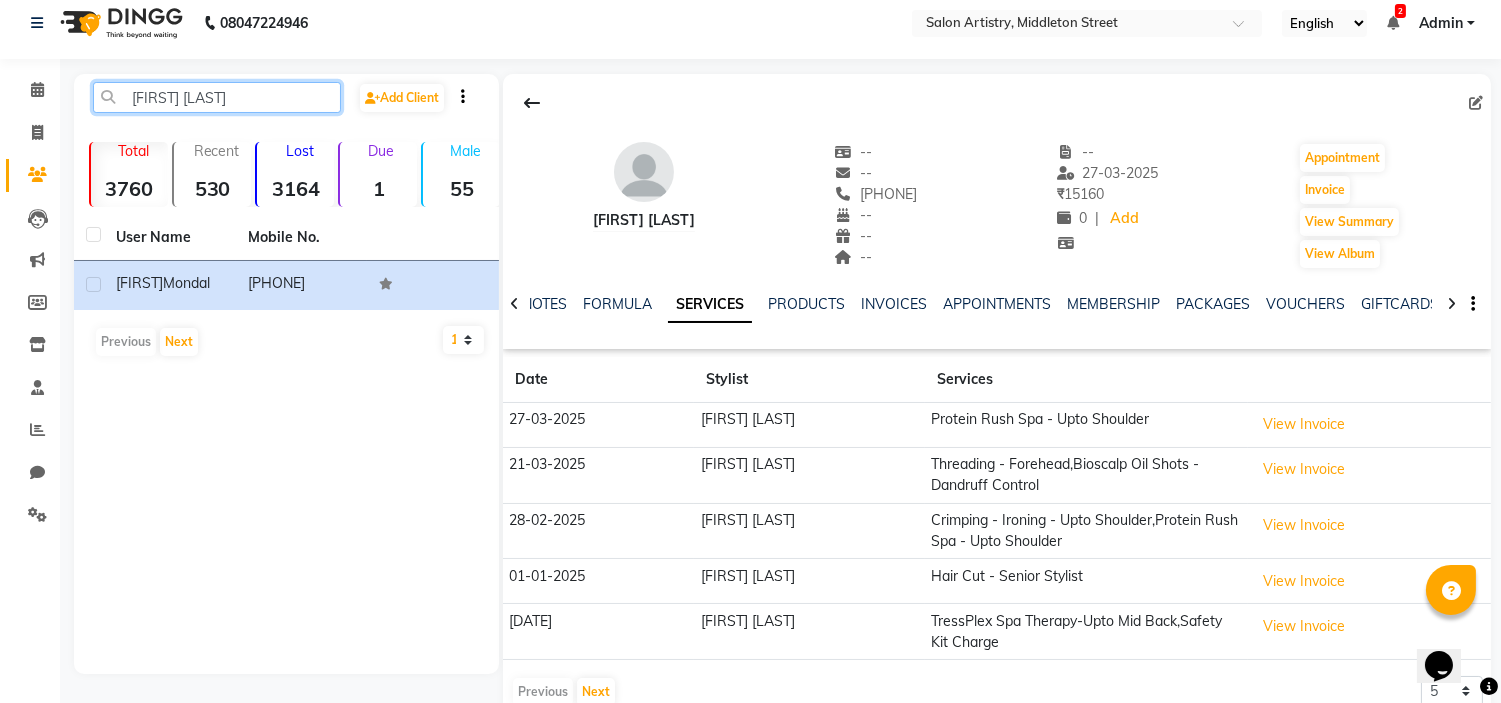 click on "[FIRST] [LAST]" 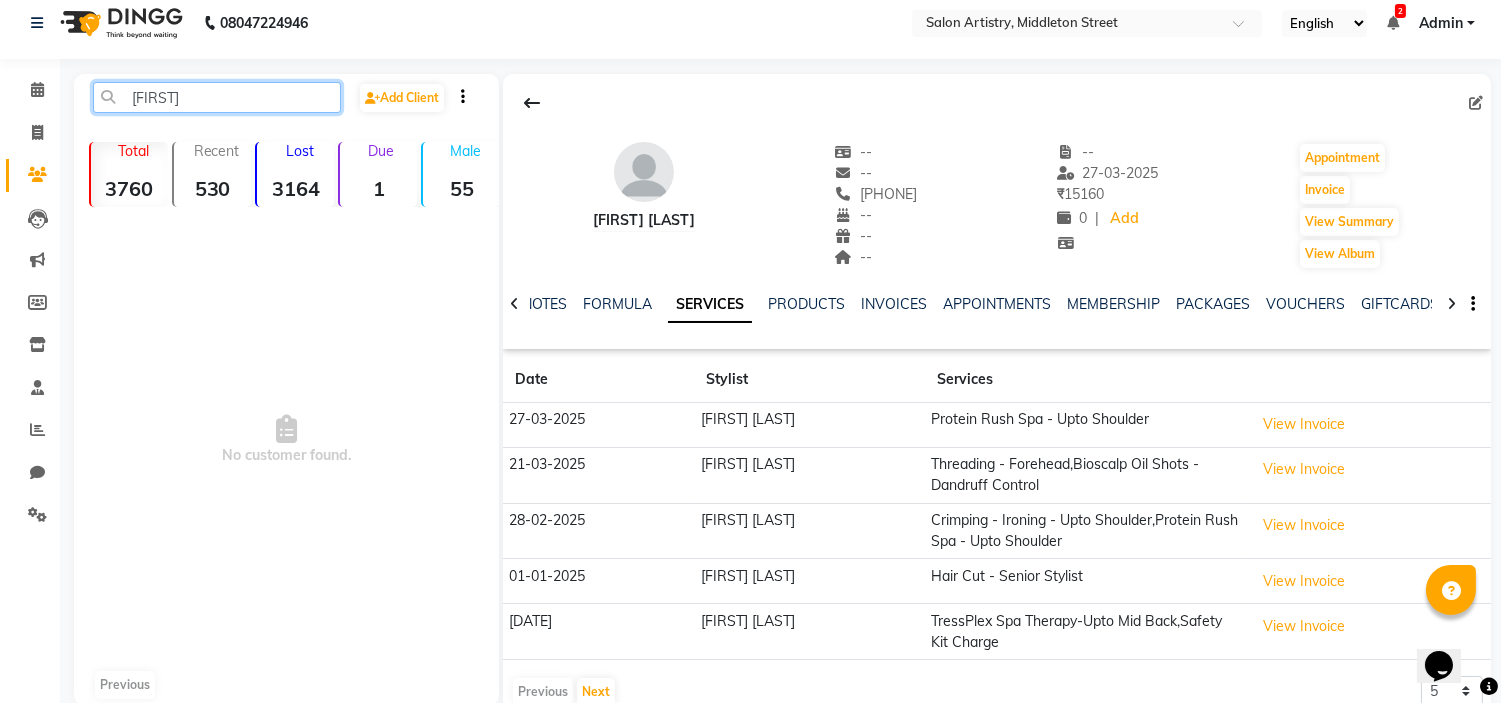click on "[FIRST]" 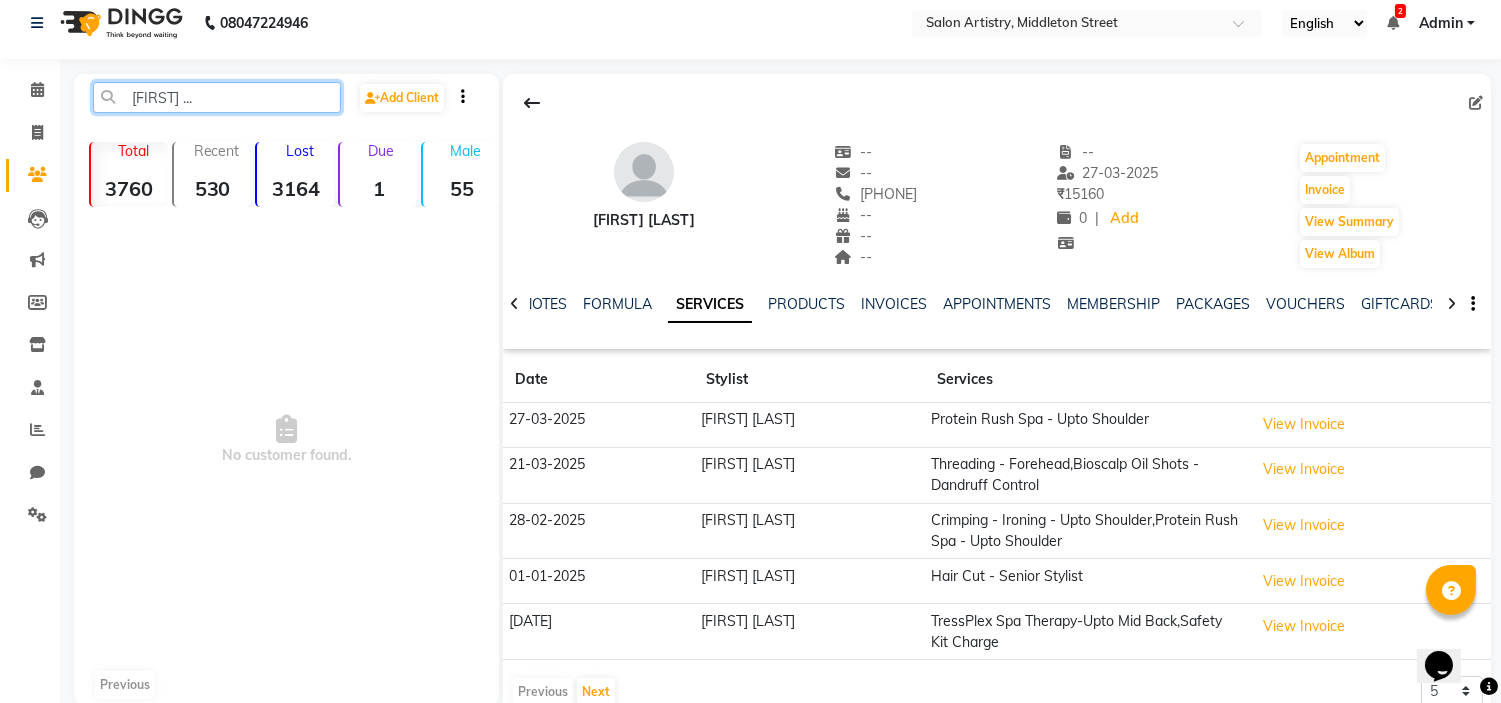 click on "[FIRST] ..." 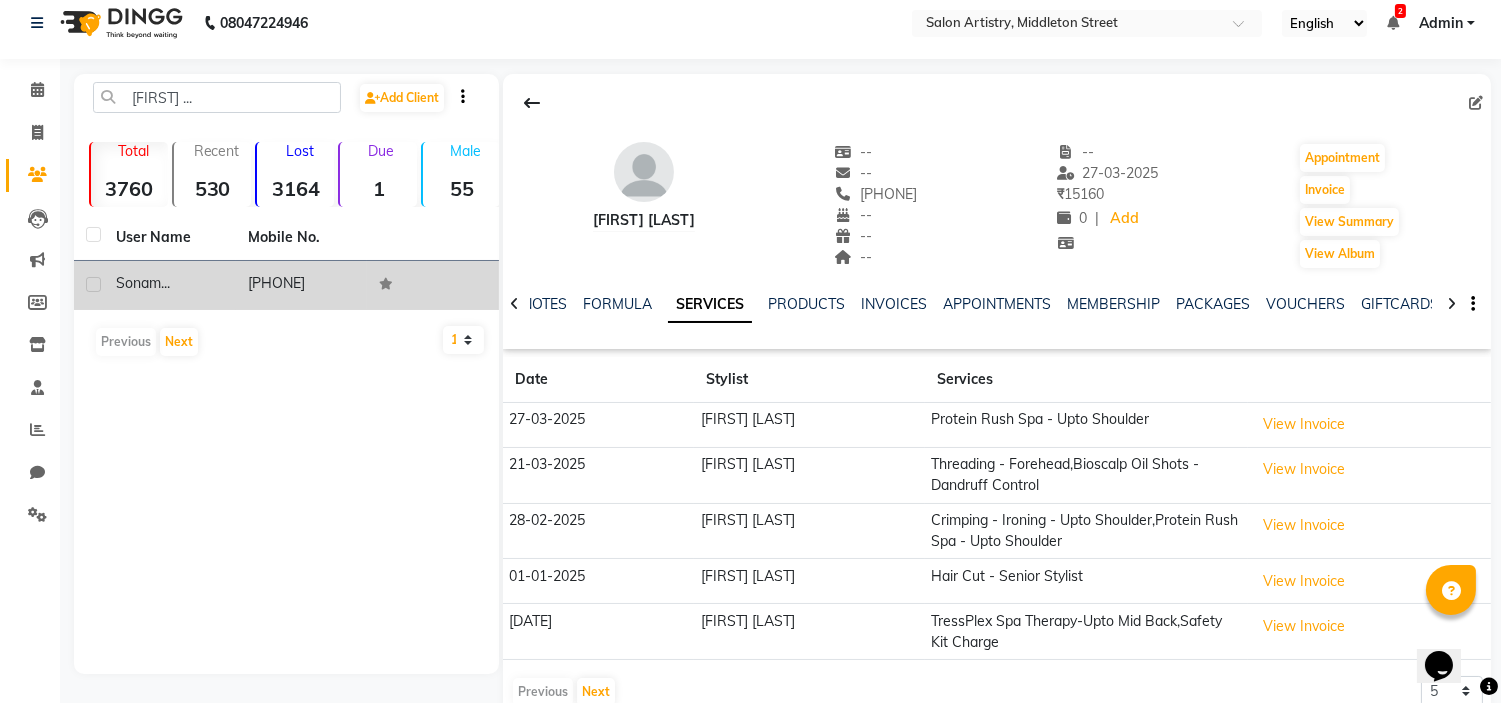 click on "[FIRST] ..." 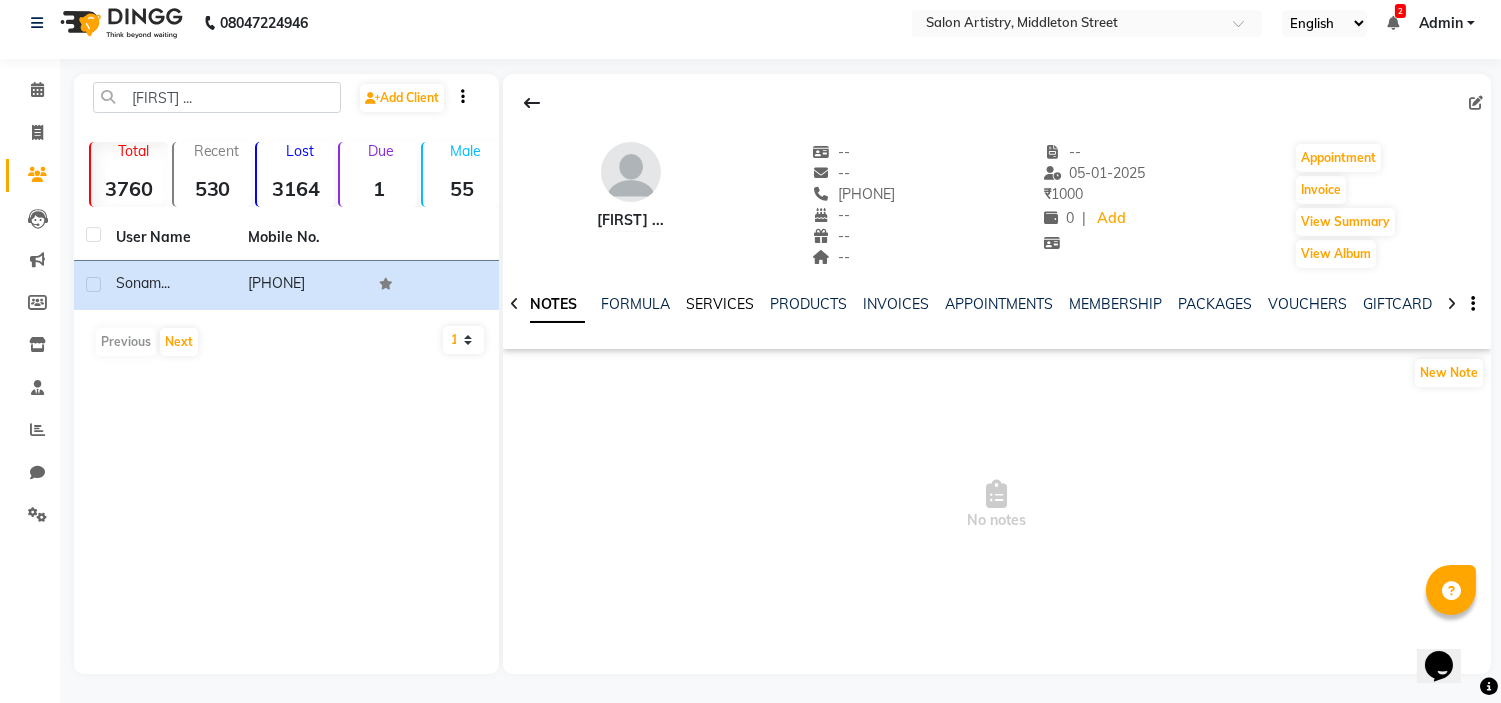 click on "SERVICES" 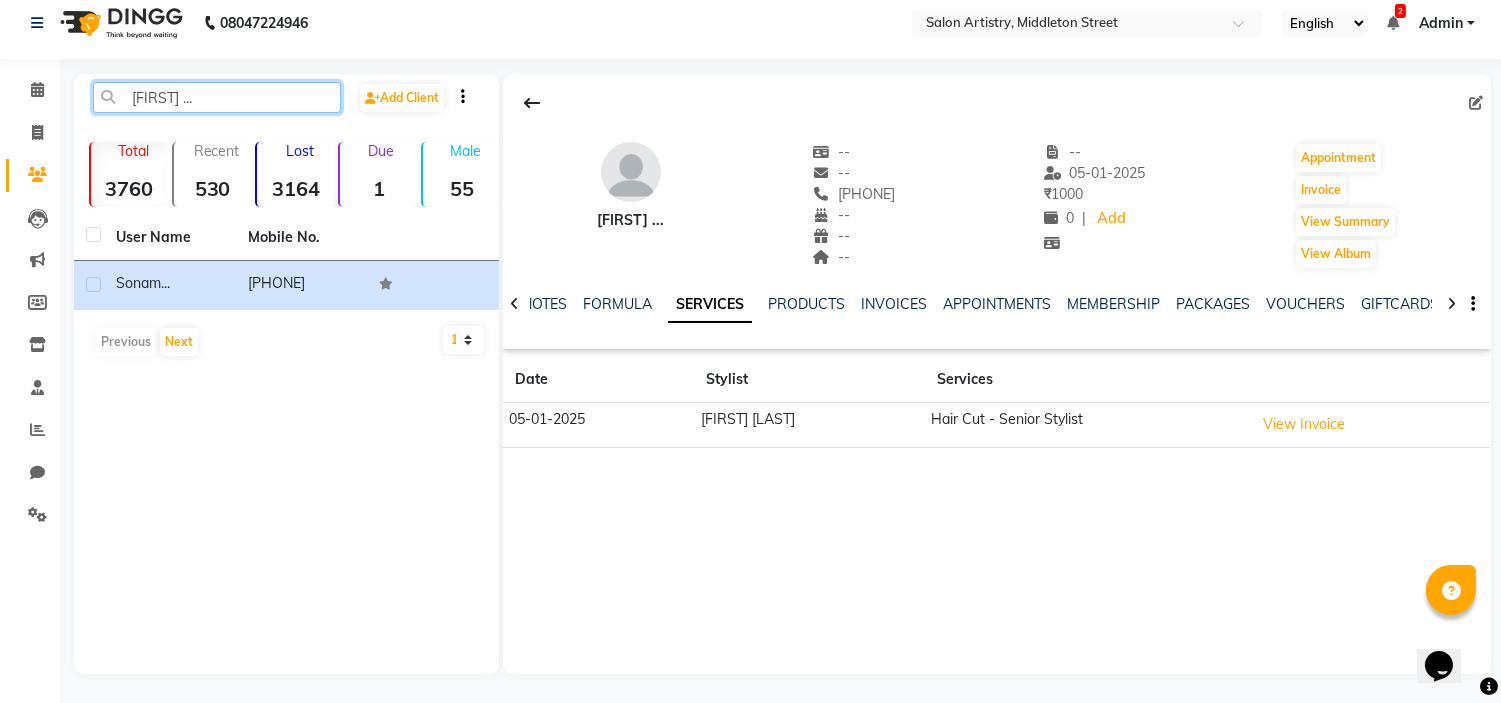 click on "[FIRST] ..." 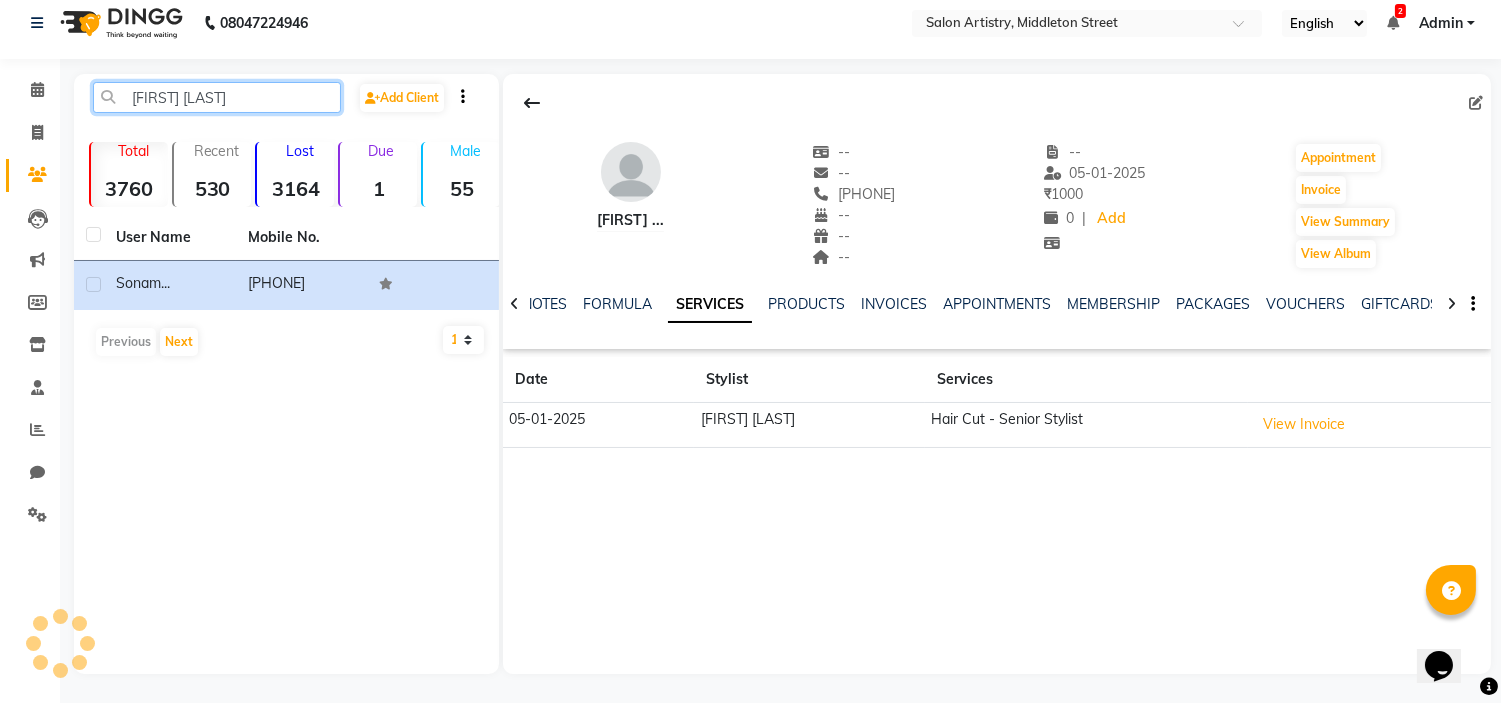 click on "[FIRST] [LAST]" 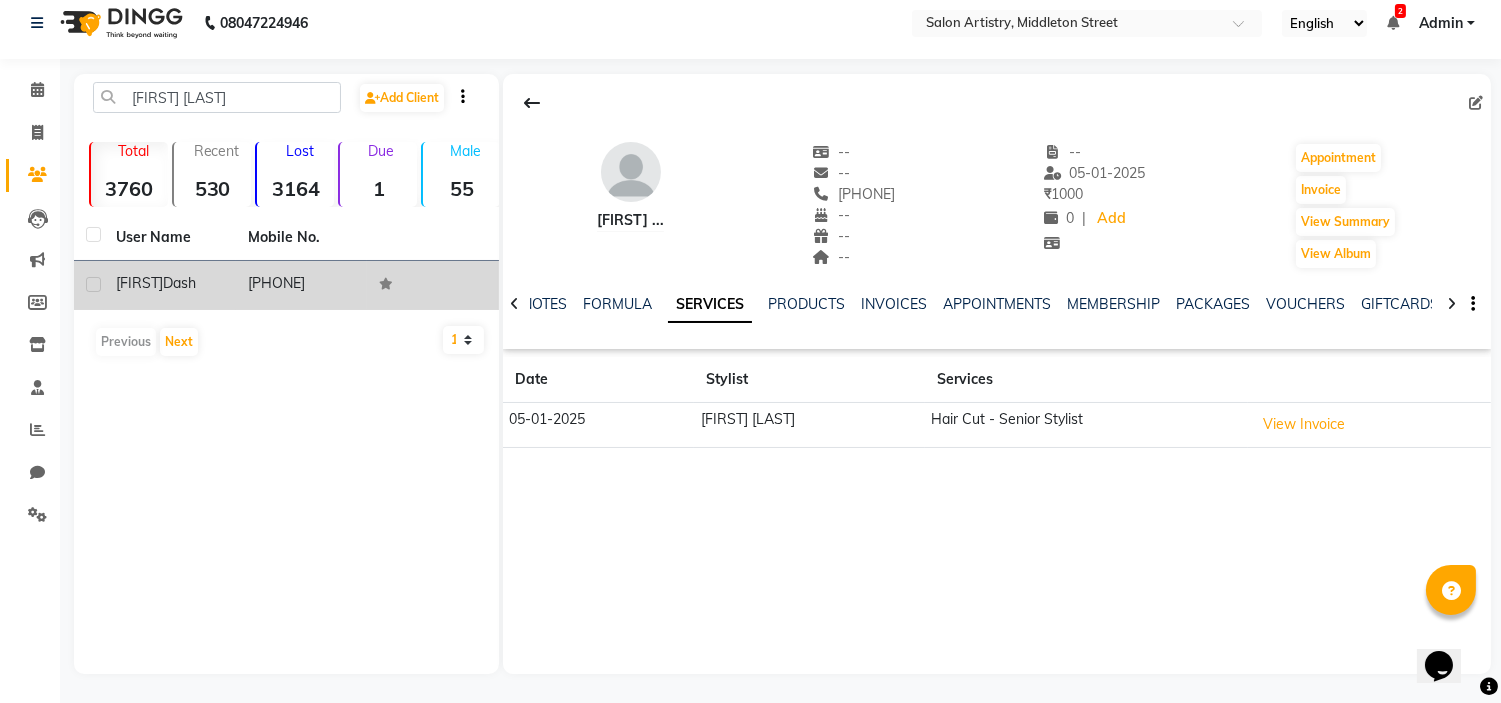 click on "[FIRST]" 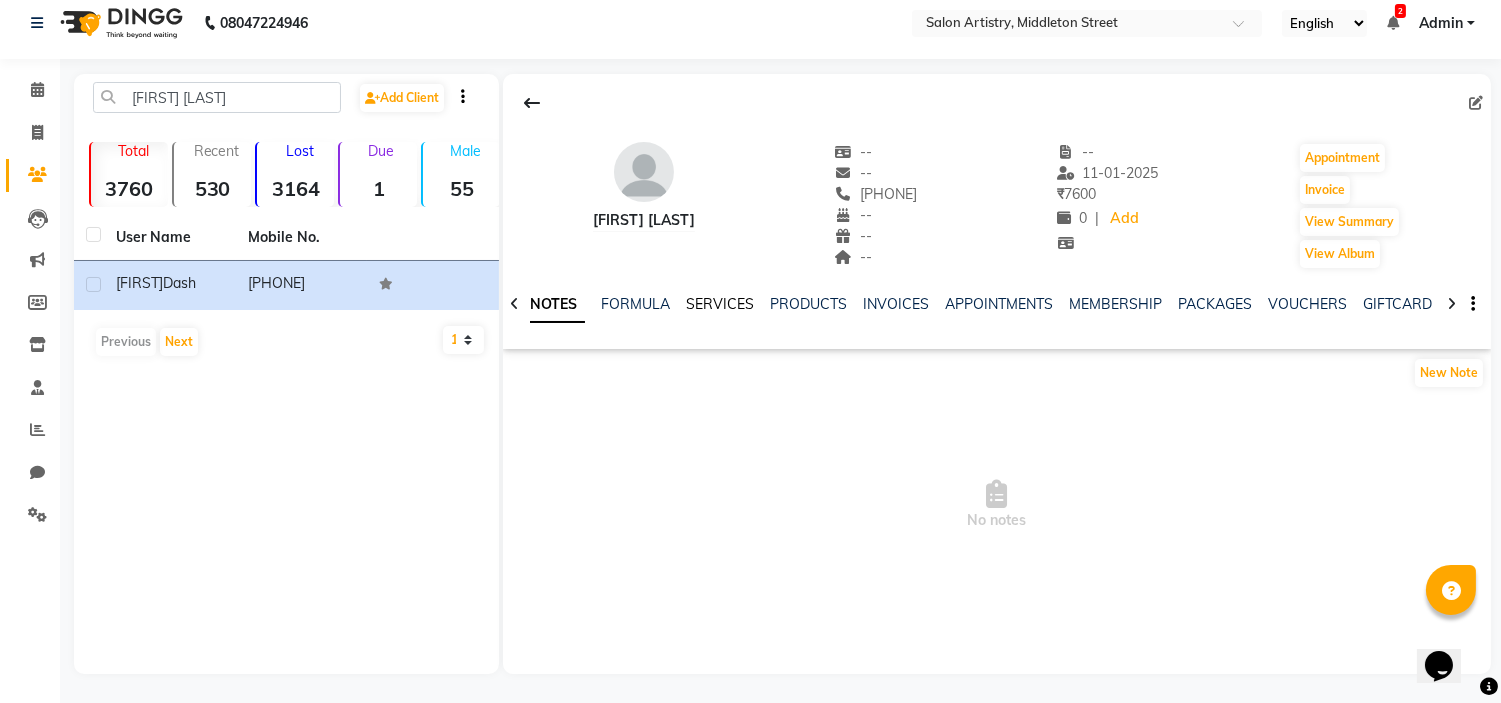 click on "SERVICES" 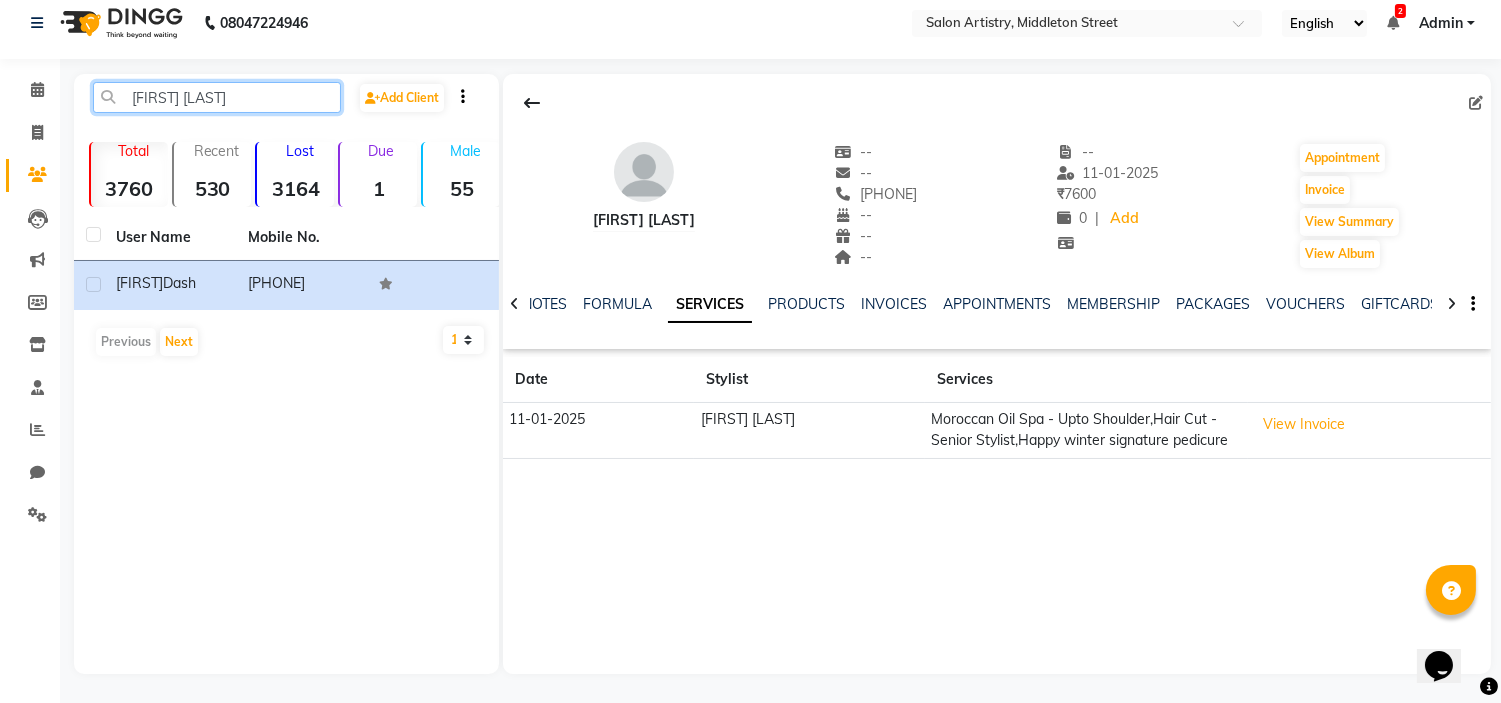 click on "[FIRST] [LAST]" 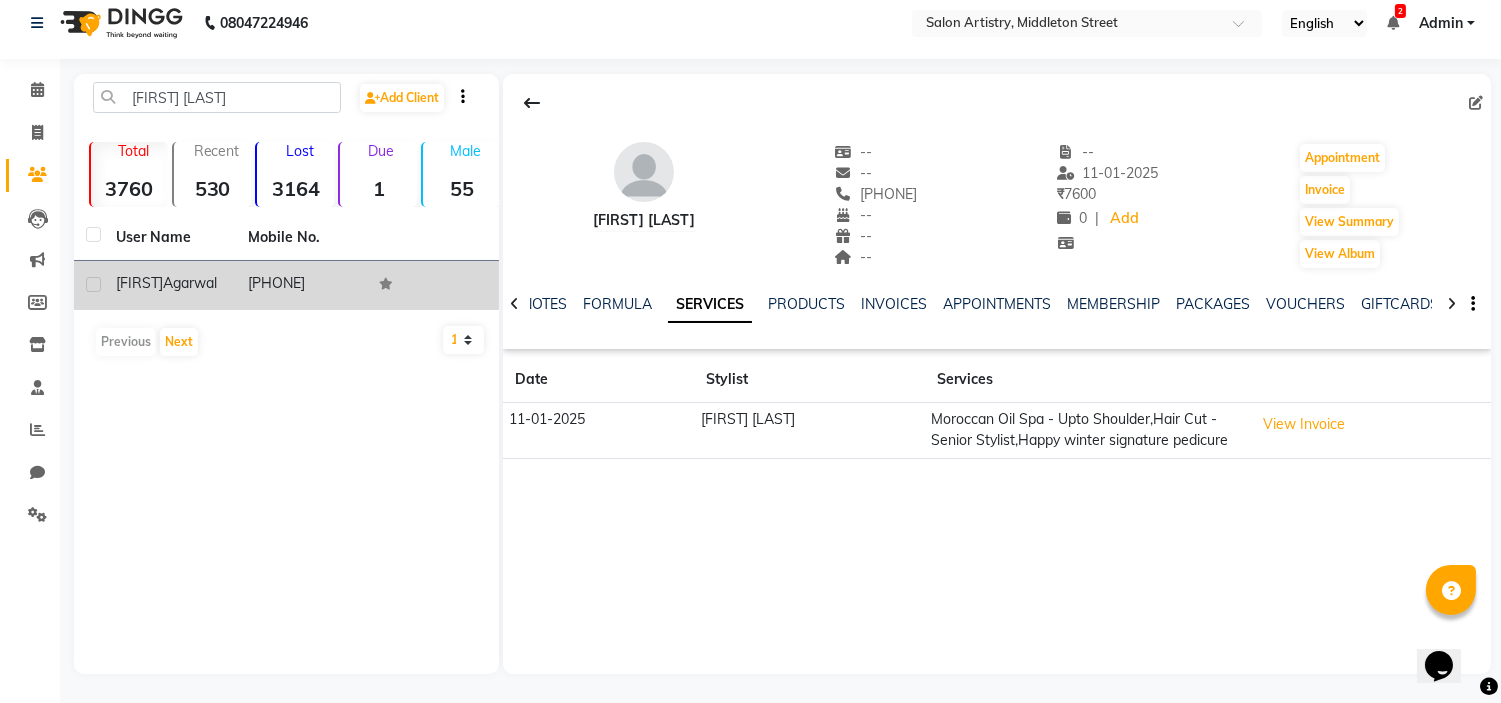 click on "[FIRST] [LAST]" 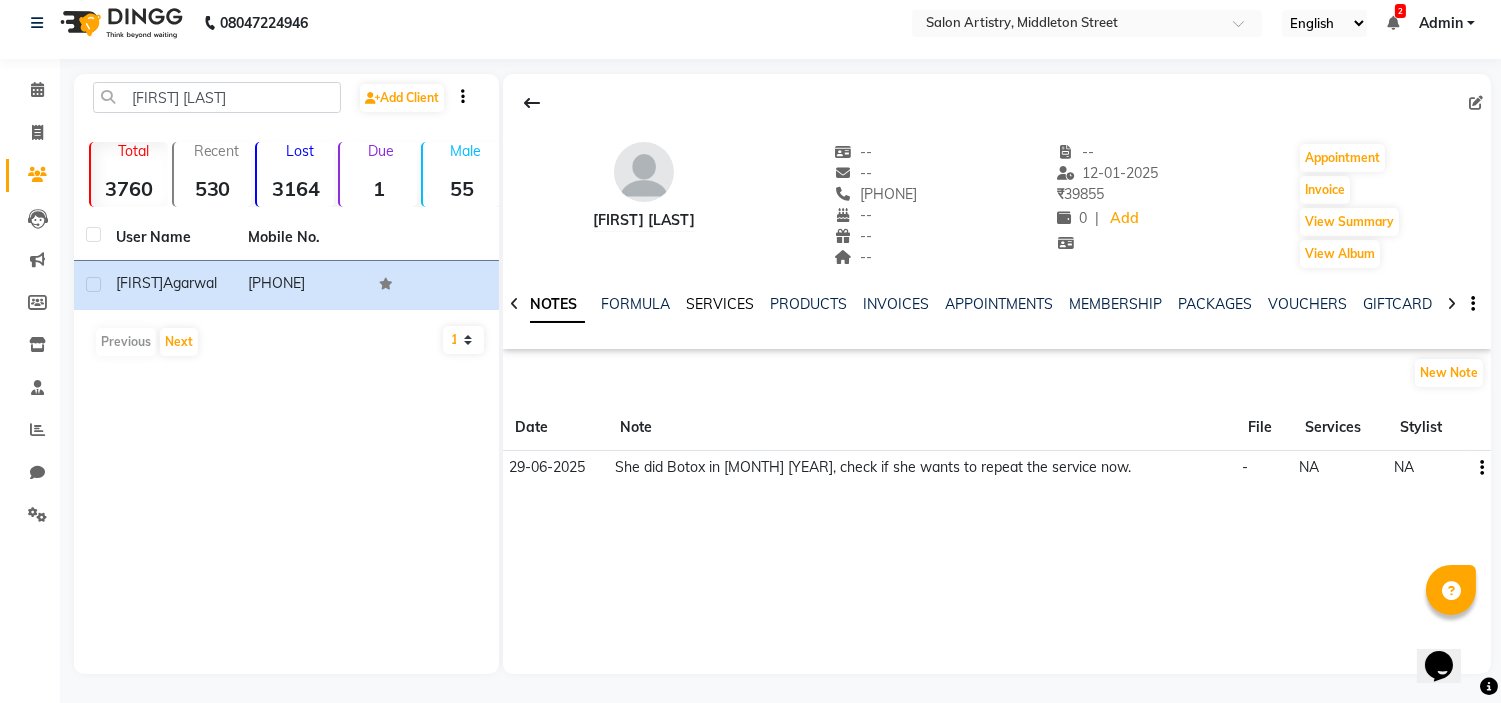 click on "SERVICES" 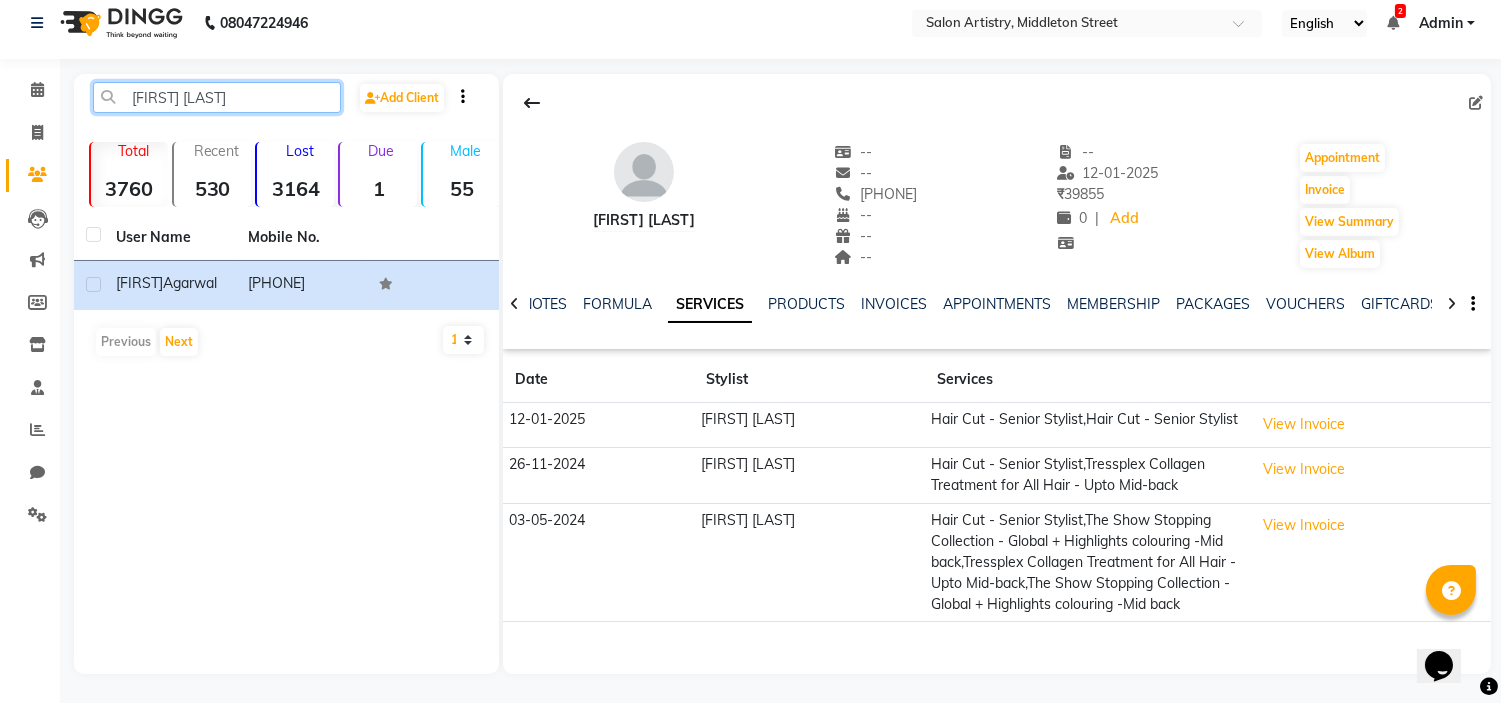 click on "[FIRST] [LAST]" 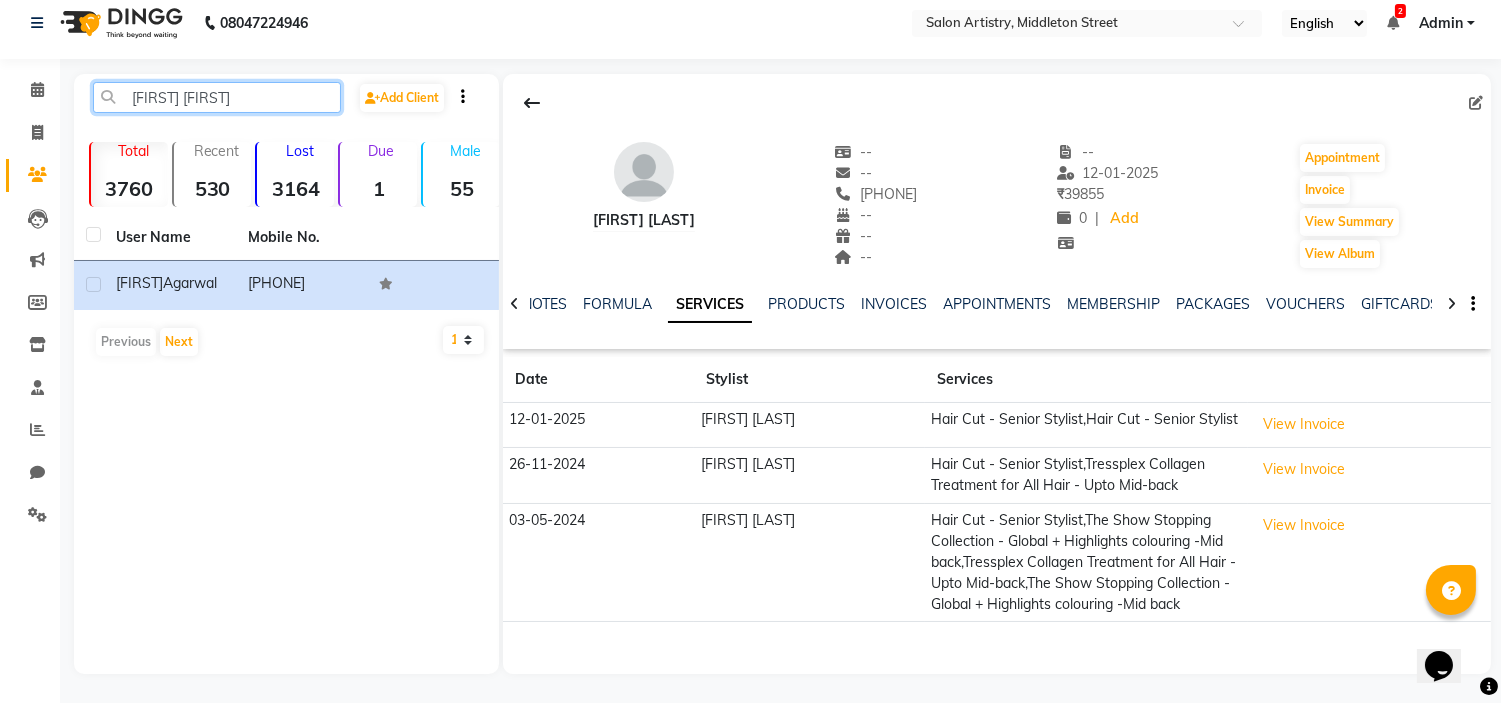 click on "[FIRST] [FIRST]" 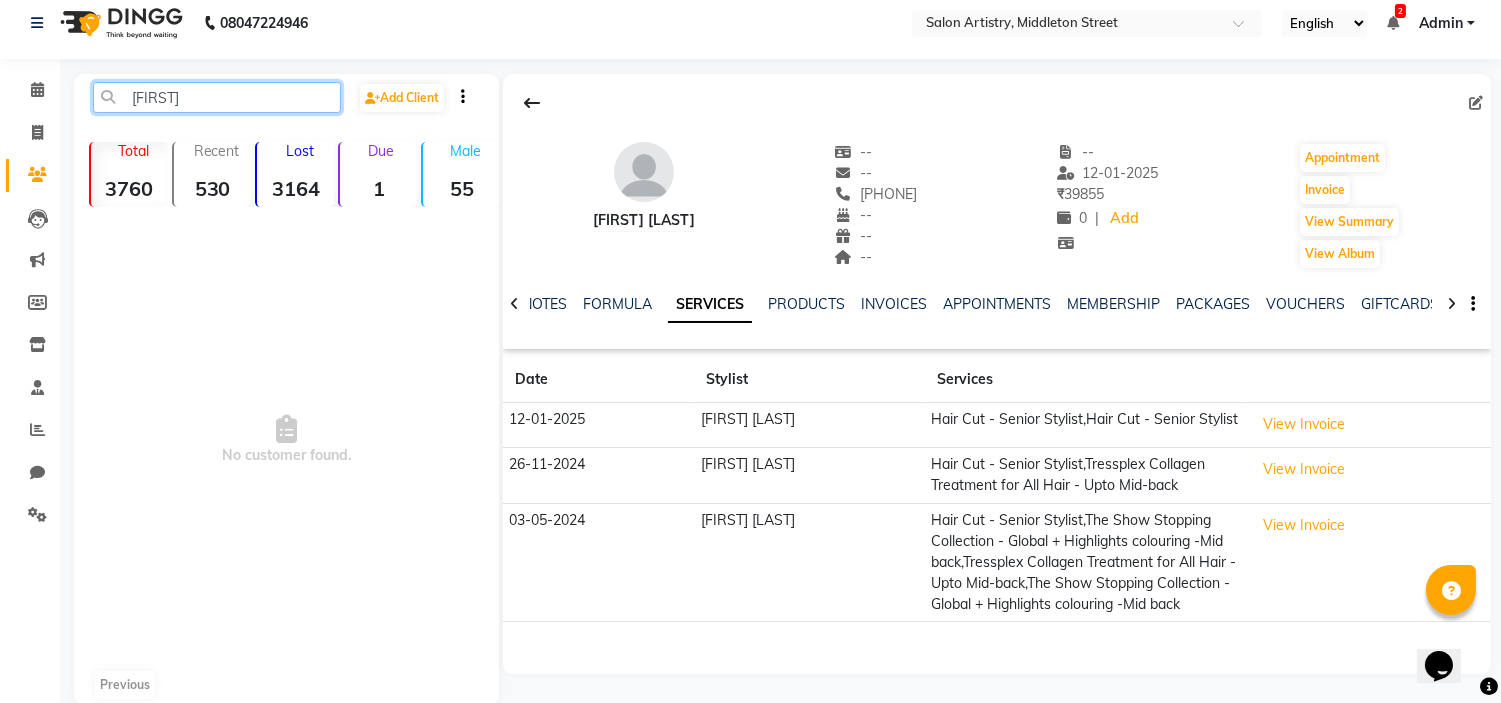 click on "[FIRST]" 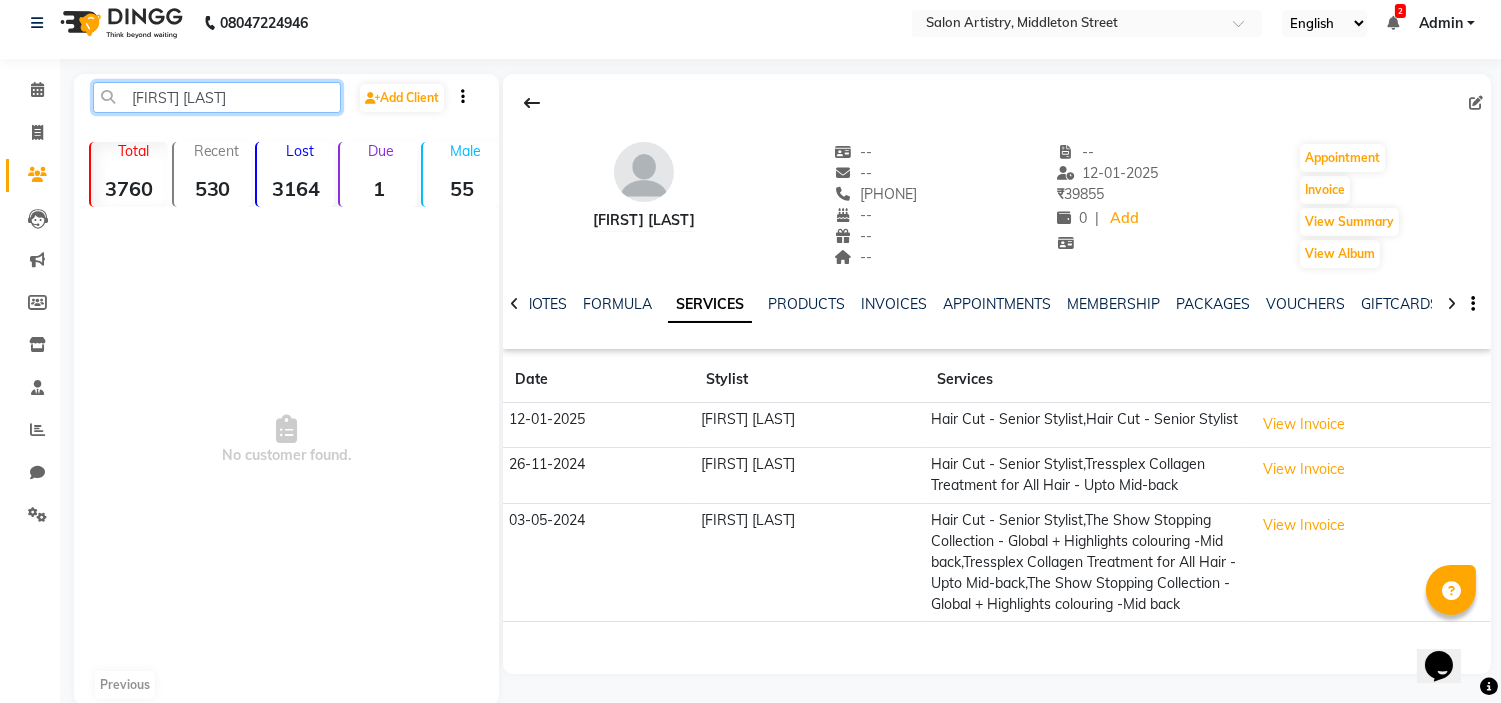 click on "[FIRST] [LAST]" 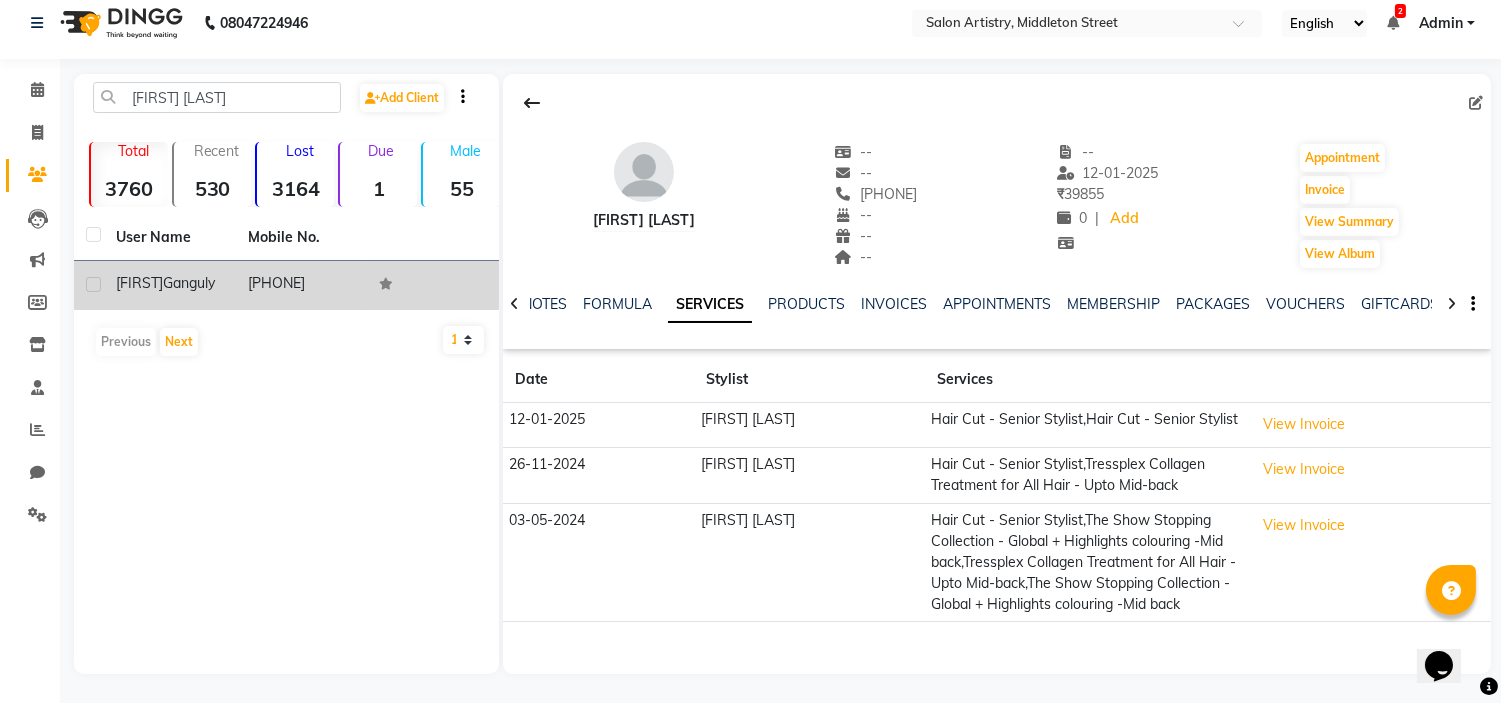 click on "[FIRST]" 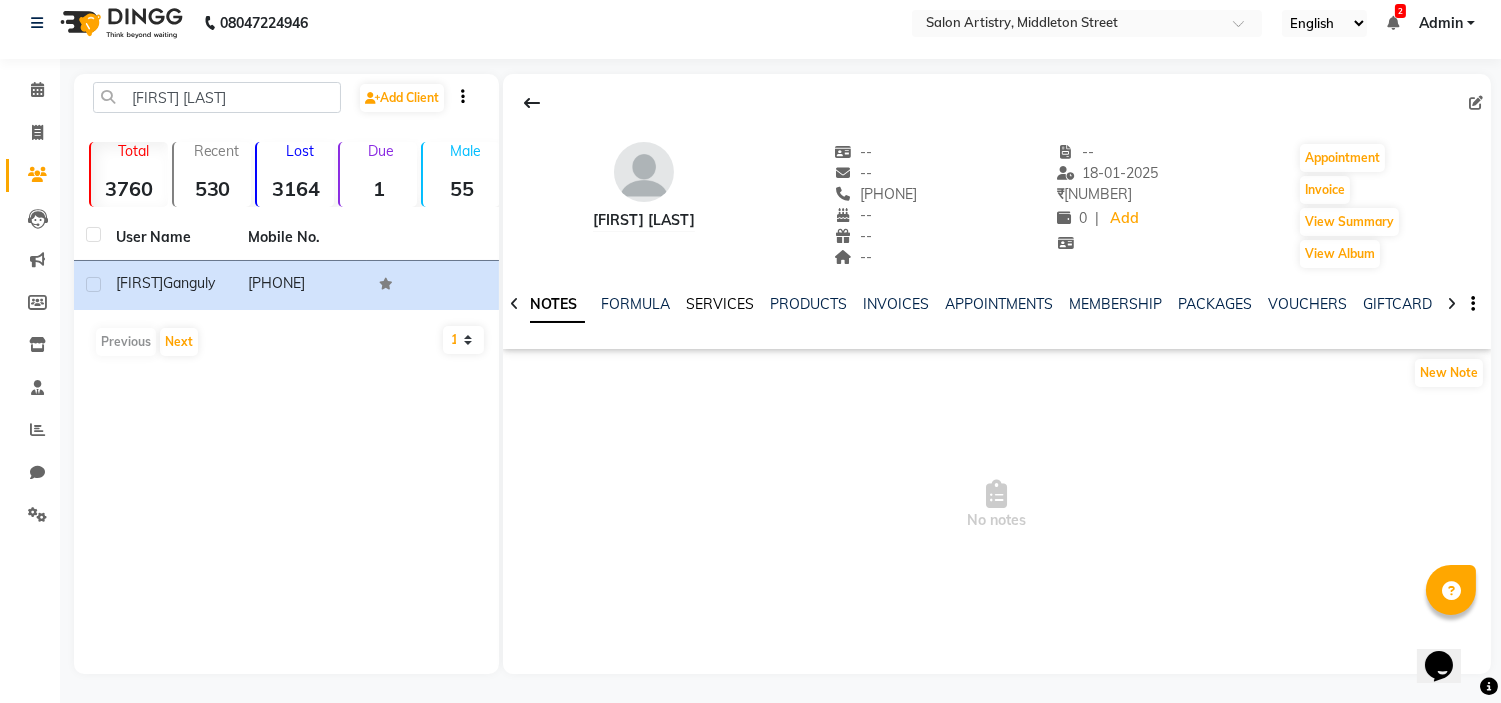 click on "SERVICES" 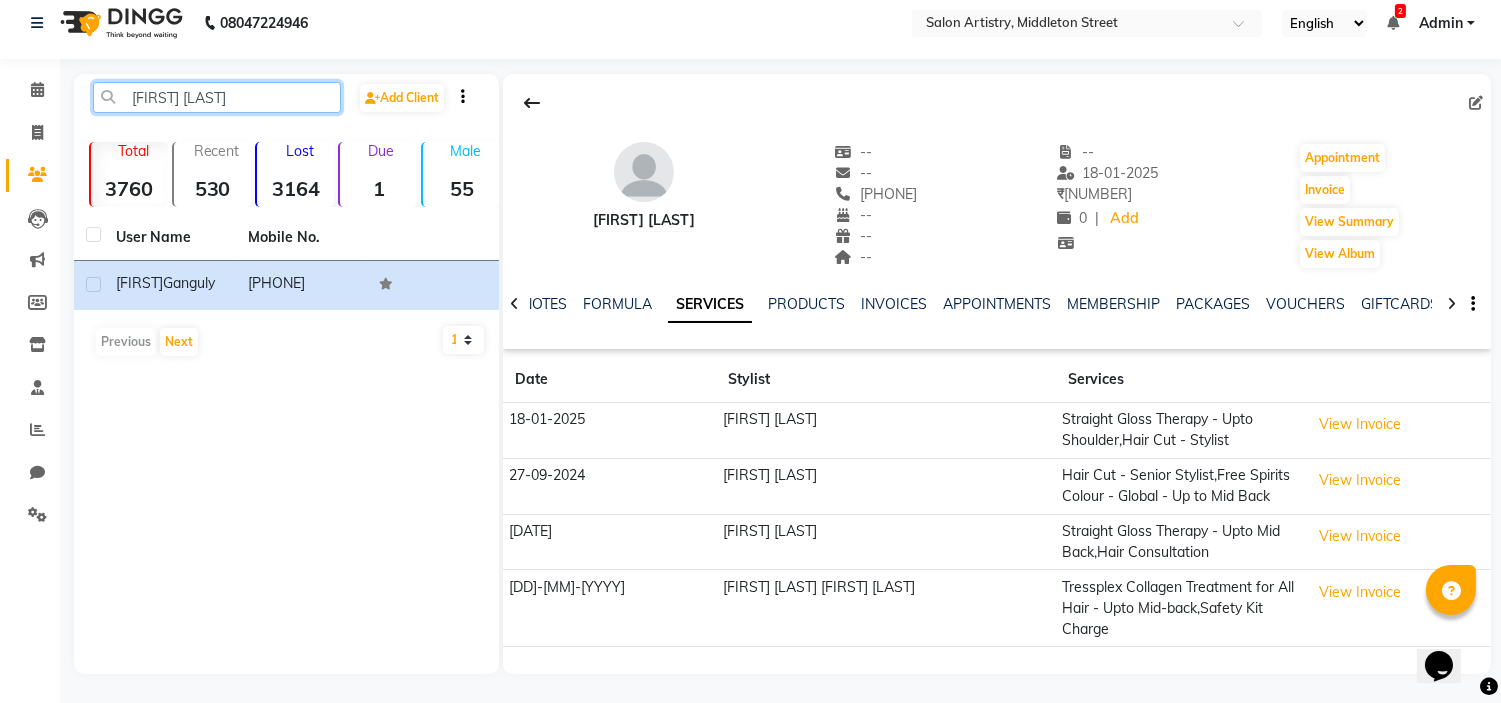 click on "[FIRST] [LAST]" 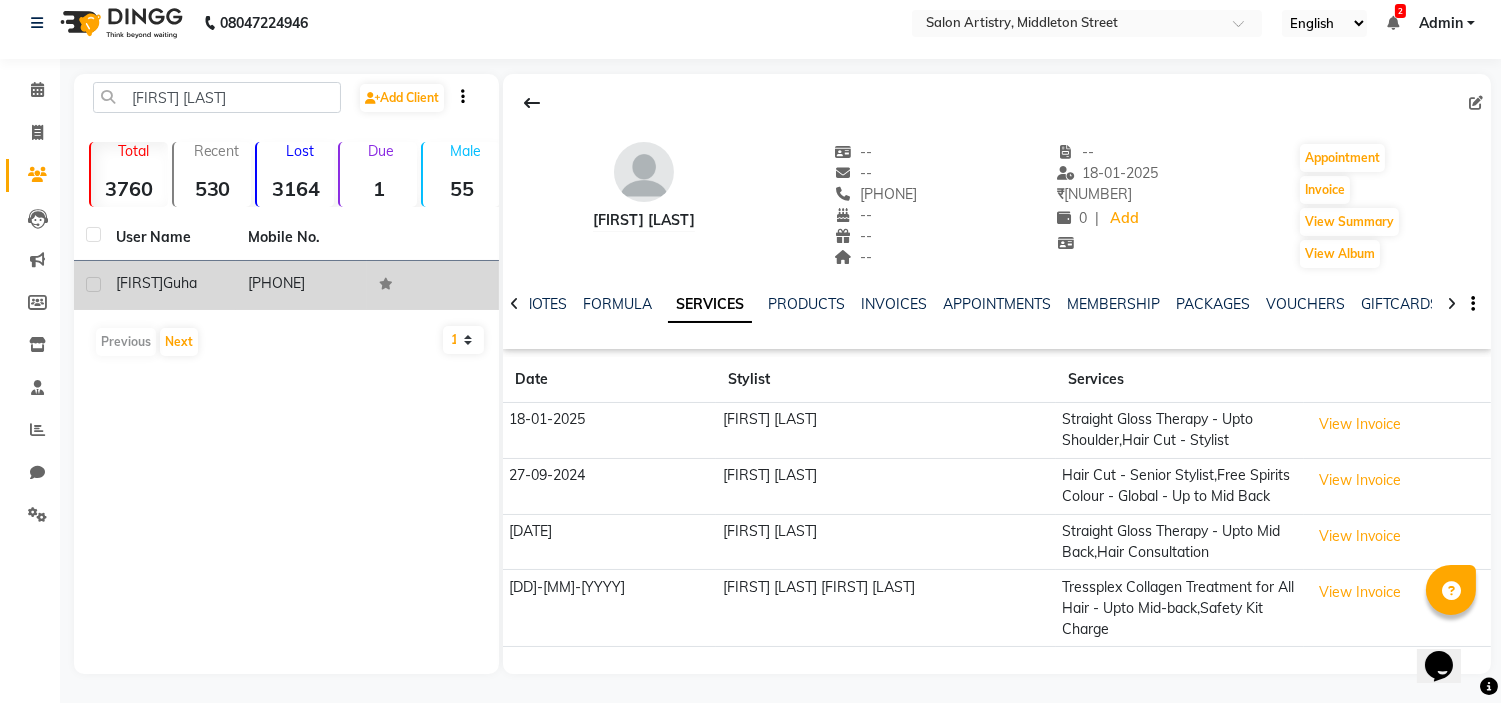 click on "[FIRST]" 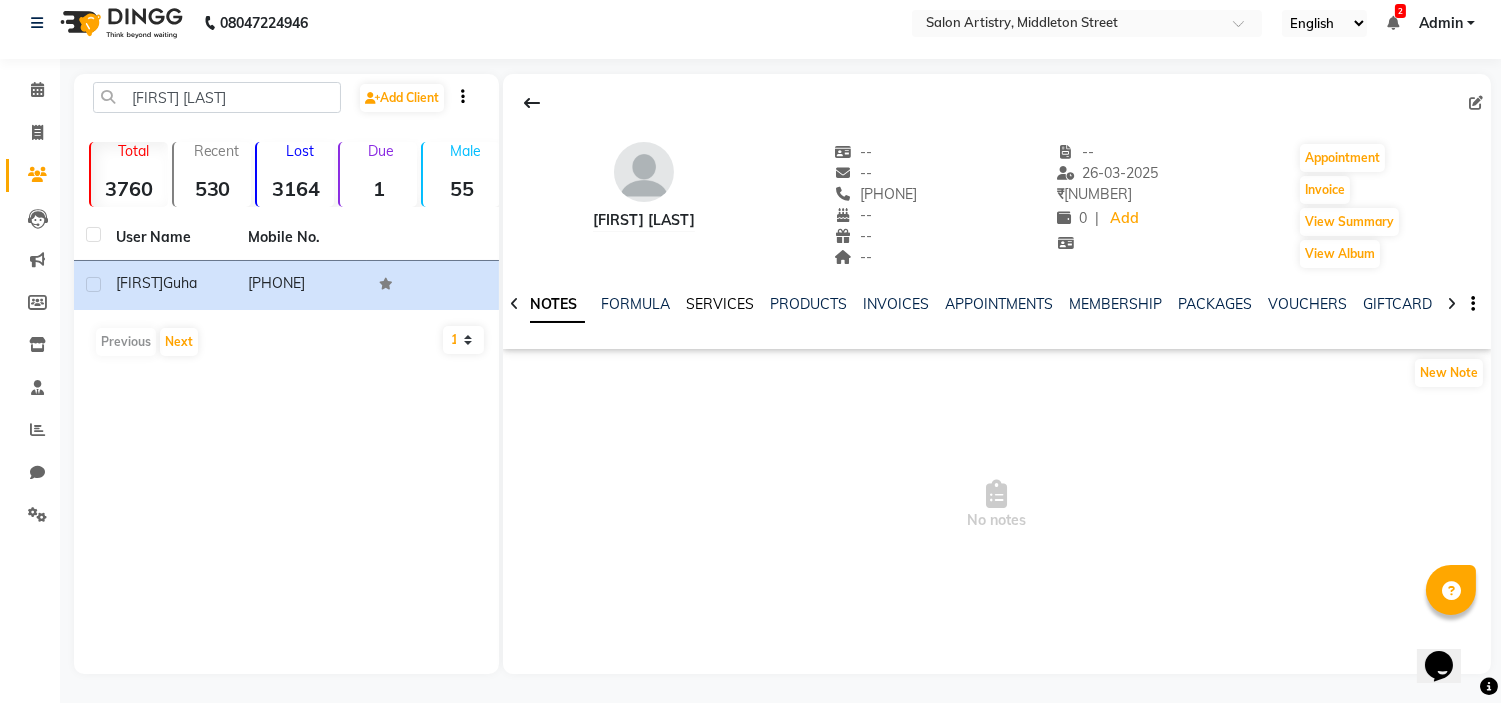 click on "SERVICES" 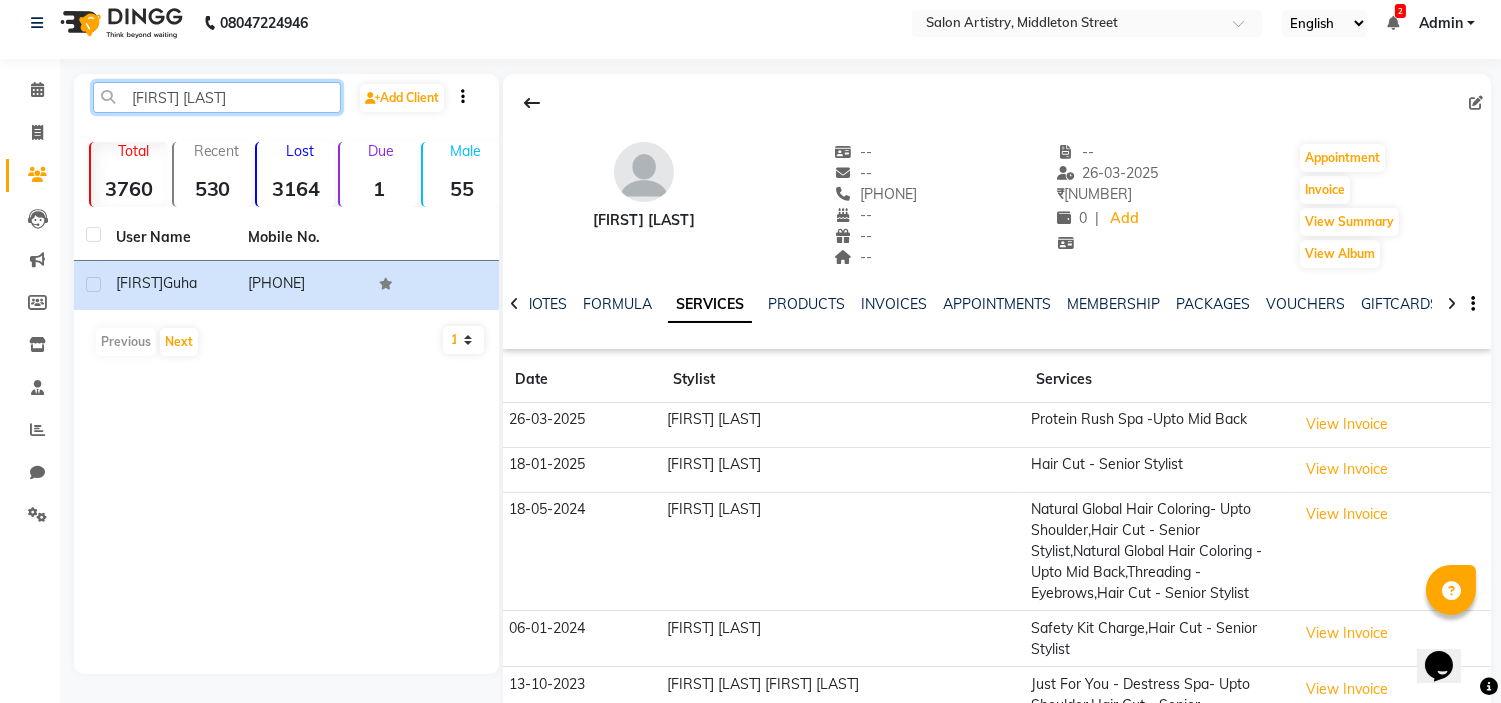 click on "[FIRST] [LAST]" 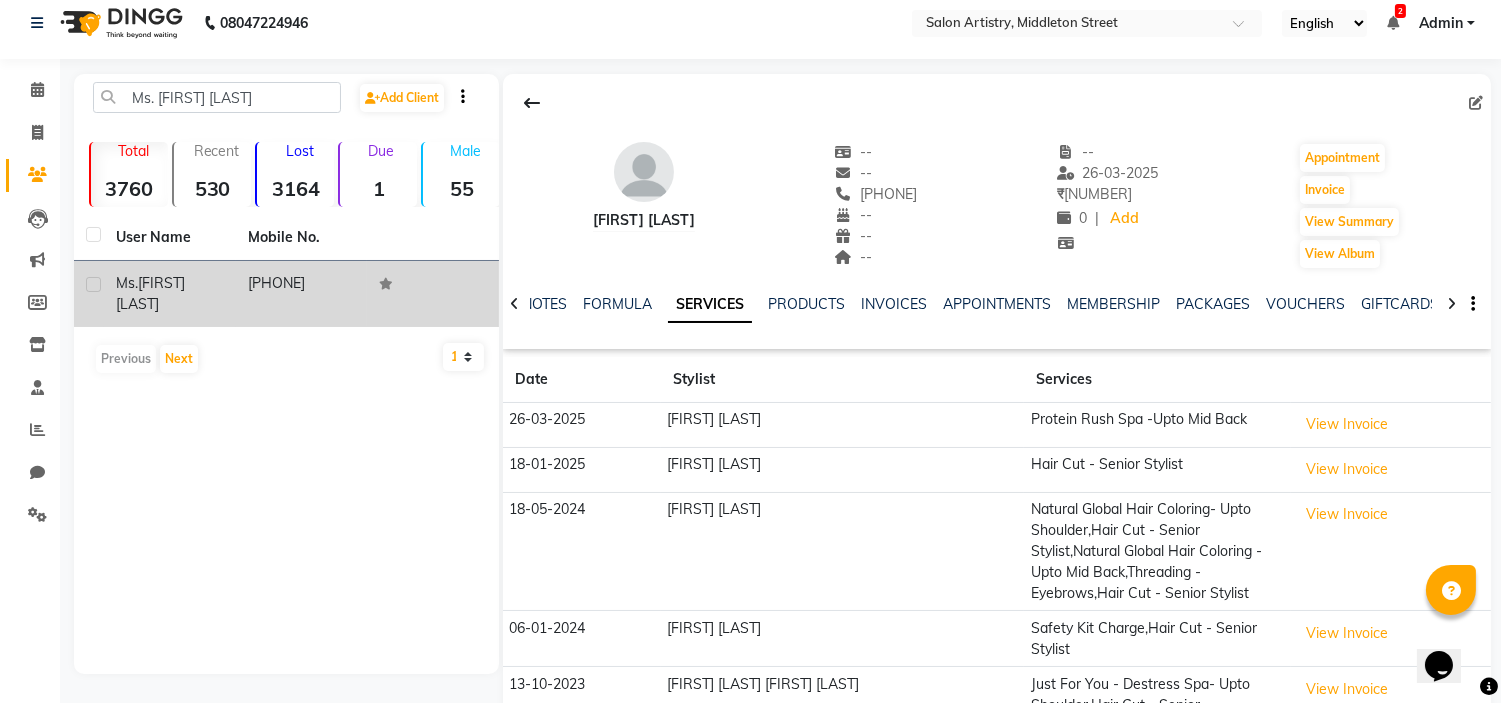 click on "[FIRST] [LAST]" 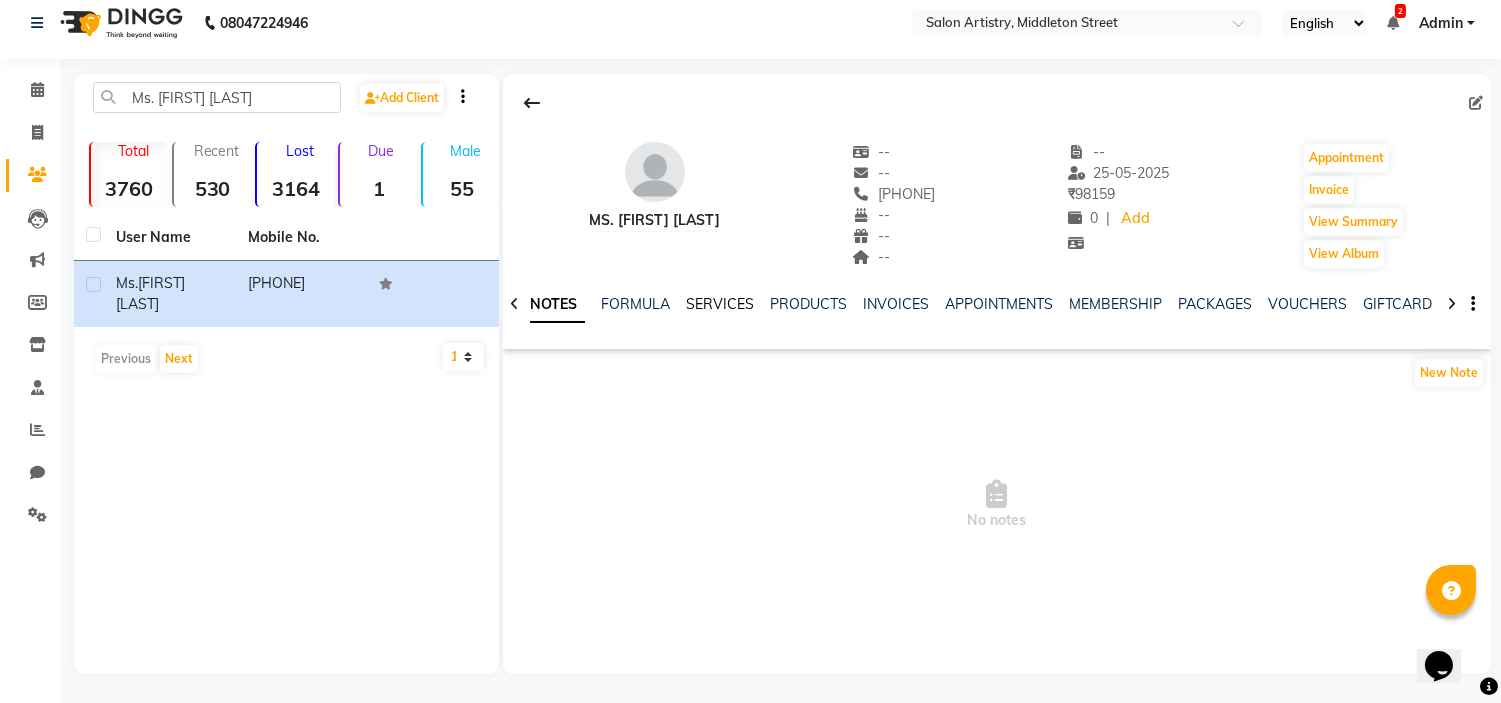 click on "SERVICES" 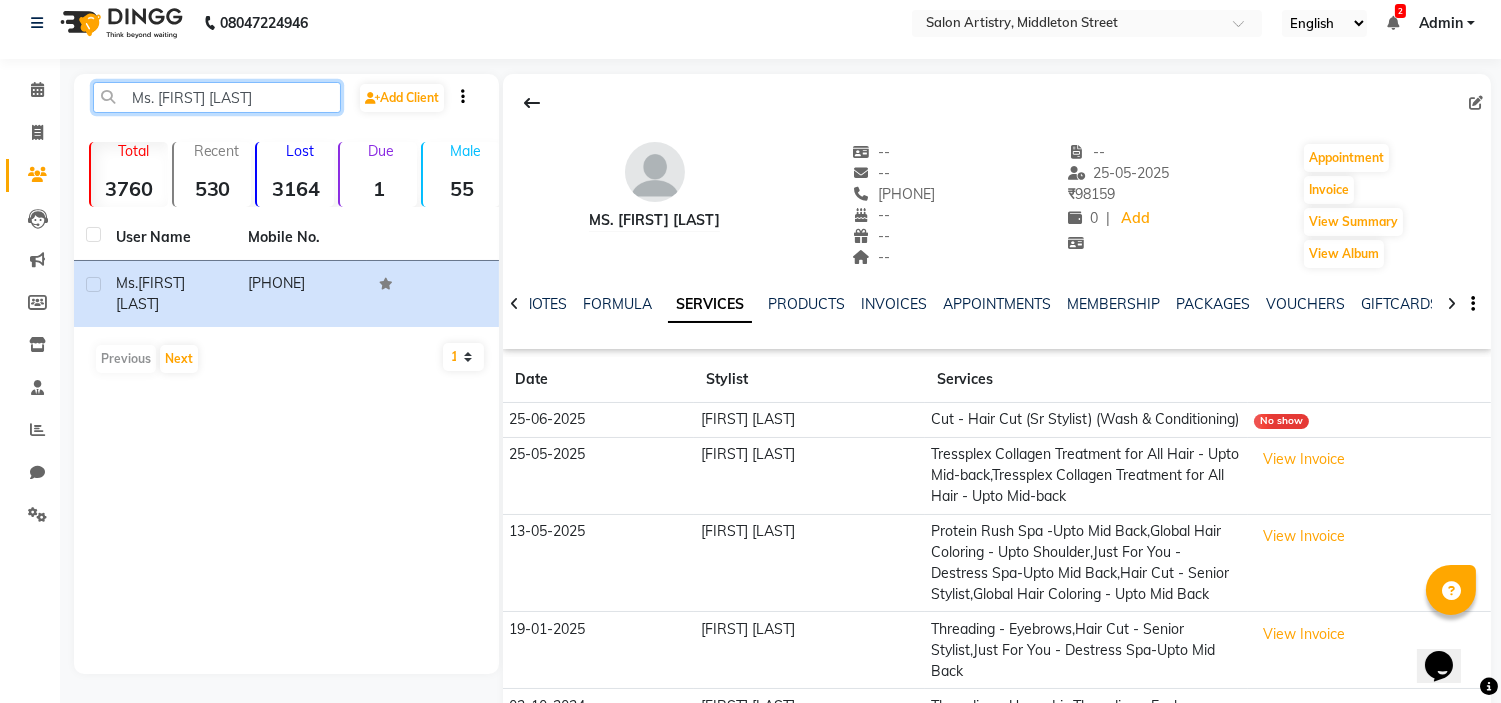 click on "Ms. [FIRST] [LAST]" 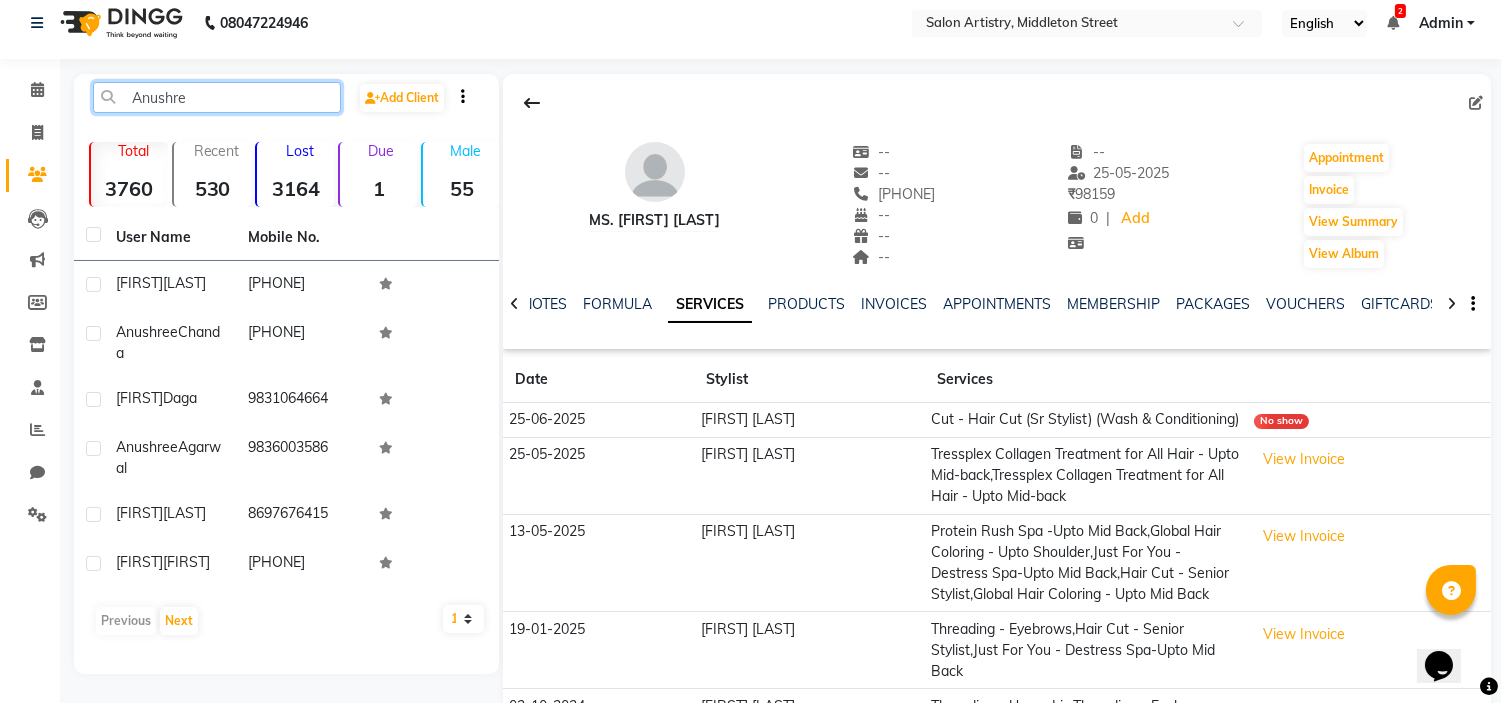 click on "Anushre" 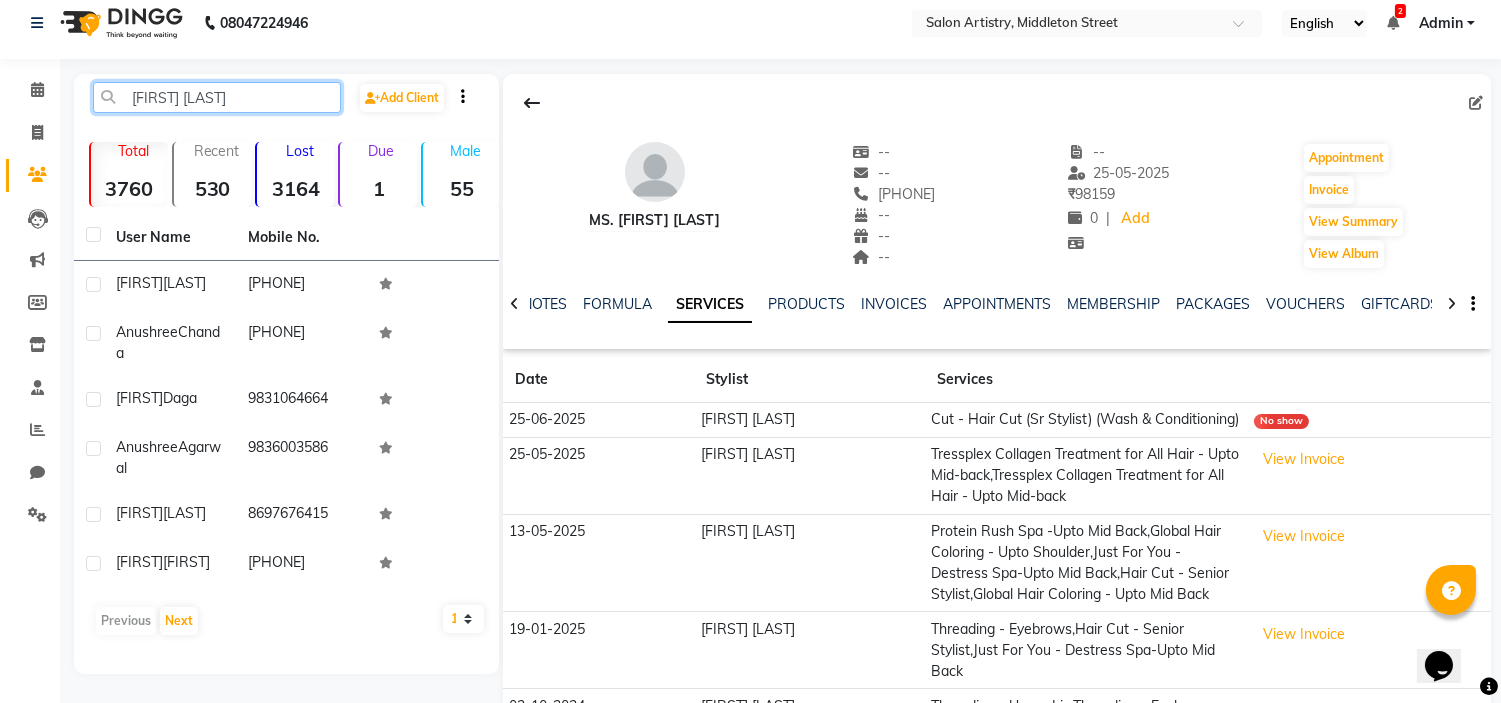 click on "[FIRST] [LAST]" 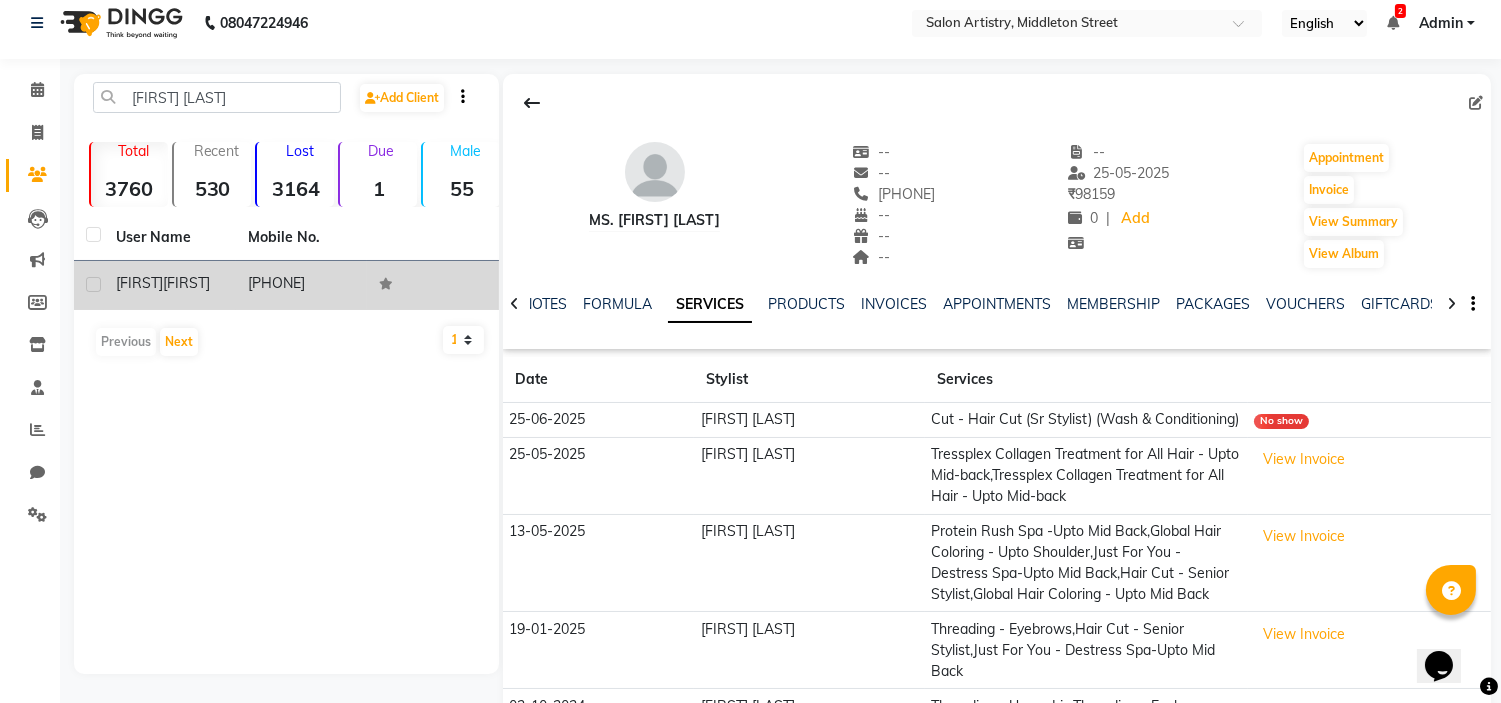 click on "[FIRST]" 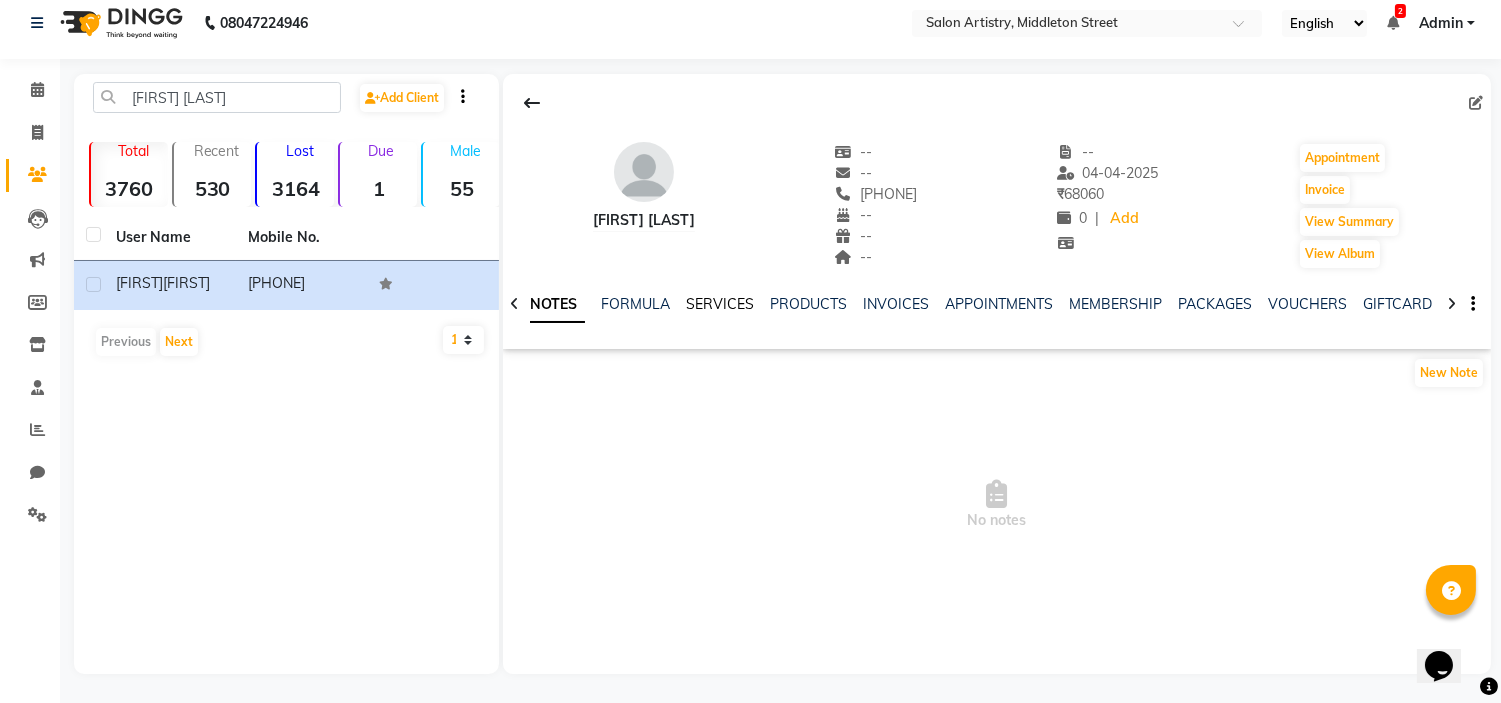 click on "SERVICES" 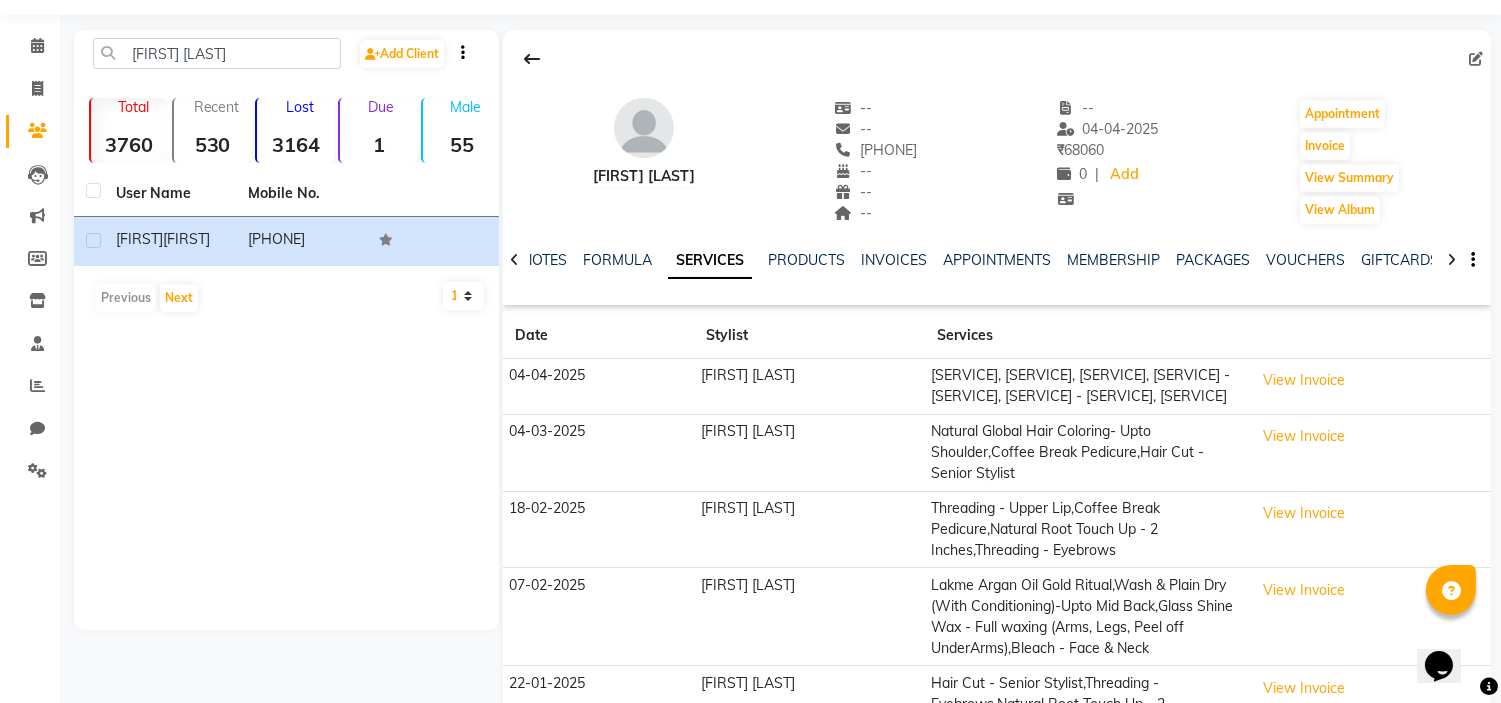 scroll, scrollTop: 102, scrollLeft: 0, axis: vertical 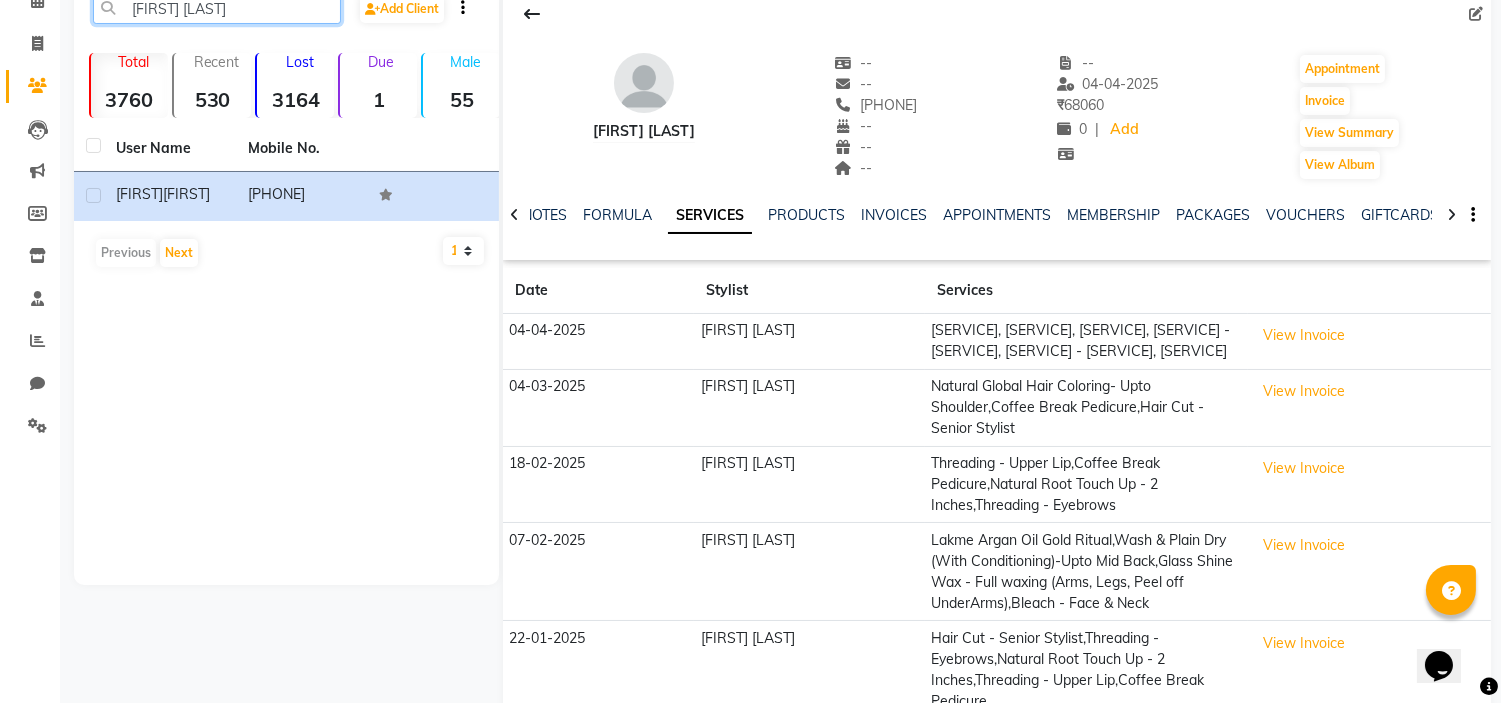 click on "[FIRST] [LAST]" 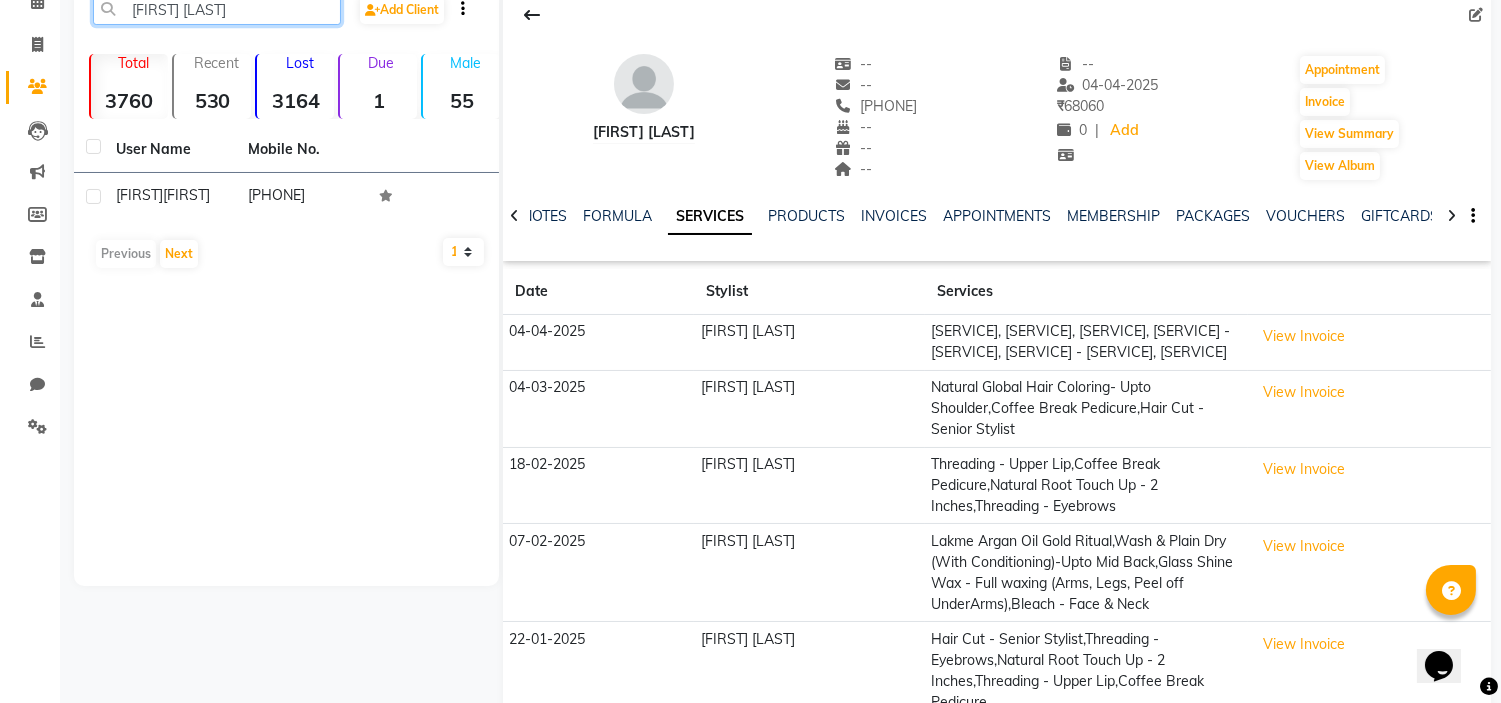 scroll, scrollTop: 0, scrollLeft: 0, axis: both 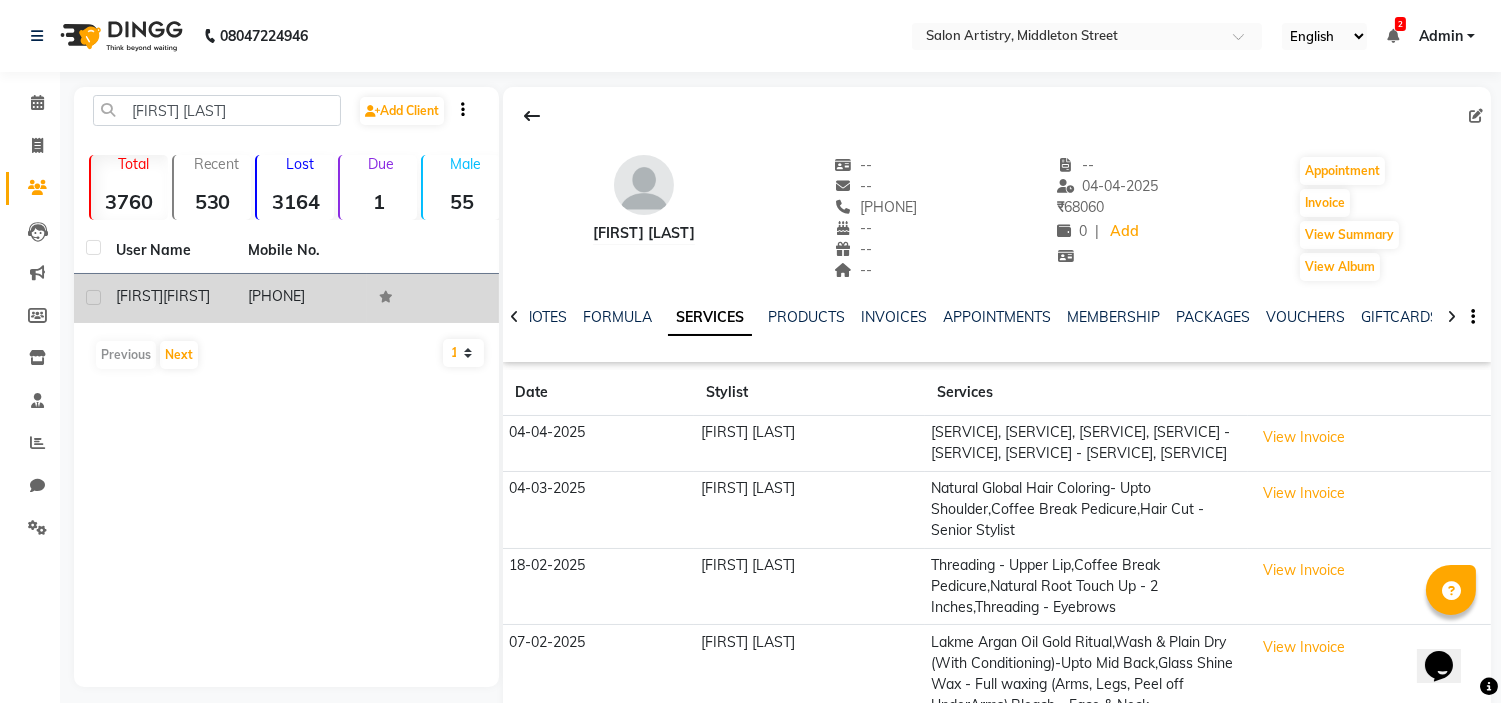 click on "[FIRST]" 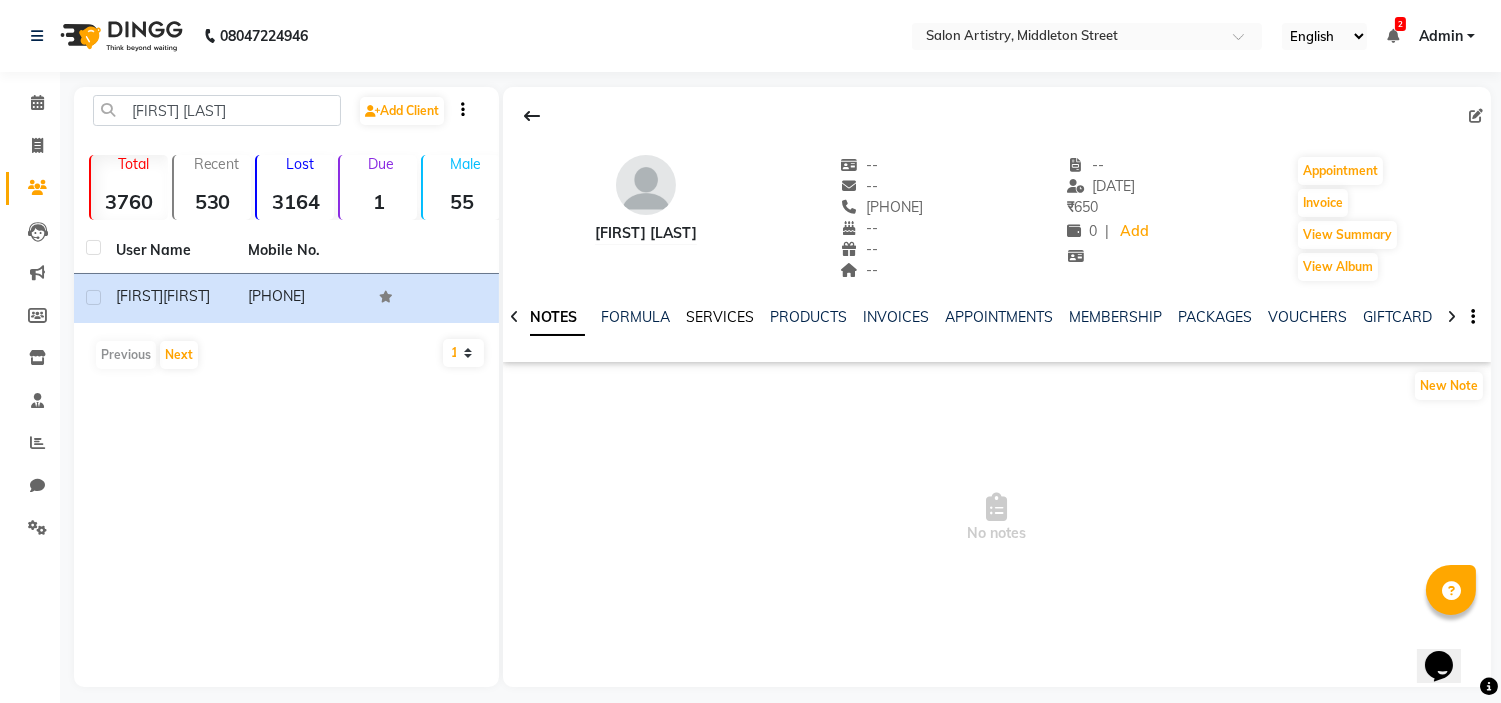 click on "SERVICES" 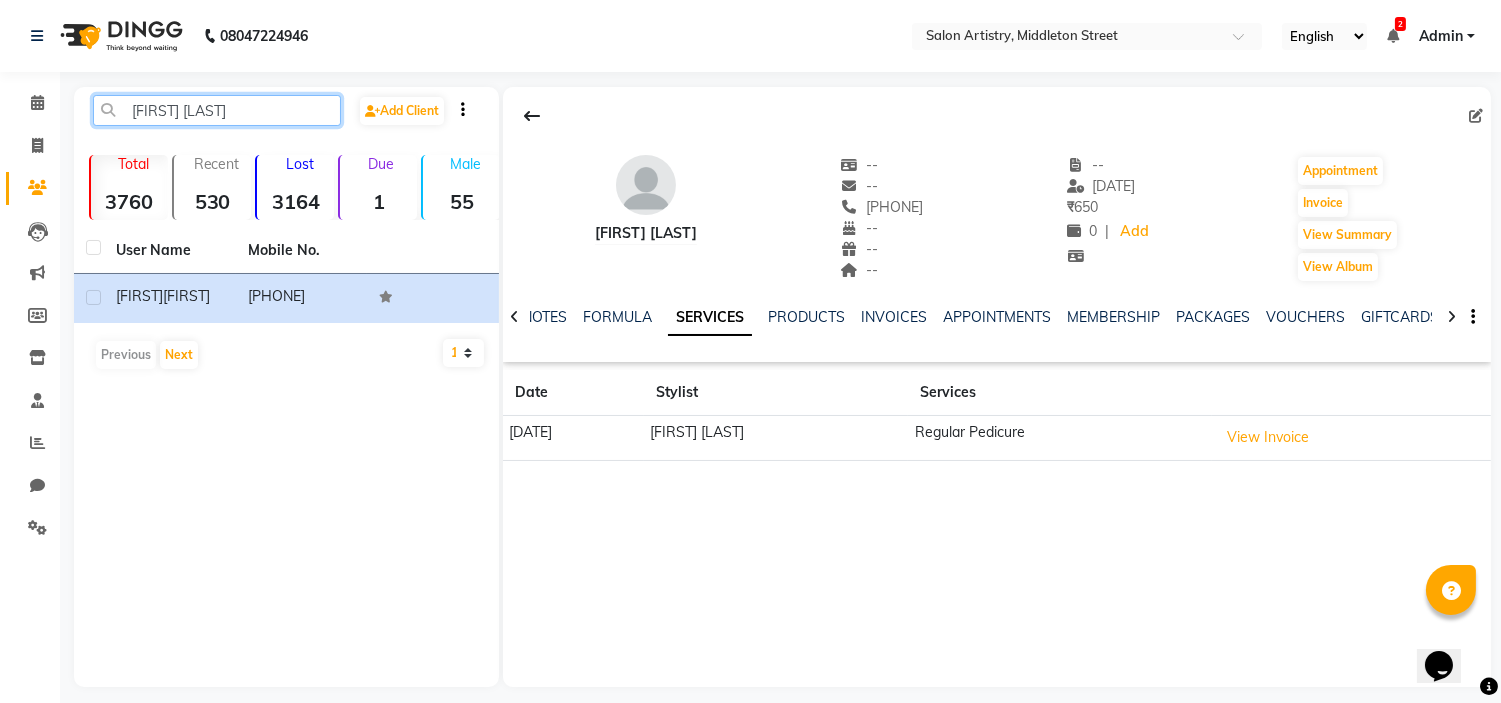 click on "[FIRST] [LAST]" 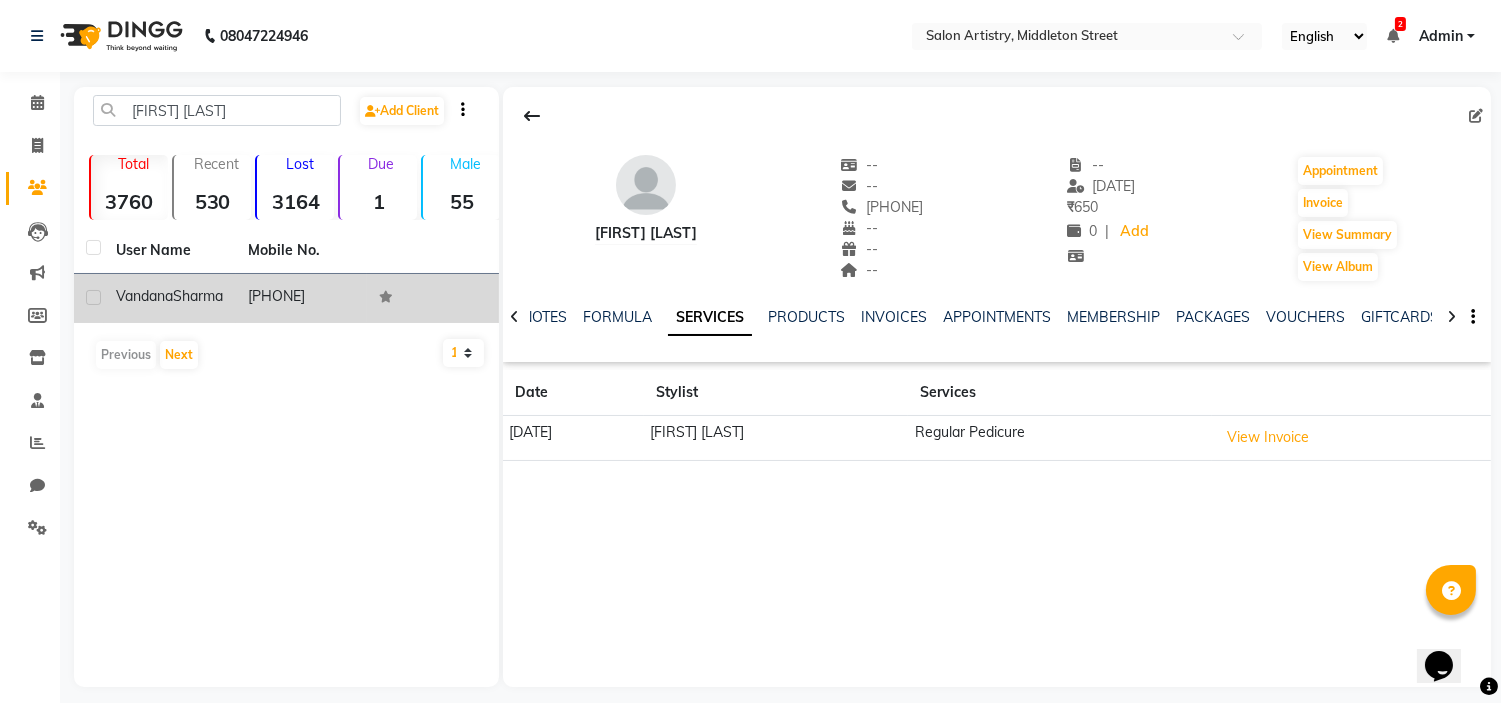 click on "Sharma" 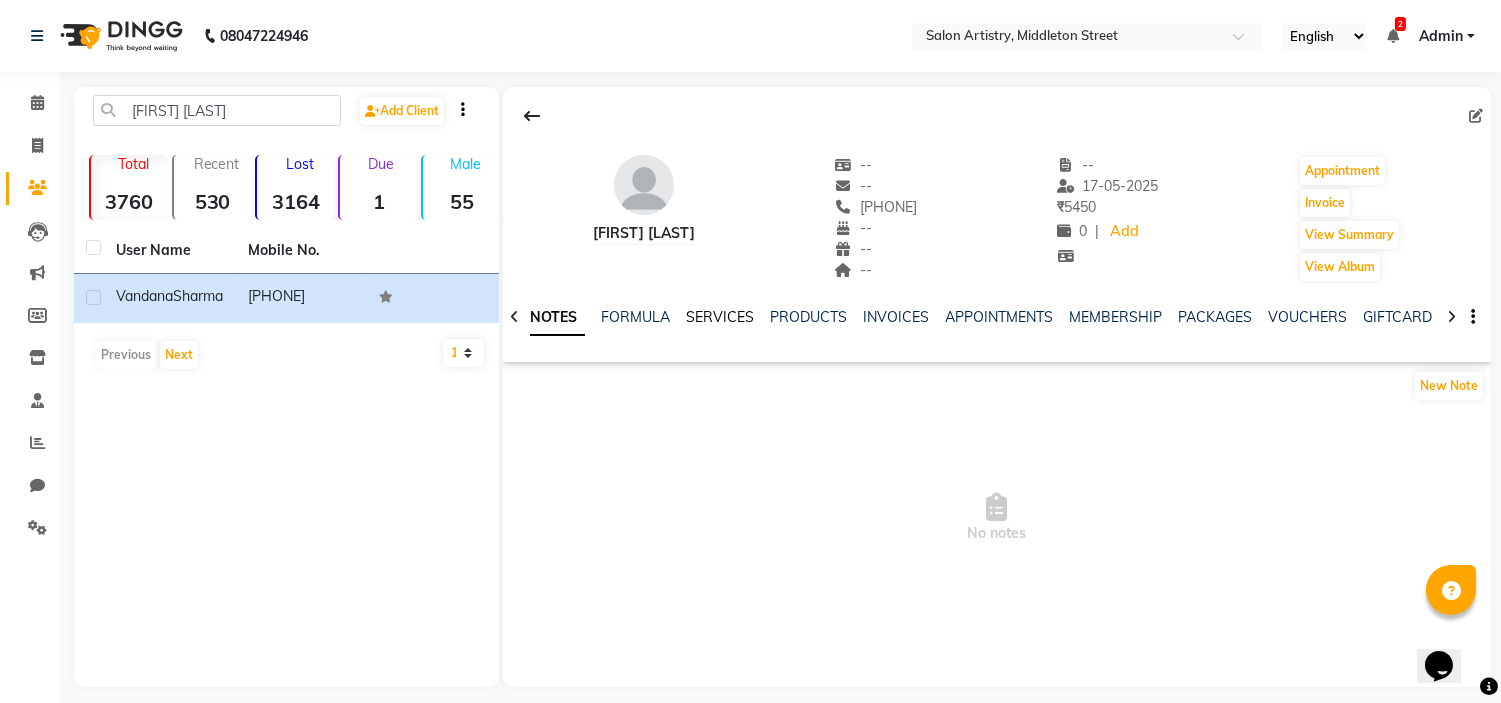 click on "SERVICES" 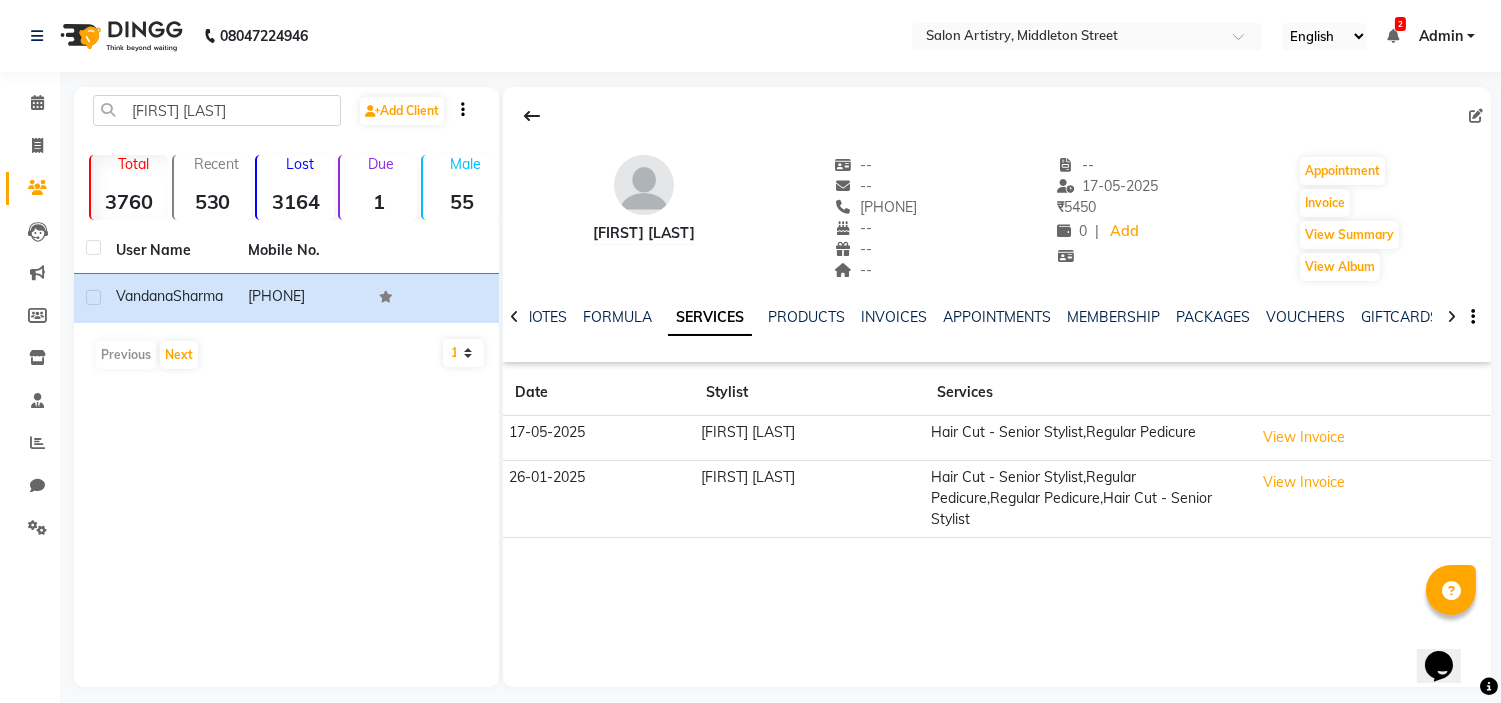 click on "[FIRST] [LAST]  Add Client" 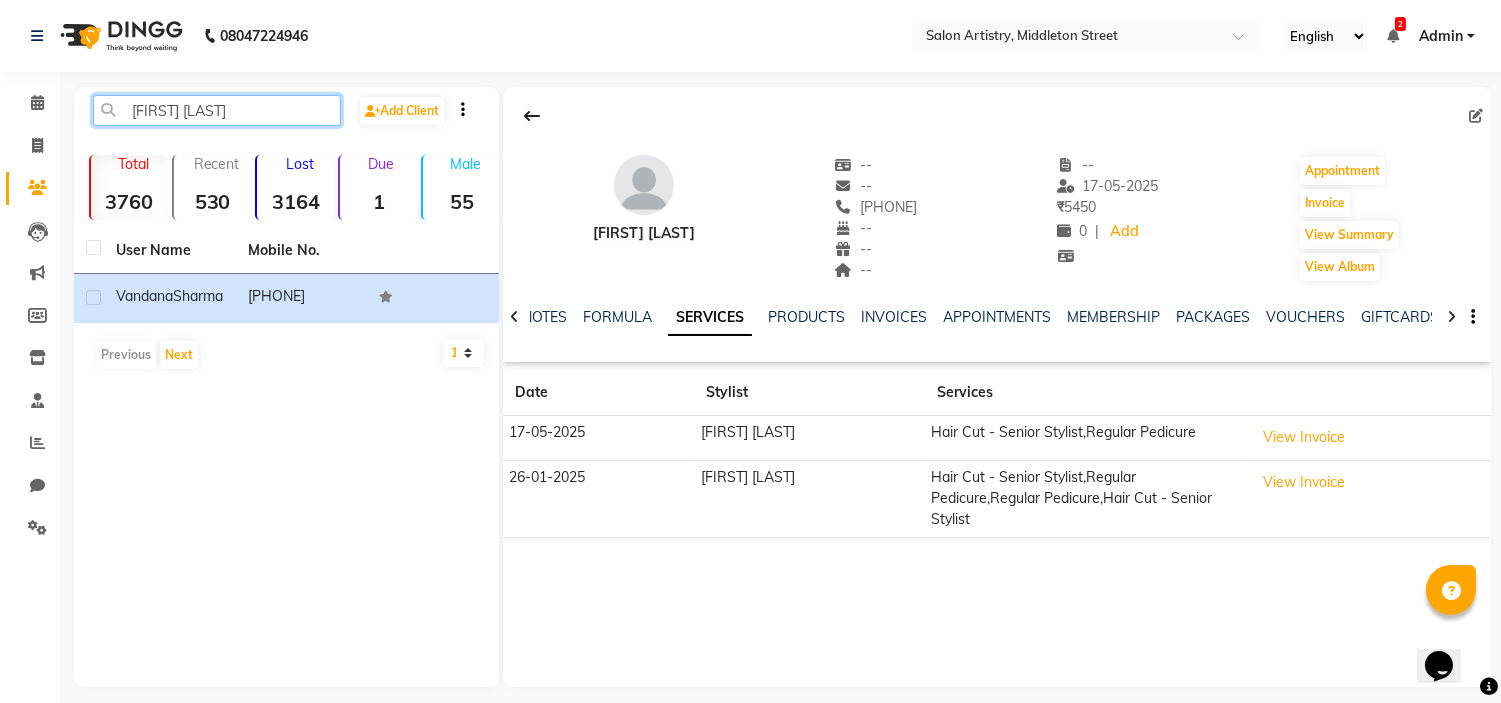 click on "[FIRST] [LAST]" 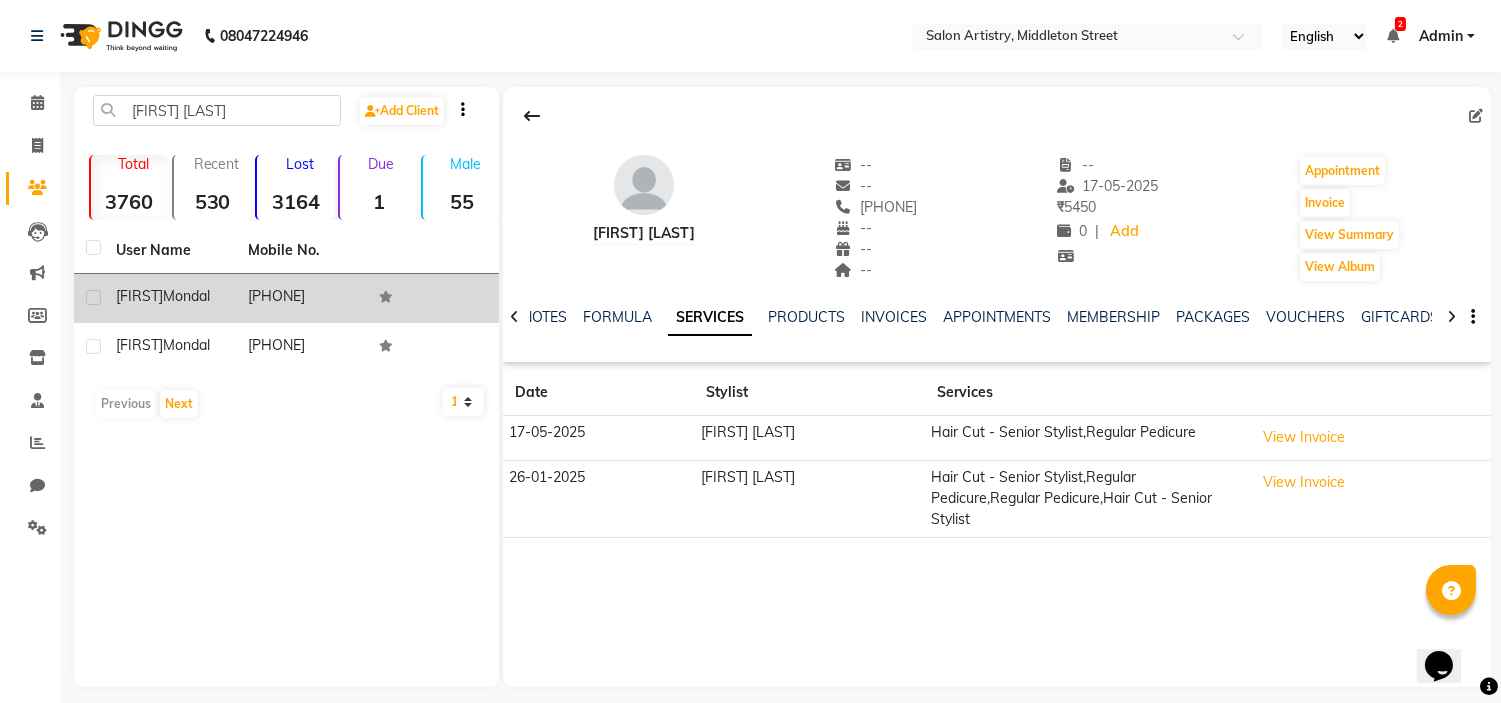click on "Mondal" 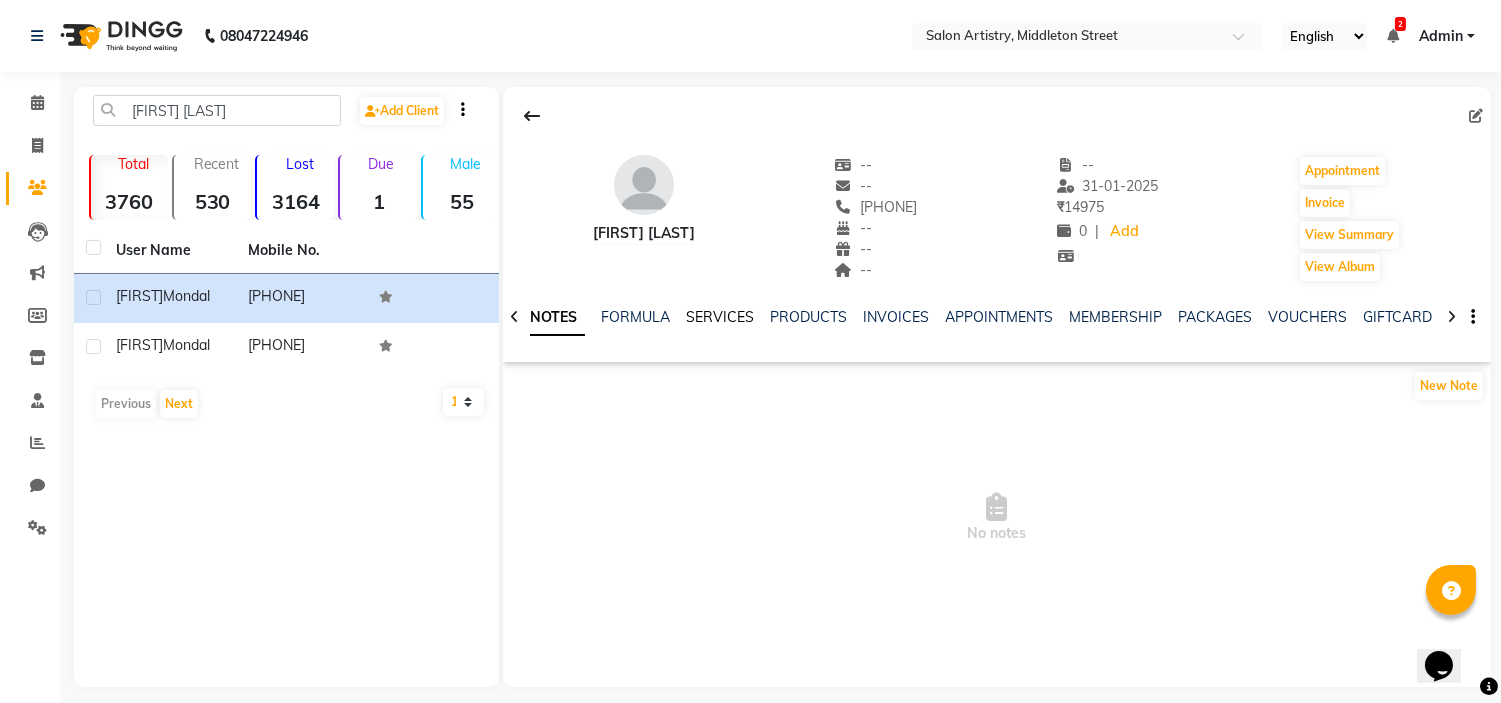 click on "SERVICES" 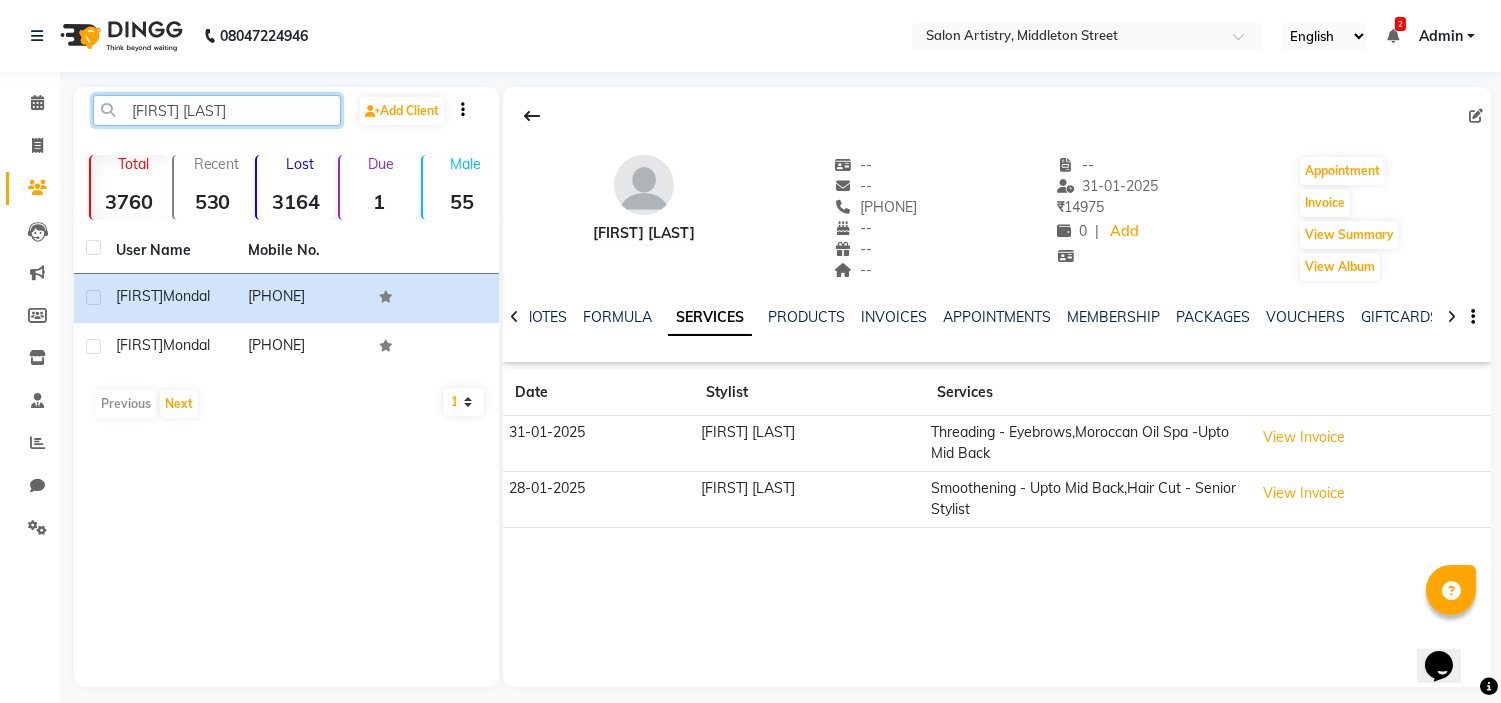 click on "[FIRST] [LAST]" 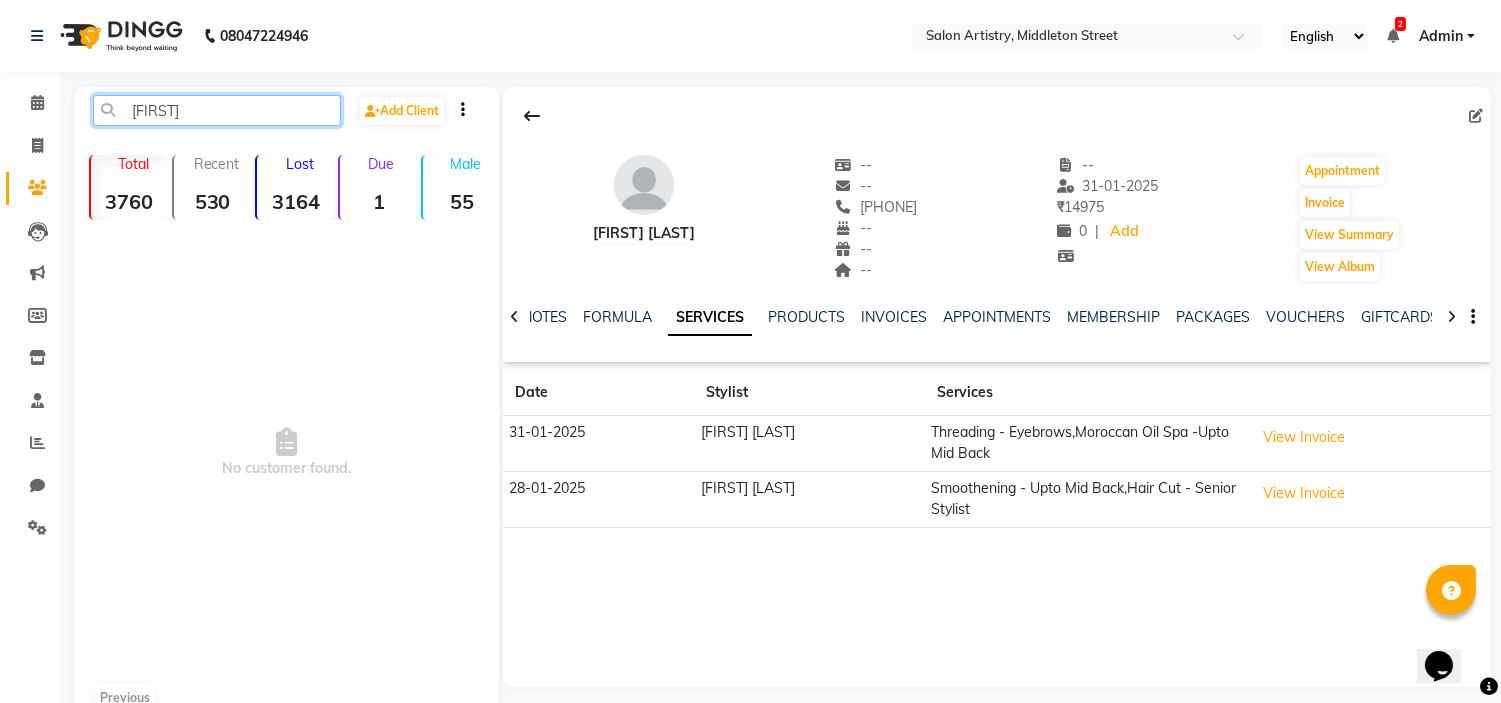 click on "[FIRST]" 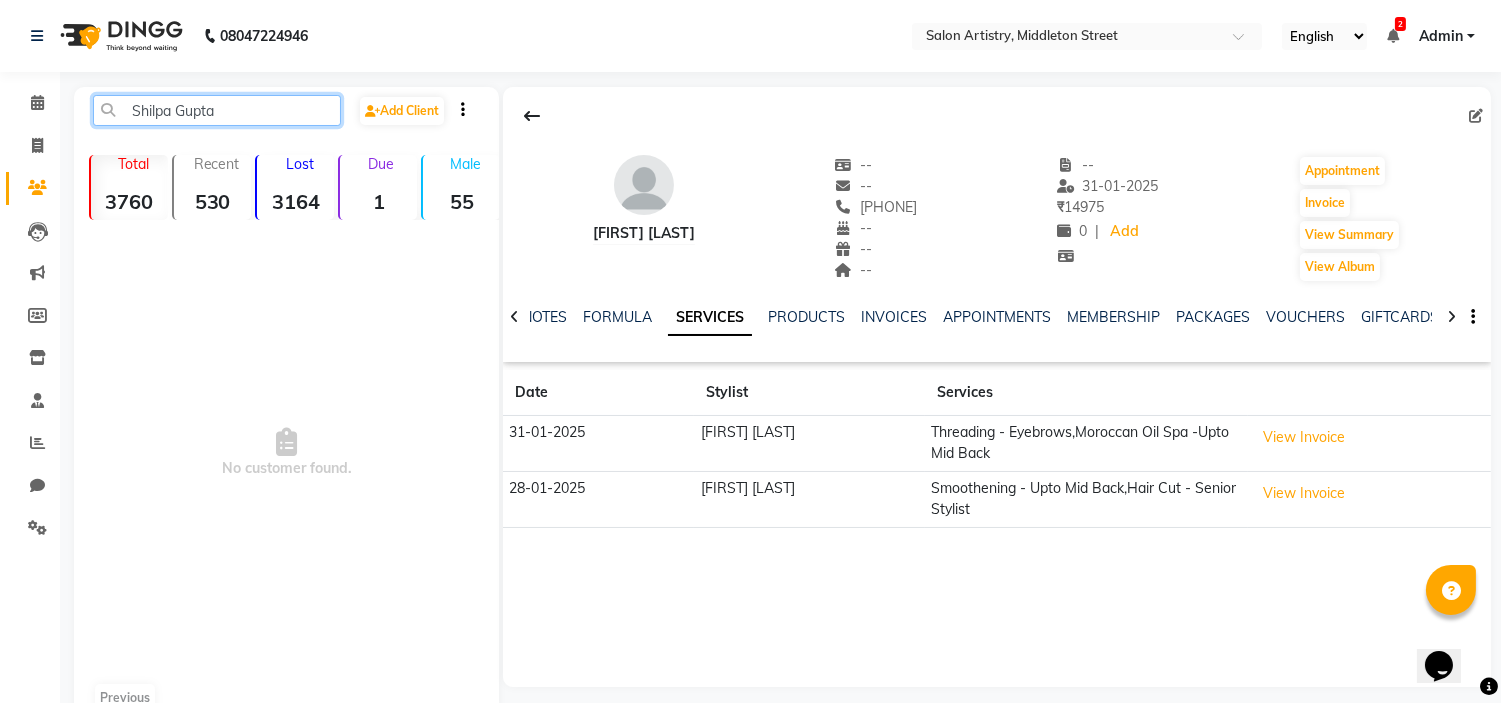click on "Shilpa Gupta" 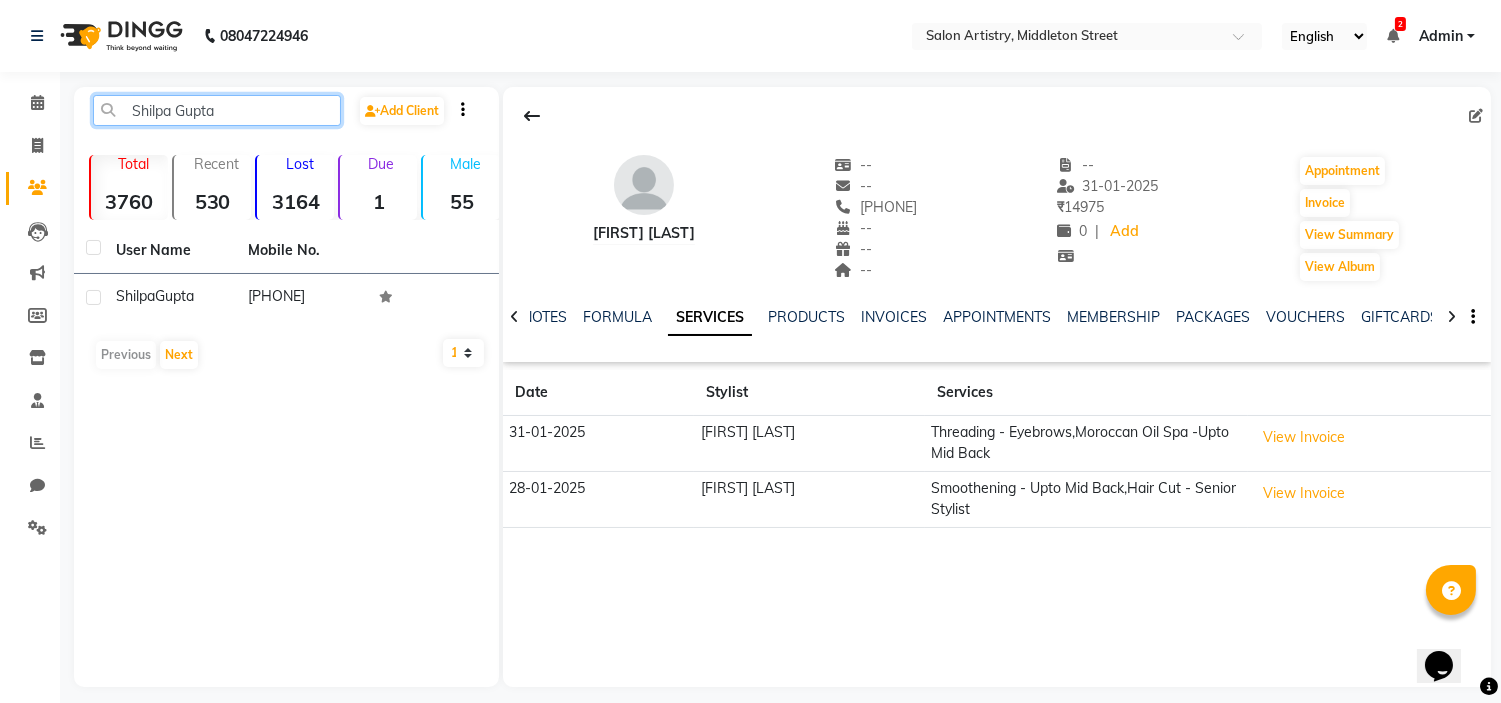 click on "Shilpa Gupta" 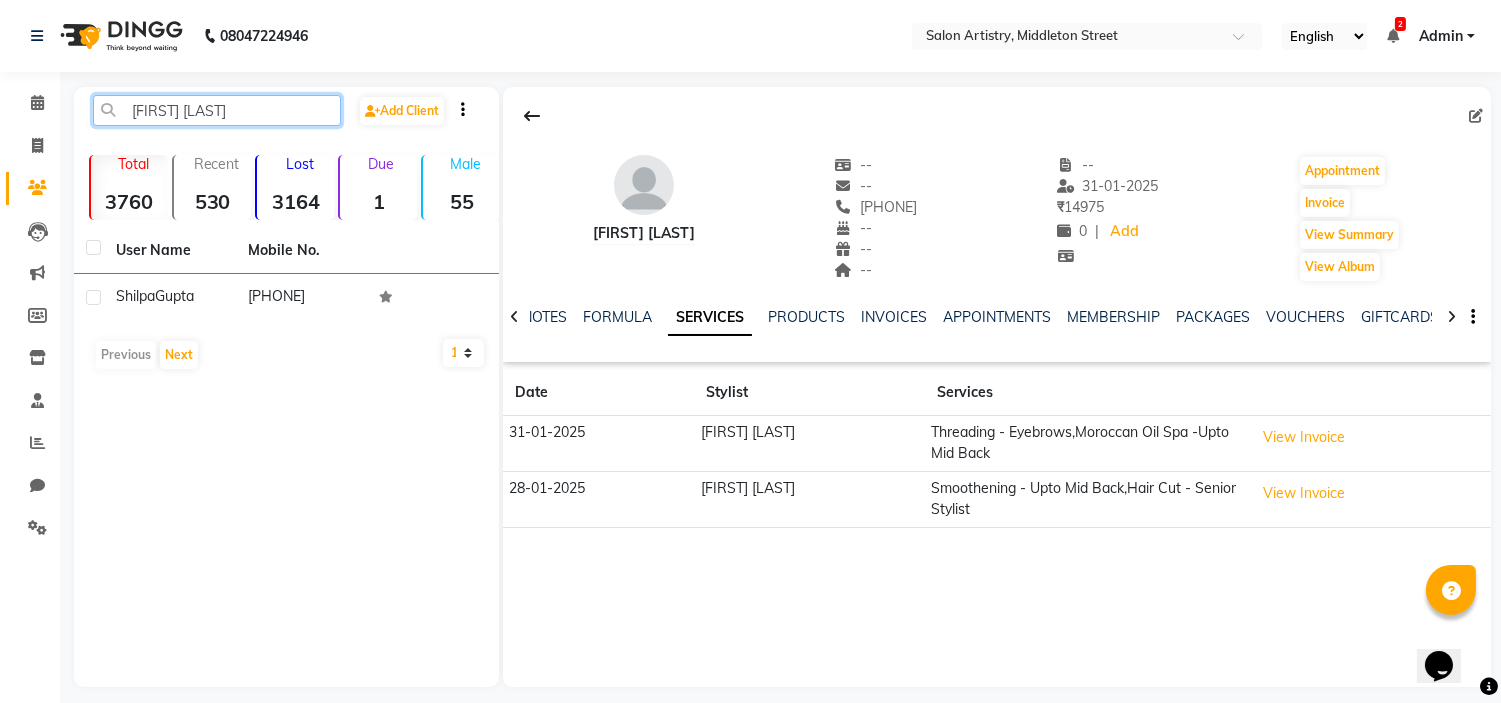 click on "[FIRST] [LAST]" 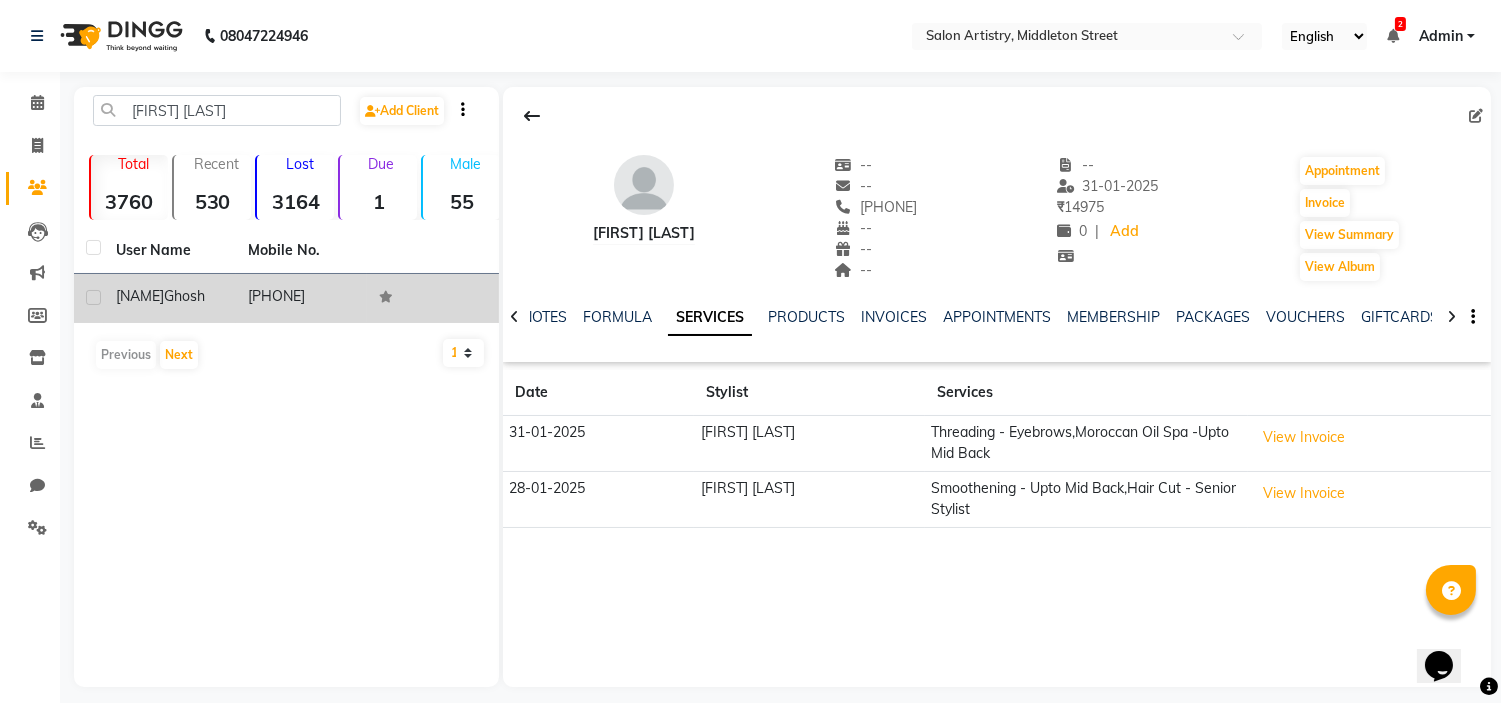 click on "Ghosh" 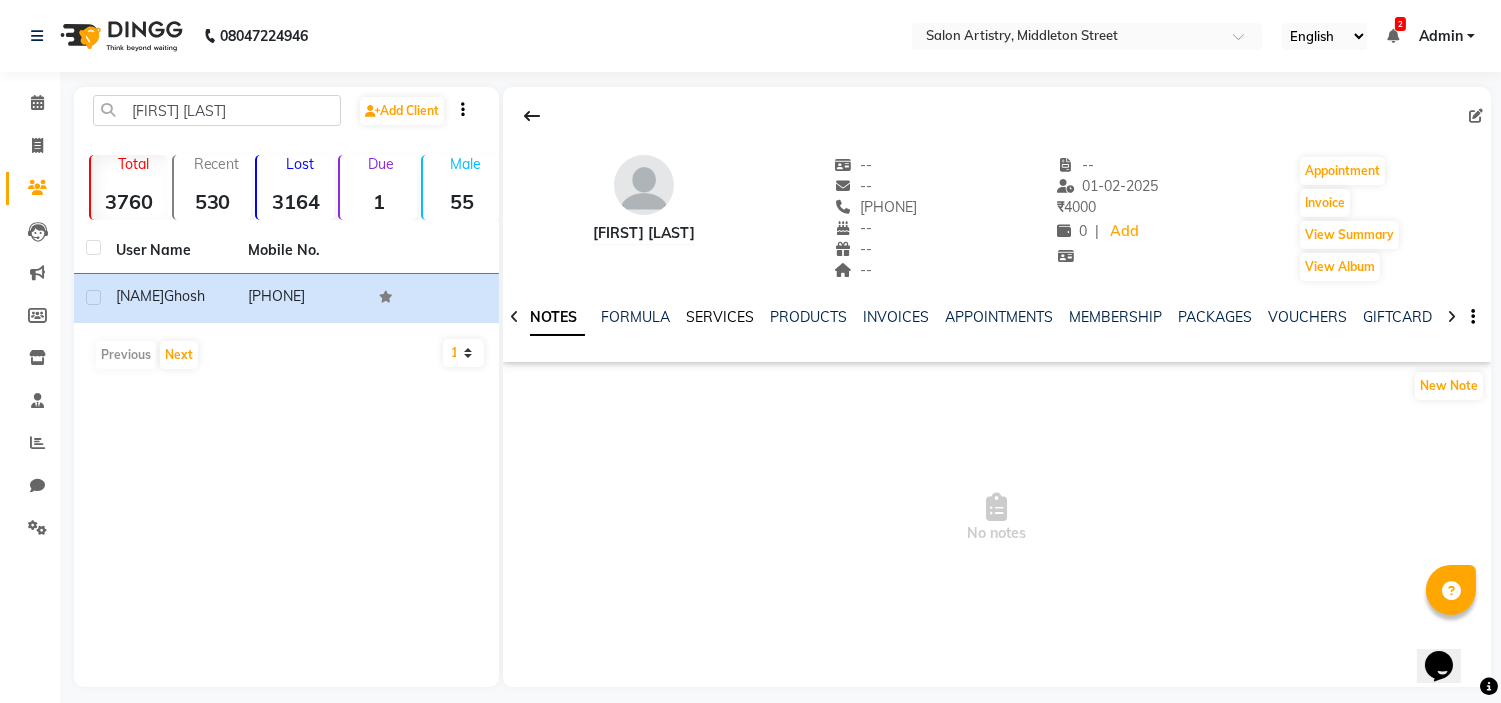 click on "SERVICES" 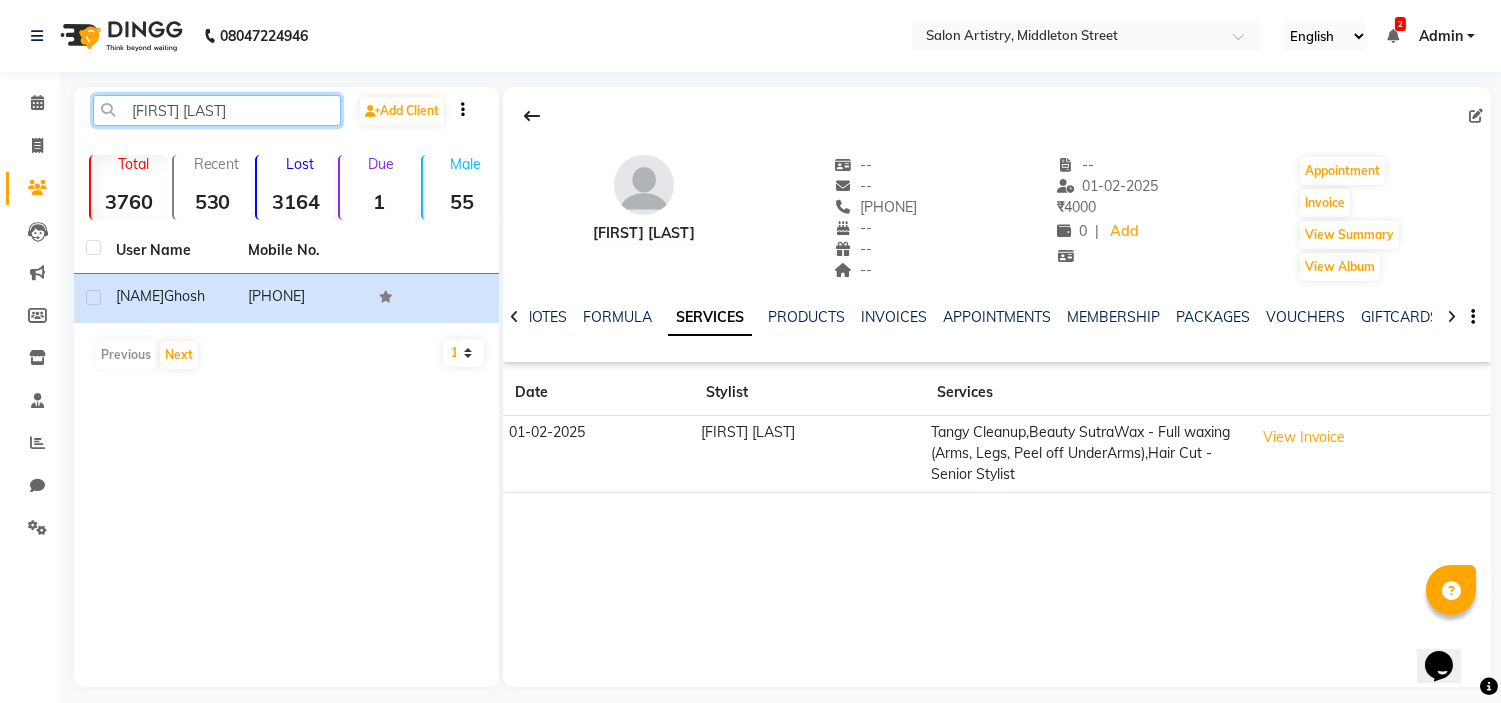 click on "[FIRST] [LAST]" 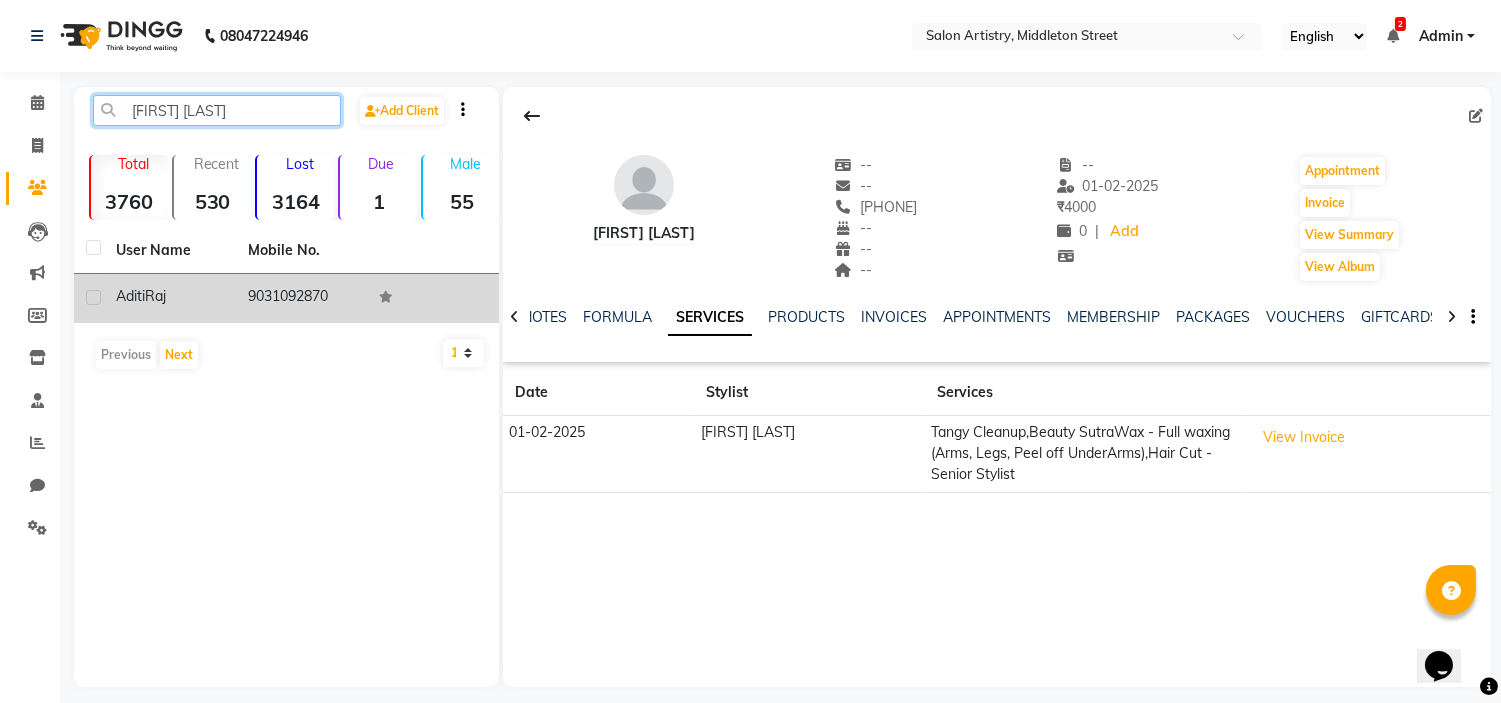 type on "[FIRST] [LAST]" 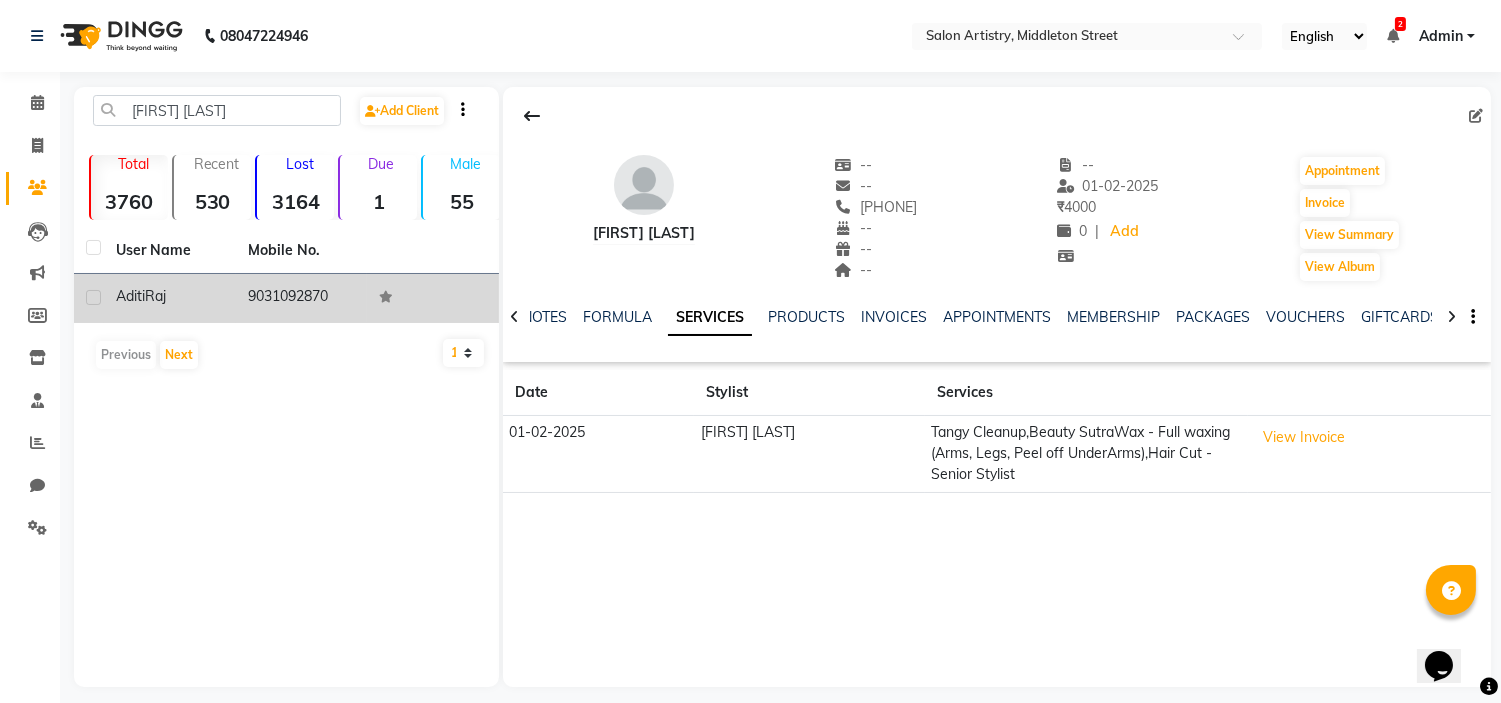 click on "Raj" 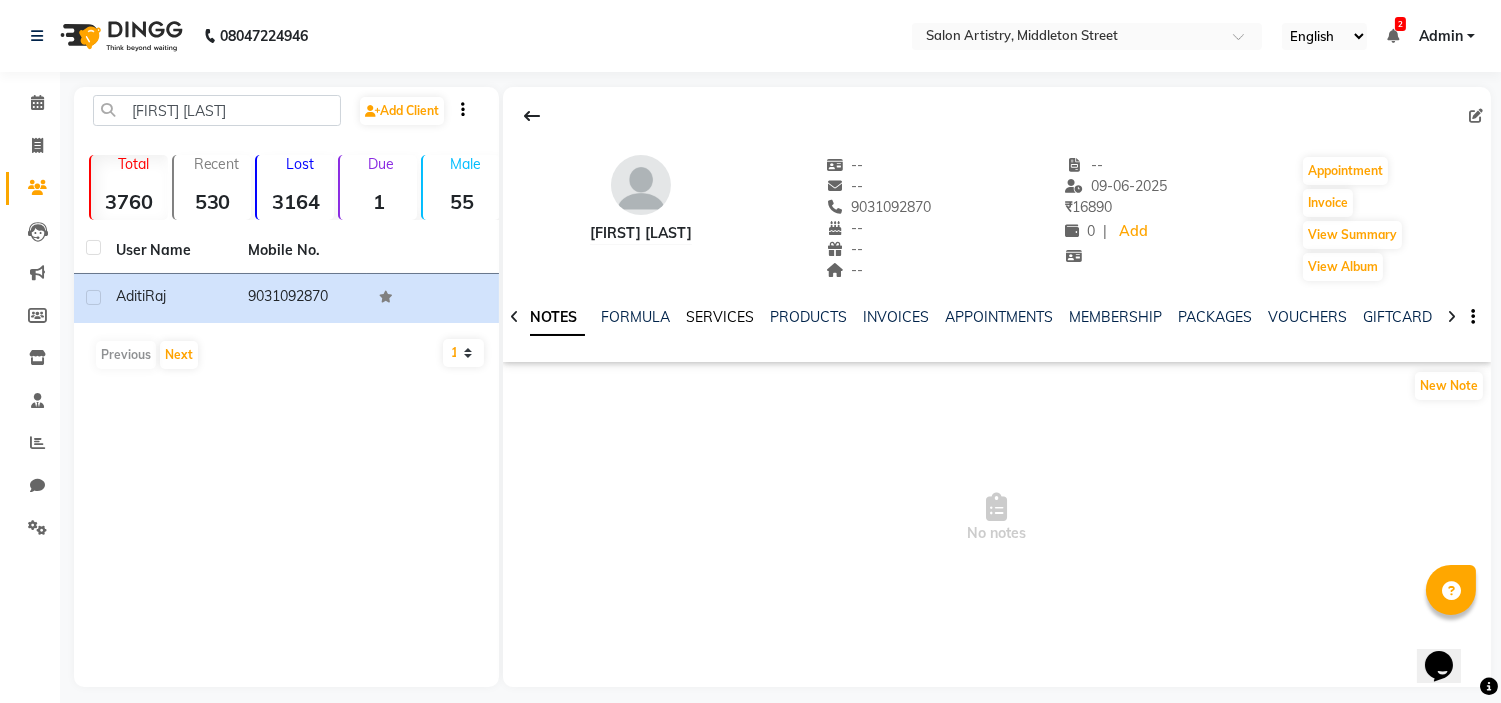 click on "SERVICES" 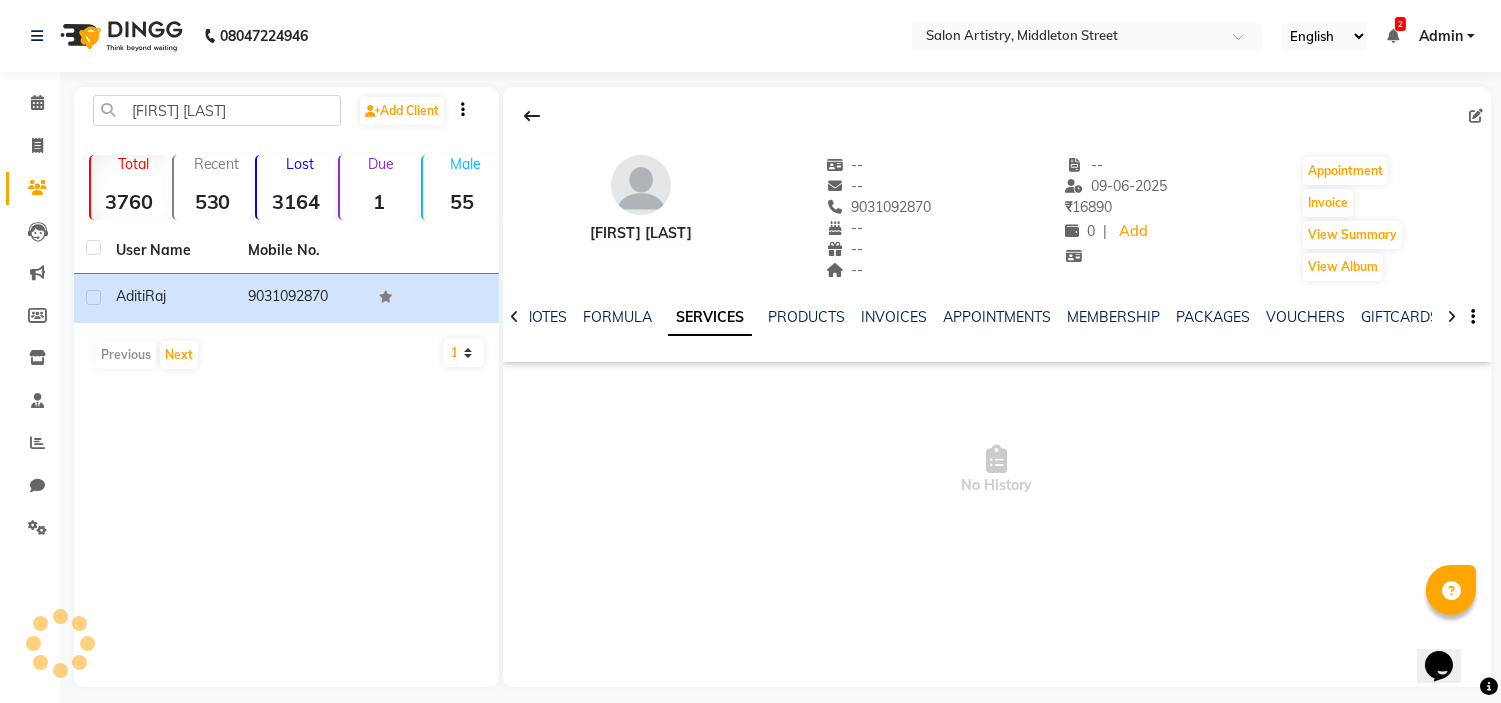 click on "SERVICES" 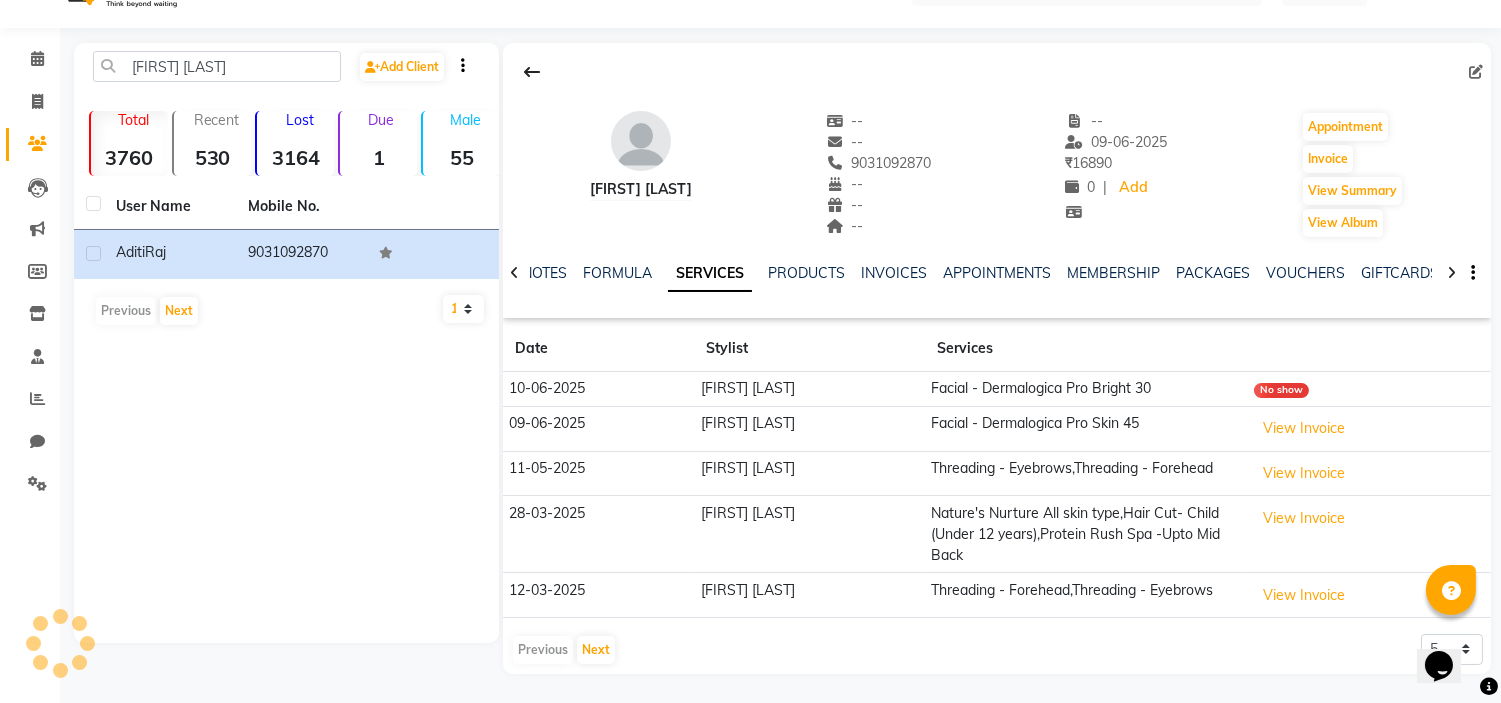 scroll, scrollTop: 45, scrollLeft: 0, axis: vertical 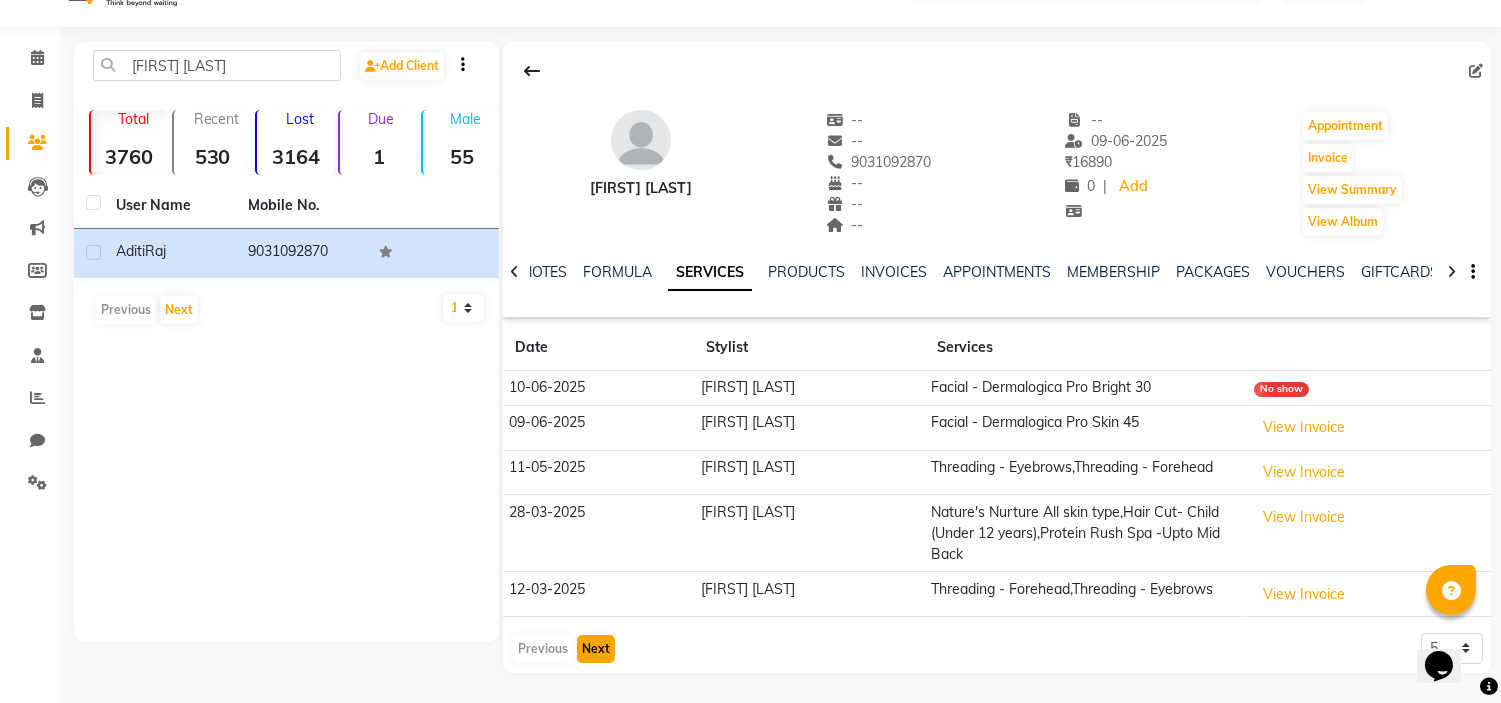 click on "Next" 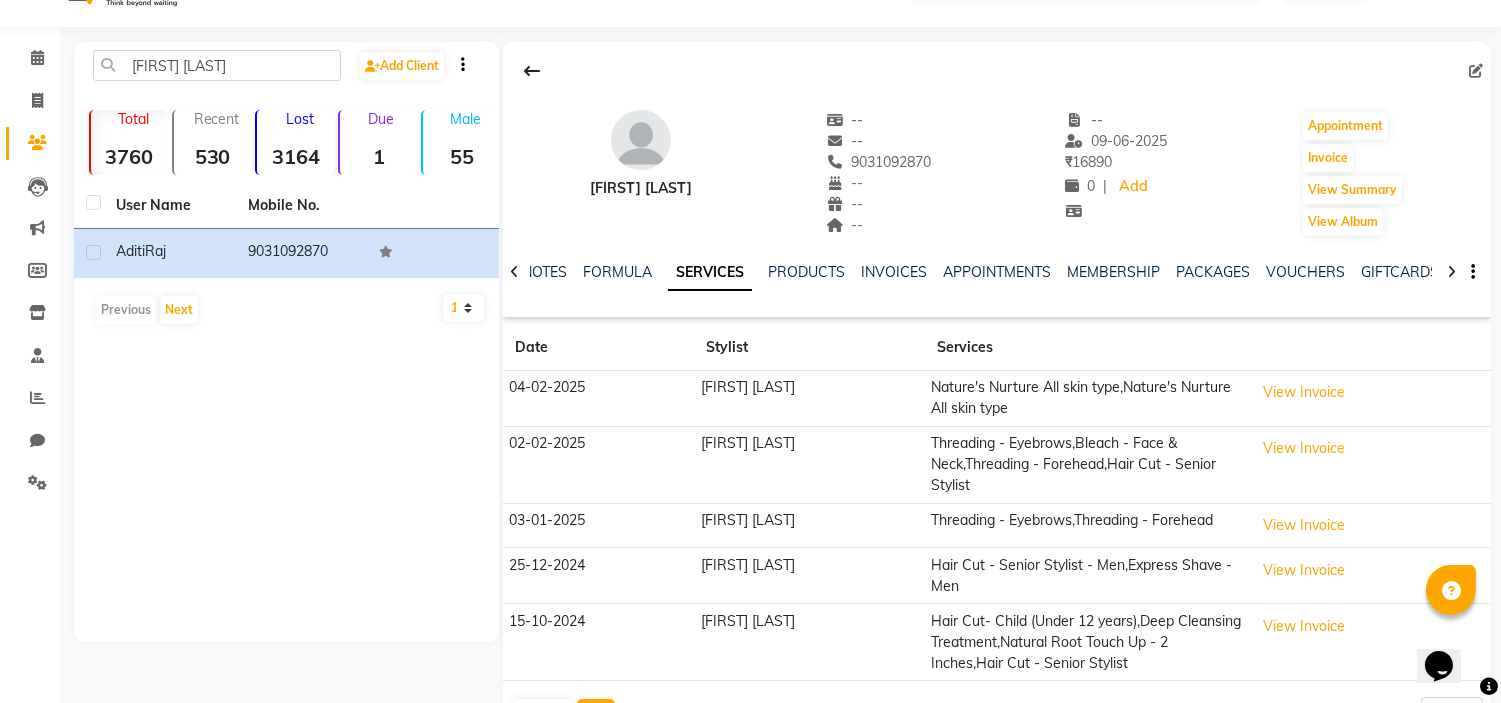 type 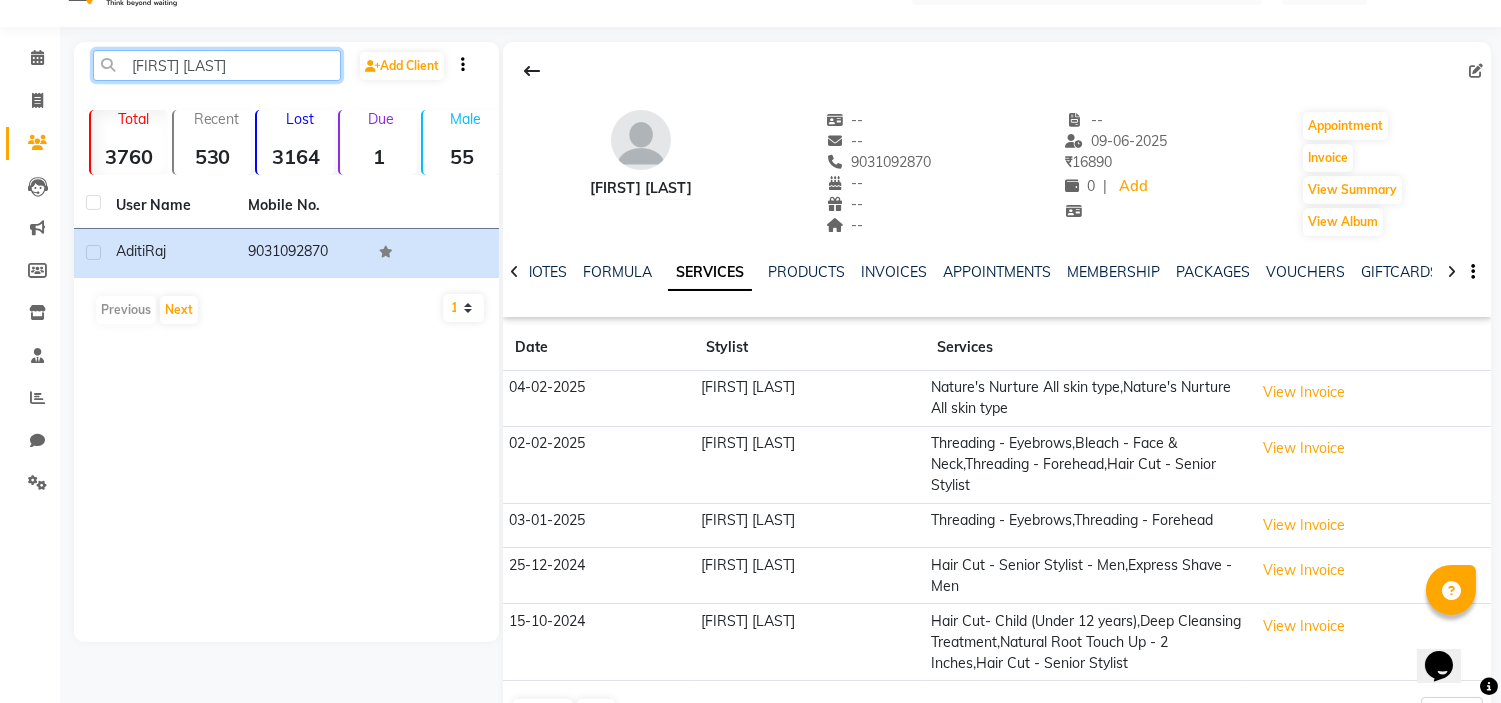 click on "[FIRST] [LAST]" 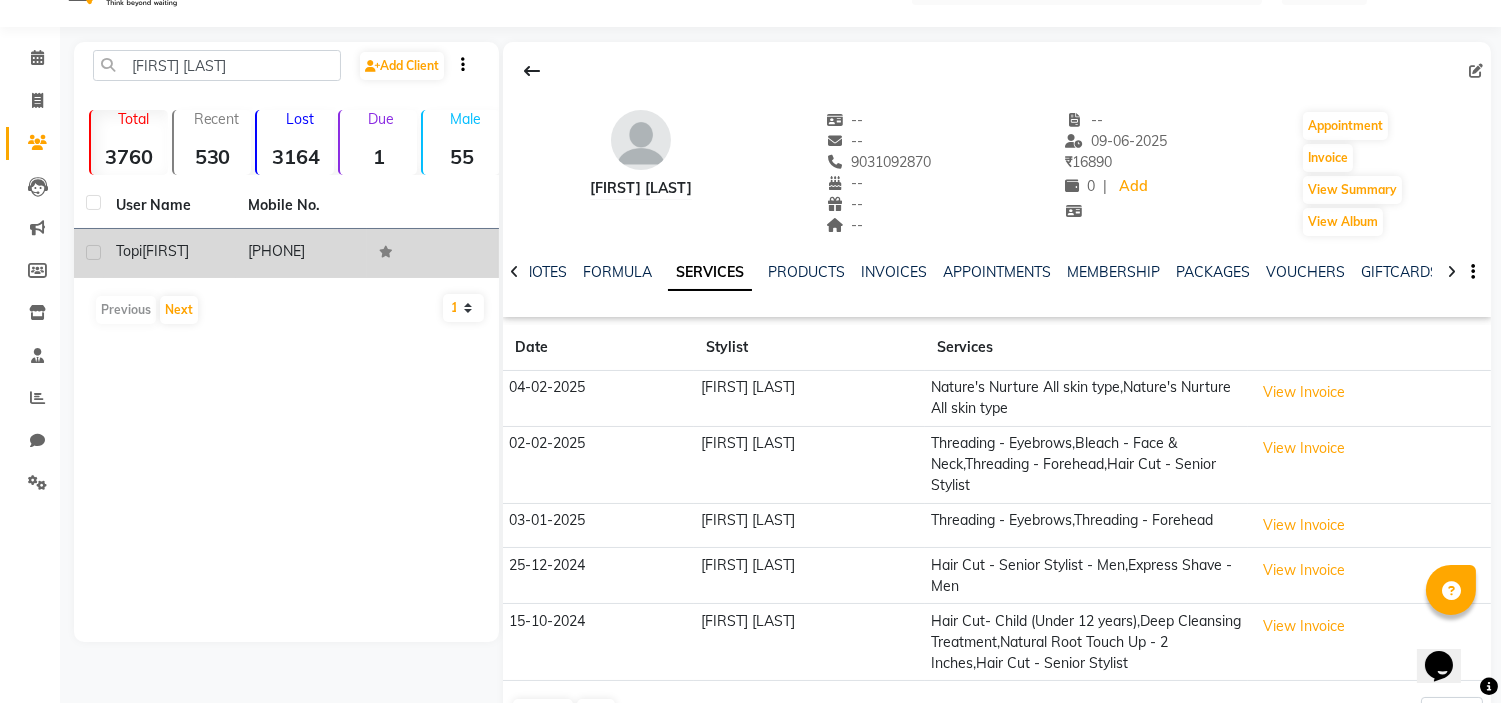 click on "[PHONE]" 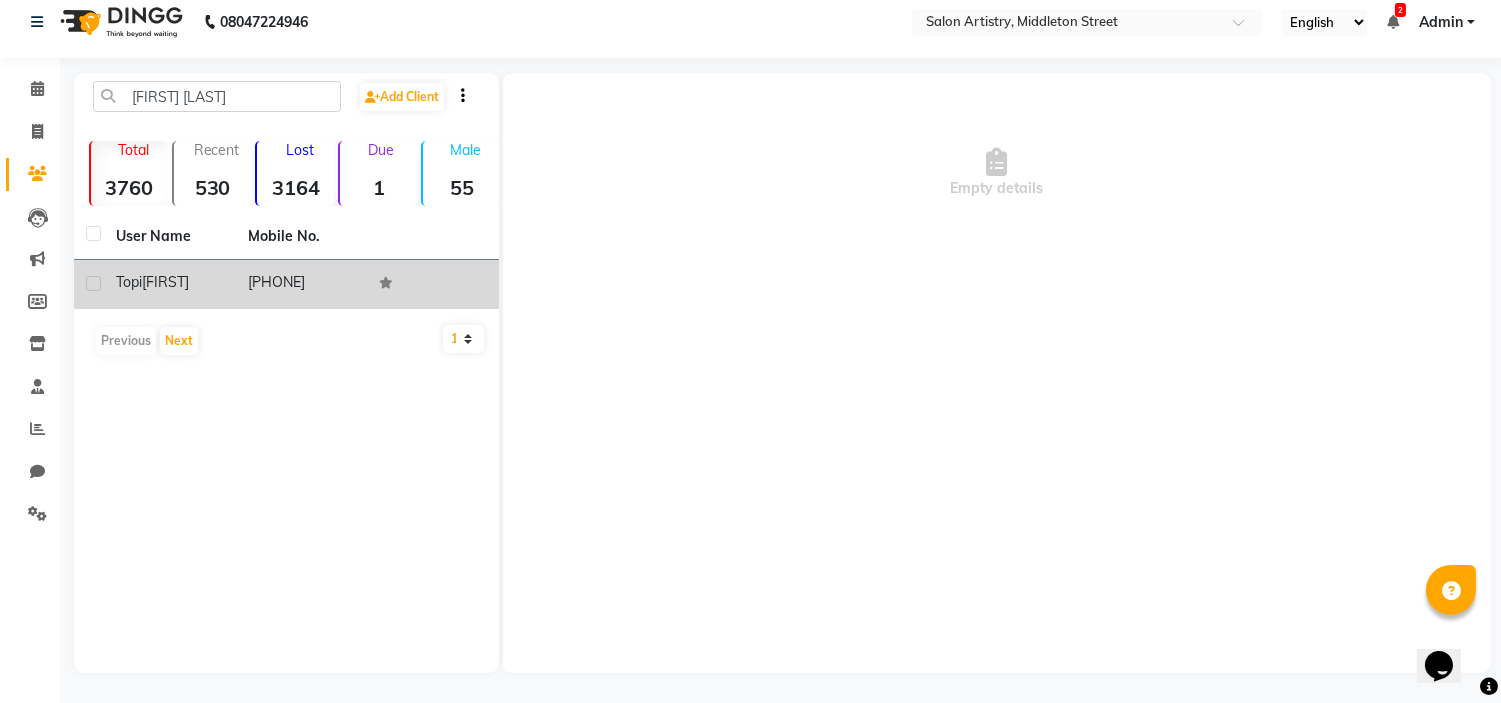 scroll, scrollTop: 13, scrollLeft: 0, axis: vertical 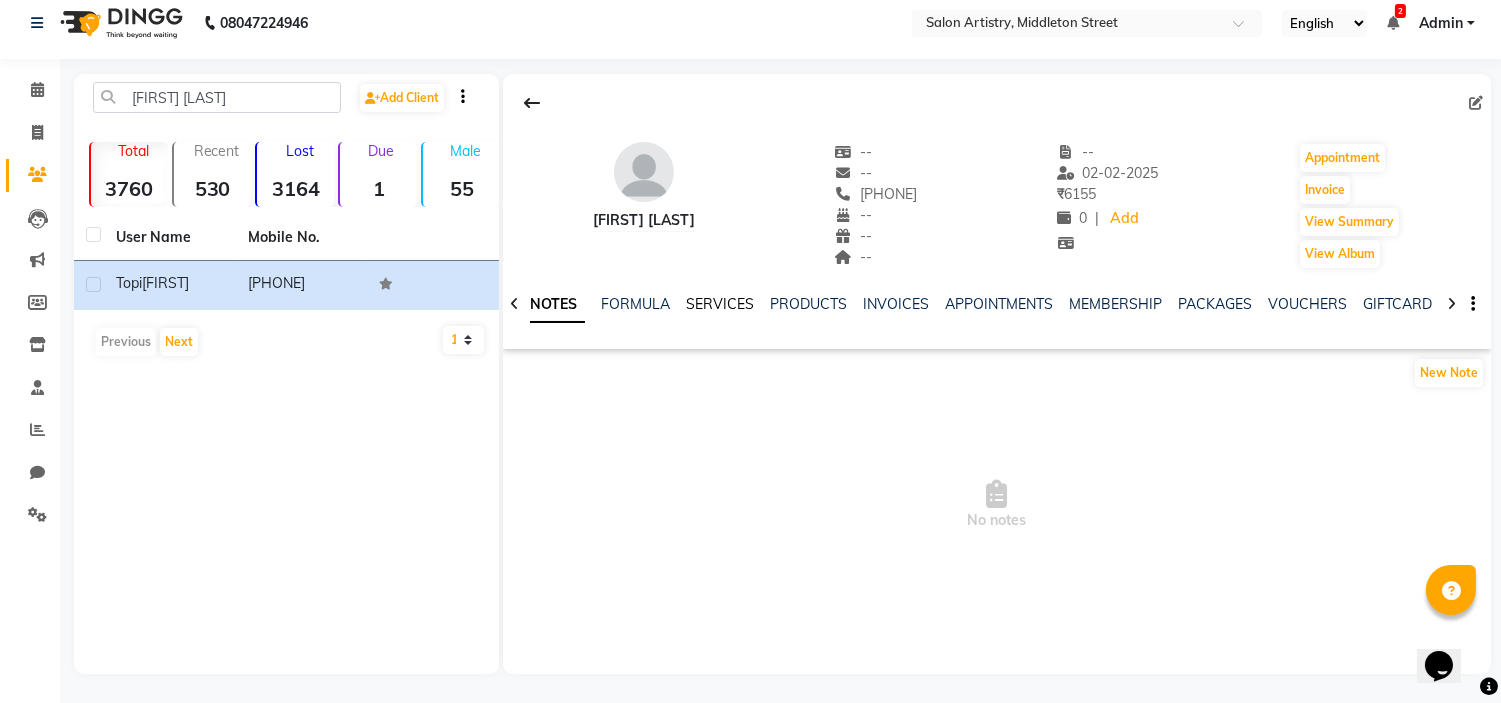 click on "SERVICES" 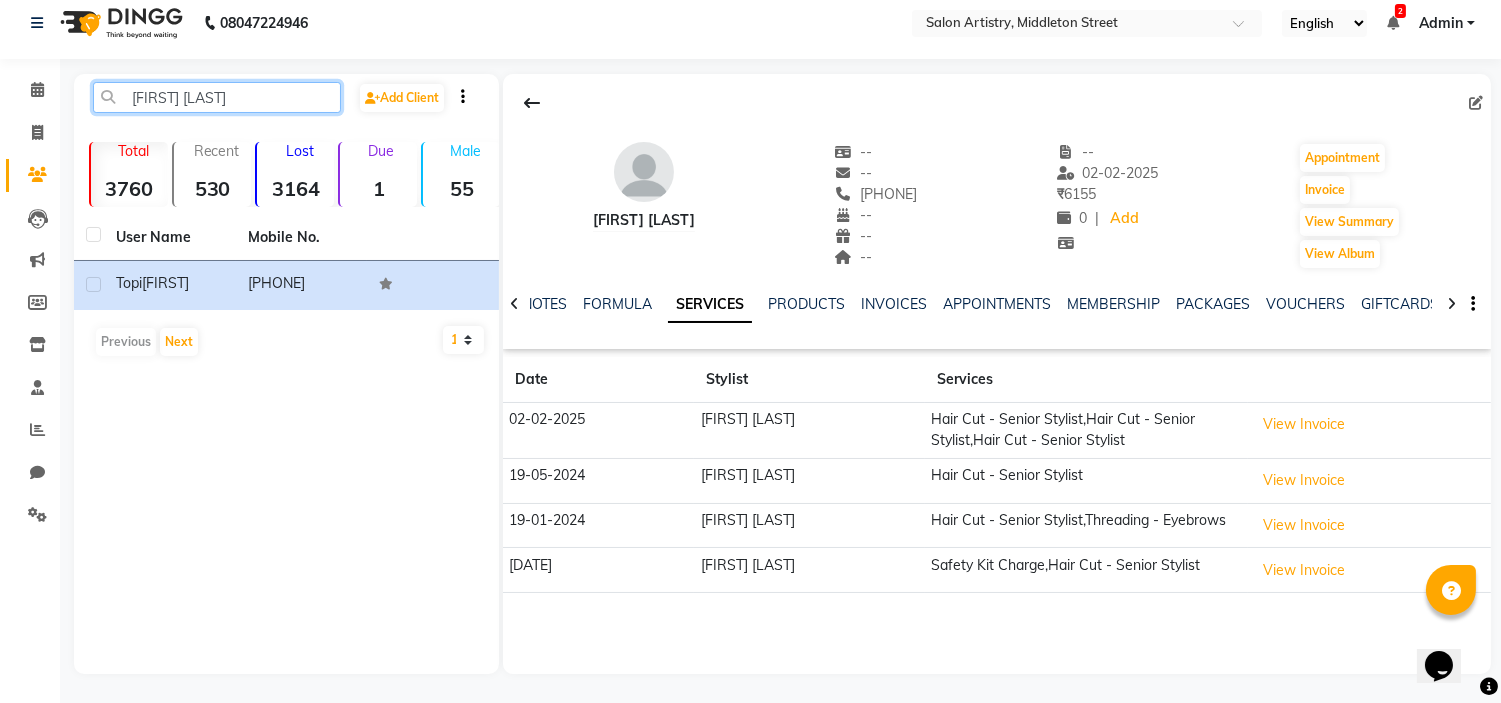 click on "[FIRST] [LAST]" 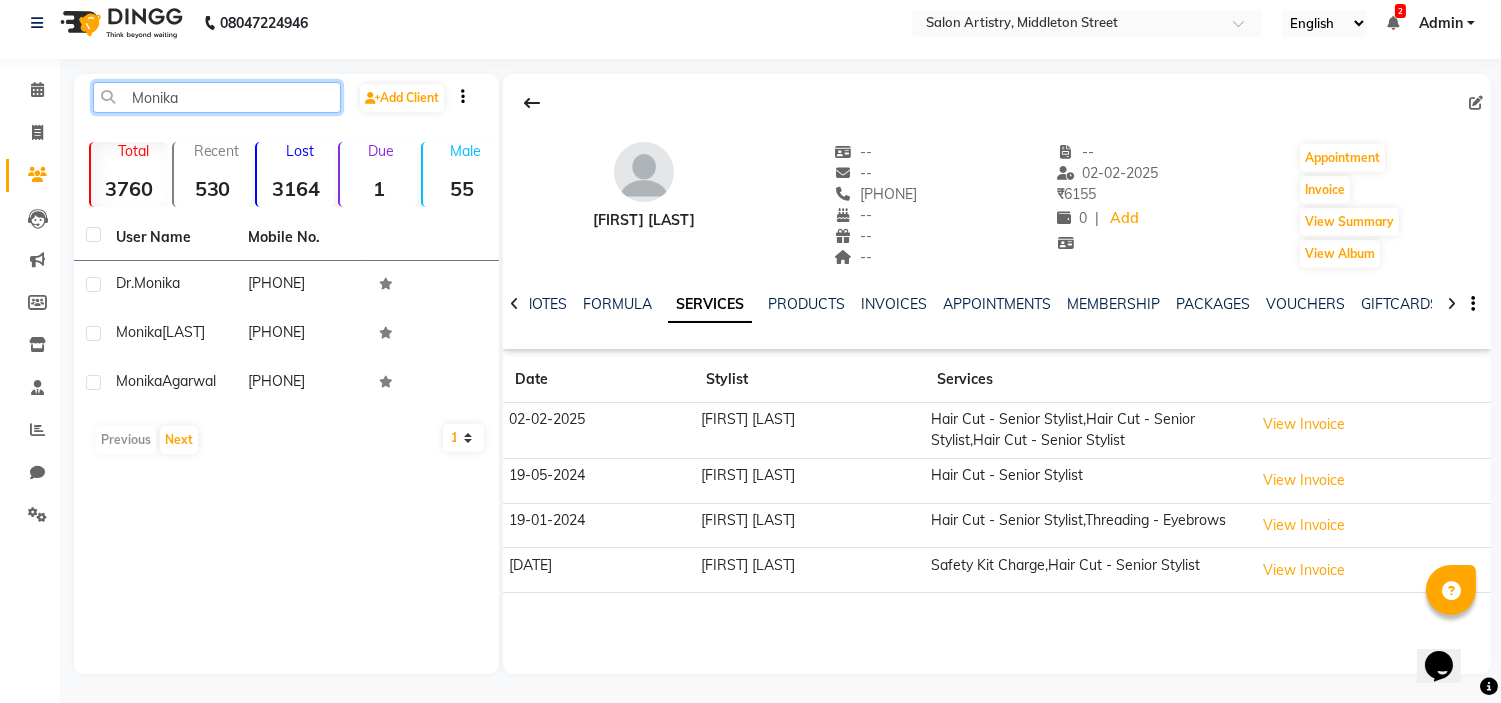 click on "Monika" 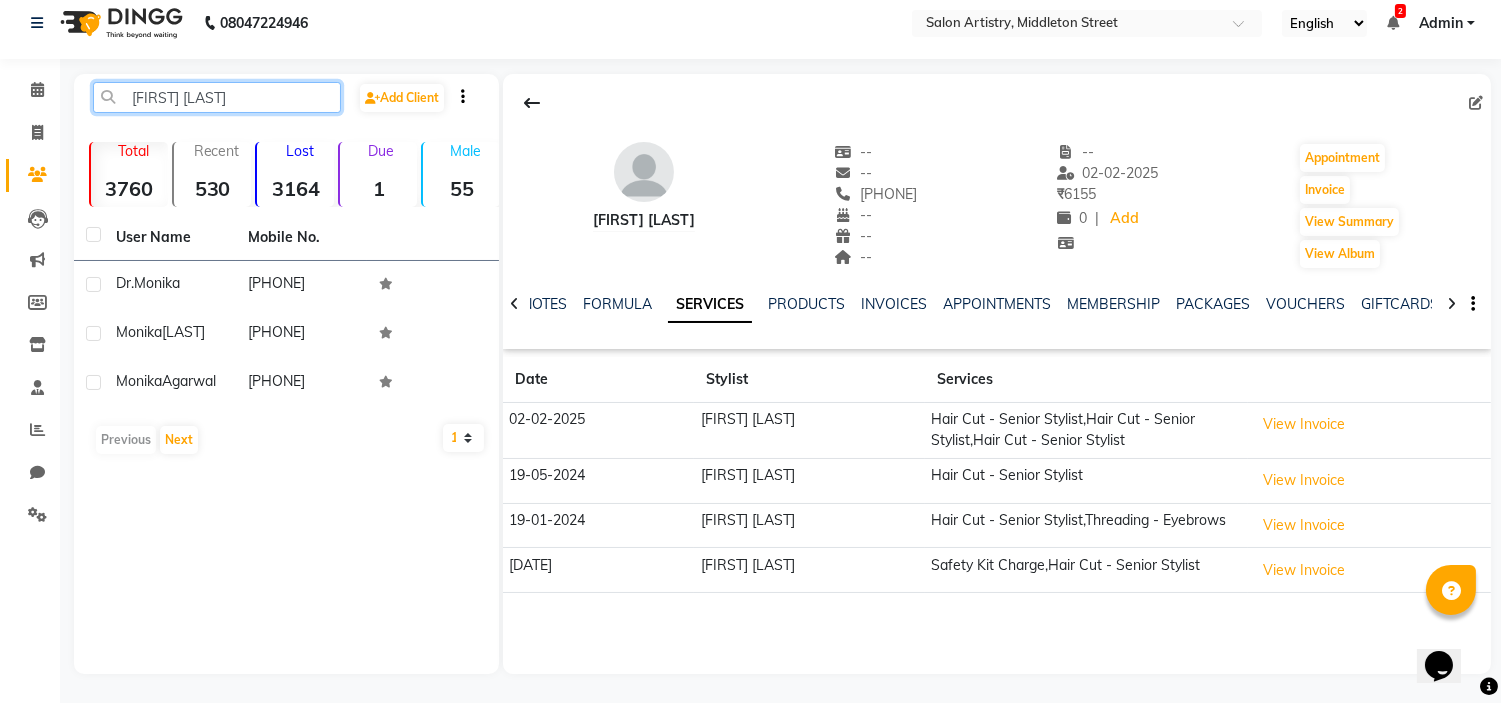 click on "[FIRST] [LAST]" 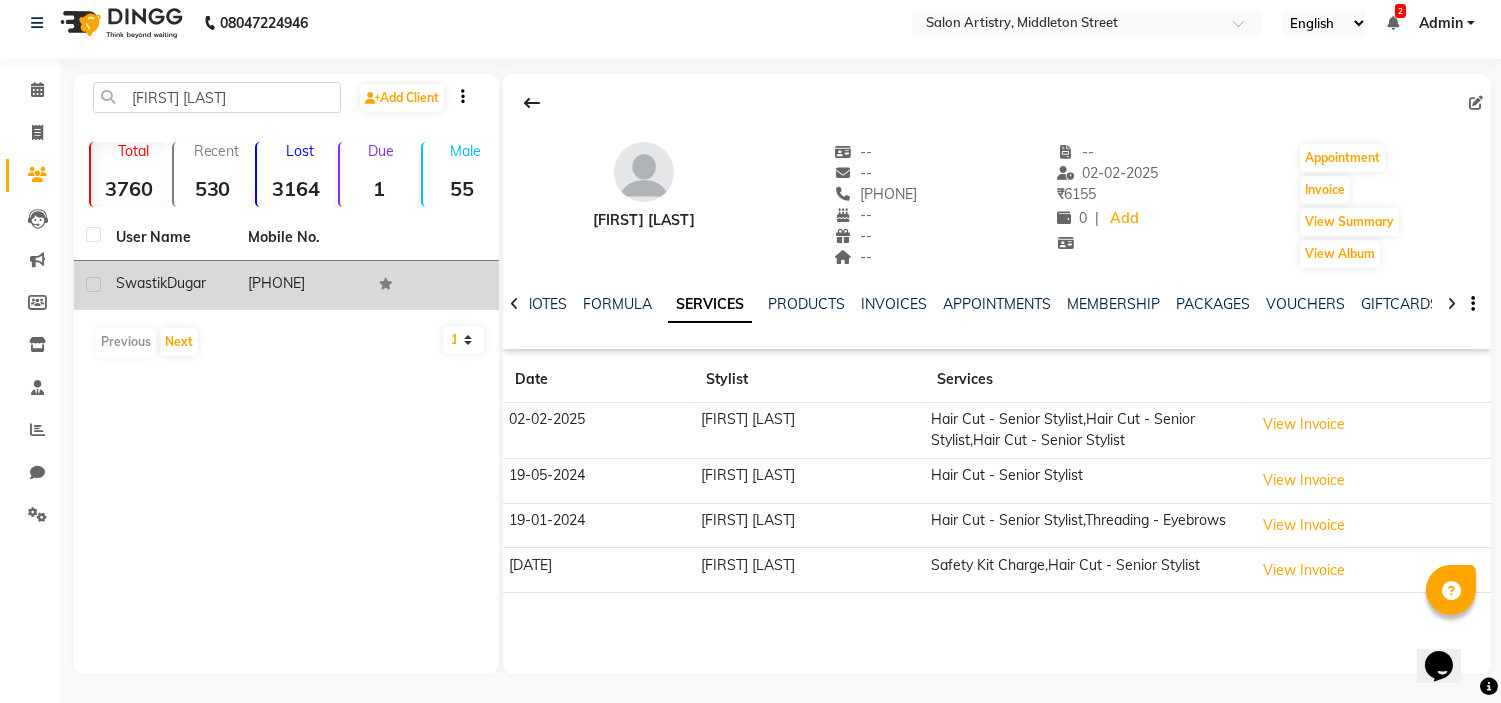 click on "Dugar" 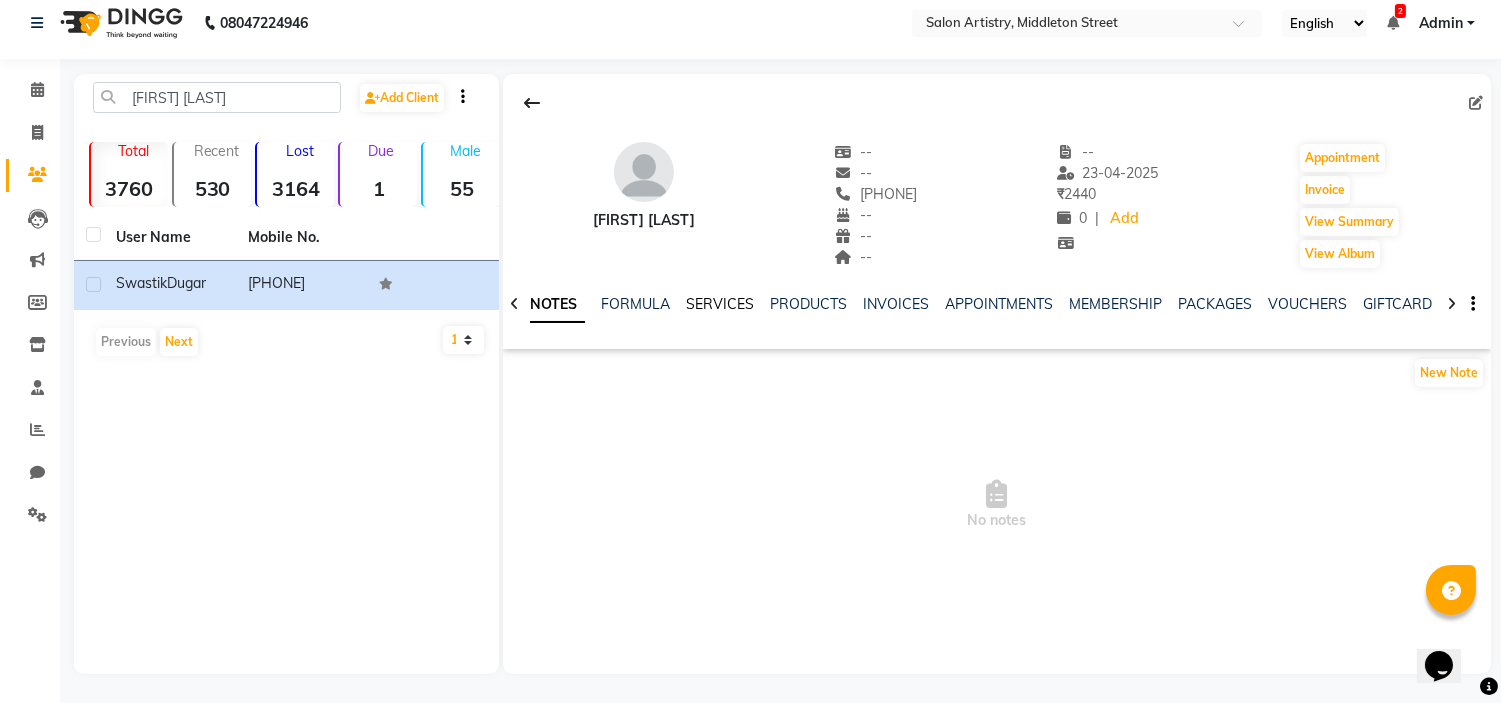 click on "SERVICES" 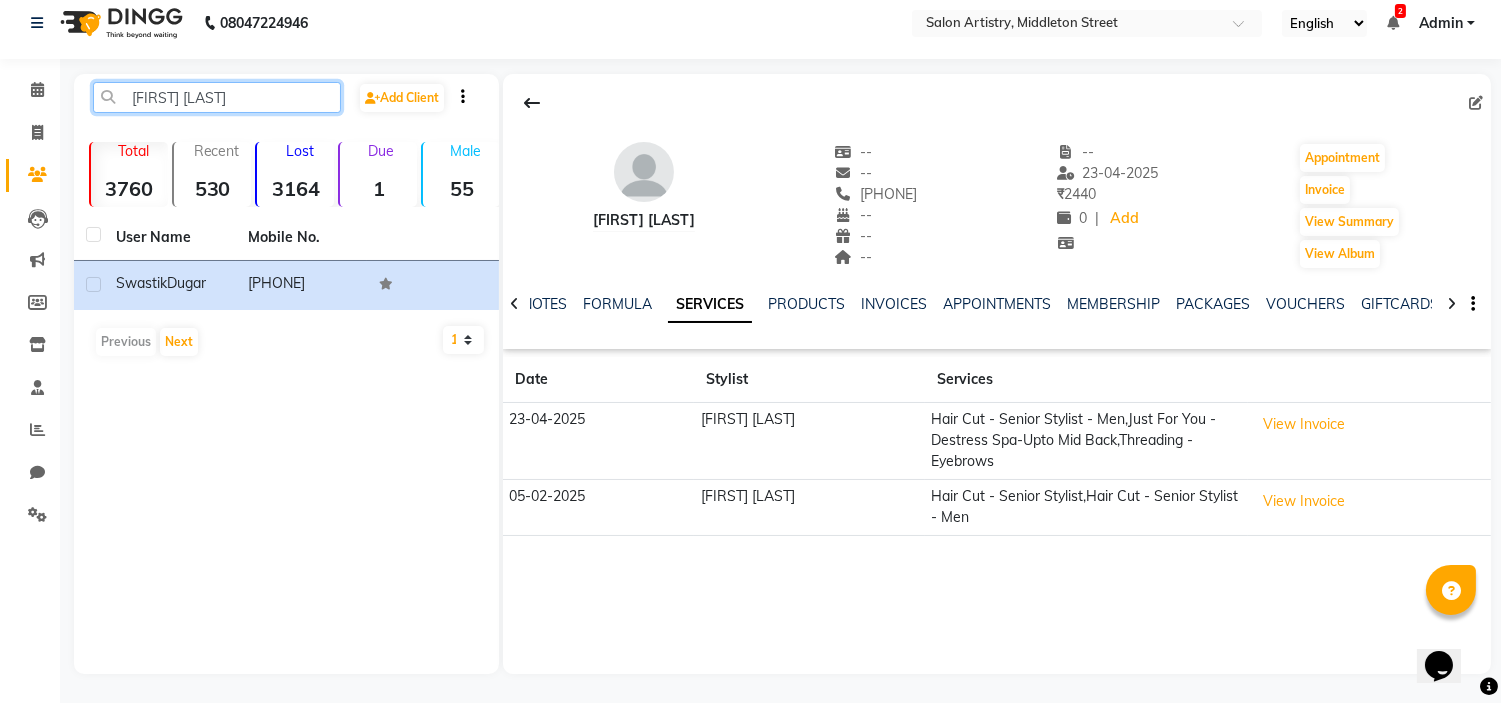 click on "[FIRST] [LAST]" 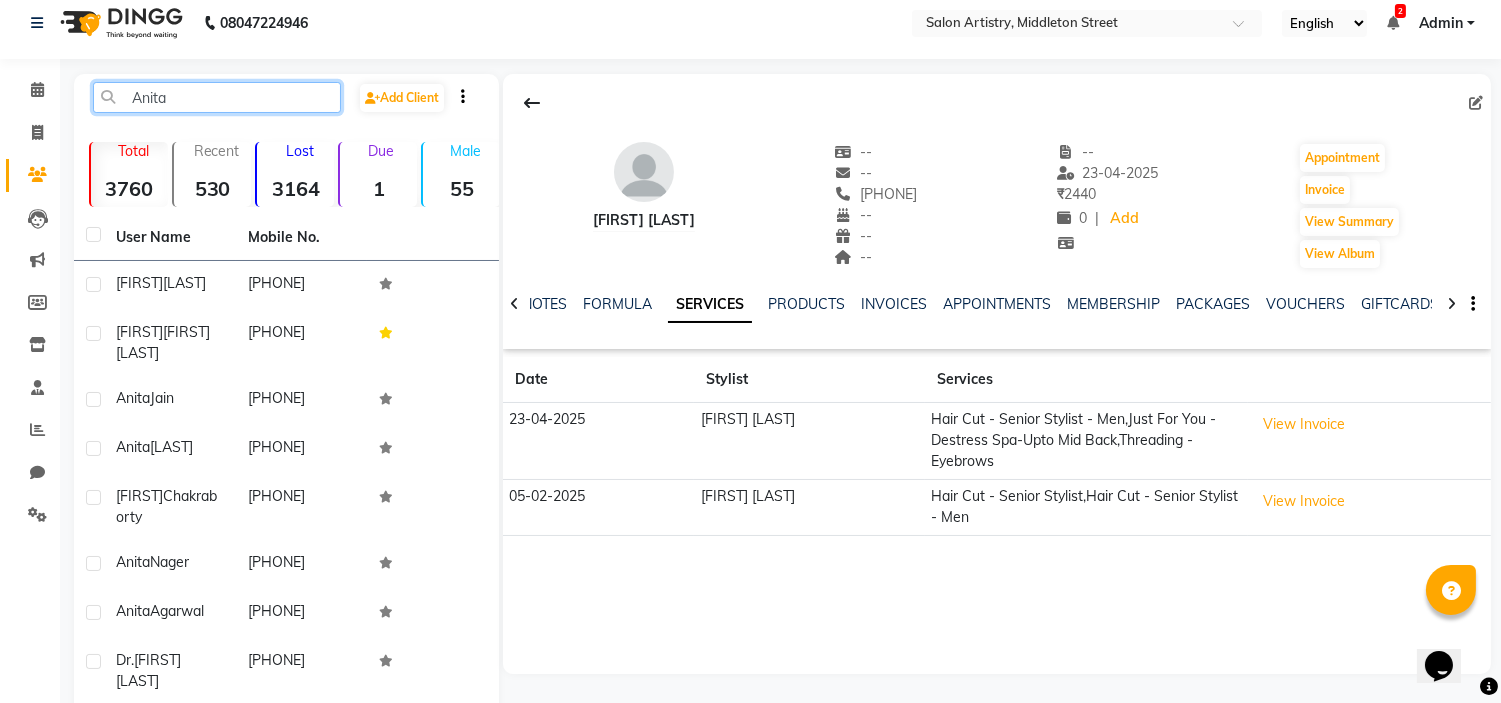click on "Anita" 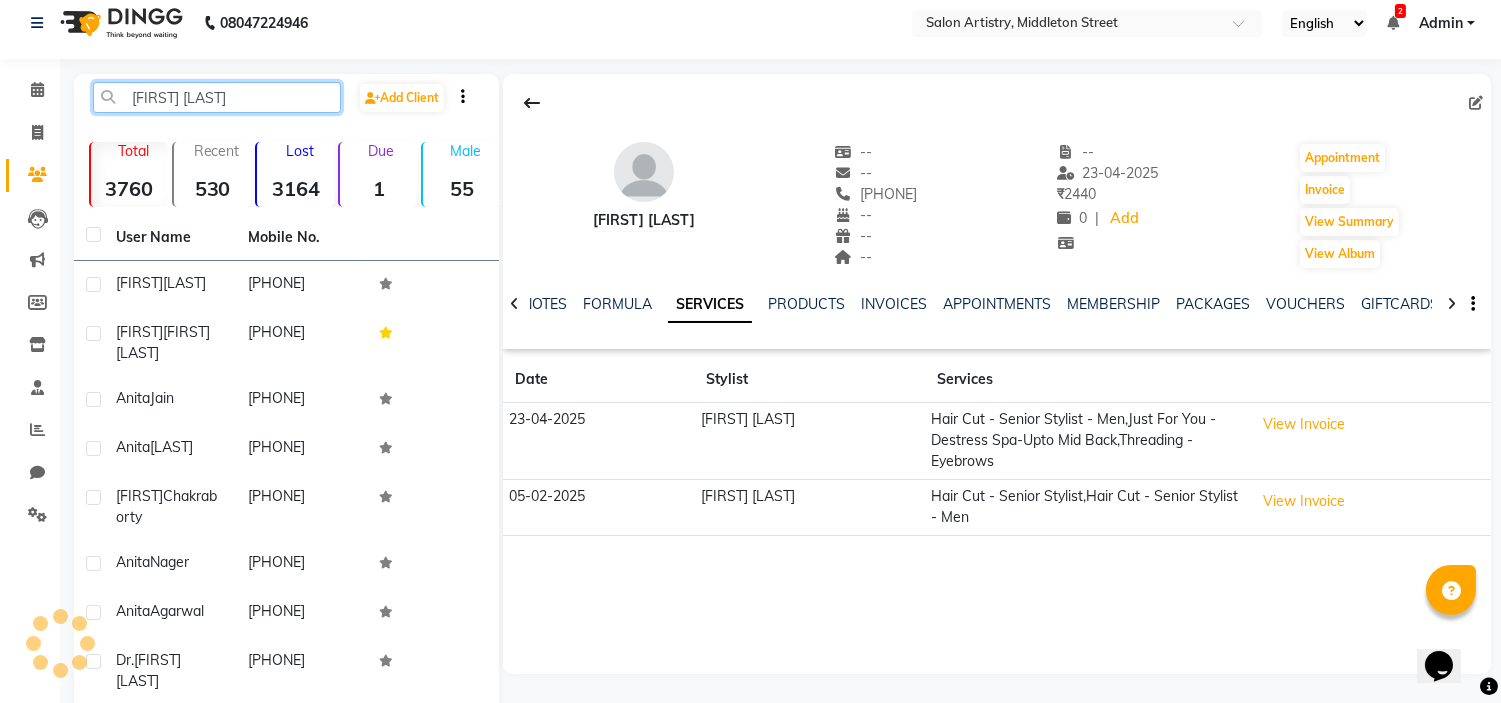 click on "[FIRST] [LAST]" 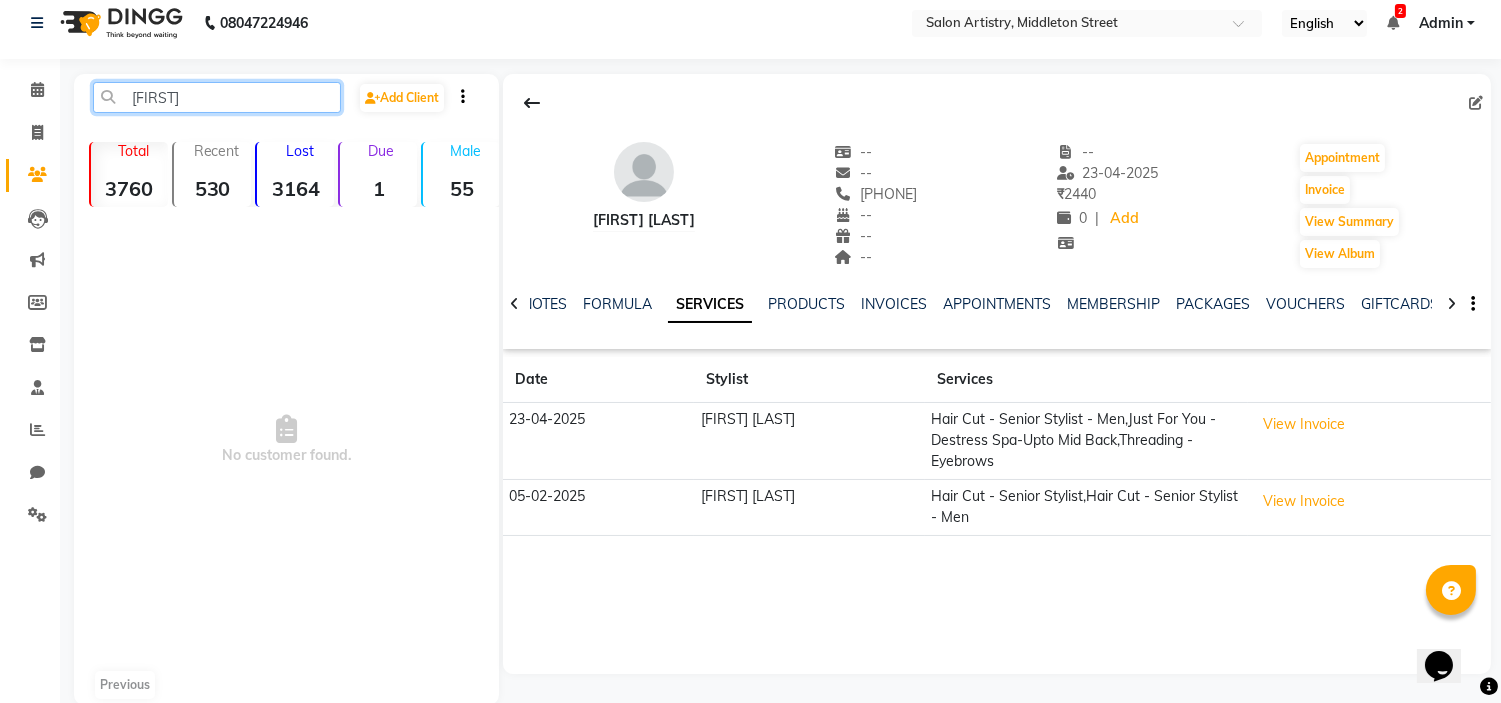 click on "[FIRST]" 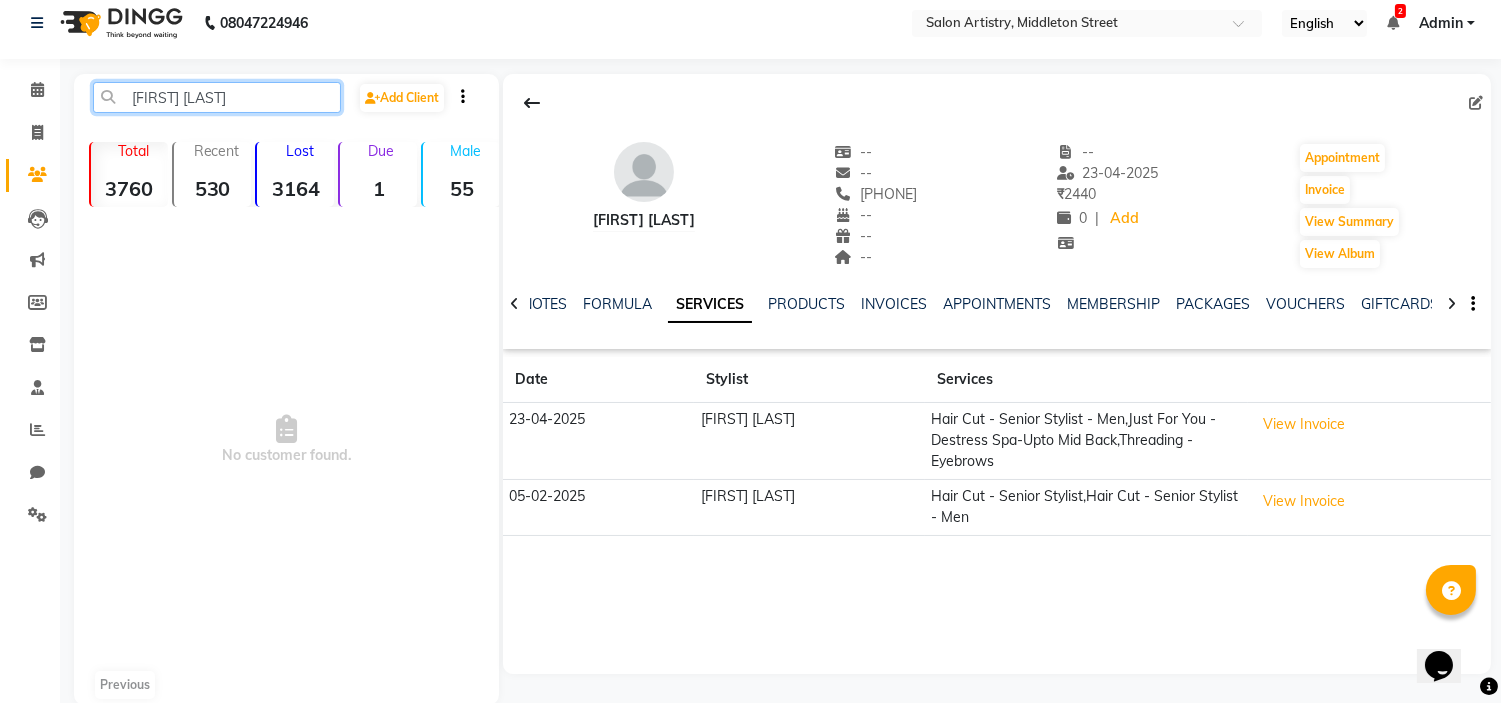 click on "[FIRST] [LAST]" 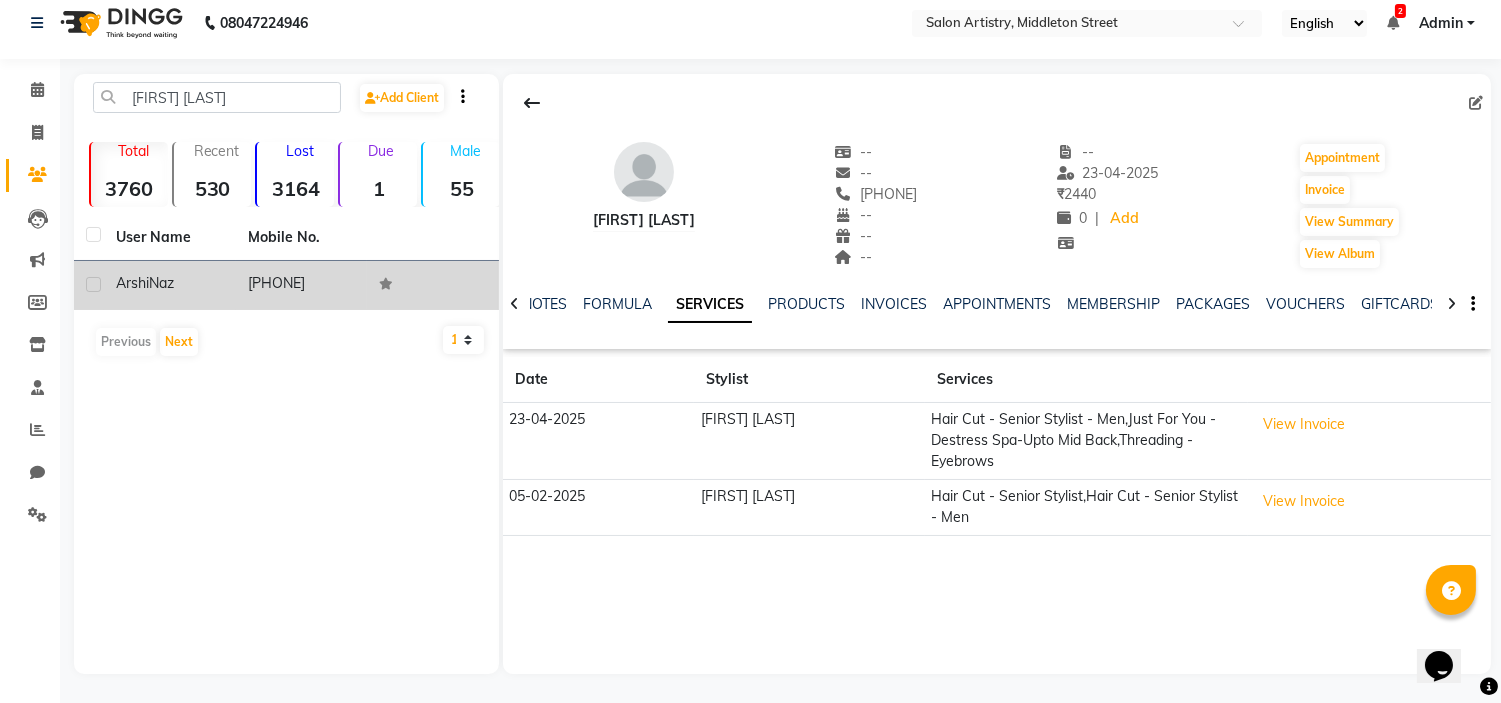 click on "Naz" 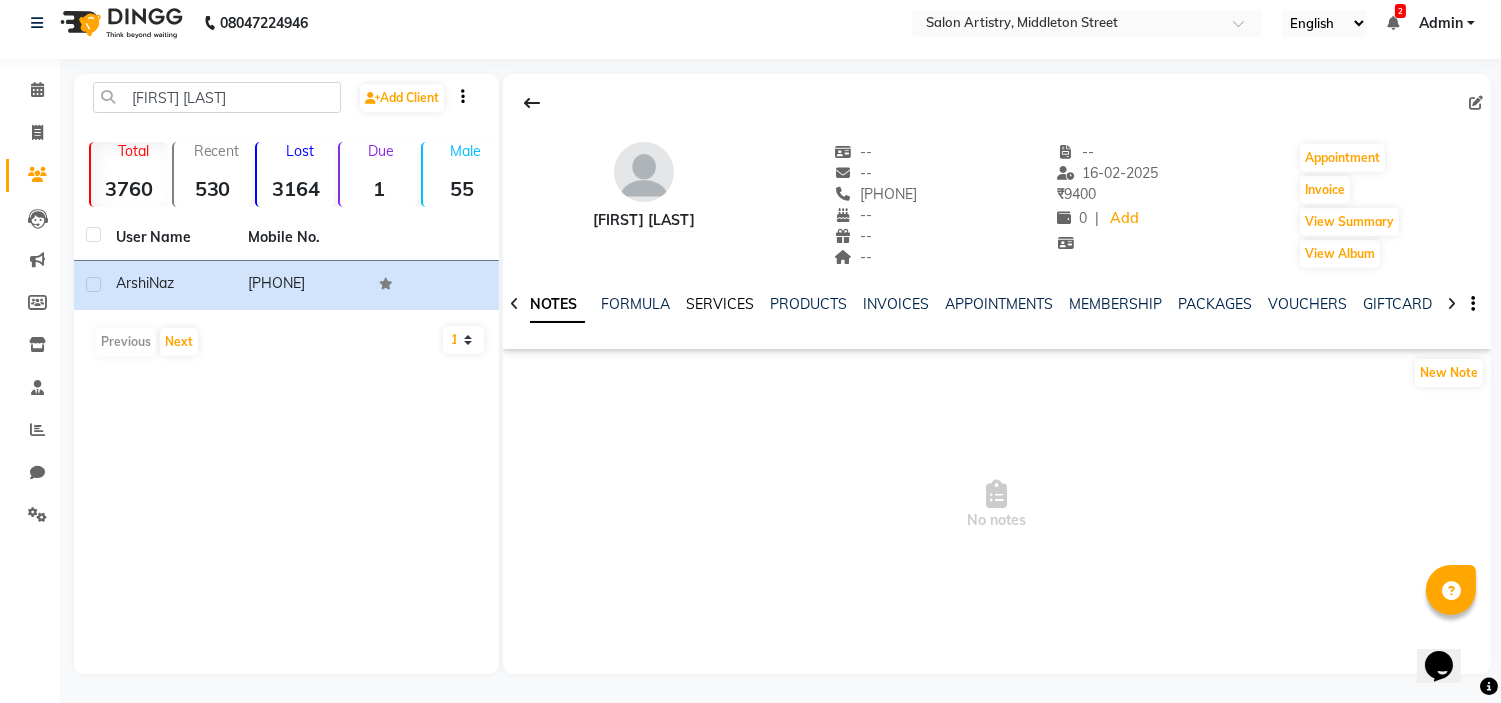 click on "SERVICES" 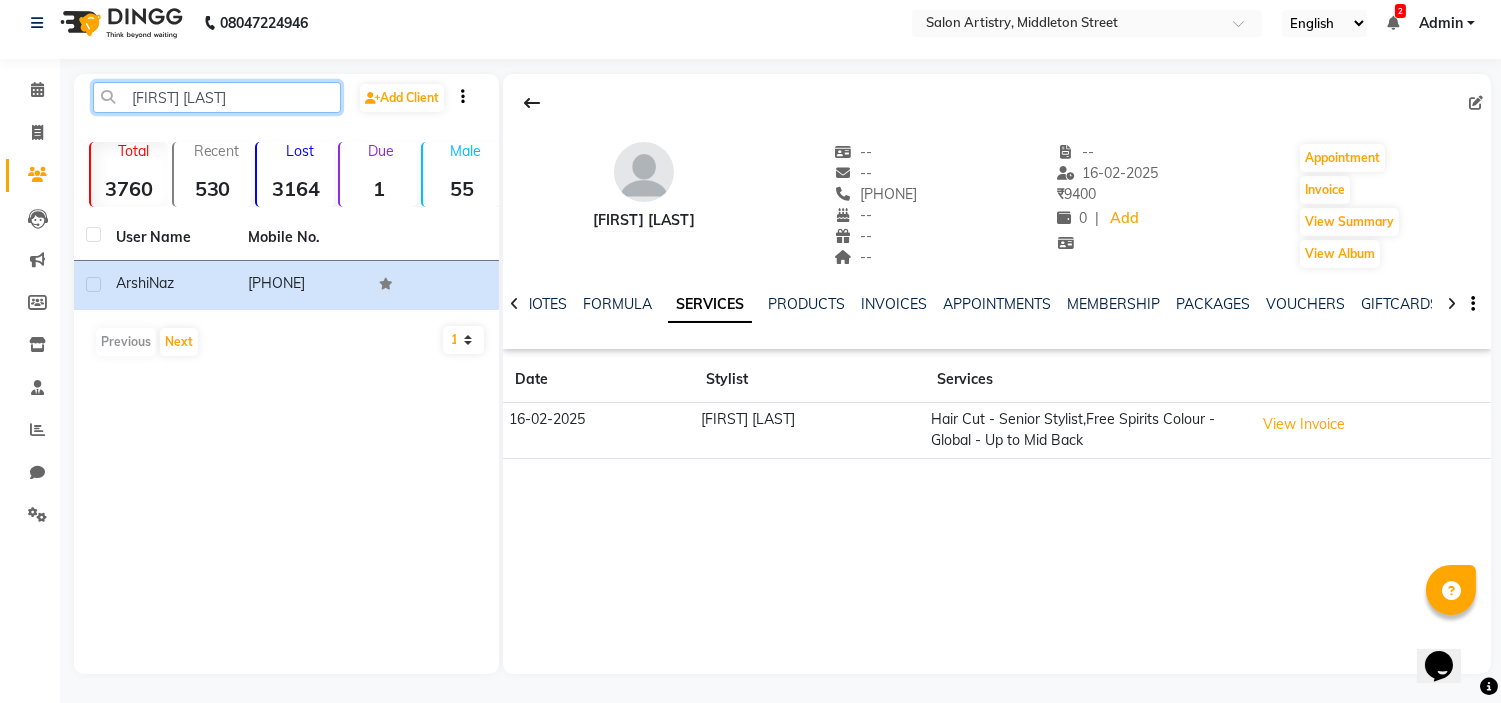 click on "[FIRST] [LAST]" 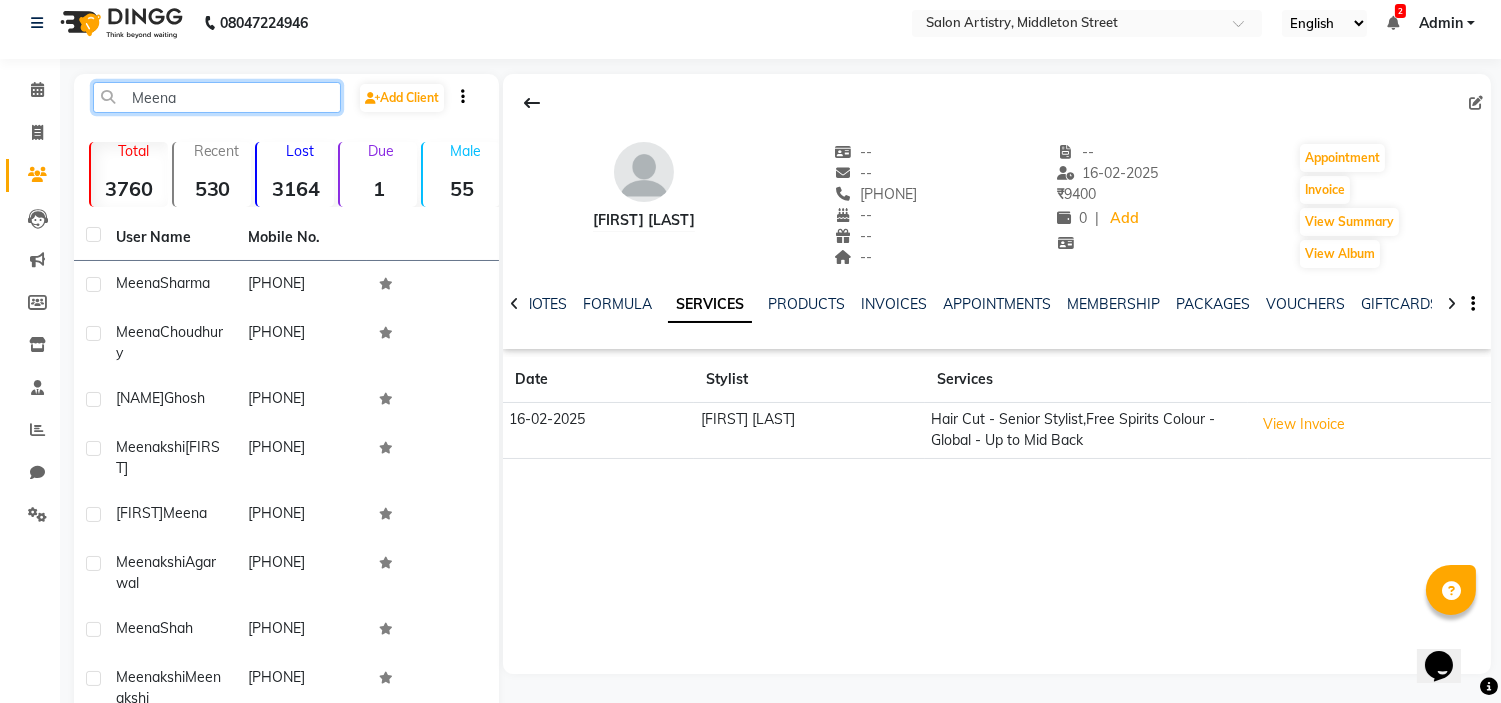 type on "Meena" 